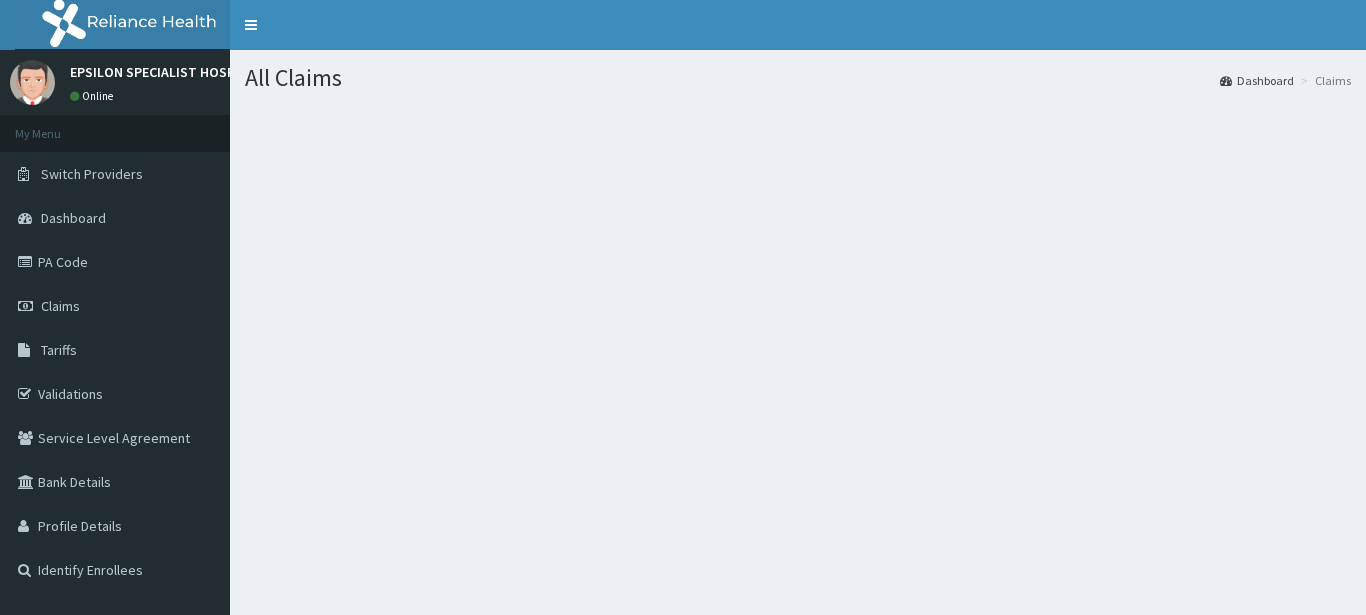 scroll, scrollTop: 0, scrollLeft: 0, axis: both 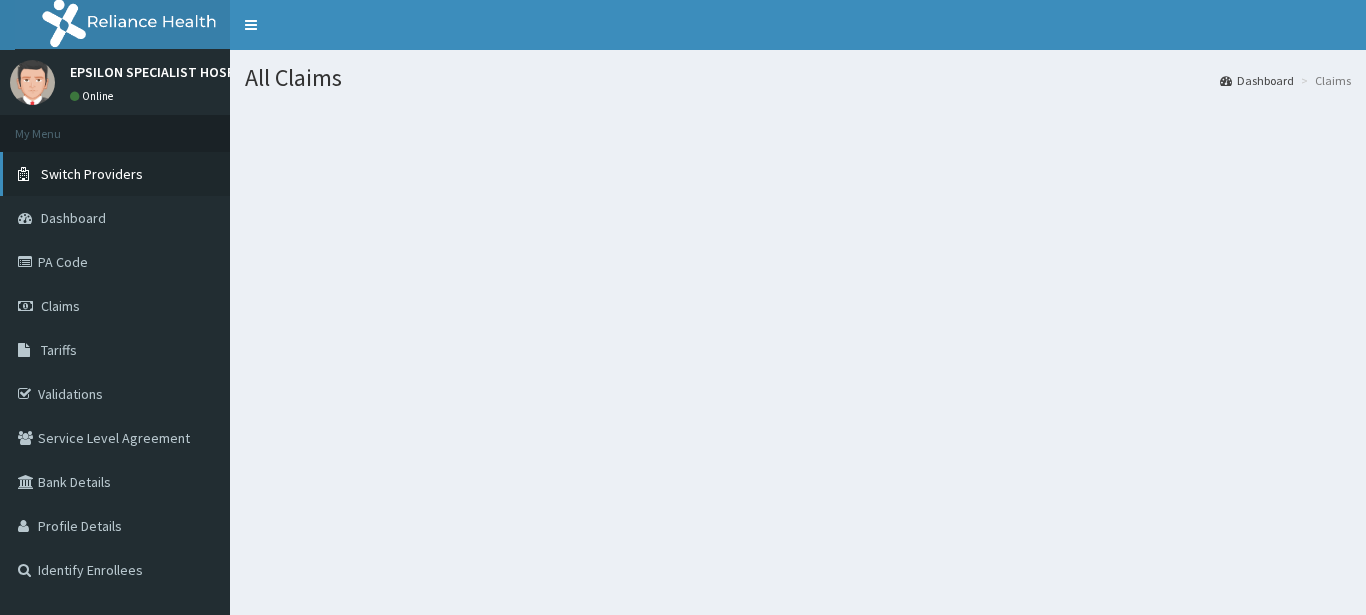 click on "Switch Providers" at bounding box center [92, 174] 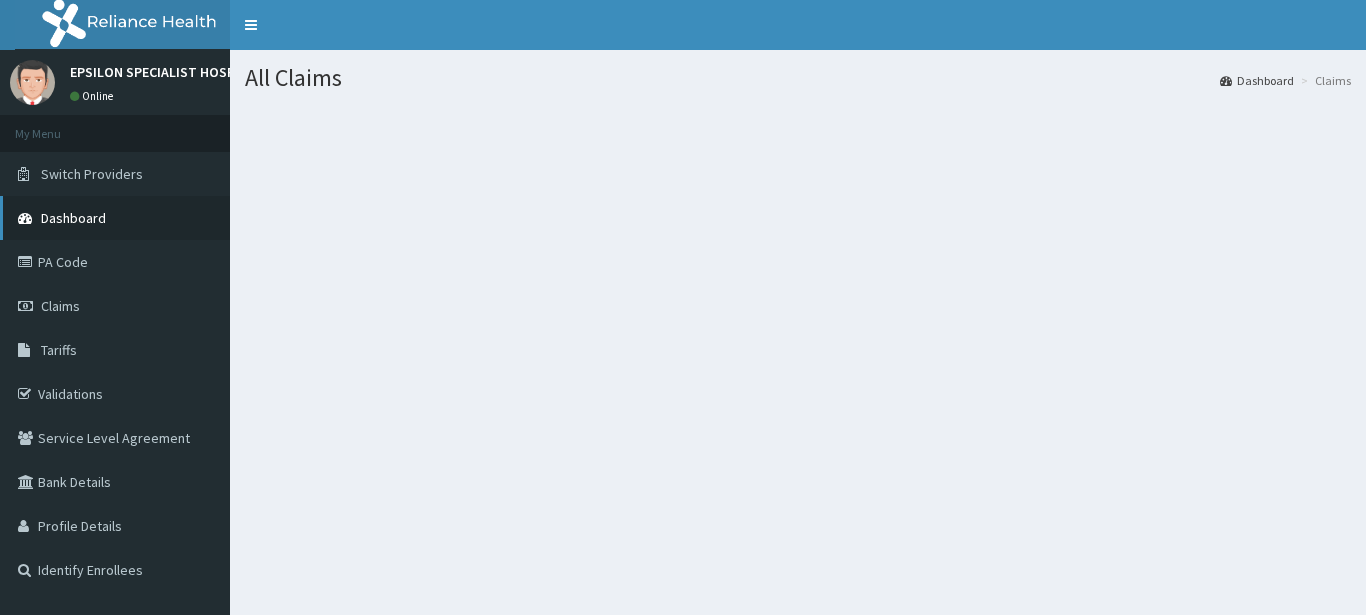click on "Dashboard" at bounding box center (115, 218) 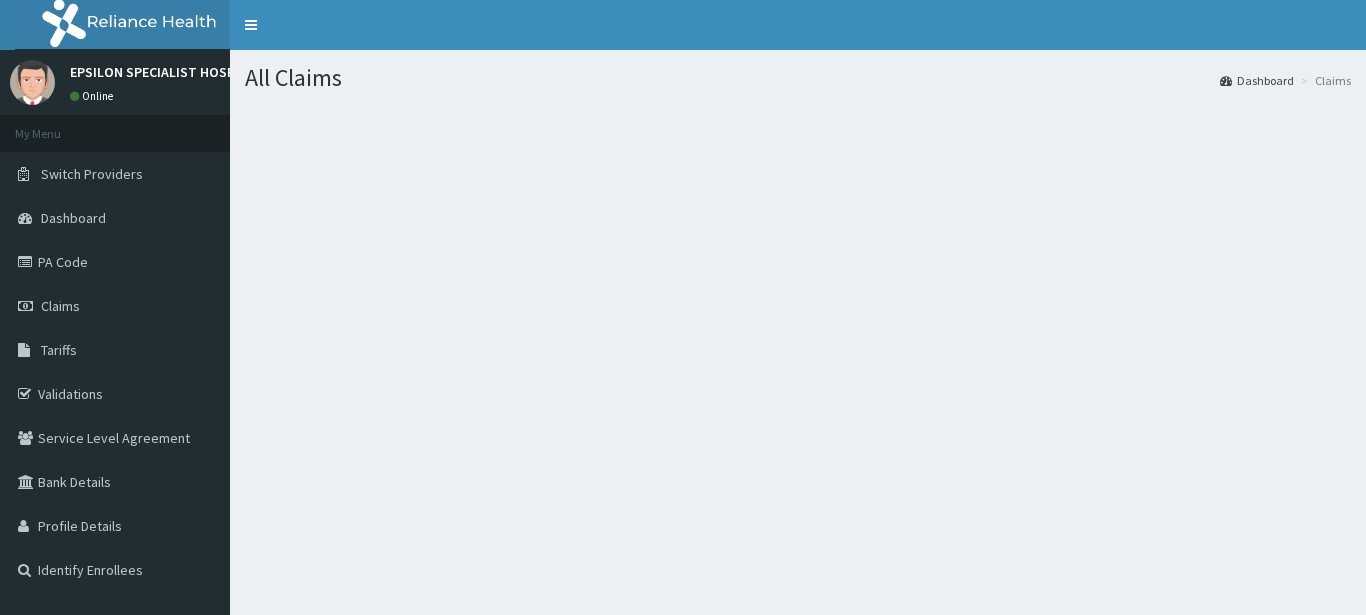 scroll, scrollTop: 0, scrollLeft: 0, axis: both 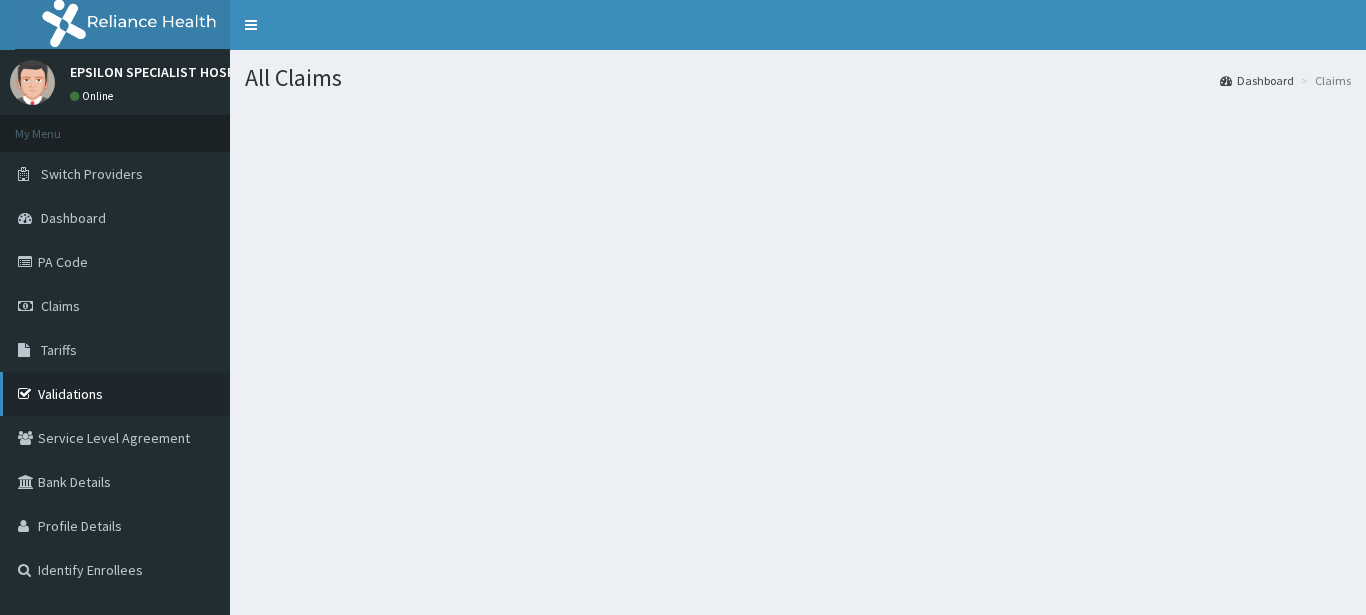 click on "Validations" at bounding box center (115, 394) 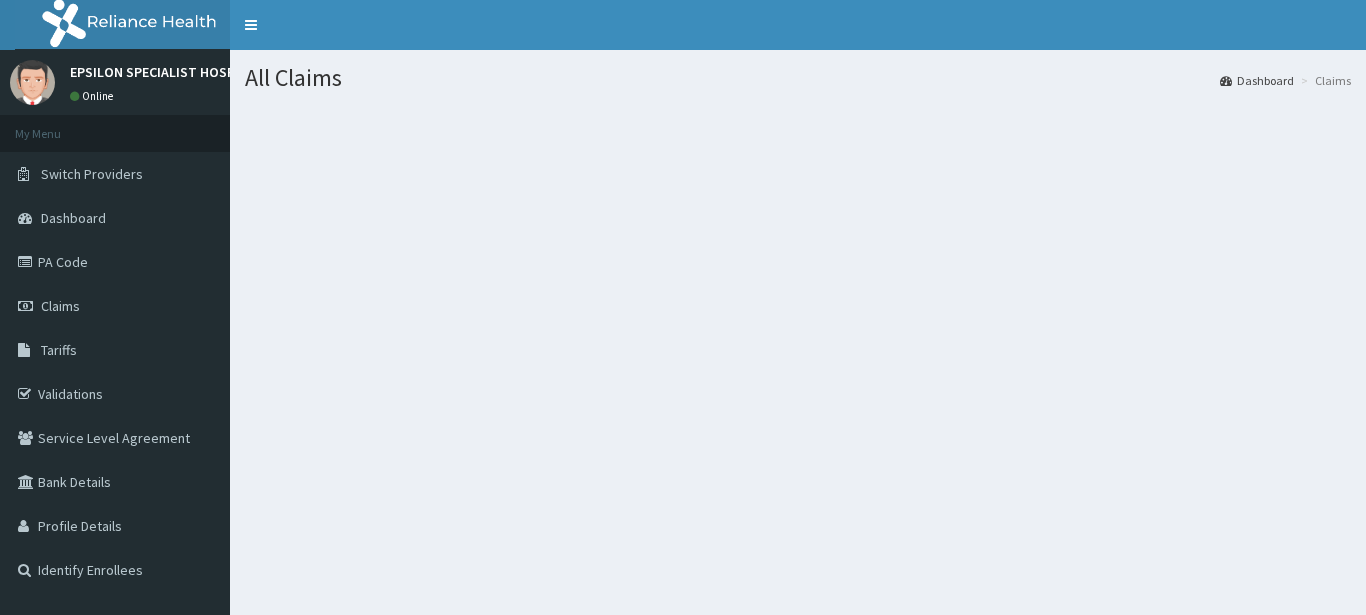 scroll, scrollTop: 0, scrollLeft: 0, axis: both 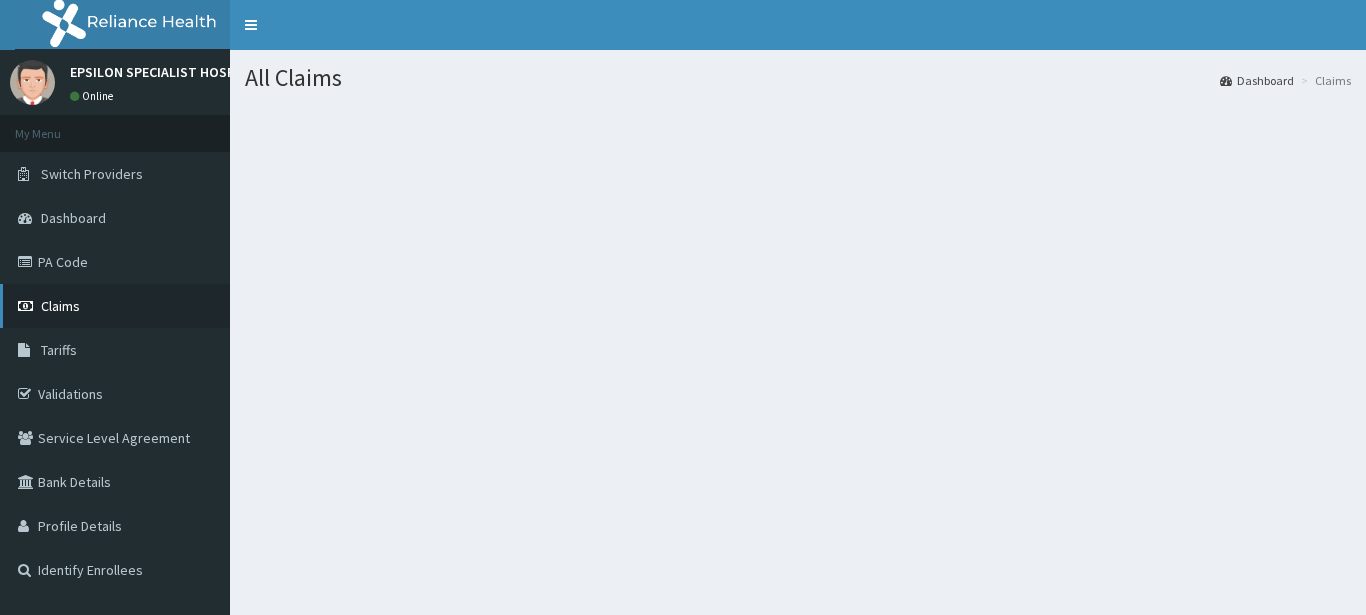 click on "Claims" at bounding box center (60, 306) 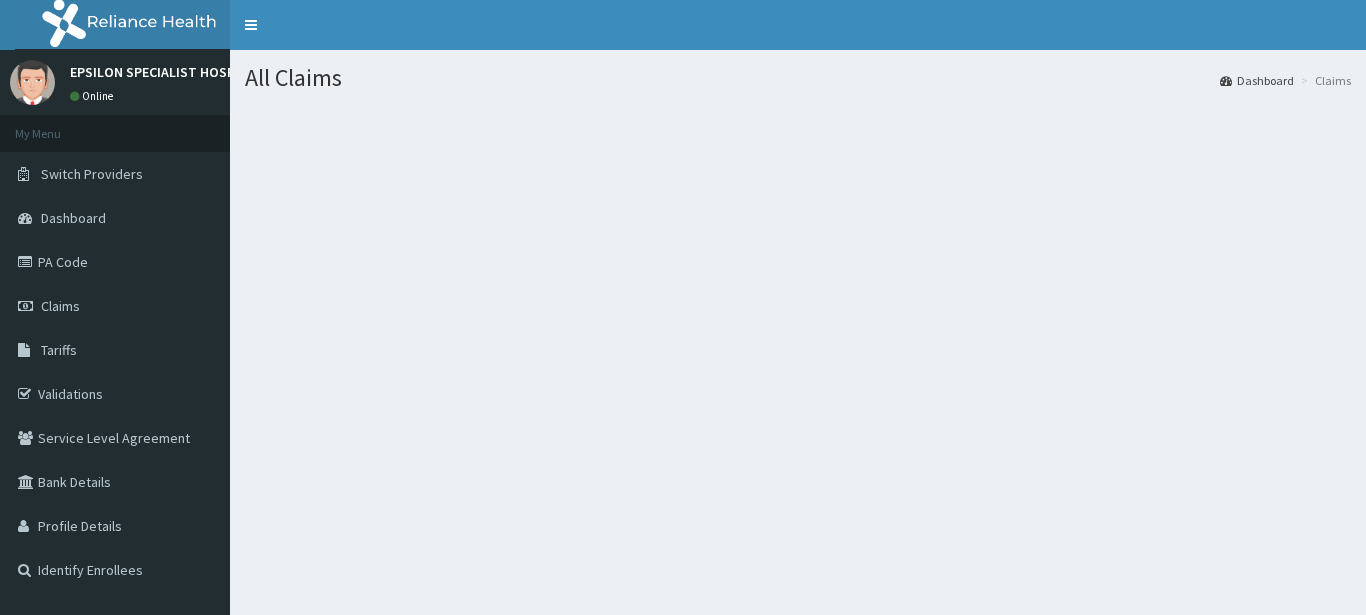 scroll, scrollTop: 0, scrollLeft: 0, axis: both 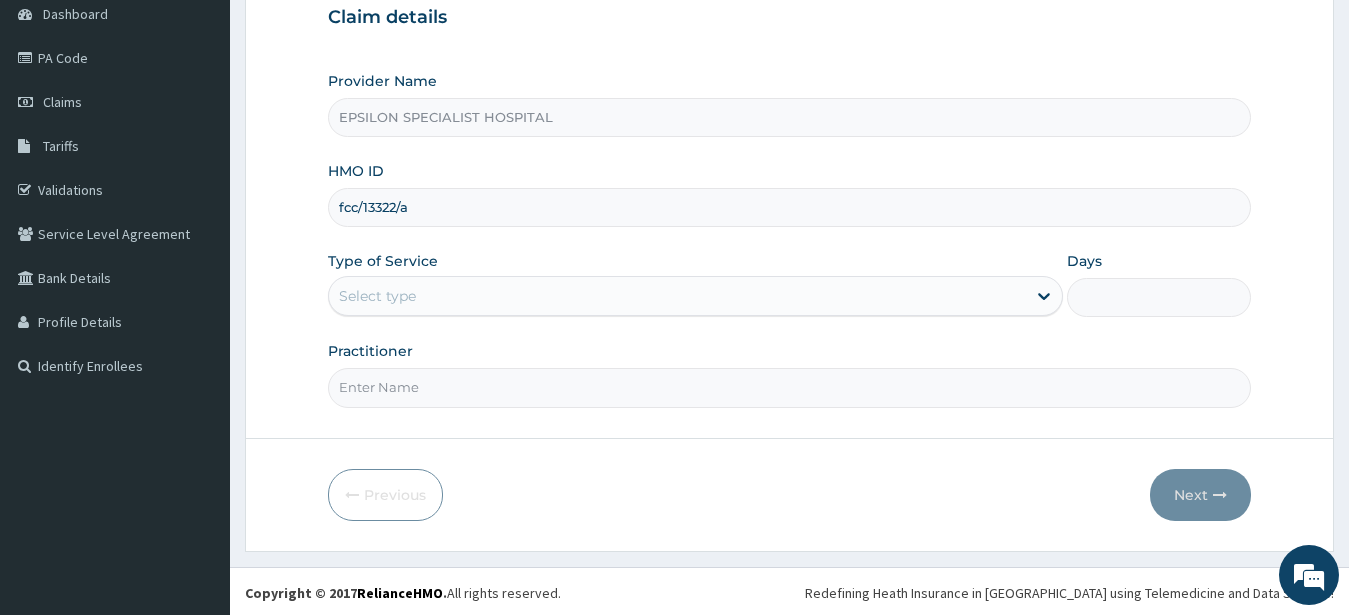 type on "fcc/13322/a" 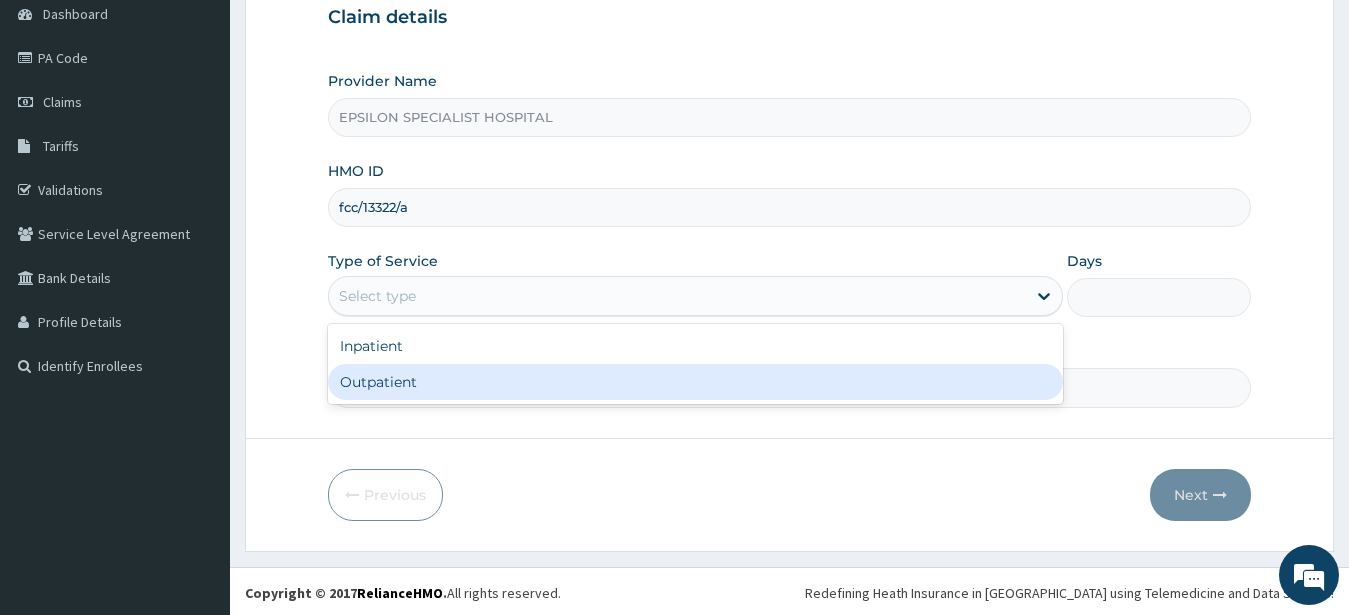 click on "Outpatient" at bounding box center (696, 382) 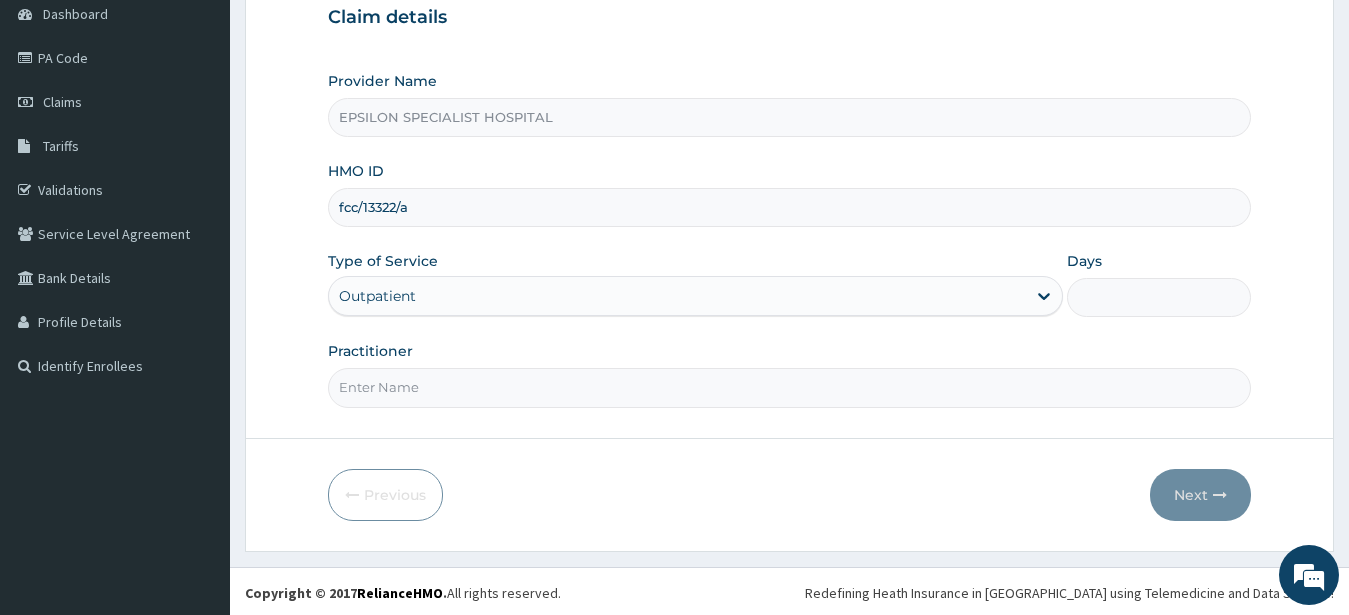 type on "1" 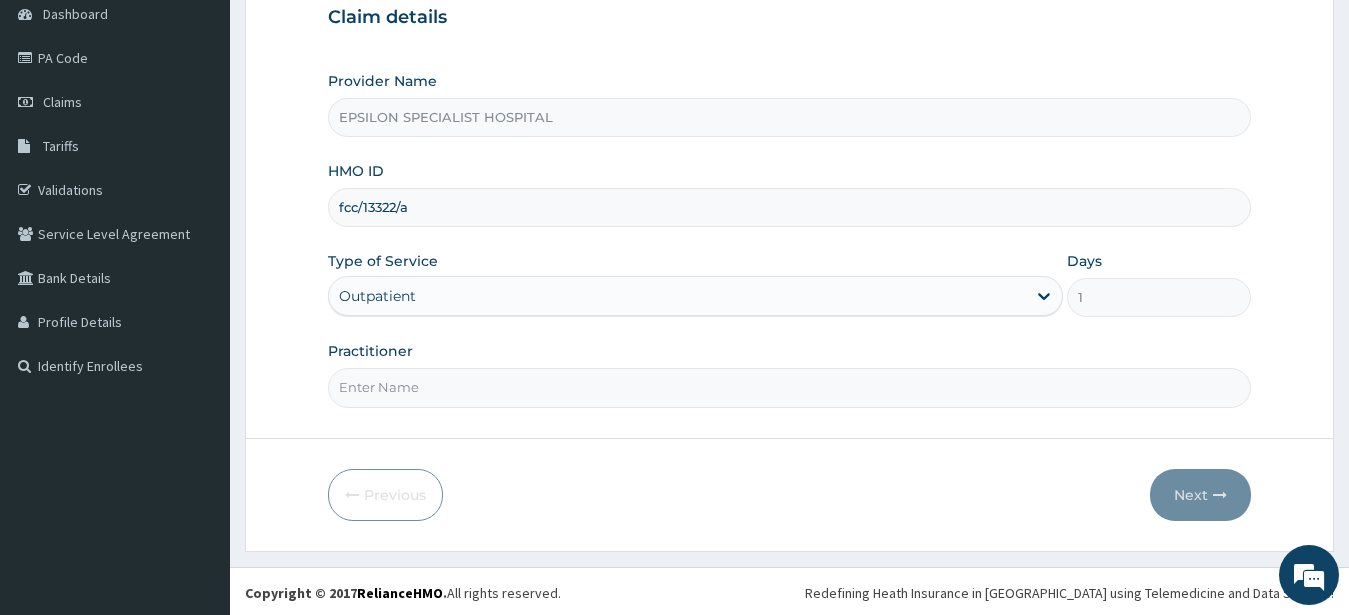 click on "Practitioner" at bounding box center (790, 387) 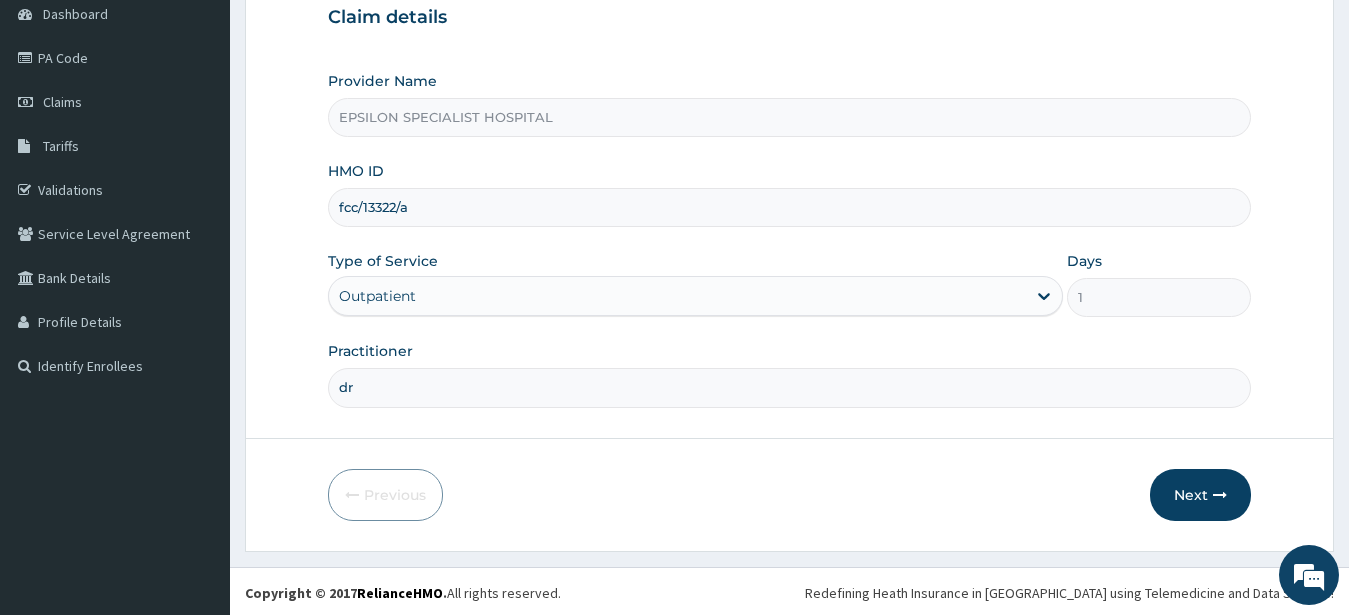 type on "d" 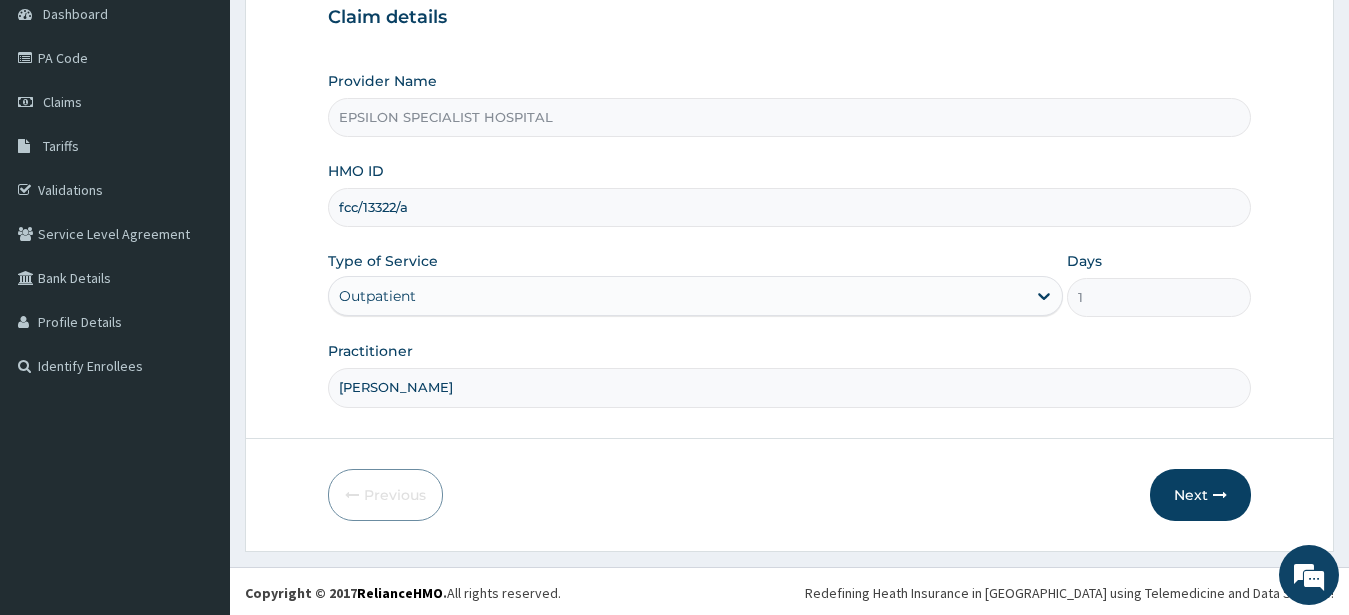 type on "Dr Ahmed" 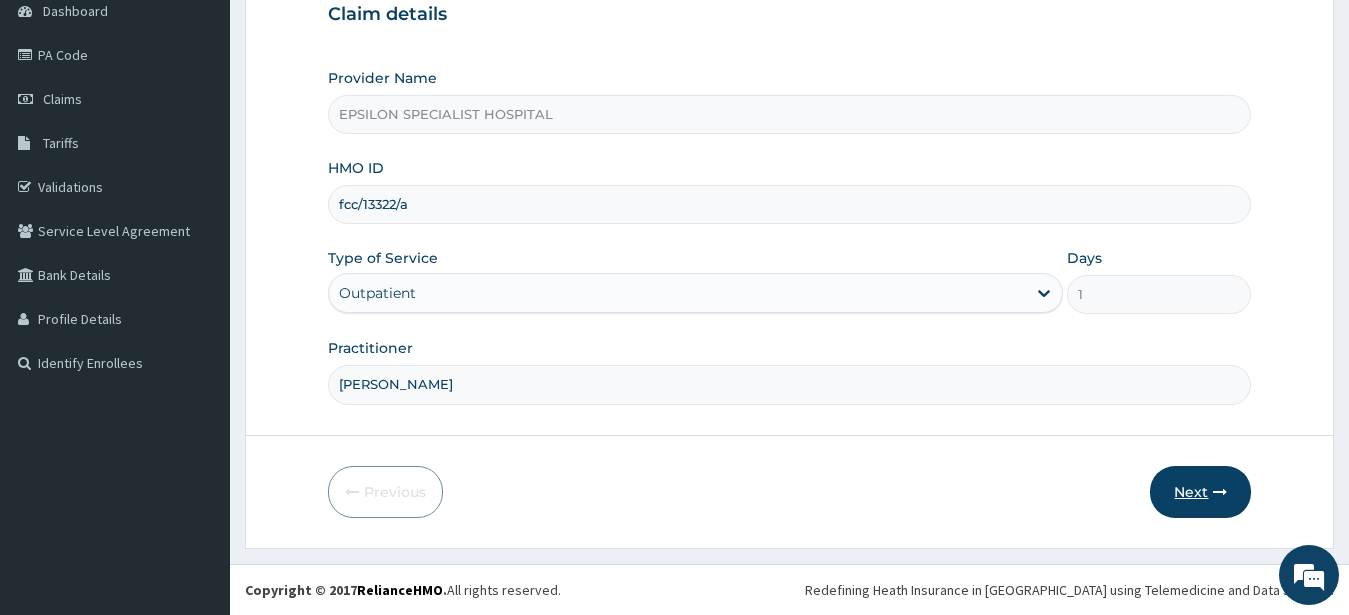 click on "Next" at bounding box center [1200, 492] 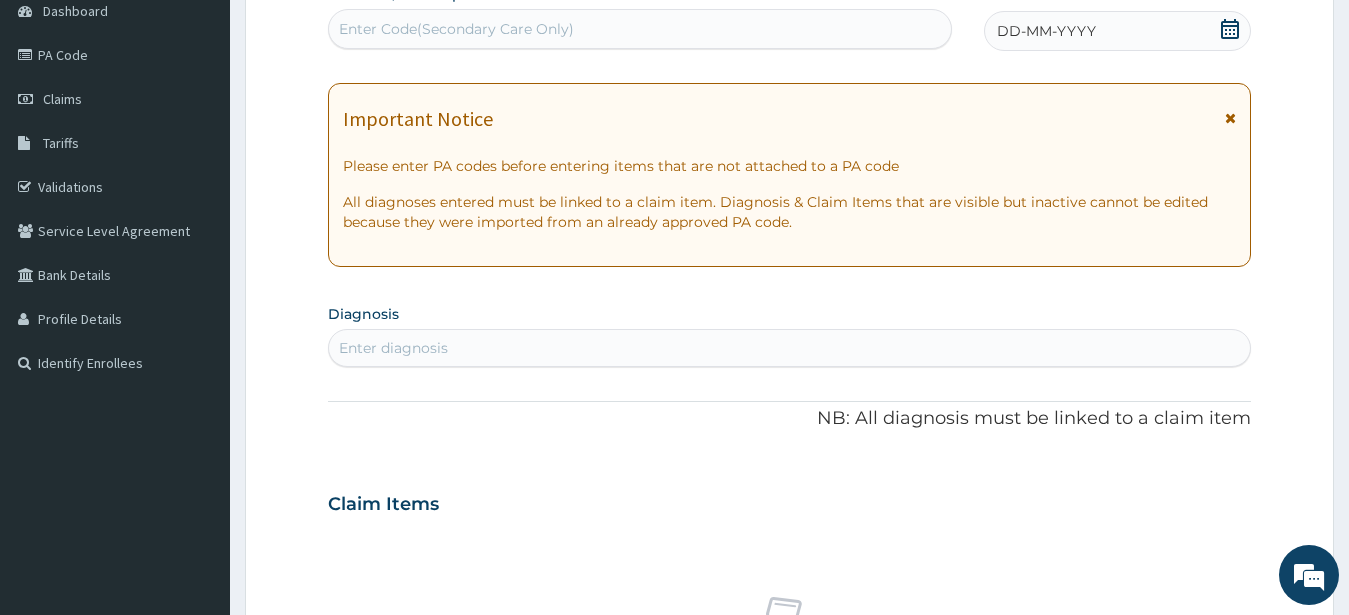 scroll, scrollTop: 0, scrollLeft: 0, axis: both 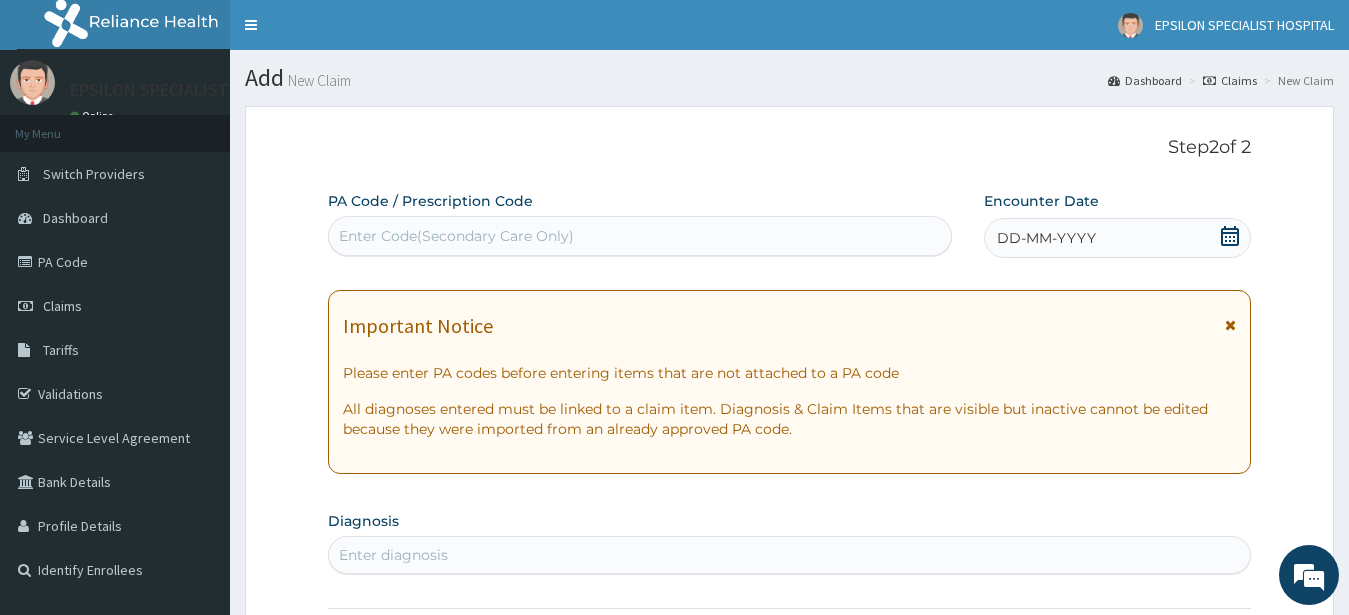 click on "Enter Code(Secondary Care Only)" at bounding box center (640, 236) 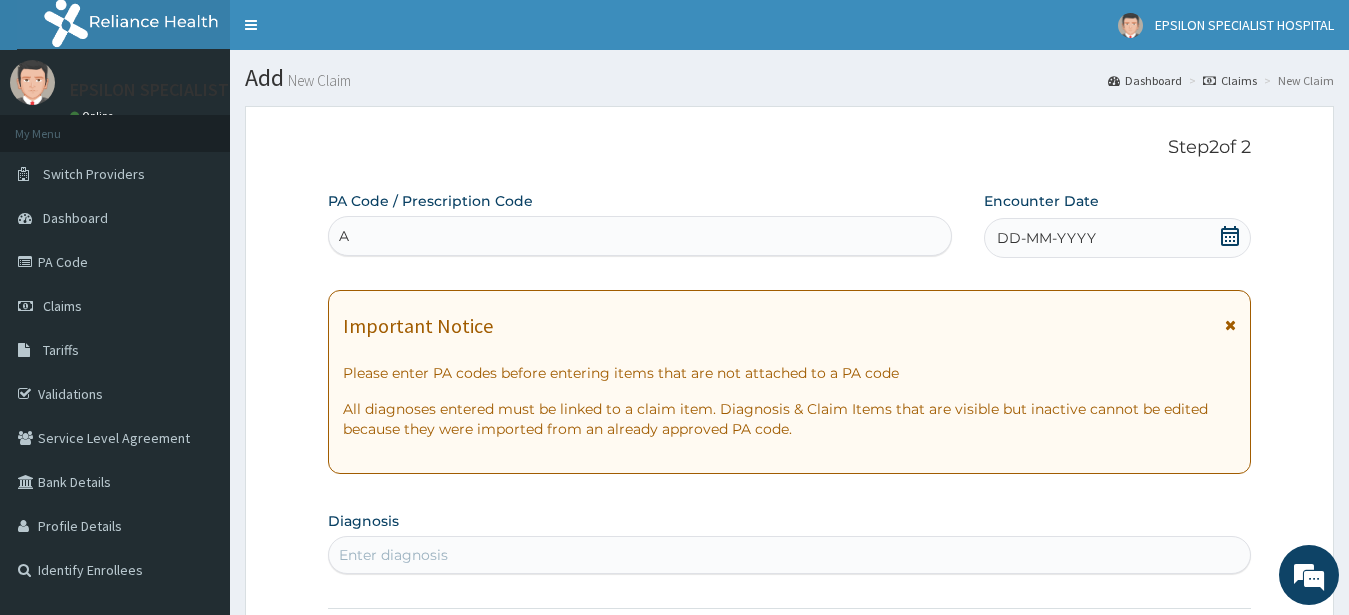type on "A" 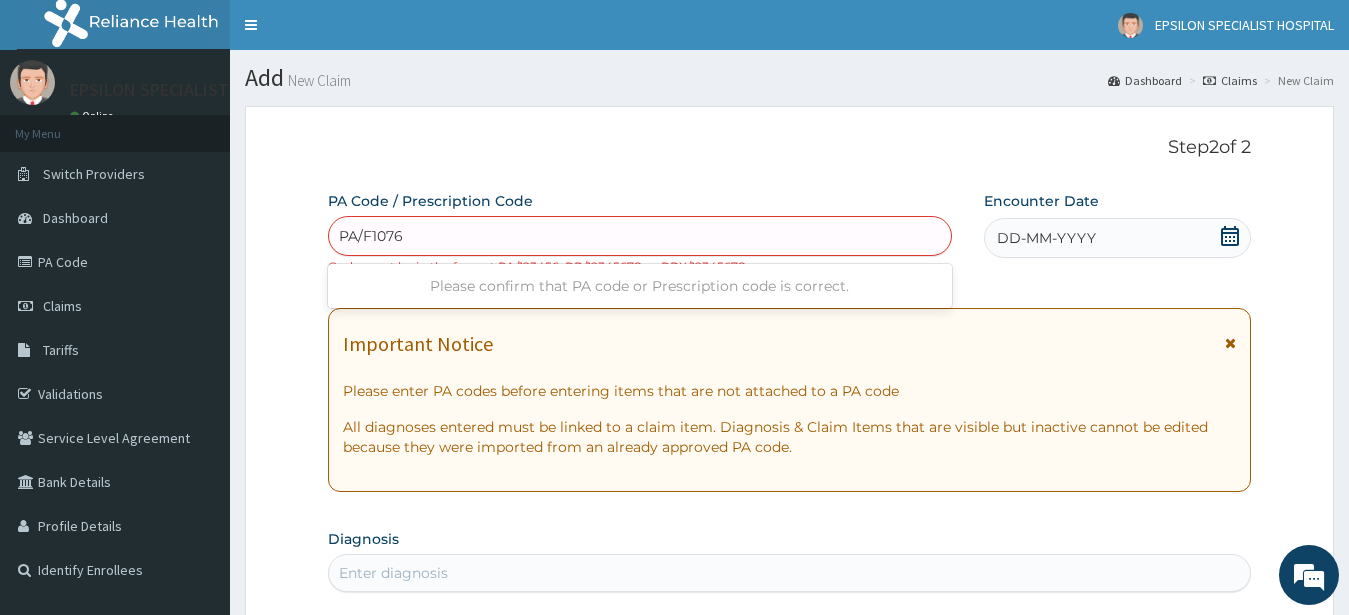 type on "PA/F1076D" 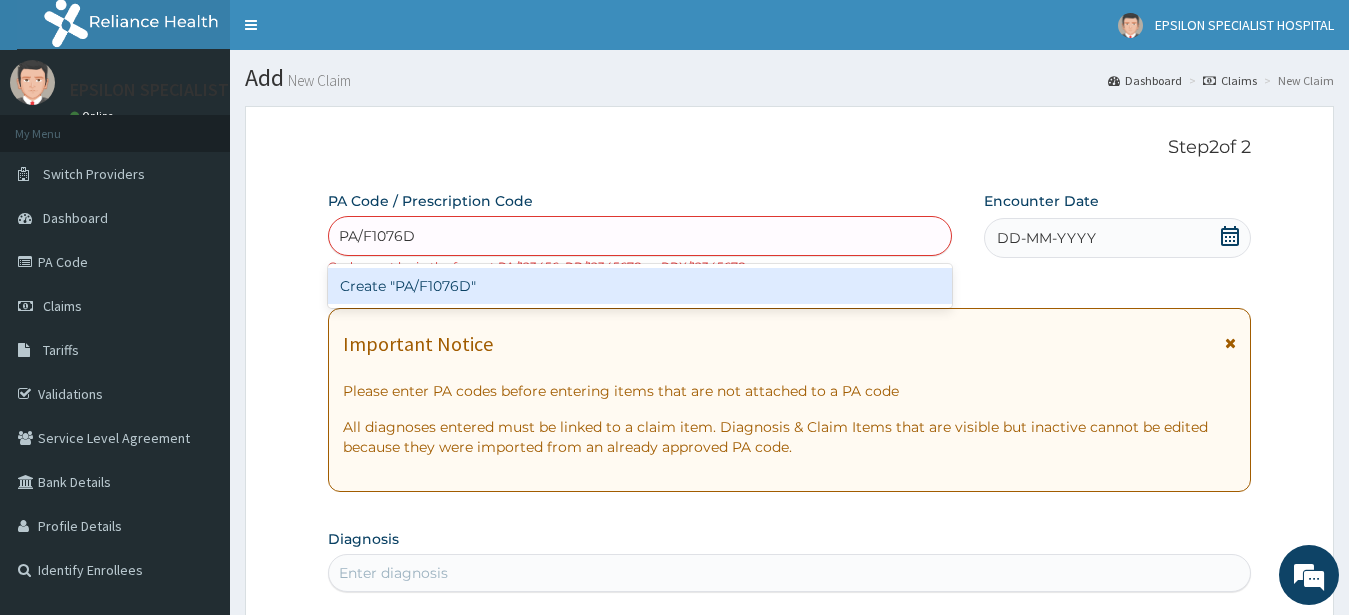 click on "Create "PA/F1076D"" at bounding box center [640, 286] 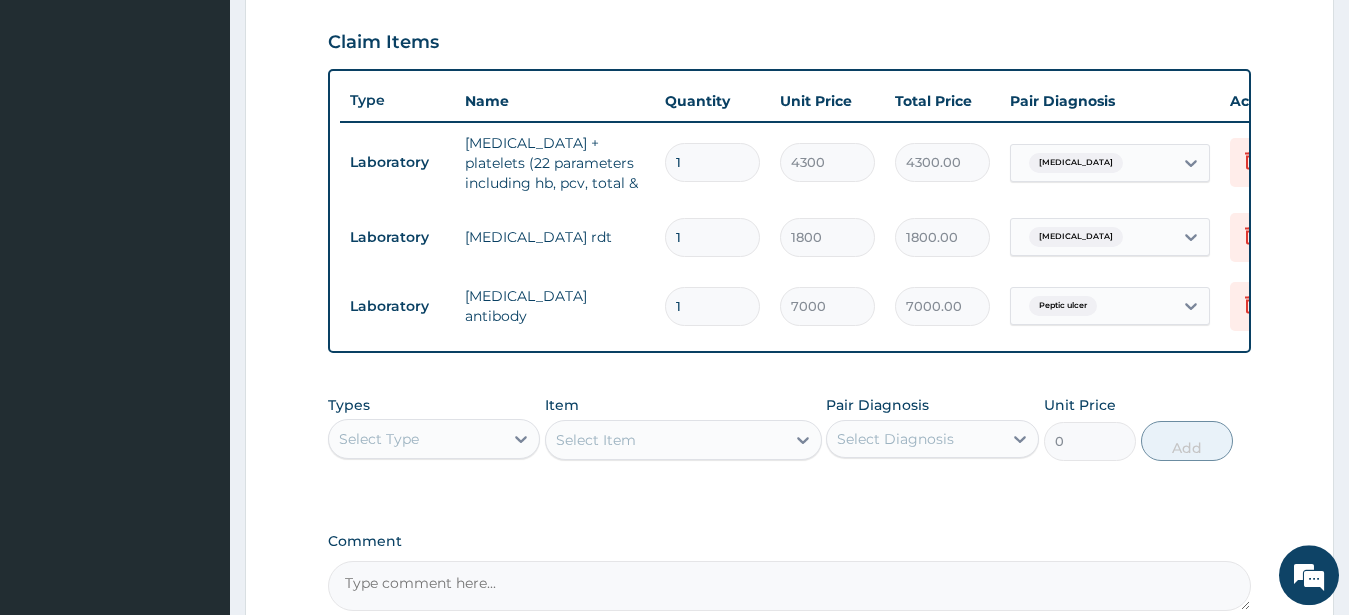 scroll, scrollTop: 692, scrollLeft: 0, axis: vertical 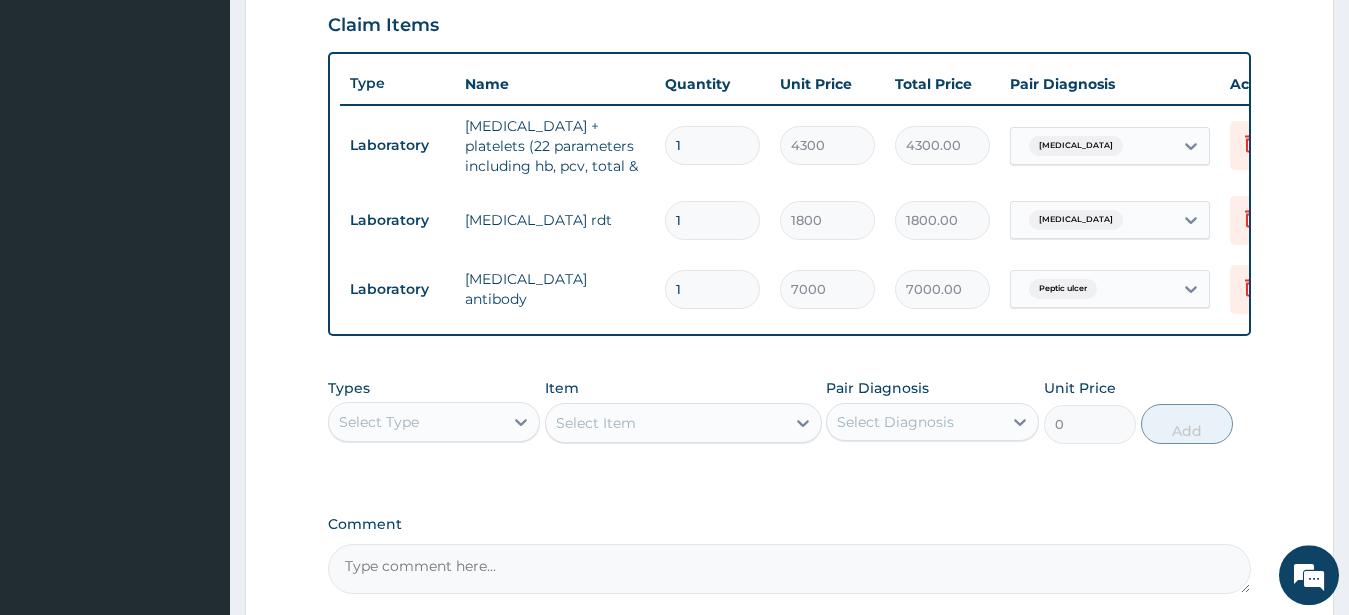 click on "Select Type" at bounding box center [416, 422] 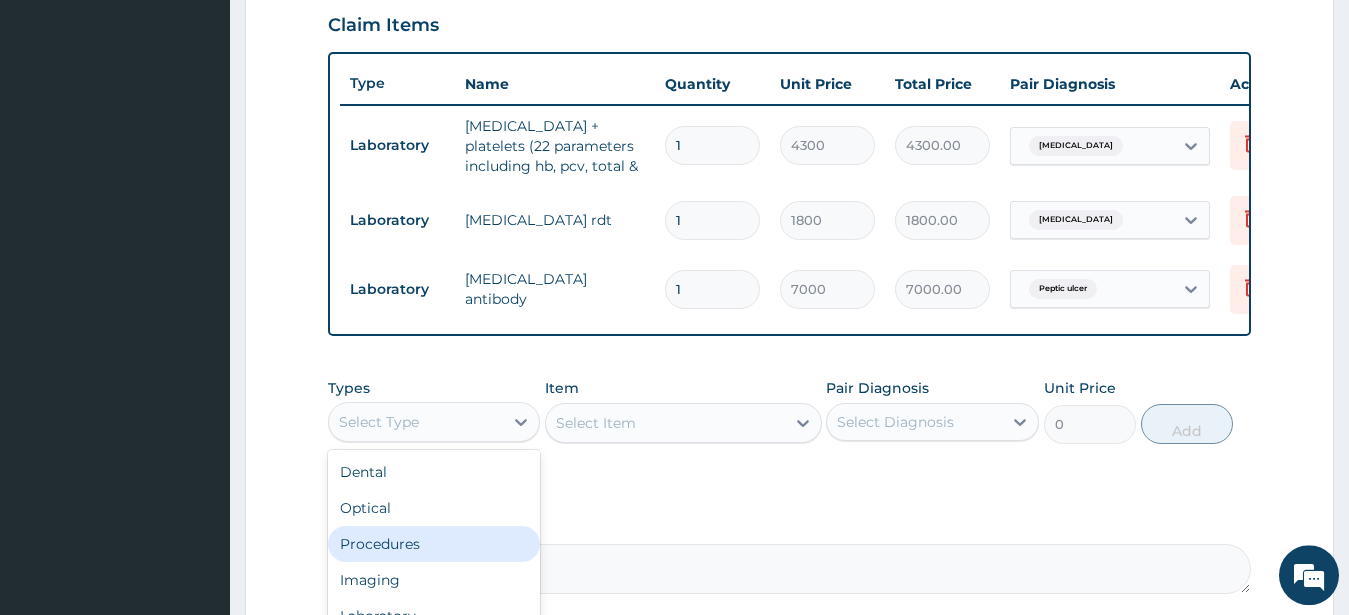 scroll, scrollTop: 68, scrollLeft: 0, axis: vertical 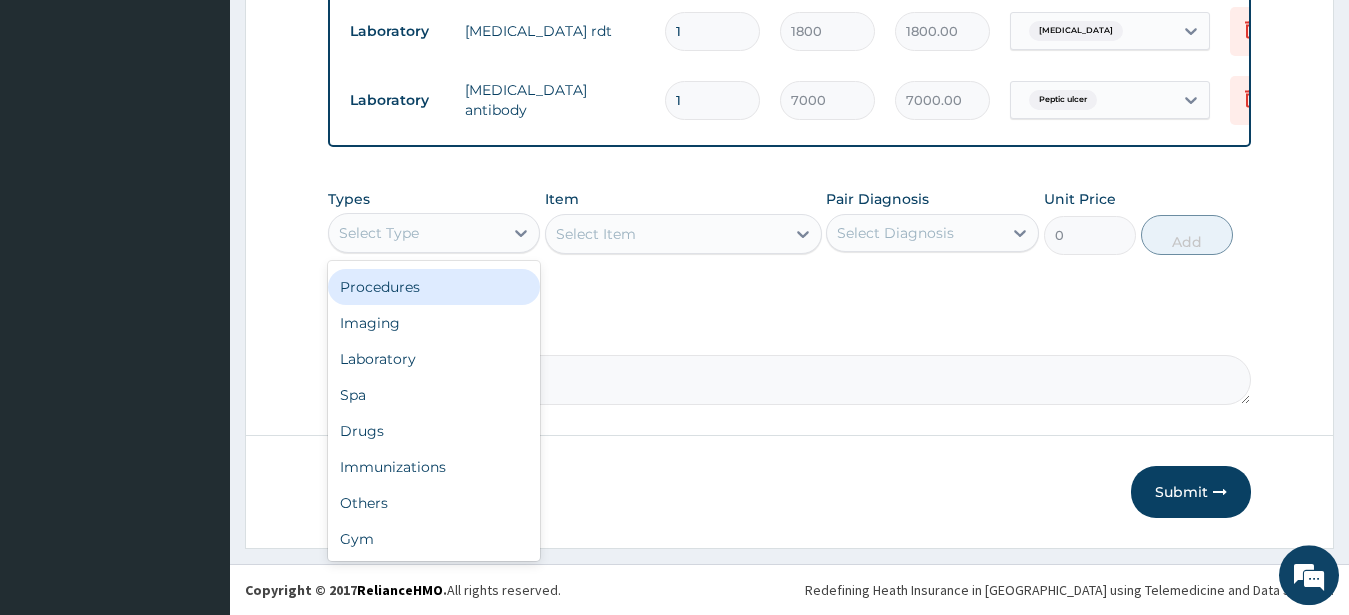 click on "Procedures" at bounding box center (434, 287) 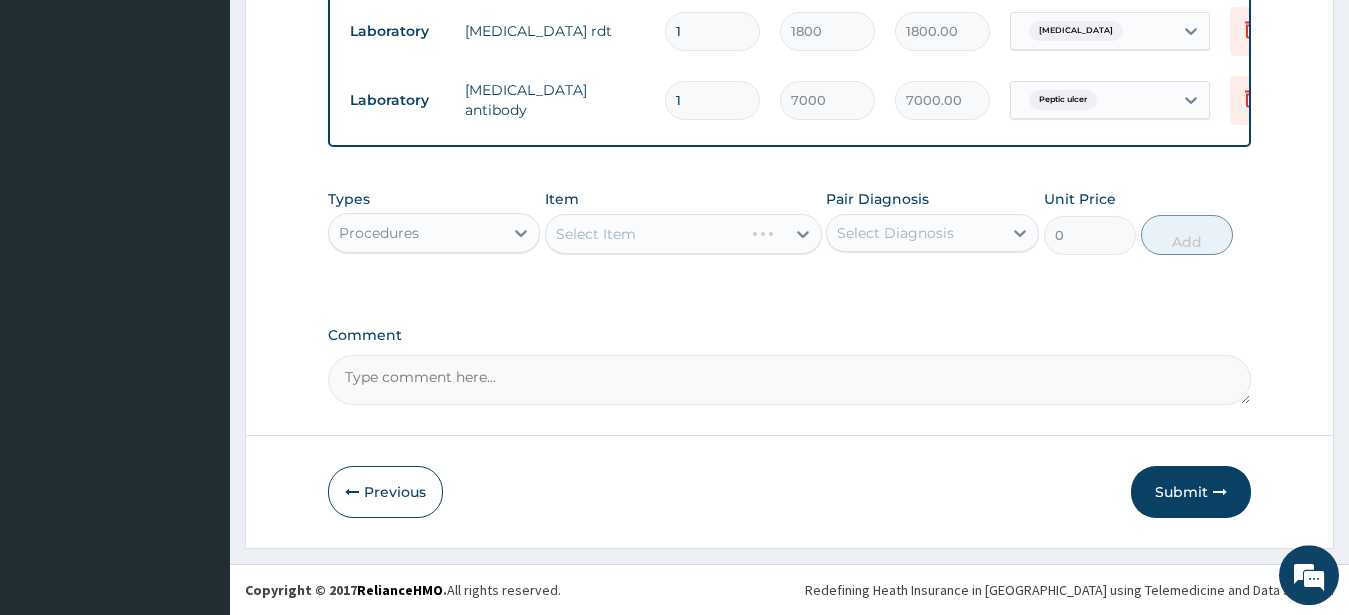 click on "Select Item" at bounding box center (683, 234) 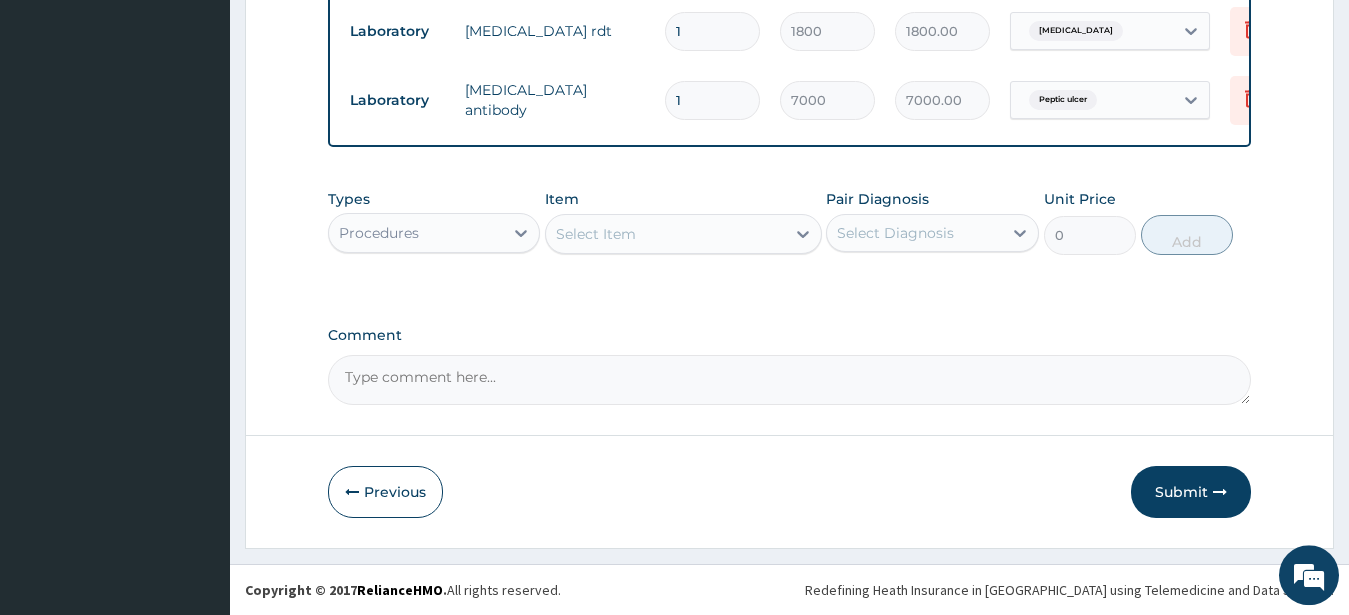 click on "Select Item" at bounding box center [665, 234] 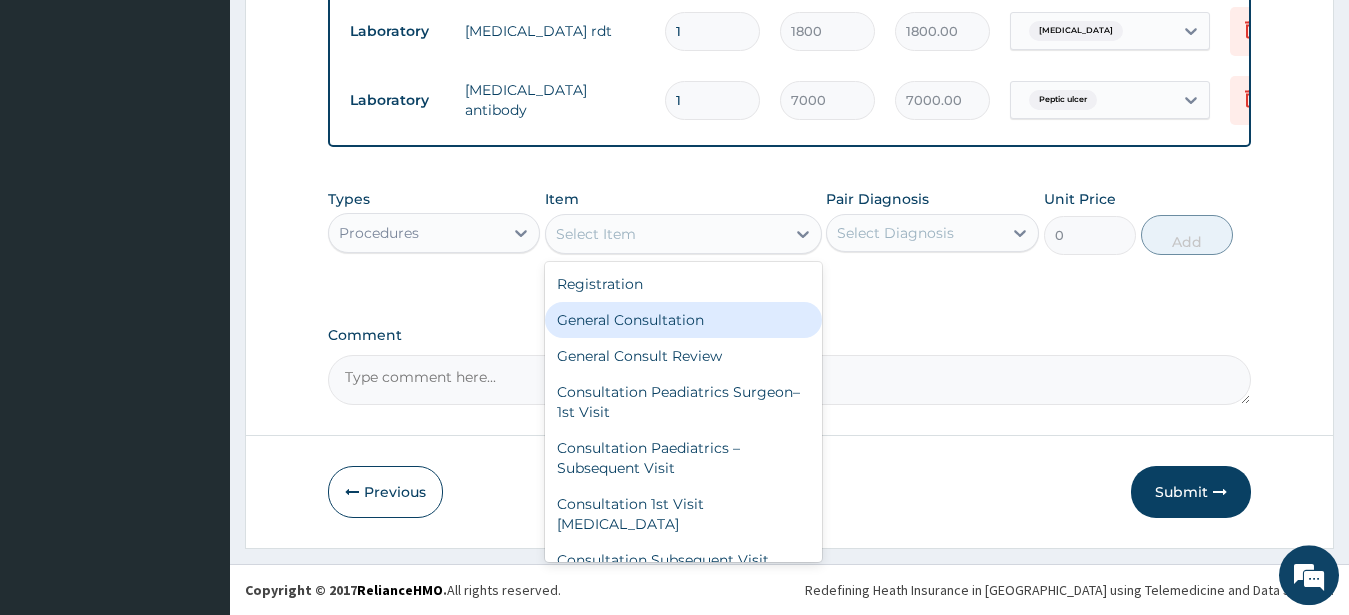 click on "General Consultation" at bounding box center [683, 320] 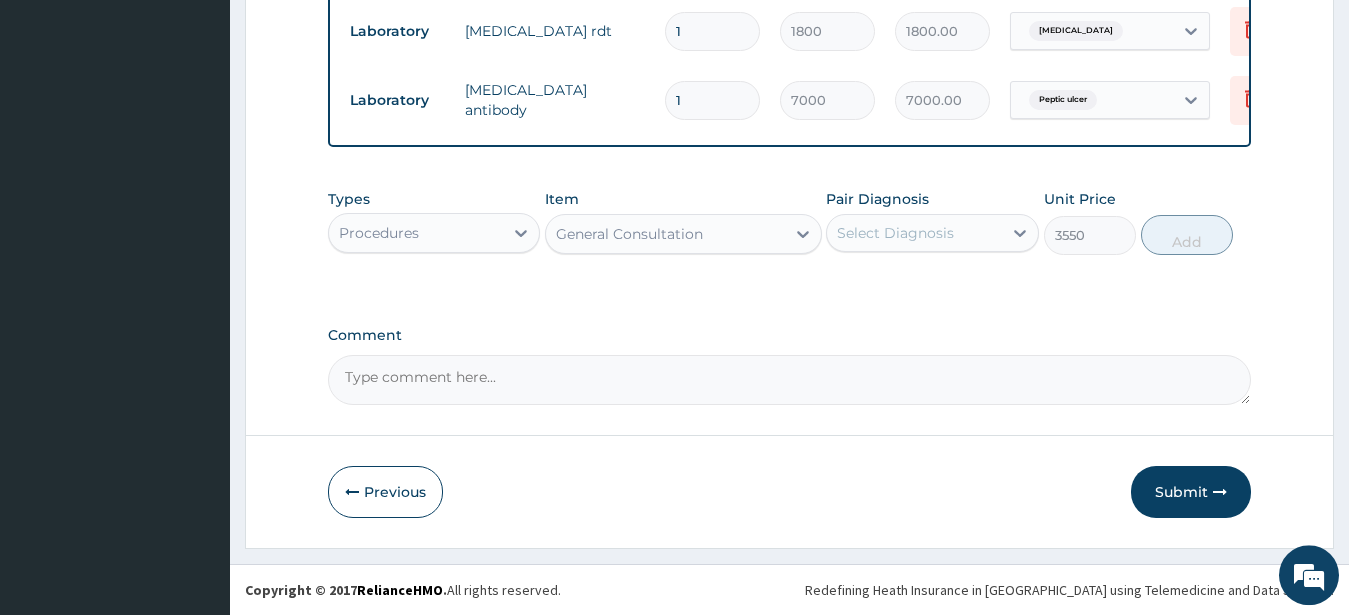 type on "3550" 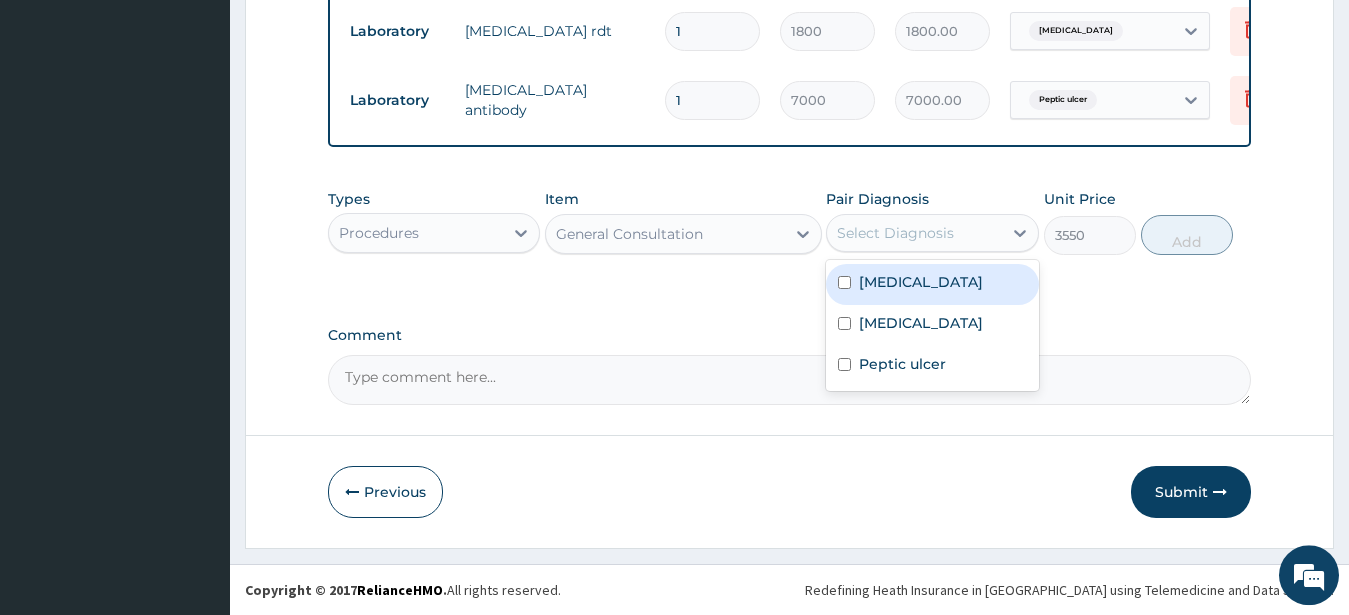 click on "Select Diagnosis" at bounding box center (895, 233) 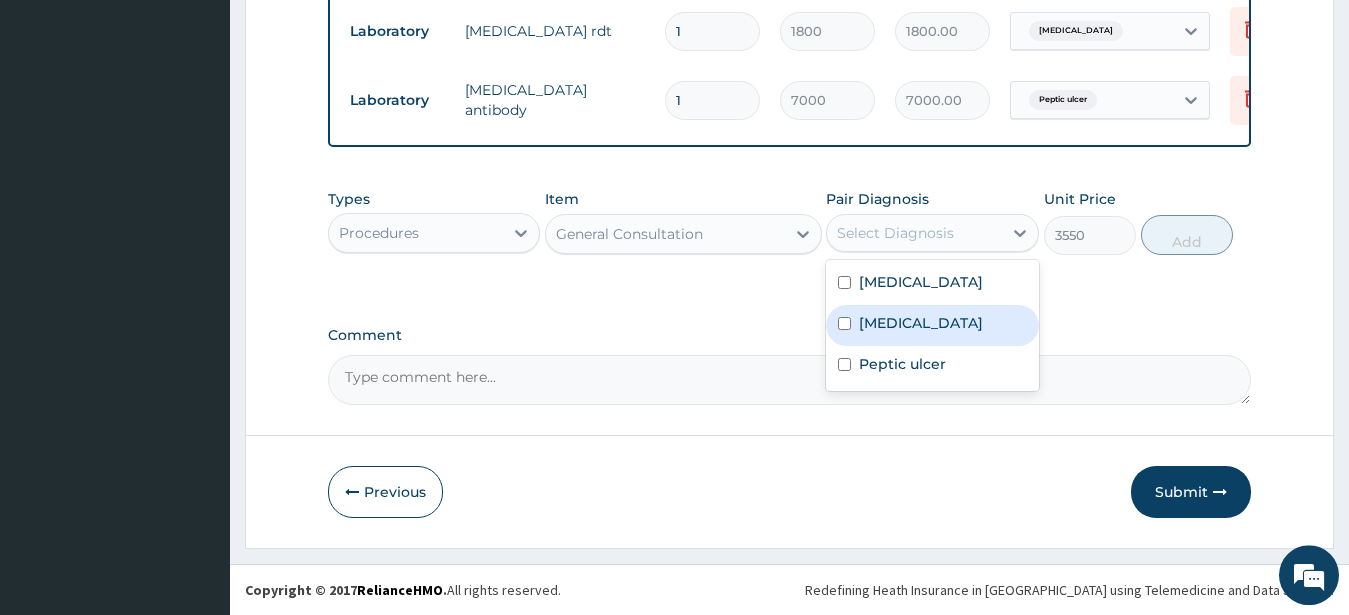 click at bounding box center [844, 323] 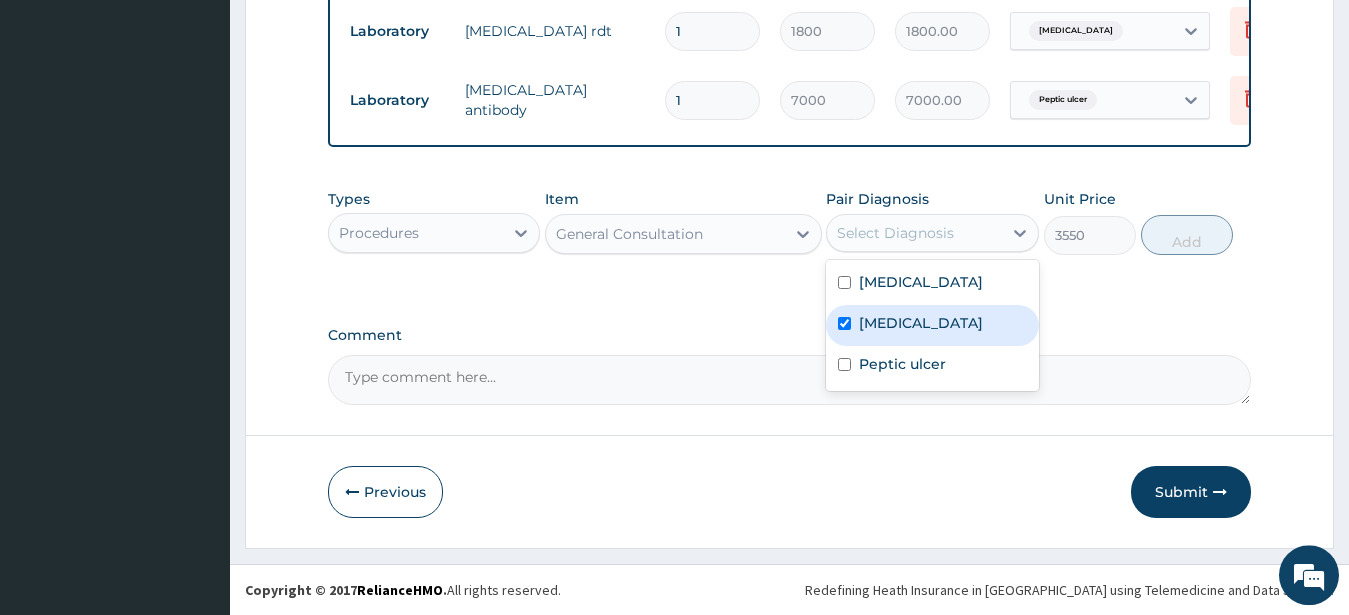 checkbox on "true" 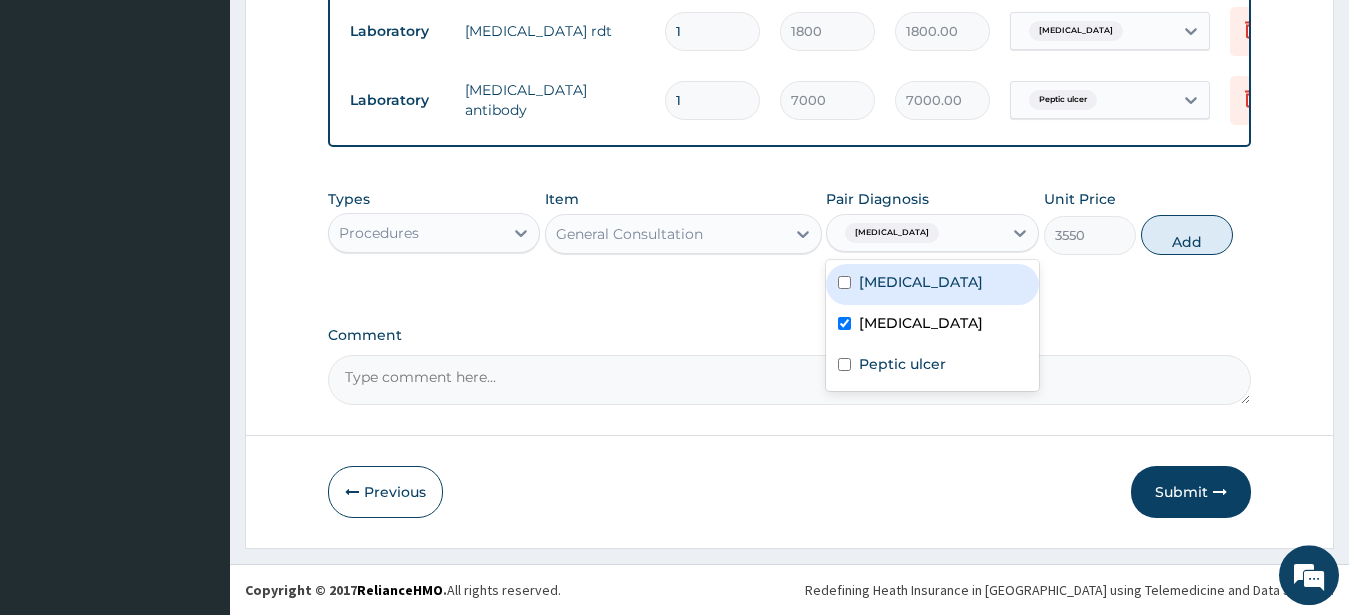 click at bounding box center [844, 282] 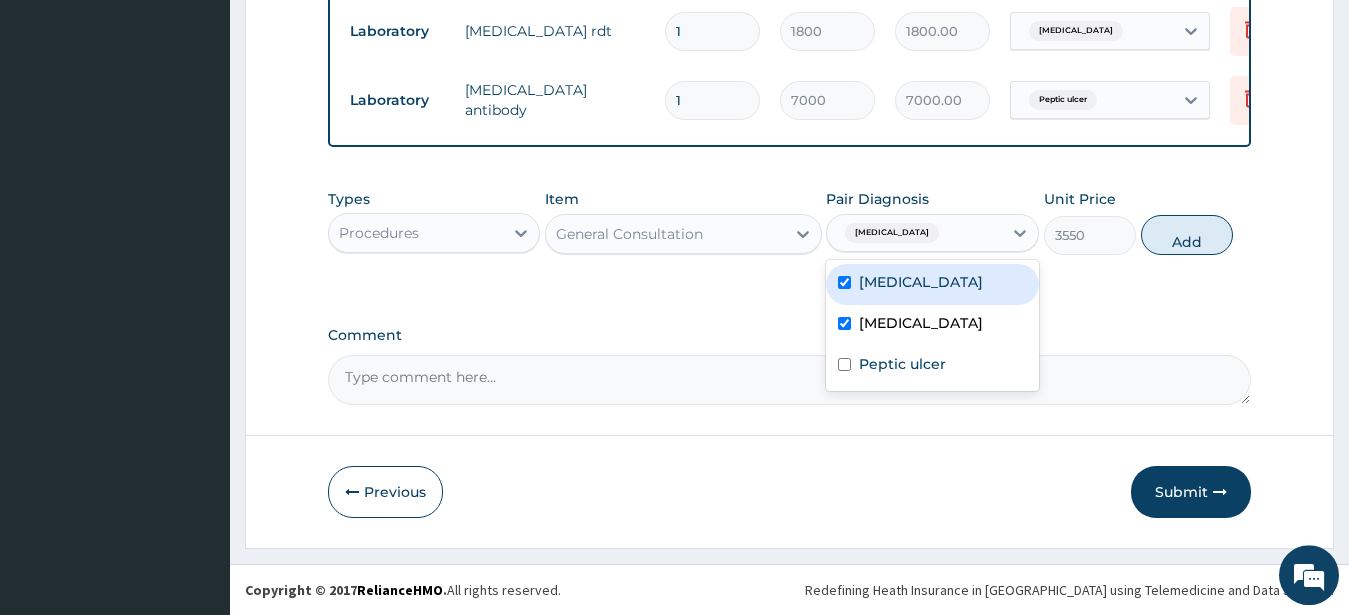 checkbox on "true" 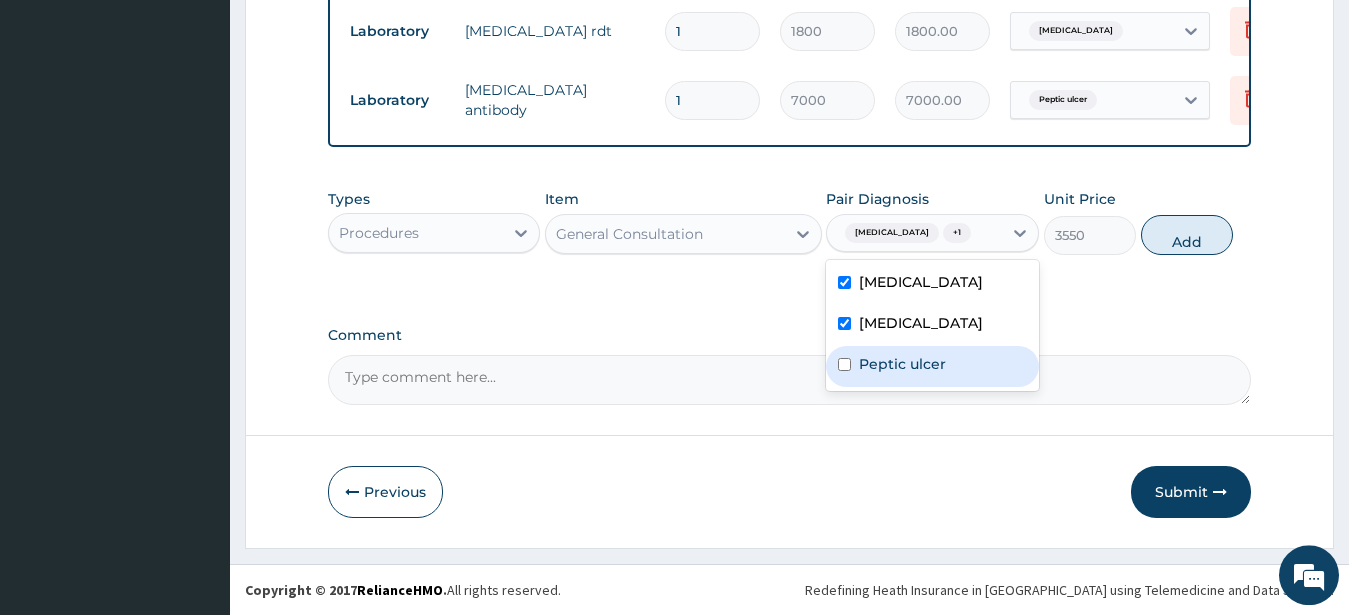 click at bounding box center (844, 364) 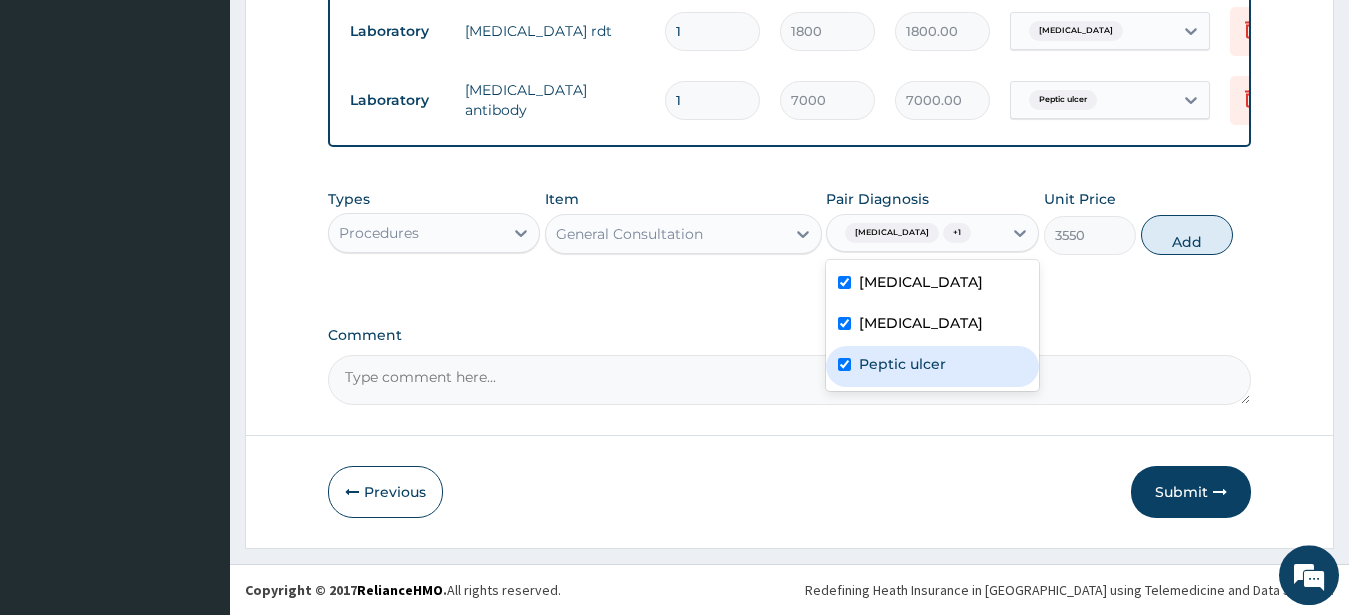 checkbox on "true" 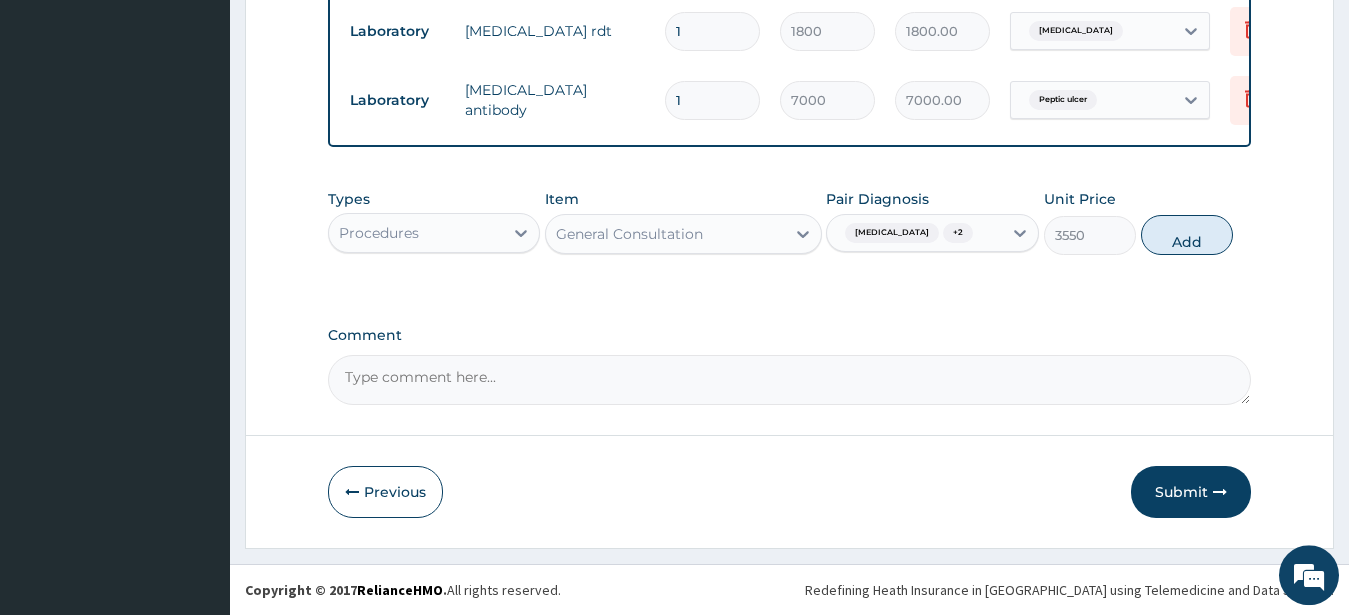 drag, startPoint x: 1180, startPoint y: 232, endPoint x: 1176, endPoint y: 272, distance: 40.1995 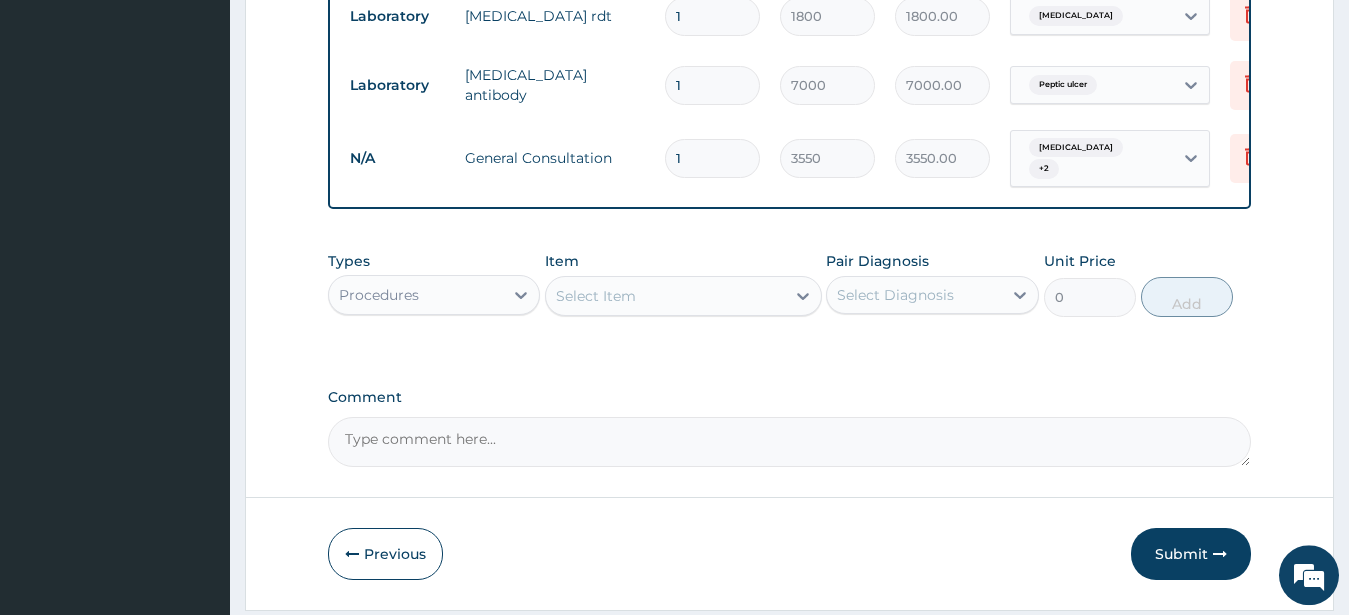 click on "Item Select Item" at bounding box center (683, 284) 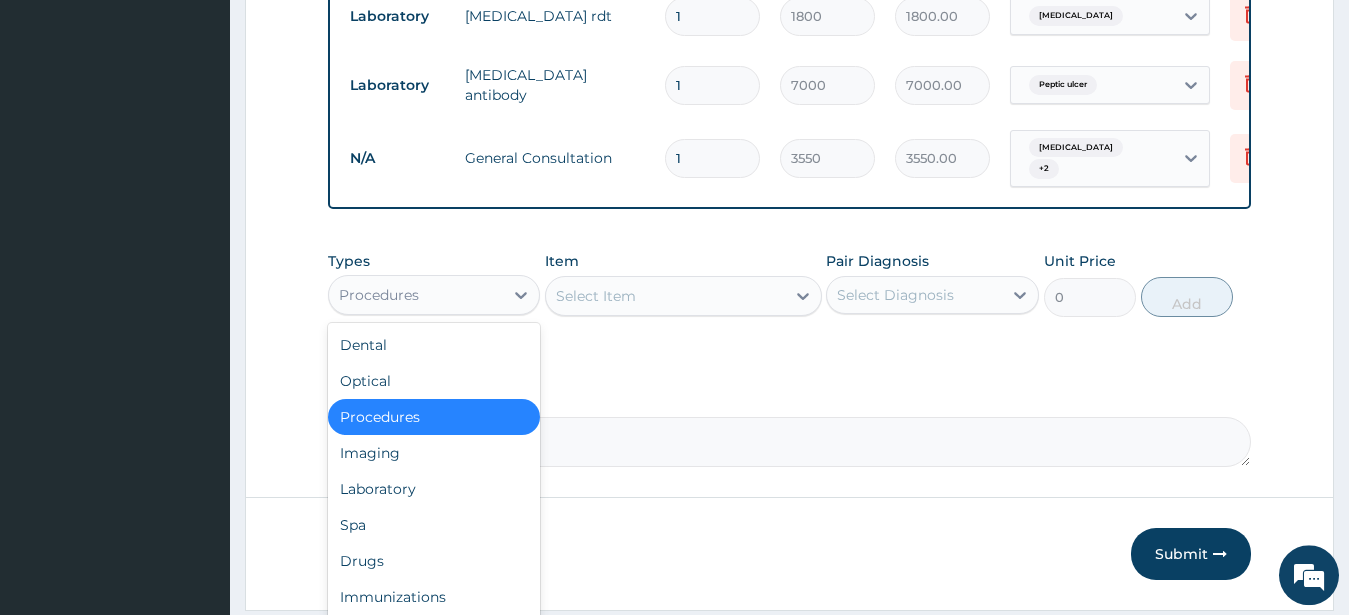 click on "Procedures" at bounding box center [416, 295] 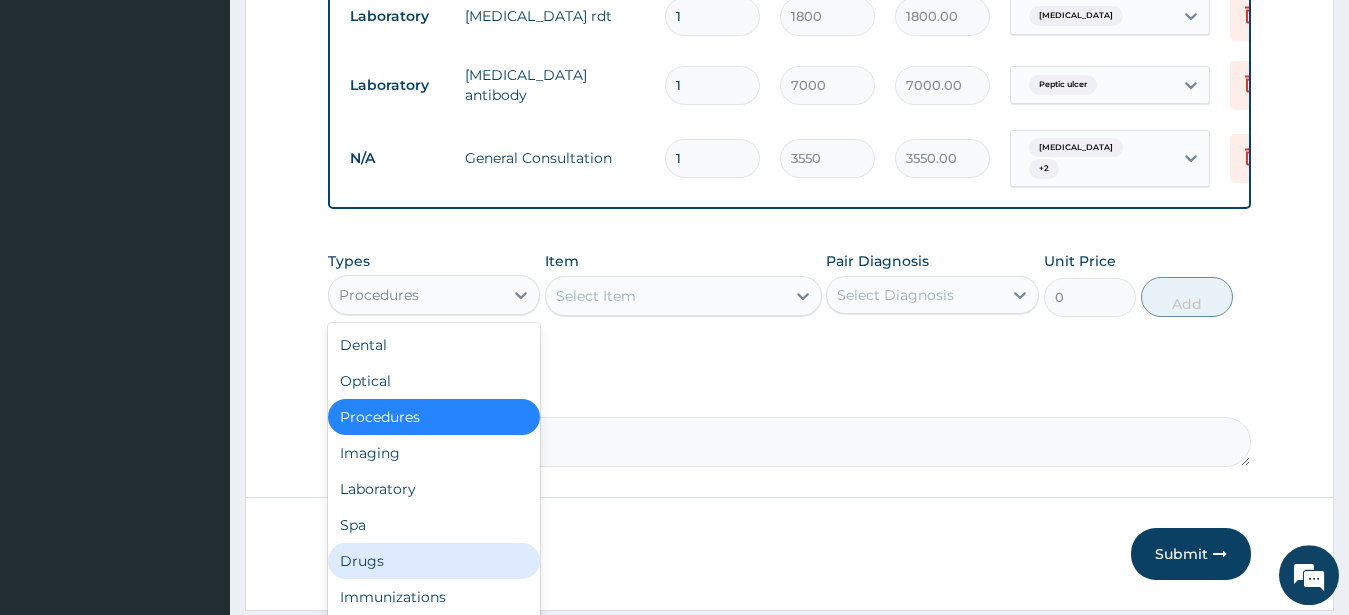 drag, startPoint x: 370, startPoint y: 566, endPoint x: 544, endPoint y: 515, distance: 181.32016 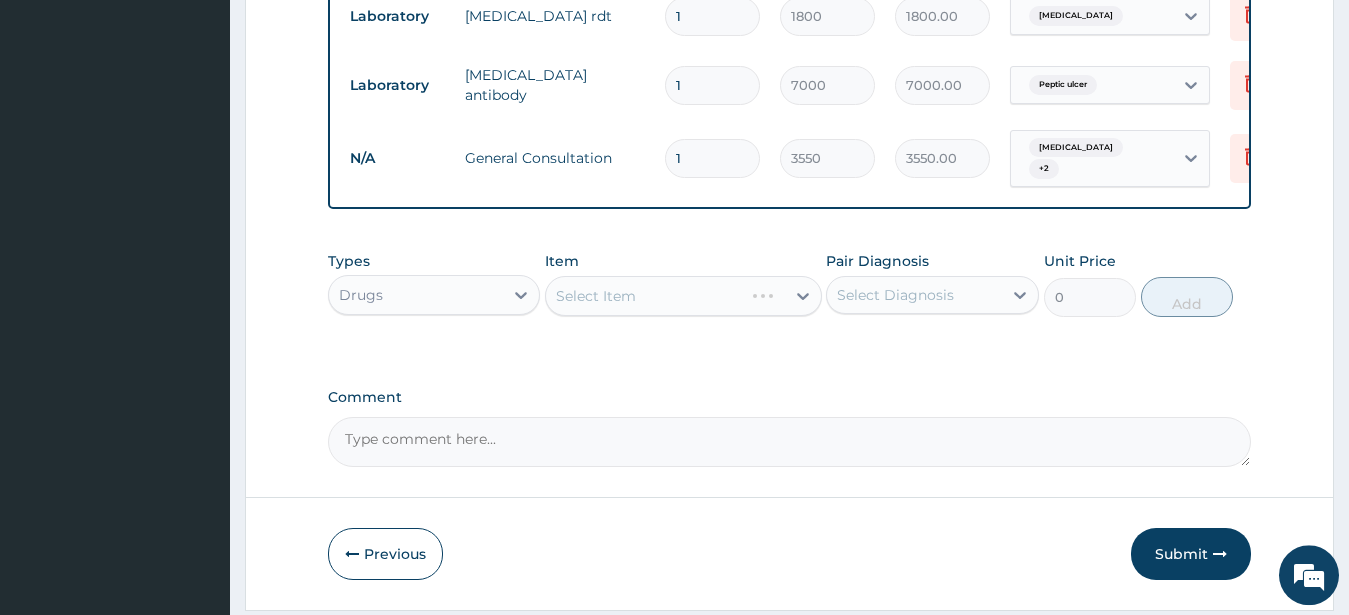 click on "Select Item" at bounding box center [683, 296] 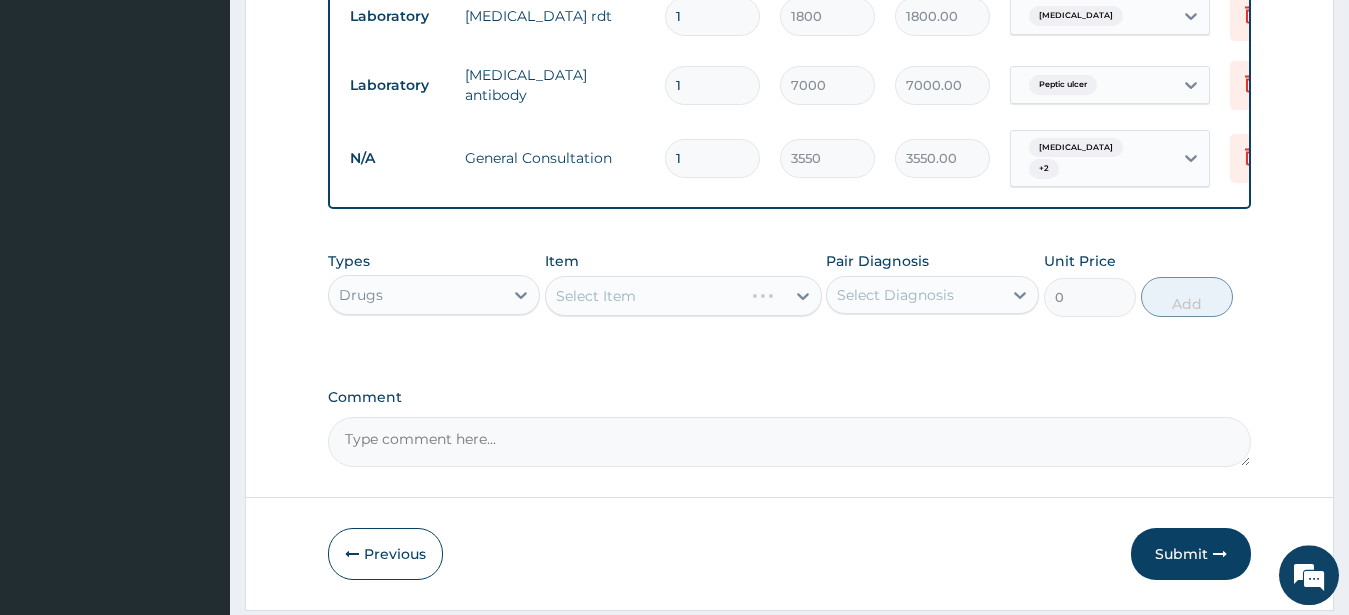 click on "Select Item" at bounding box center [644, 296] 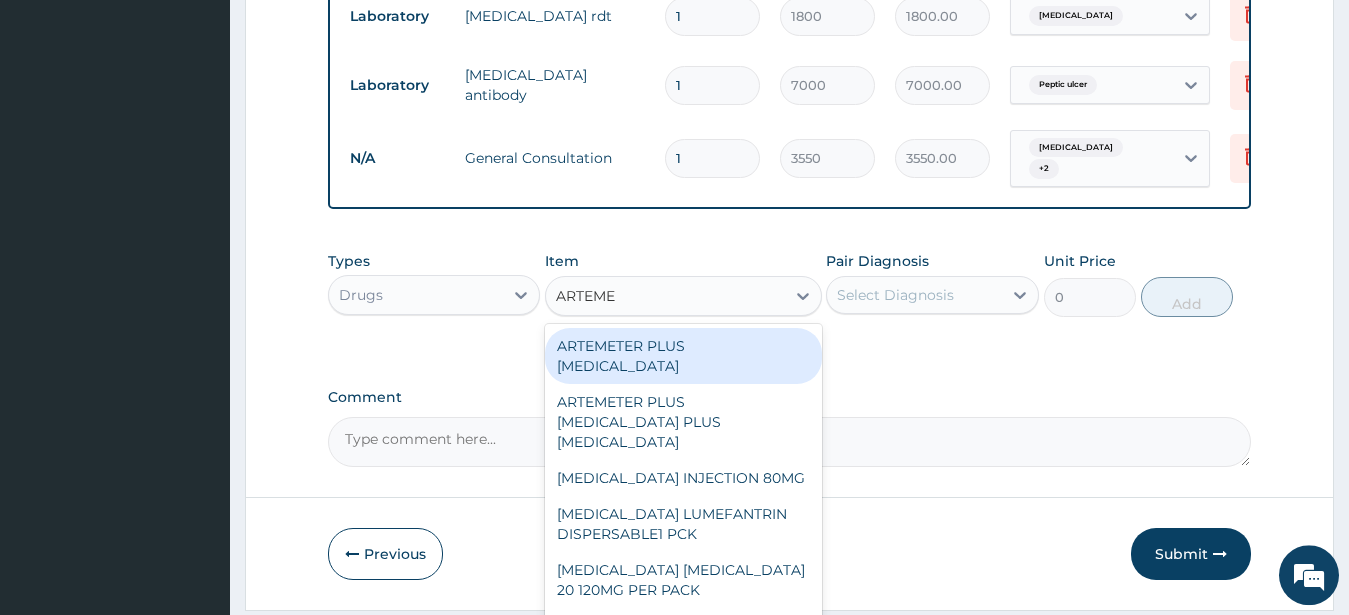 type on "ARTEMET" 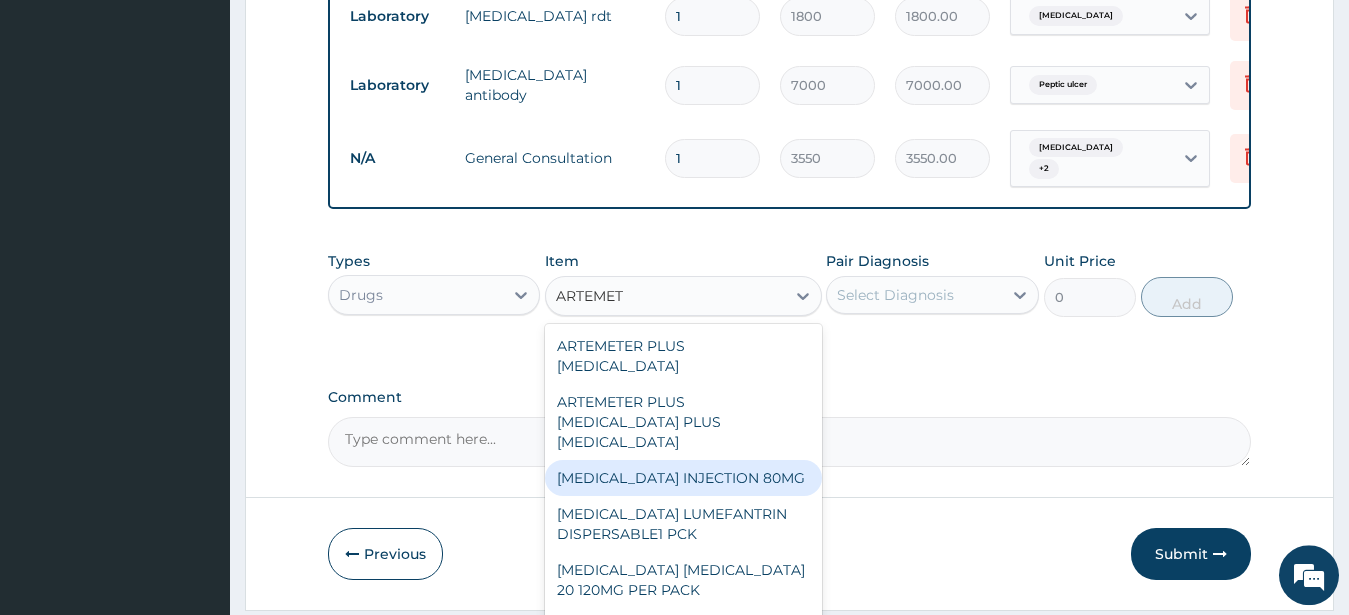 click on "ARTEMETHER INJECTION 80MG" at bounding box center [683, 478] 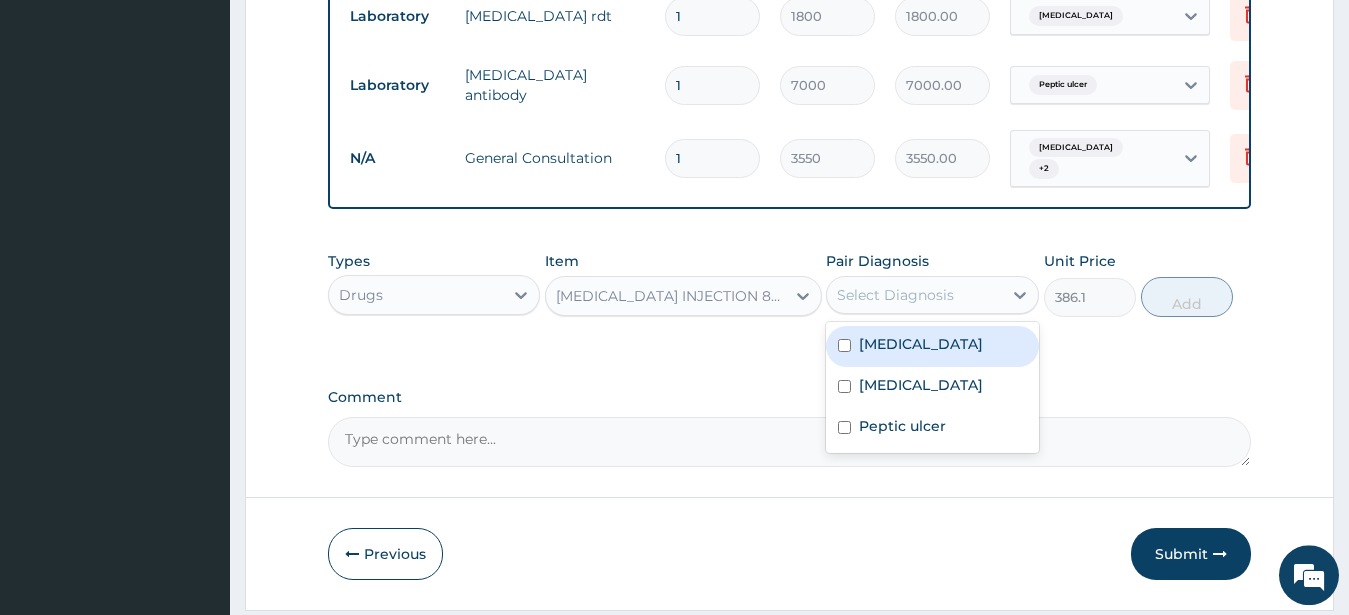 click on "Select Diagnosis" at bounding box center [914, 295] 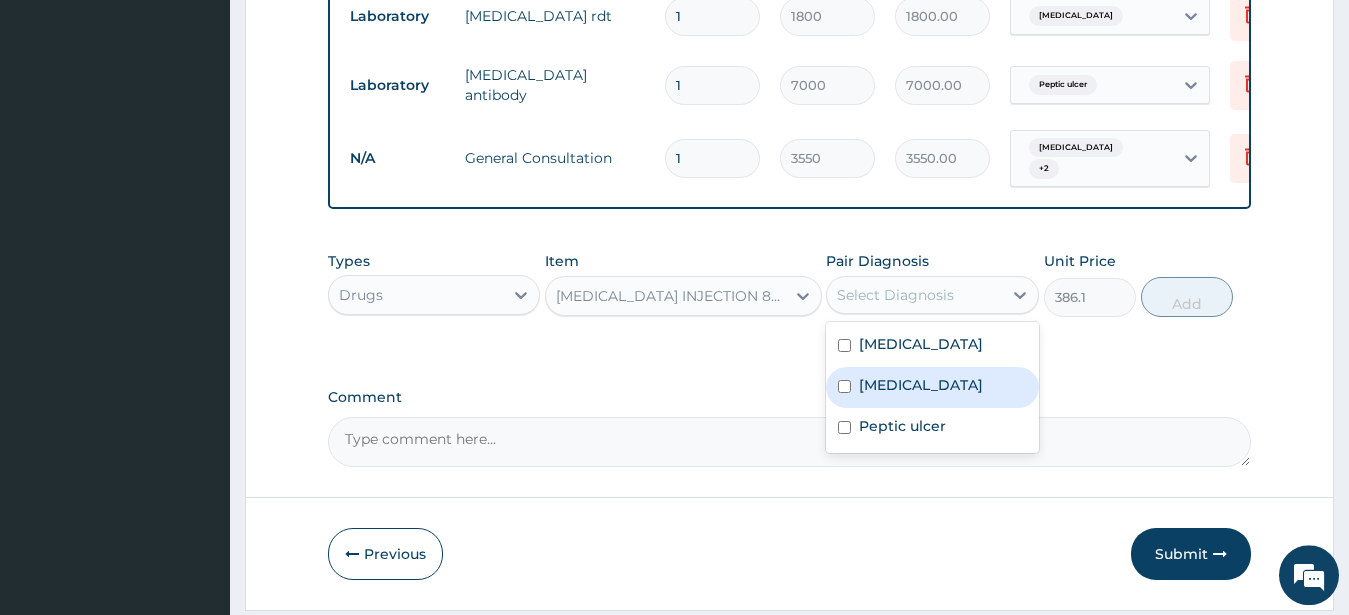 click at bounding box center [844, 386] 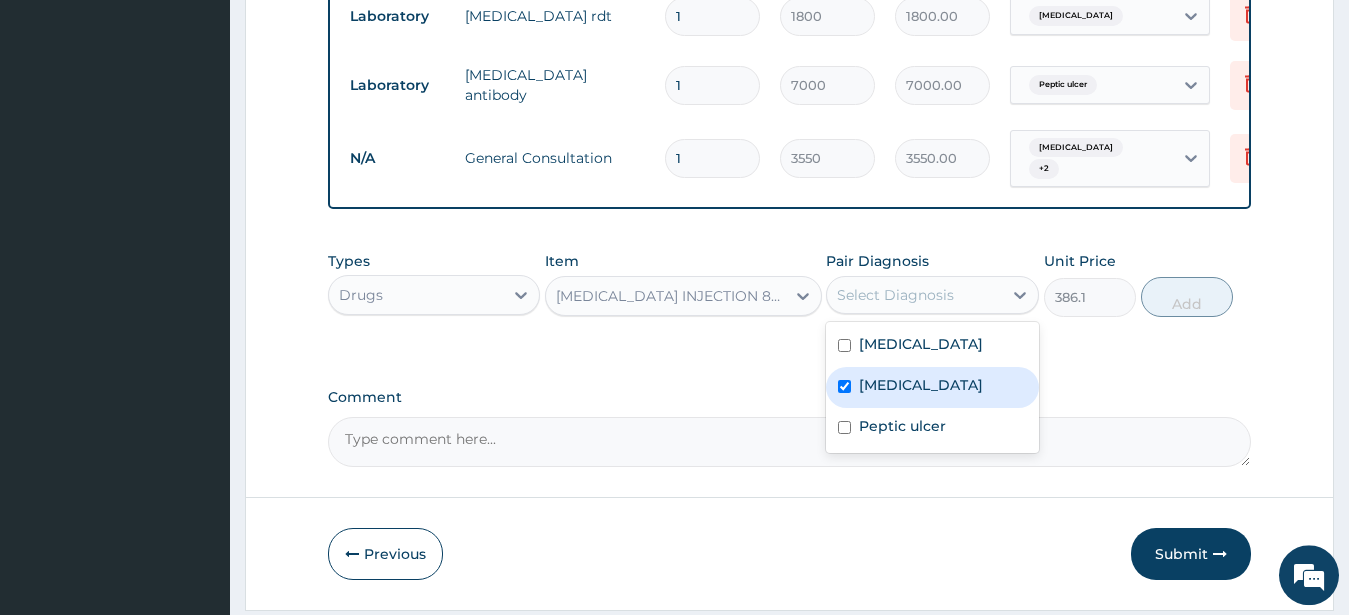 checkbox on "true" 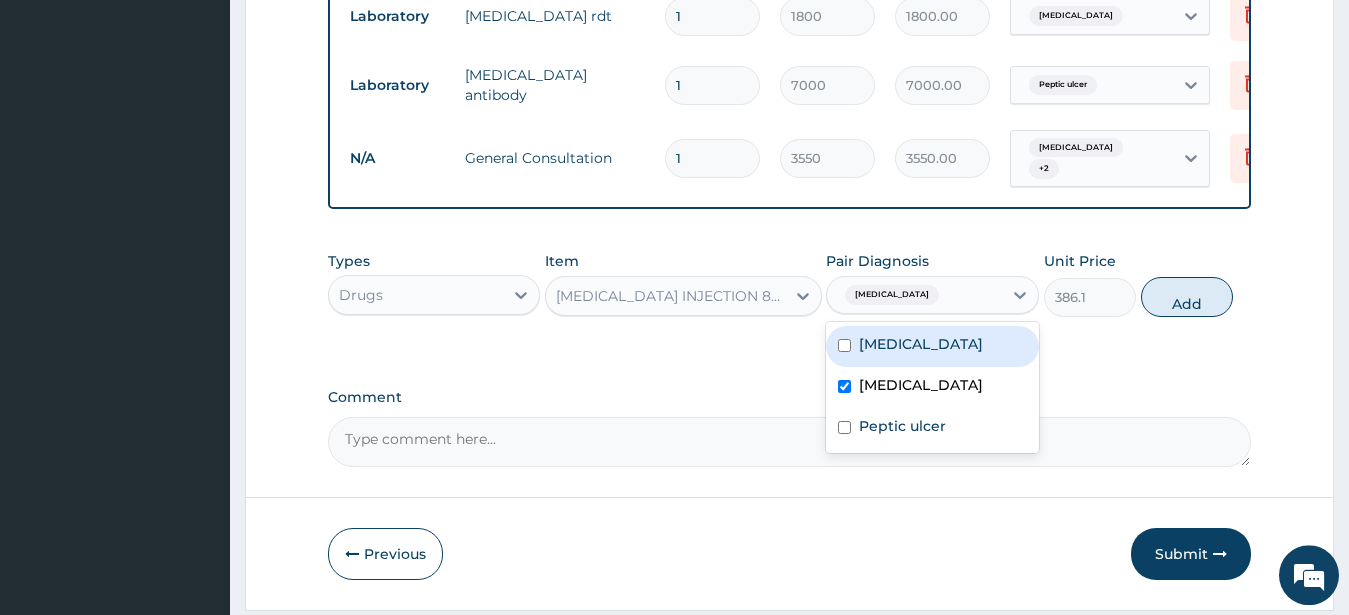 click on "[MEDICAL_DATA]" at bounding box center (932, 346) 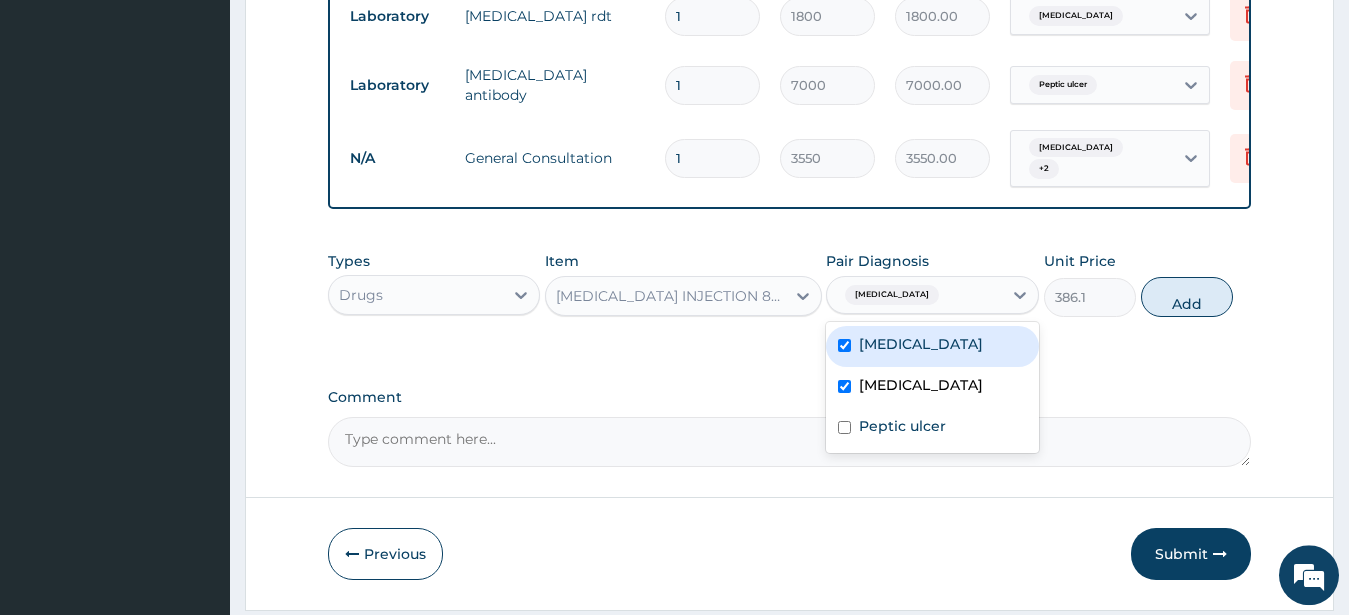 checkbox on "true" 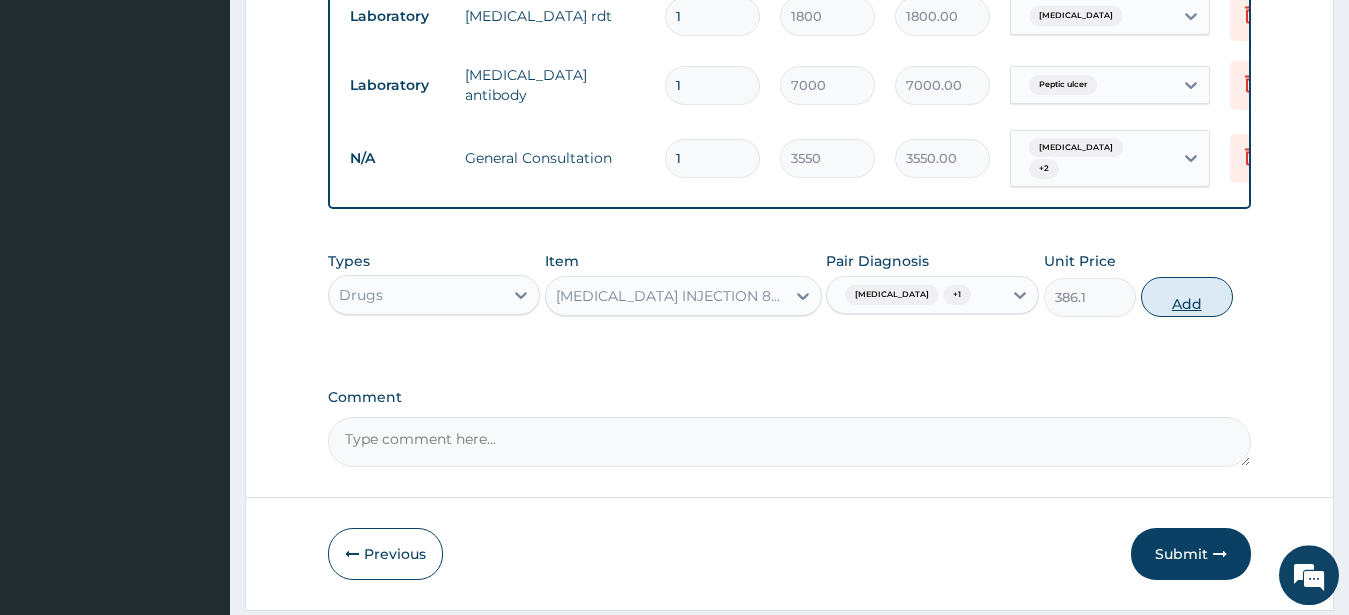 click on "Add" at bounding box center [1187, 297] 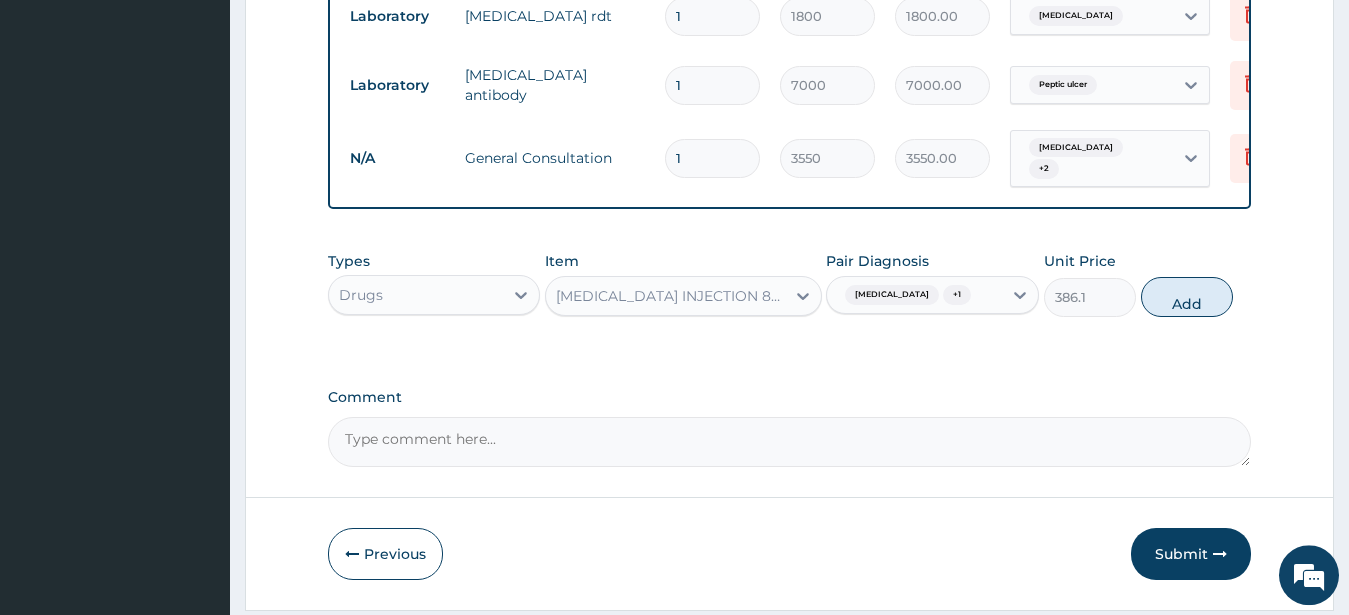 type on "0" 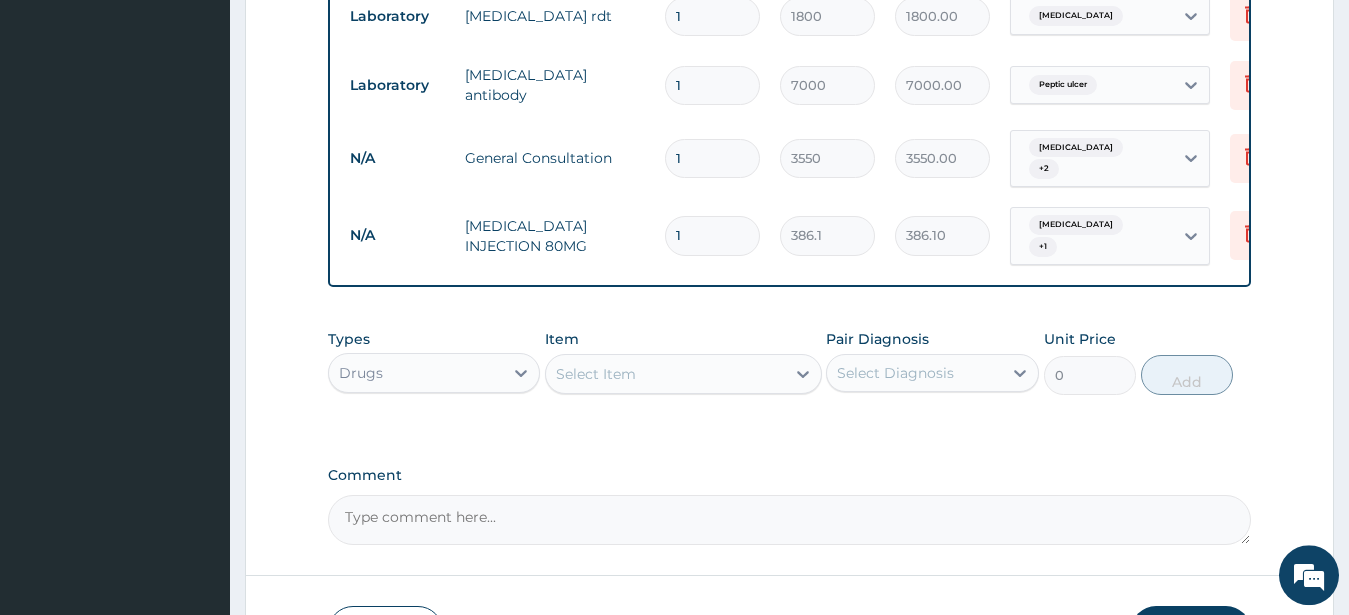 type 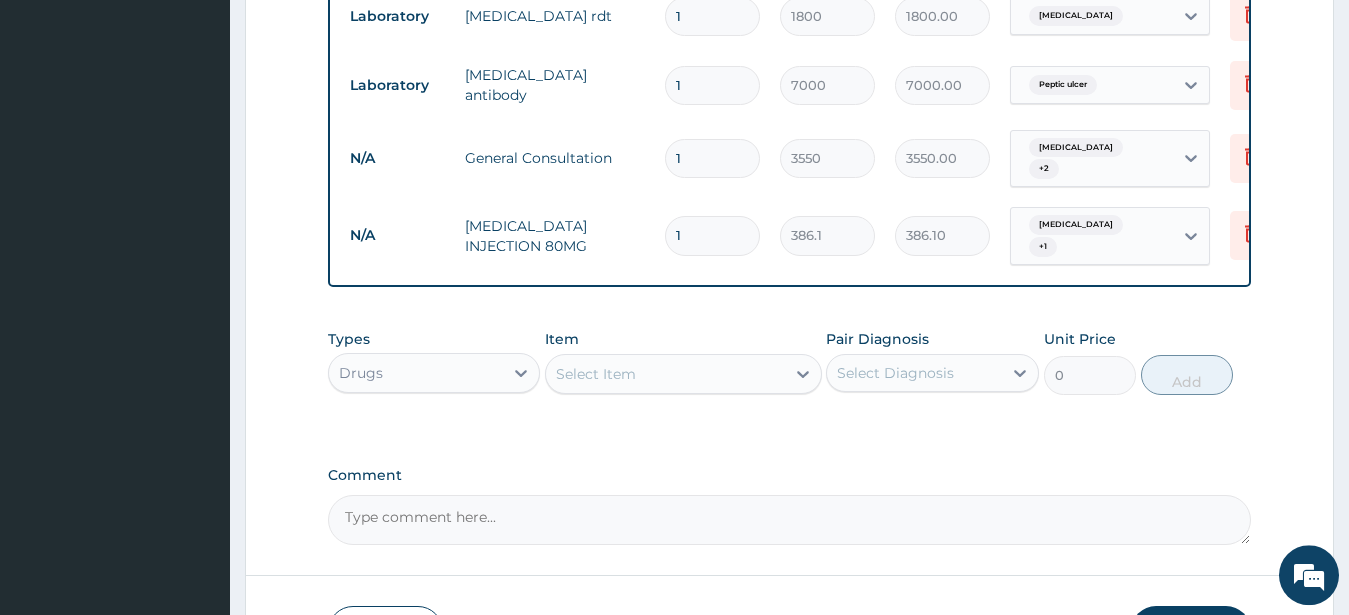 type on "0.00" 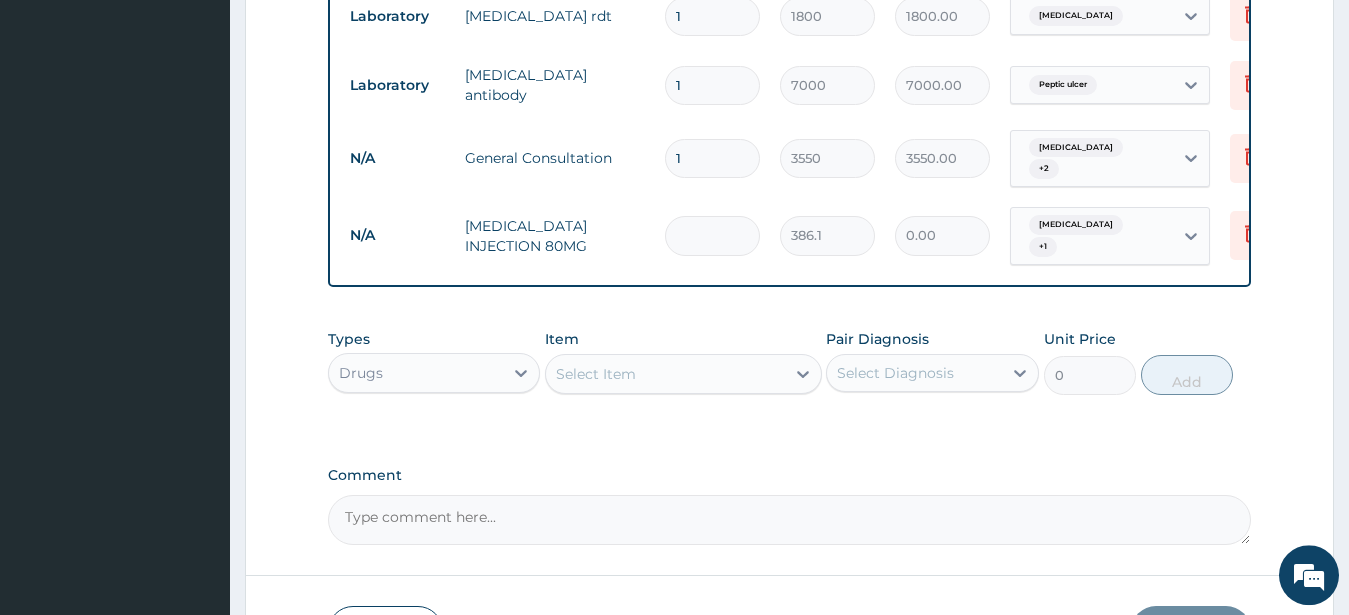 type on "3" 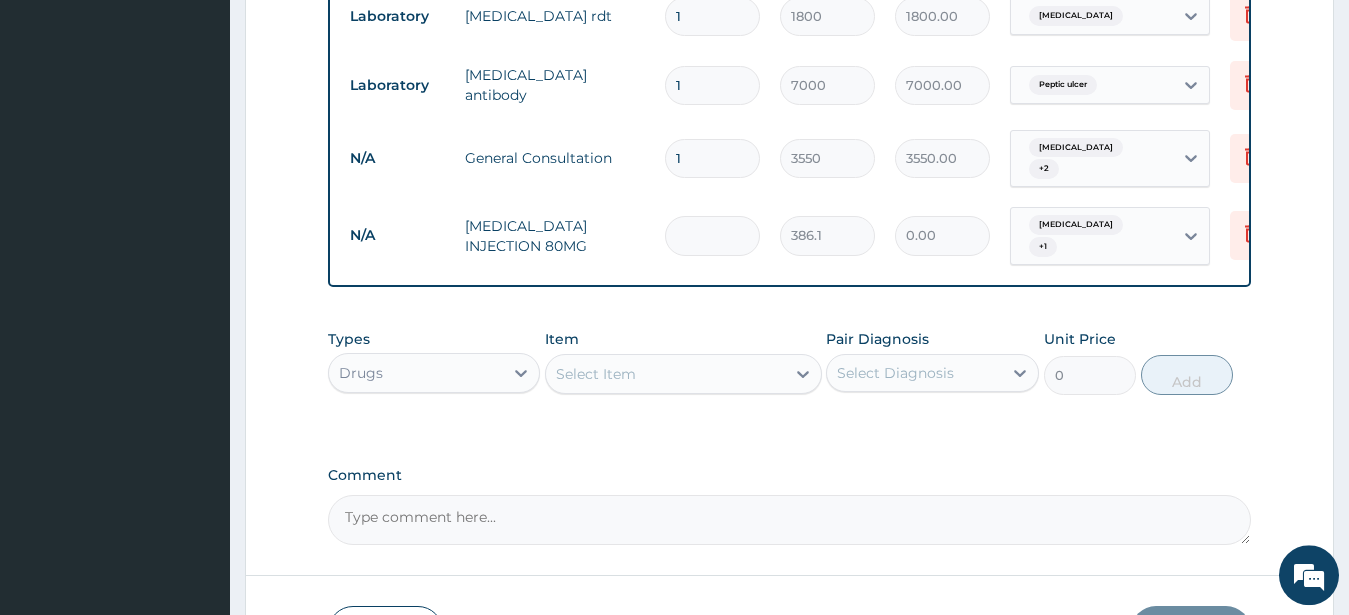 type on "1158.30" 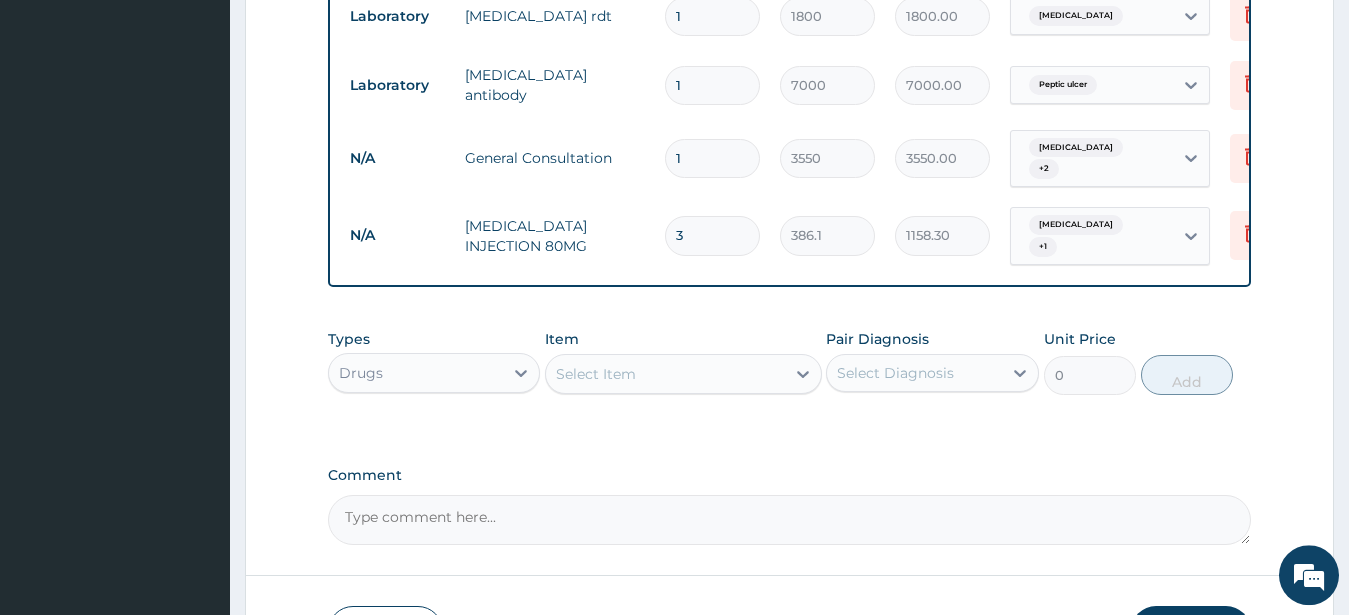 type 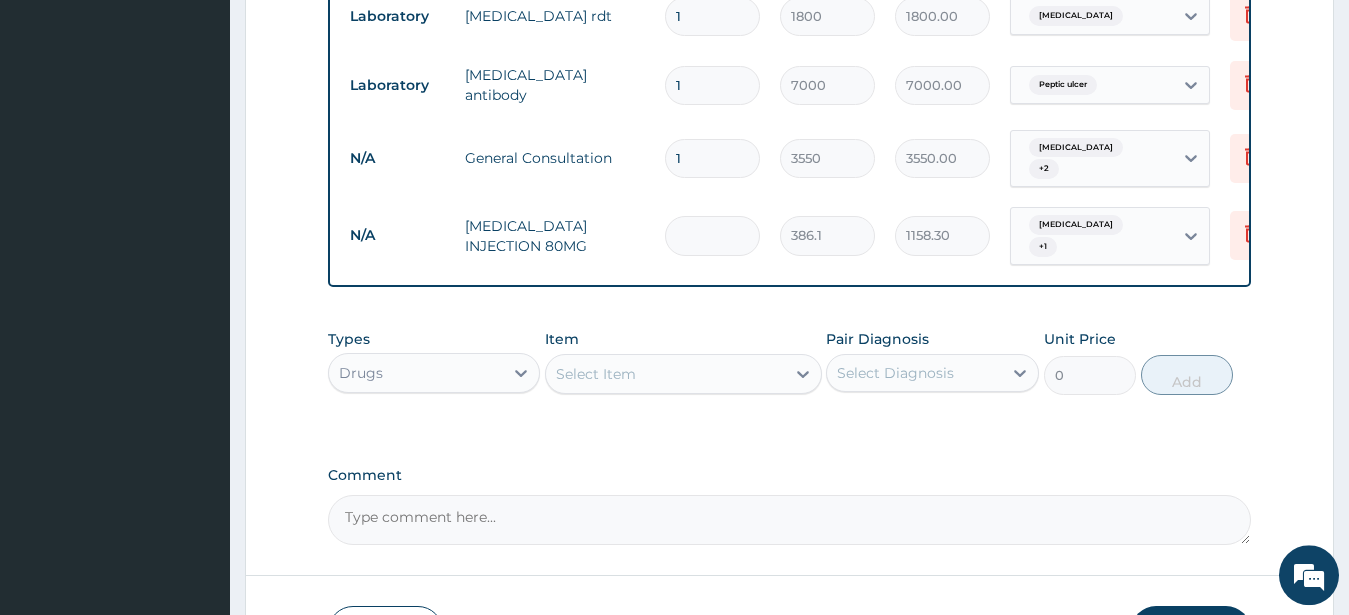 type on "0.00" 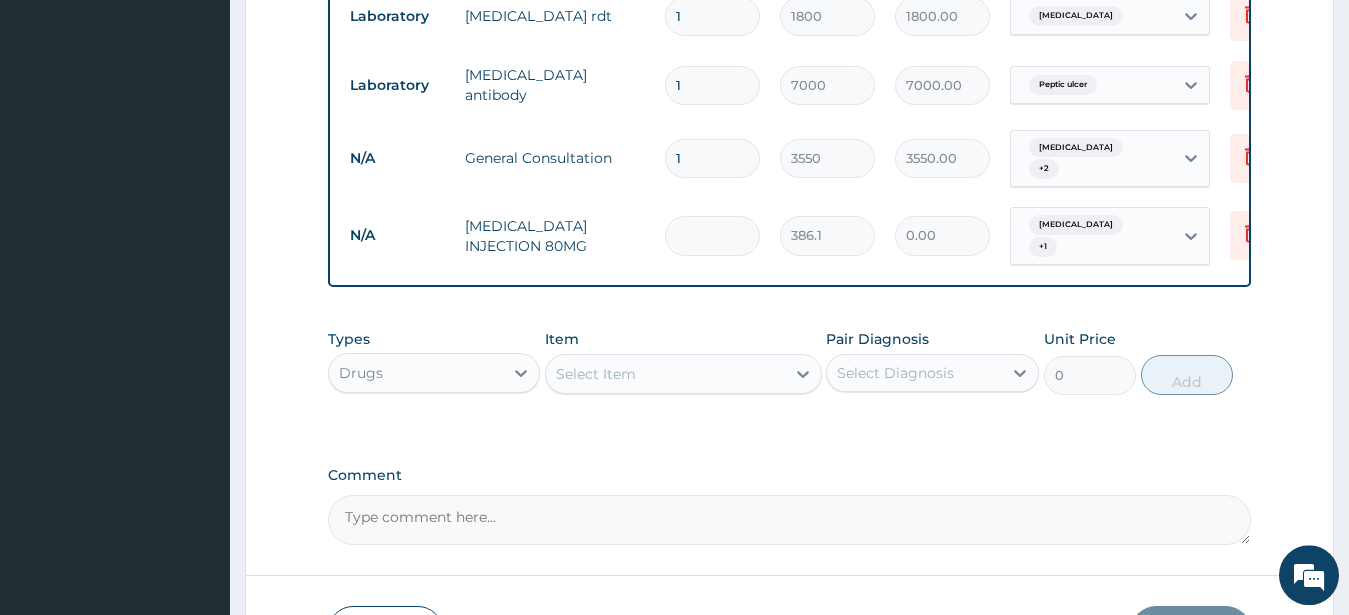 type on "6" 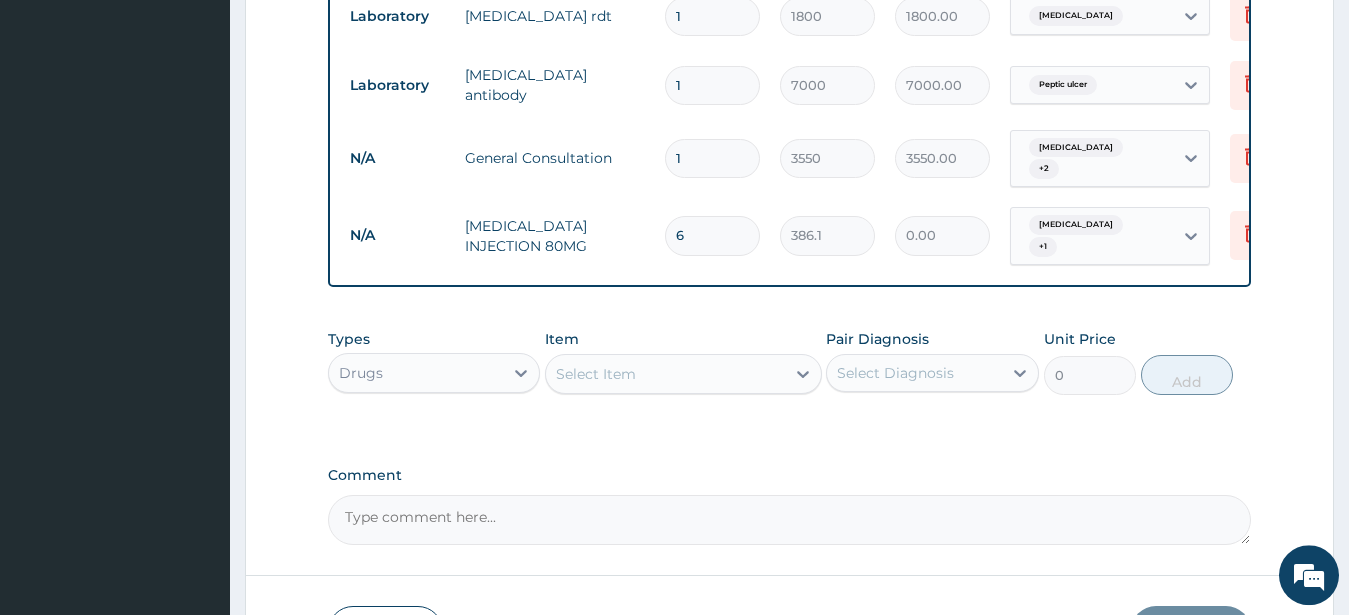 type on "2316.60" 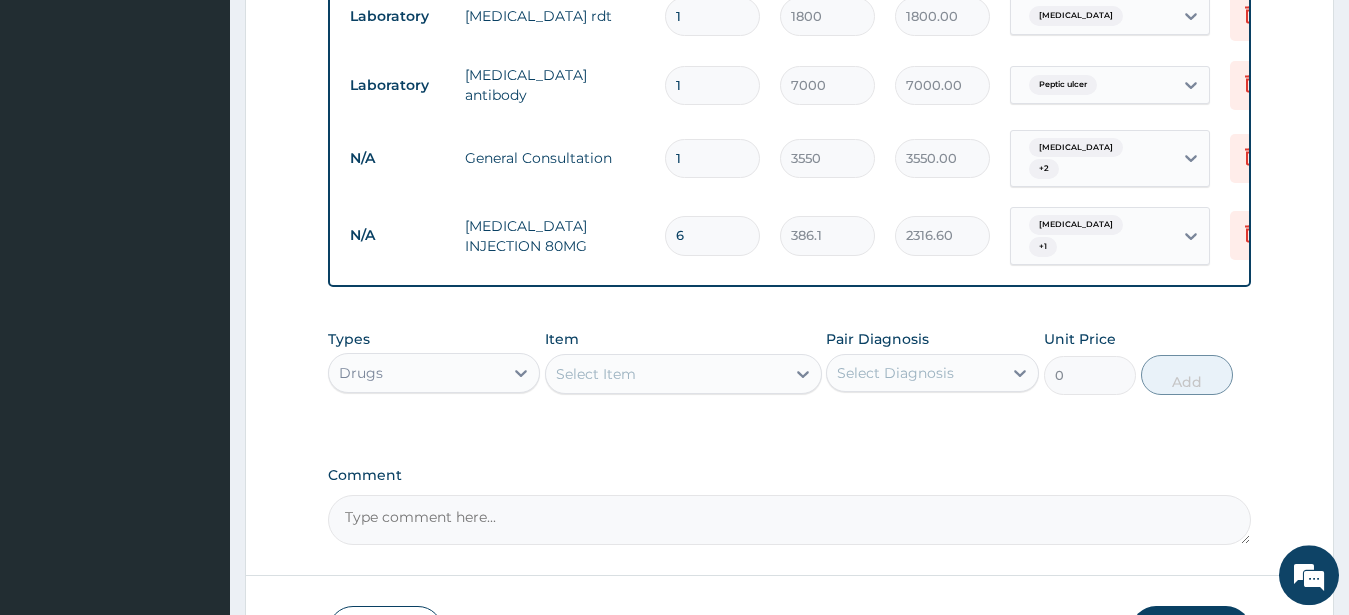type on "6" 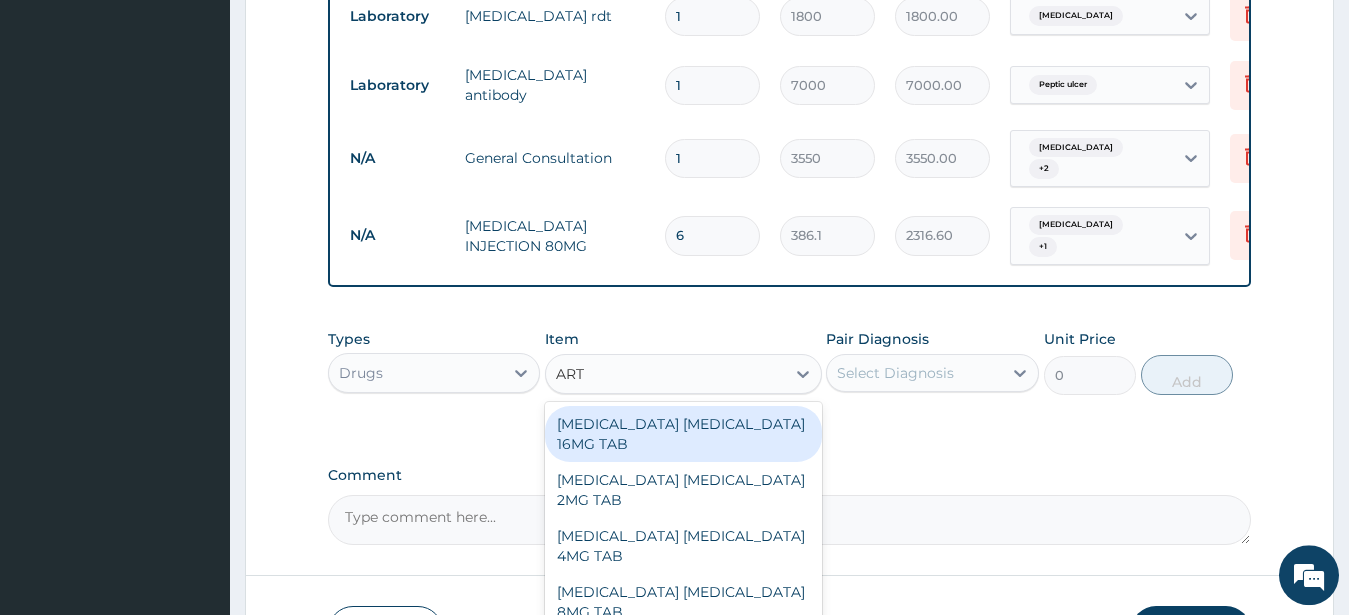 type on "ARTE" 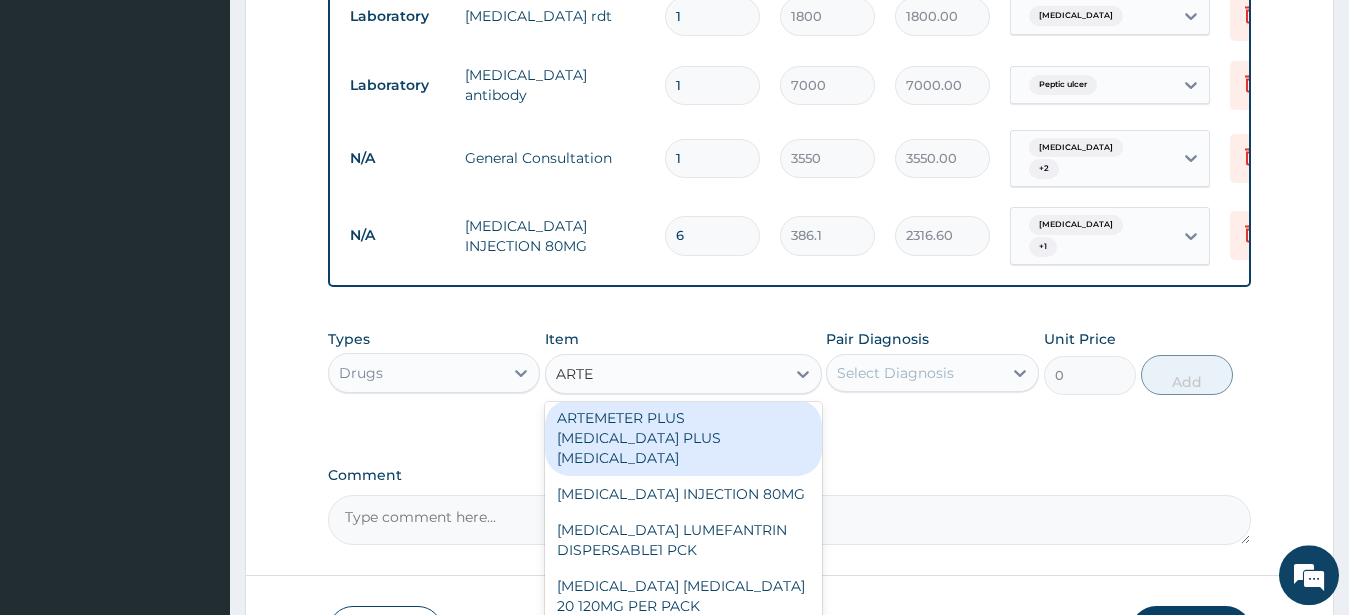 scroll, scrollTop: 108, scrollLeft: 0, axis: vertical 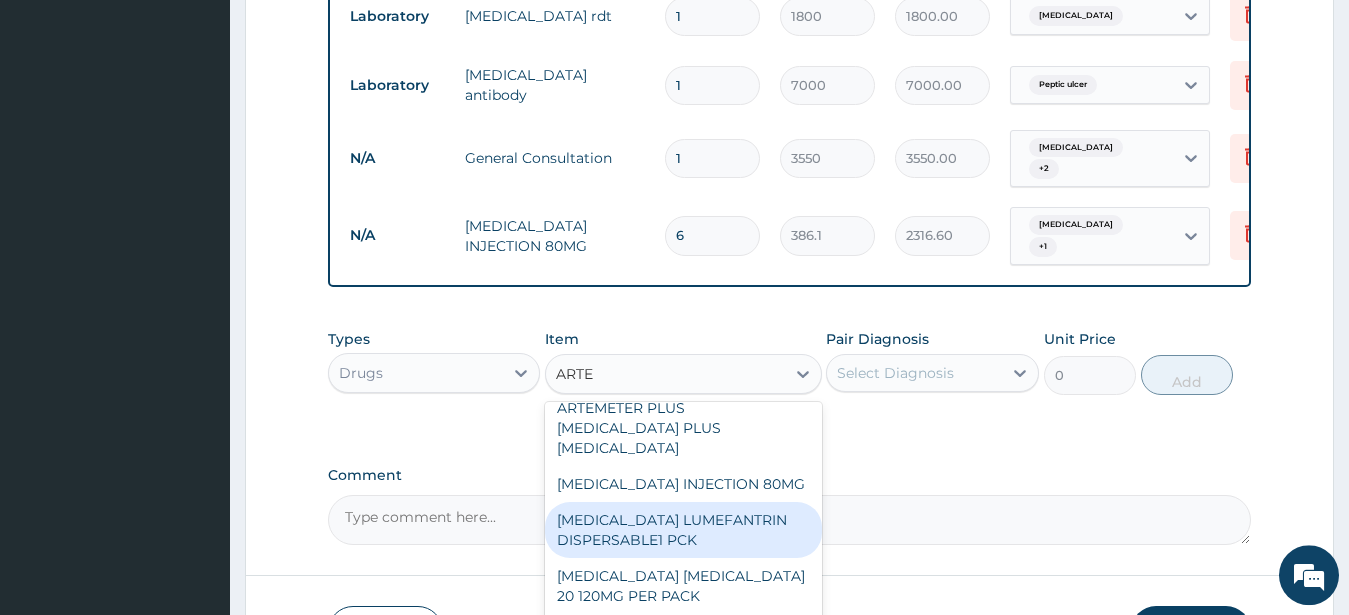 click on "ARTEMETHER LUMEFANTRIN DISPERSABLE1 PCK" at bounding box center (683, 530) 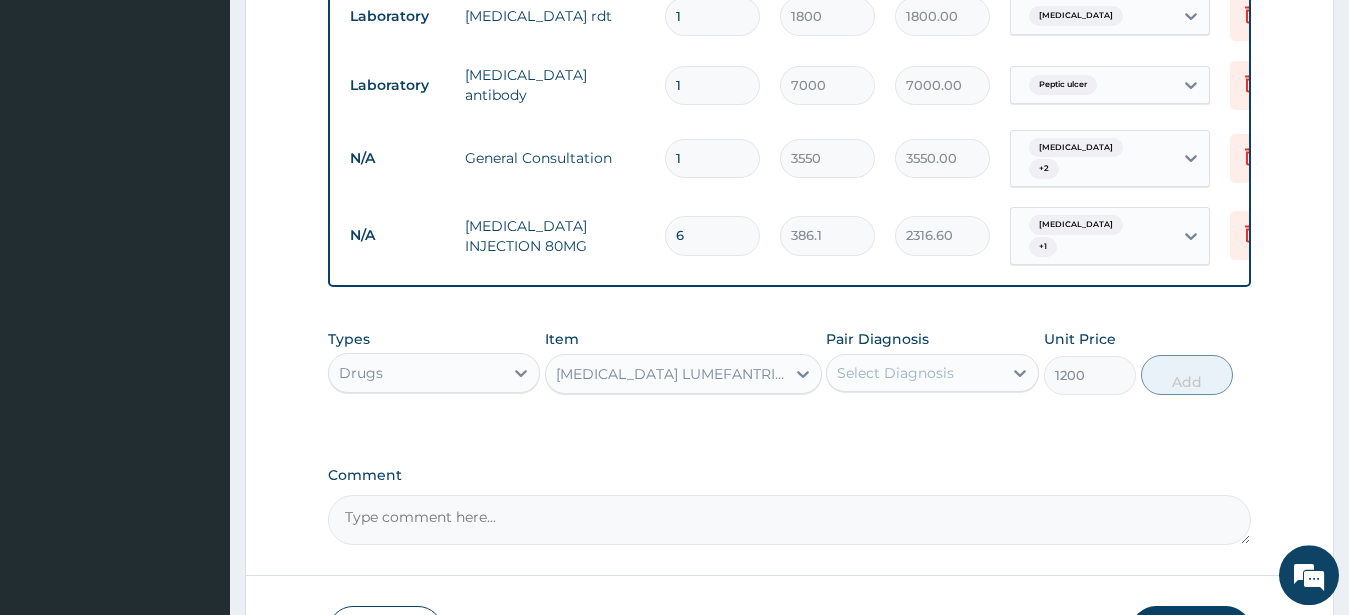 click on "ARTEMETHER LUMEFANTRIN DISPERSABLE1 PCK" at bounding box center [671, 374] 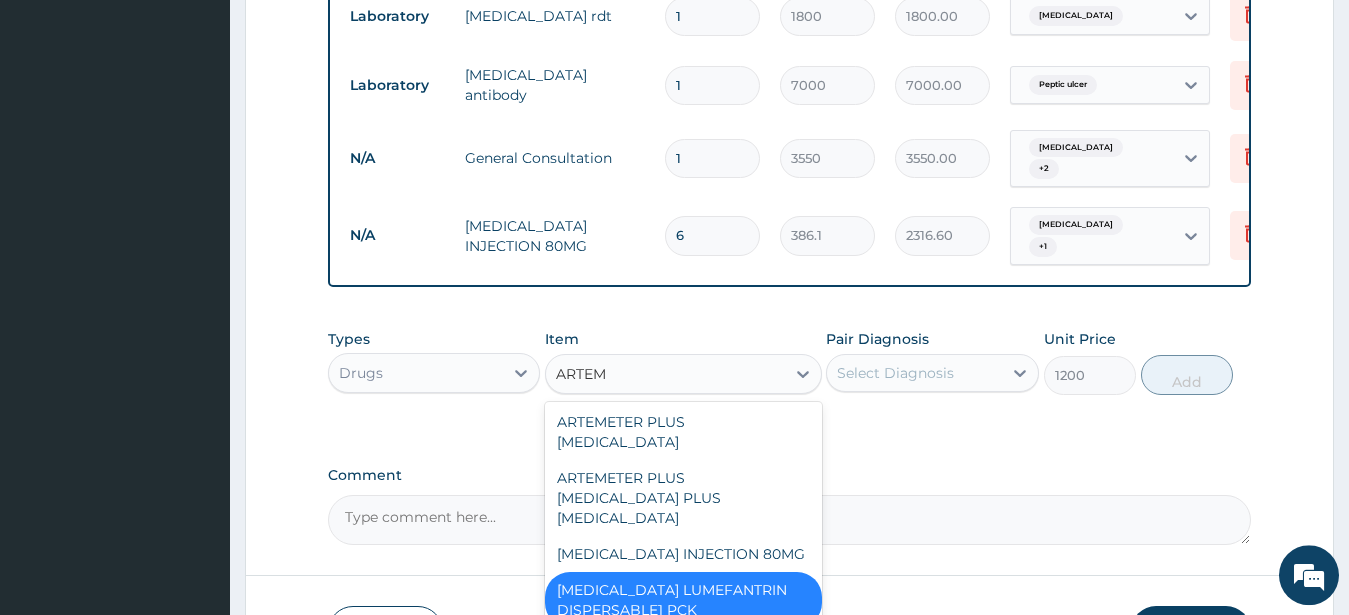 scroll, scrollTop: 0, scrollLeft: 0, axis: both 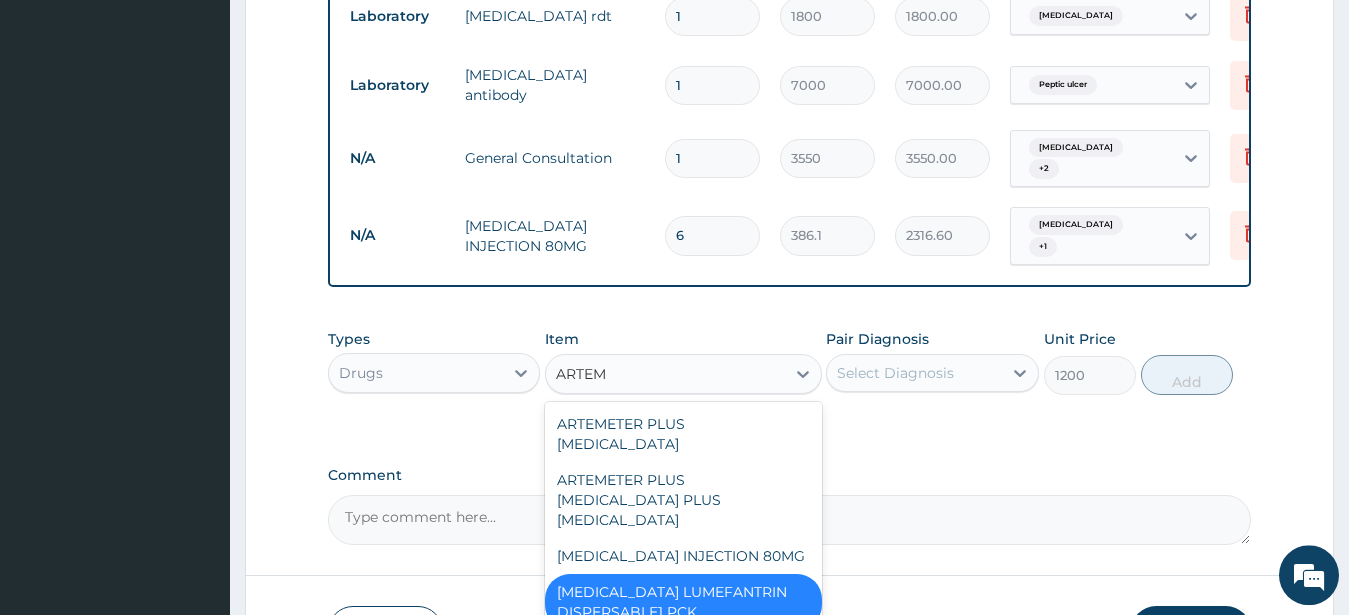type on "ARTEME" 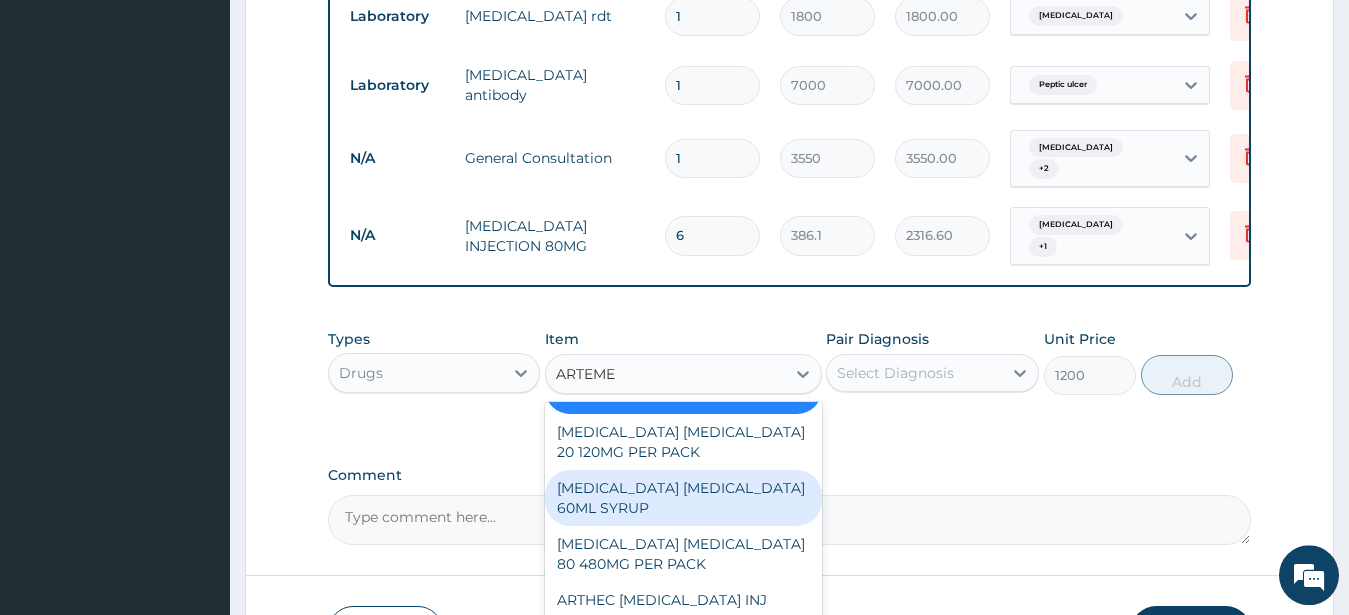 scroll, scrollTop: 232, scrollLeft: 0, axis: vertical 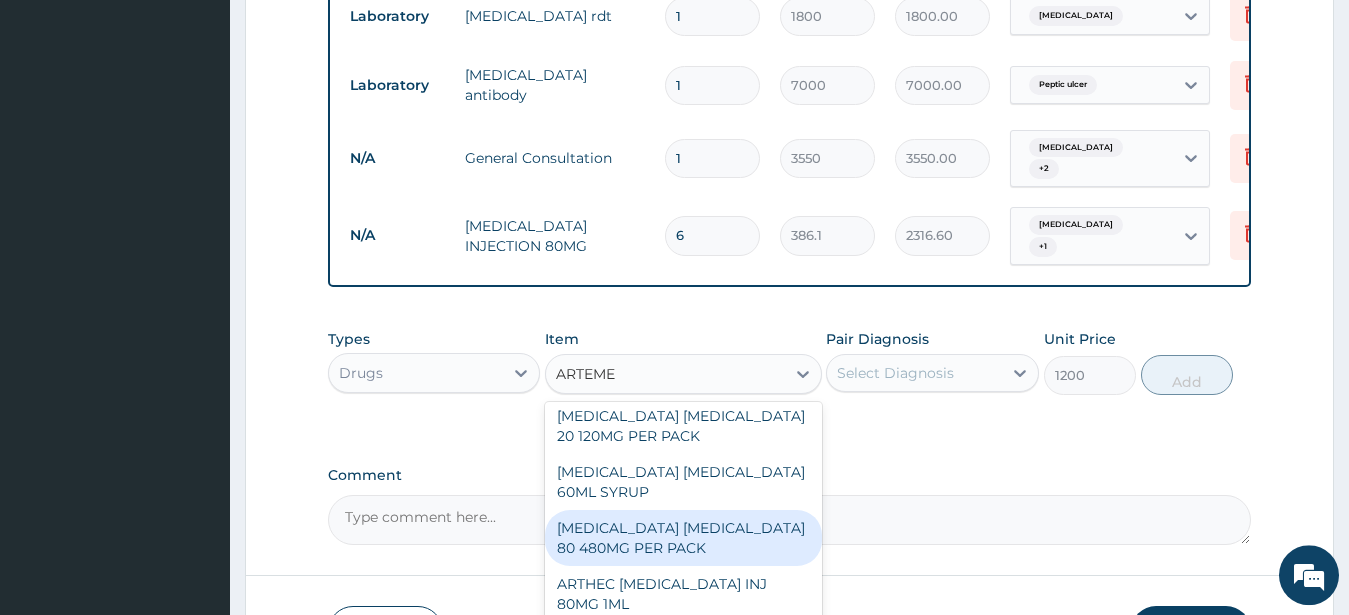 click on "ARTEMETHER LUMEFANTRINE 80  480MG PER PACK" at bounding box center [683, 538] 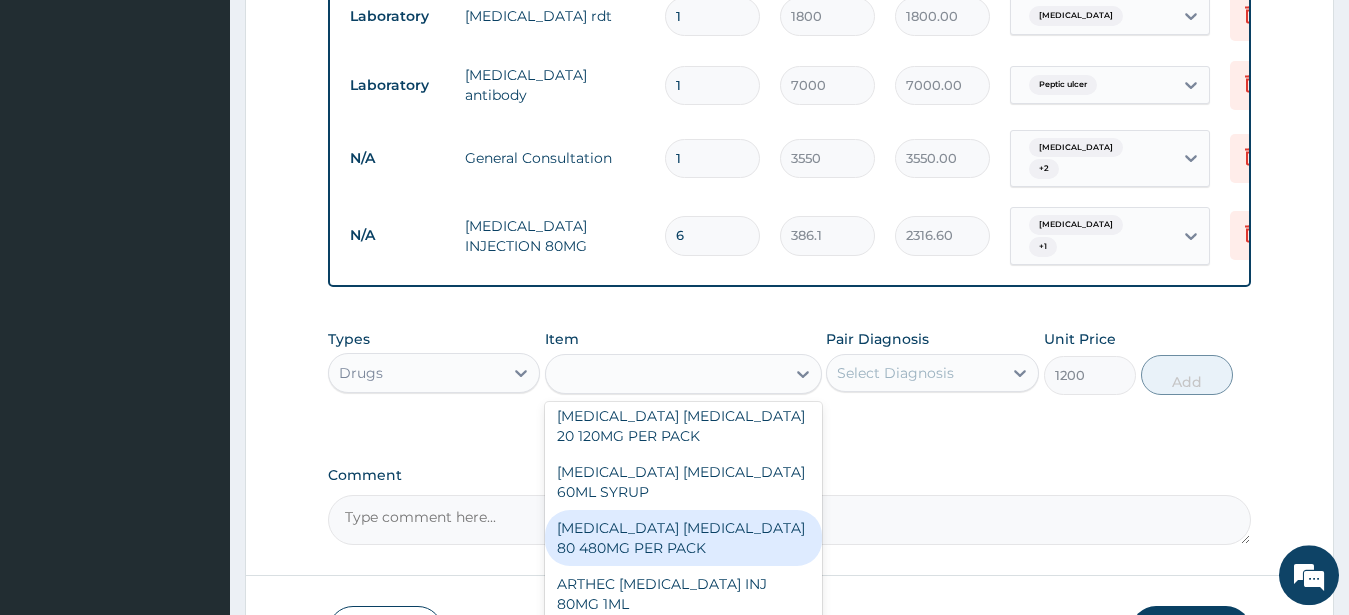type on "2000" 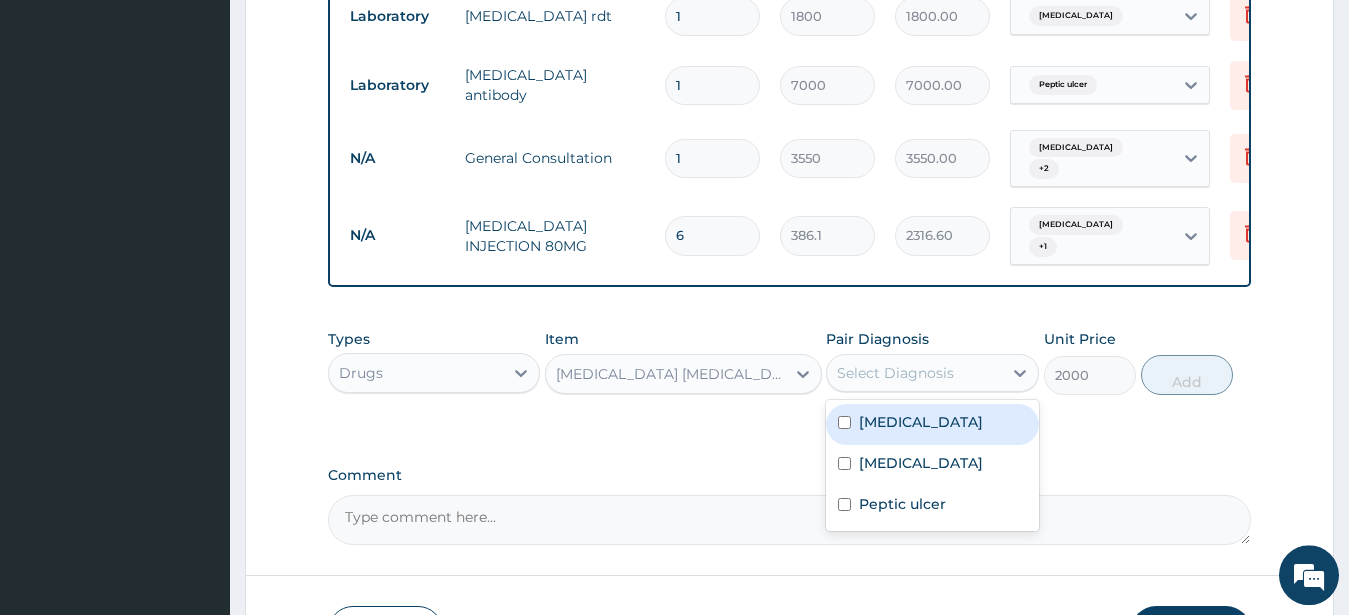 click on "Select Diagnosis" at bounding box center [895, 373] 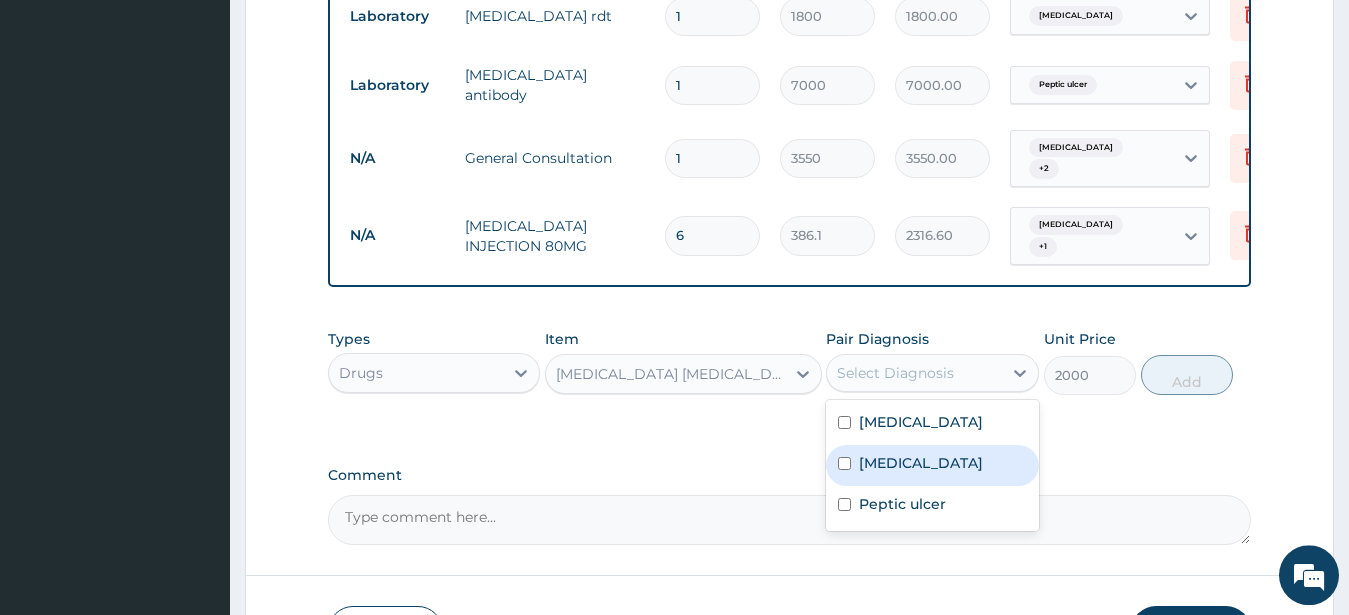 click on "Malaria" at bounding box center [932, 465] 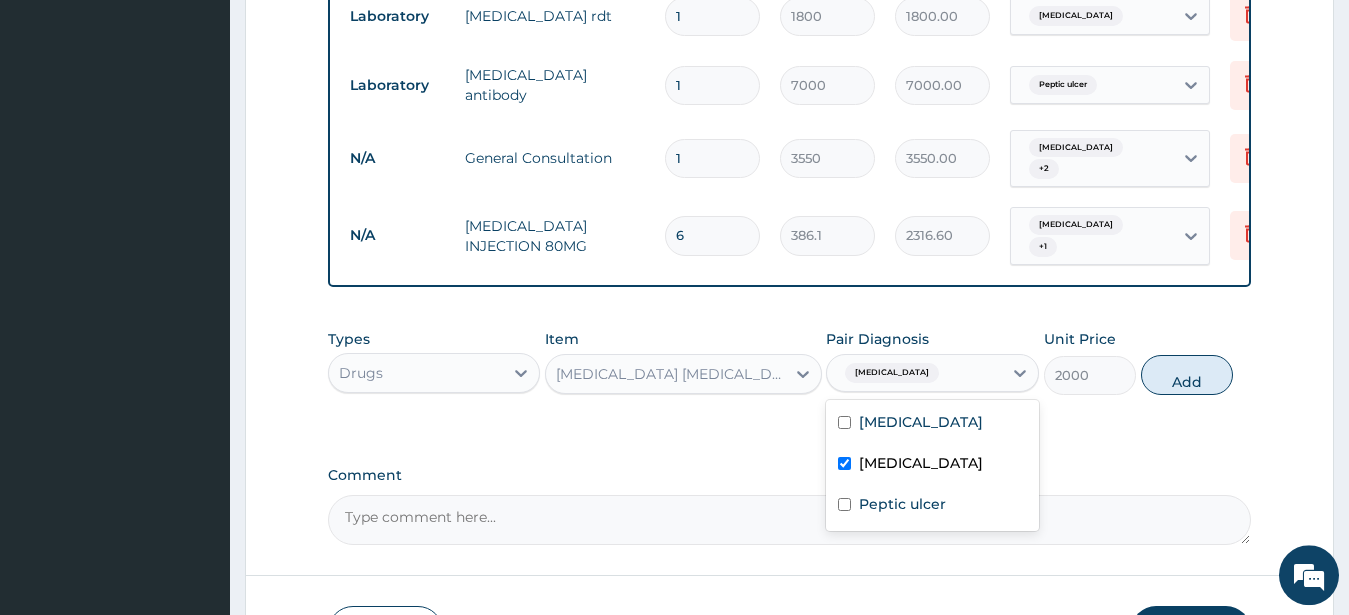 checkbox on "true" 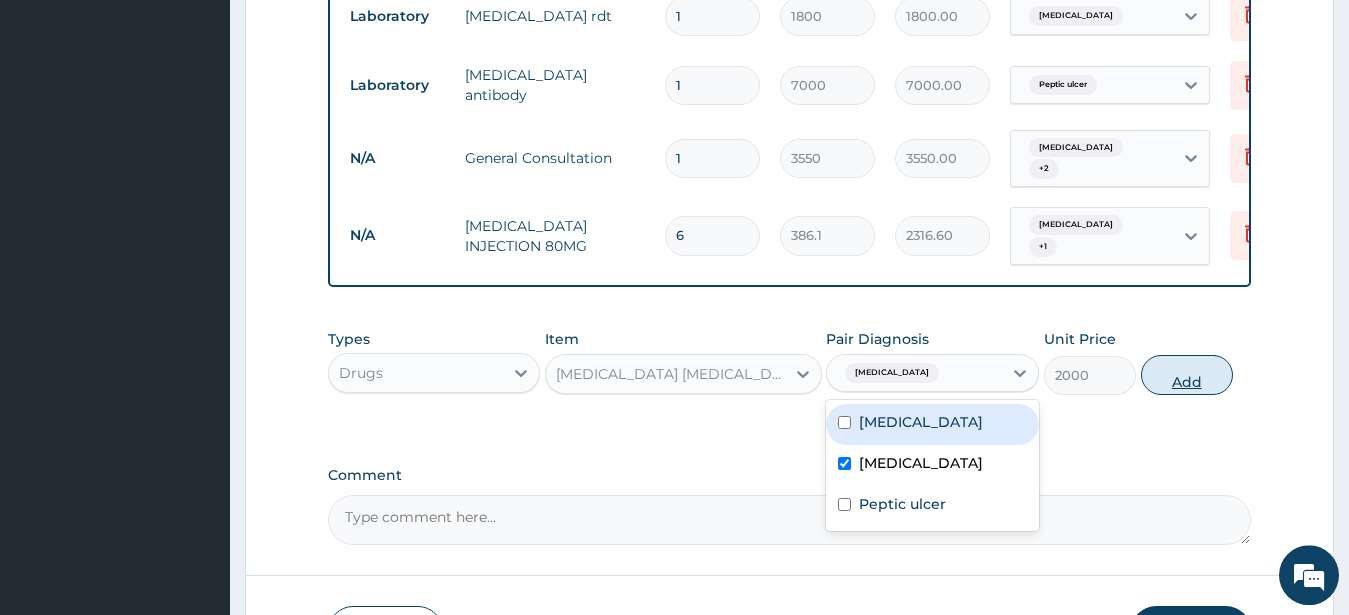 click on "Add" at bounding box center [1187, 375] 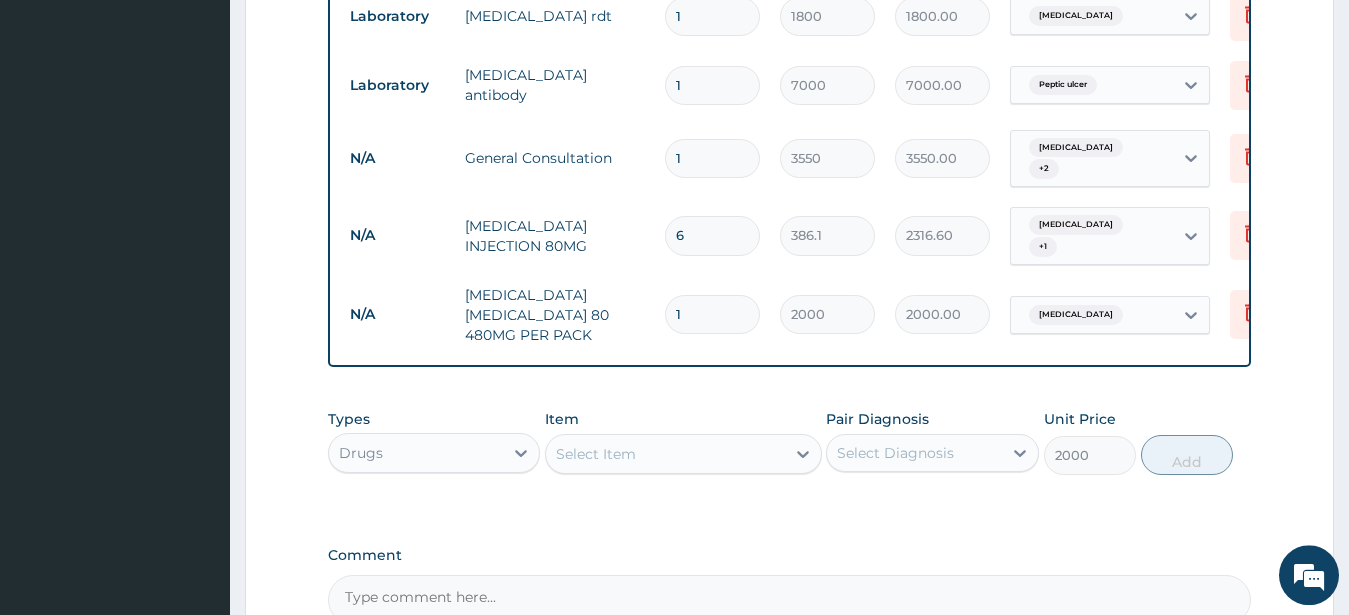 type on "0" 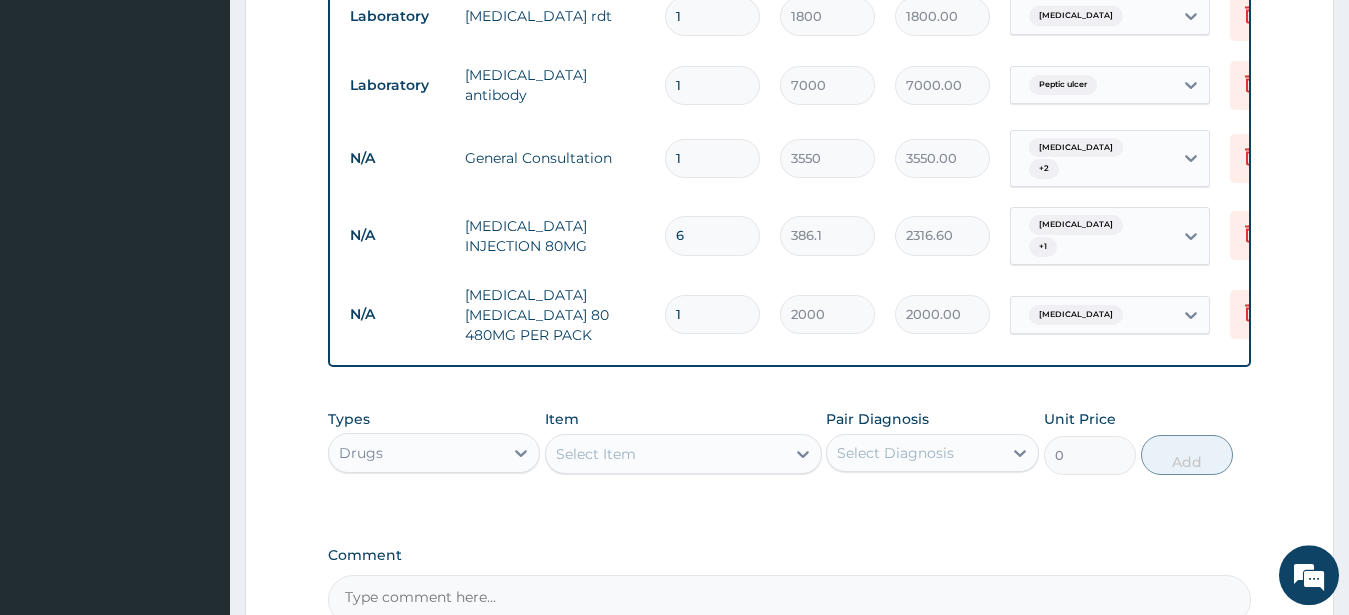 click on "Select Item" at bounding box center [596, 454] 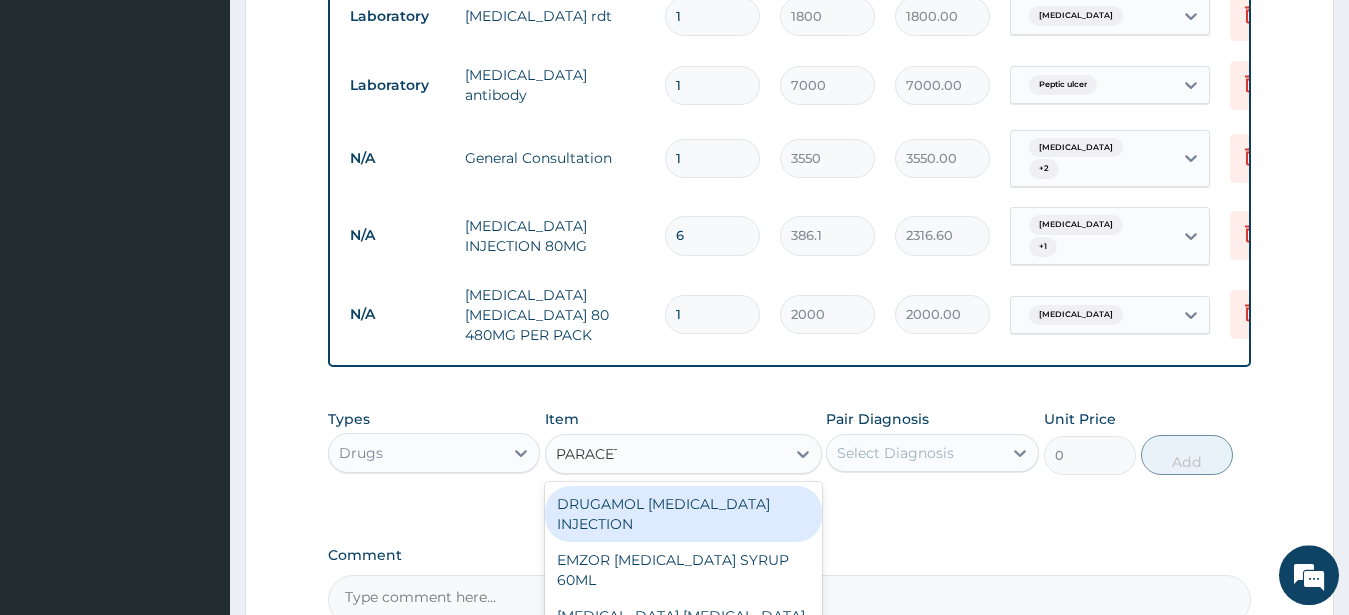 type on "PARACETA" 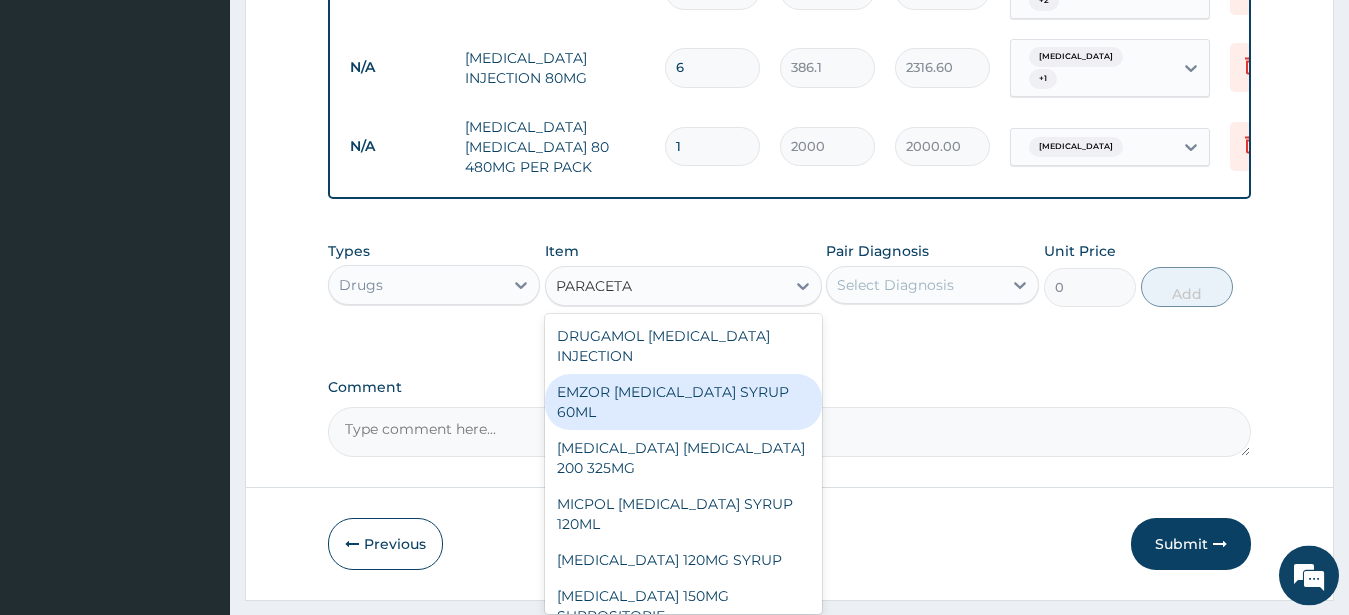 scroll, scrollTop: 1100, scrollLeft: 0, axis: vertical 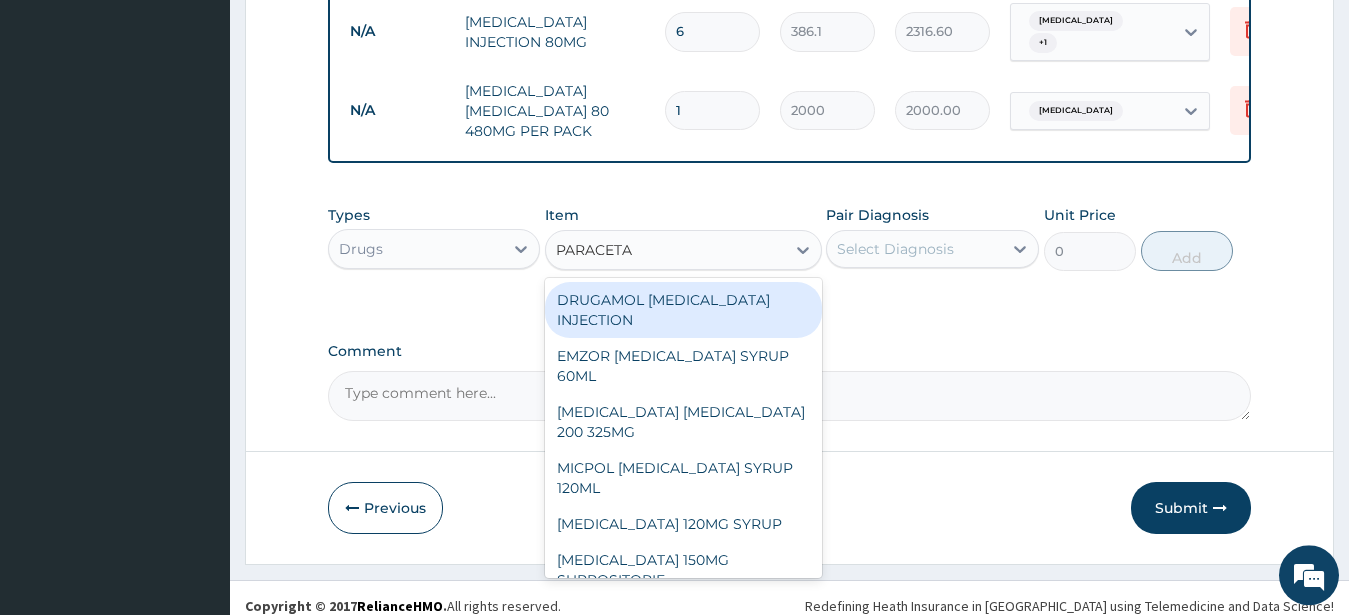 click on "DRUGAMOL PARACETAMOL INJECTION" at bounding box center (683, 310) 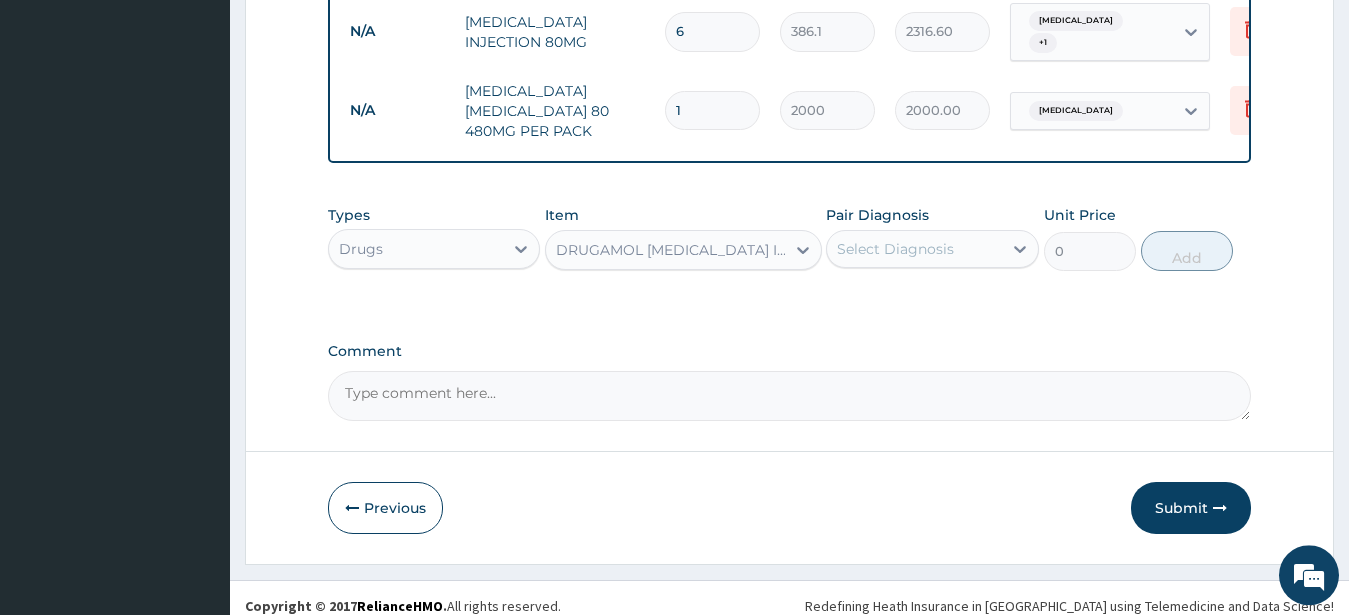 type 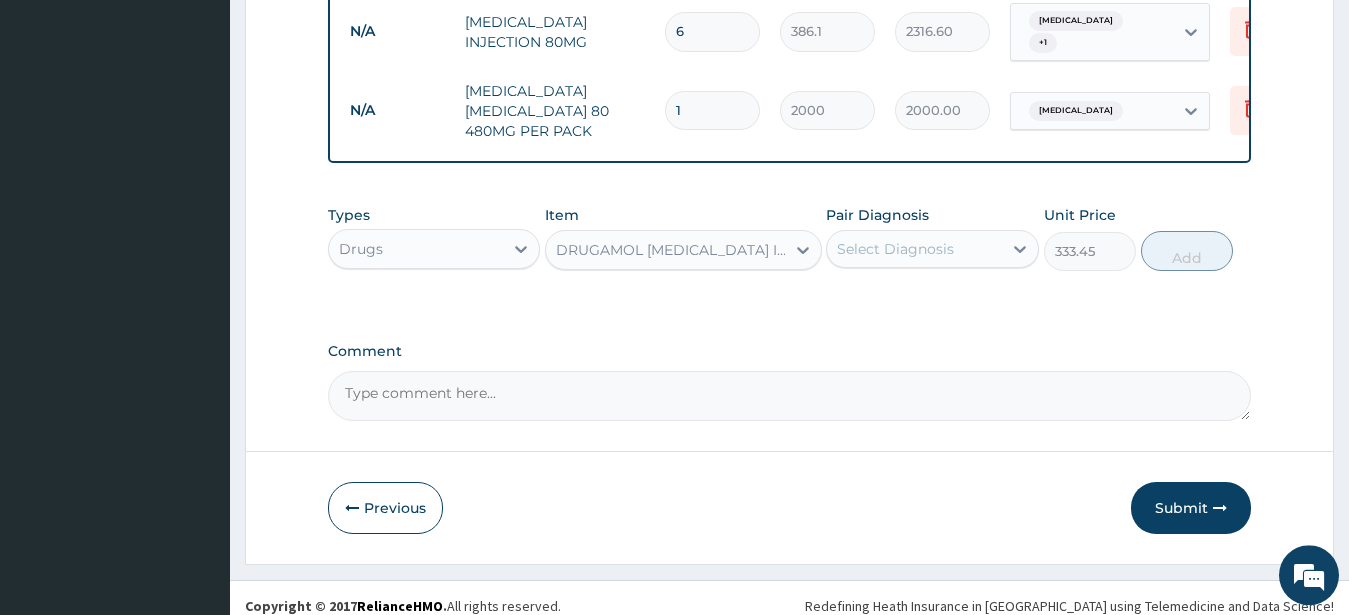 click on "Select Diagnosis" at bounding box center [895, 249] 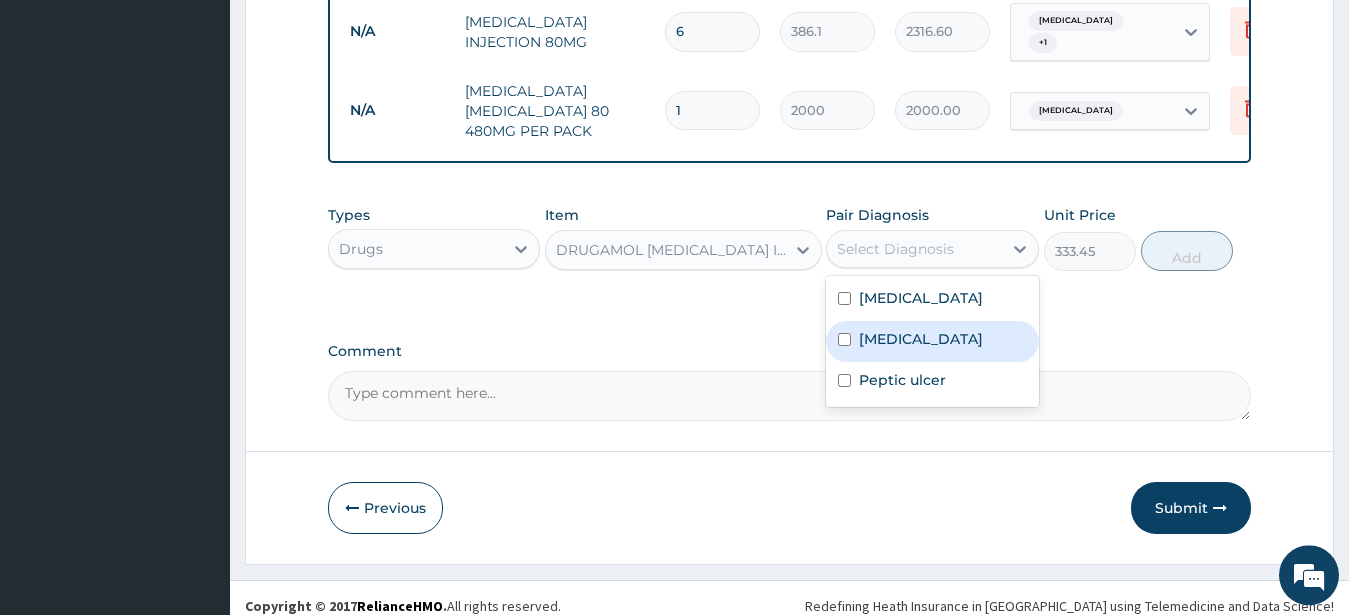 click at bounding box center [844, 339] 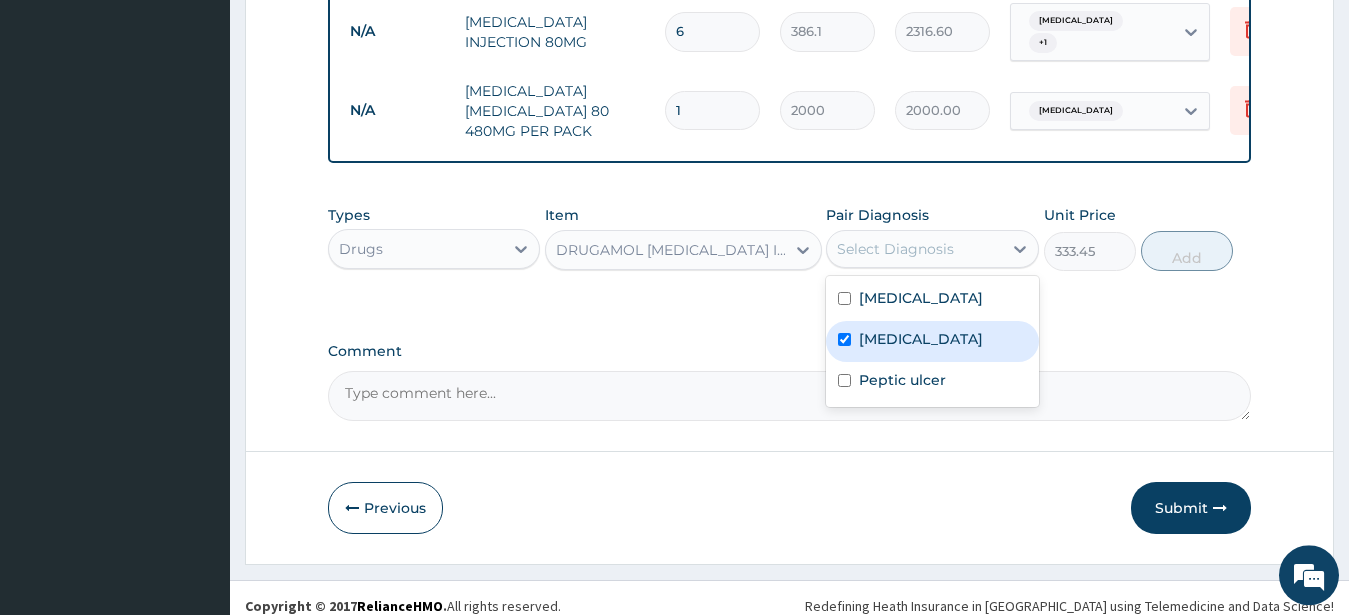 checkbox on "true" 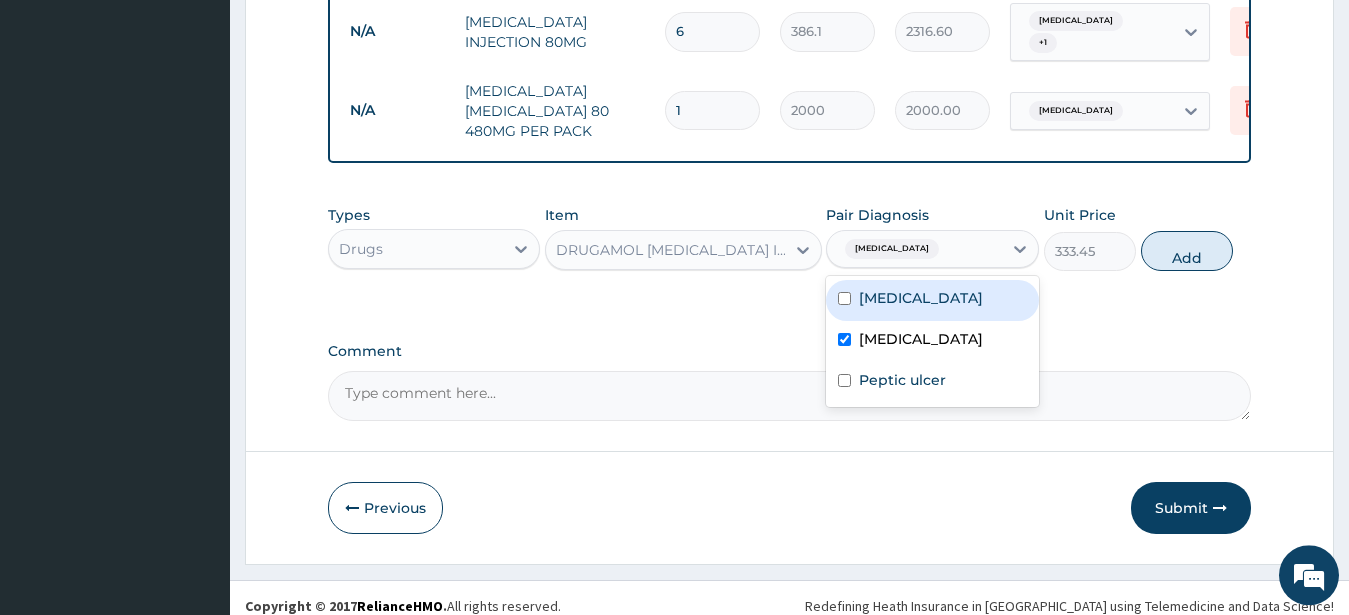 click at bounding box center [844, 298] 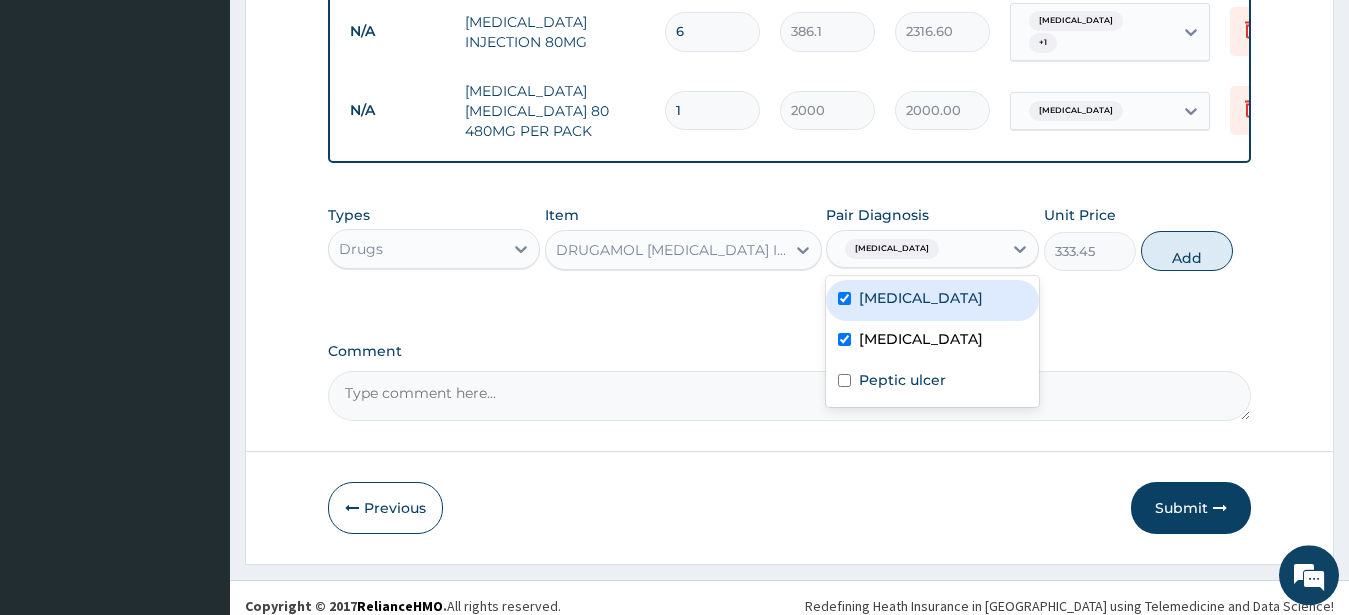 checkbox on "true" 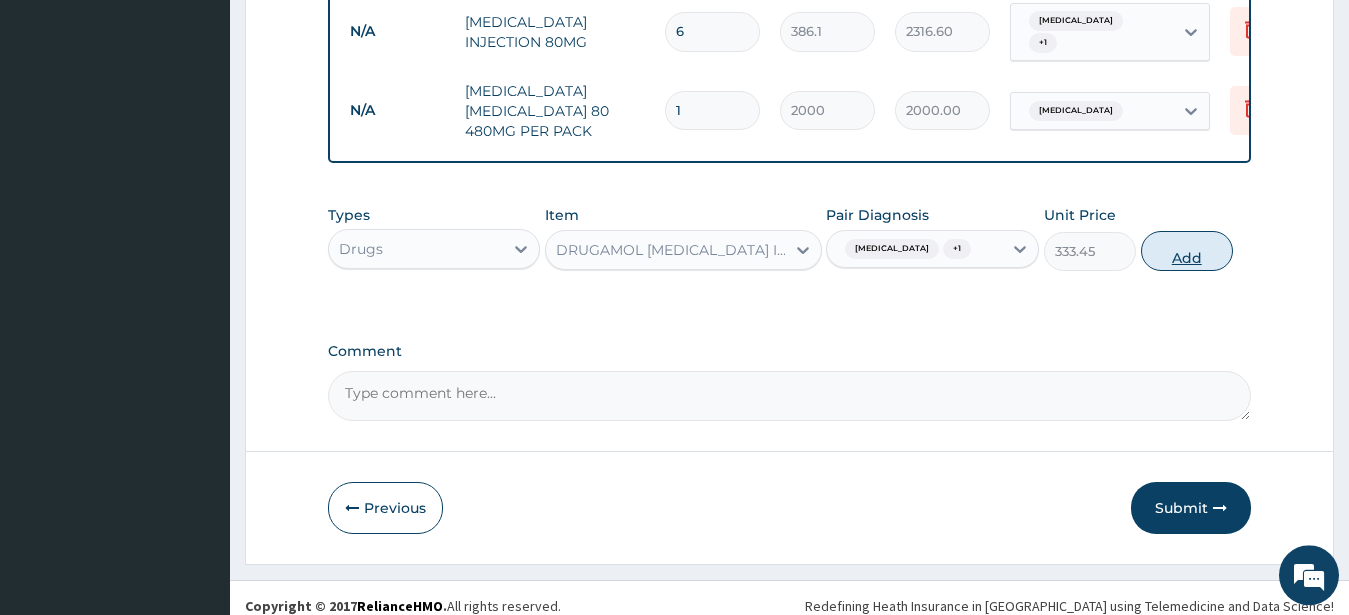 click on "Add" at bounding box center (1187, 251) 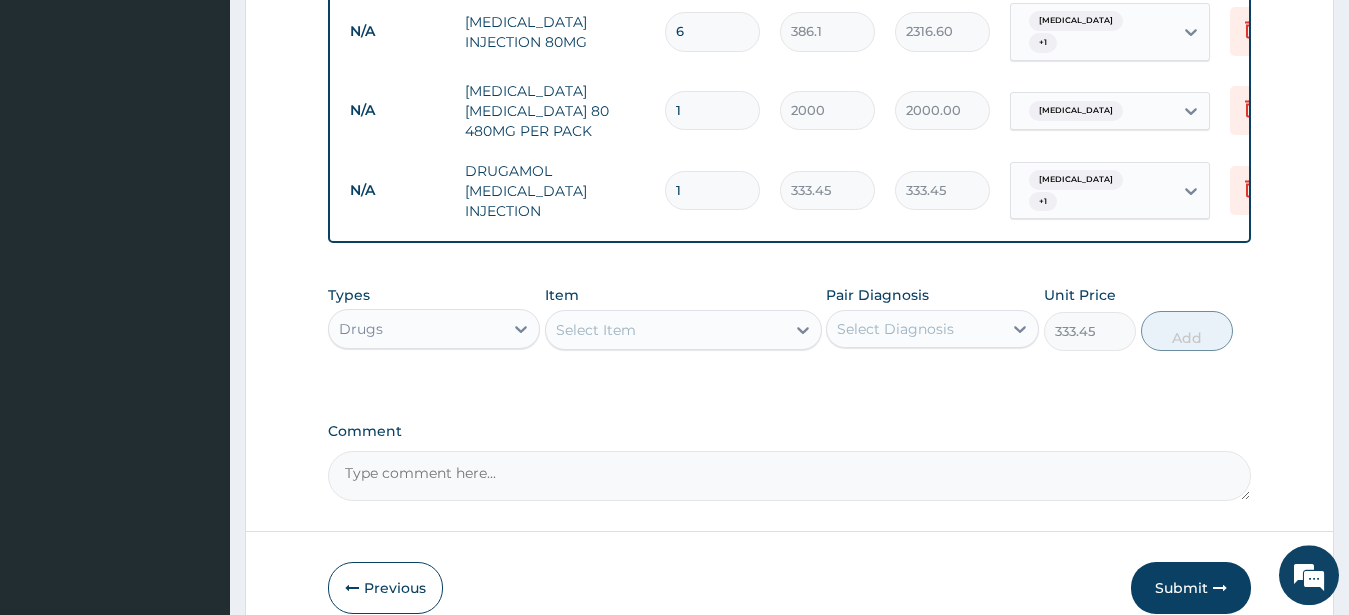 type on "0" 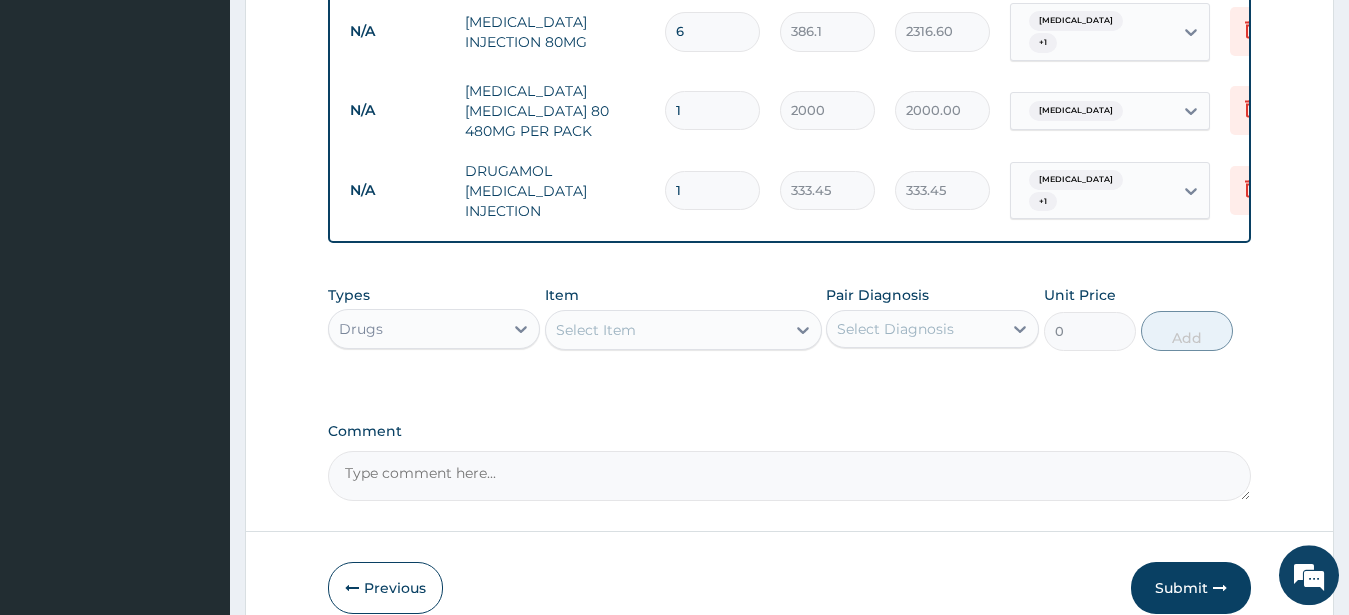 type 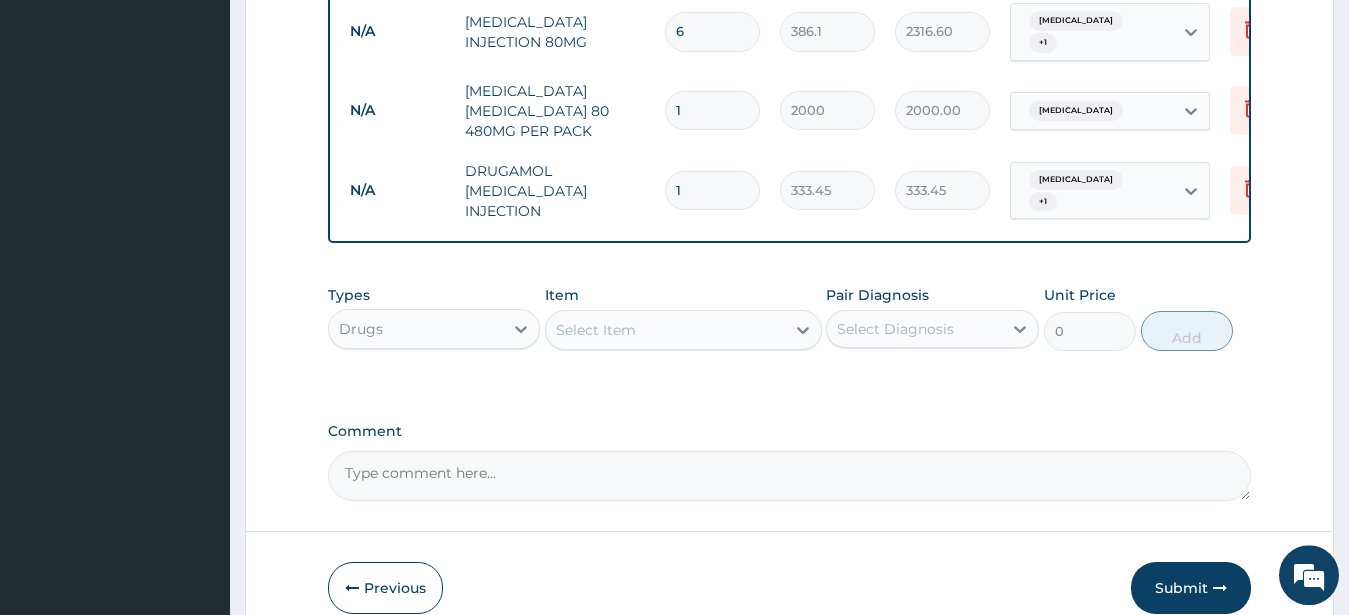 type on "0.00" 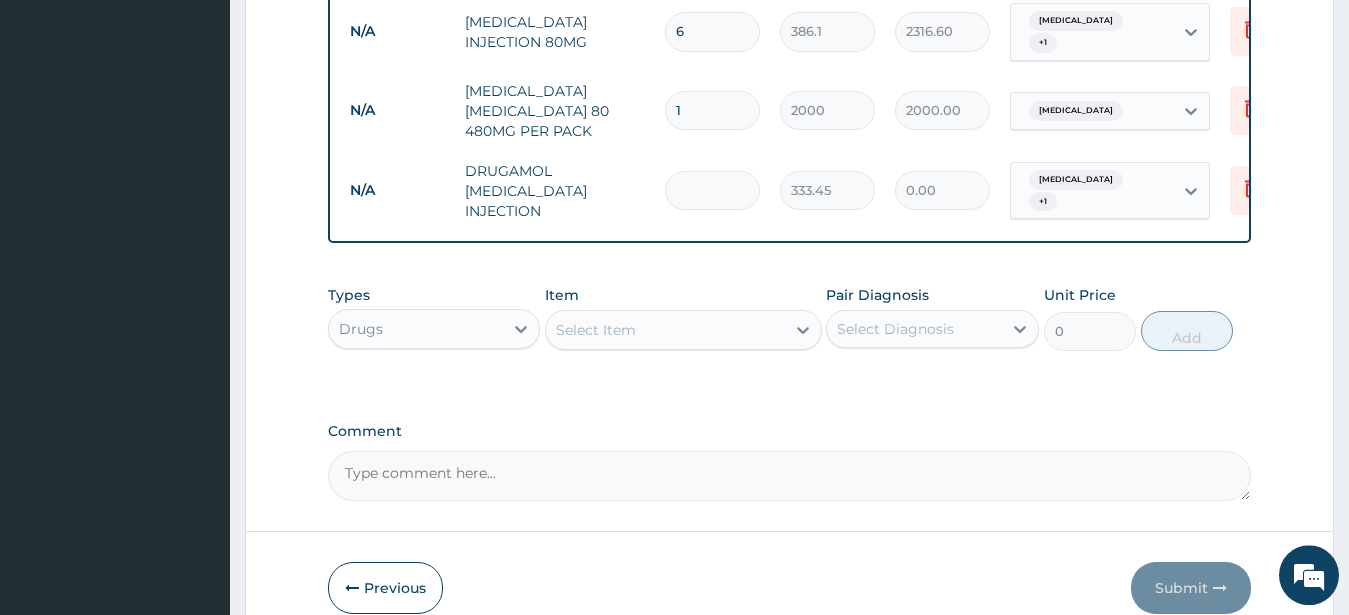 type on "2" 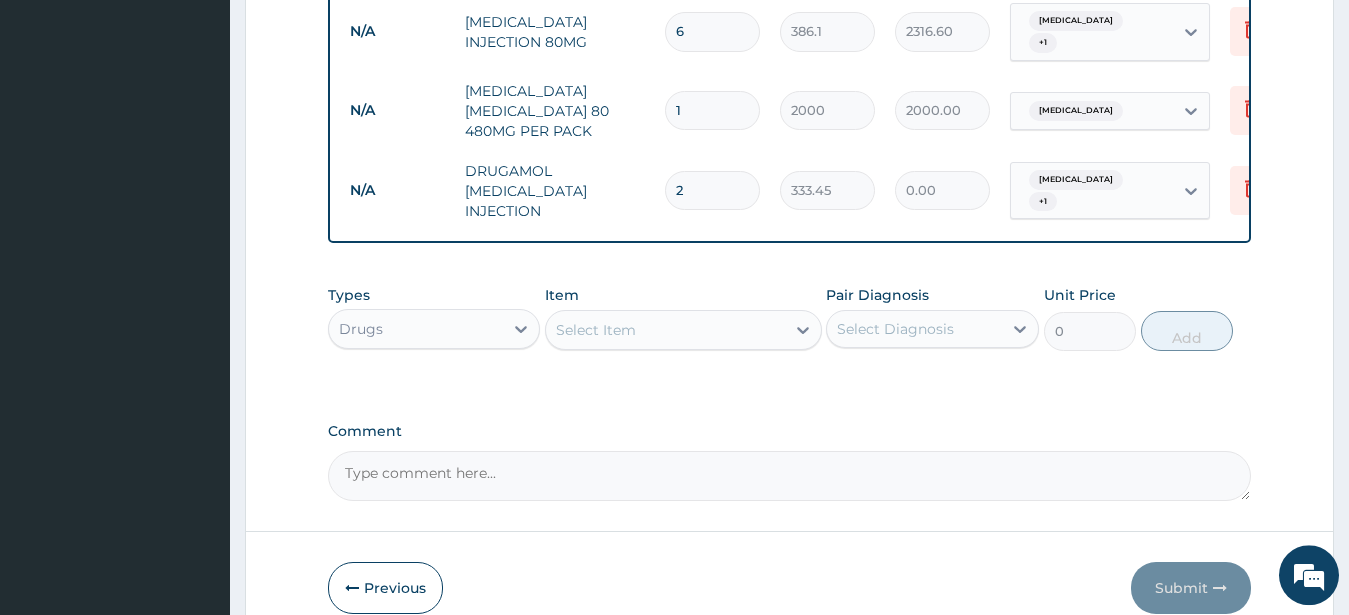type on "666.90" 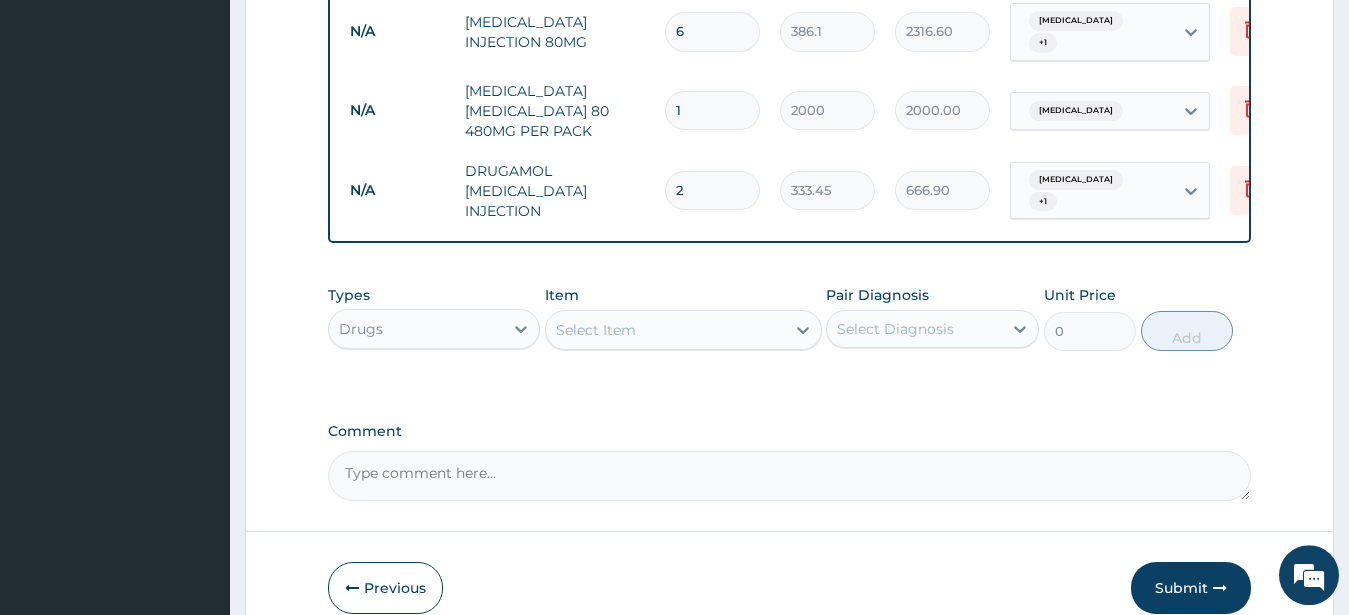 type on "2" 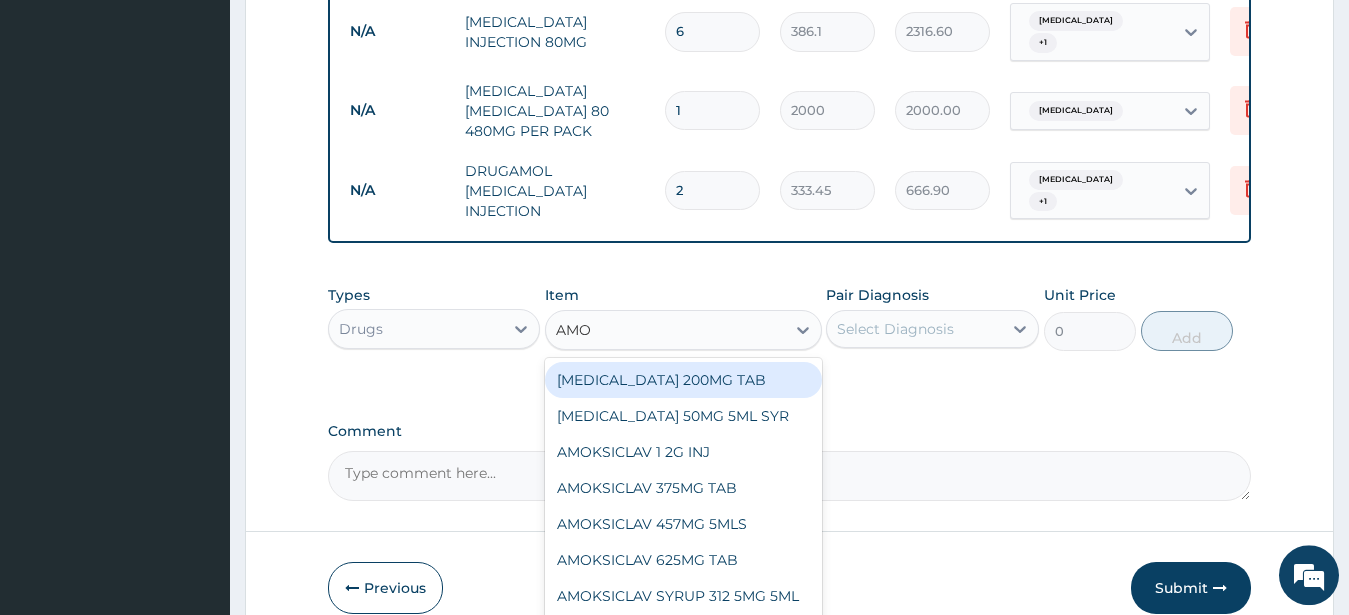 type on "AMOX" 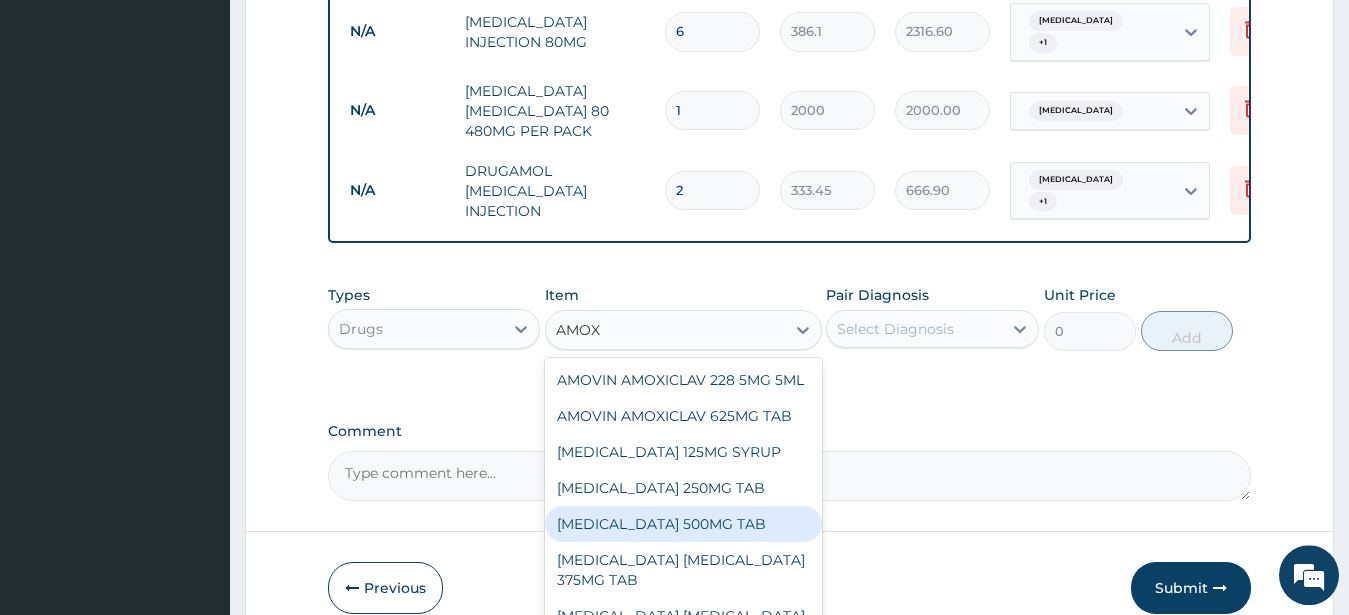 click on "AMOXICILLIN 500MG TAB" at bounding box center [683, 524] 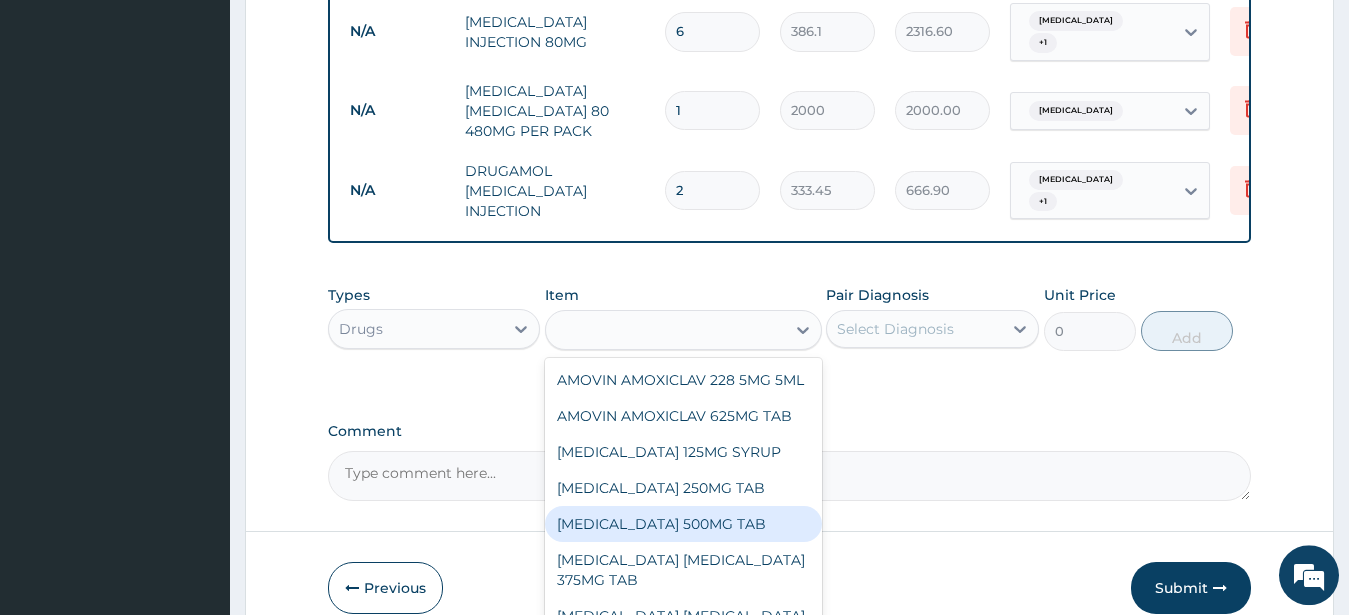 type on "150" 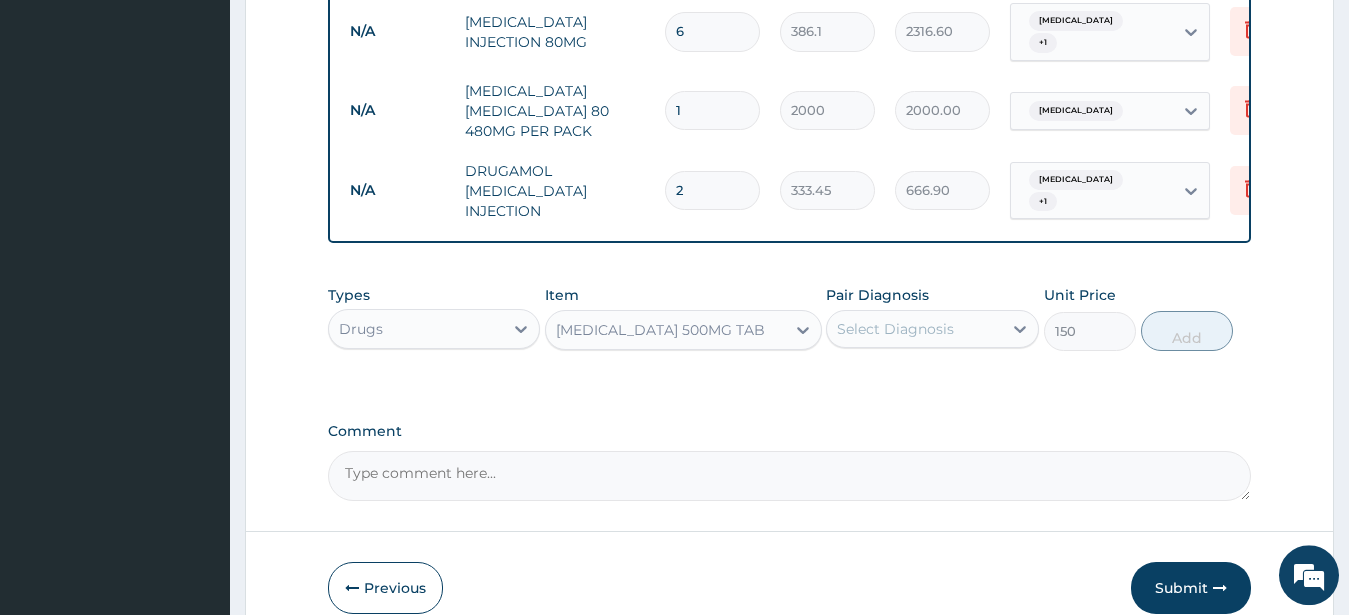 click on "Select Diagnosis" at bounding box center (895, 329) 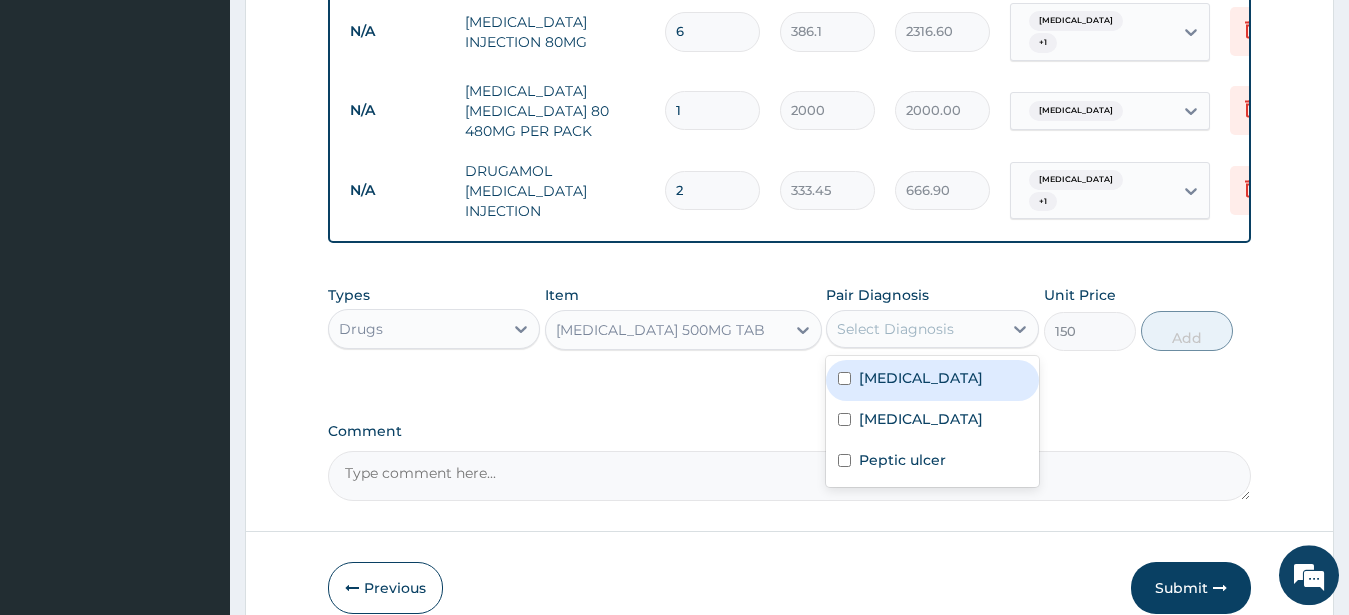 click at bounding box center [844, 378] 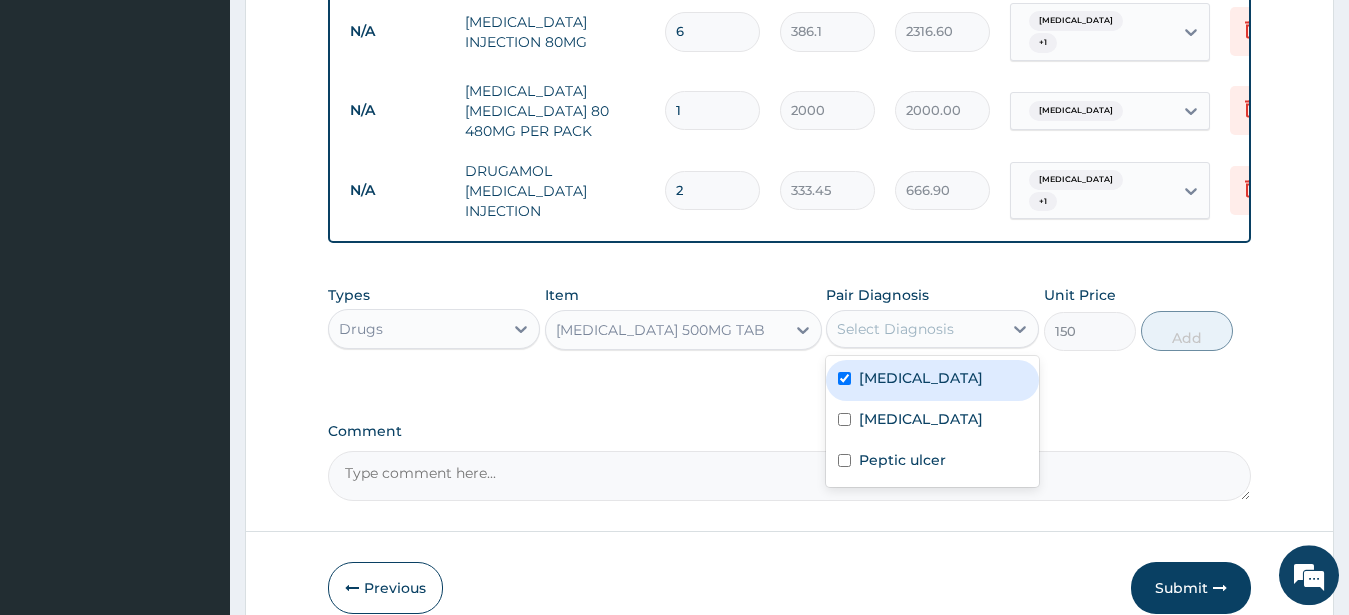 checkbox on "true" 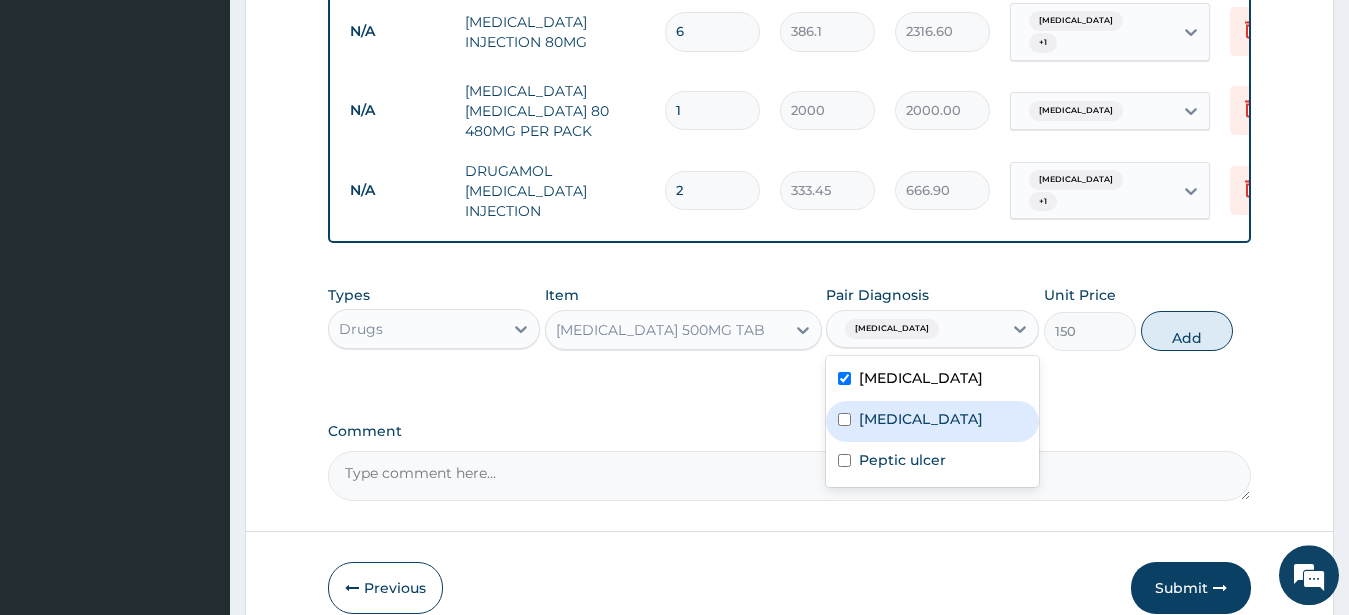 click at bounding box center (844, 419) 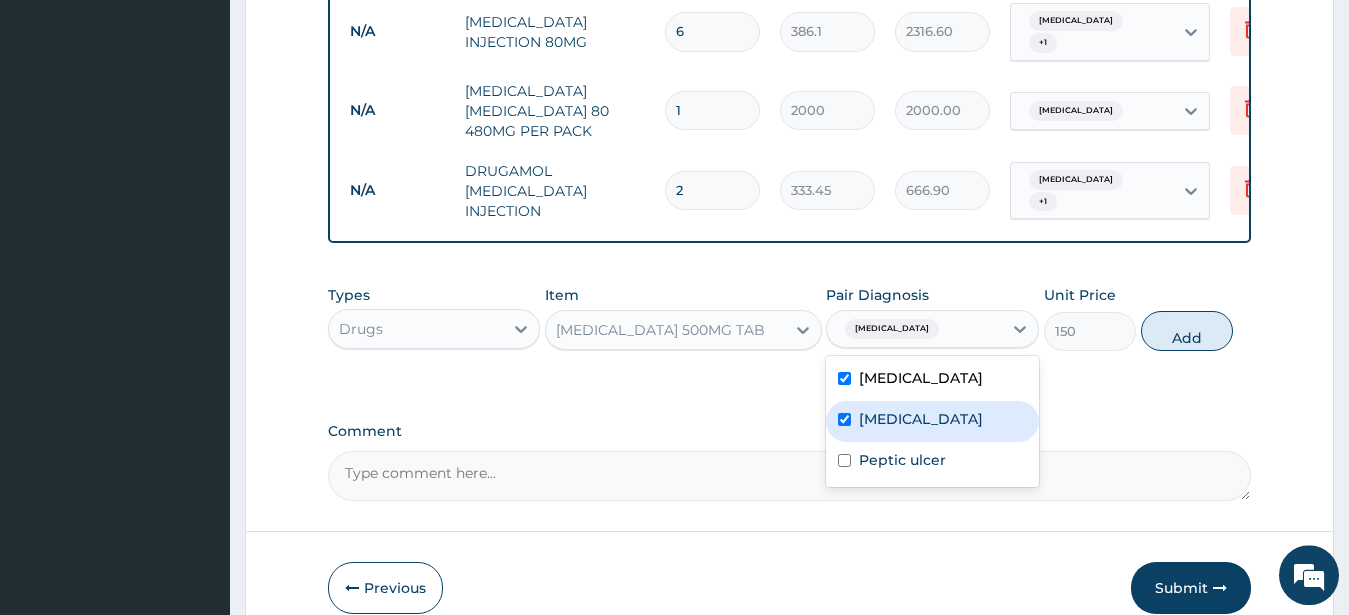 checkbox on "true" 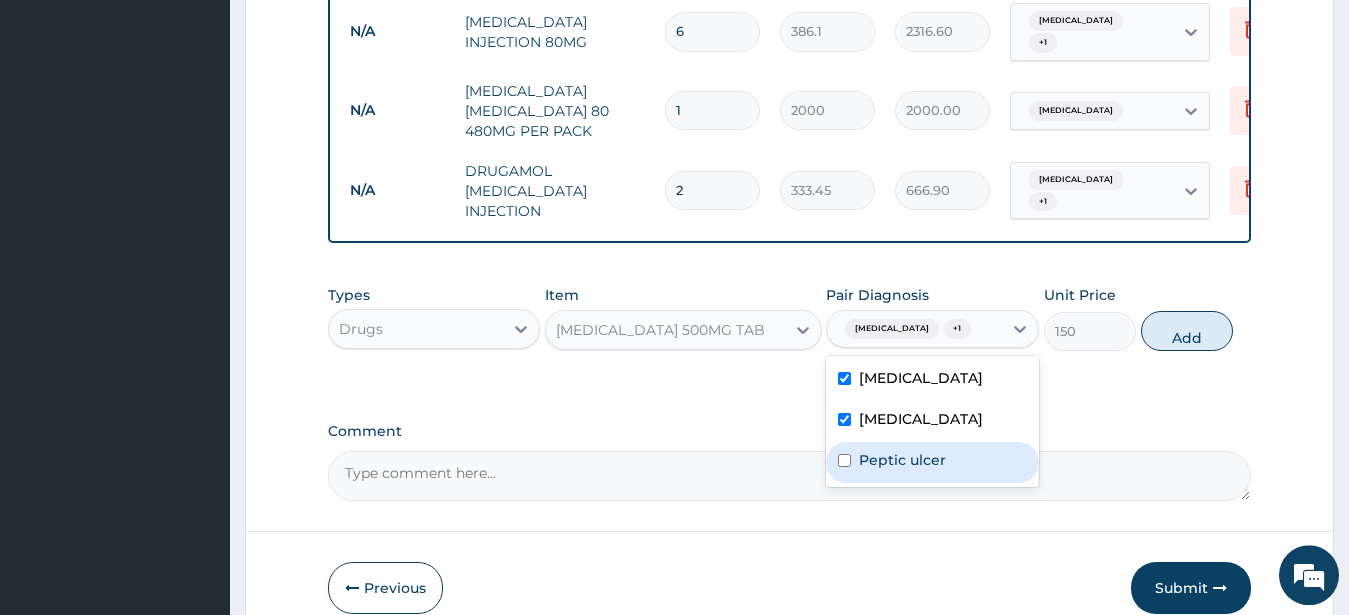 click at bounding box center [844, 460] 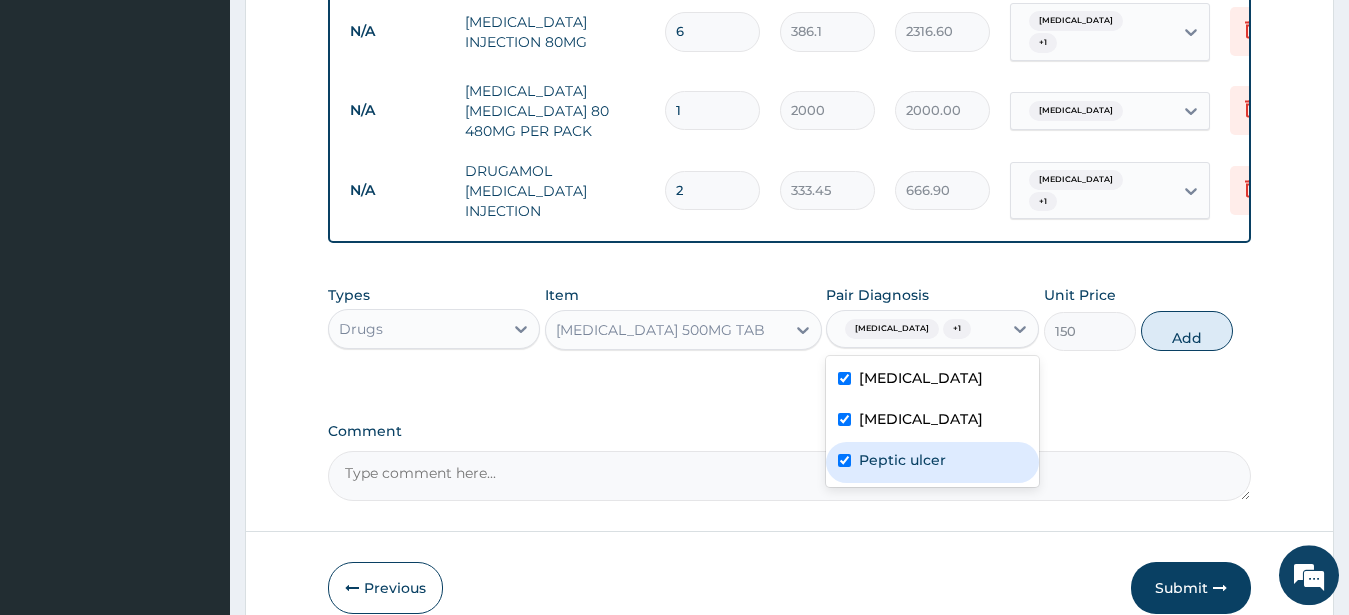 checkbox on "true" 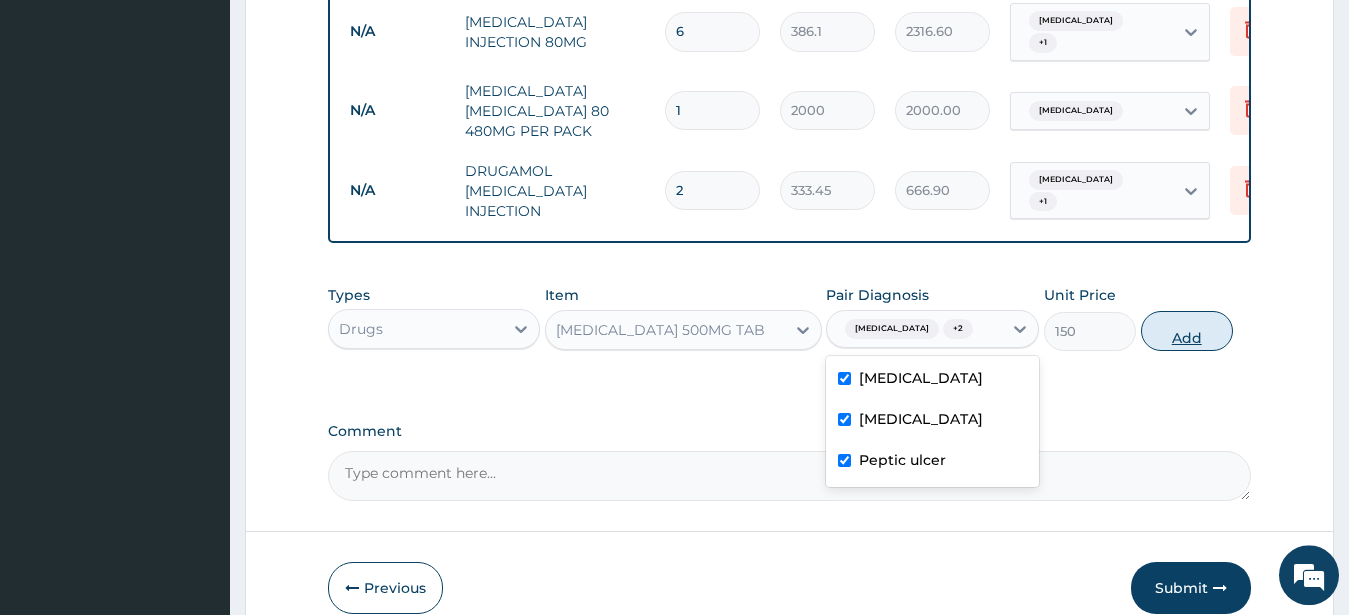 click on "Add" at bounding box center [1187, 331] 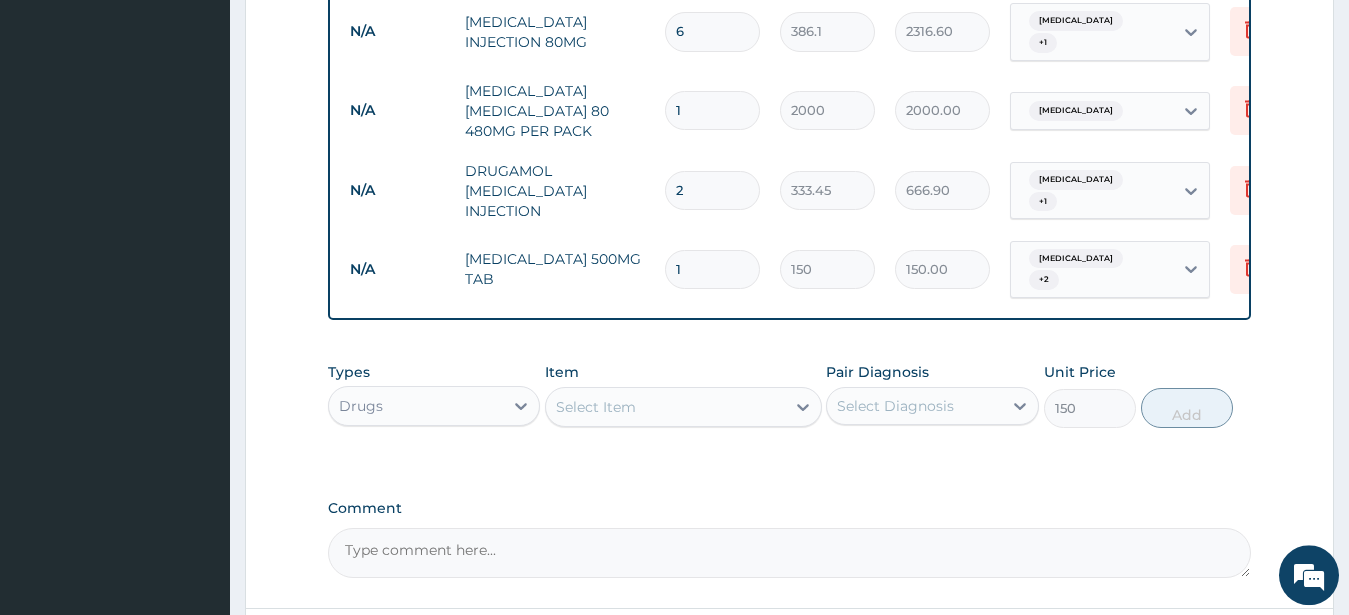 type on "0" 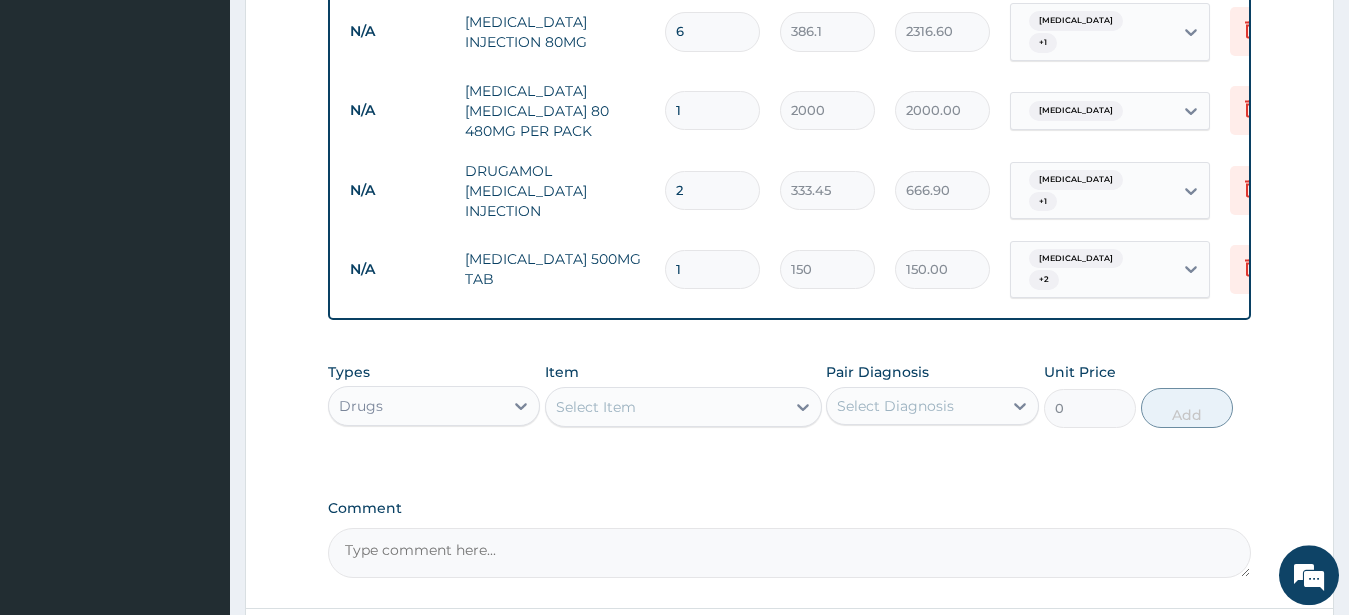 type 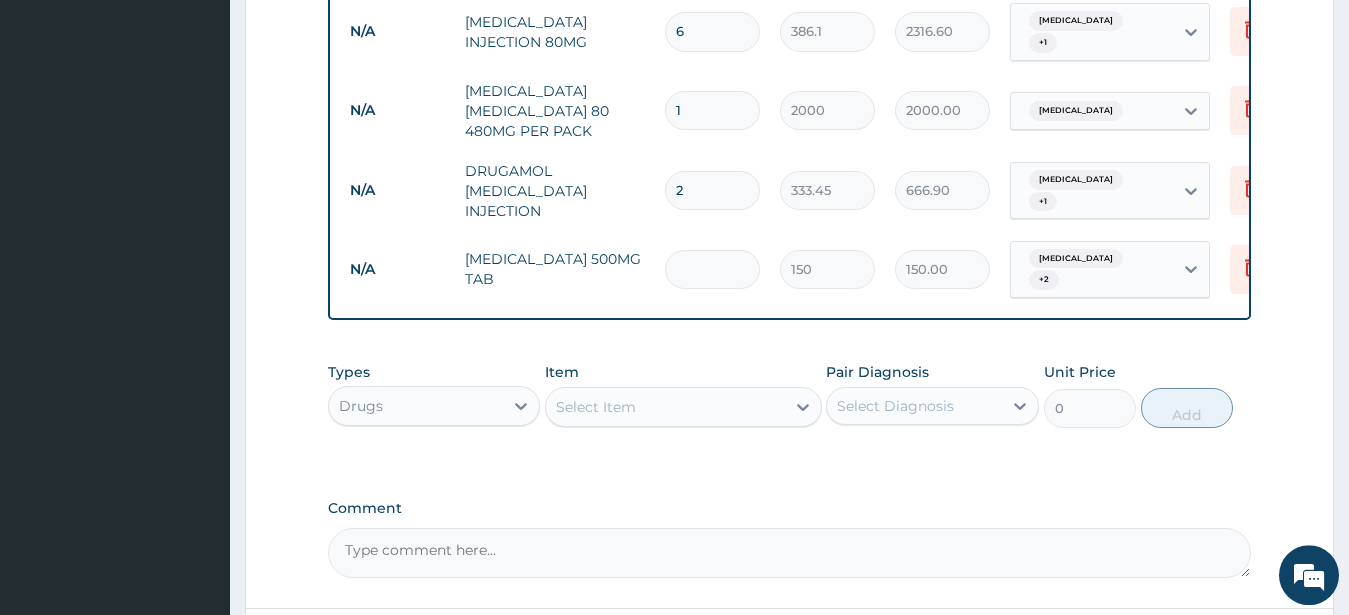type on "0.00" 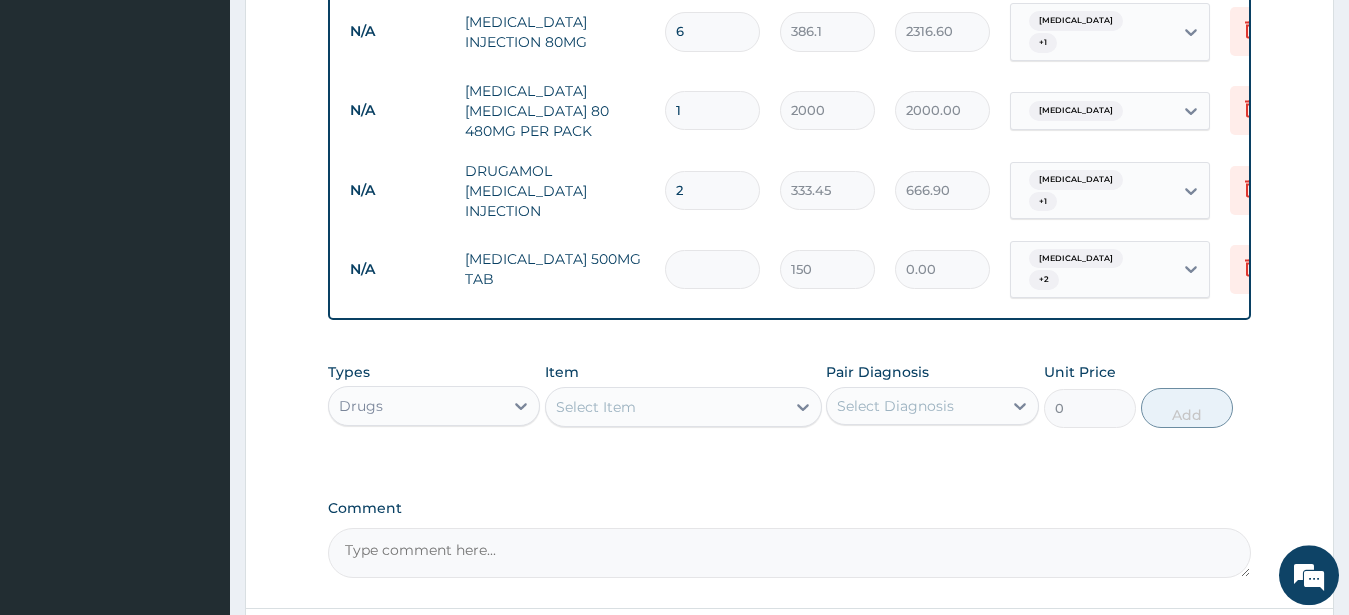 type on "2" 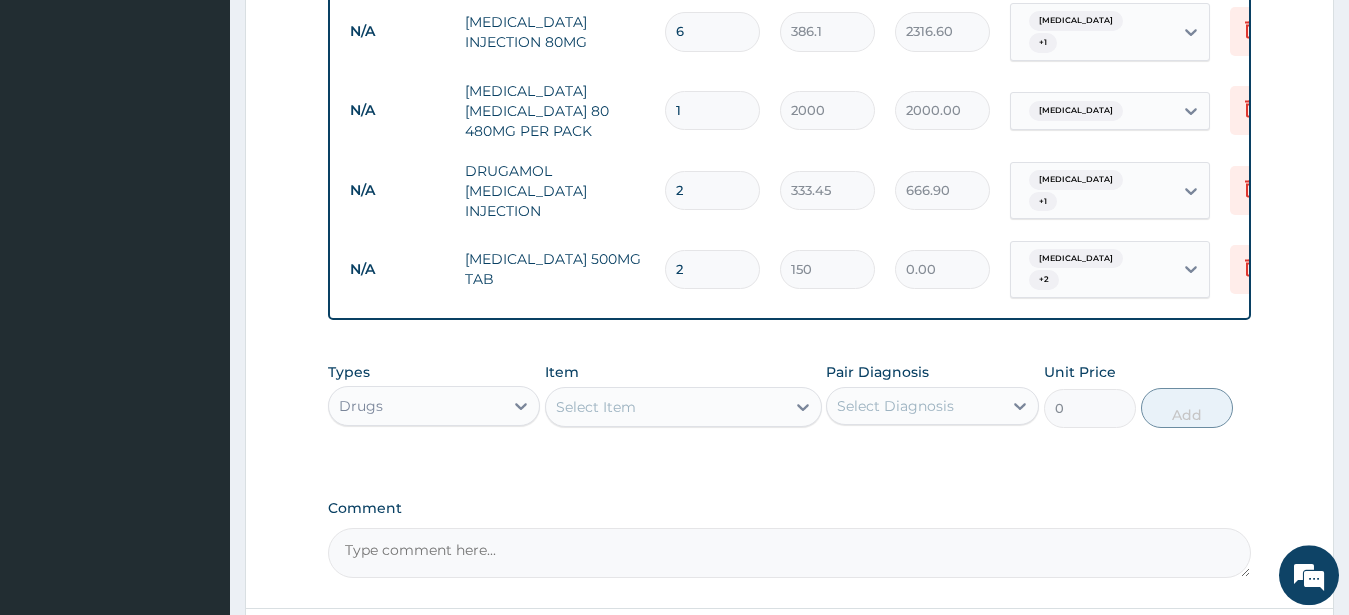 type on "300.00" 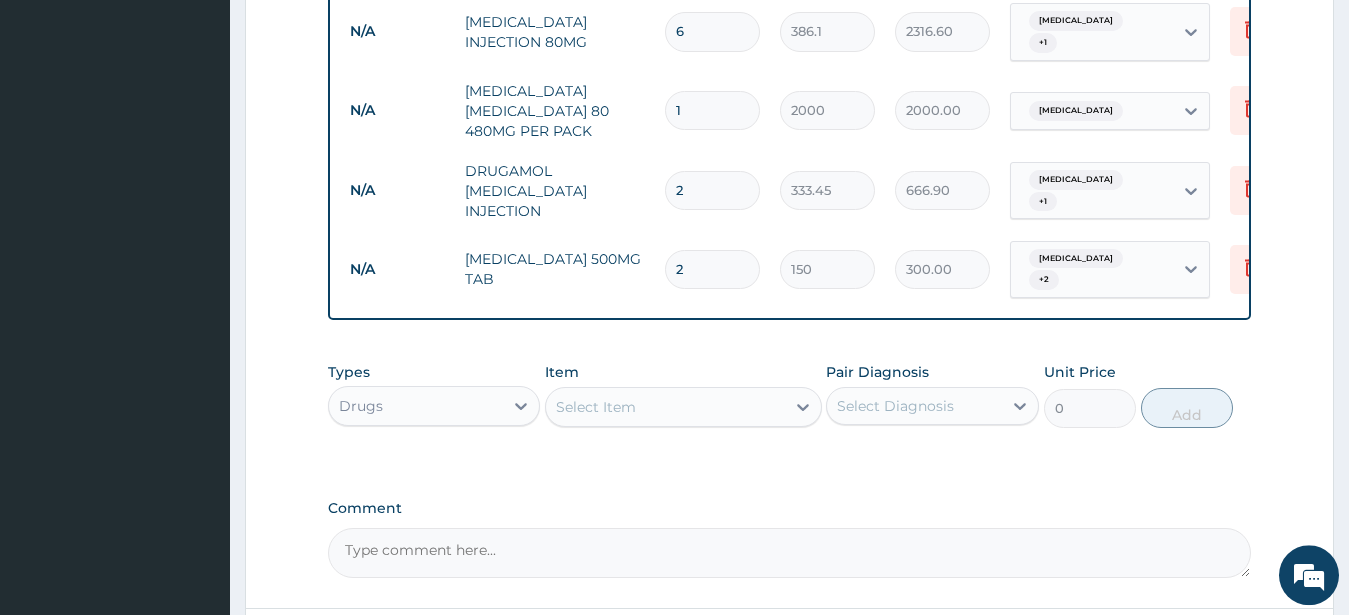 type on "20" 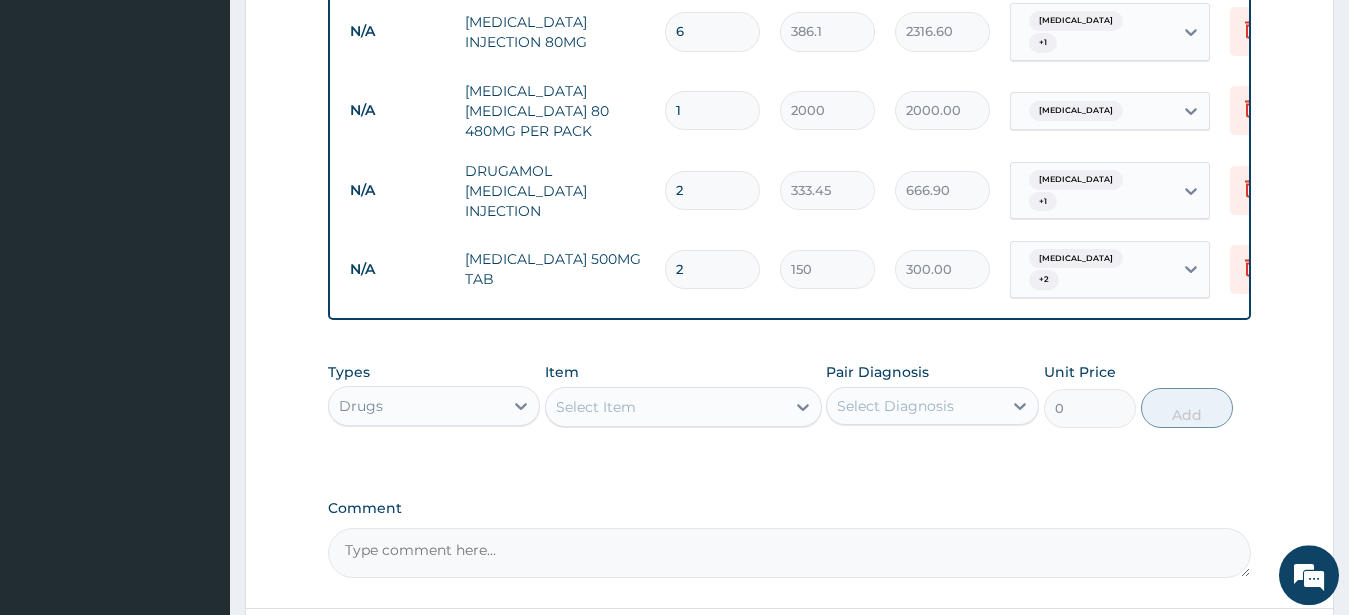 type on "3000.00" 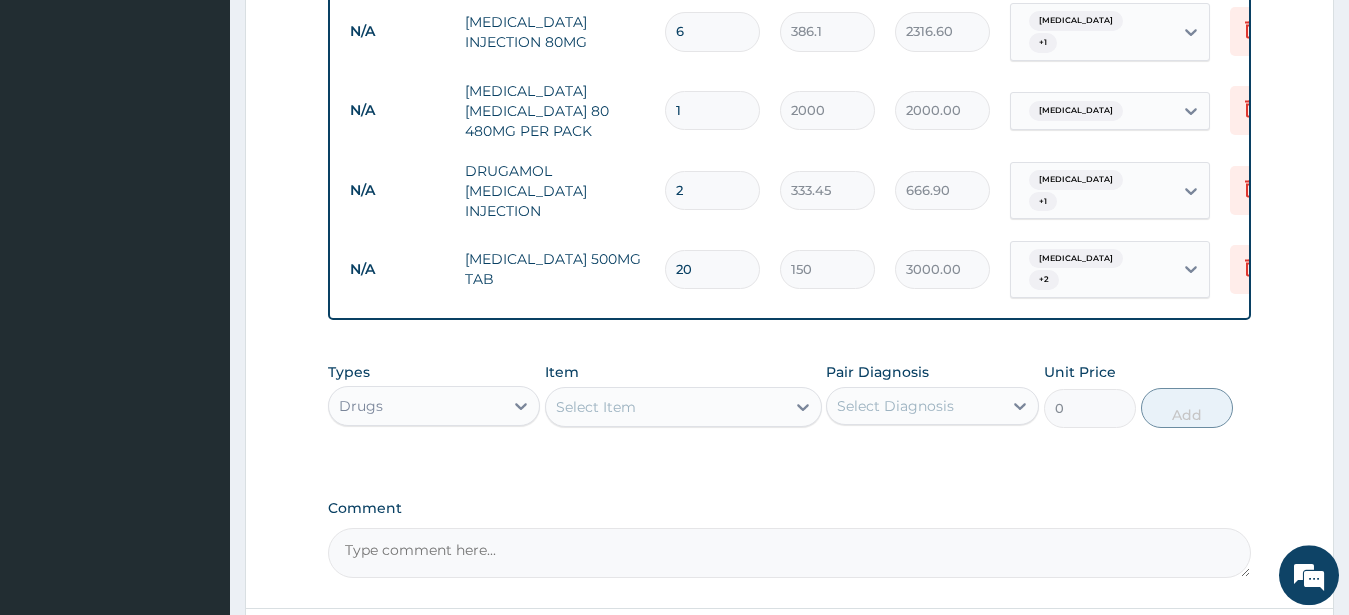 type on "2" 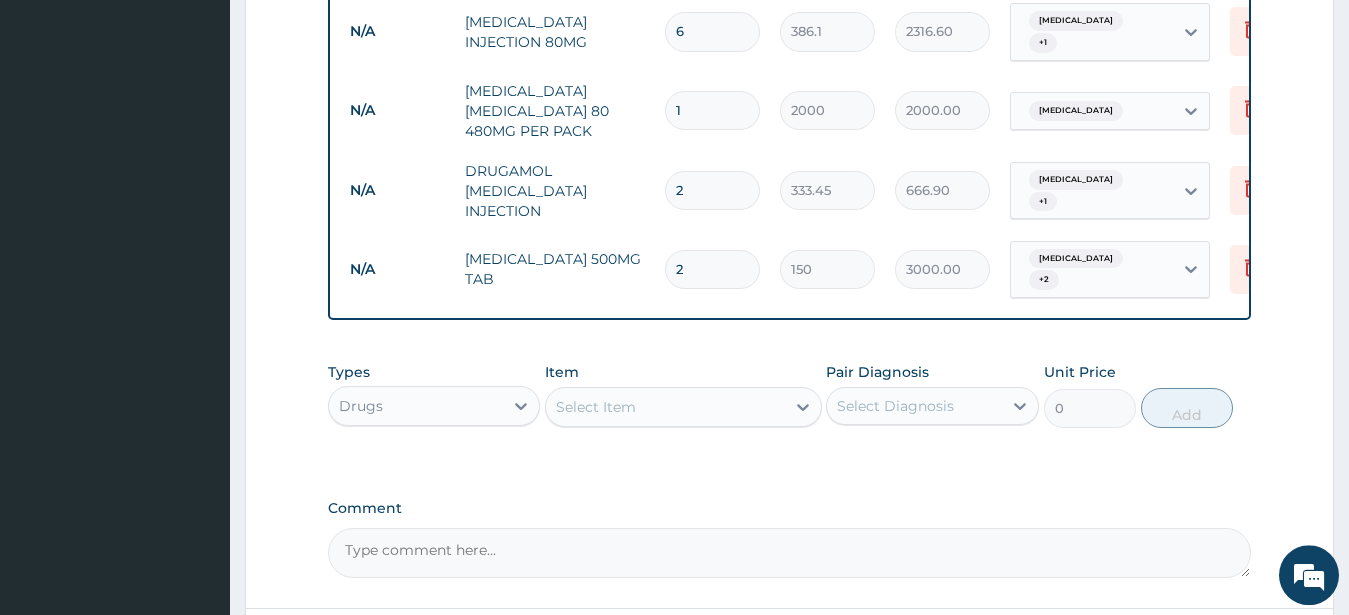 type on "300.00" 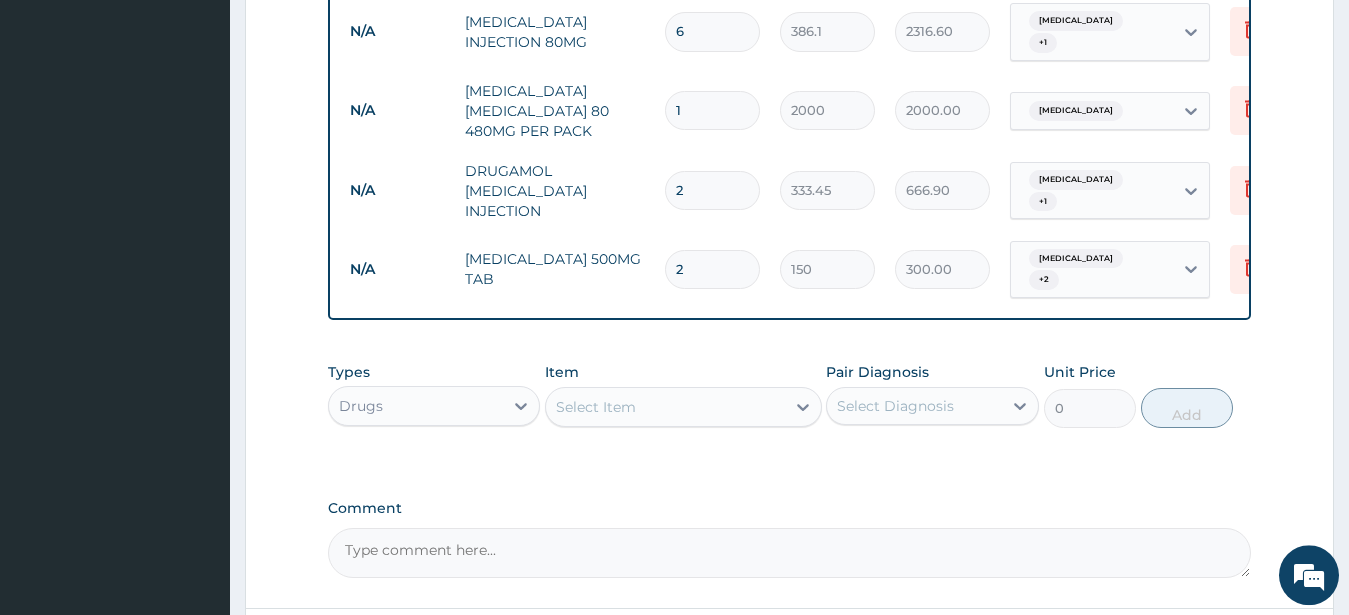 type on "28" 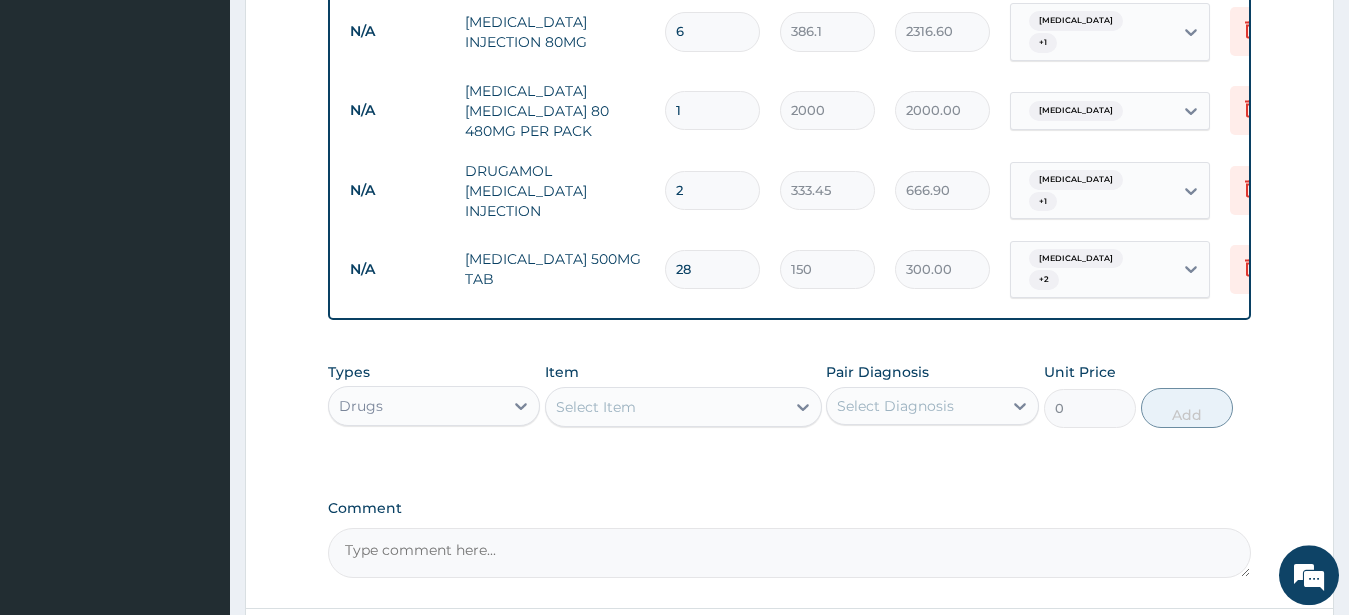 type on "4200.00" 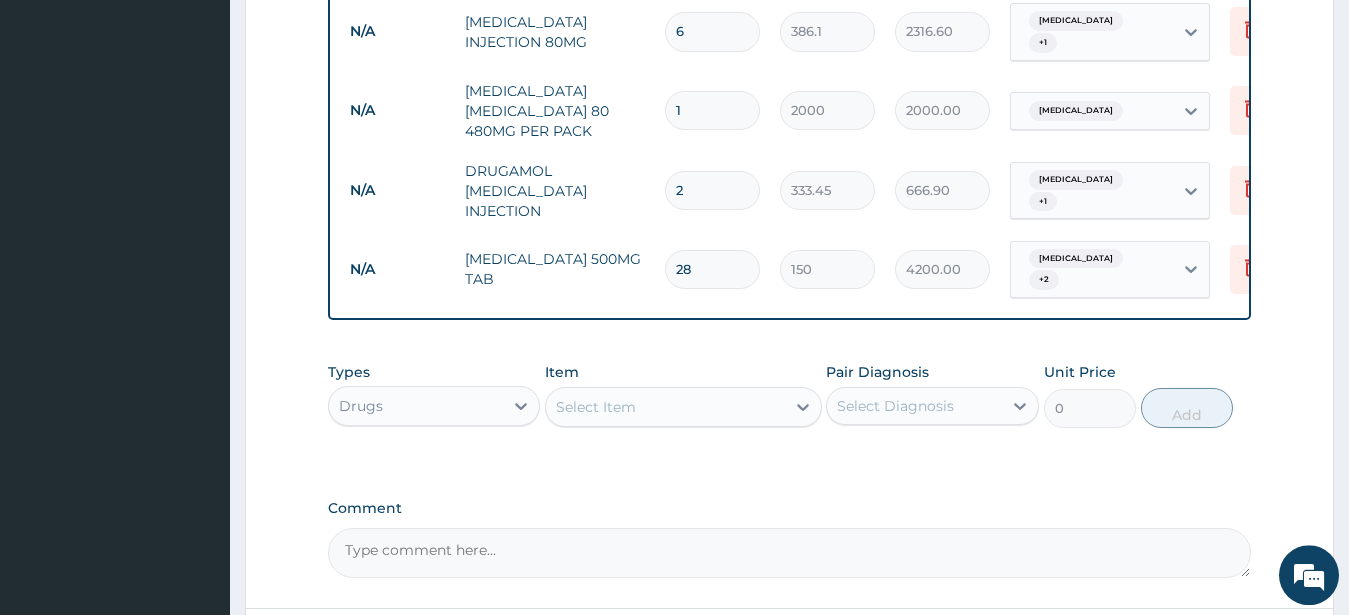 type on "28" 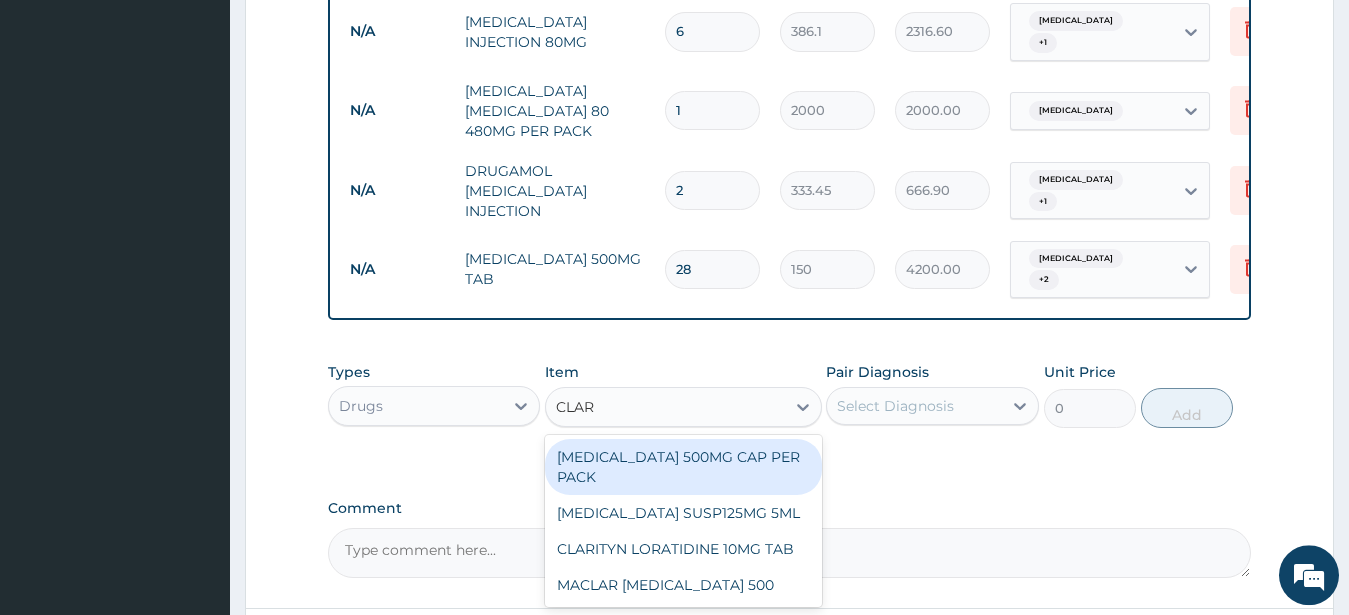 type on "CLARI" 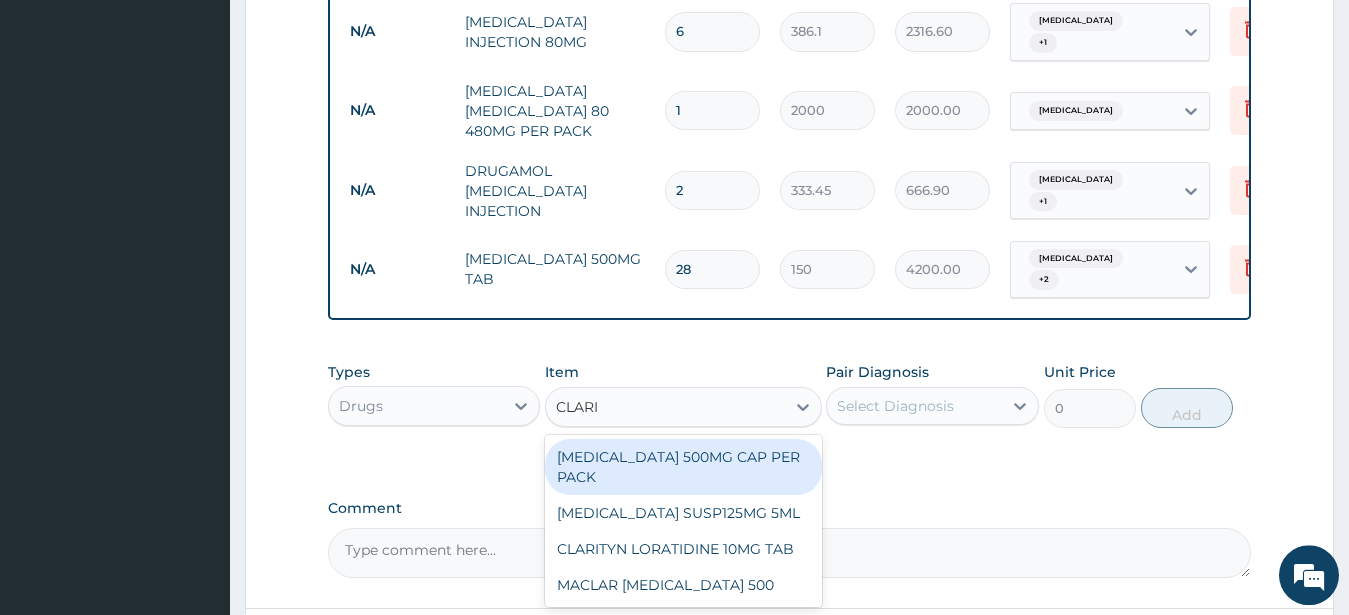 click on "CLARITHROMYCIN 500MG CAP PER PACK" at bounding box center (683, 467) 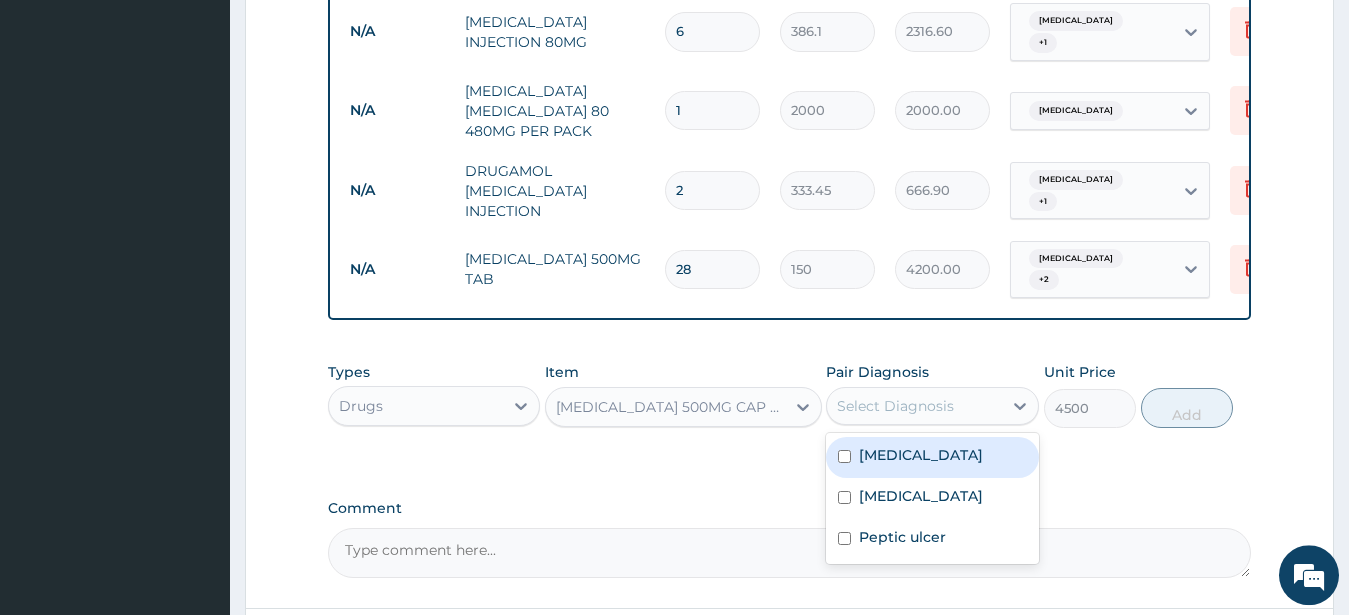 click on "Select Diagnosis" at bounding box center (914, 406) 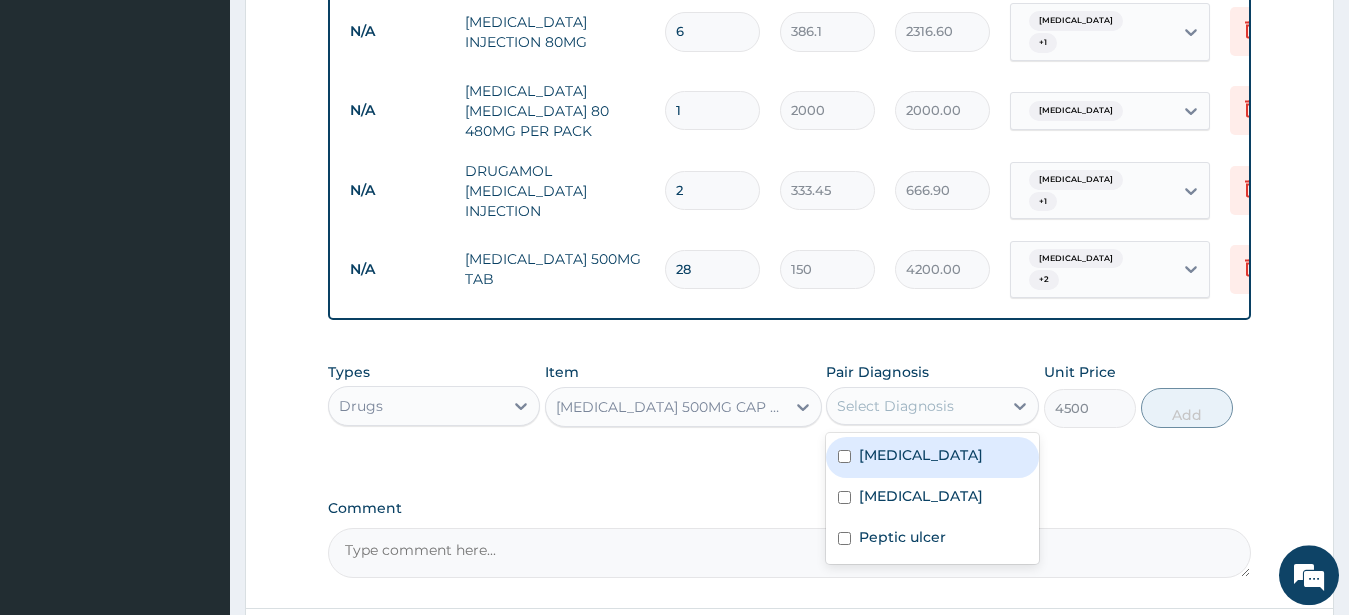 click on "Typhoid fever" at bounding box center (932, 457) 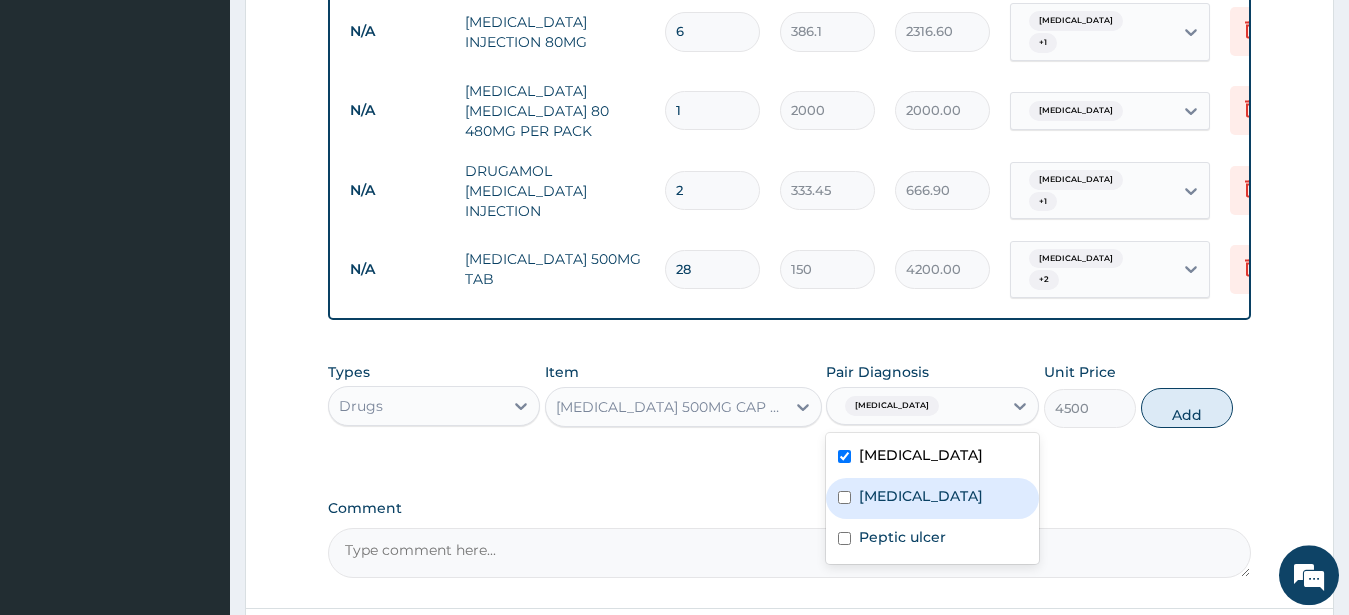 checkbox on "true" 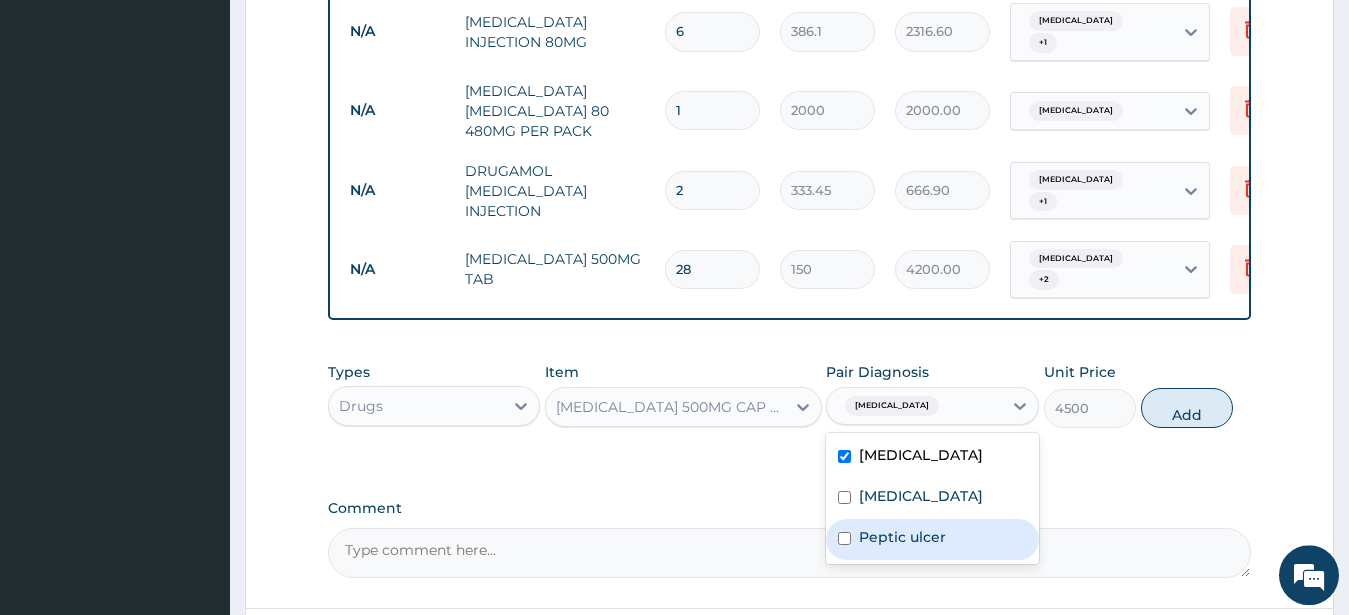 click at bounding box center [844, 538] 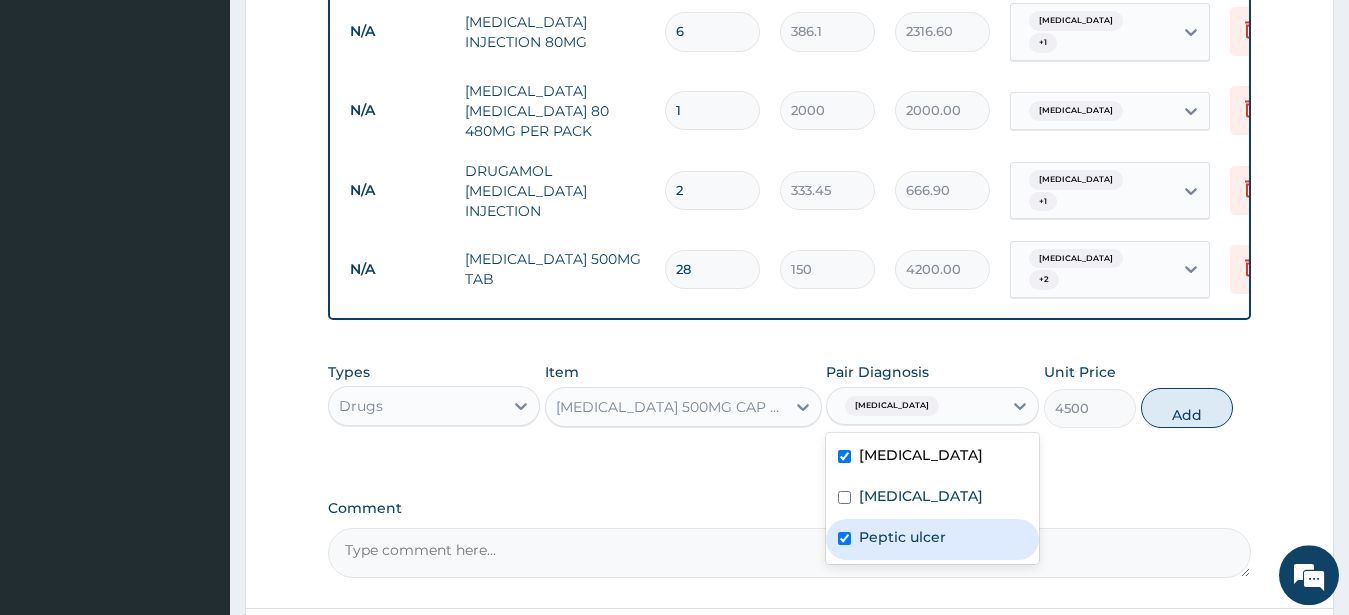 checkbox on "true" 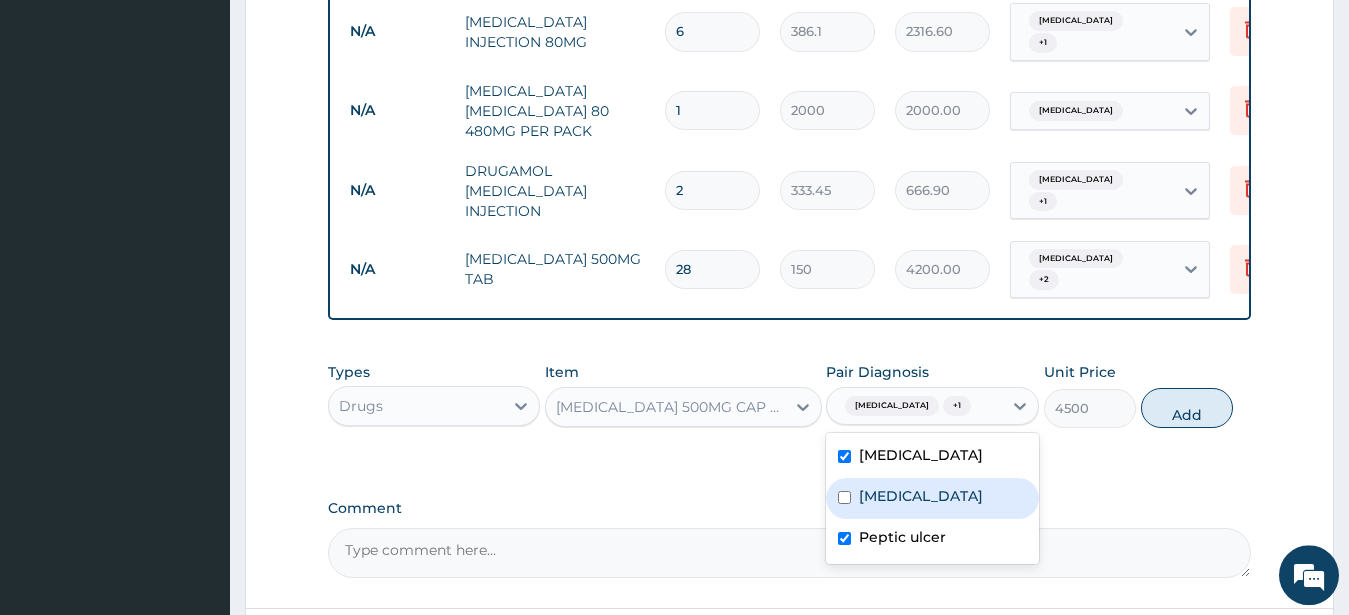 click at bounding box center [844, 497] 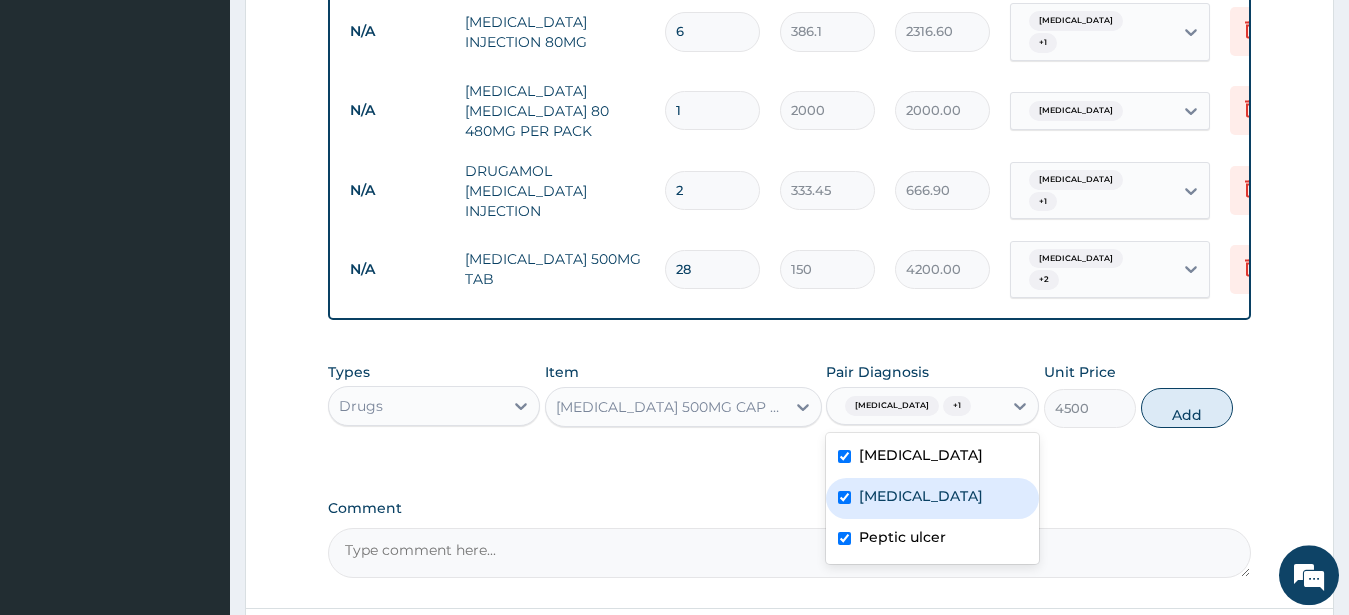 checkbox on "true" 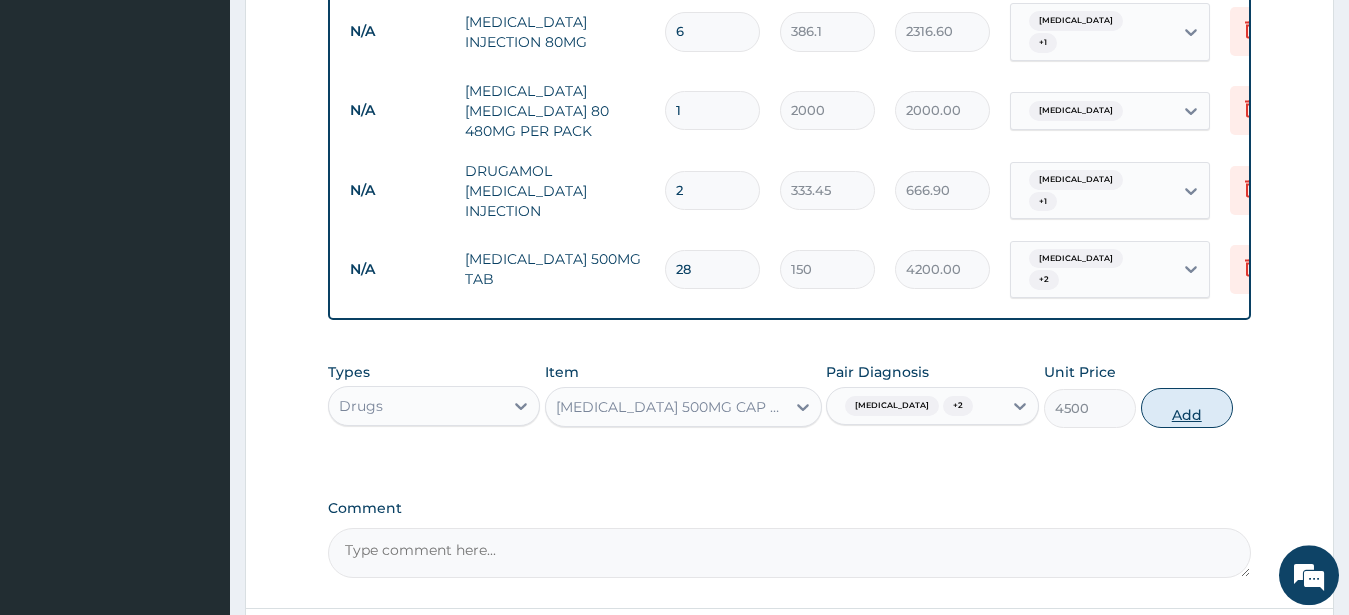 click on "Add" at bounding box center (1187, 408) 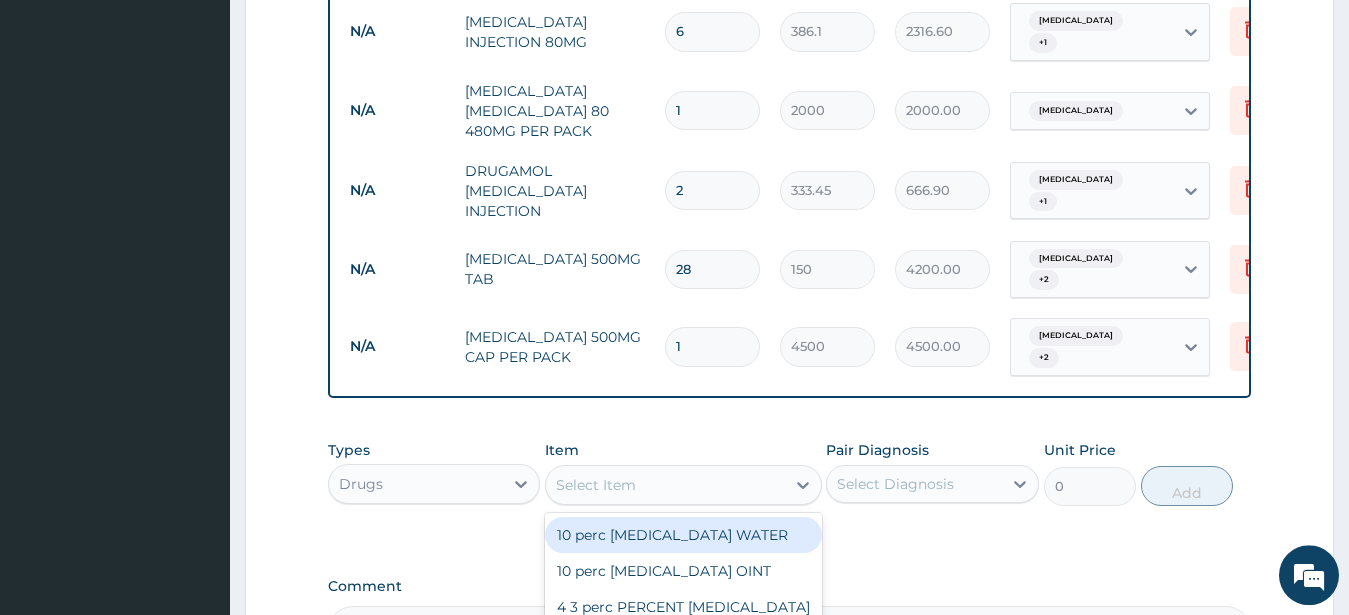 click on "Select Item" at bounding box center (665, 485) 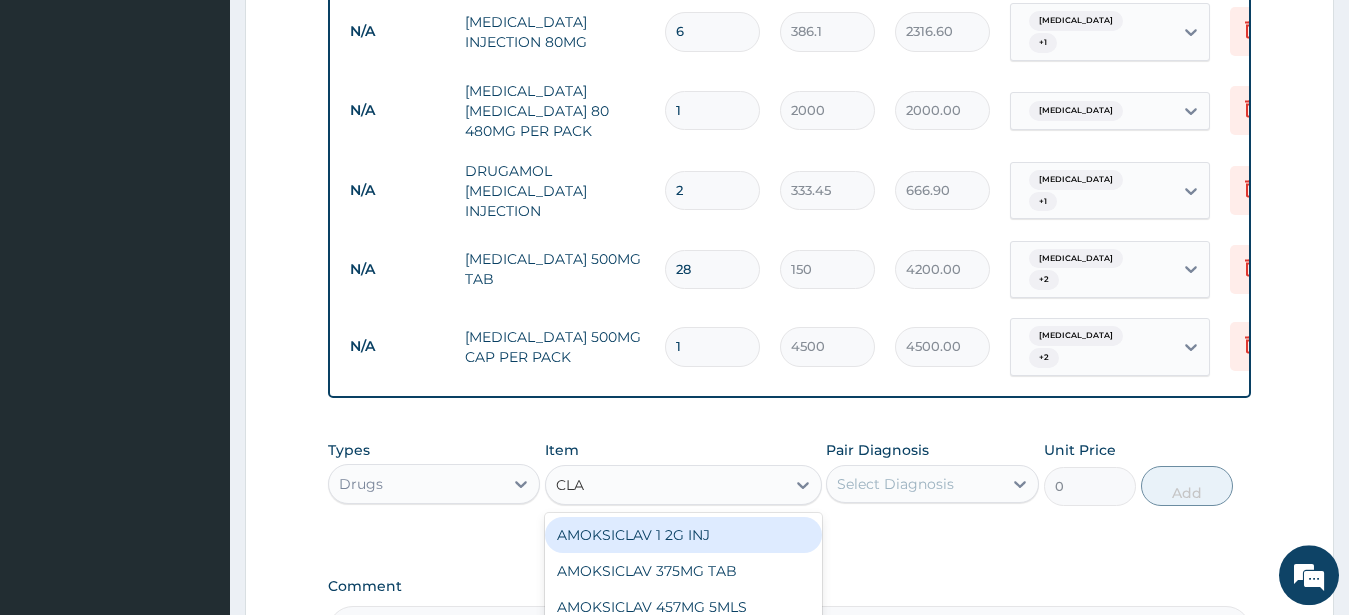 type on "CLAR" 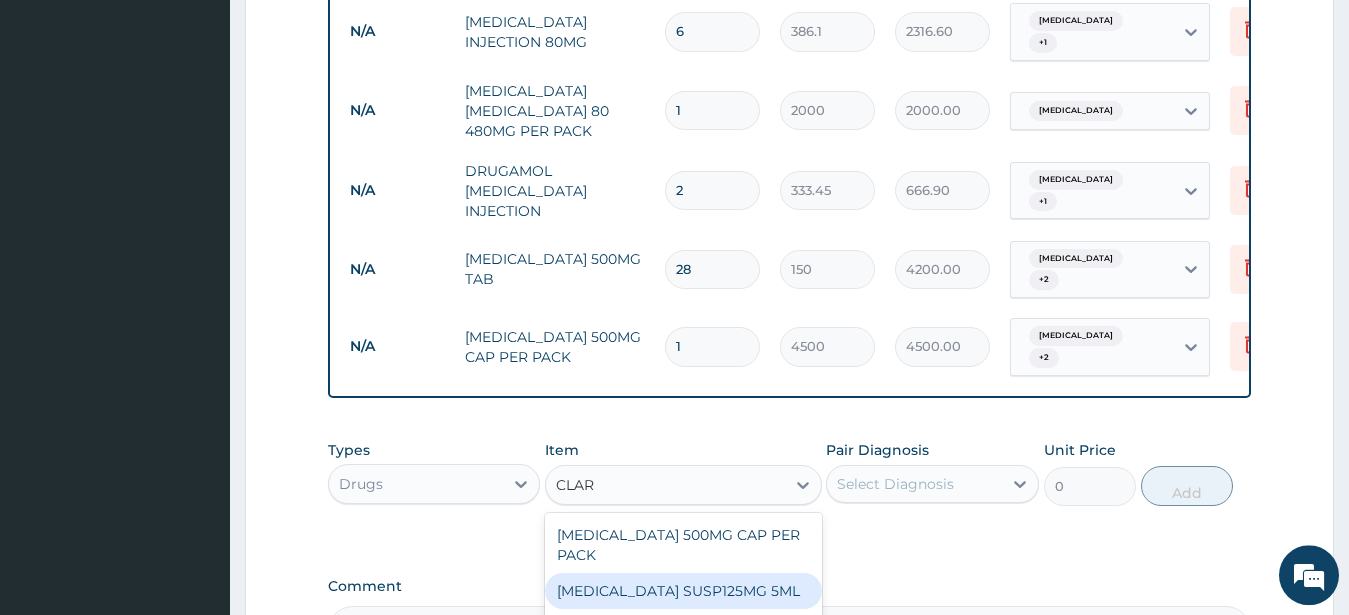 scroll, scrollTop: 1214, scrollLeft: 0, axis: vertical 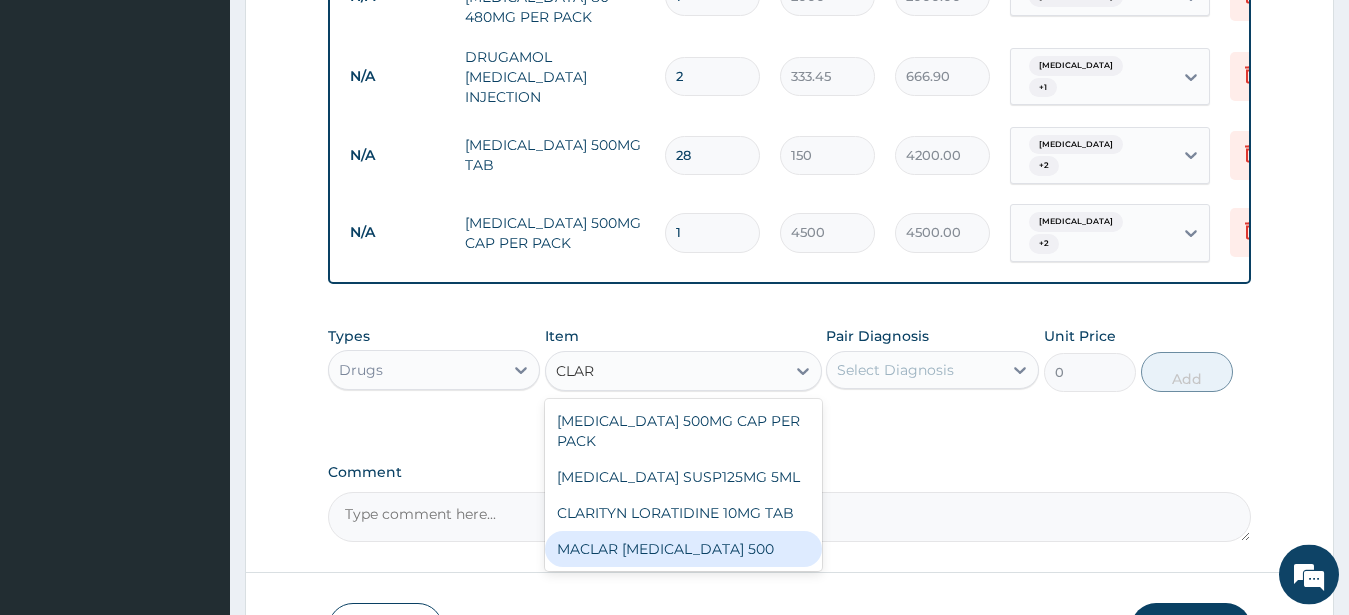 click on "MACLAR CLARITHROMYCIN 500" at bounding box center [683, 549] 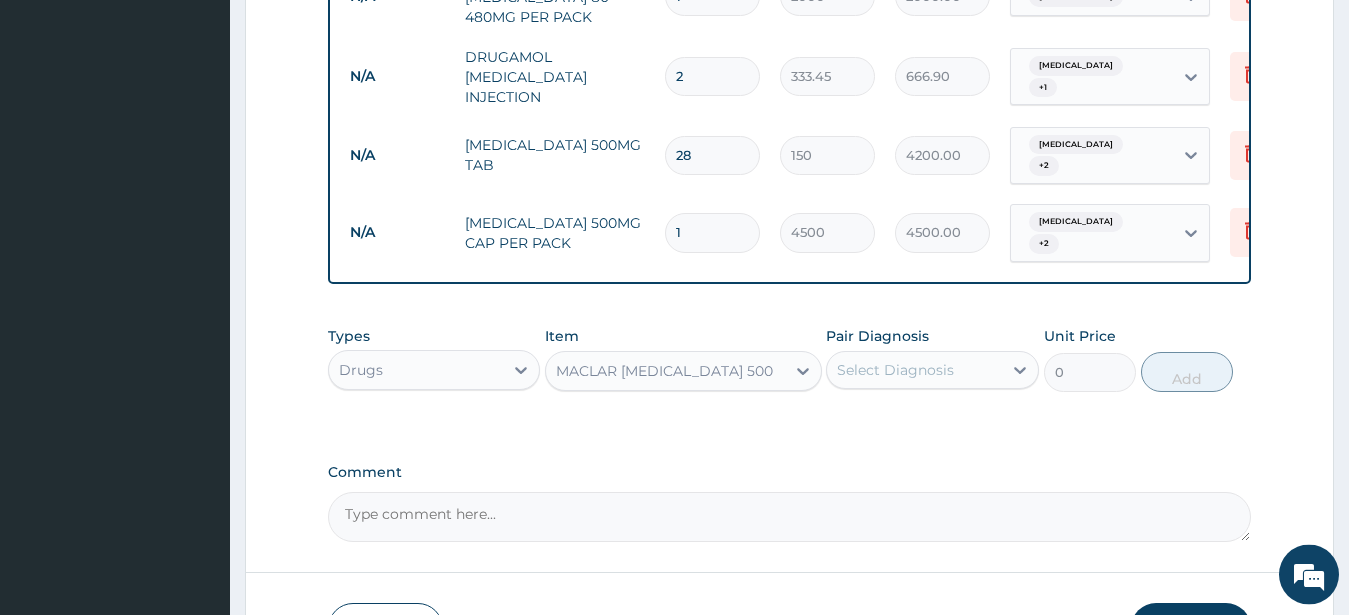 type 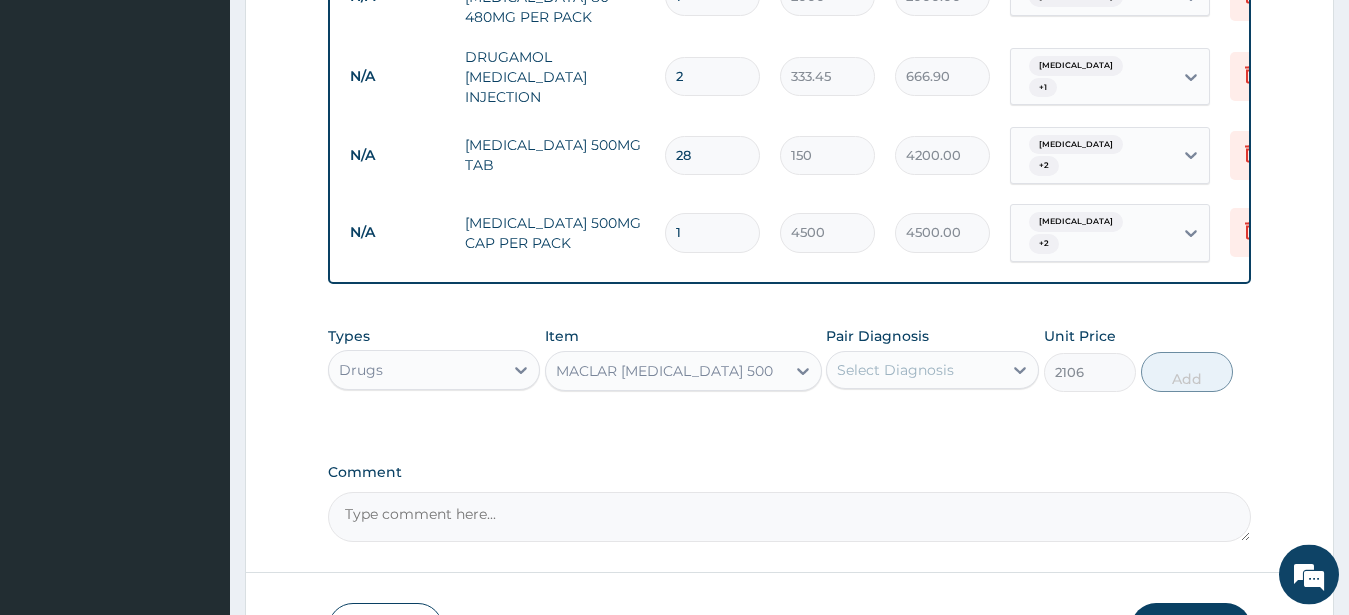 click on "MACLAR CLARITHROMYCIN 500" at bounding box center [664, 371] 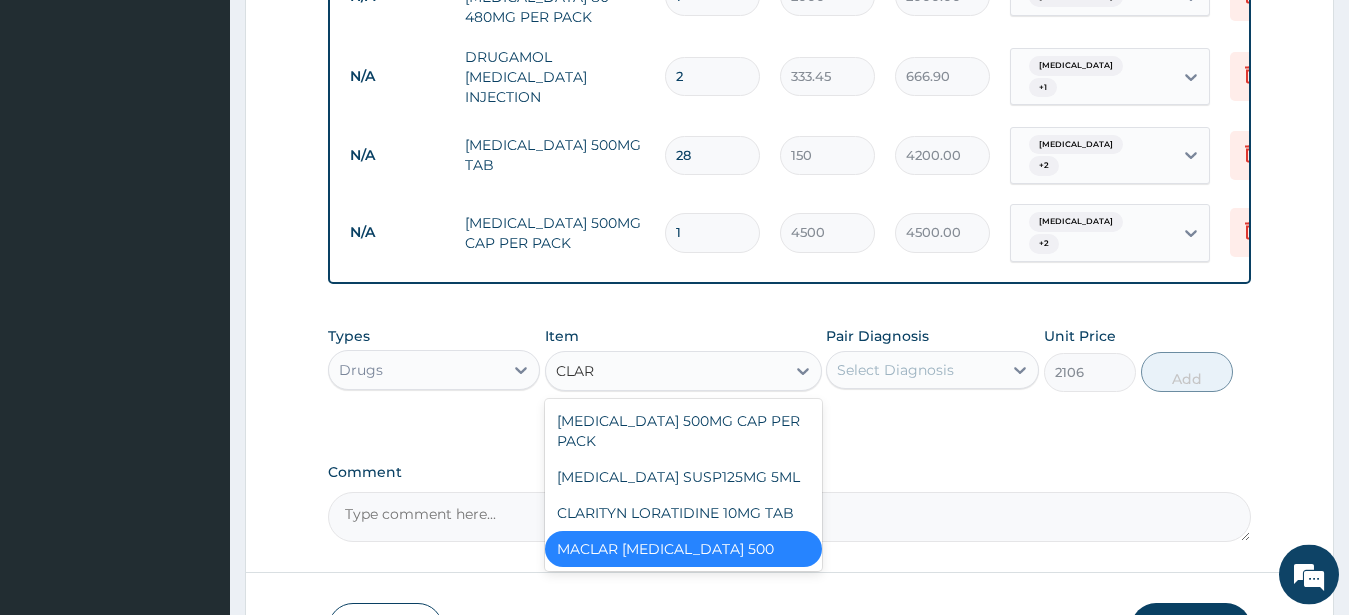 scroll, scrollTop: 0, scrollLeft: 0, axis: both 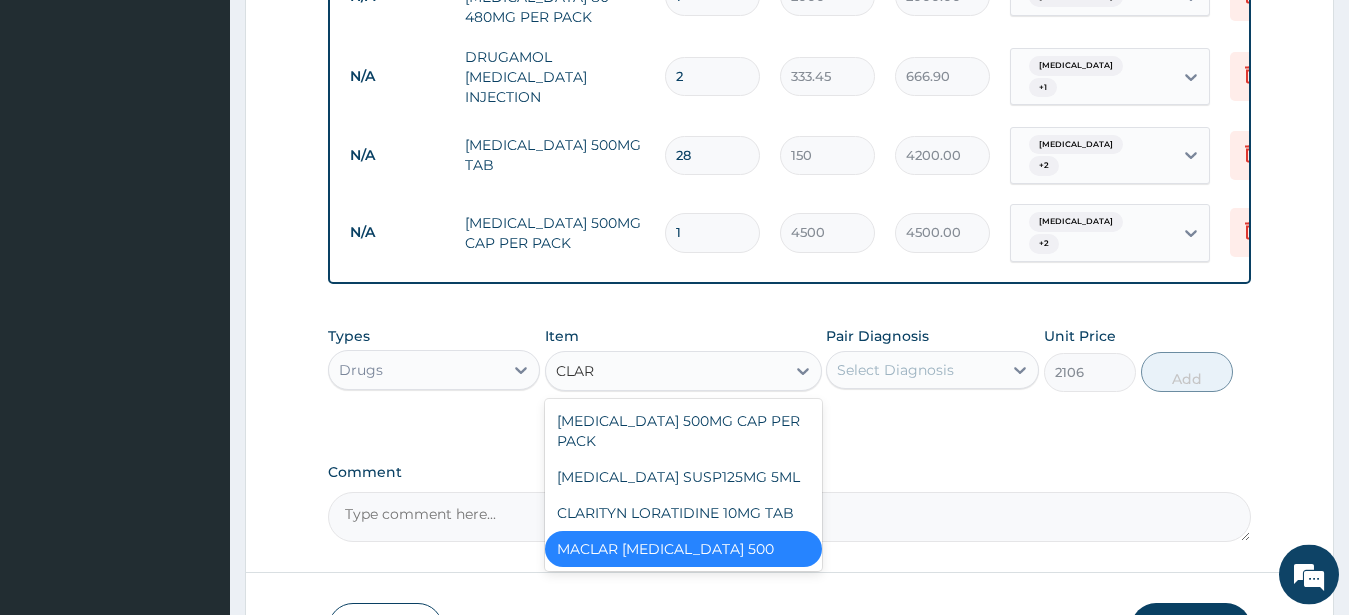type on "CLARI" 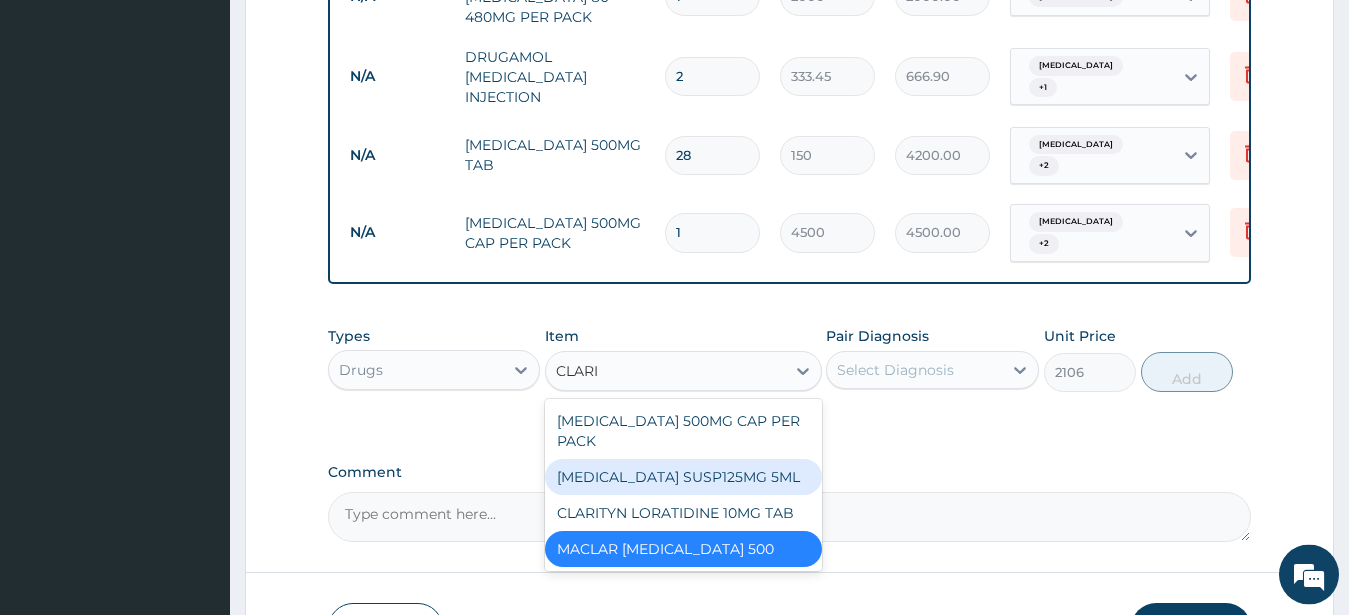 click on "CLARITHROMYCIN SUSP125MG 5ML" at bounding box center (683, 477) 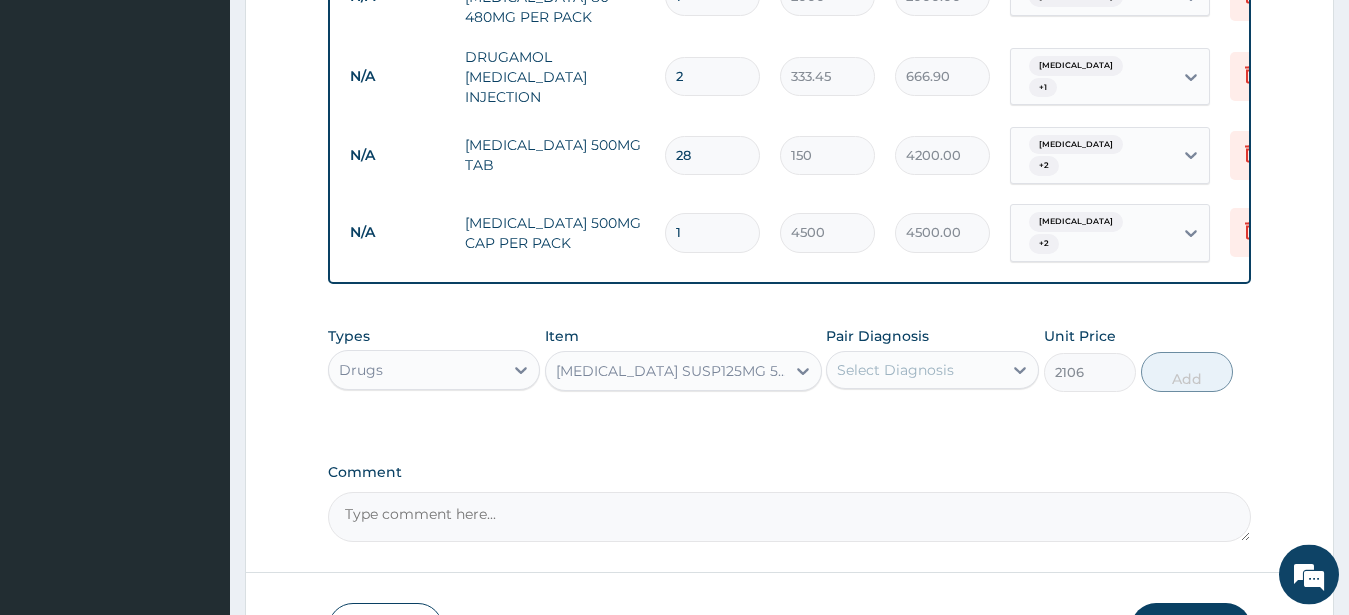 type 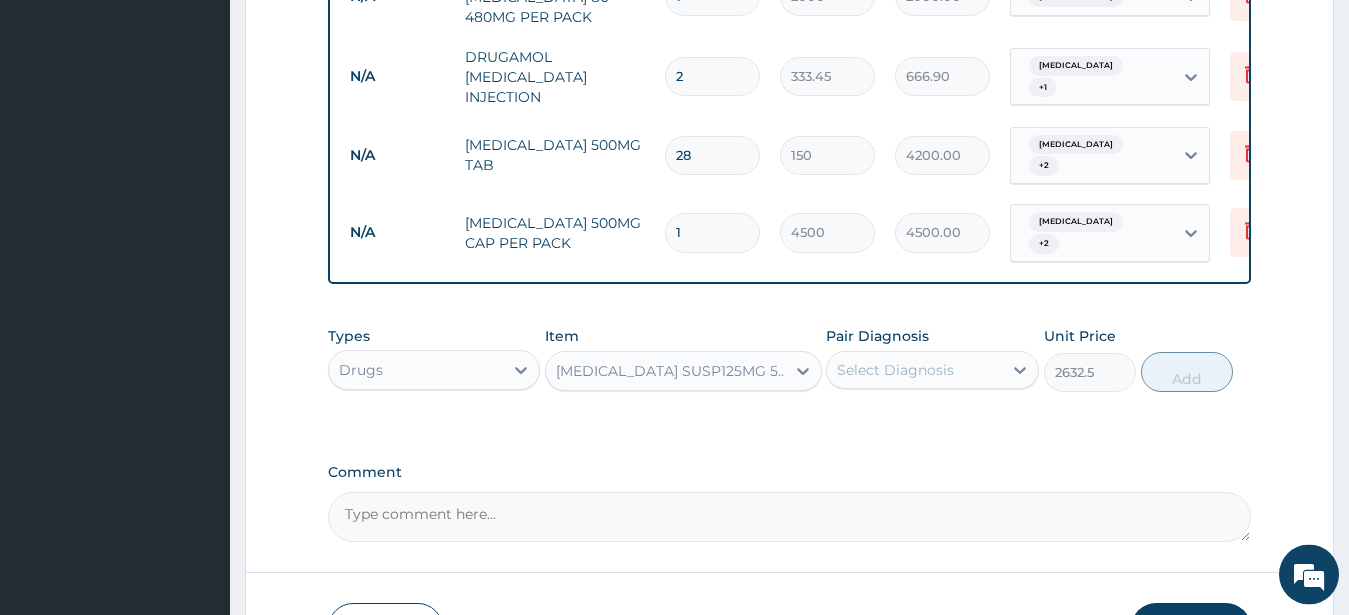 click on "1" at bounding box center [712, 232] 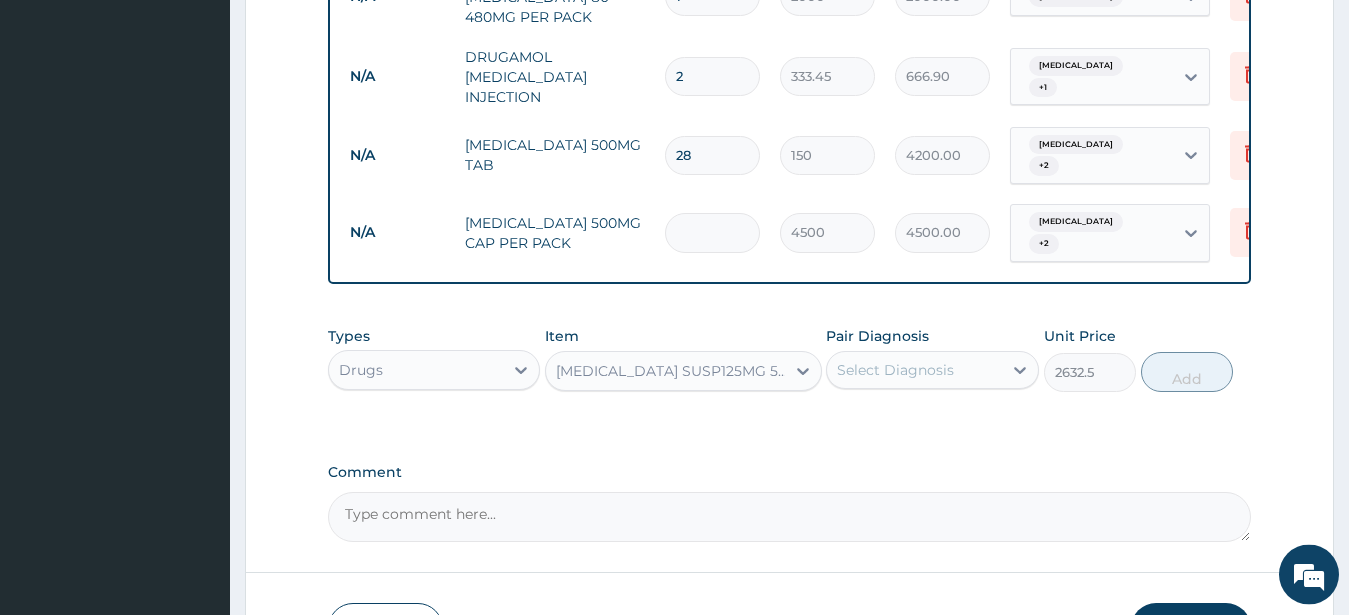 type on "0.00" 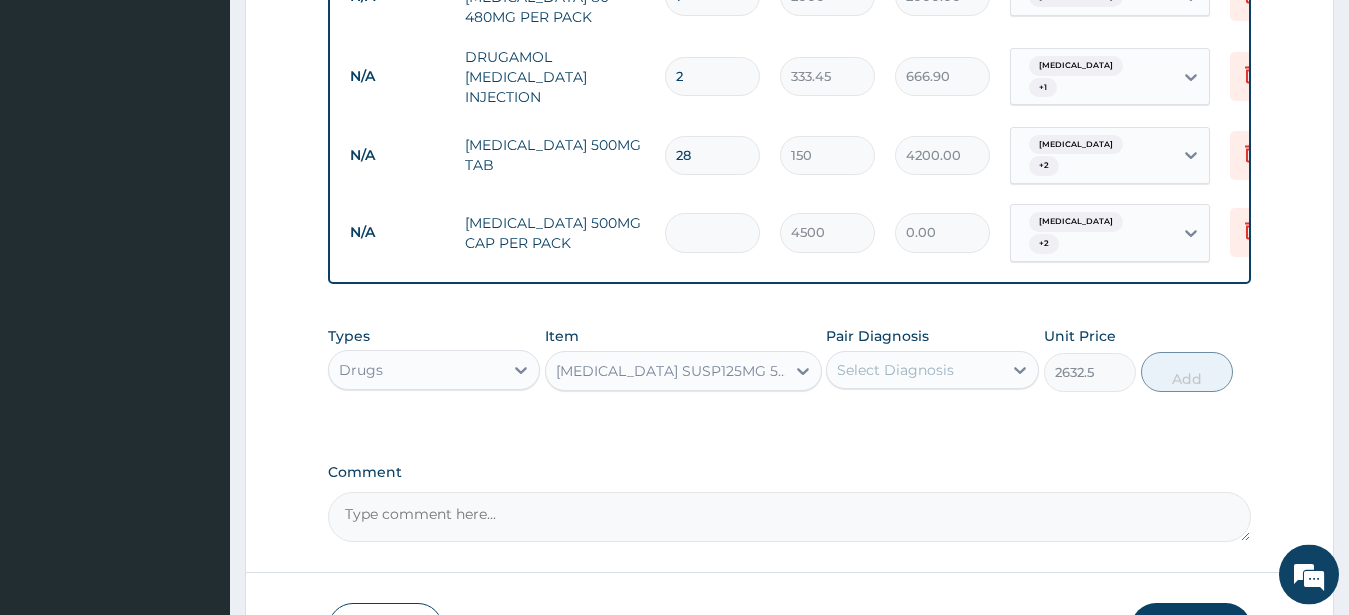 type on "2" 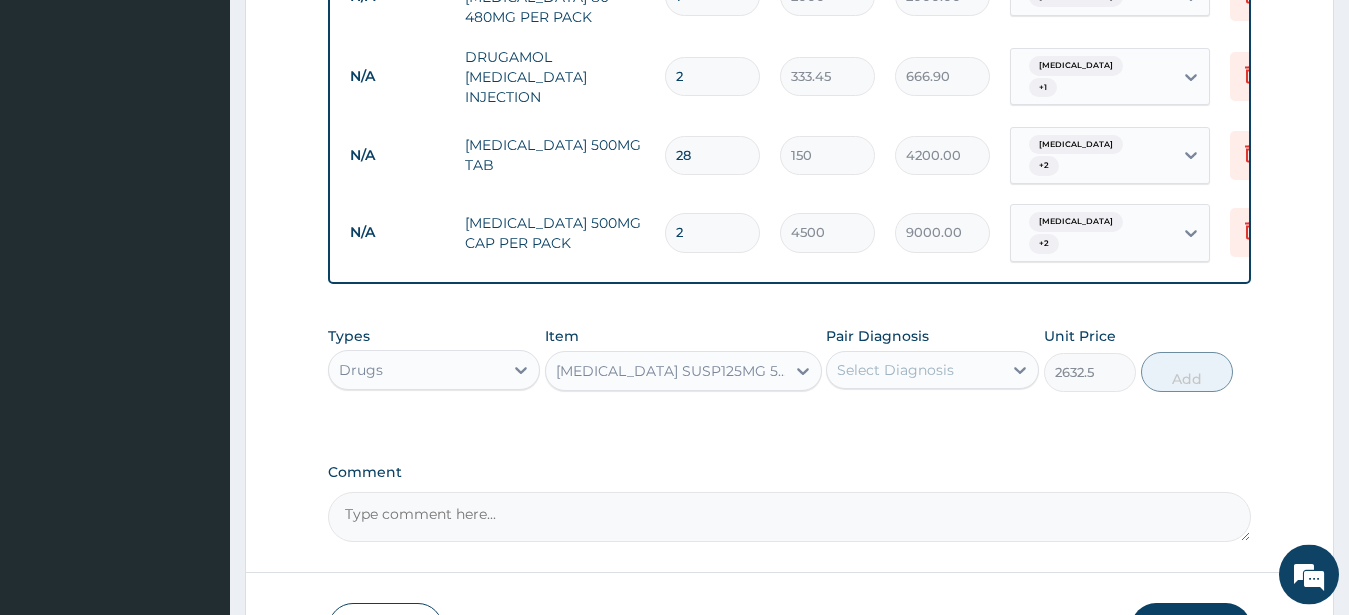 scroll, scrollTop: 0, scrollLeft: 71, axis: horizontal 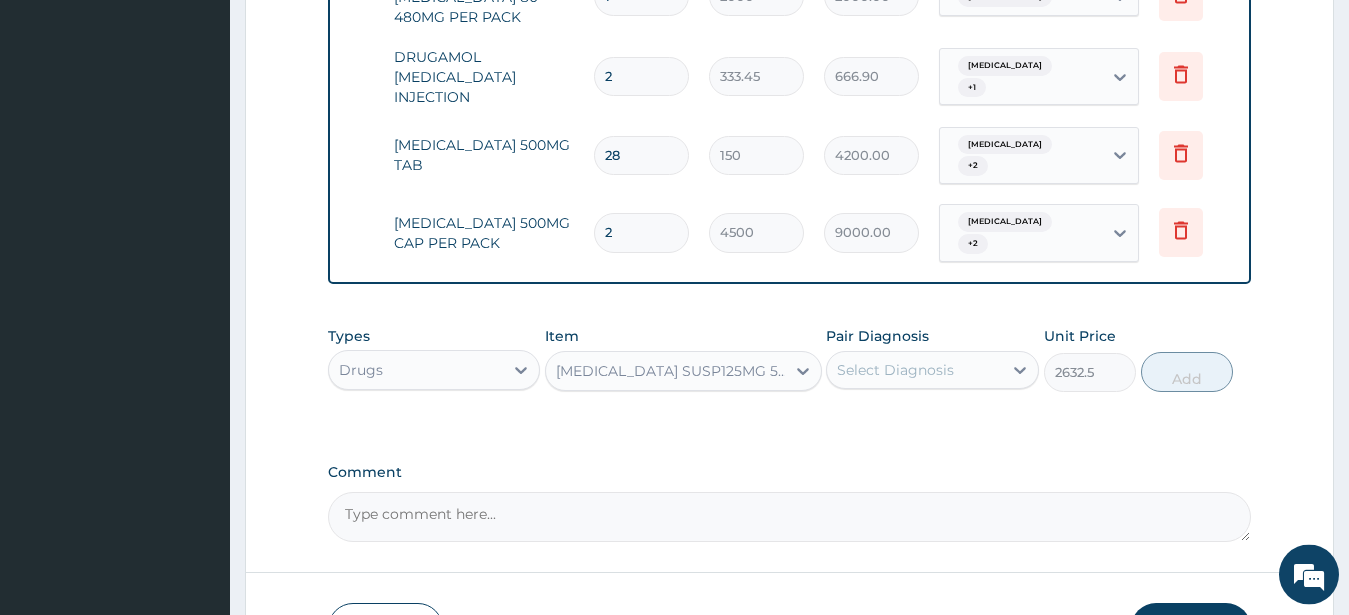 type on "2" 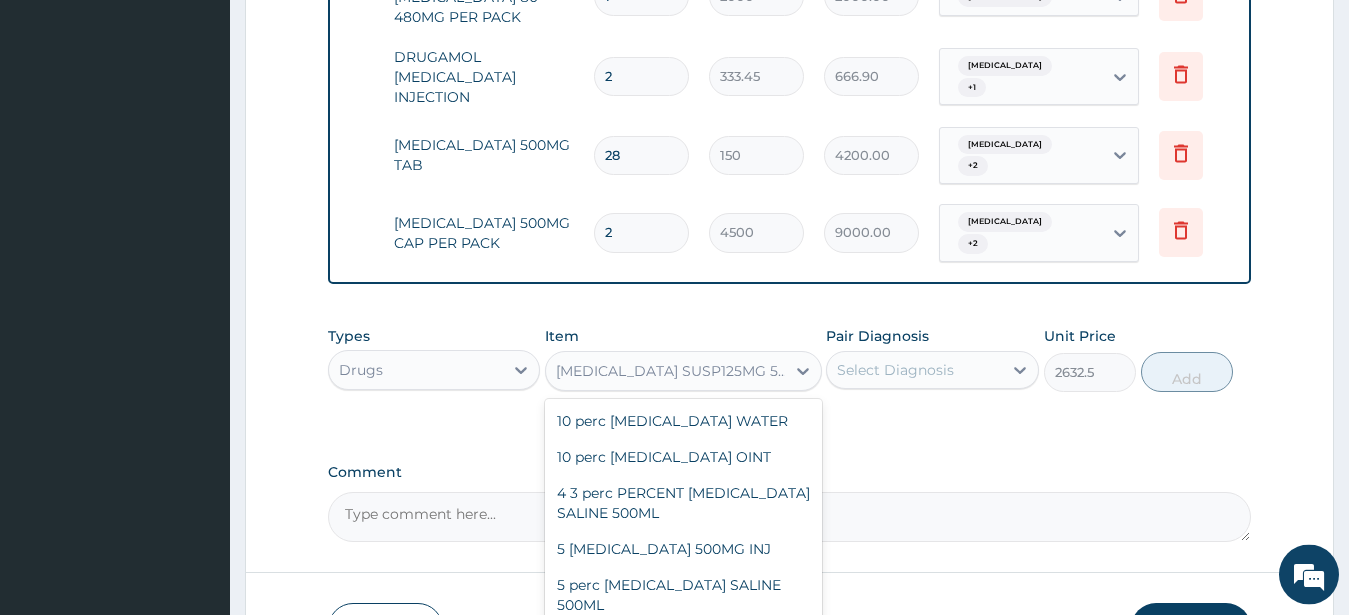 scroll, scrollTop: 20286, scrollLeft: 0, axis: vertical 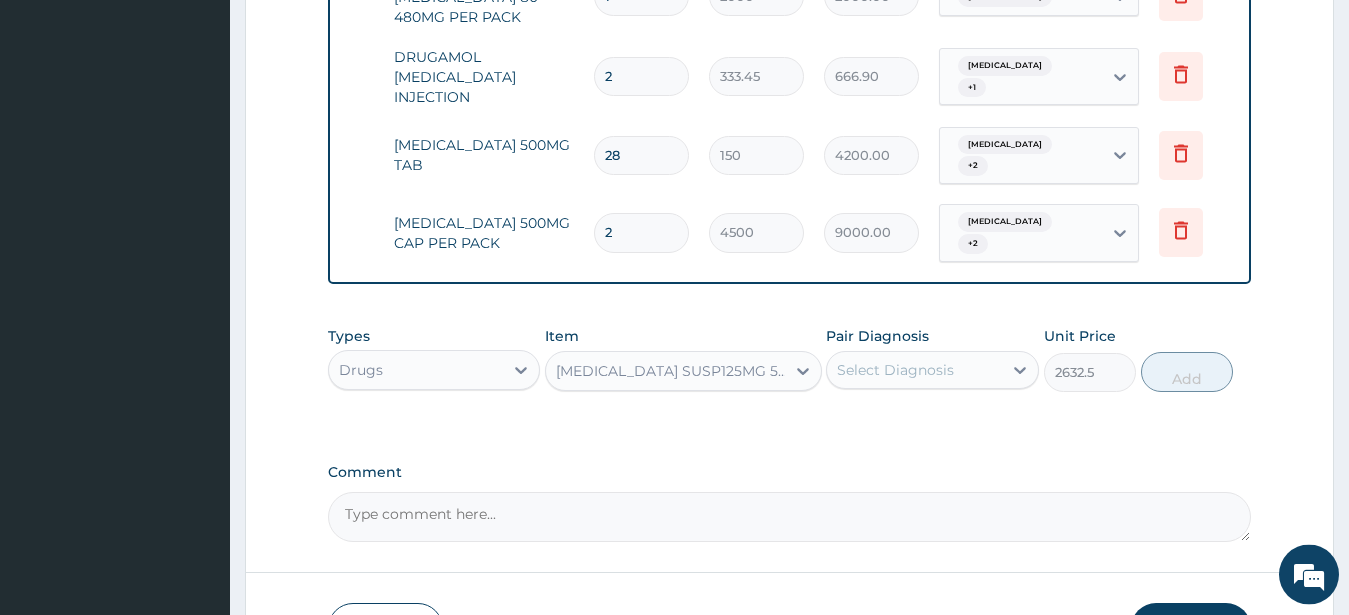 click on "CLARITHROMYCIN SUSP125MG 5ML" at bounding box center (671, 371) 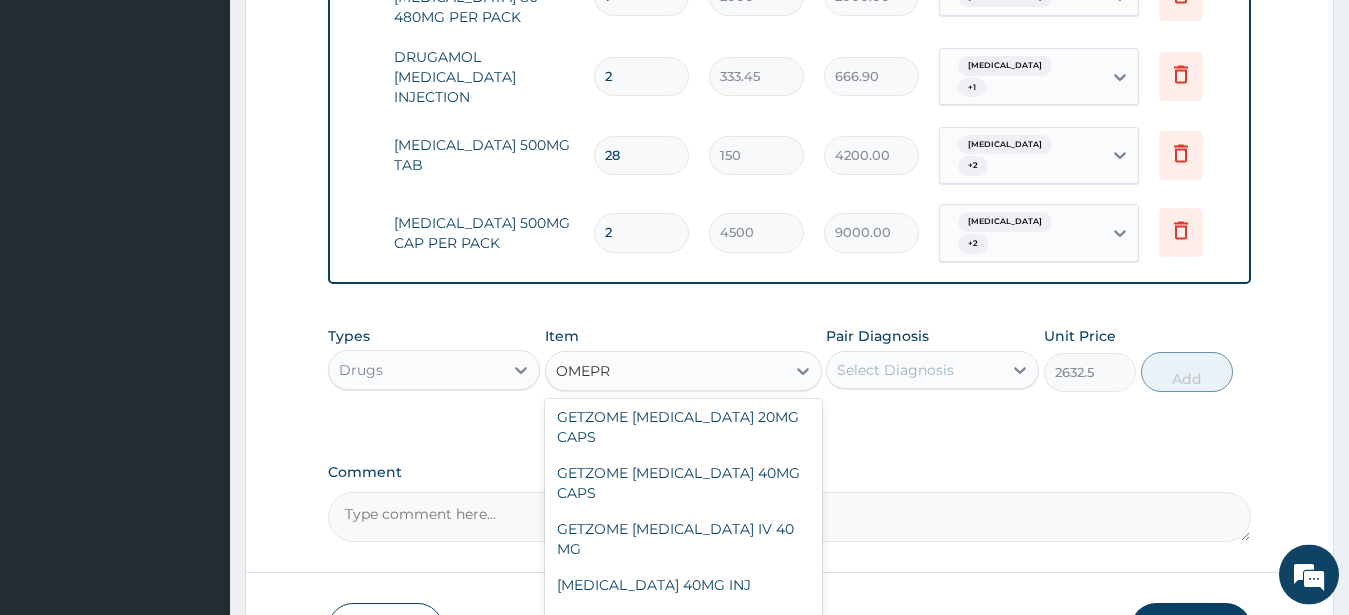 scroll, scrollTop: 40, scrollLeft: 0, axis: vertical 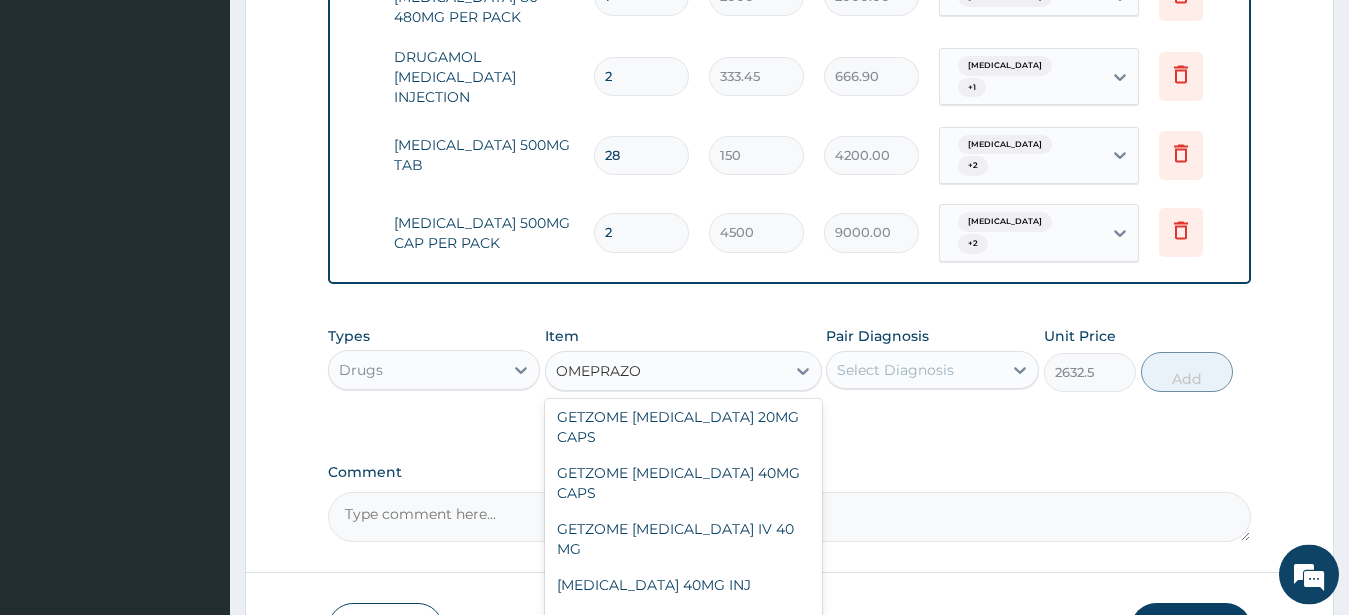 type on "OMEPRAZOL" 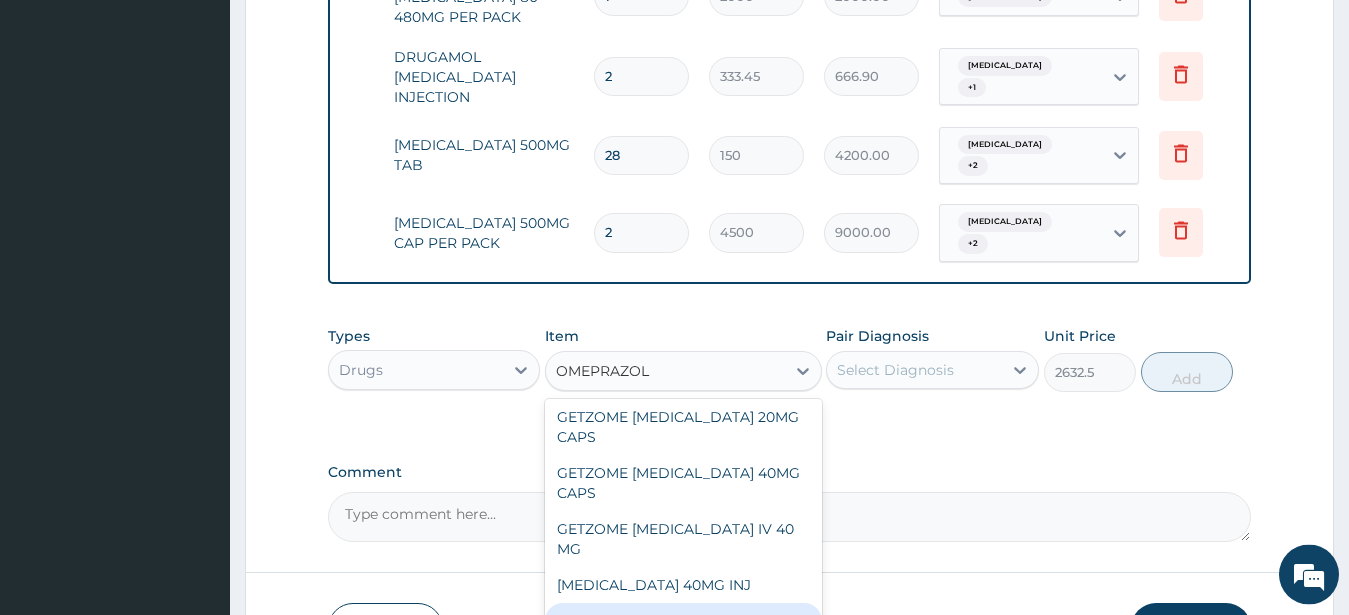 click on "OMEPRAZOLE 20MG PACK" at bounding box center (683, 621) 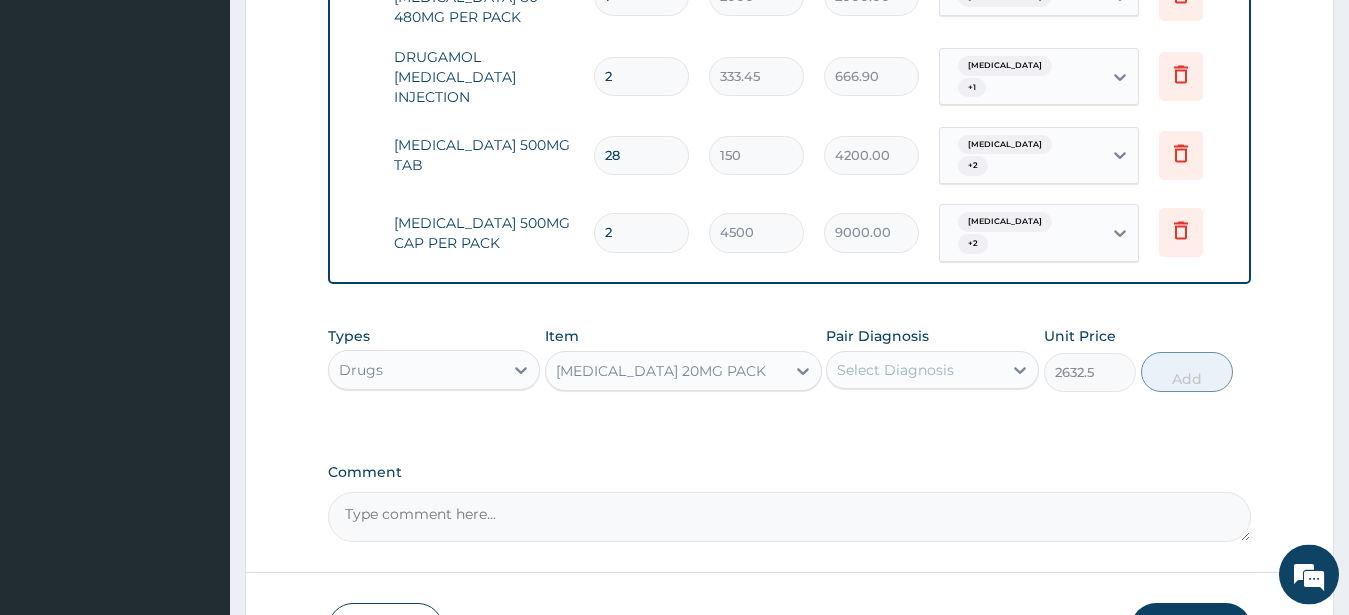 type 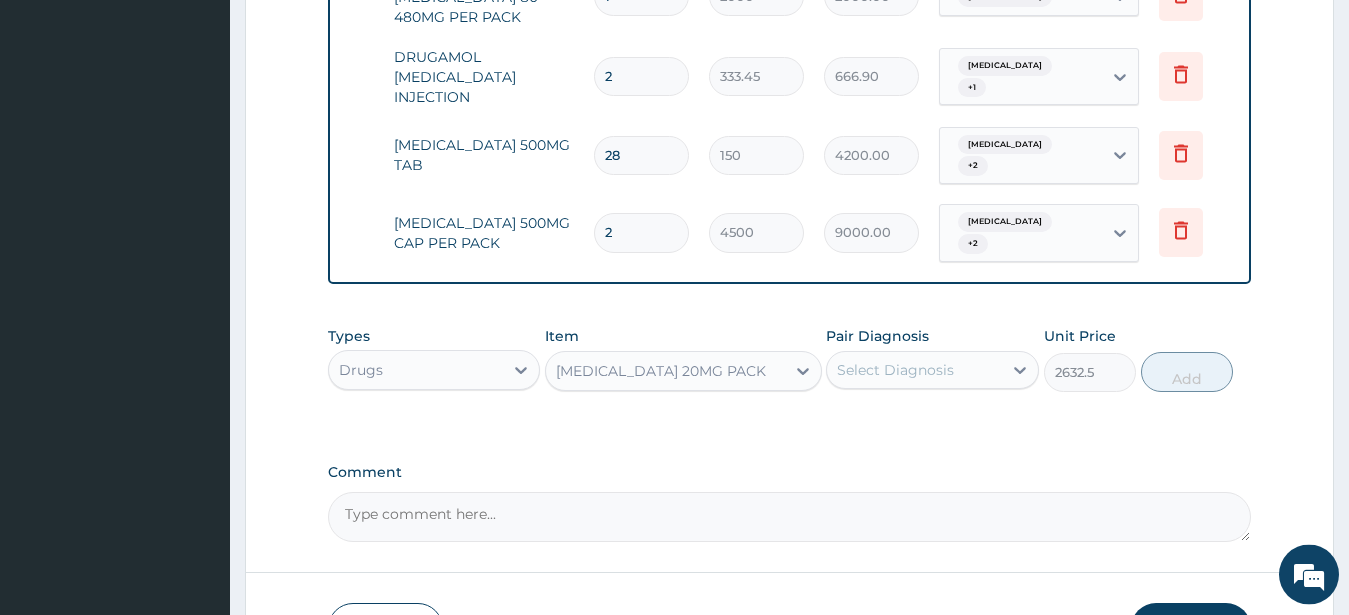type on "1500" 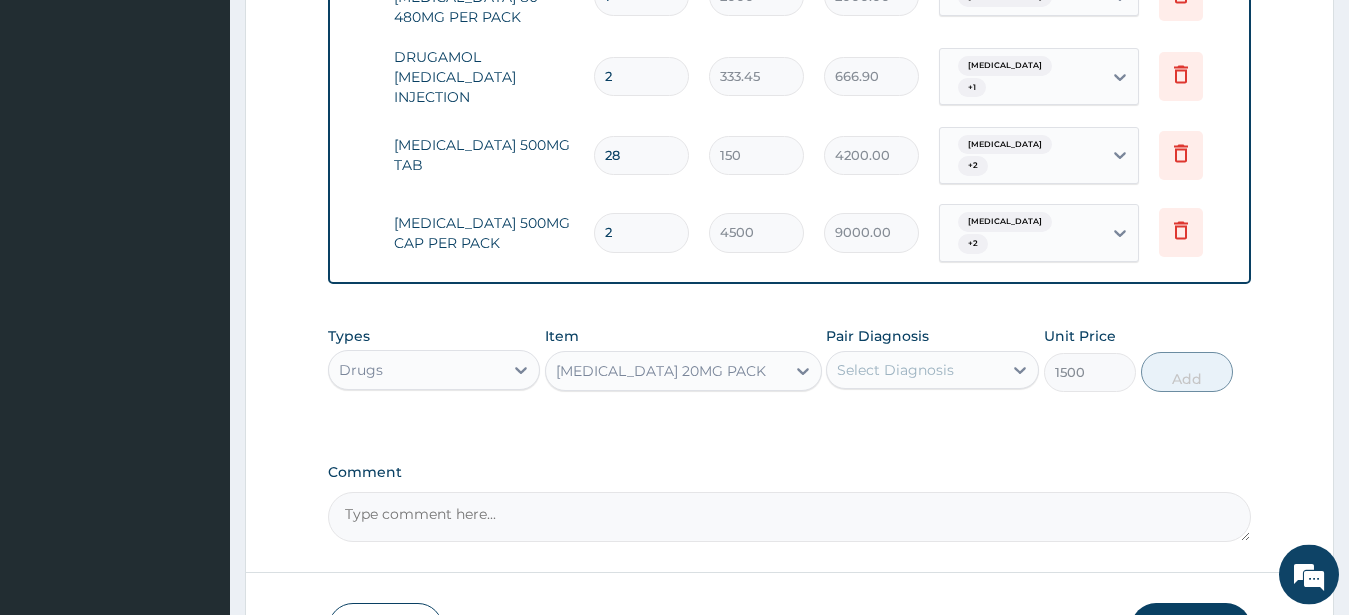 click on "OMEPRAZOLE 20MG PACK" at bounding box center (661, 371) 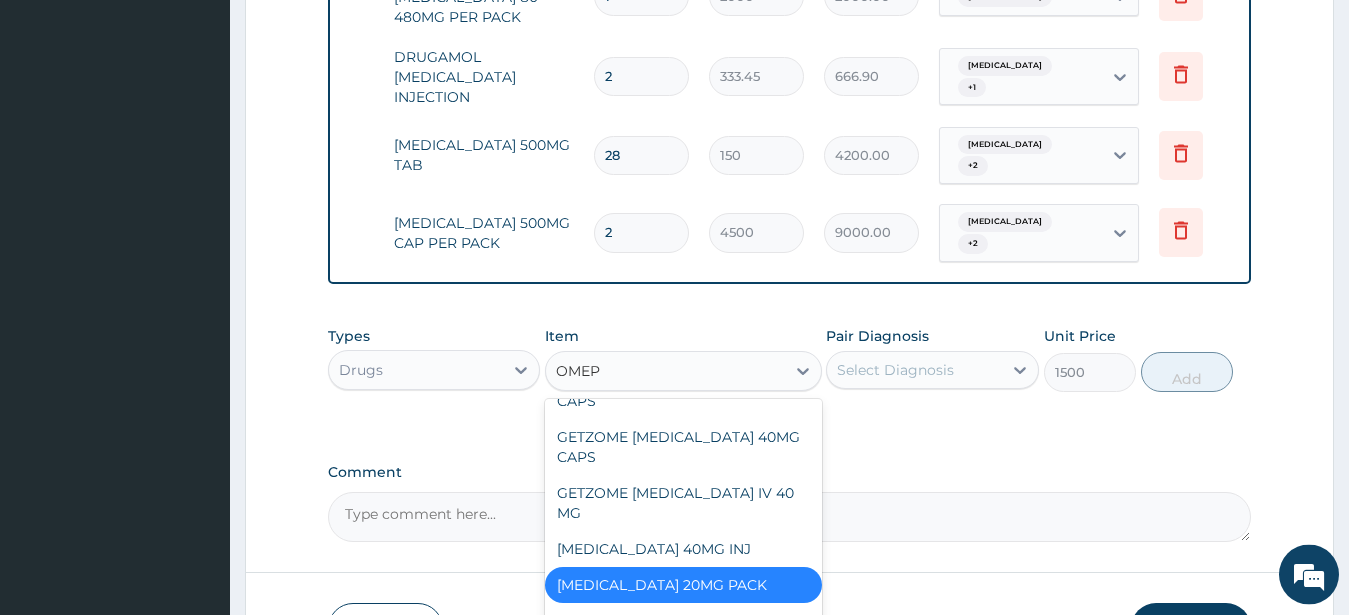 scroll, scrollTop: 0, scrollLeft: 0, axis: both 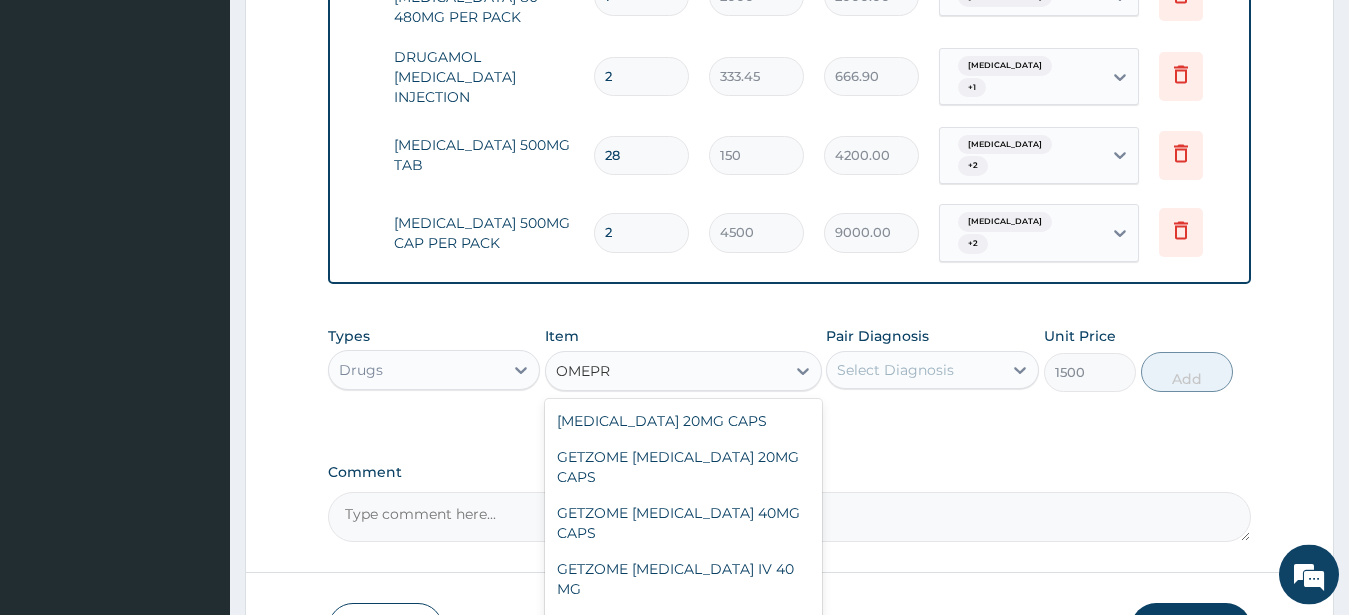 type on "OMEPRA" 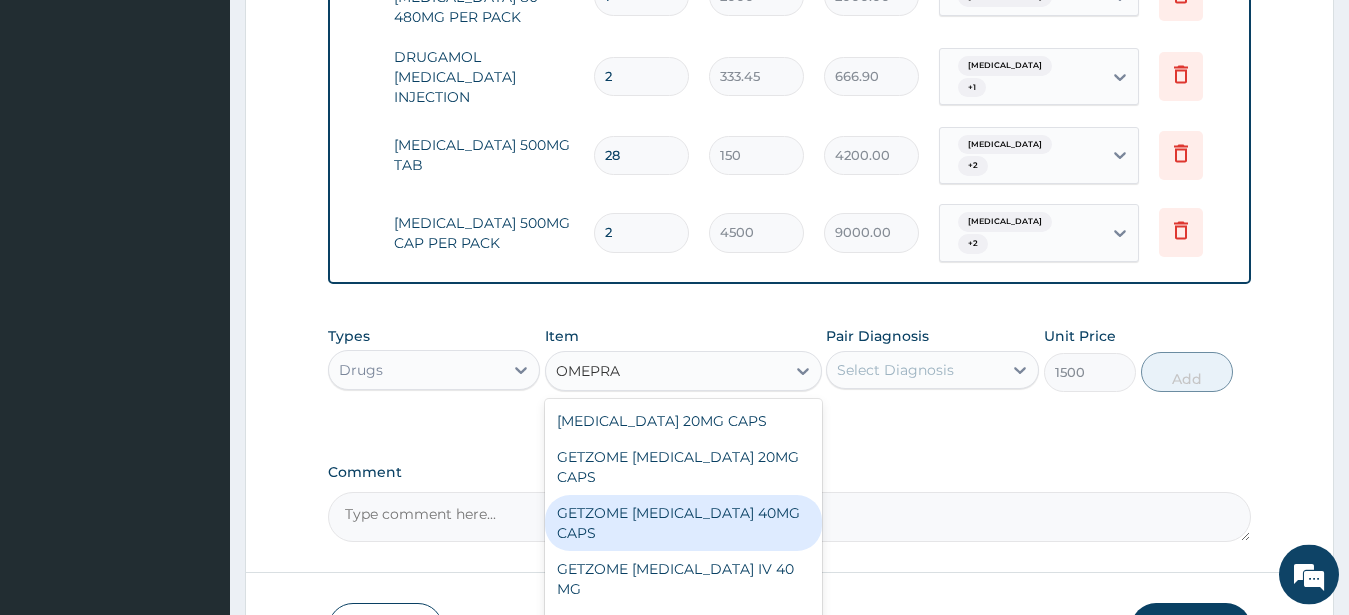 click on "GETZOME OMEPRAZOLE 40MG CAPS" at bounding box center (683, 523) 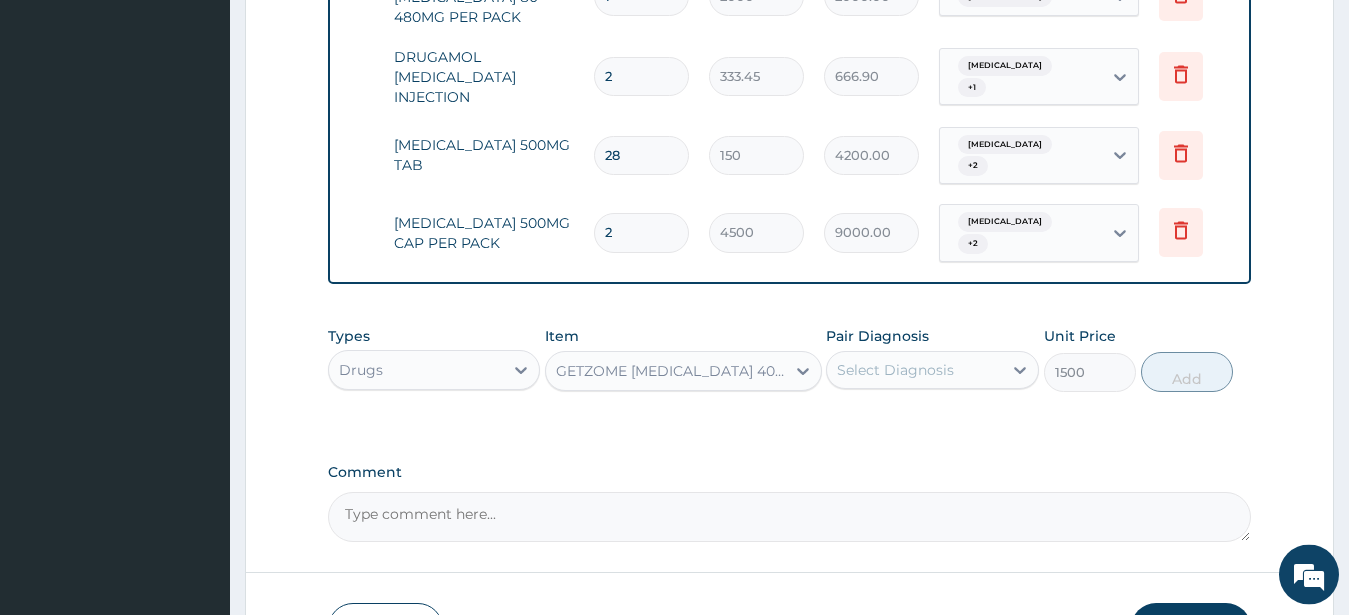 type 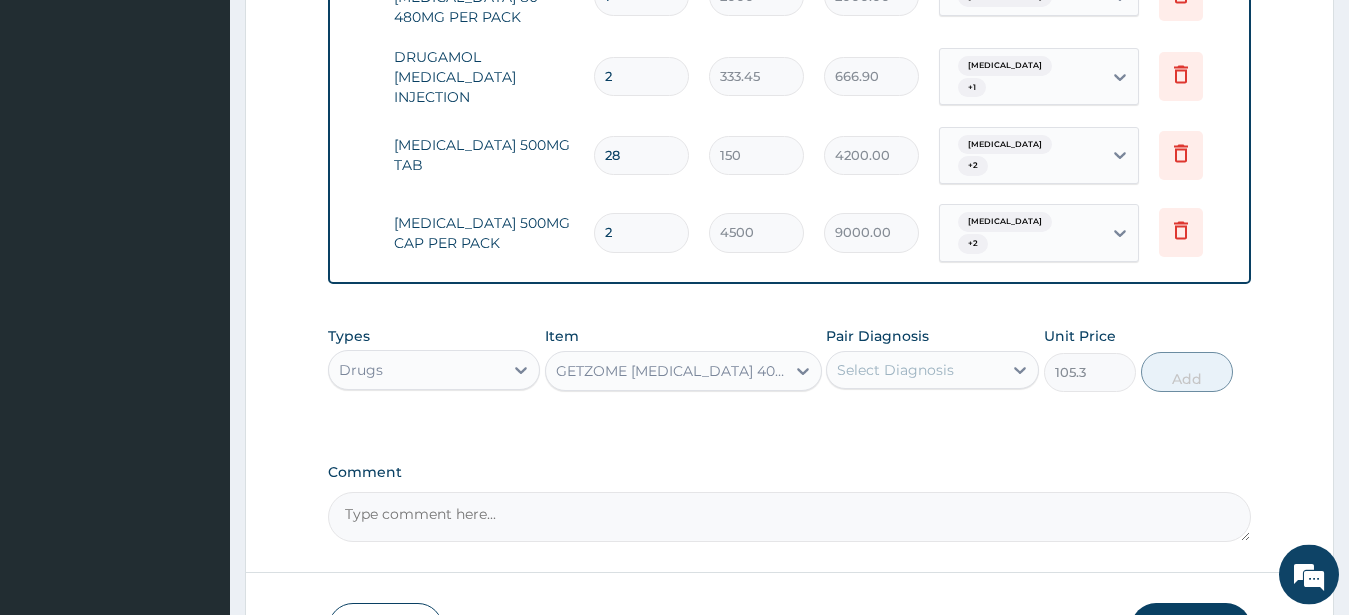 click on "Select Diagnosis" at bounding box center (895, 370) 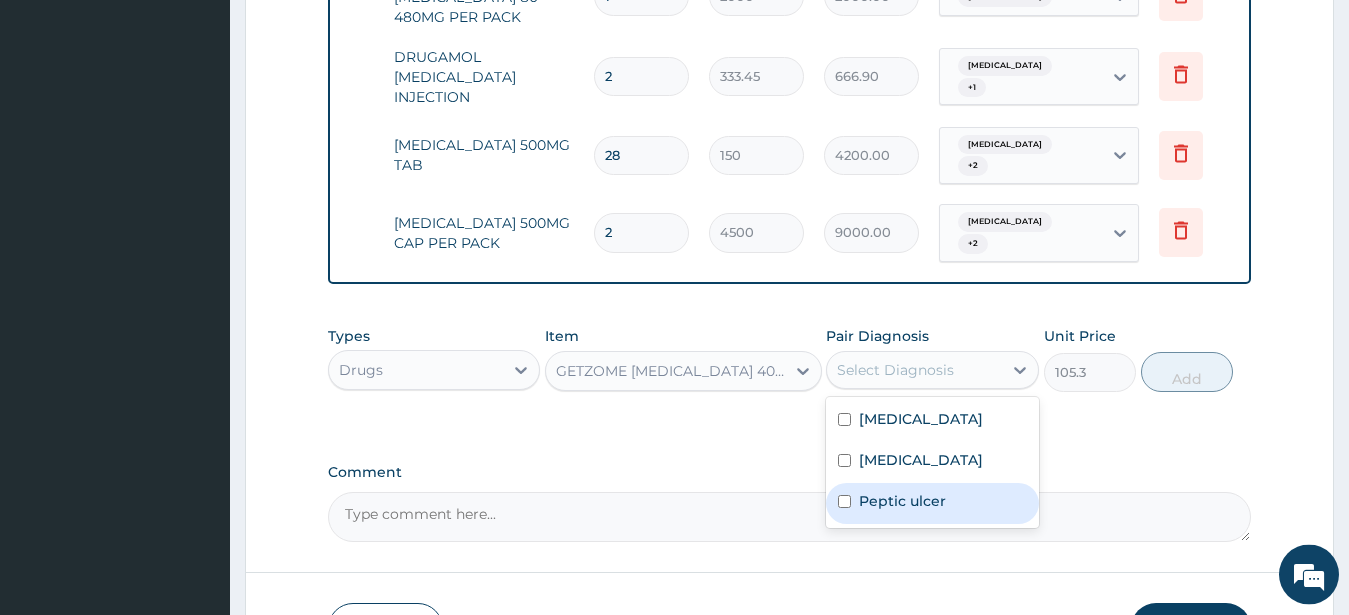 click at bounding box center [844, 501] 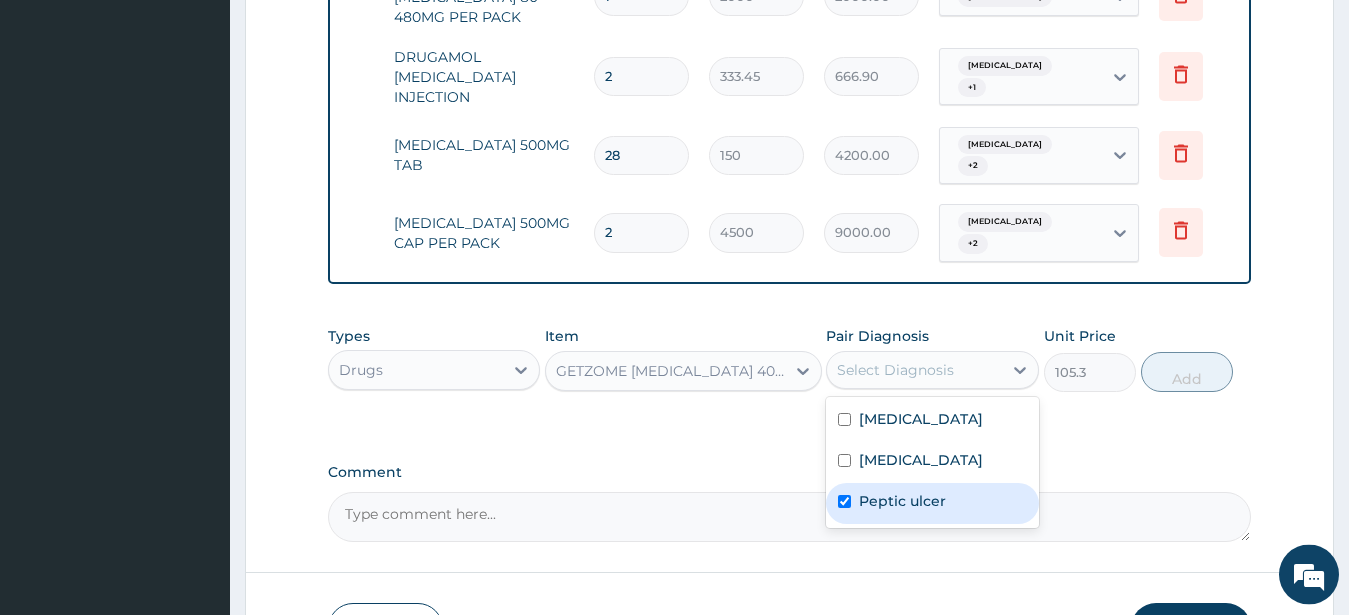 checkbox on "true" 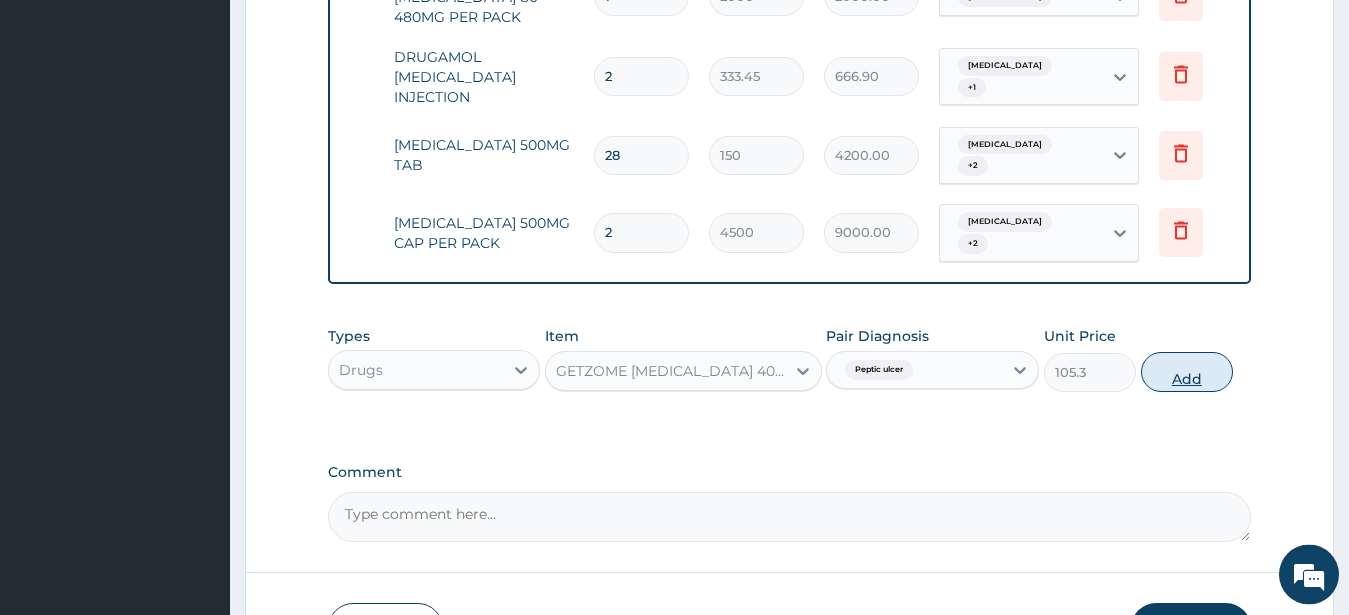 click on "Add" at bounding box center [1187, 372] 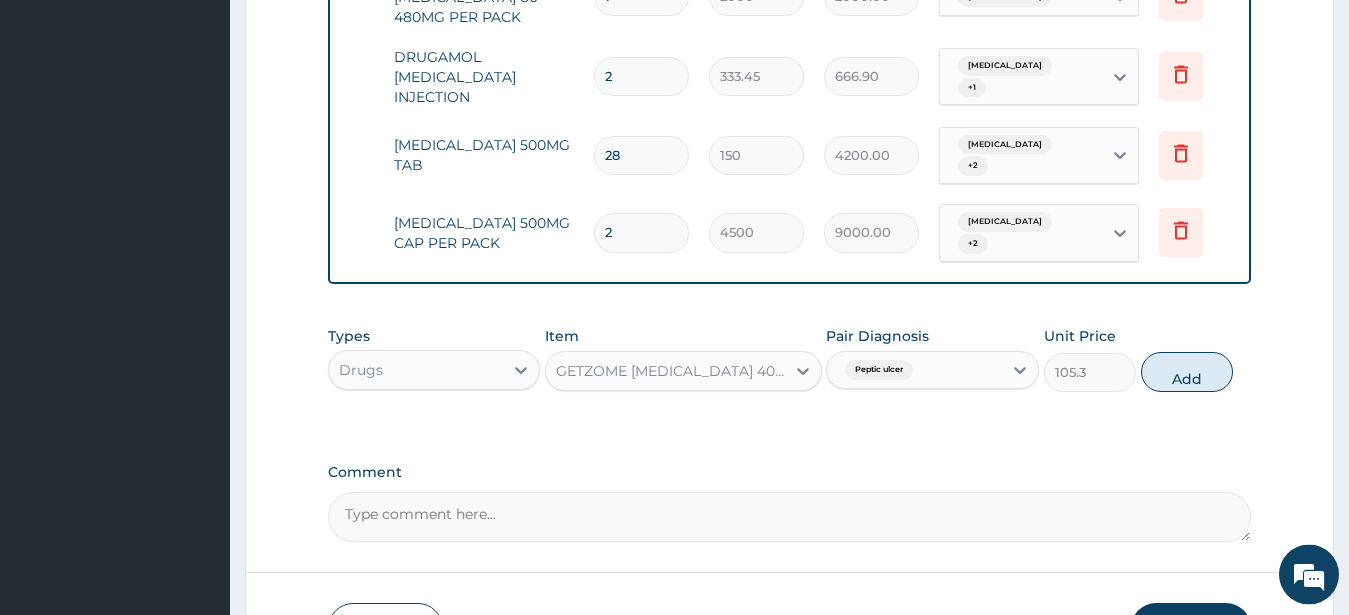 type on "0" 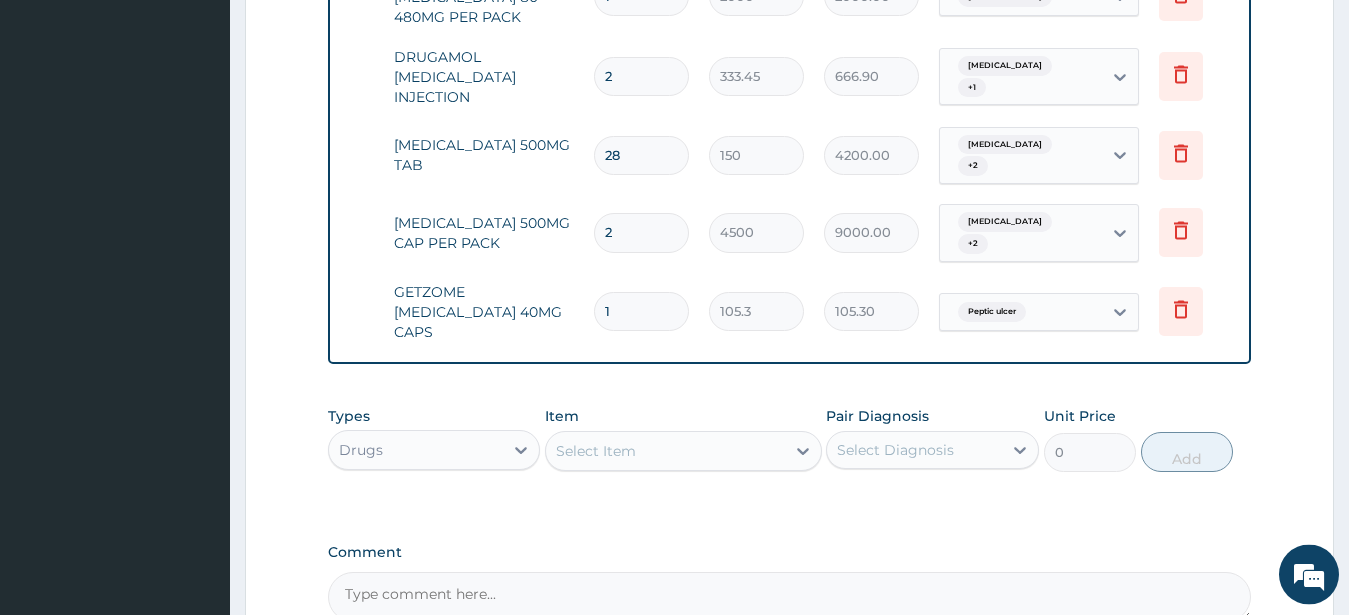 type on "18" 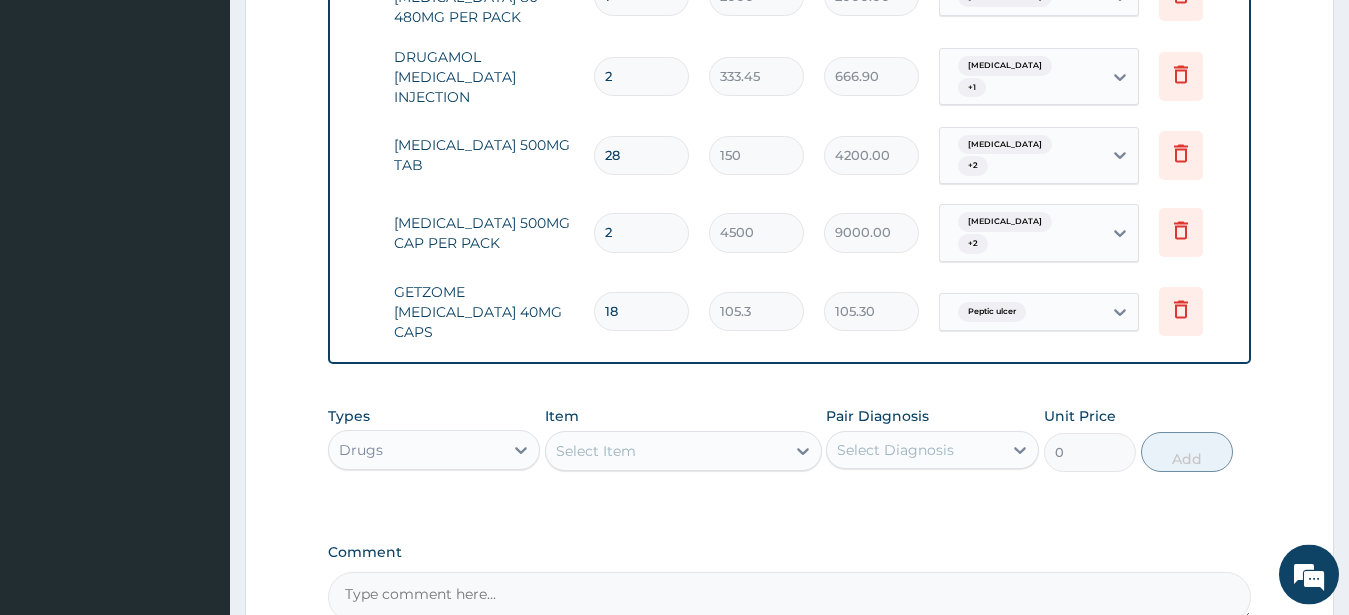 type on "1895.40" 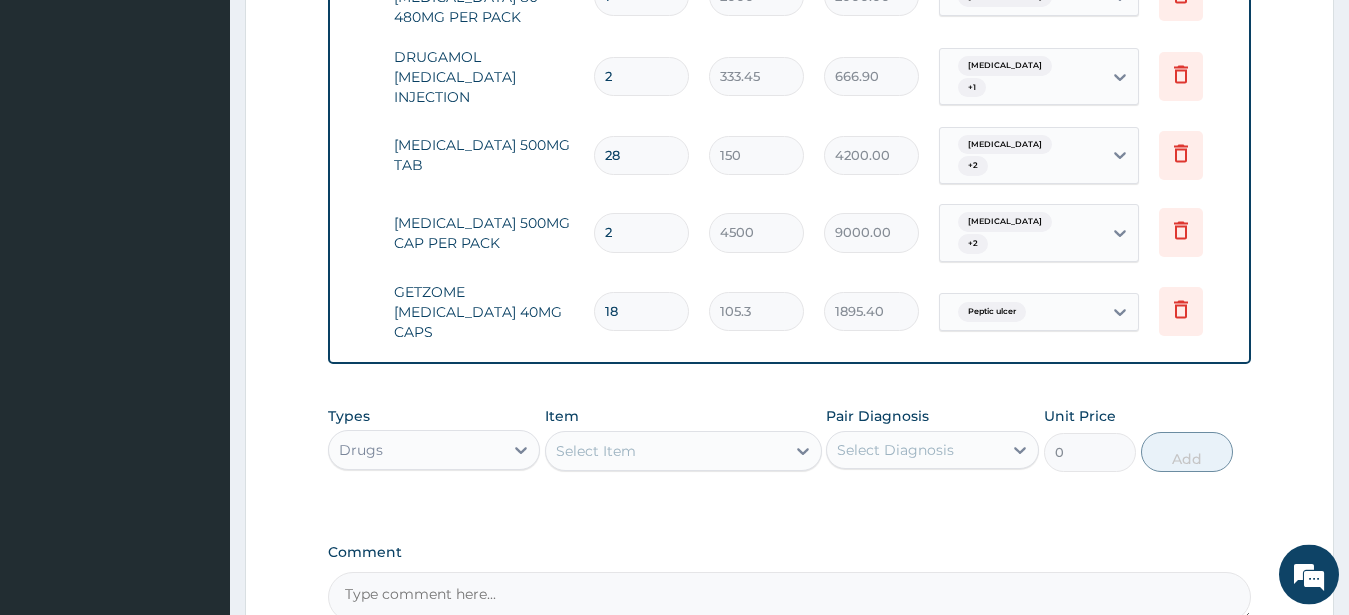 type on "18" 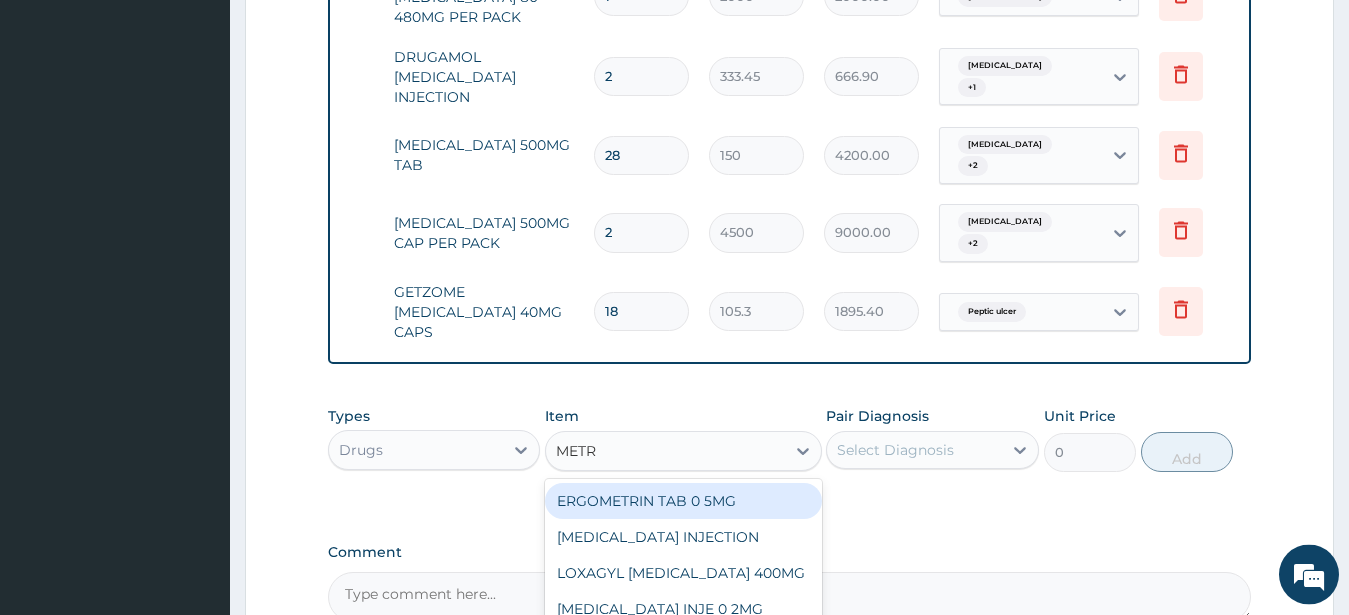 type on "METRO" 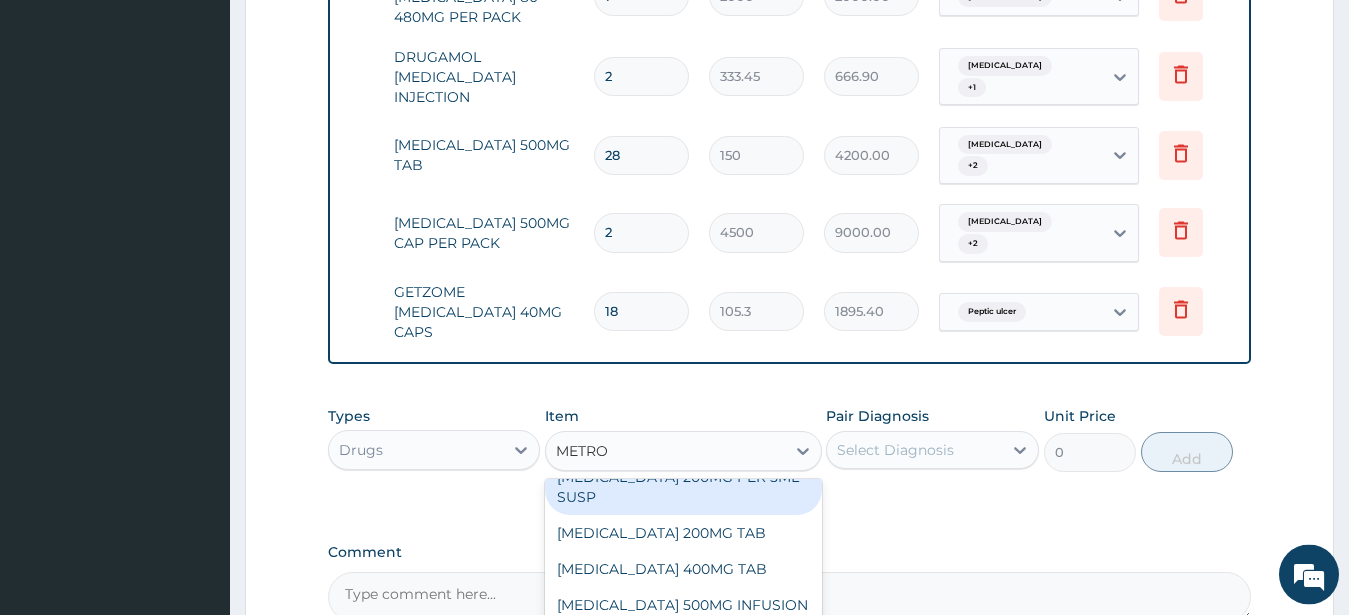 scroll, scrollTop: 136, scrollLeft: 0, axis: vertical 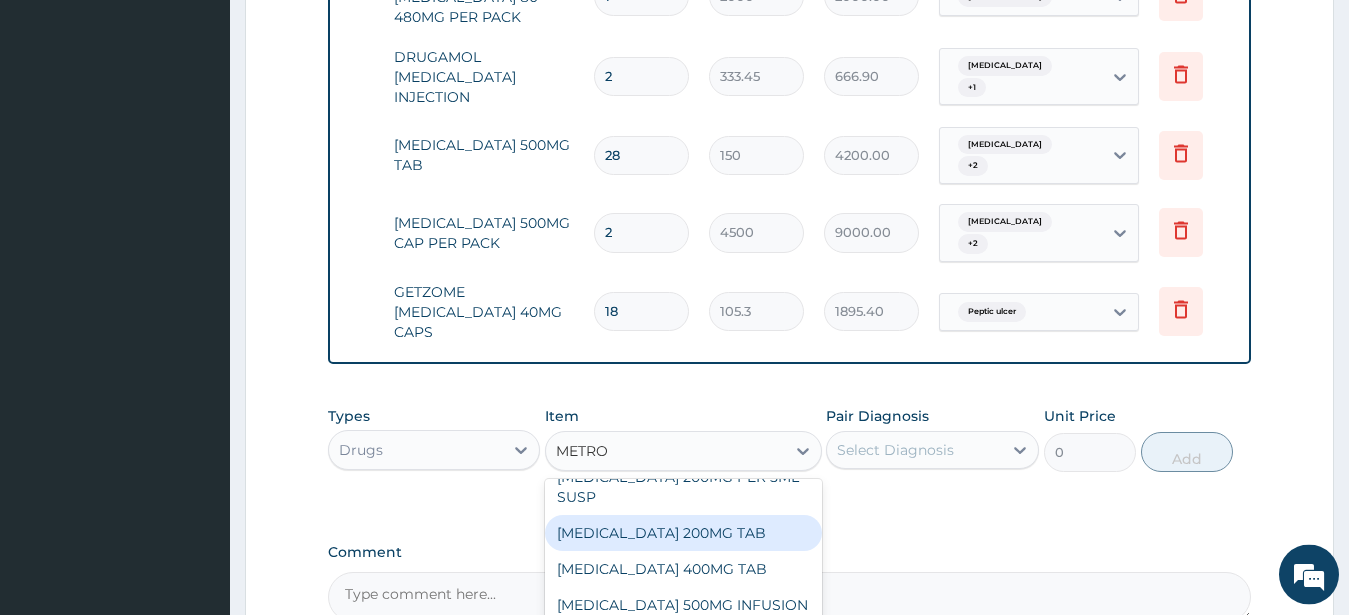 click on "METRONIDAZOLE 200MG TAB" at bounding box center [683, 533] 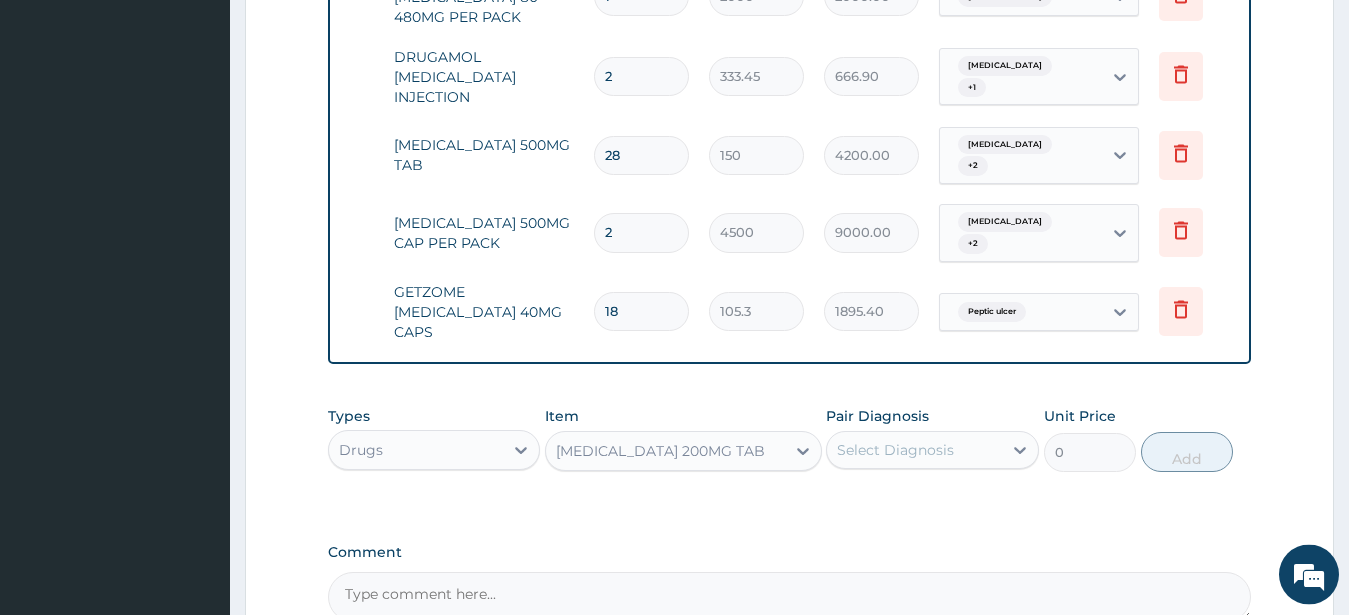 type 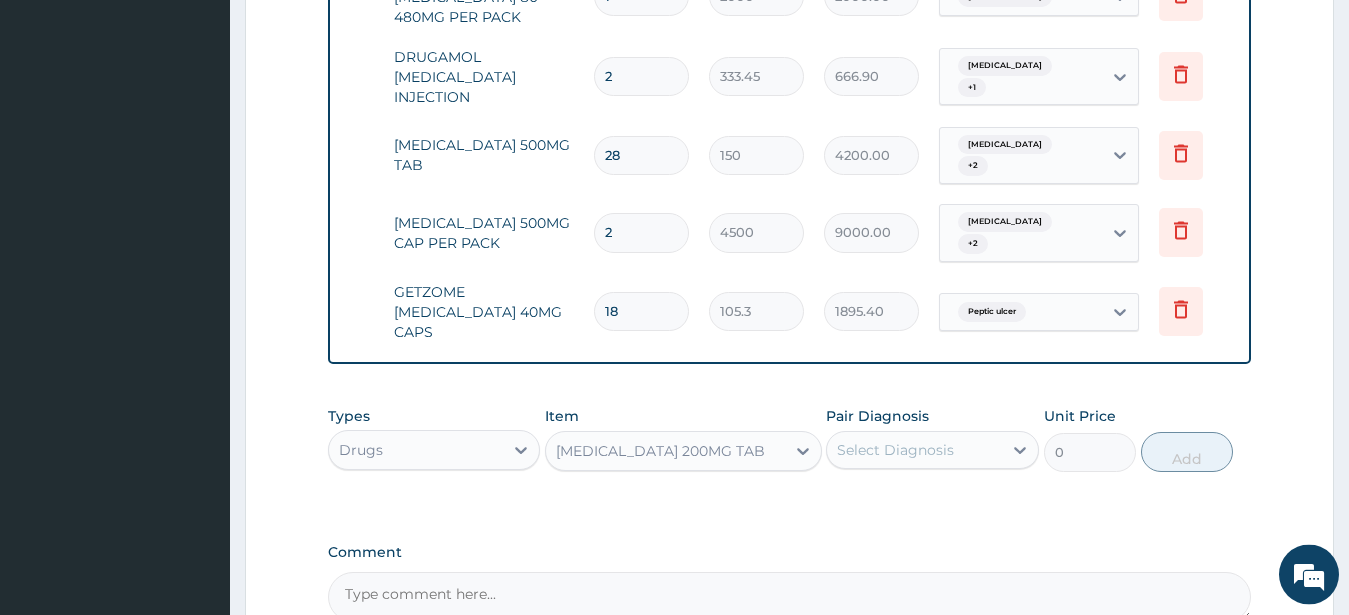 type on "35.1" 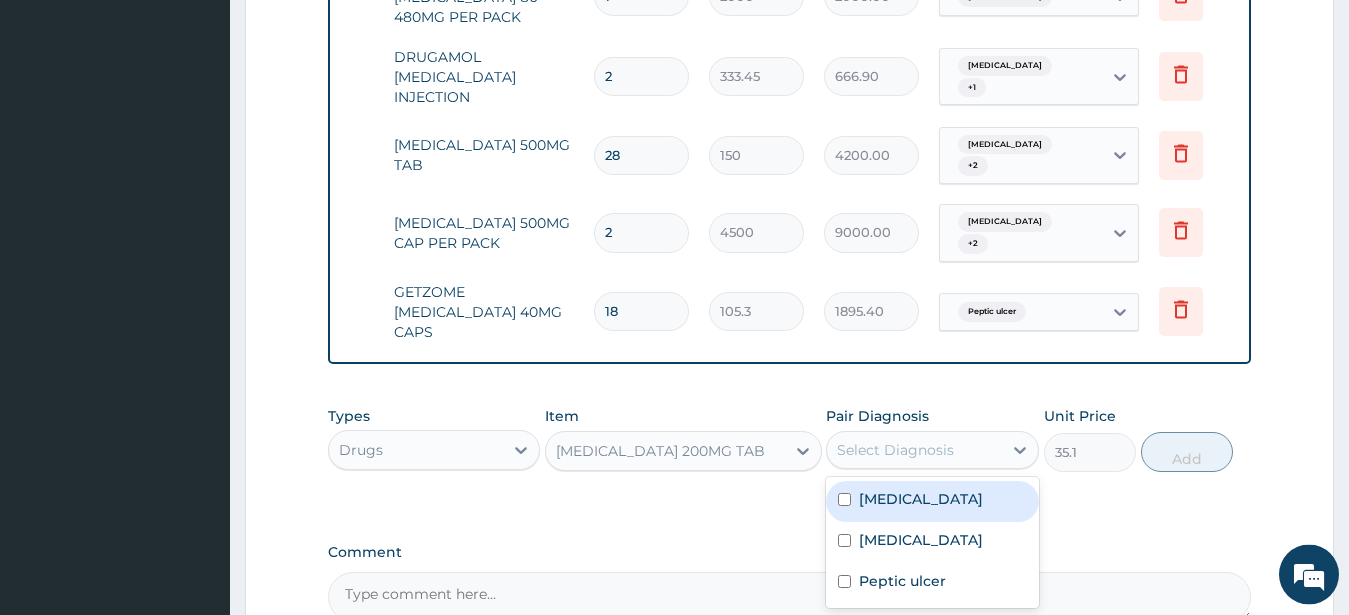 click on "Select Diagnosis" at bounding box center (895, 450) 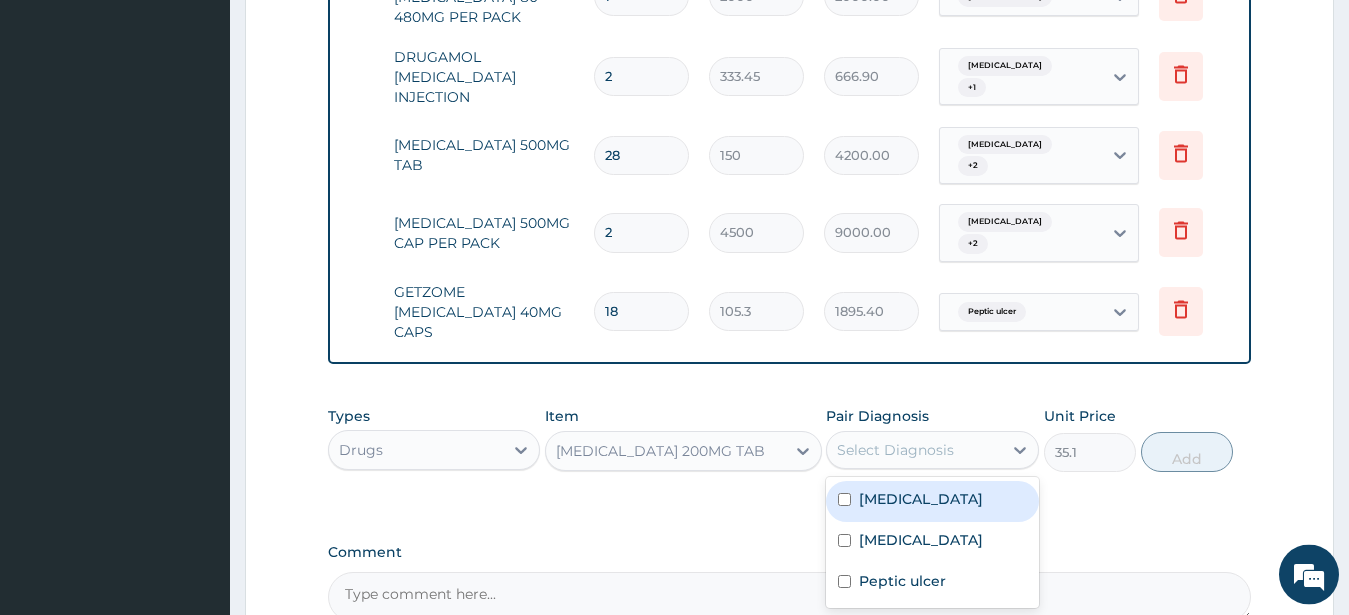 click at bounding box center (844, 499) 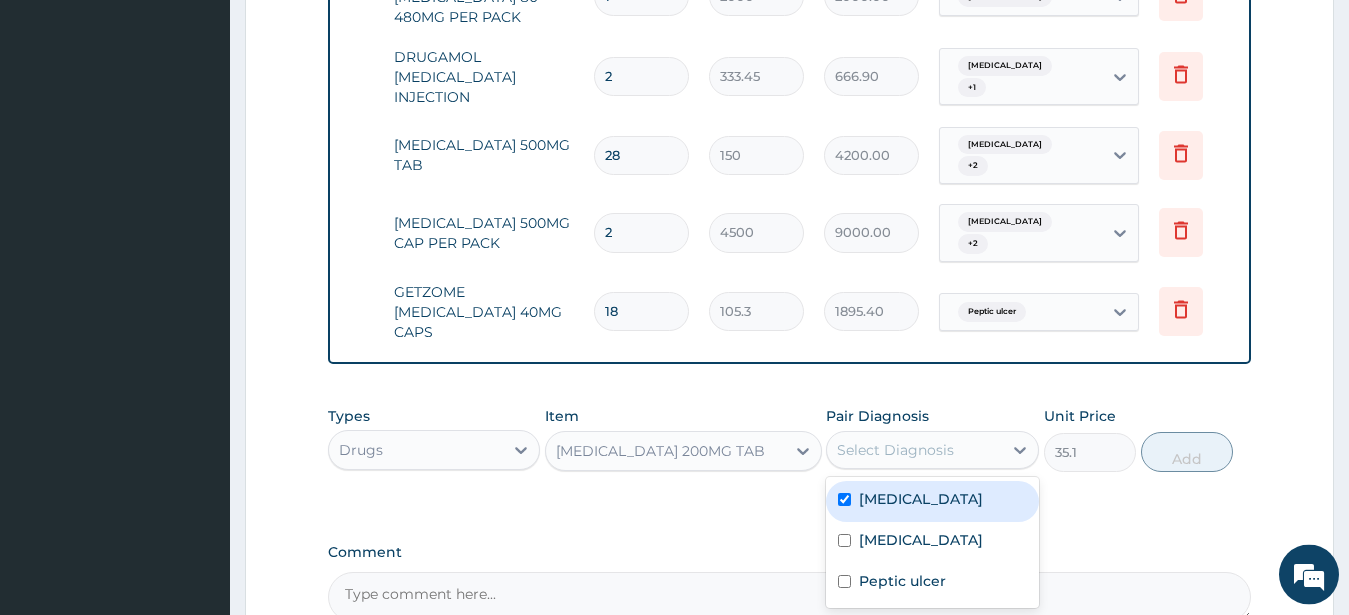 checkbox on "true" 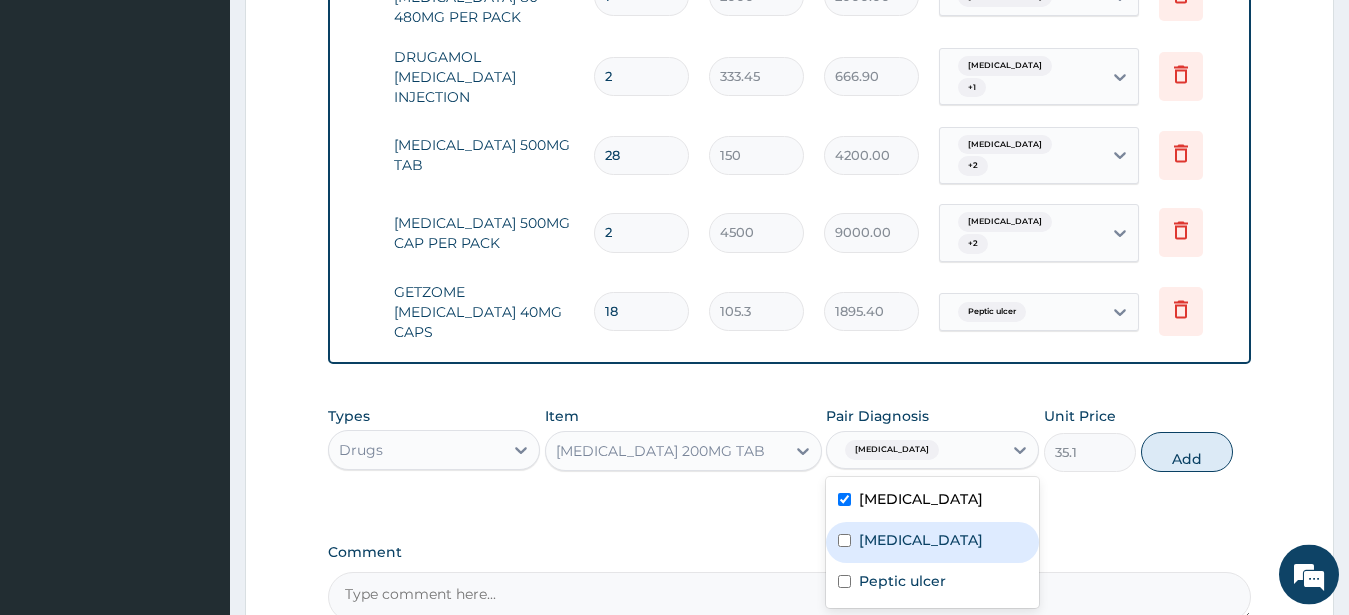 click at bounding box center (844, 540) 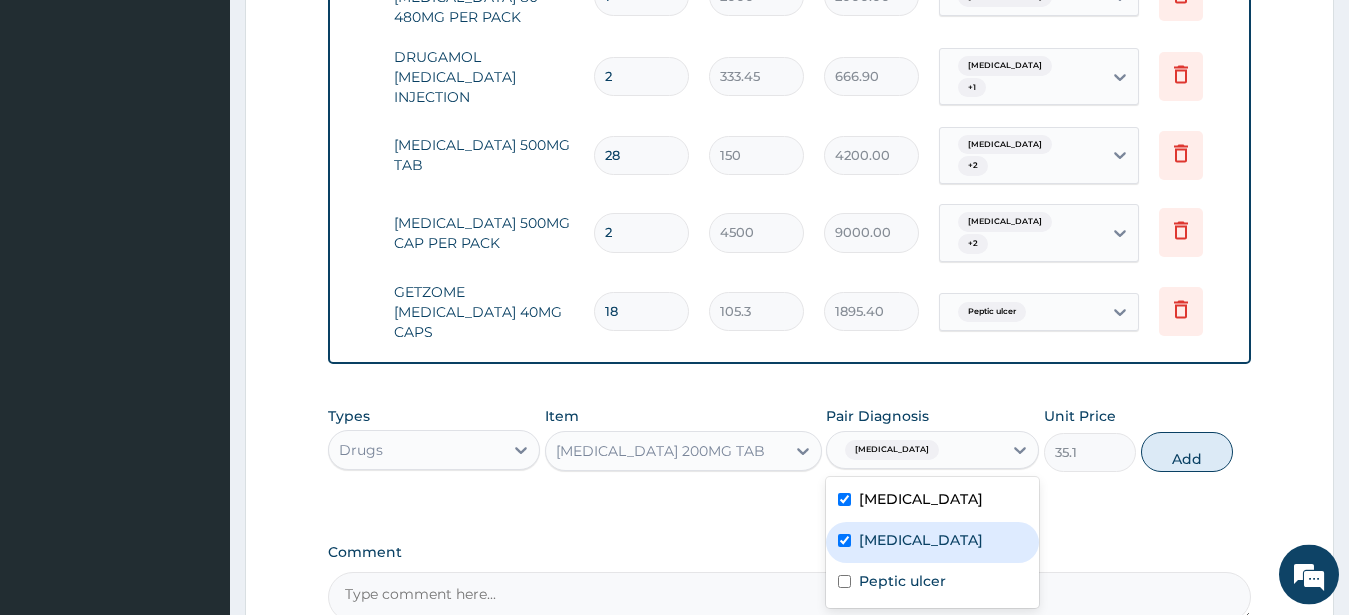 checkbox on "true" 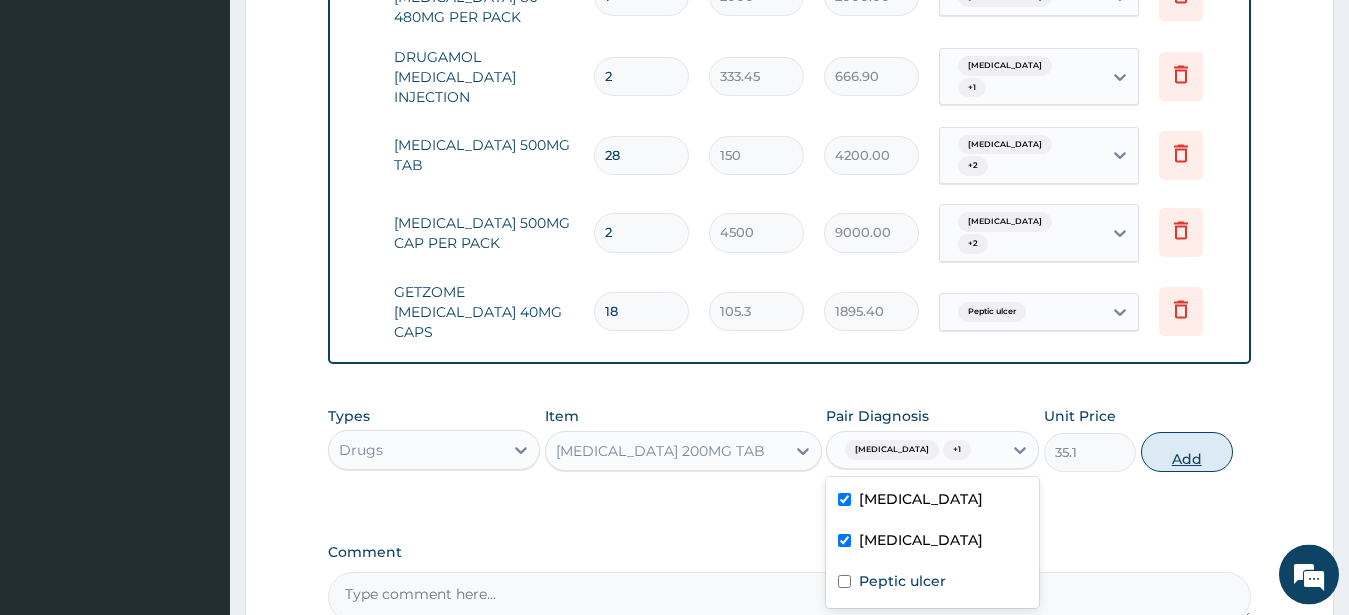 click on "Add" at bounding box center [1187, 452] 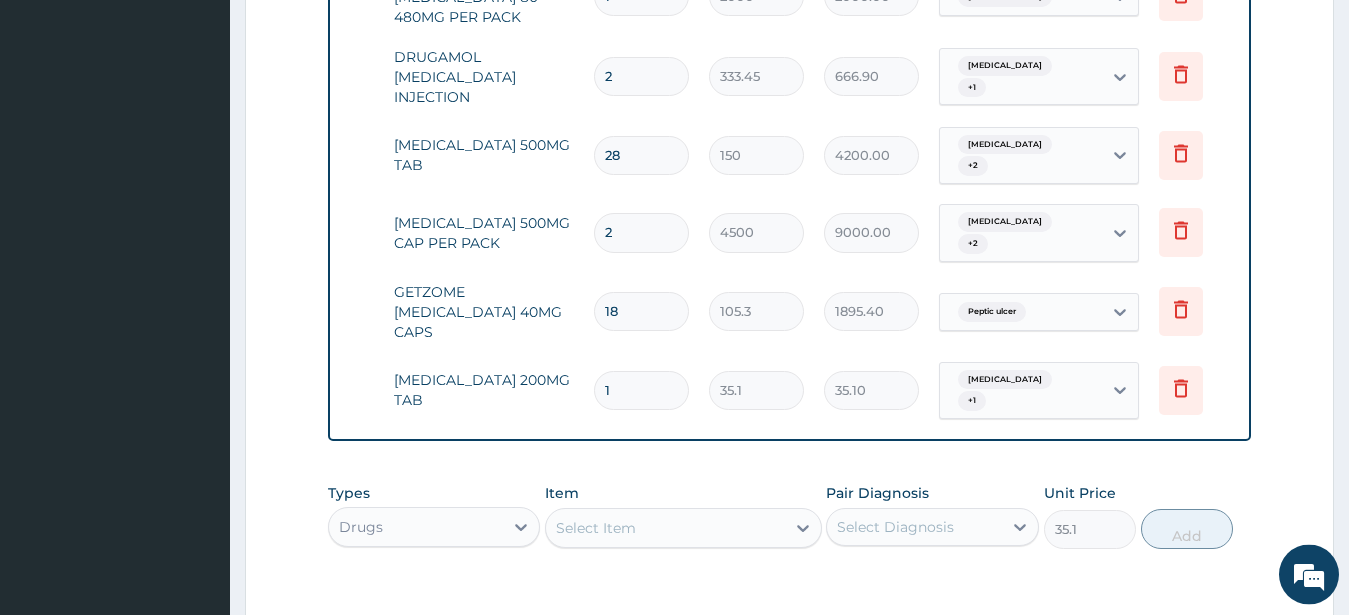 type on "0" 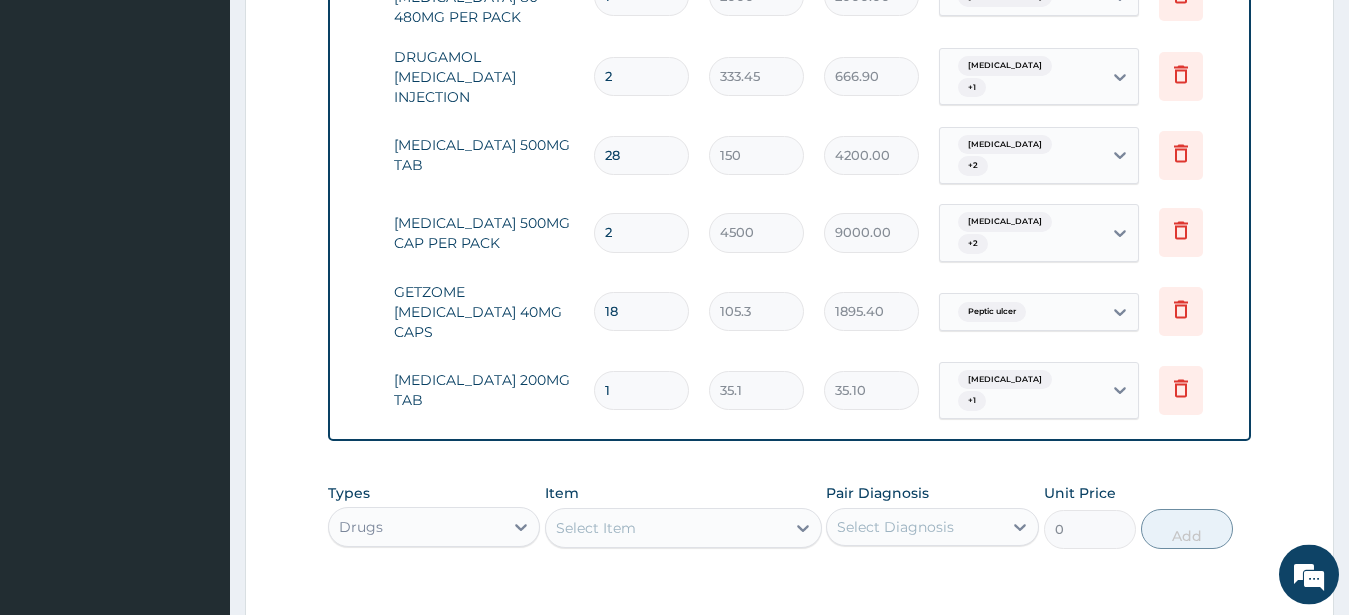type 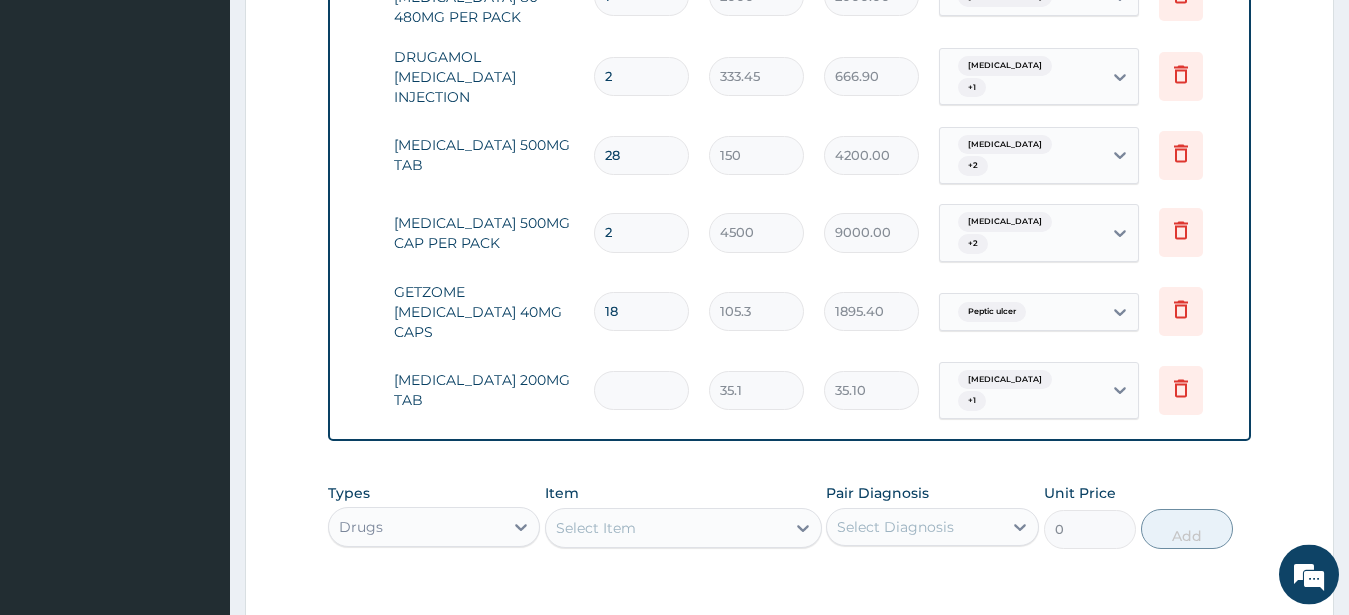 type on "0.00" 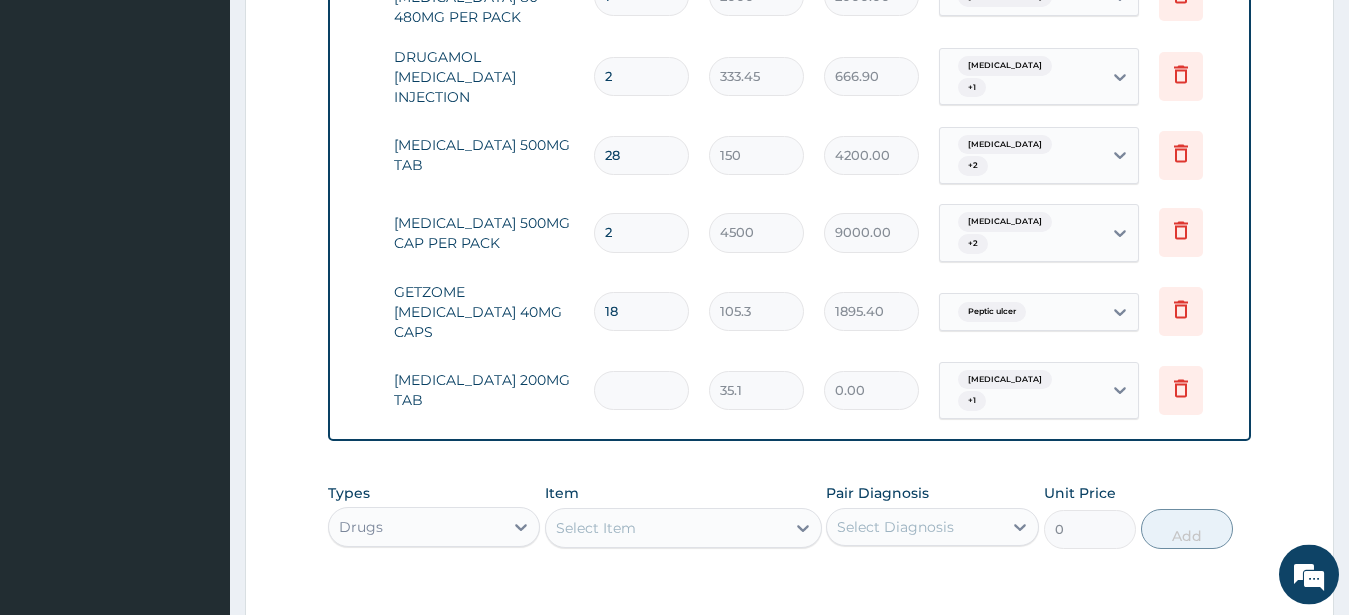 type on "3" 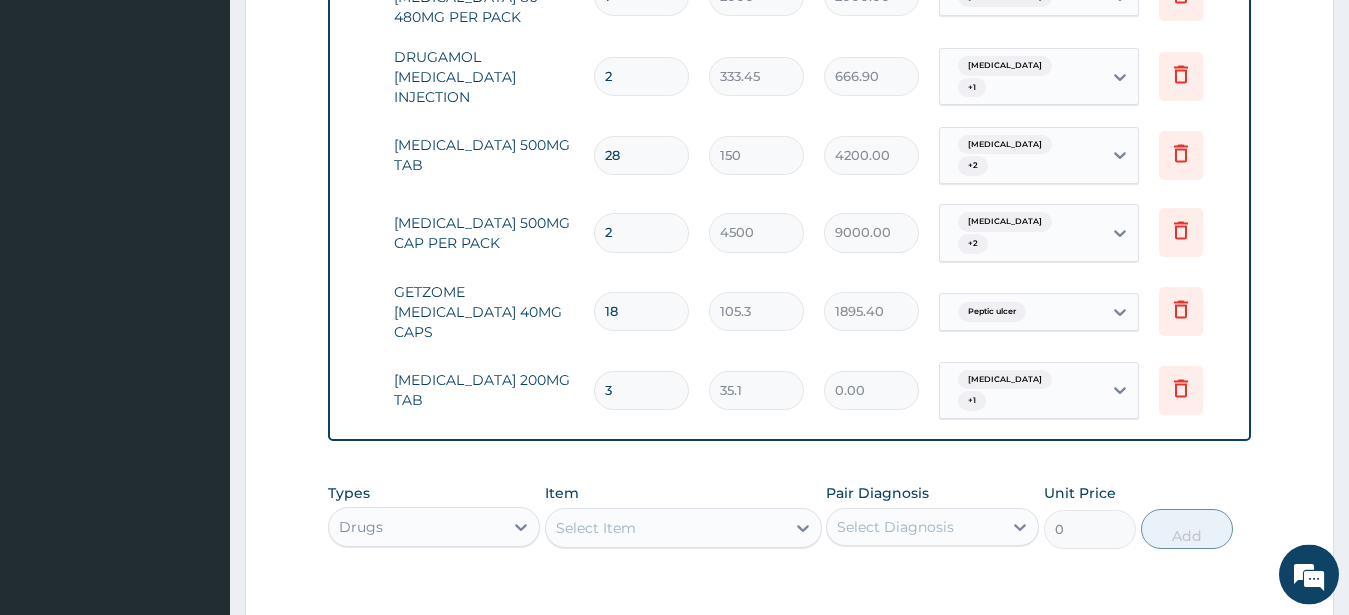 type on "105.30" 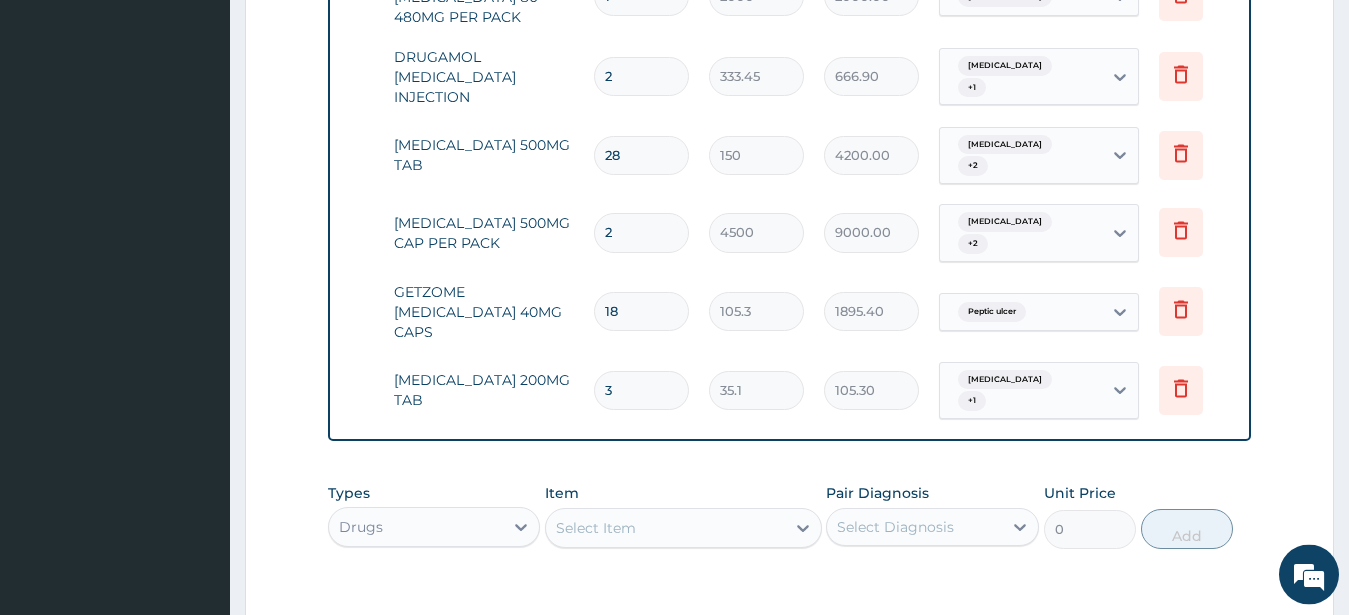 type on "30" 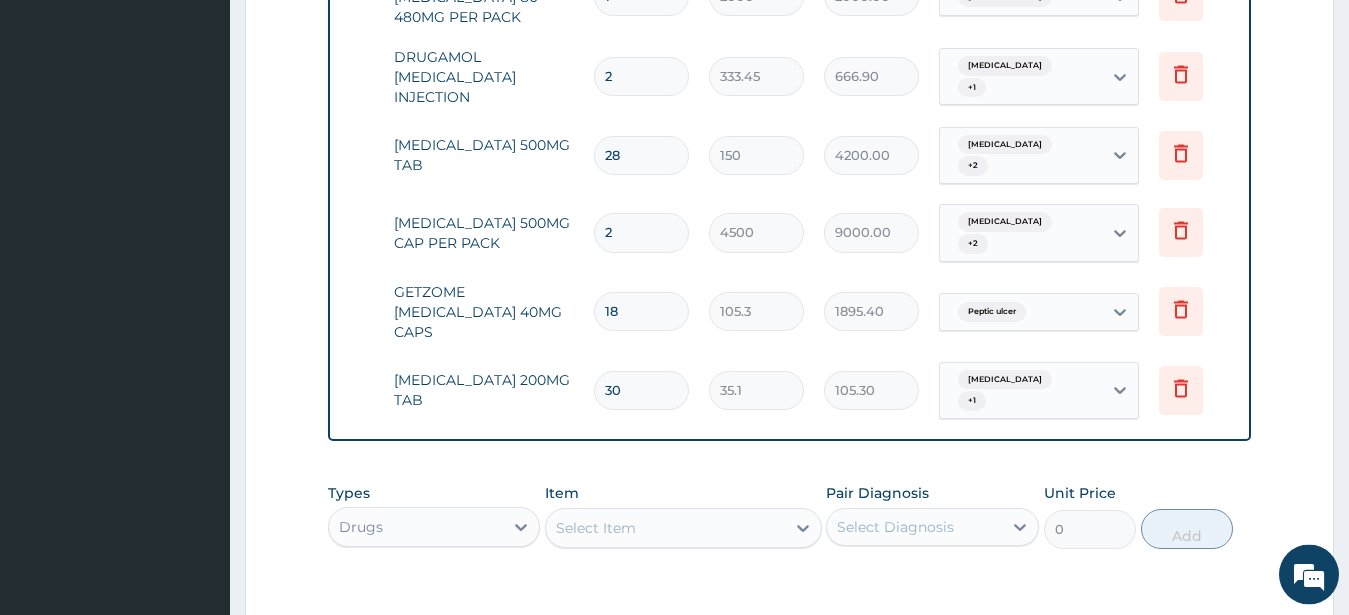 type on "1053.00" 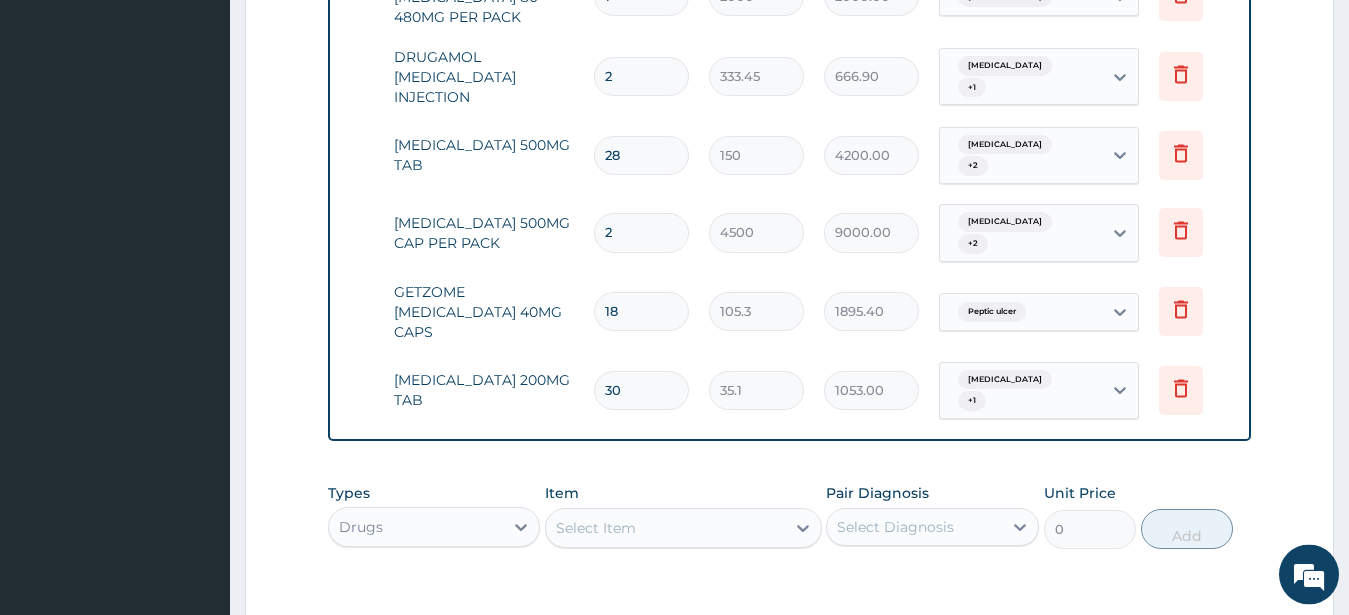 type on "30" 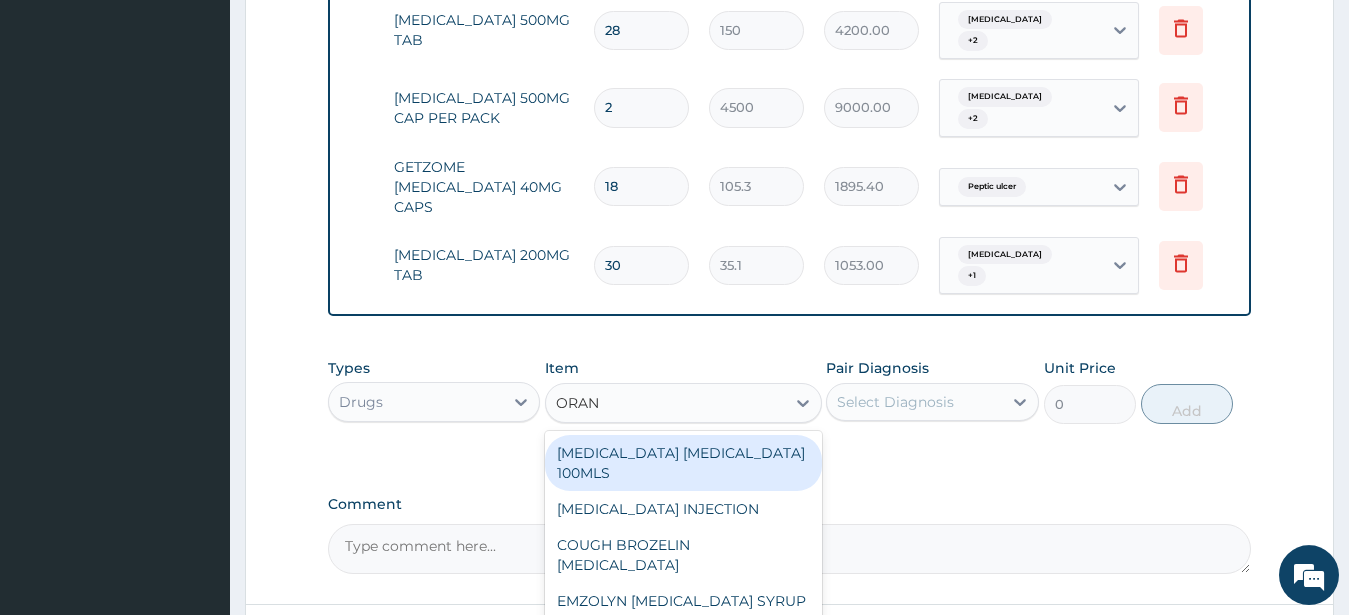 scroll, scrollTop: 1418, scrollLeft: 0, axis: vertical 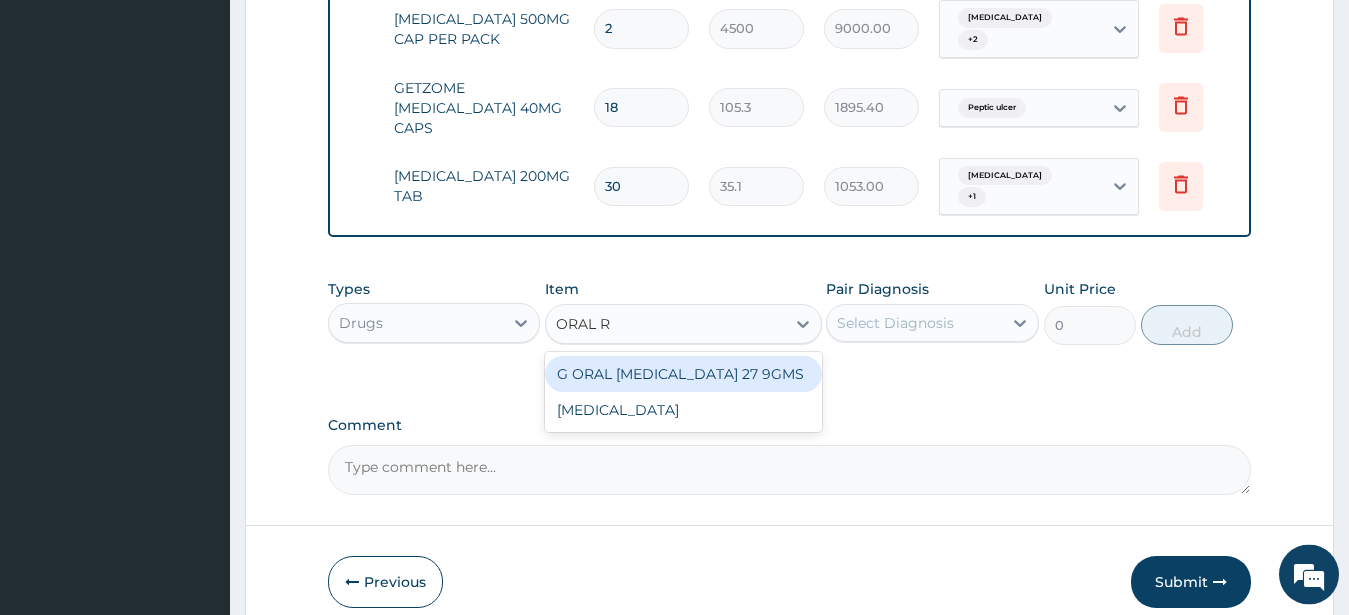 type on "ORAL RE" 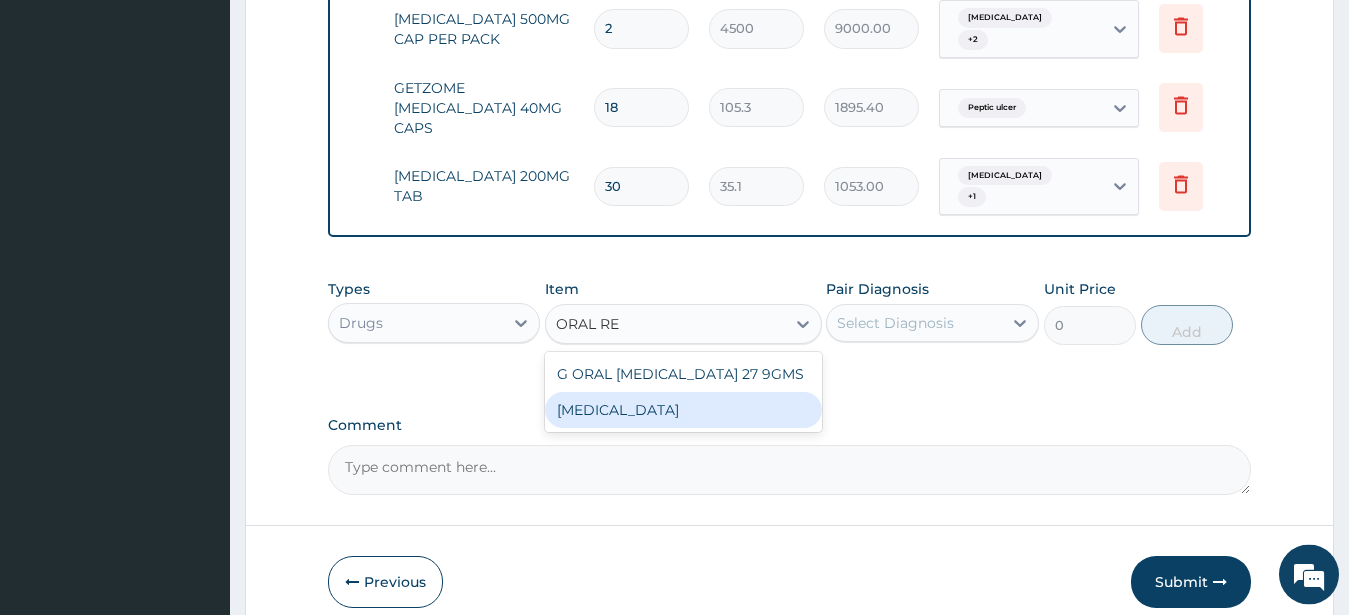 click on "ORAL REHYDRATION SALTS" at bounding box center (683, 410) 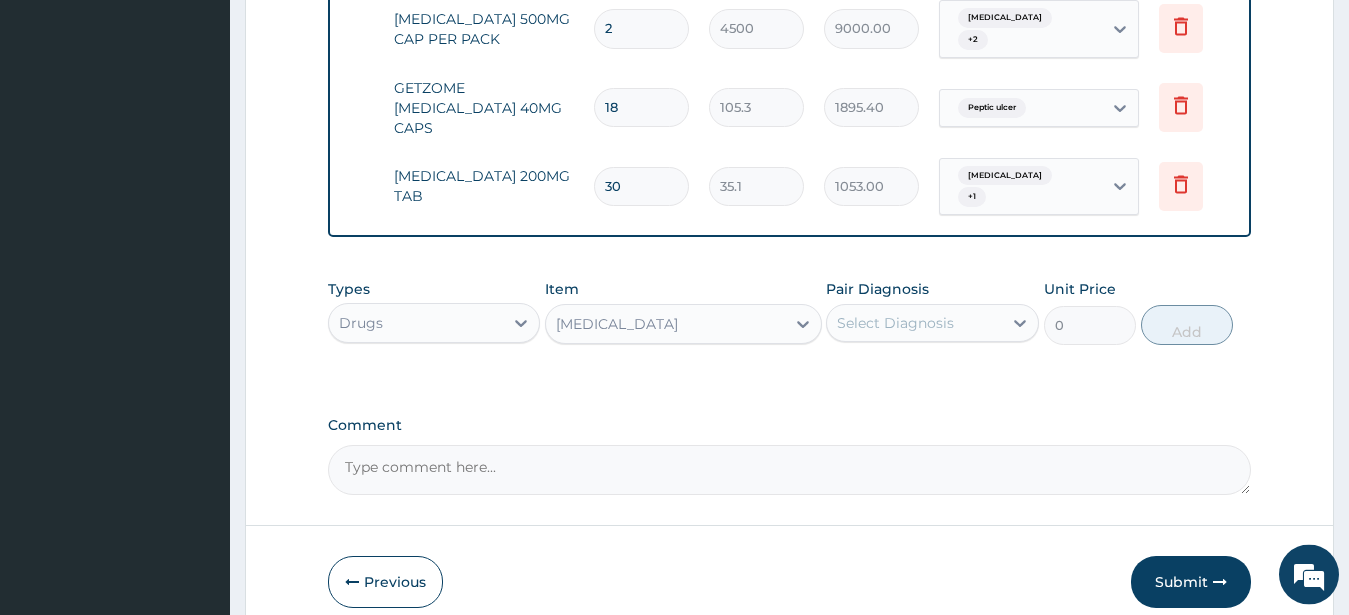 type 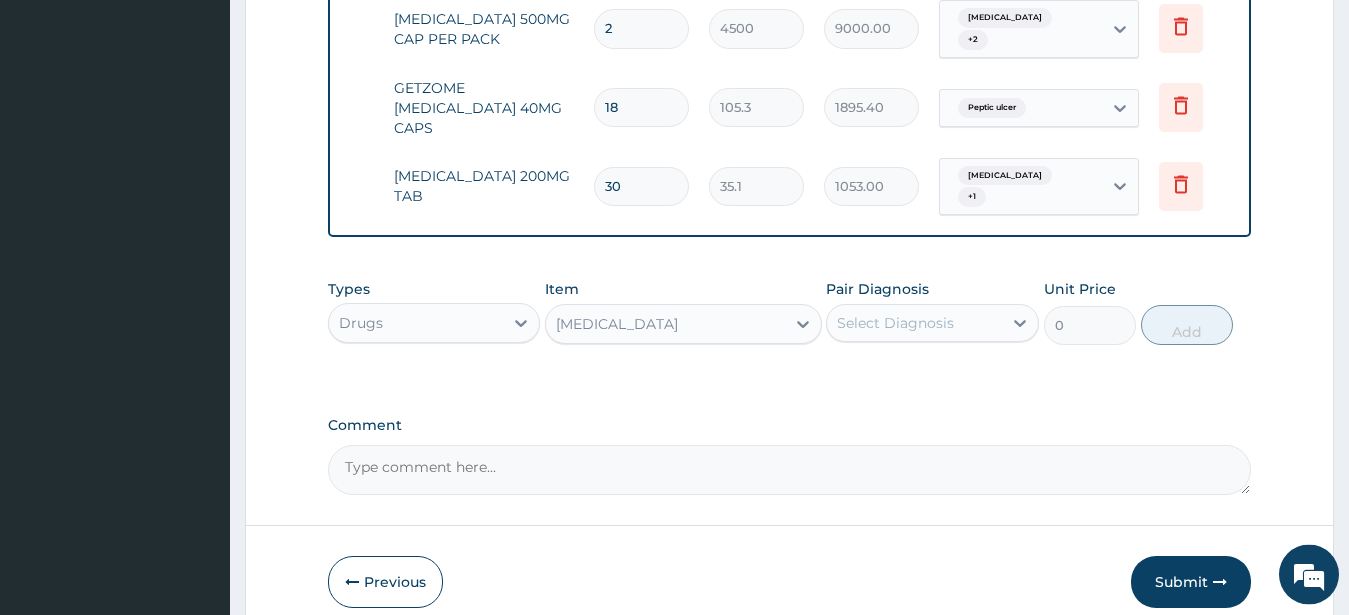 type on "263.25" 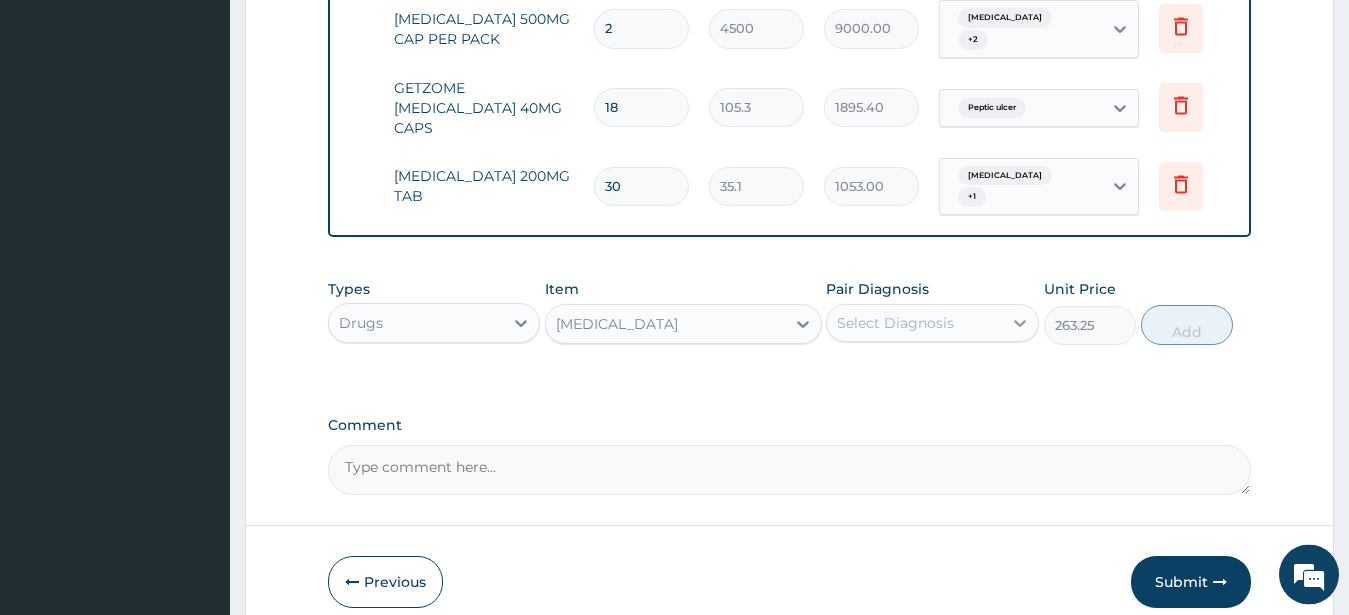 click 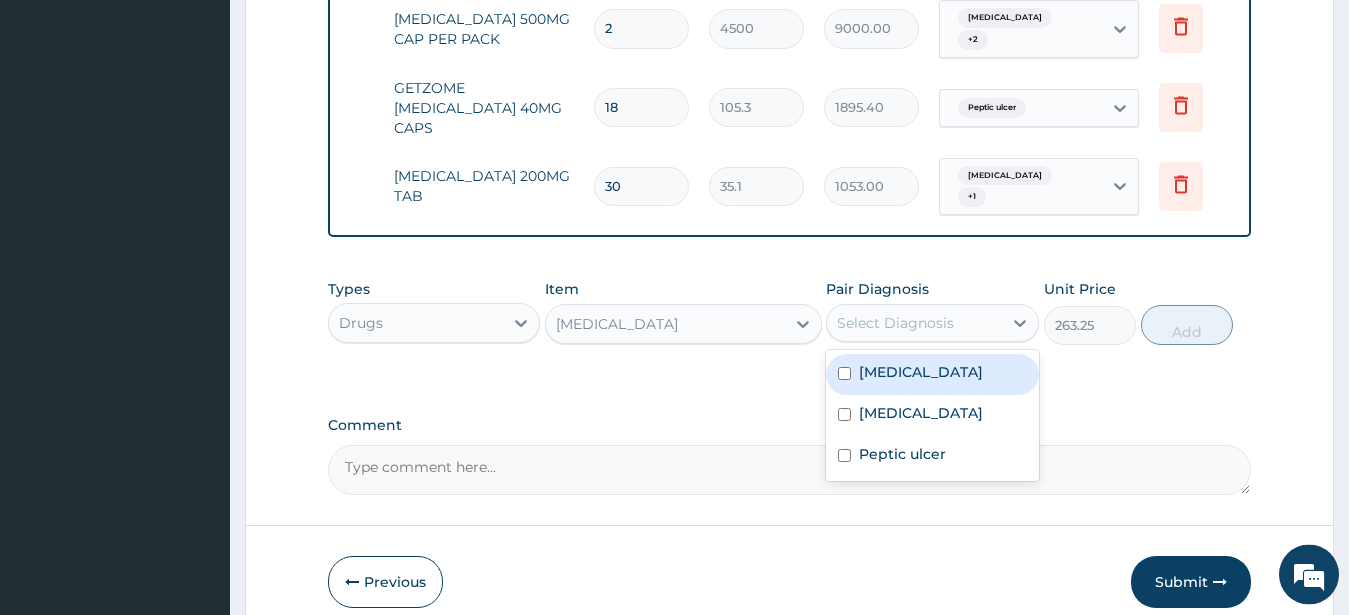 click on "Typhoid fever" at bounding box center [932, 374] 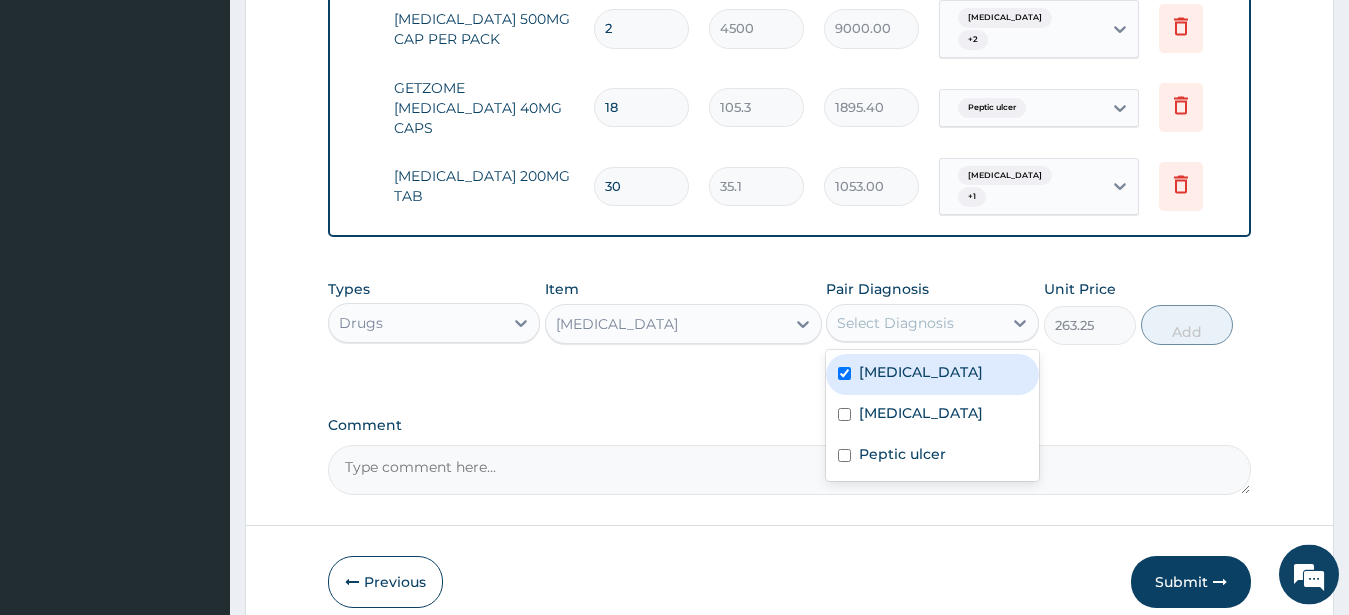 checkbox on "true" 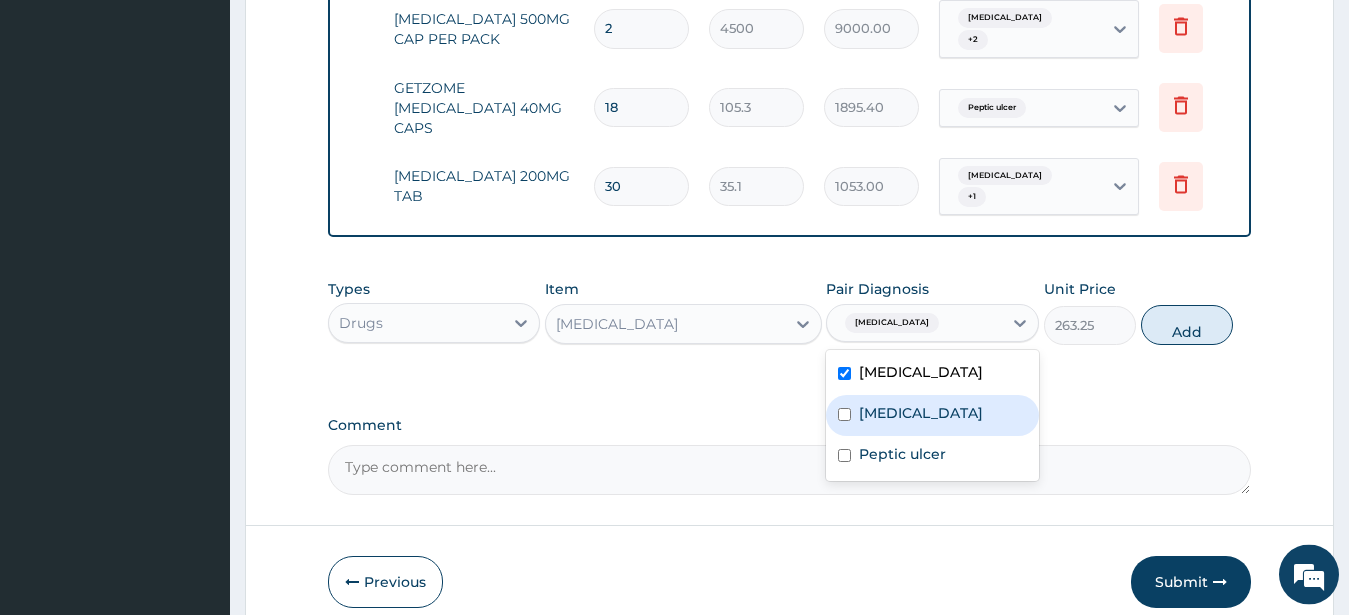 drag, startPoint x: 845, startPoint y: 378, endPoint x: 855, endPoint y: 426, distance: 49.0306 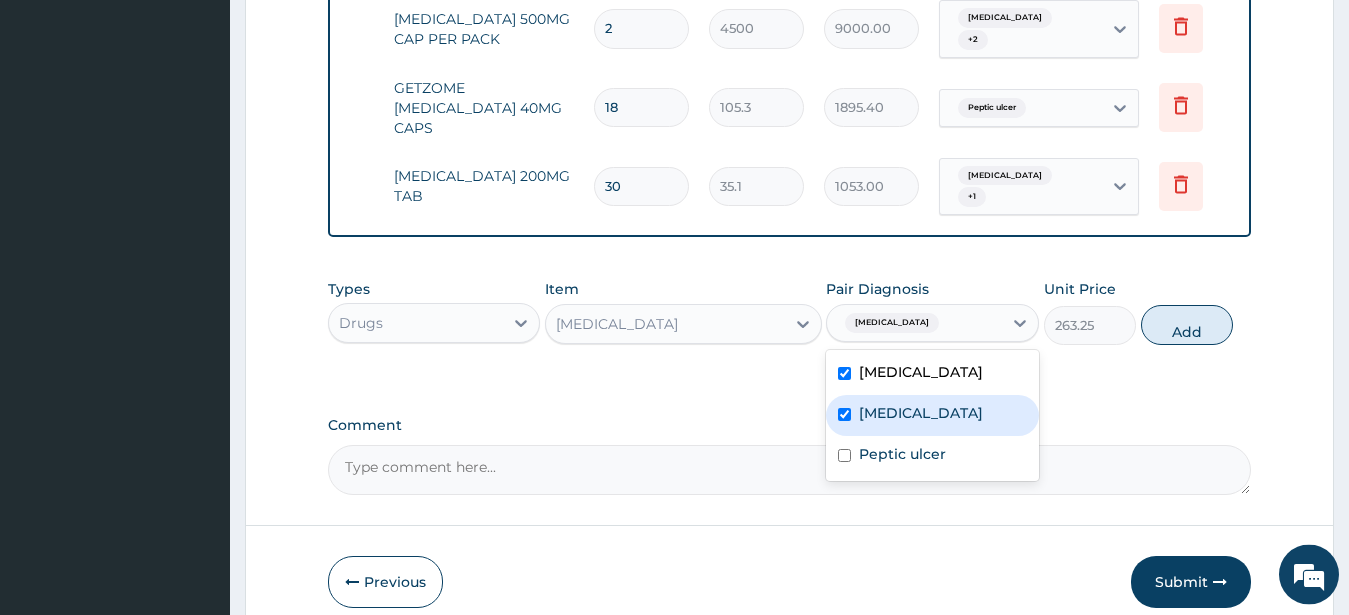 checkbox on "true" 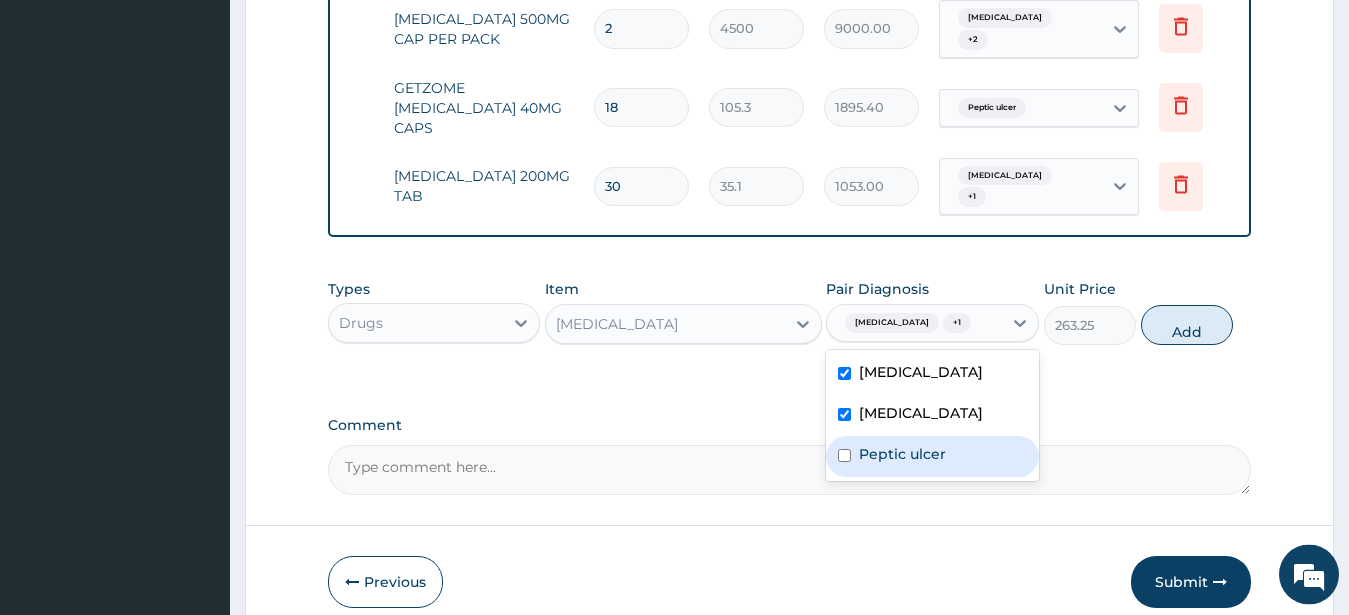 drag, startPoint x: 846, startPoint y: 416, endPoint x: 1003, endPoint y: 371, distance: 163.32176 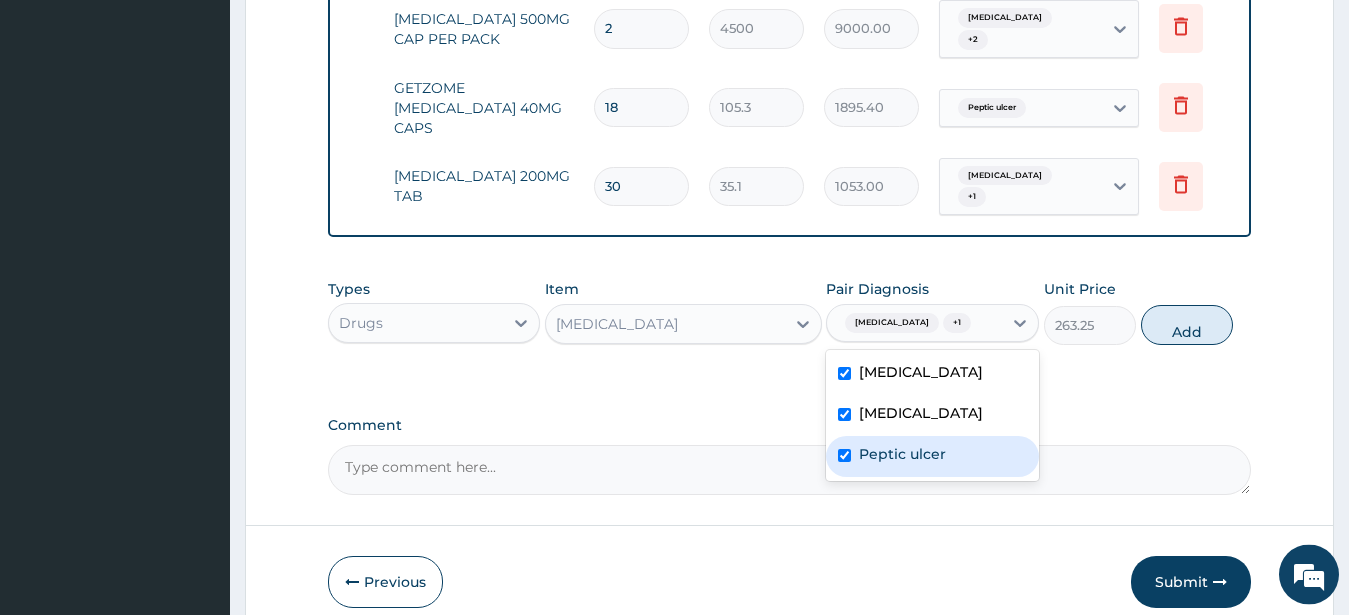 checkbox on "true" 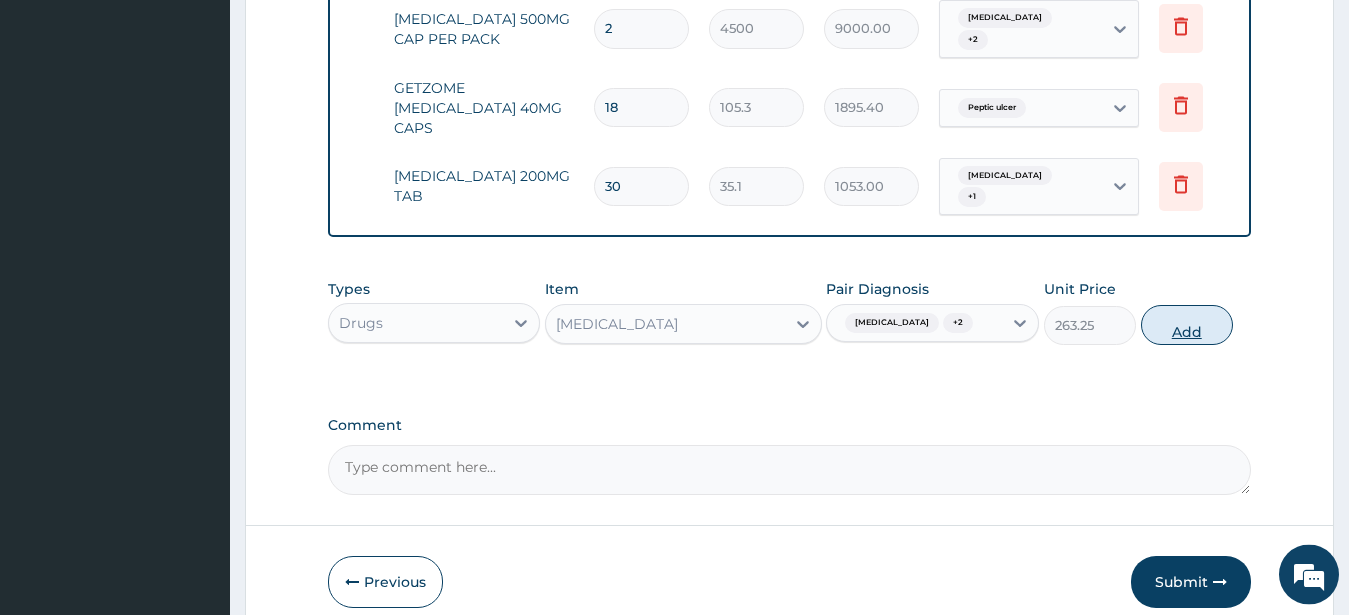 click on "Add" at bounding box center [1187, 325] 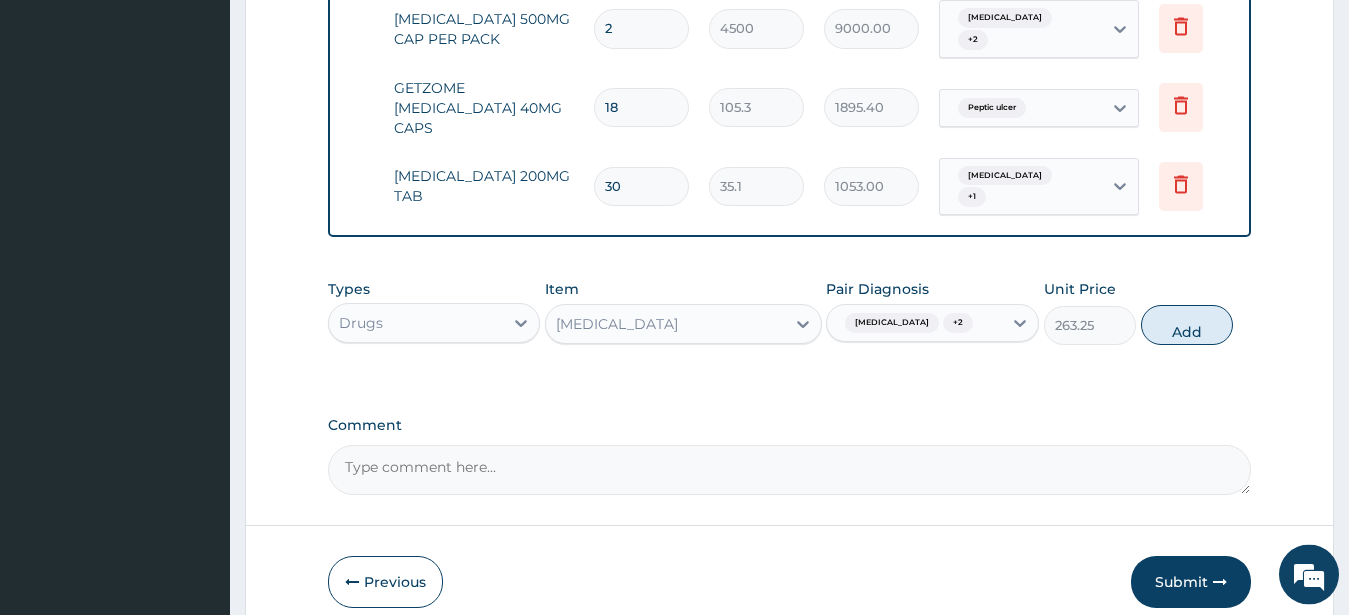 type on "0" 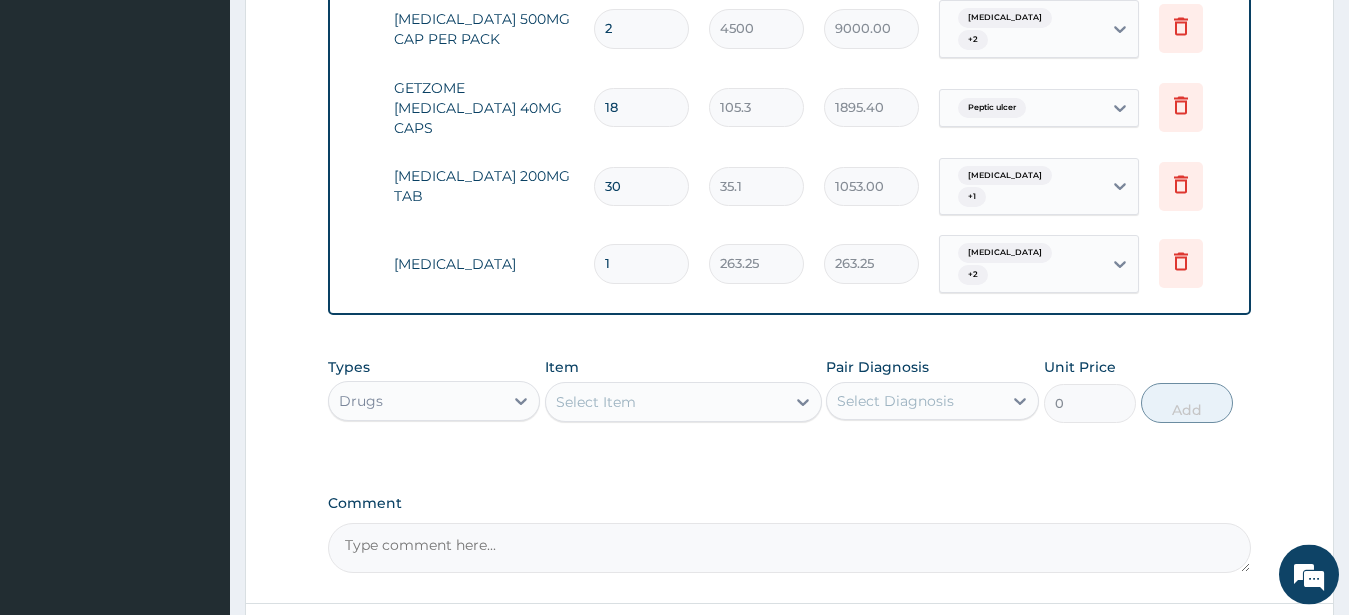 type 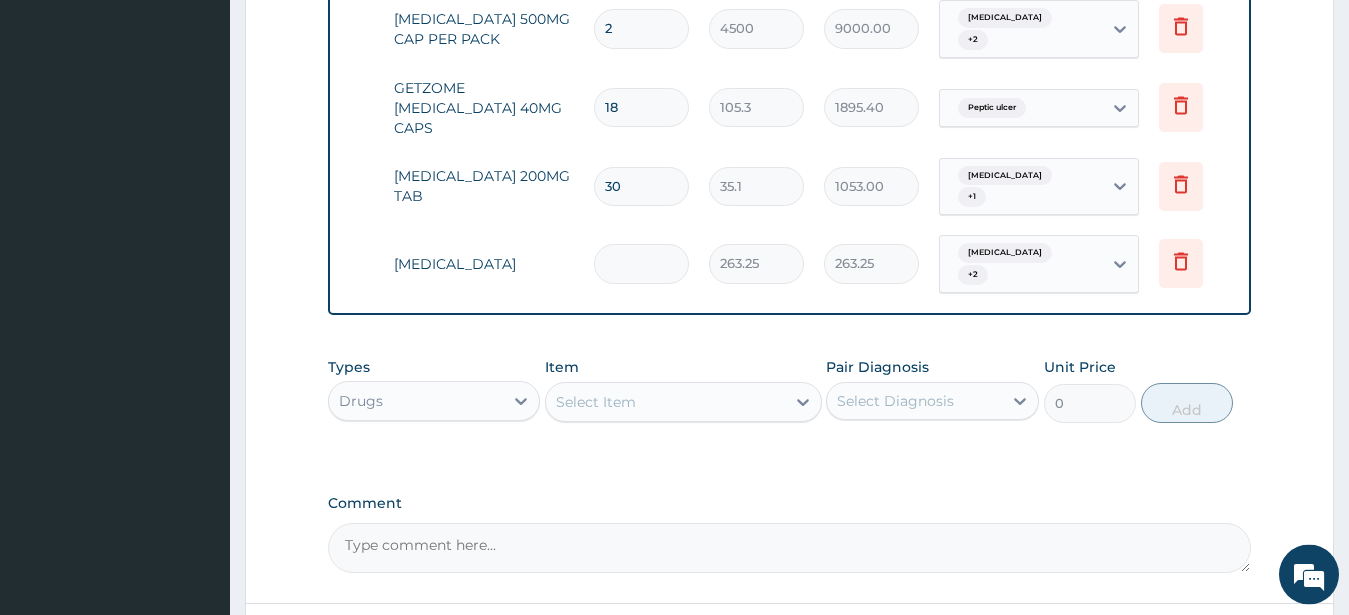 type on "0.00" 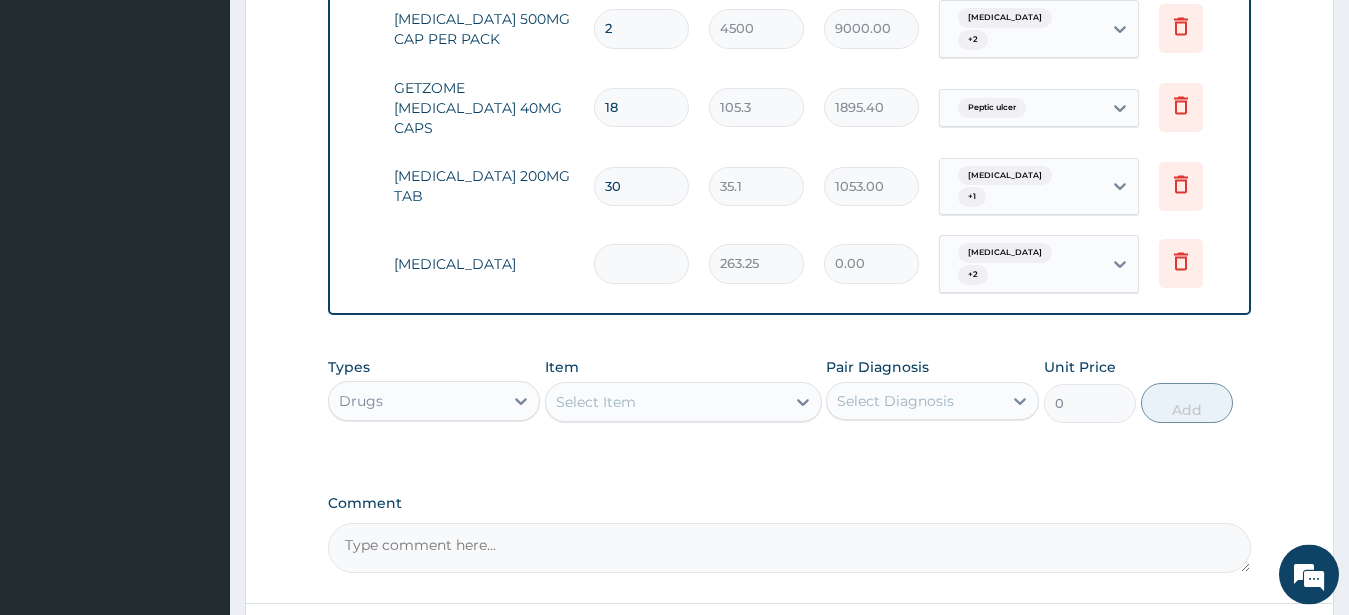 type on "2" 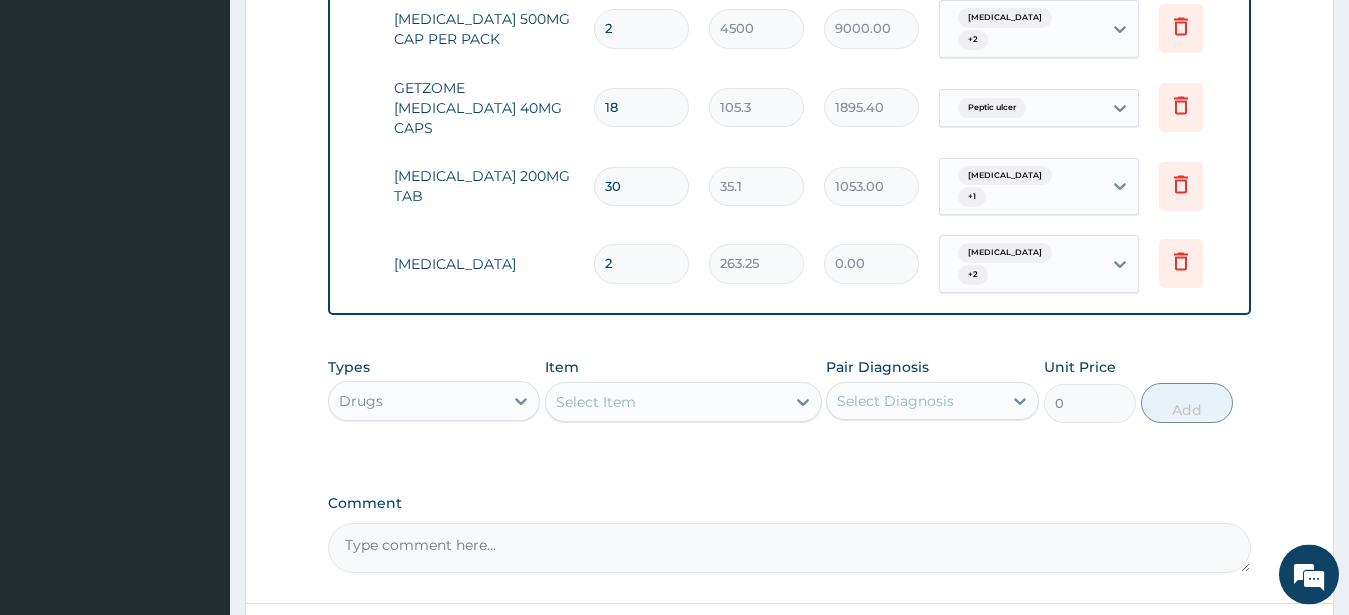 type on "526.50" 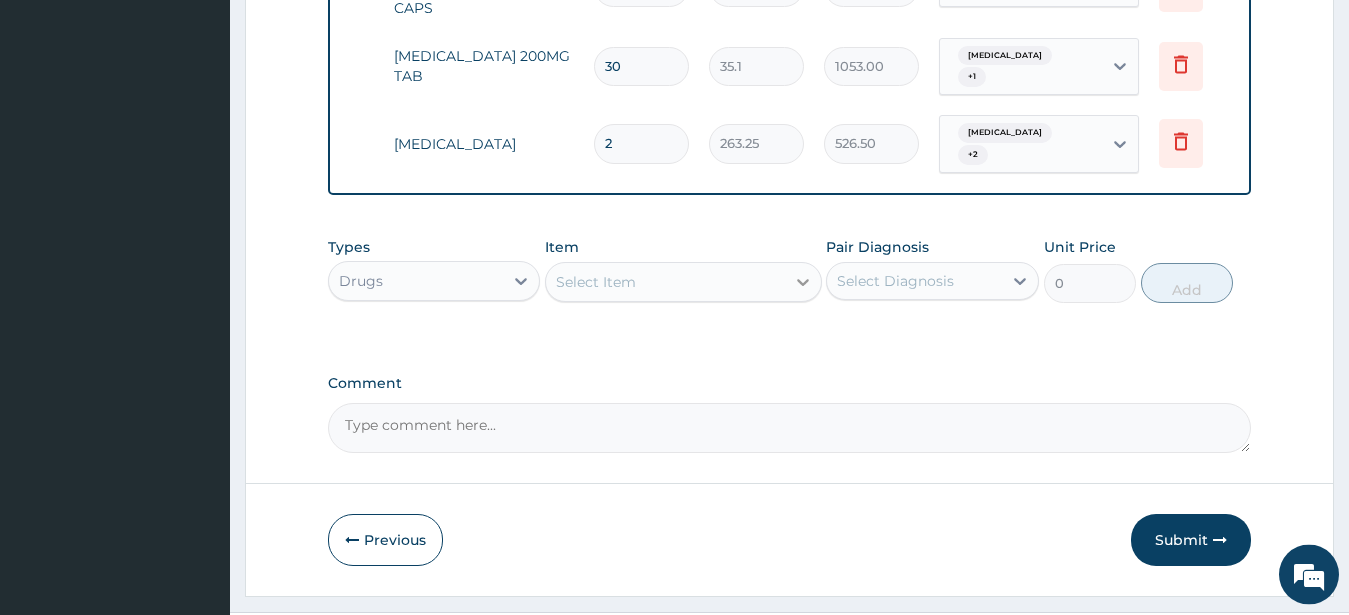 scroll, scrollTop: 1541, scrollLeft: 0, axis: vertical 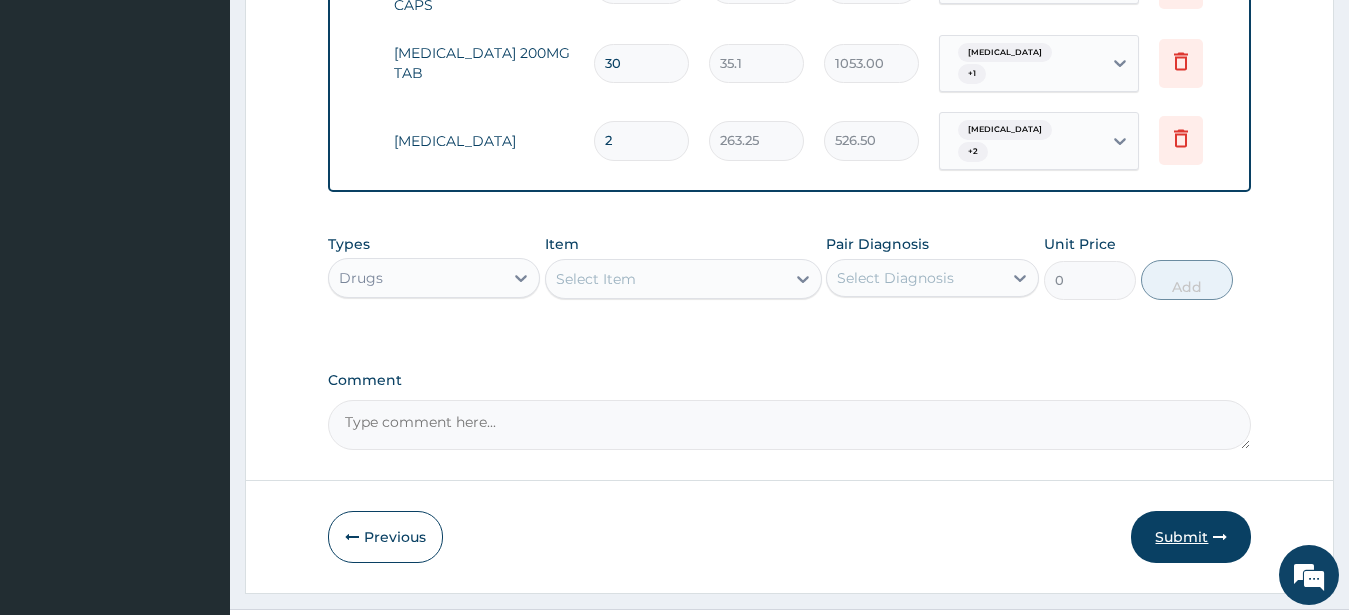 type on "2" 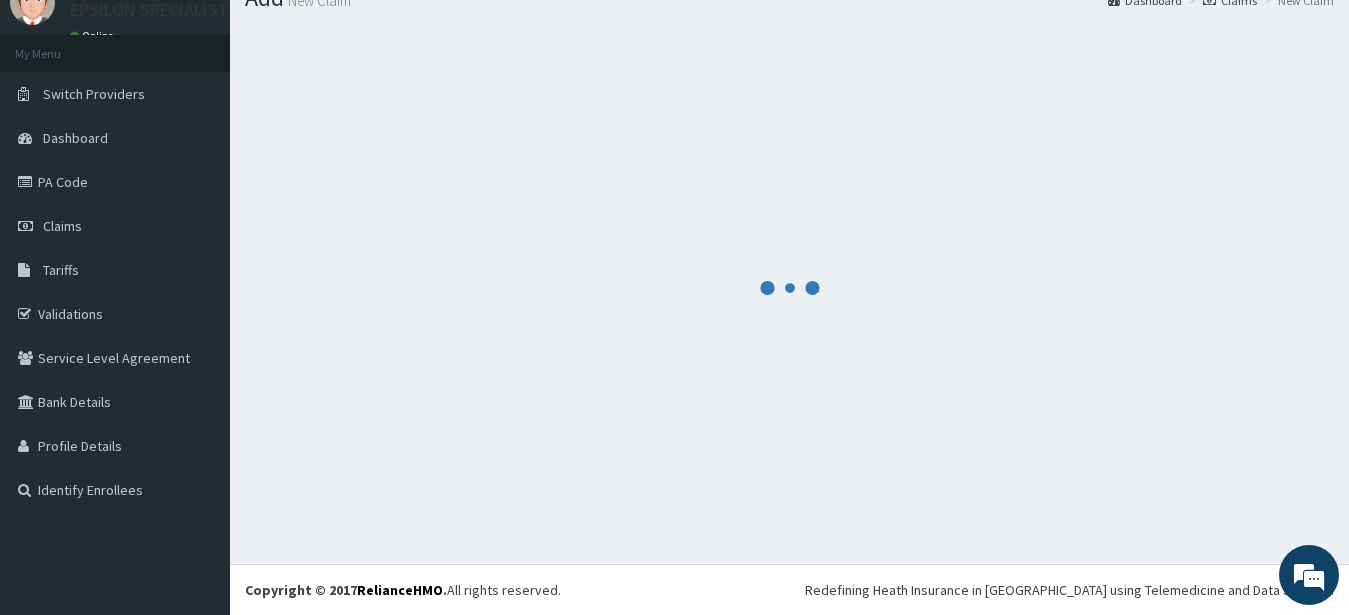 scroll, scrollTop: 80, scrollLeft: 0, axis: vertical 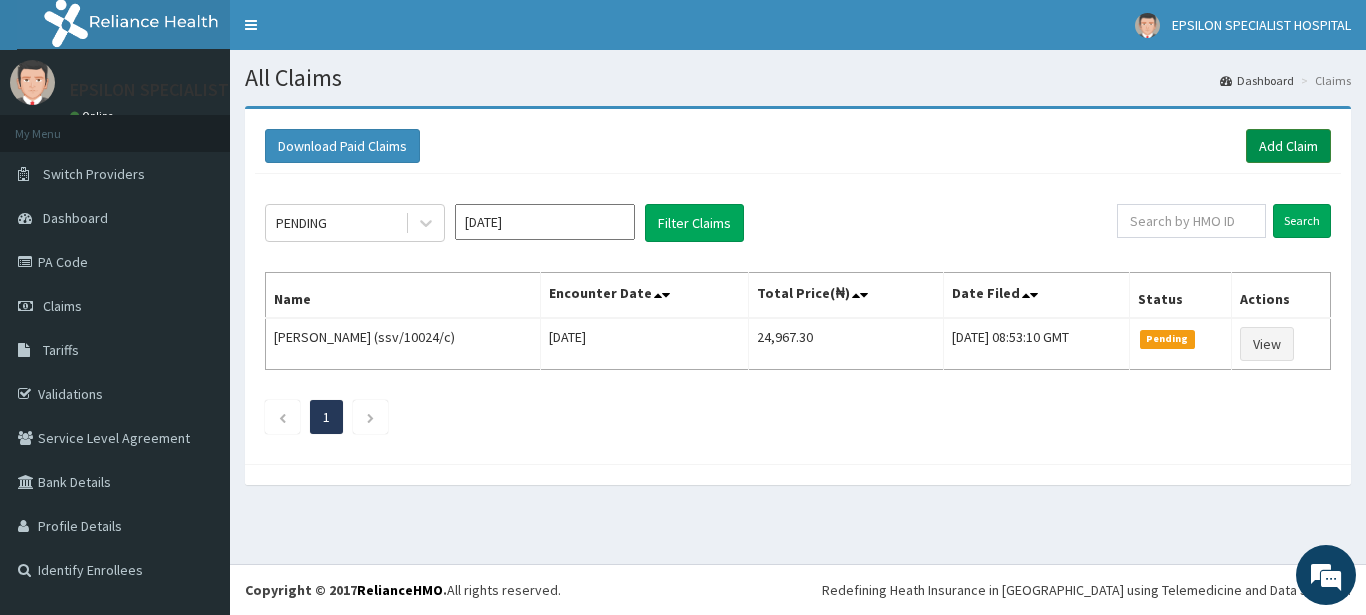 click on "Add Claim" at bounding box center [1288, 146] 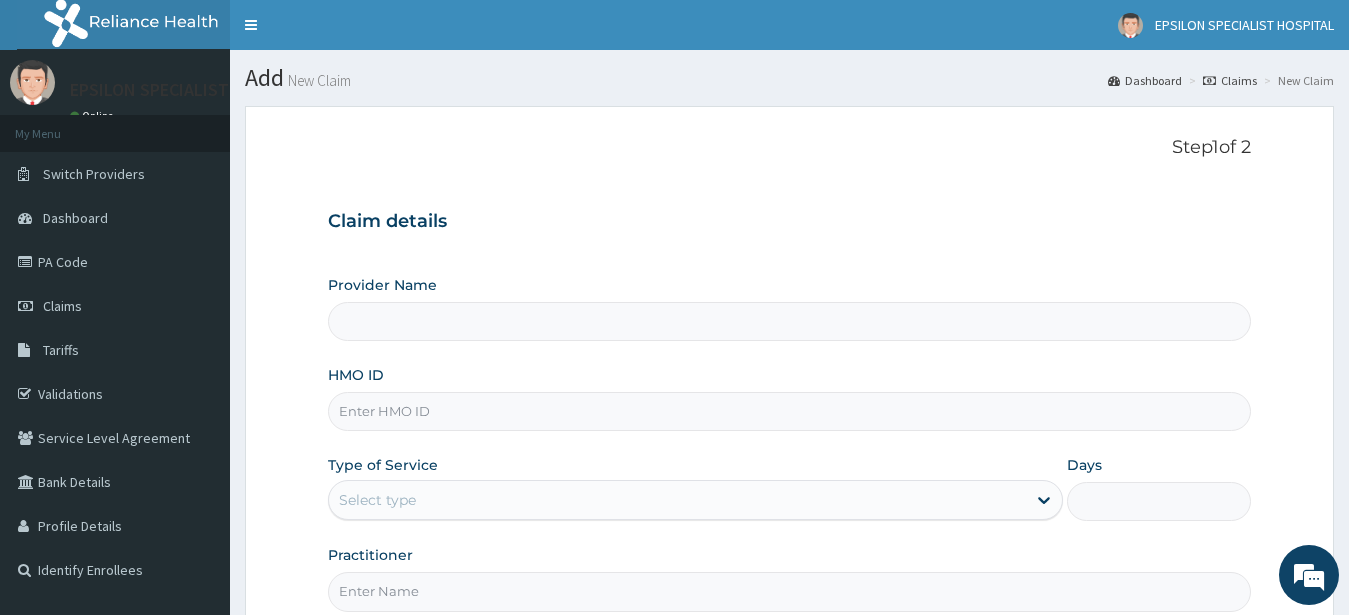 scroll, scrollTop: 0, scrollLeft: 0, axis: both 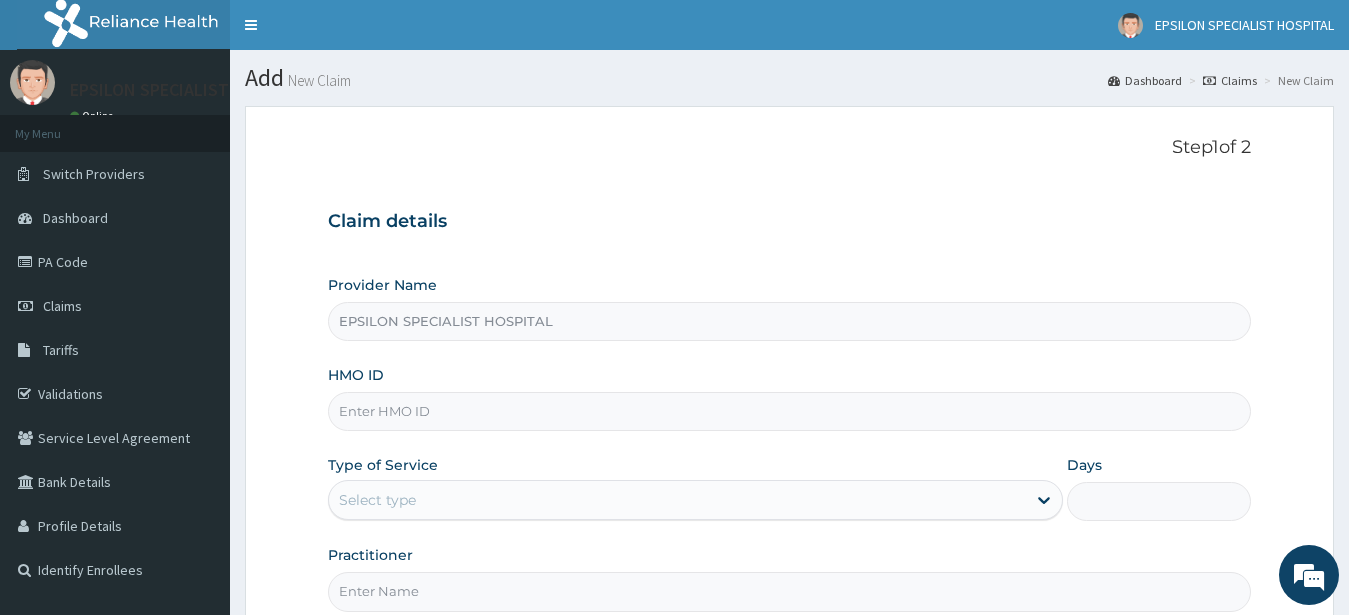 click on "HMO ID" at bounding box center [790, 411] 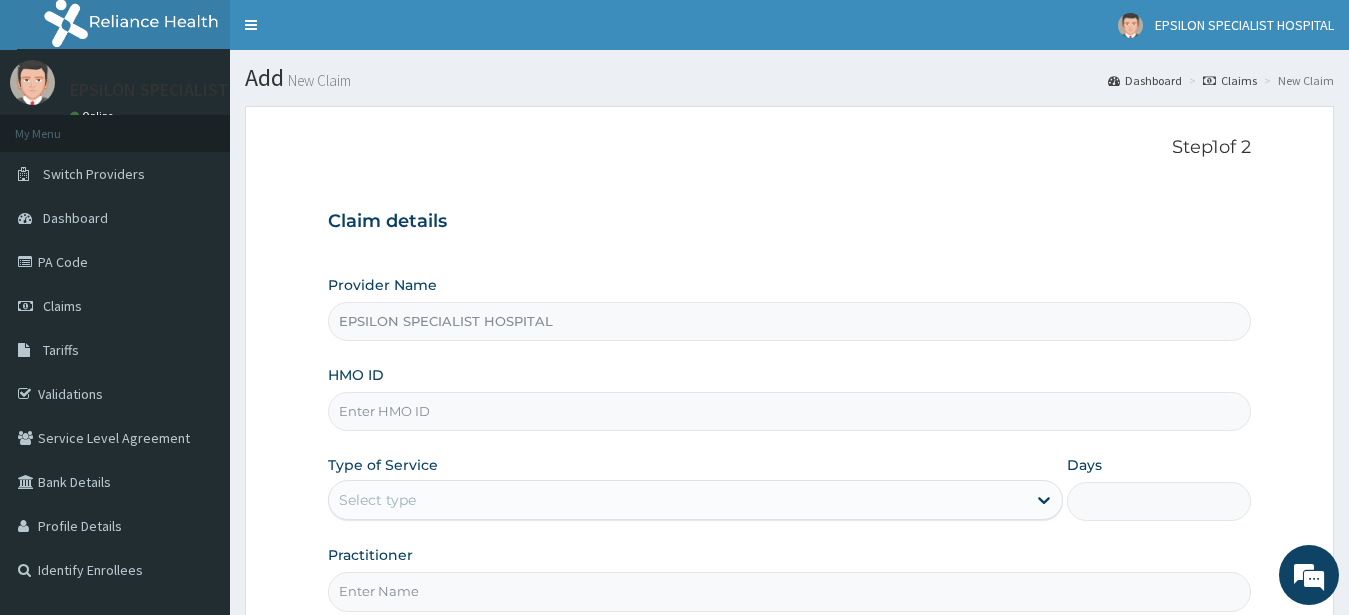 scroll, scrollTop: 0, scrollLeft: 0, axis: both 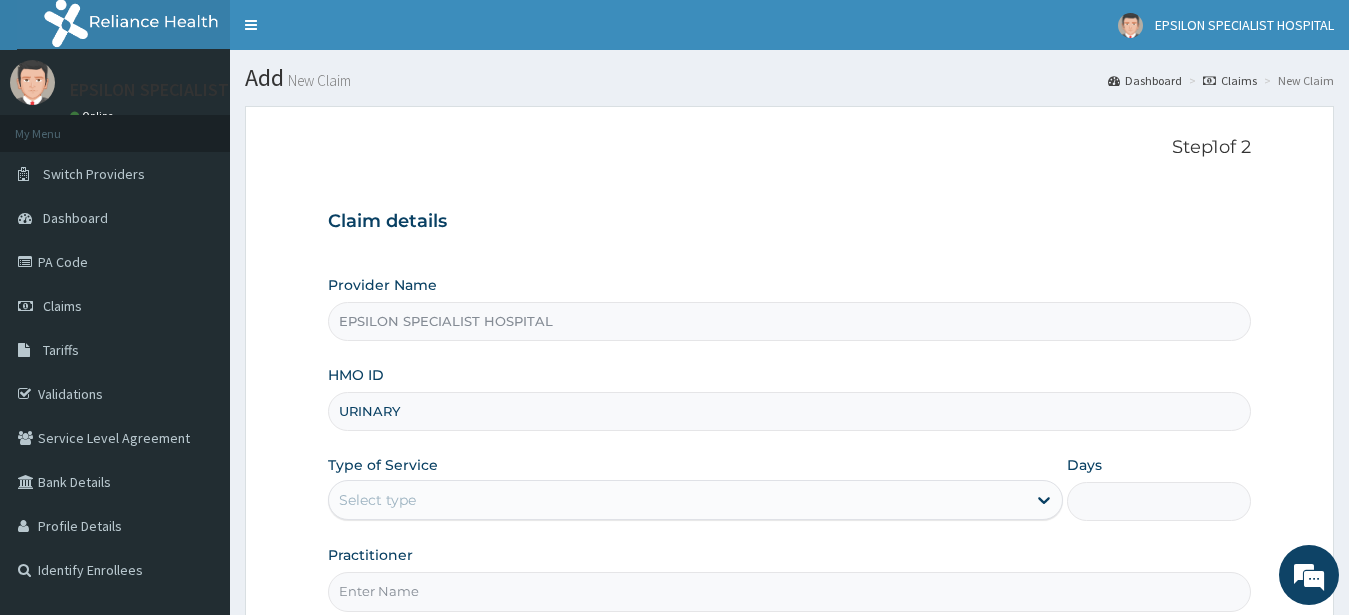 click on "URINARY" at bounding box center (790, 411) 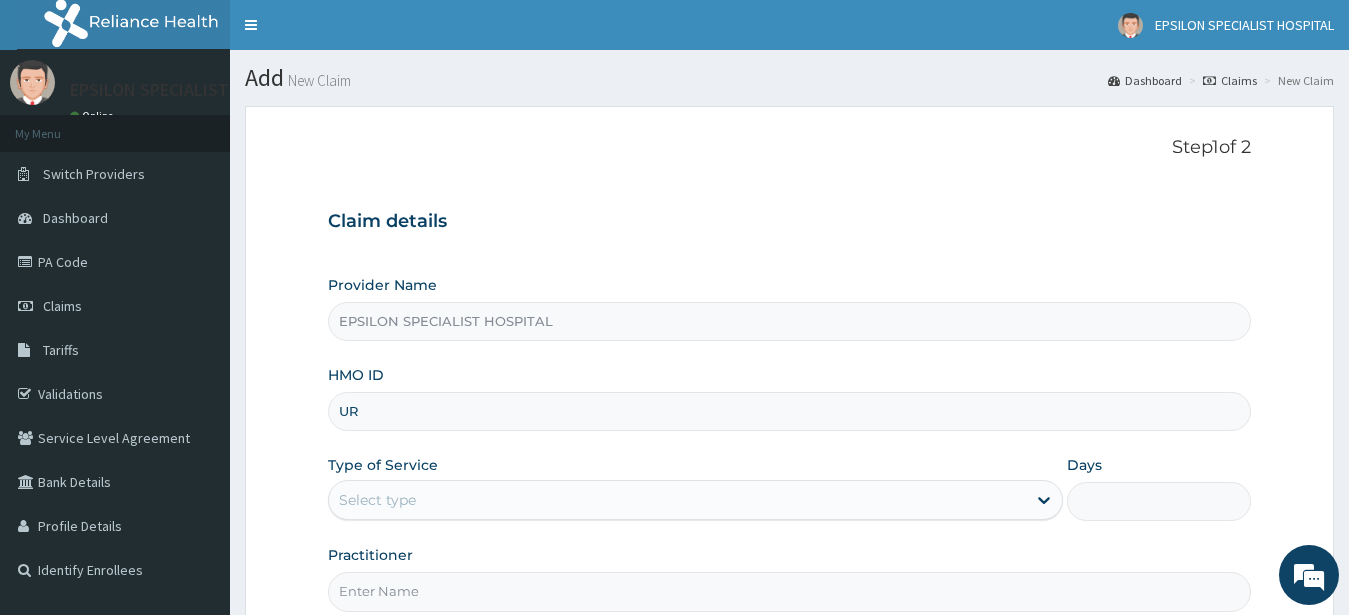type on "U" 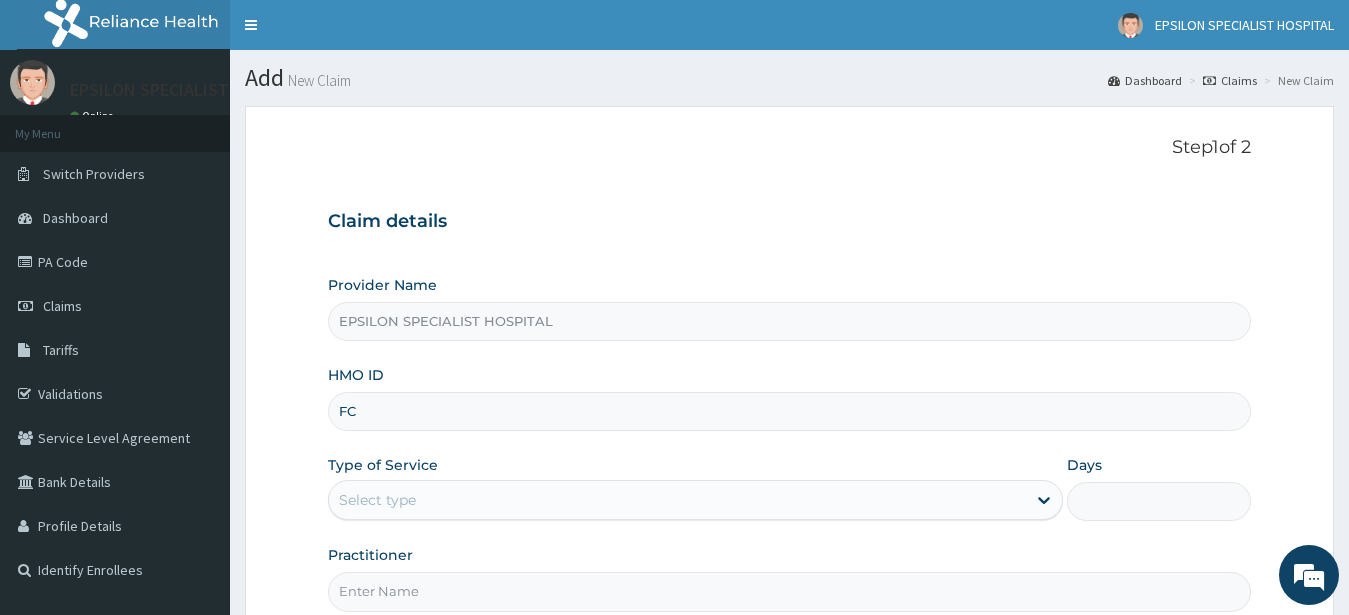 type on "F" 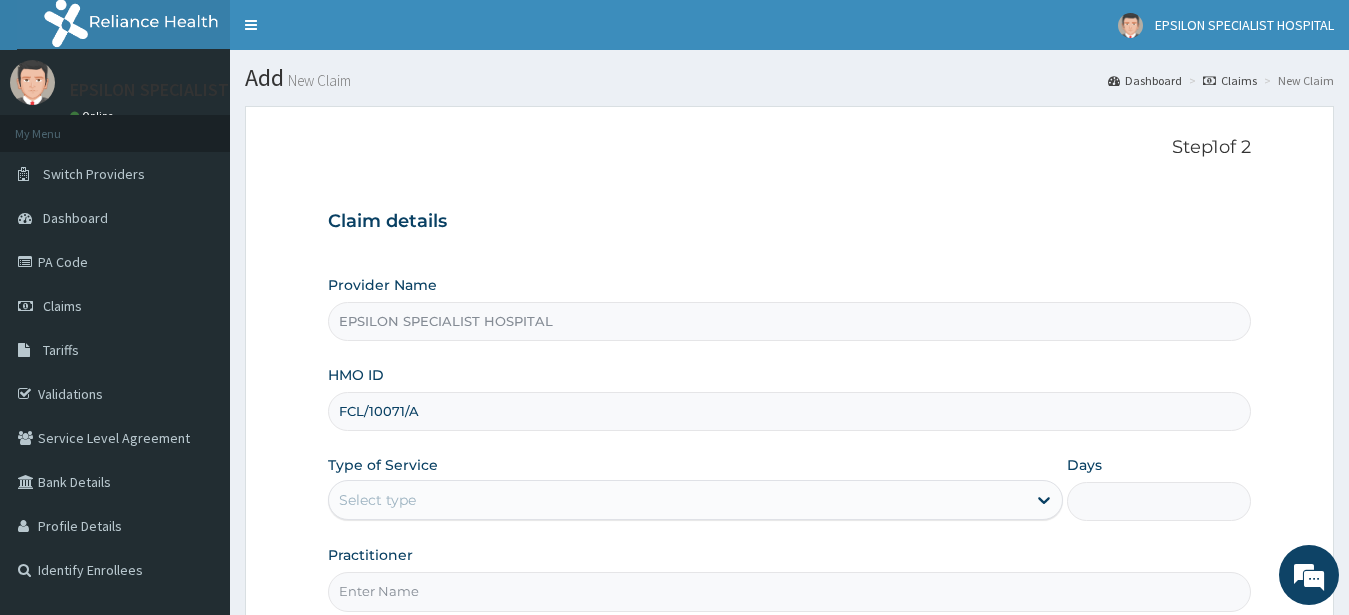 type on "FCL/10071/A" 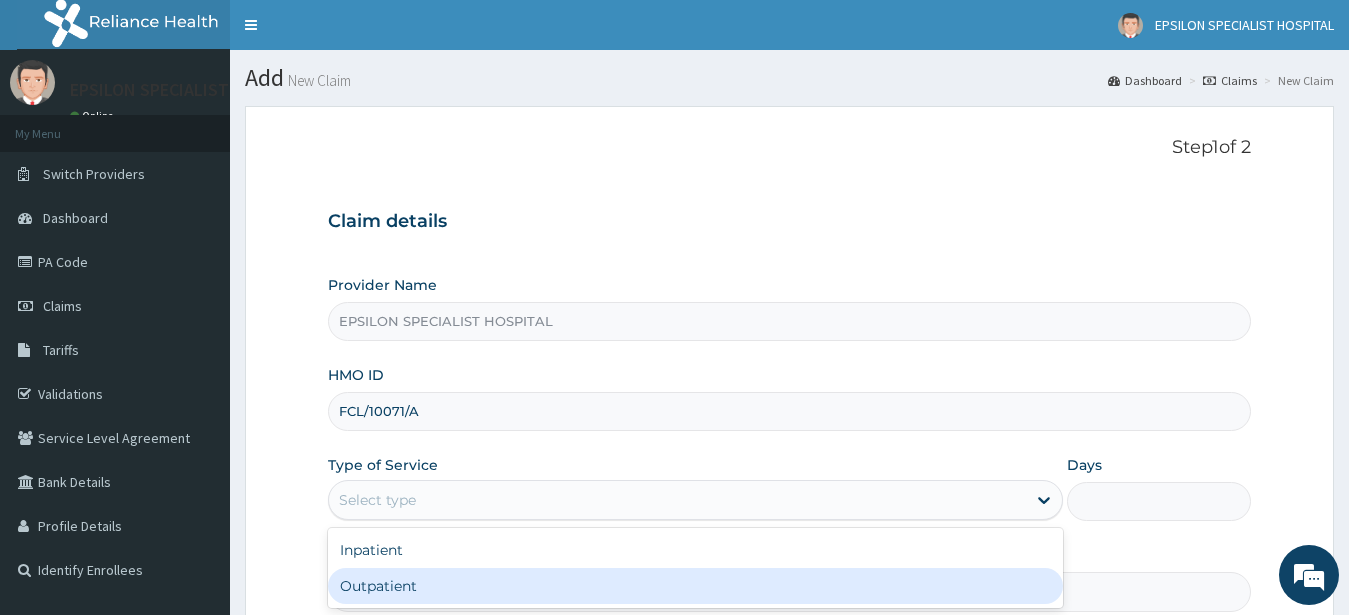 click on "Outpatient" at bounding box center [696, 586] 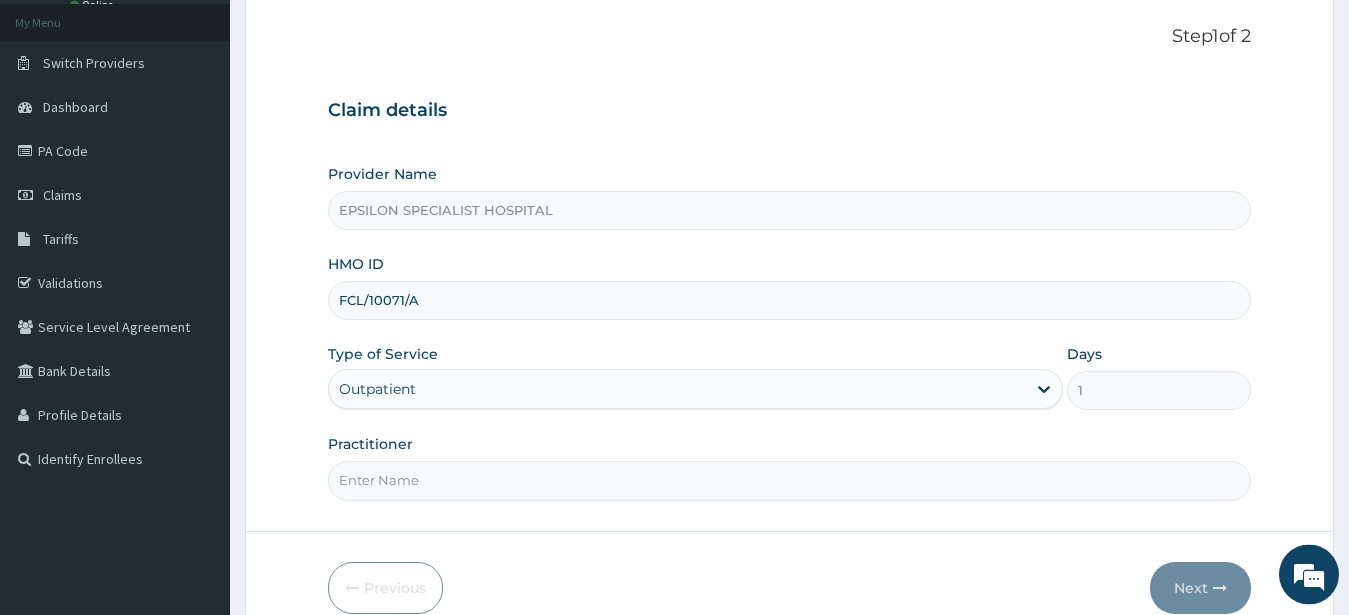scroll, scrollTop: 204, scrollLeft: 0, axis: vertical 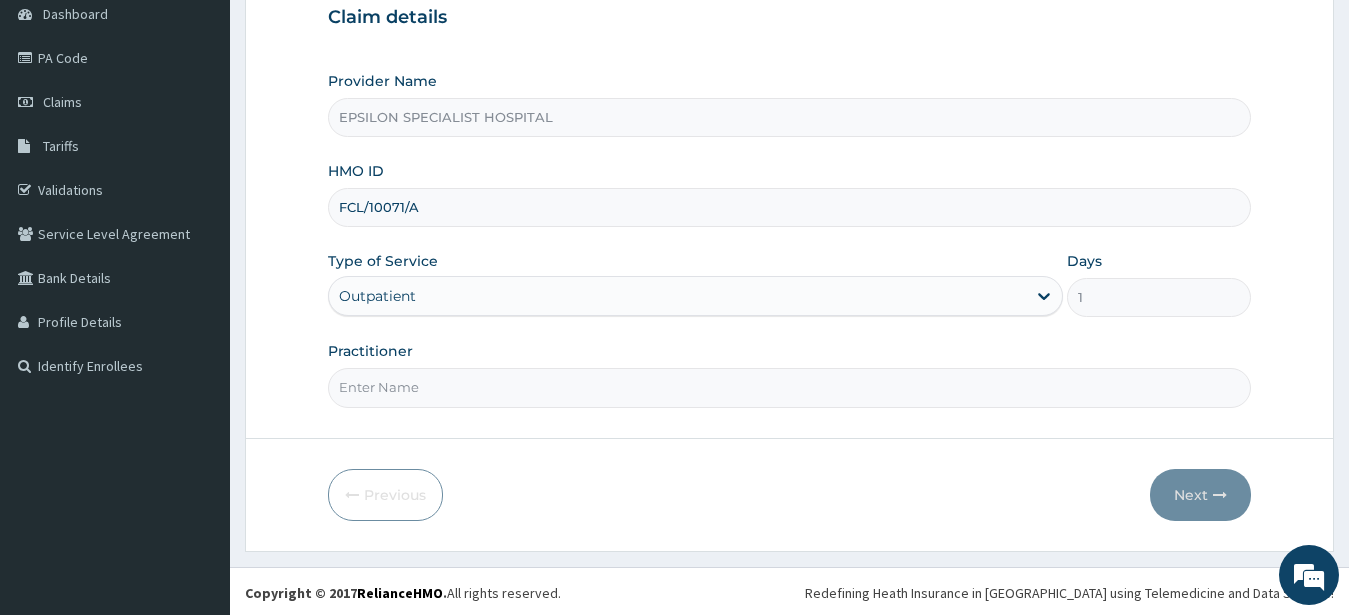 click on "Practitioner" at bounding box center (790, 387) 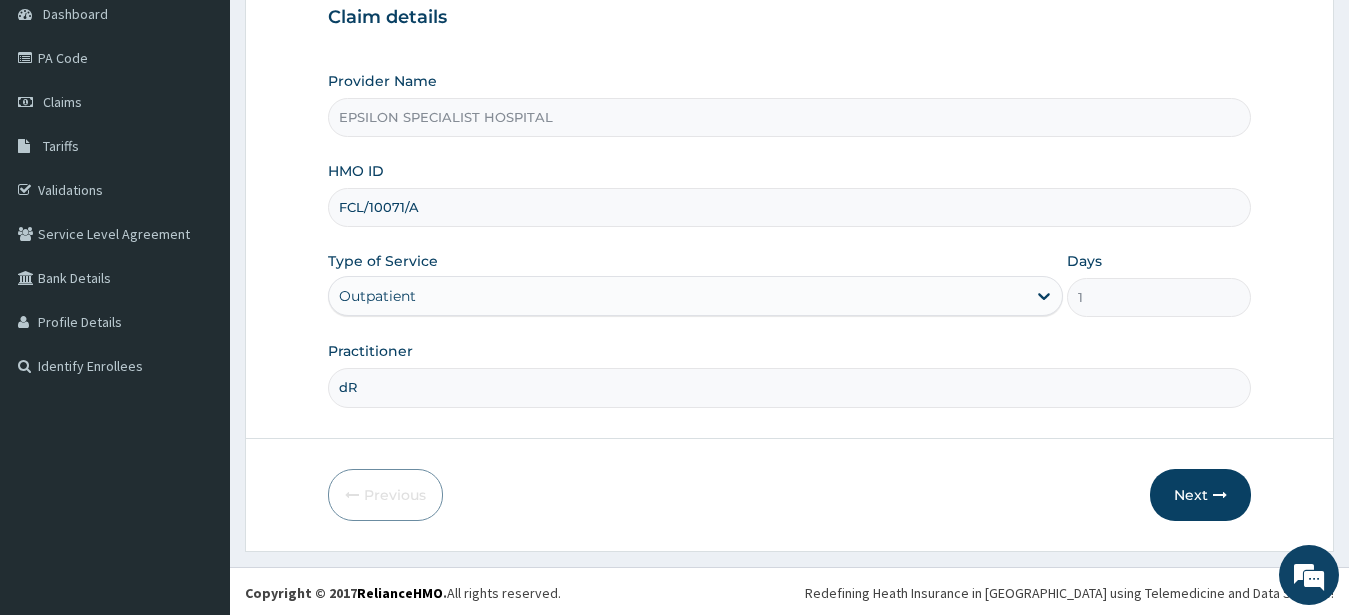 type on "d" 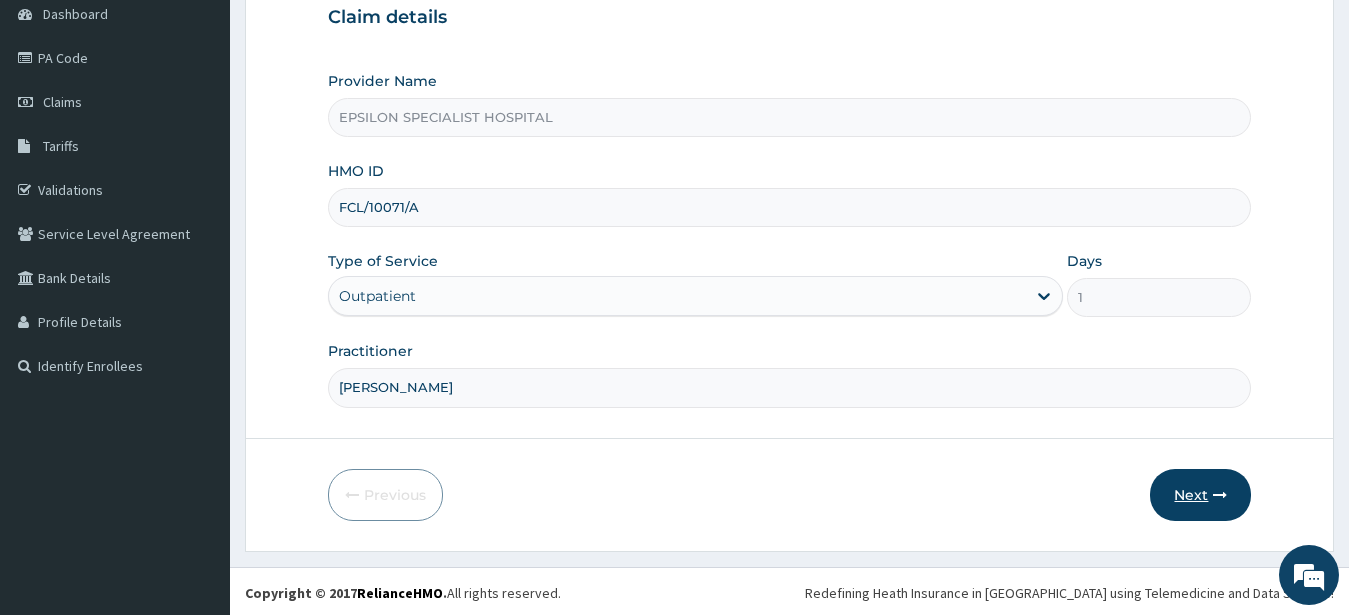 type on "Dr Ahmed" 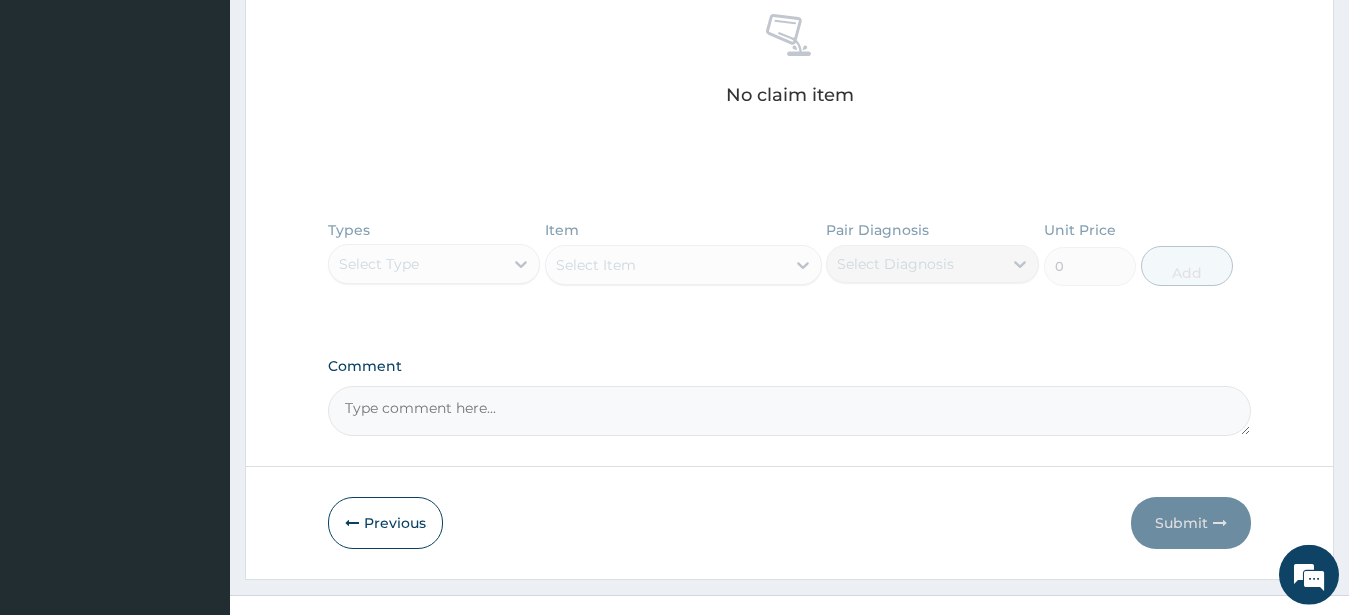 scroll, scrollTop: 821, scrollLeft: 0, axis: vertical 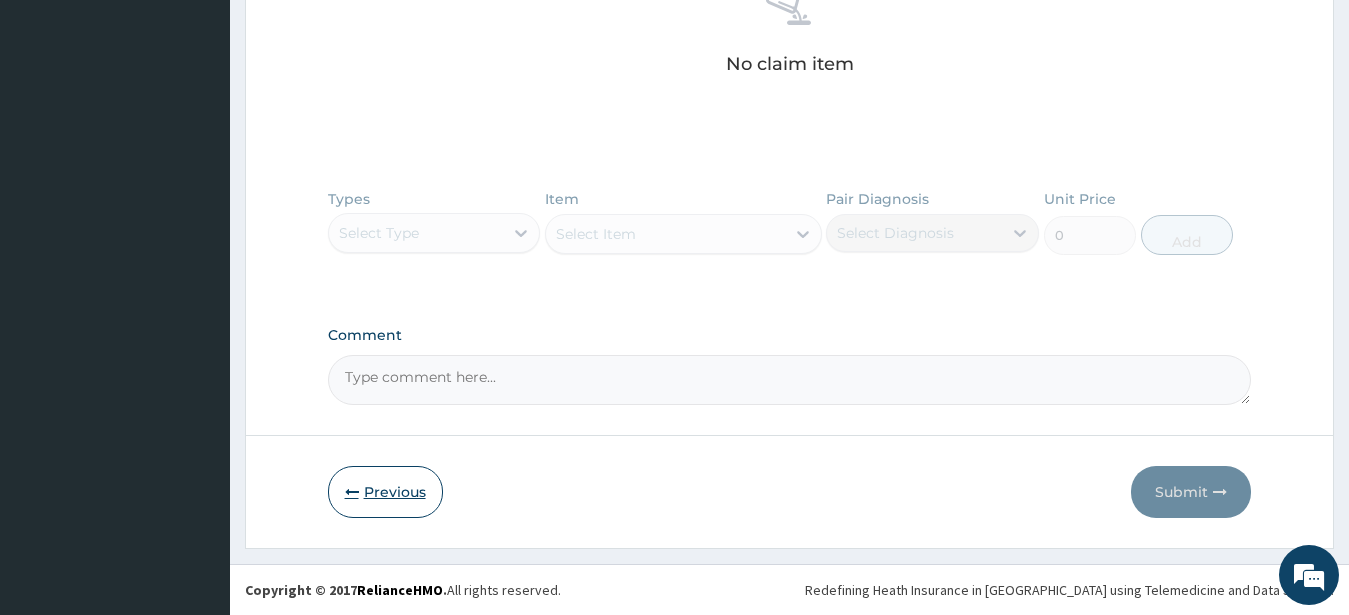 click on "Previous" at bounding box center [385, 492] 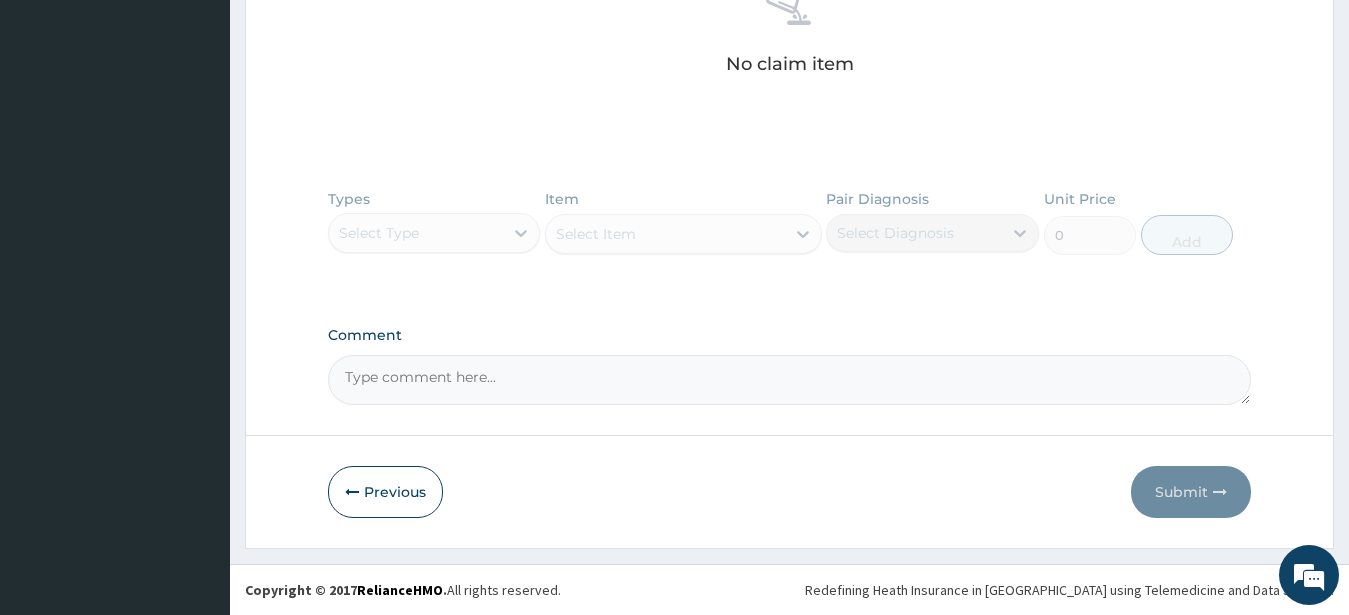 scroll, scrollTop: 207, scrollLeft: 0, axis: vertical 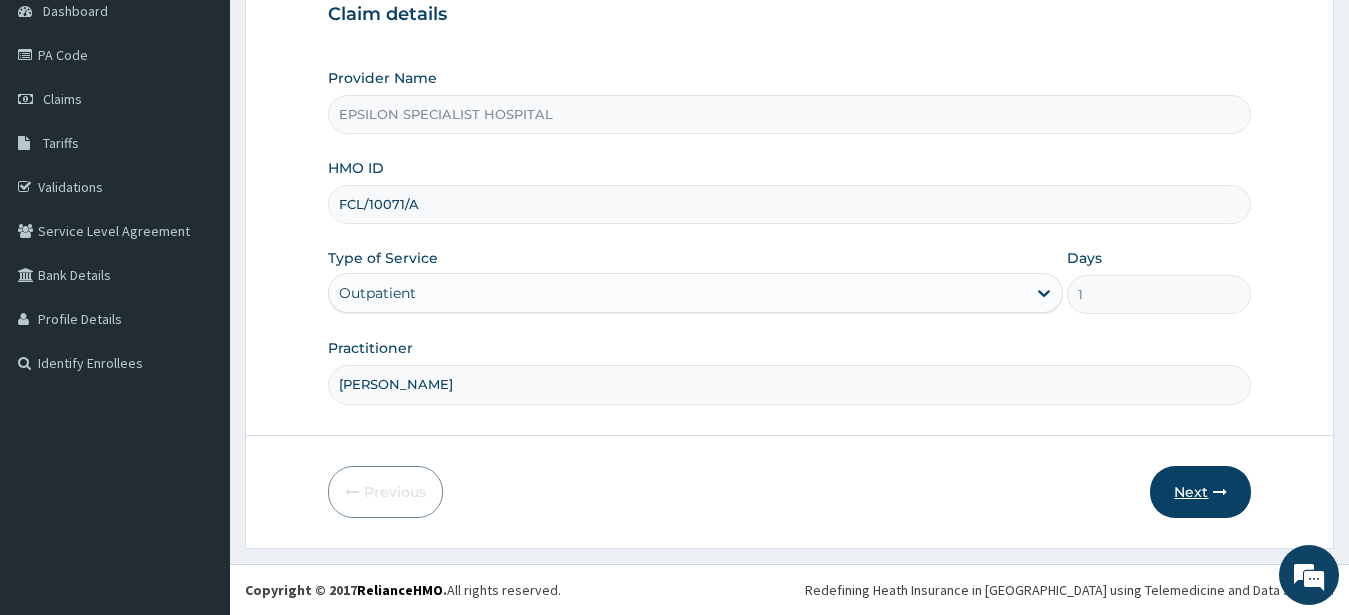 click on "Next" at bounding box center (1200, 492) 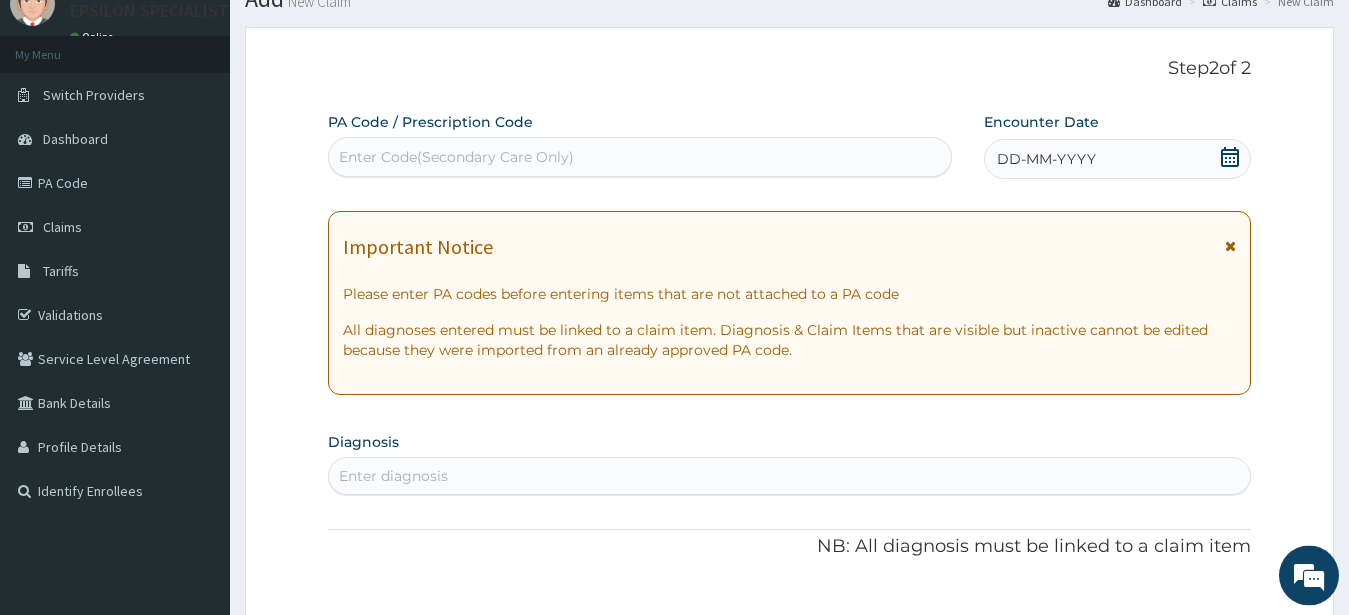 scroll, scrollTop: 0, scrollLeft: 0, axis: both 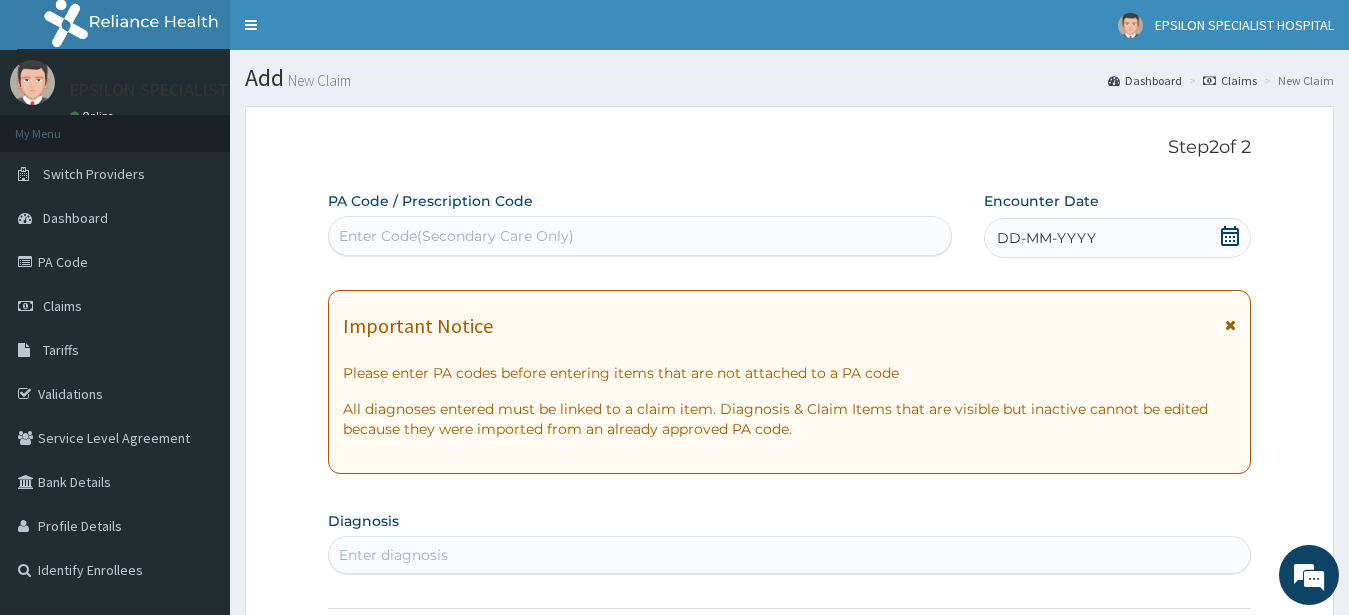 click on "Enter Code(Secondary Care Only)" at bounding box center (640, 236) 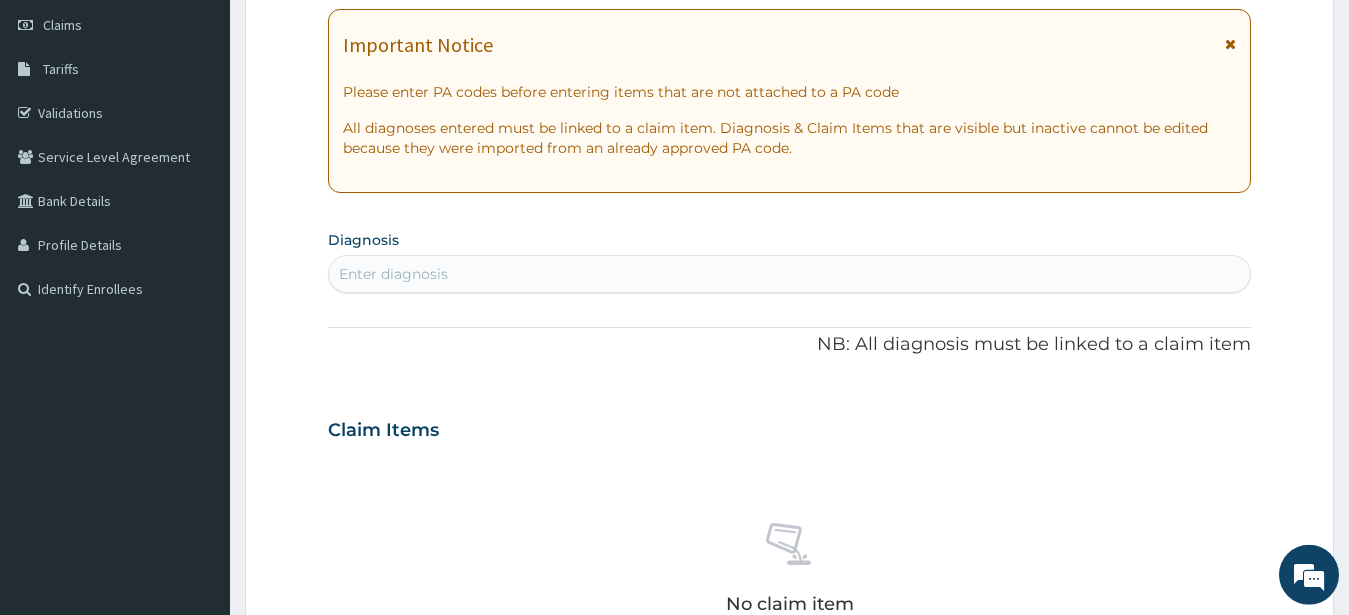 scroll, scrollTop: 306, scrollLeft: 0, axis: vertical 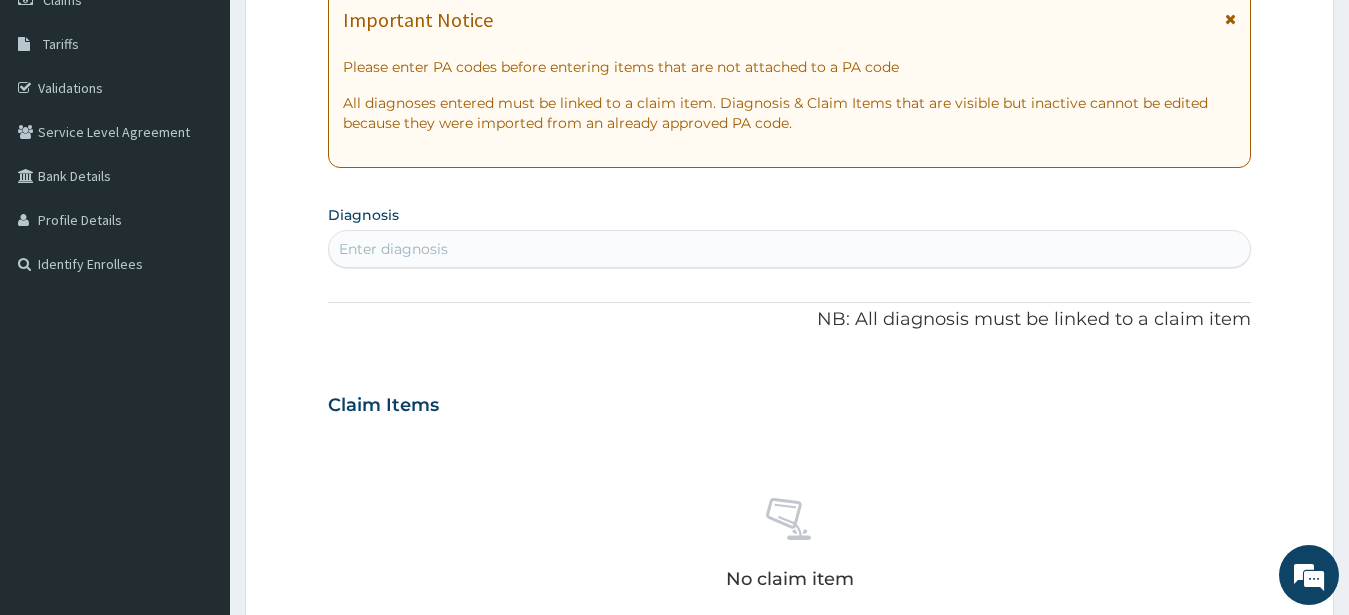 click on "Enter diagnosis" at bounding box center [790, 249] 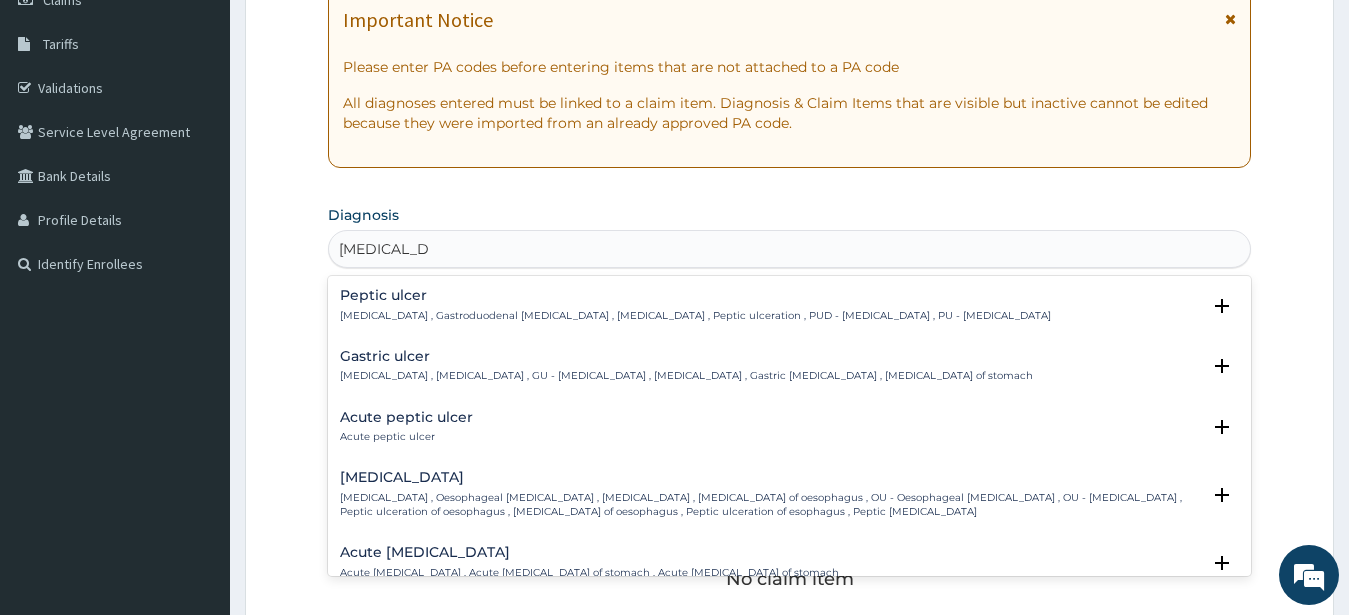 type on "peptic ulcer d" 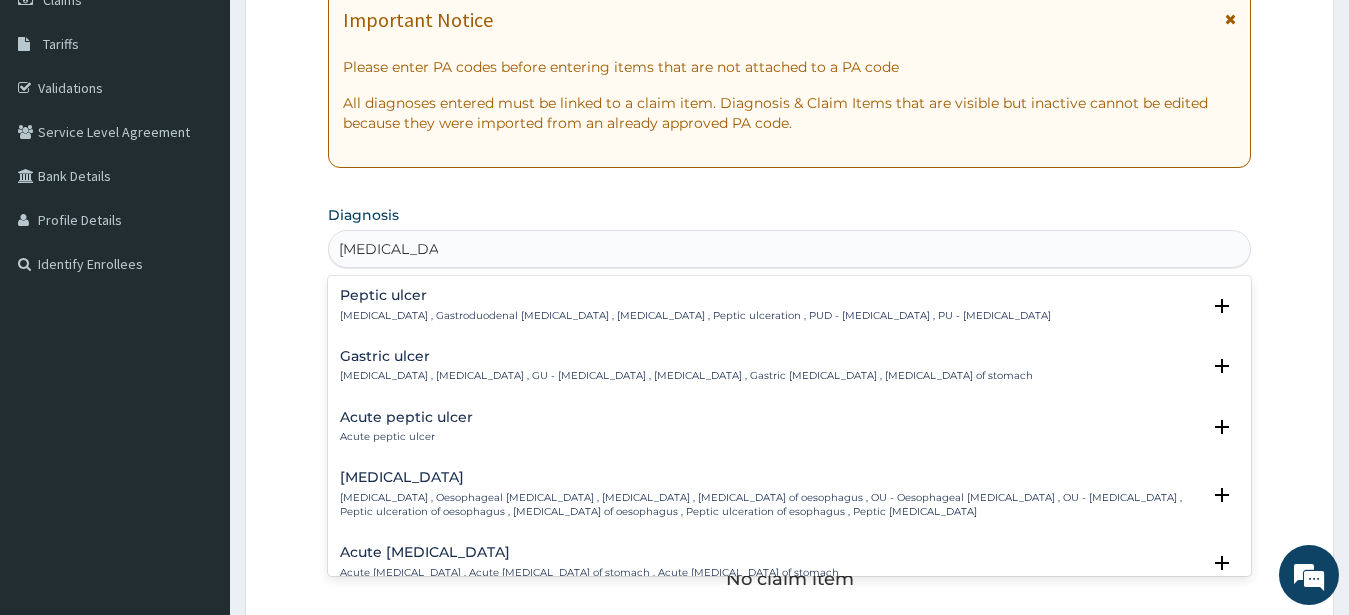 click on "Peptic ulcer , Gastroduodenal ulcer , Peptic ulcer disease , Peptic ulceration , PUD - Peptic ulcer disease , PU - Peptic ulcer" at bounding box center (695, 316) 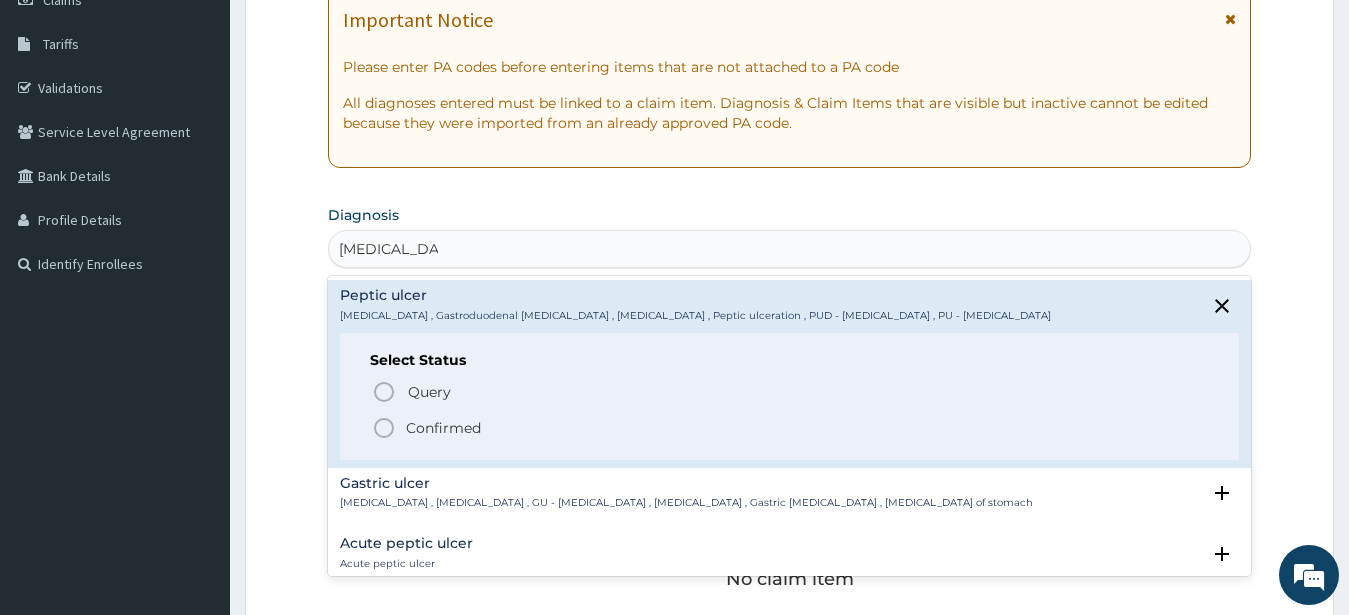 click 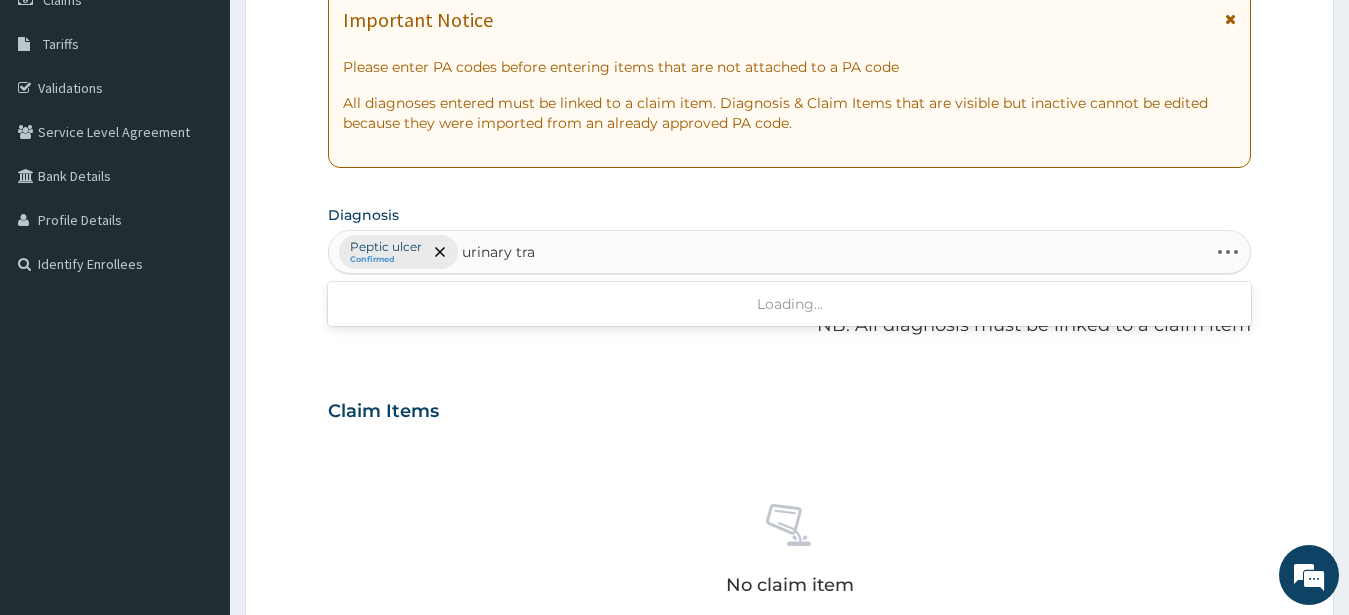 type on "urinary trac" 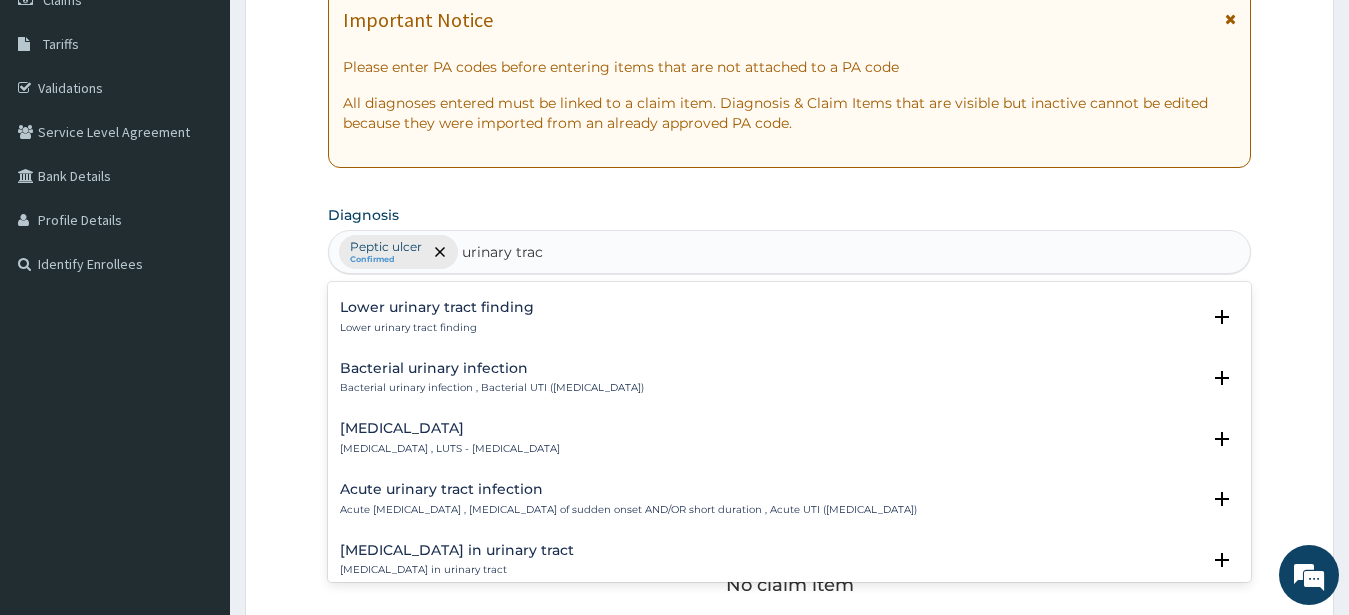 scroll, scrollTop: 648, scrollLeft: 0, axis: vertical 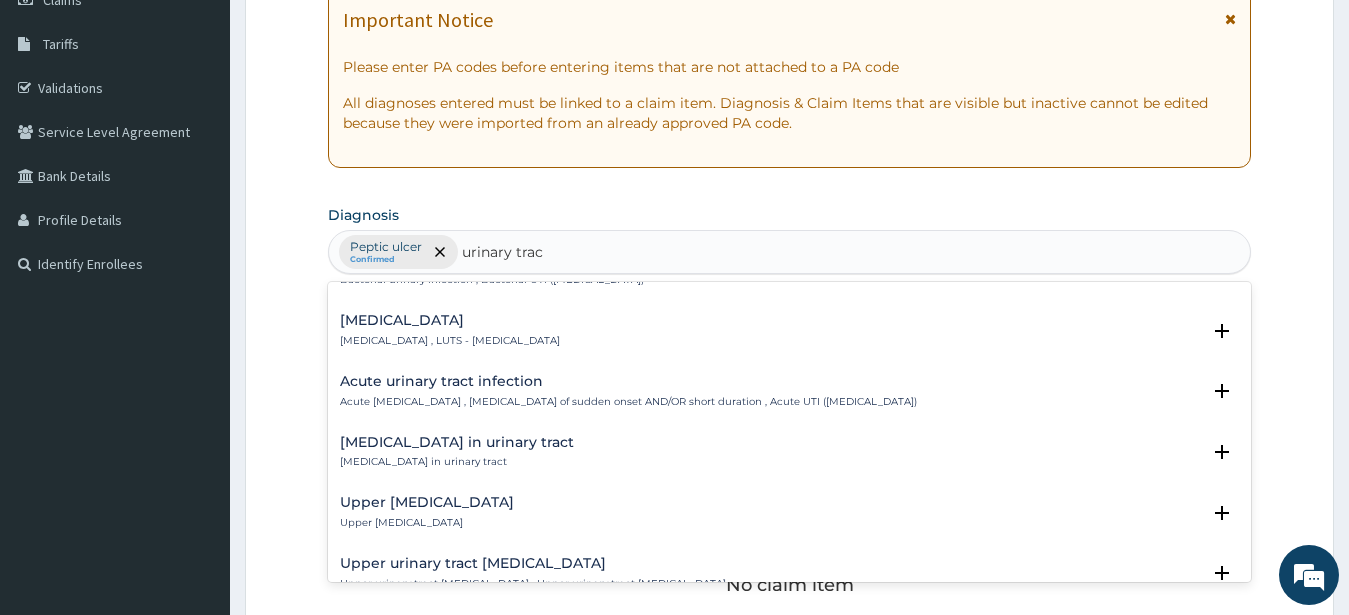 click on "Acute urinary tract infection" at bounding box center [628, 381] 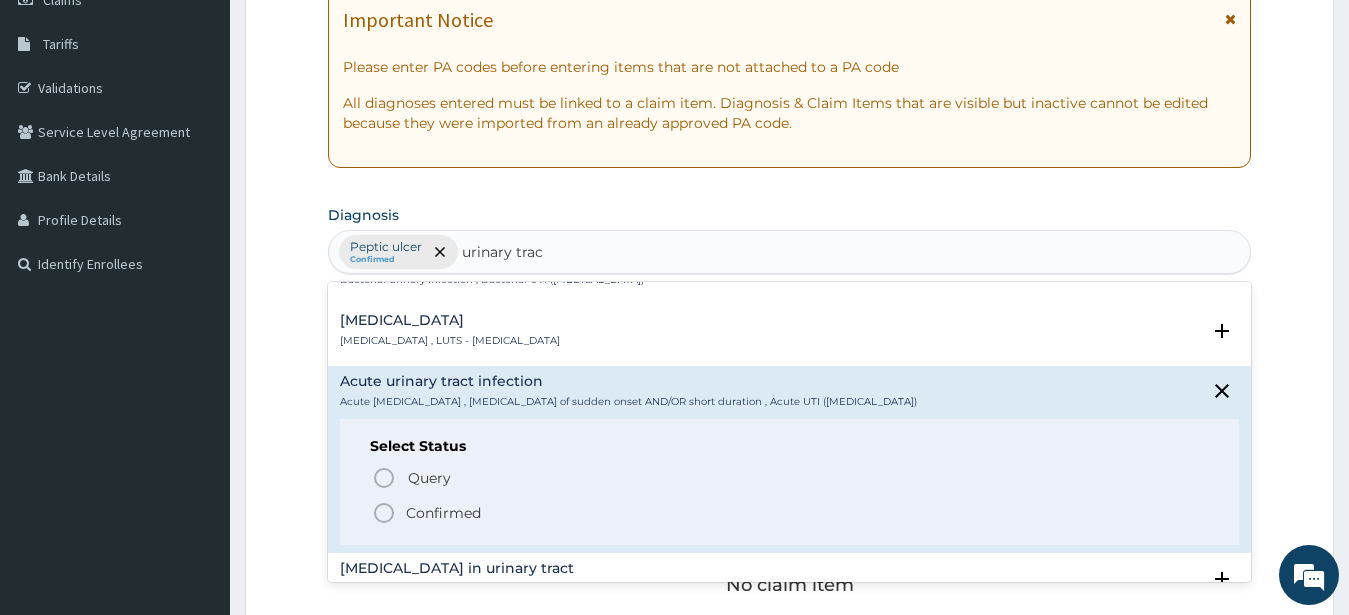click 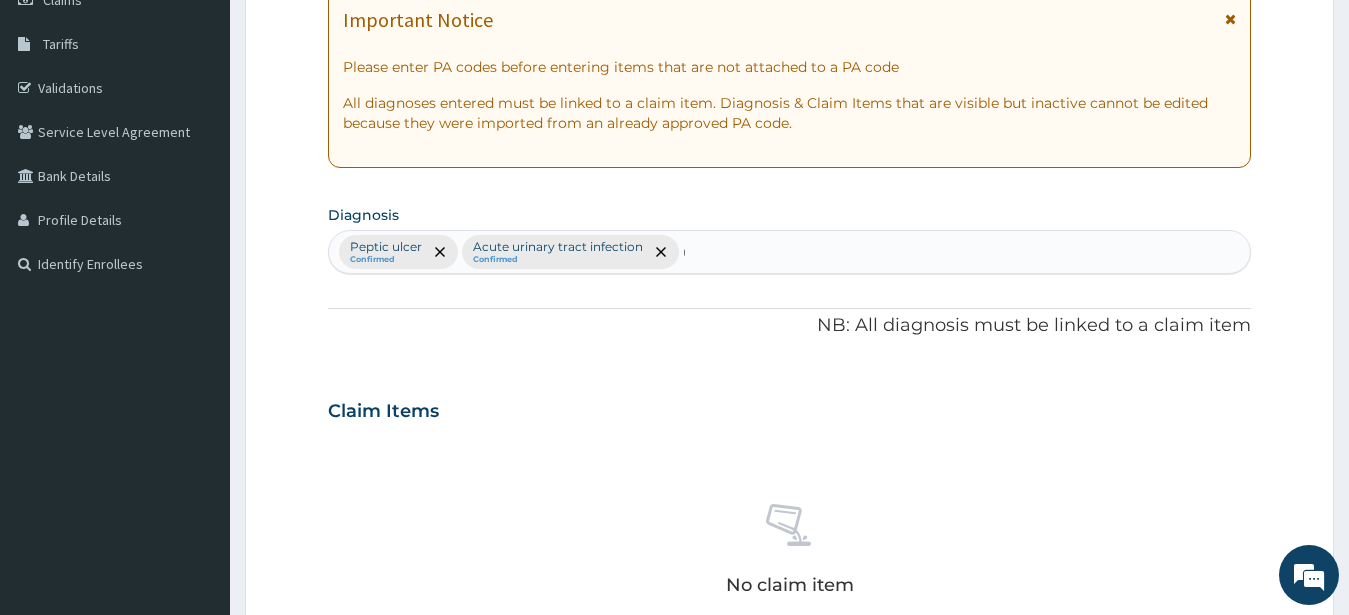 type 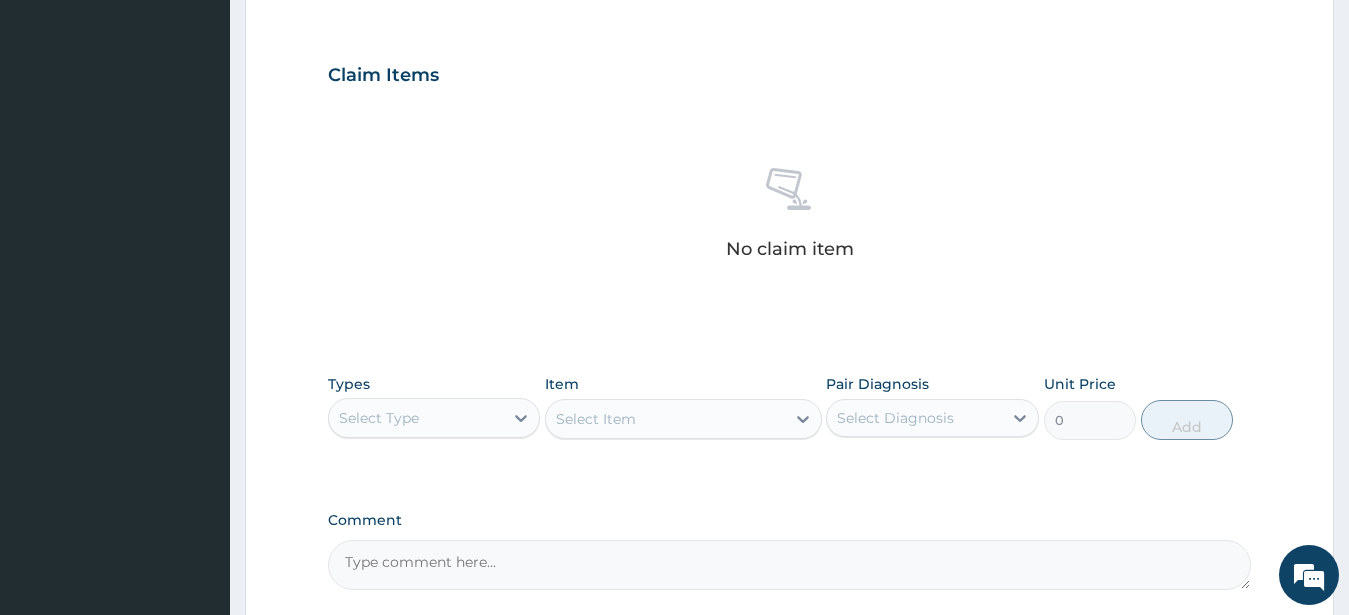 scroll, scrollTop: 714, scrollLeft: 0, axis: vertical 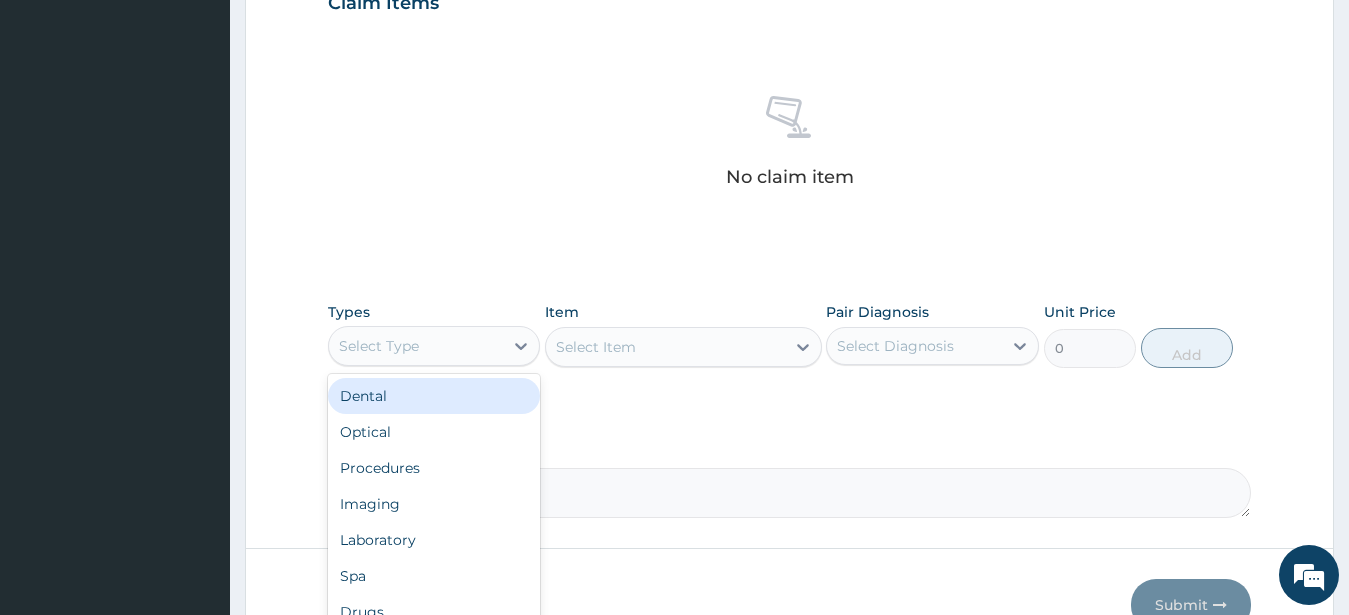 click on "Select Type" at bounding box center [416, 346] 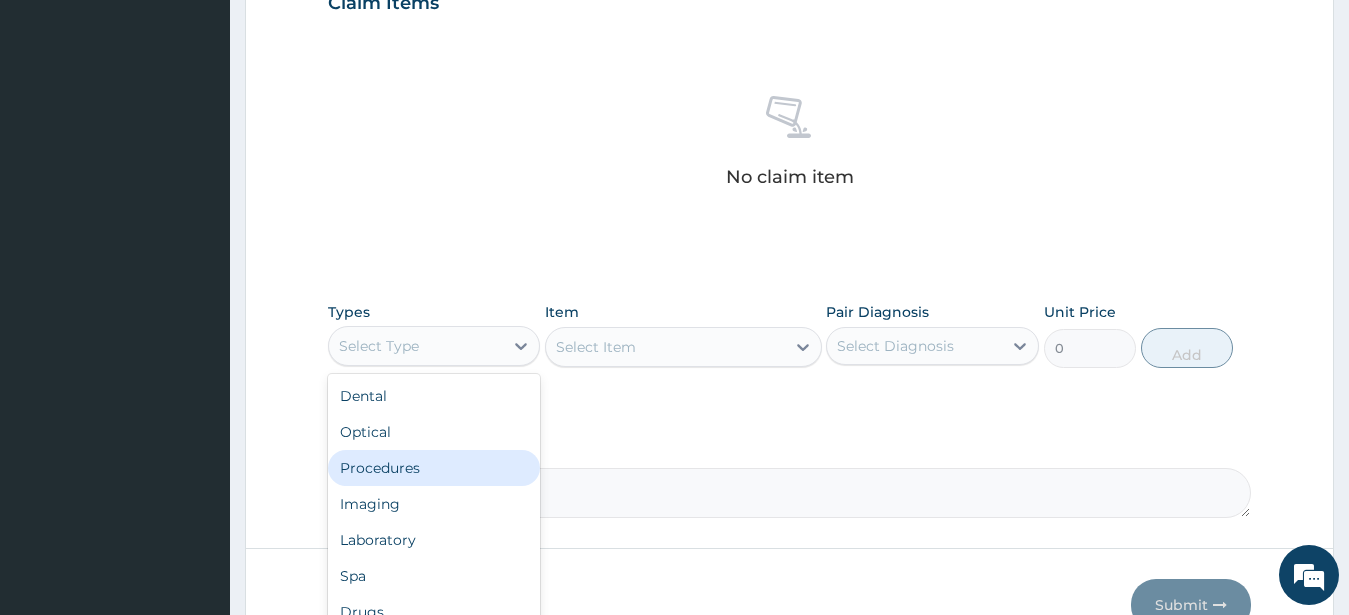 click on "Procedures" at bounding box center (434, 468) 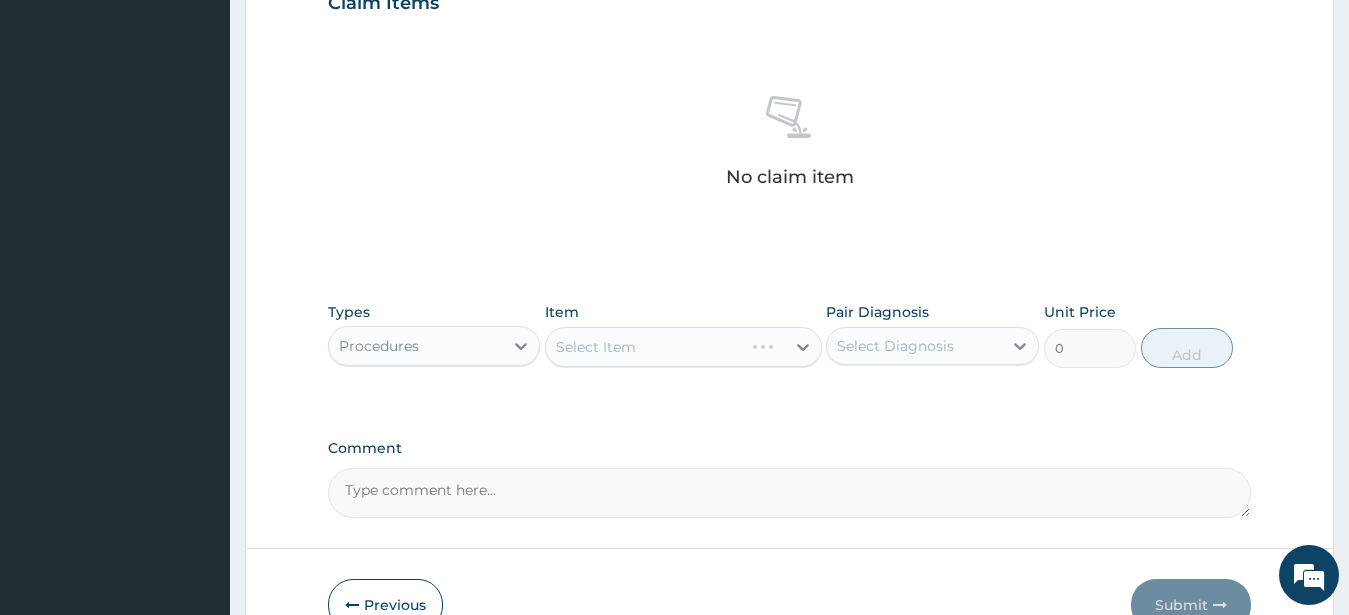 click on "Select Item" at bounding box center (683, 347) 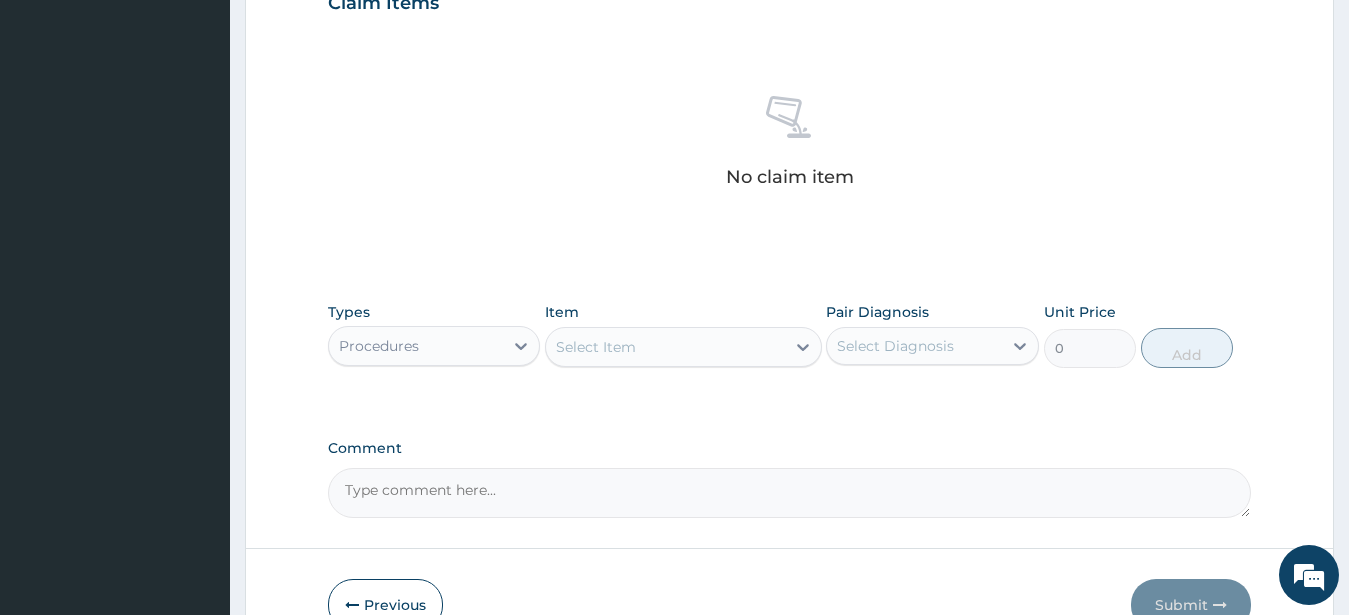 click on "Select Item" at bounding box center (665, 347) 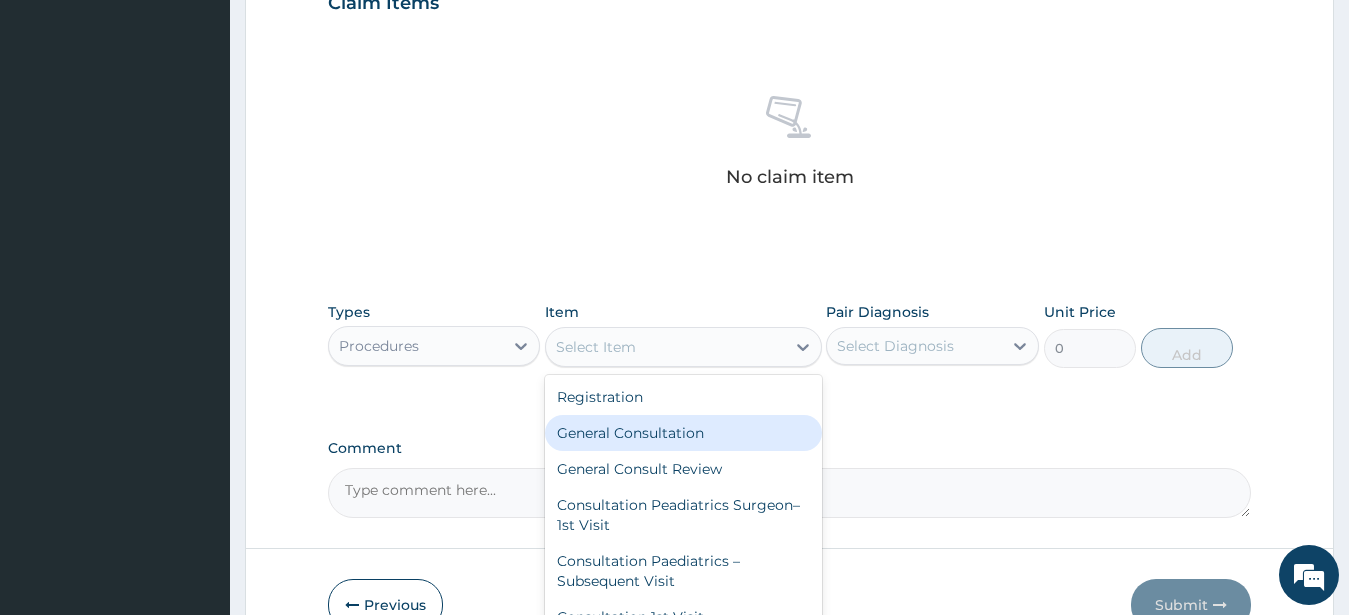 click on "General Consultation" at bounding box center [683, 433] 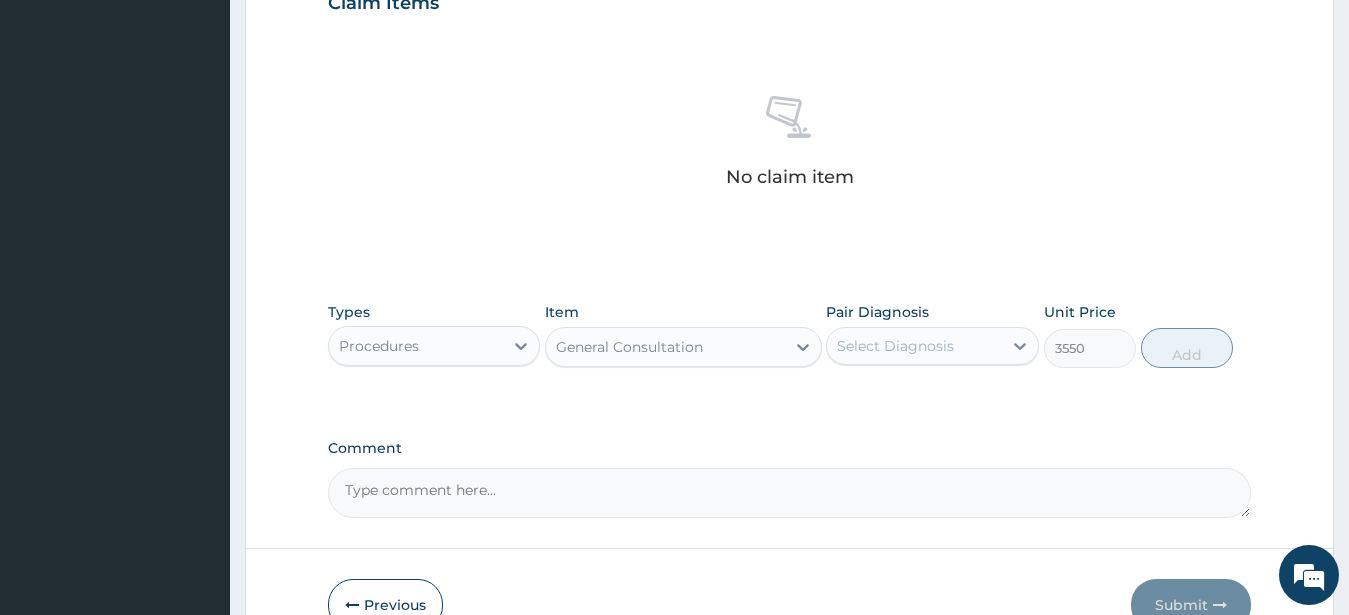 click on "Select Diagnosis" at bounding box center (895, 346) 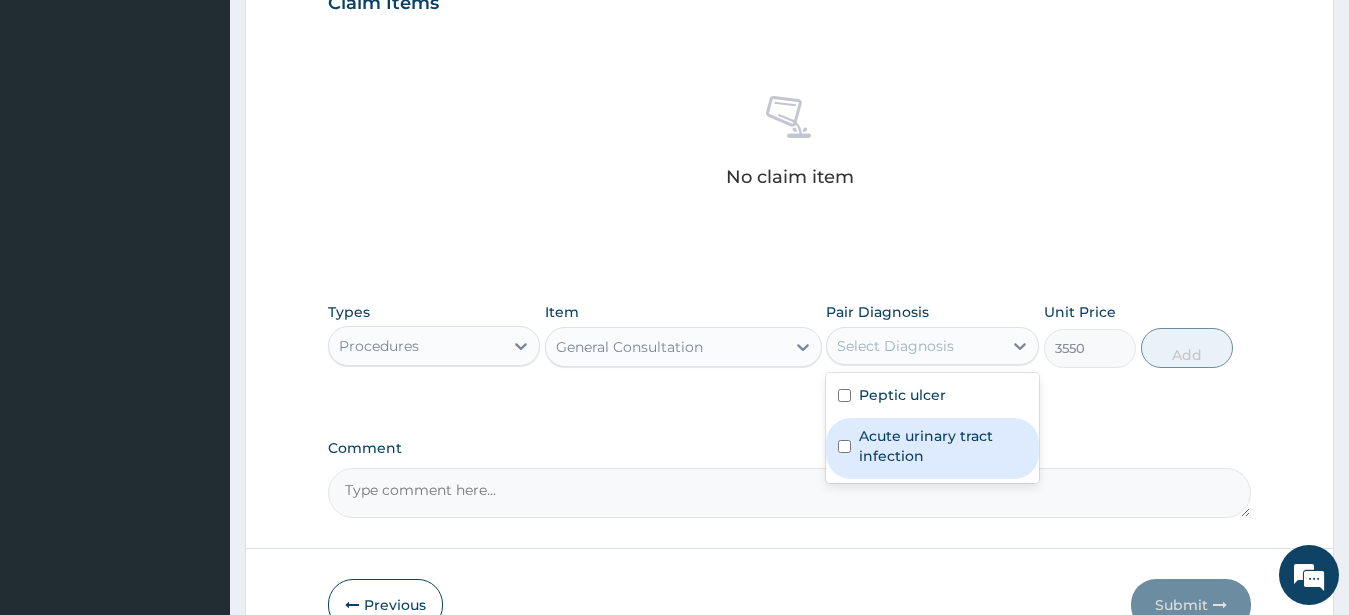 click at bounding box center [844, 446] 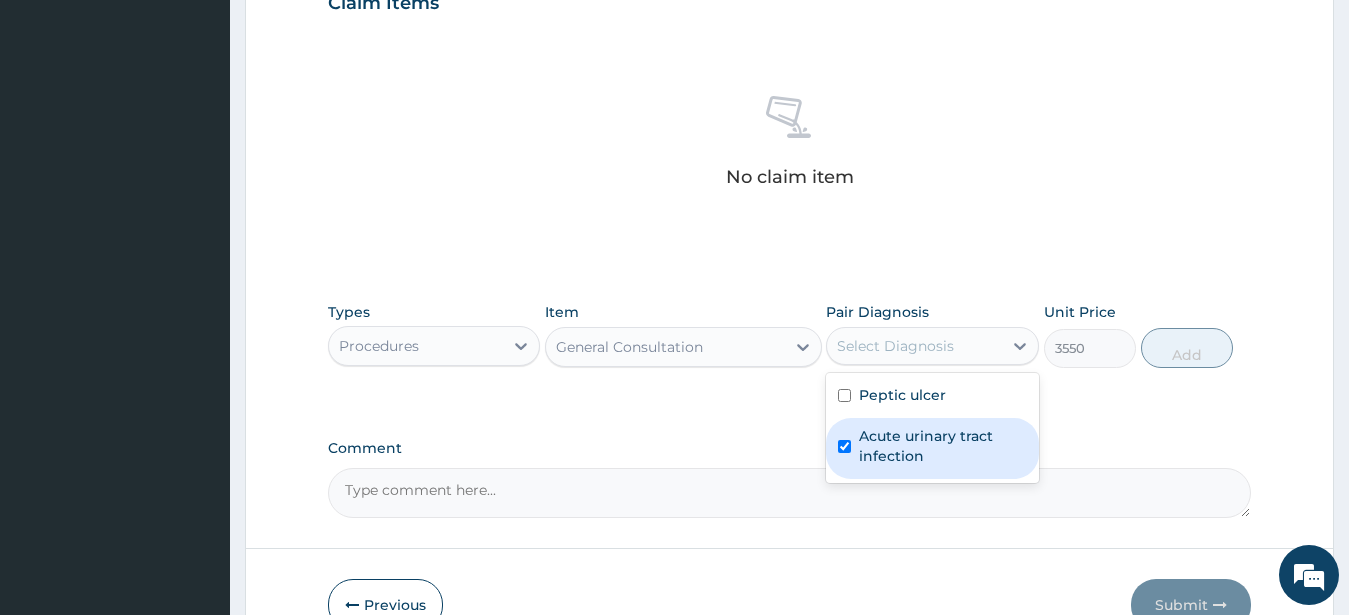 checkbox on "true" 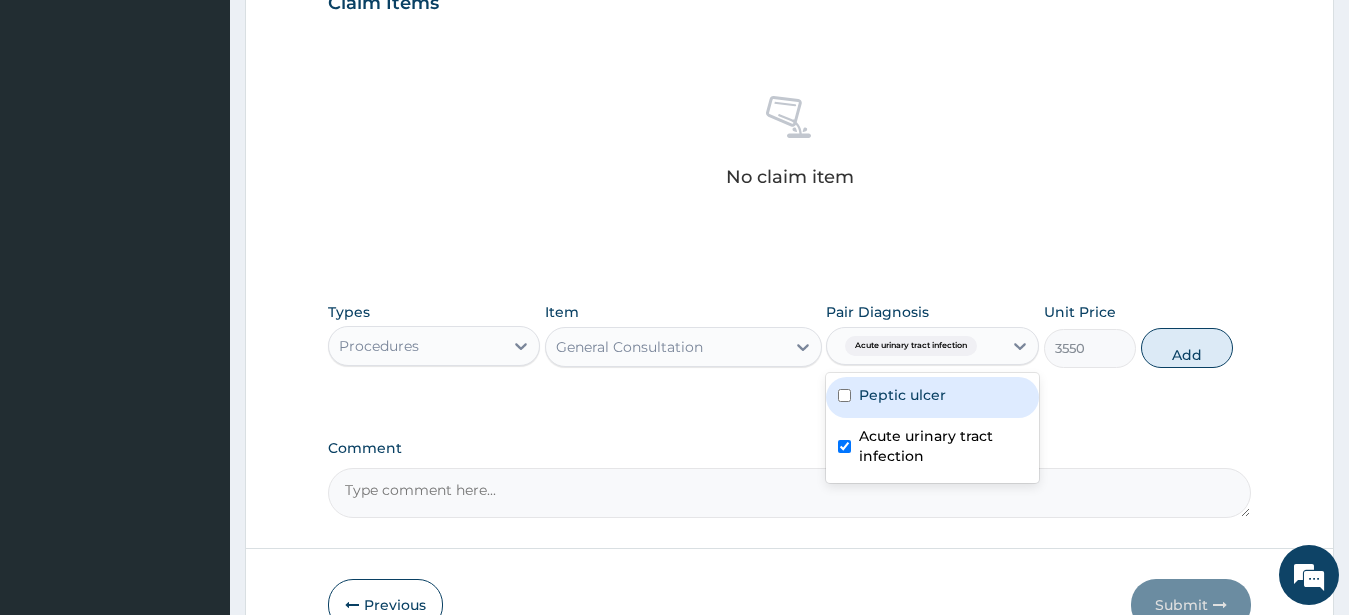 click at bounding box center (844, 395) 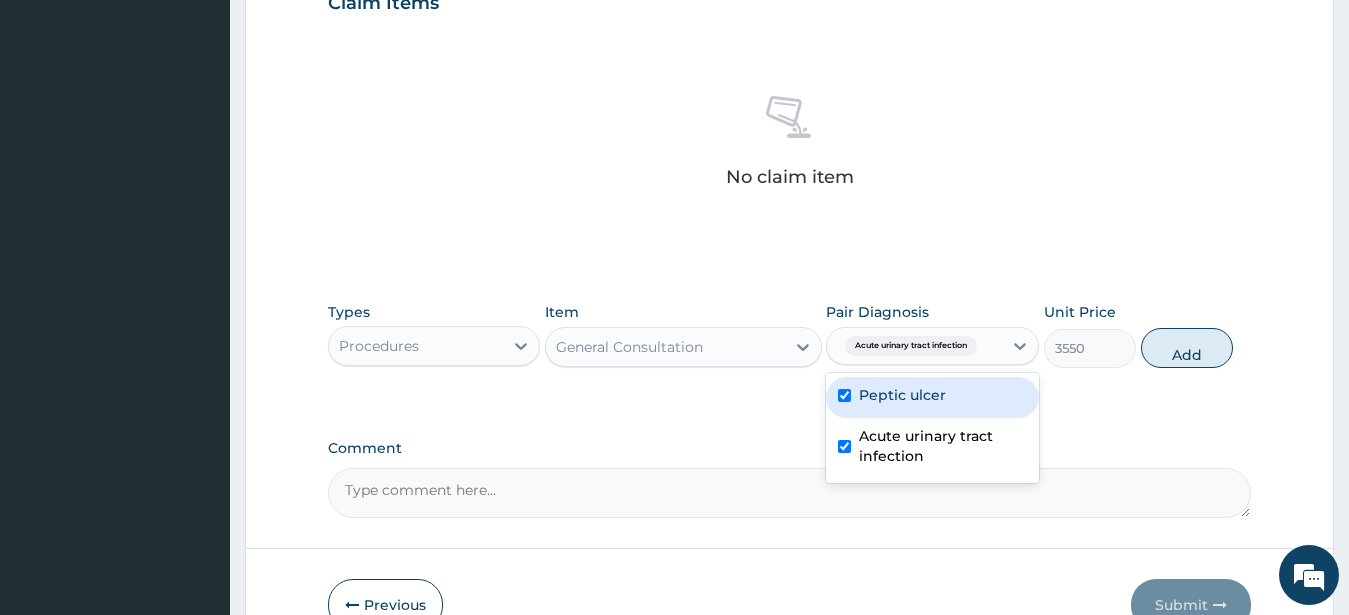 checkbox on "true" 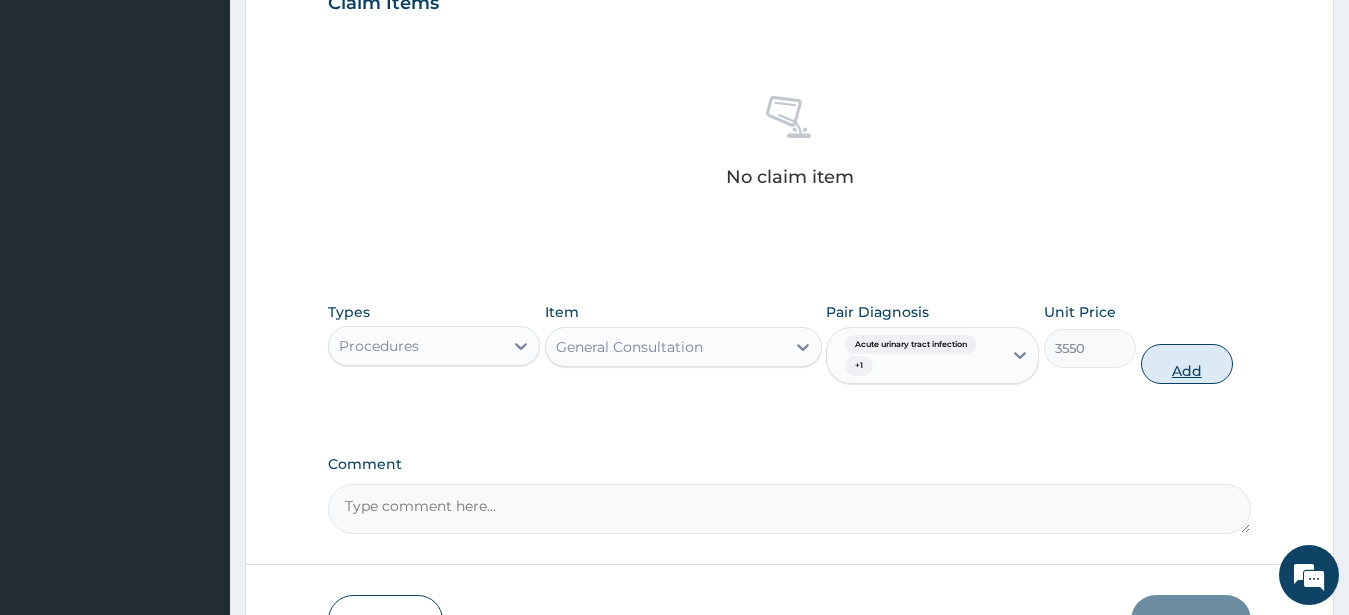 click on "Add" at bounding box center [1187, 364] 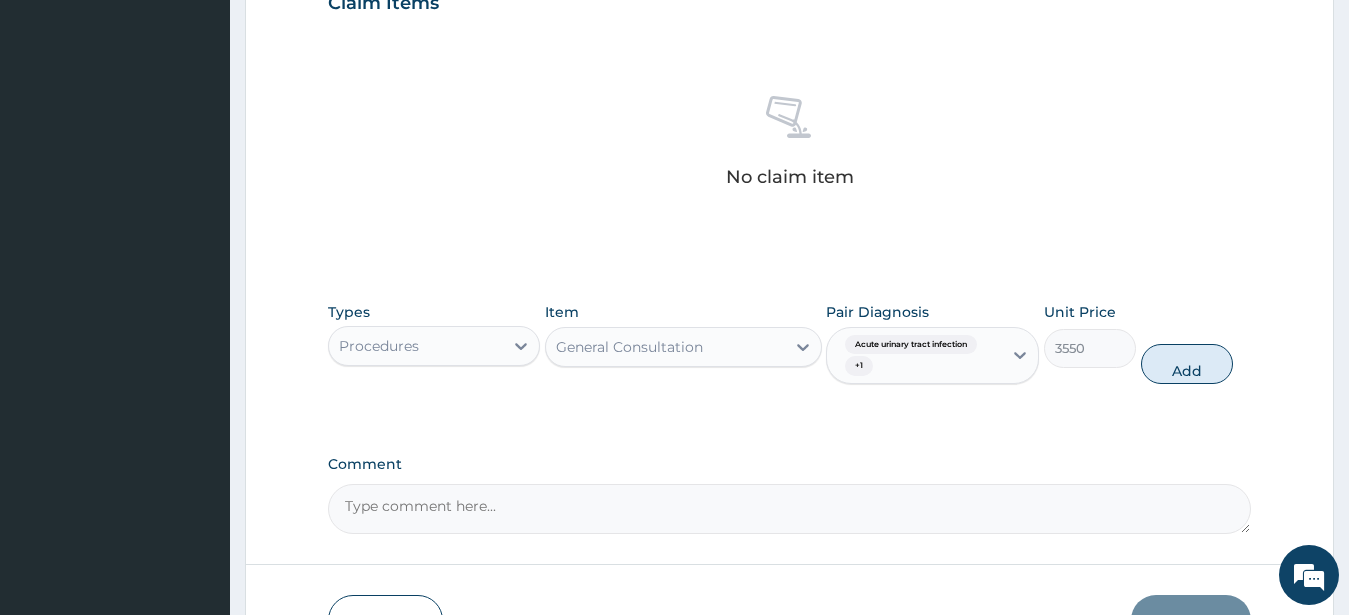type on "0" 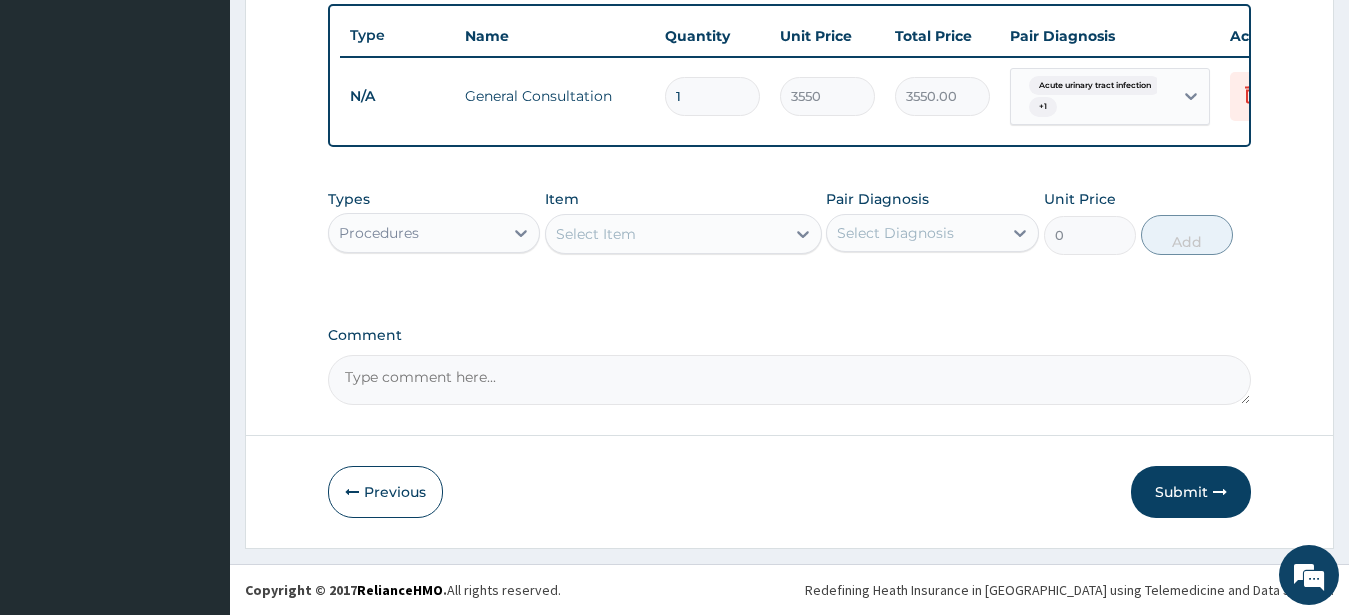 scroll, scrollTop: 757, scrollLeft: 0, axis: vertical 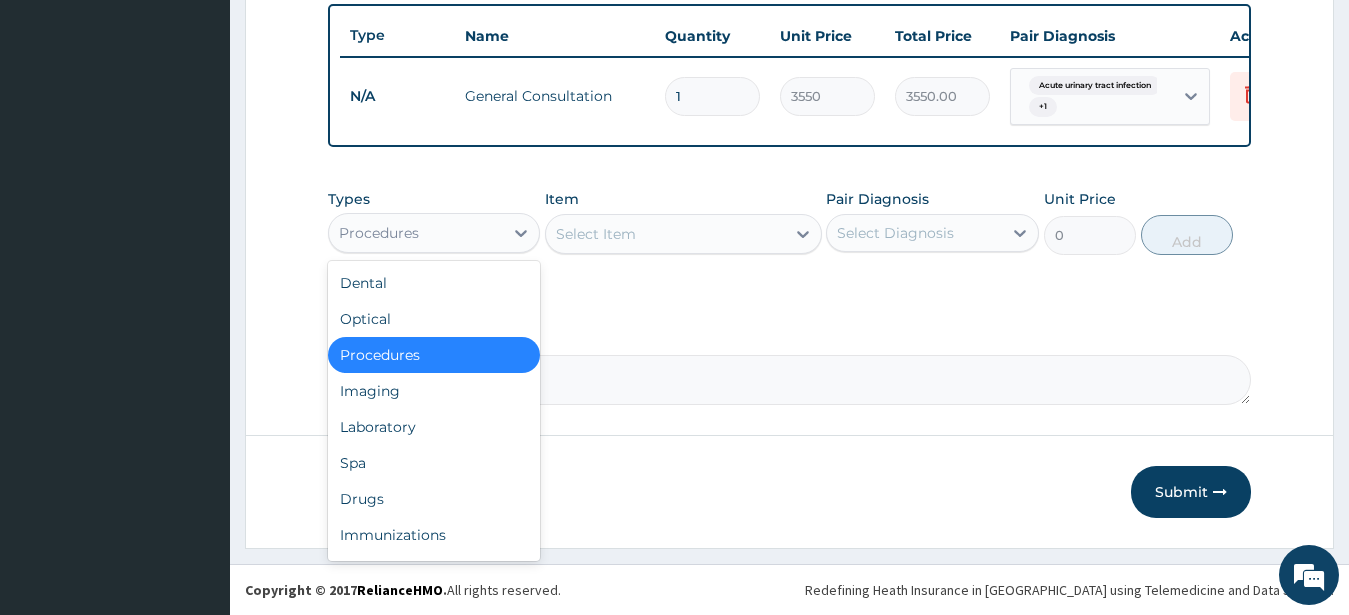 click on "Procedures" at bounding box center (416, 233) 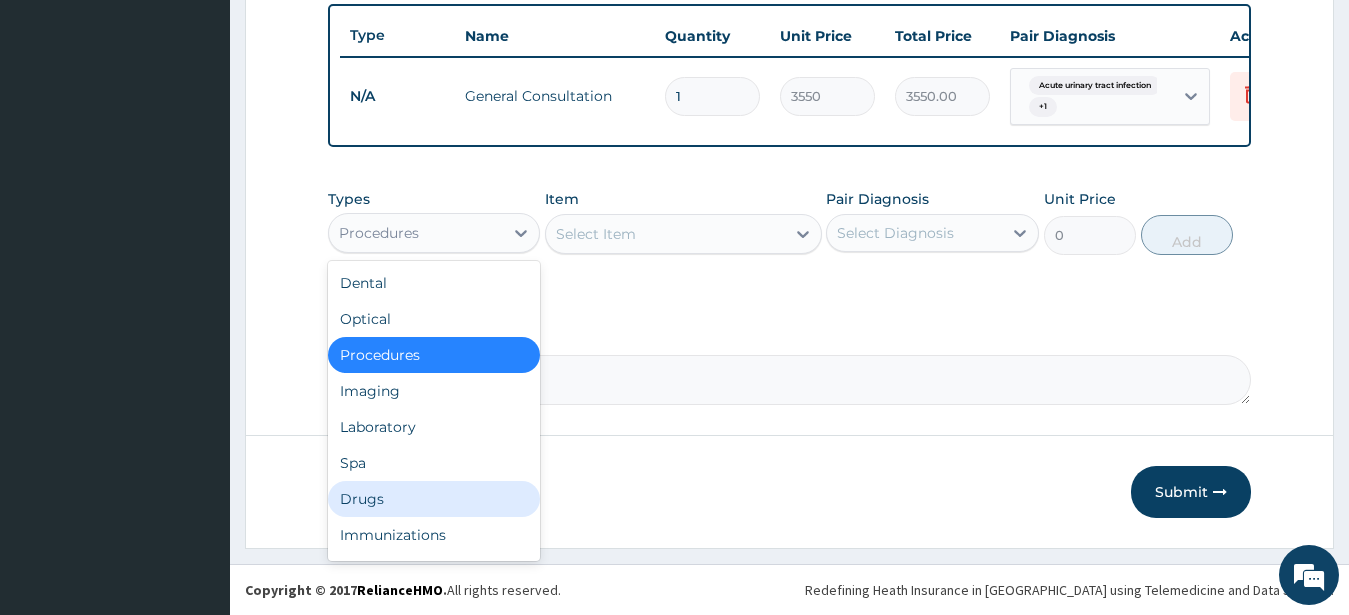 click on "Drugs" at bounding box center (434, 499) 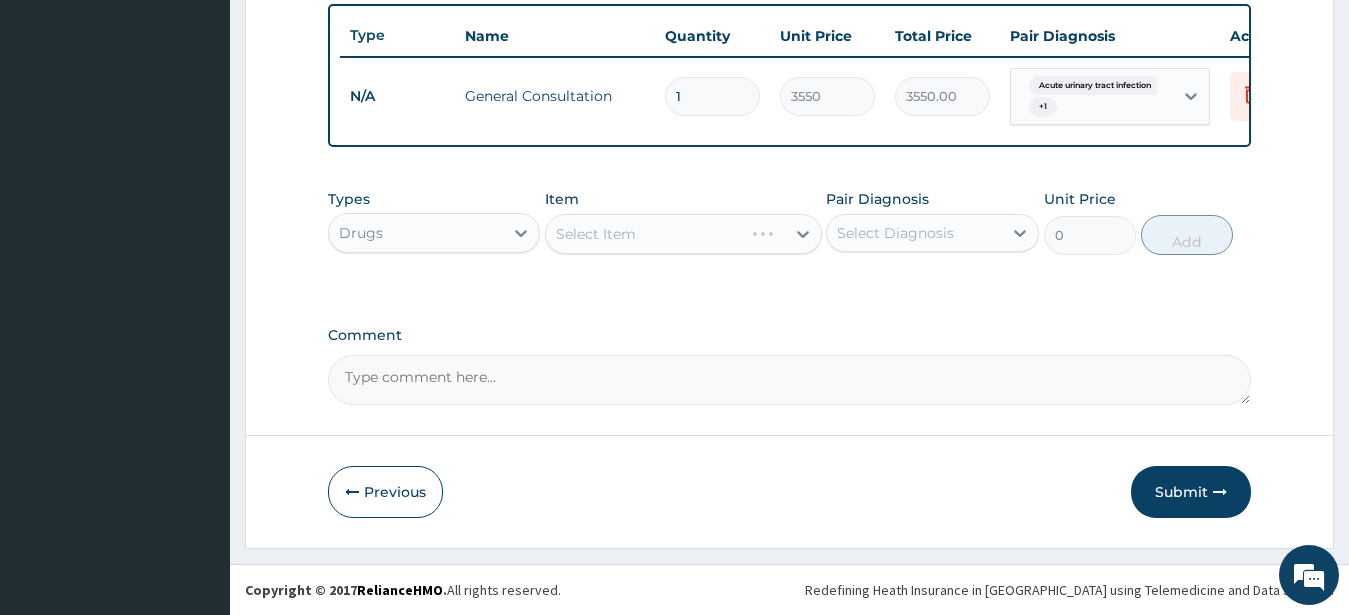 click on "Select Item" at bounding box center (683, 234) 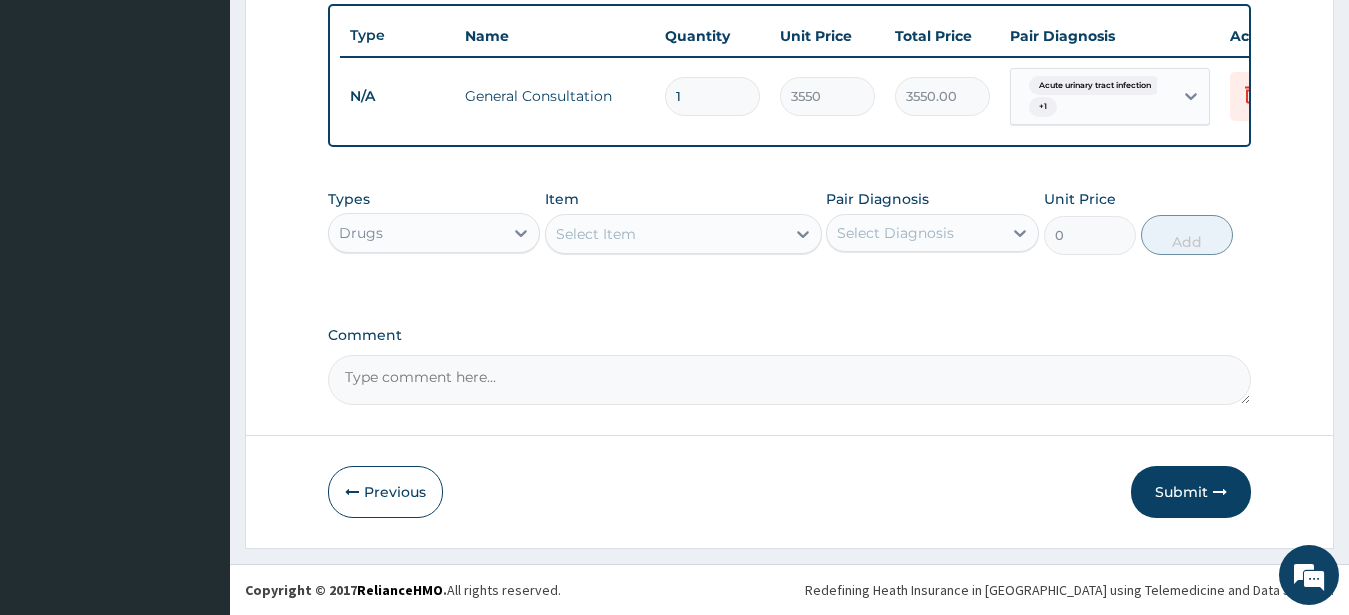 click on "Select Item" at bounding box center [596, 234] 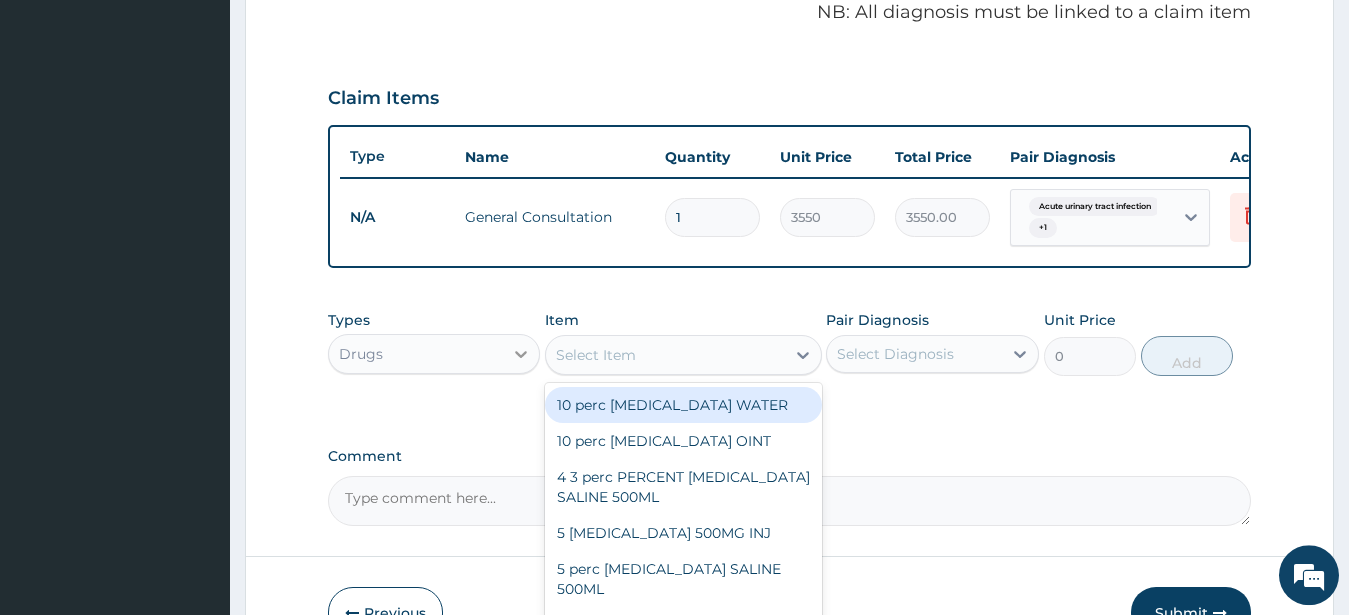 scroll, scrollTop: 655, scrollLeft: 0, axis: vertical 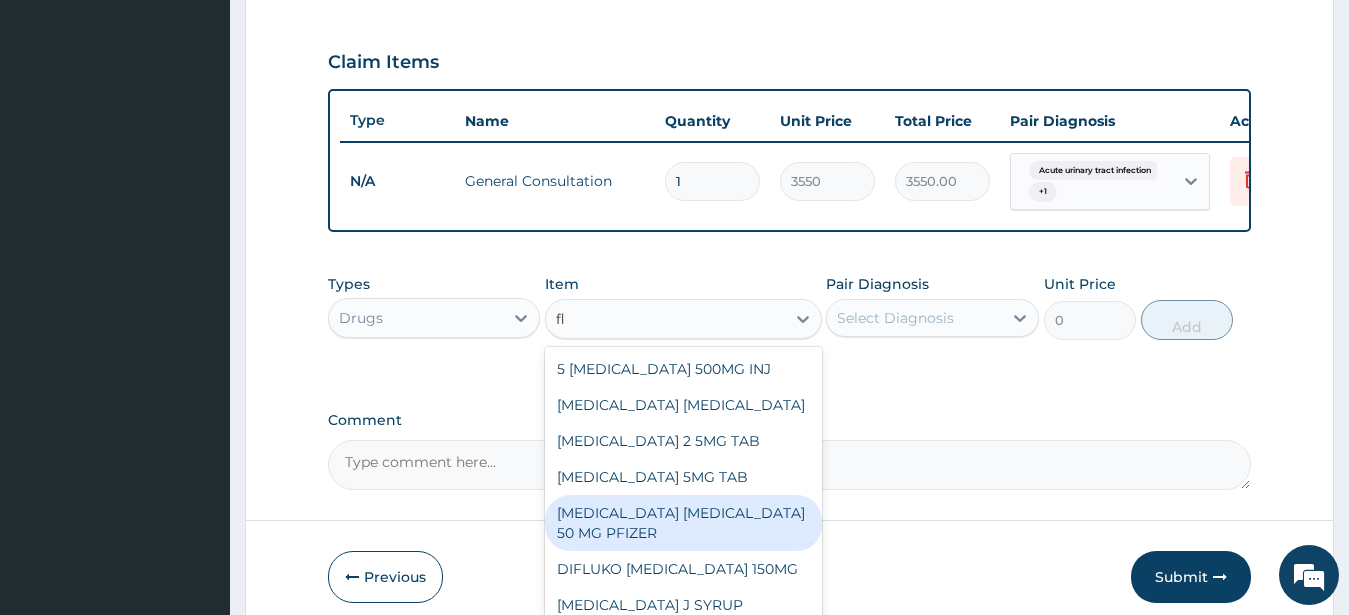 type on "f" 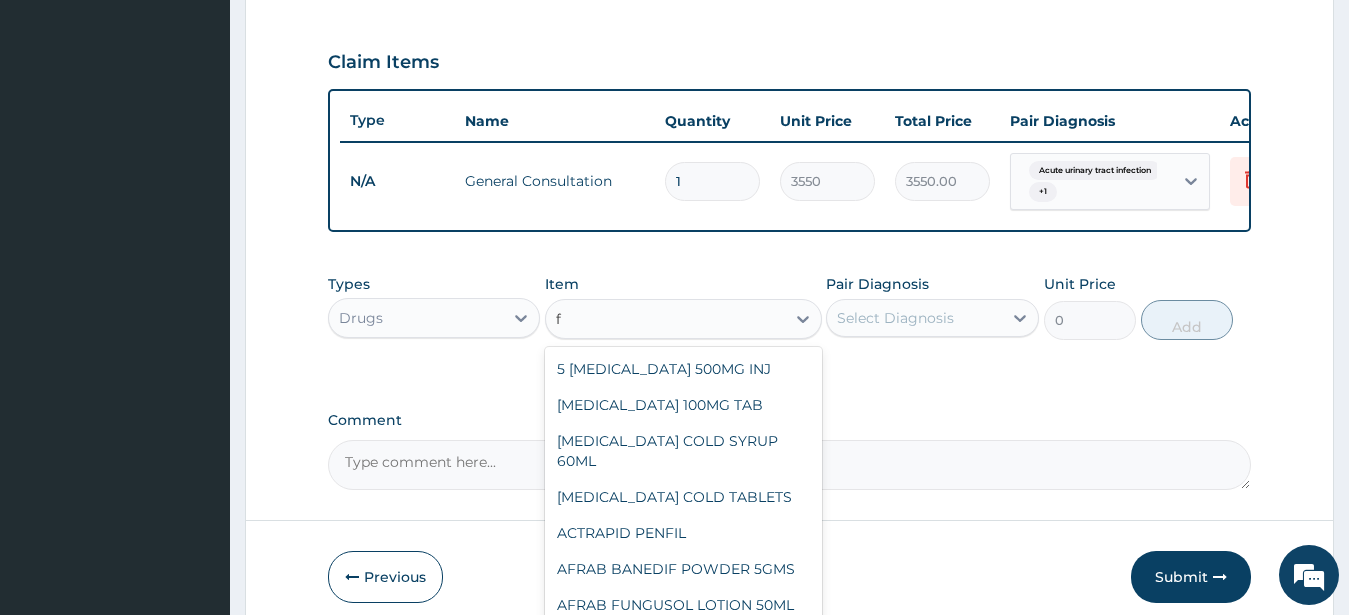 type 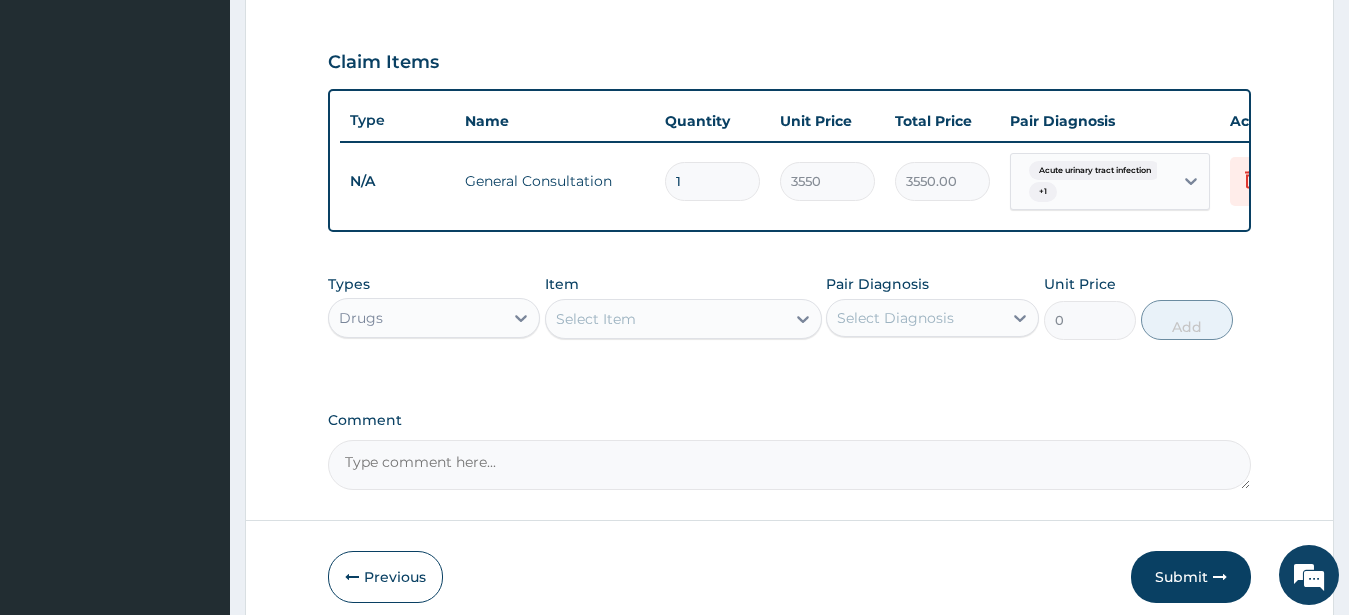 click on "EPSILON SPECIALIST HOSPITAL
Online
My Menu
Switch Providers
Dashboard
PA Code
Claims
Tariffs
Validations
Service Level Agreement
Bank Details
Profile Details
Identify Enrollees" at bounding box center [115, 22] 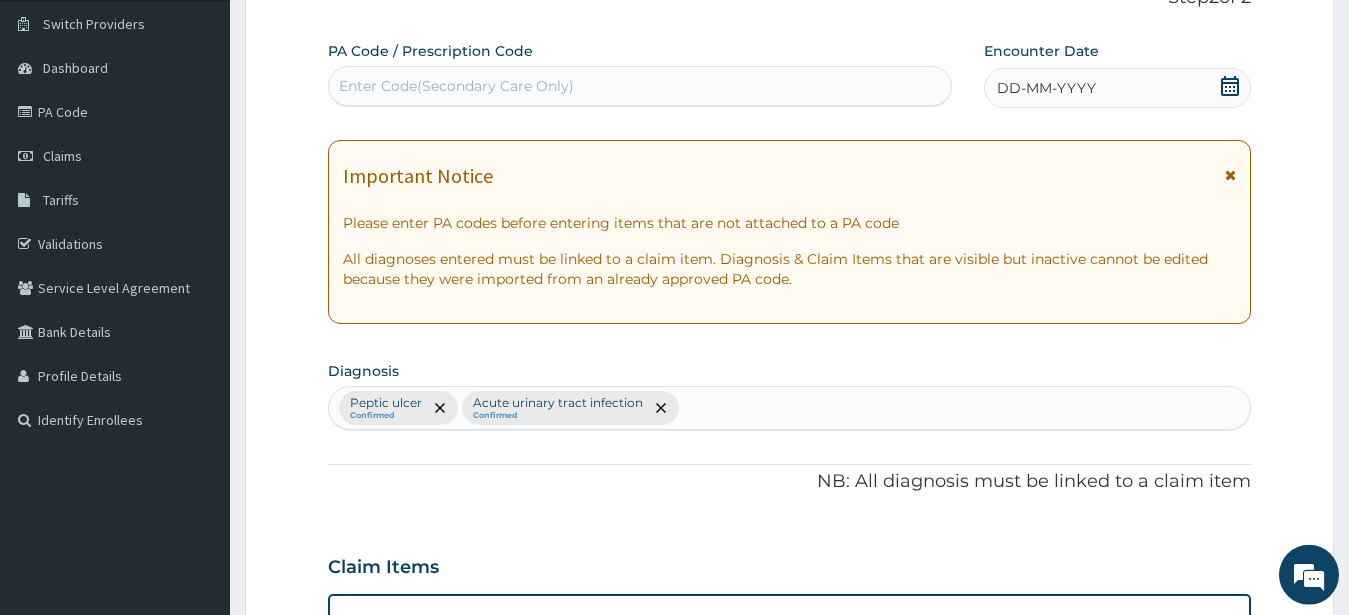 scroll, scrollTop: 0, scrollLeft: 0, axis: both 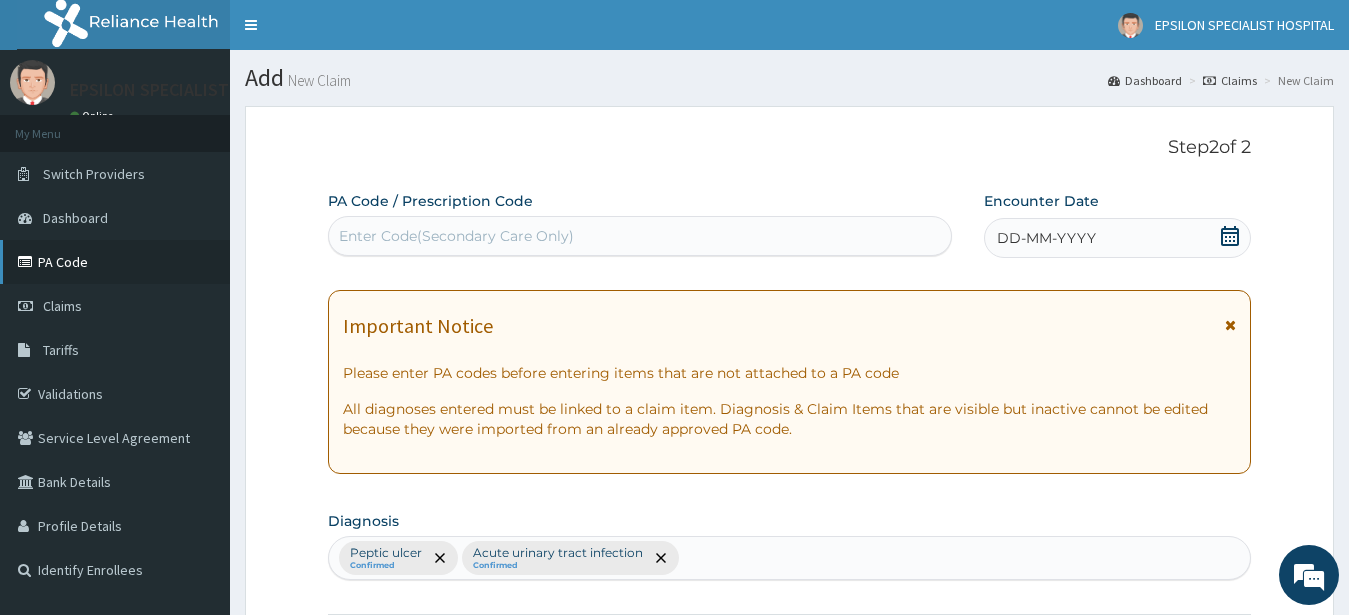 click on "PA Code" at bounding box center (115, 262) 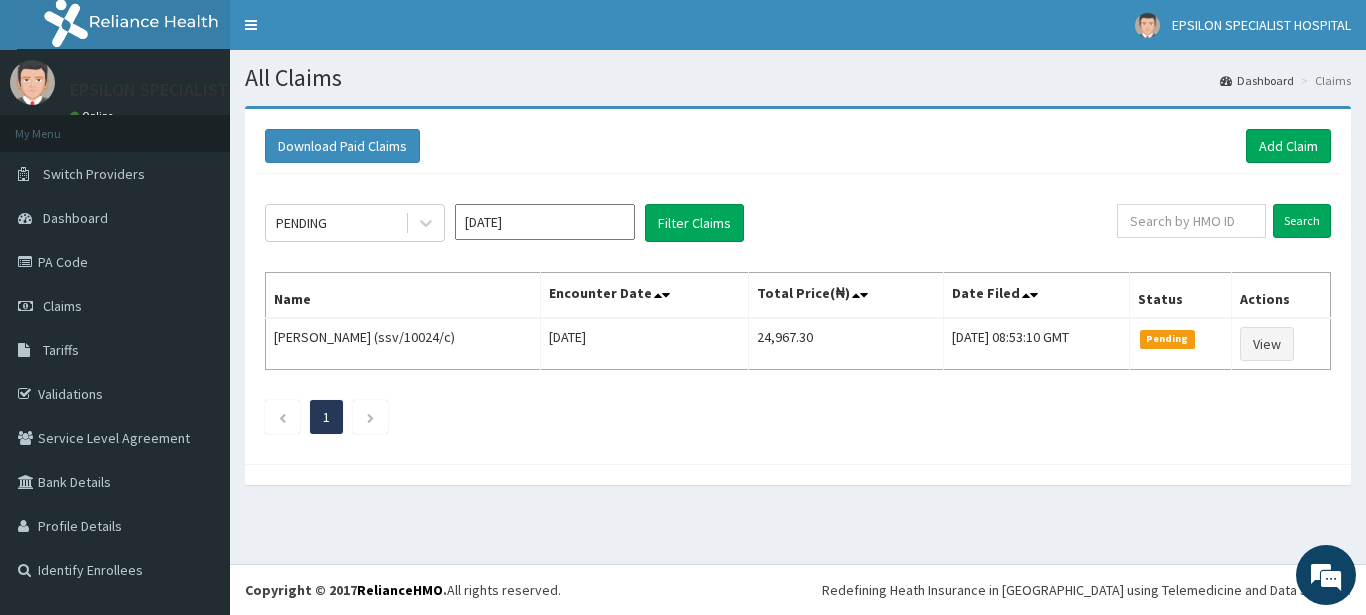 scroll, scrollTop: 0, scrollLeft: 0, axis: both 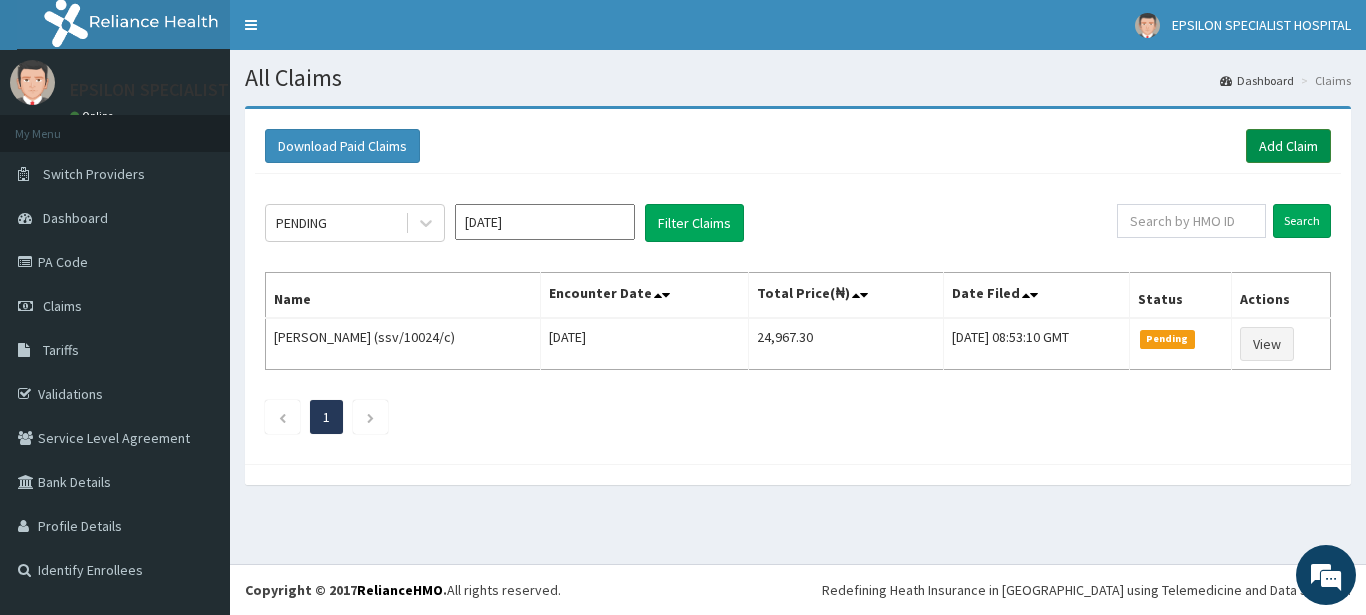 click on "Add Claim" at bounding box center [1288, 146] 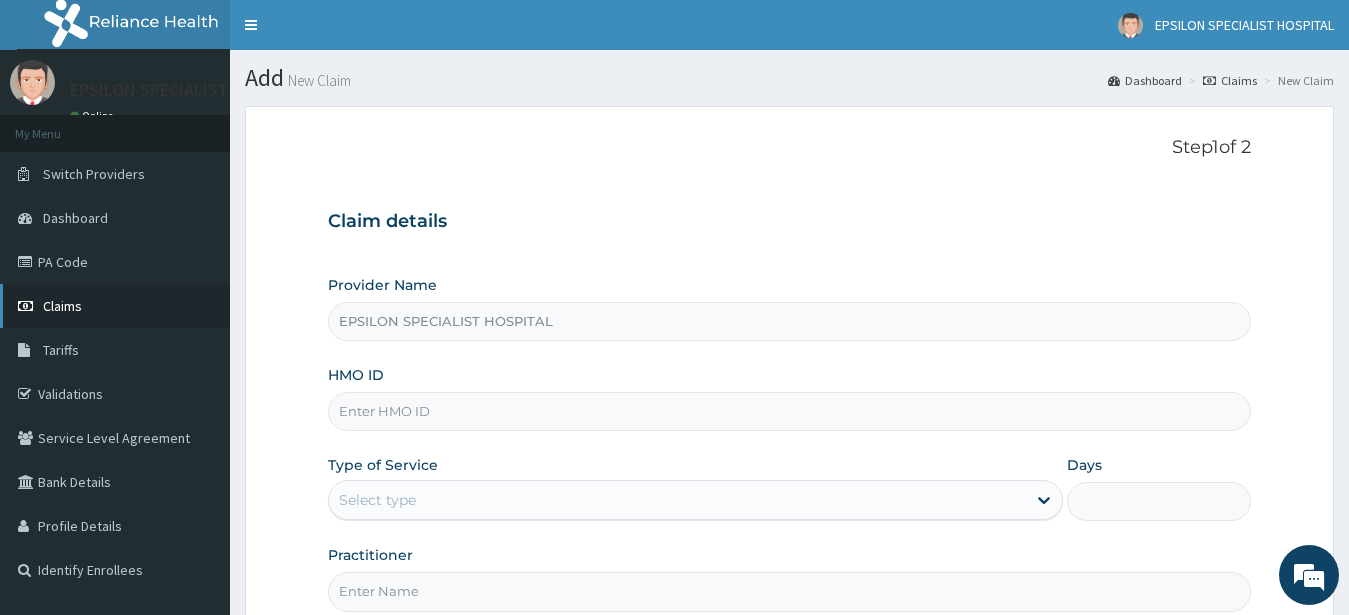 scroll, scrollTop: 0, scrollLeft: 0, axis: both 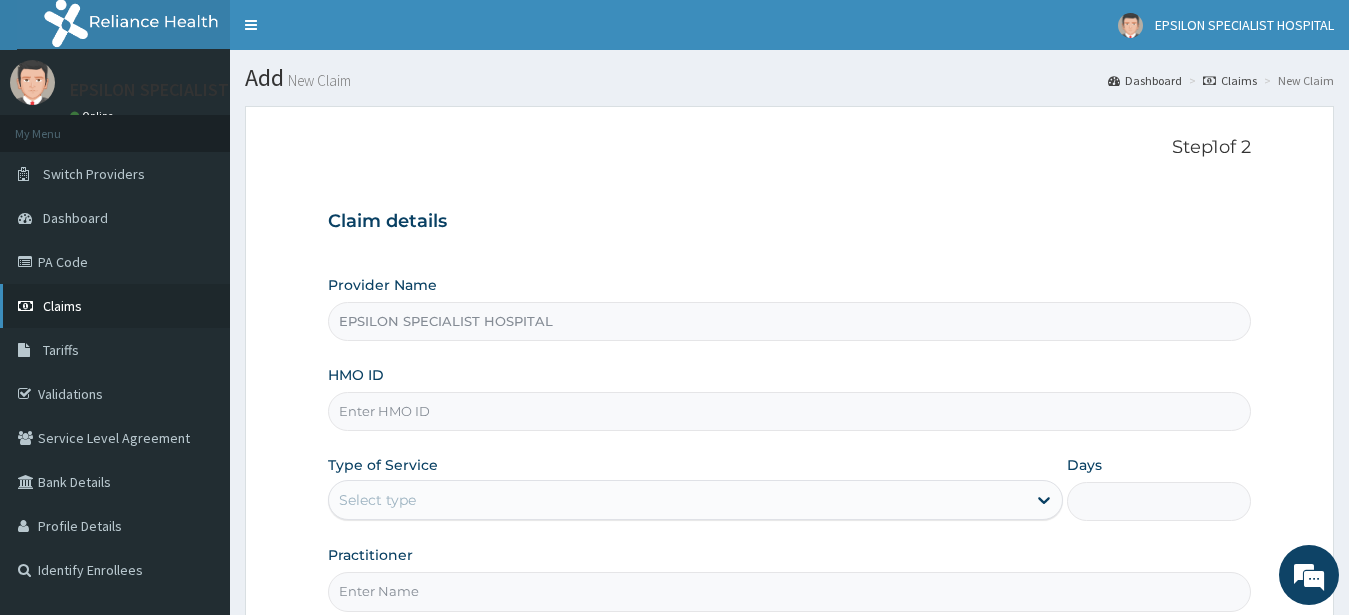 click on "Claims" at bounding box center (62, 306) 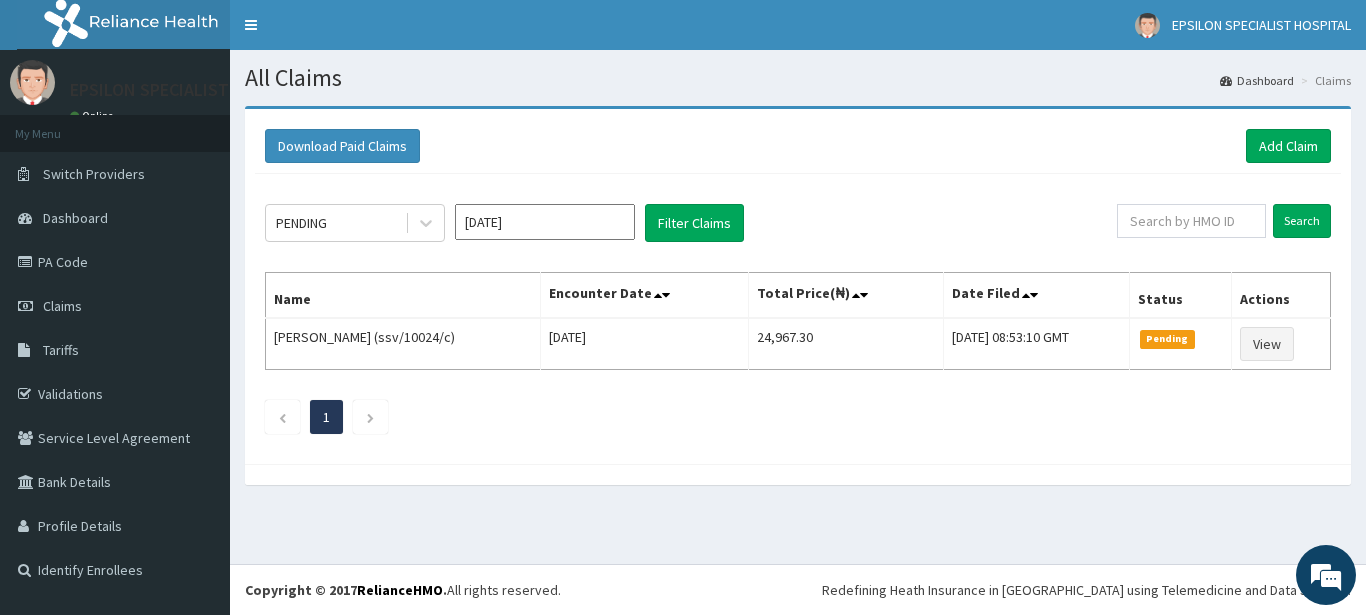 scroll, scrollTop: 0, scrollLeft: 0, axis: both 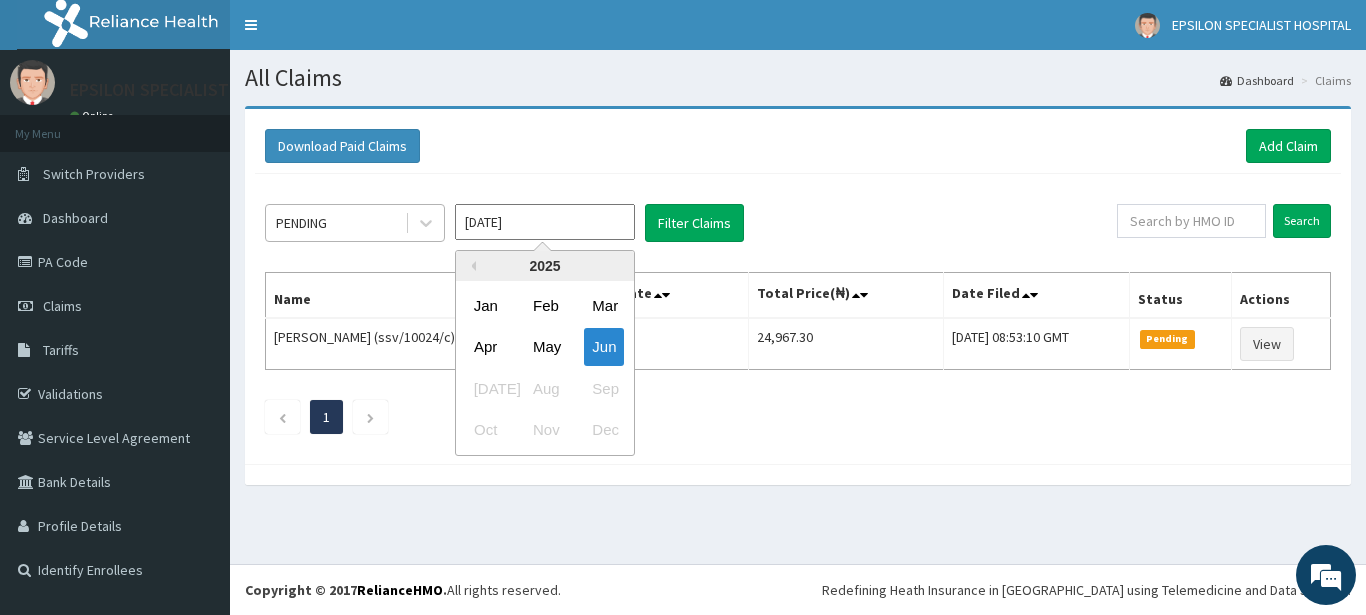 click on "PENDING" at bounding box center [335, 223] 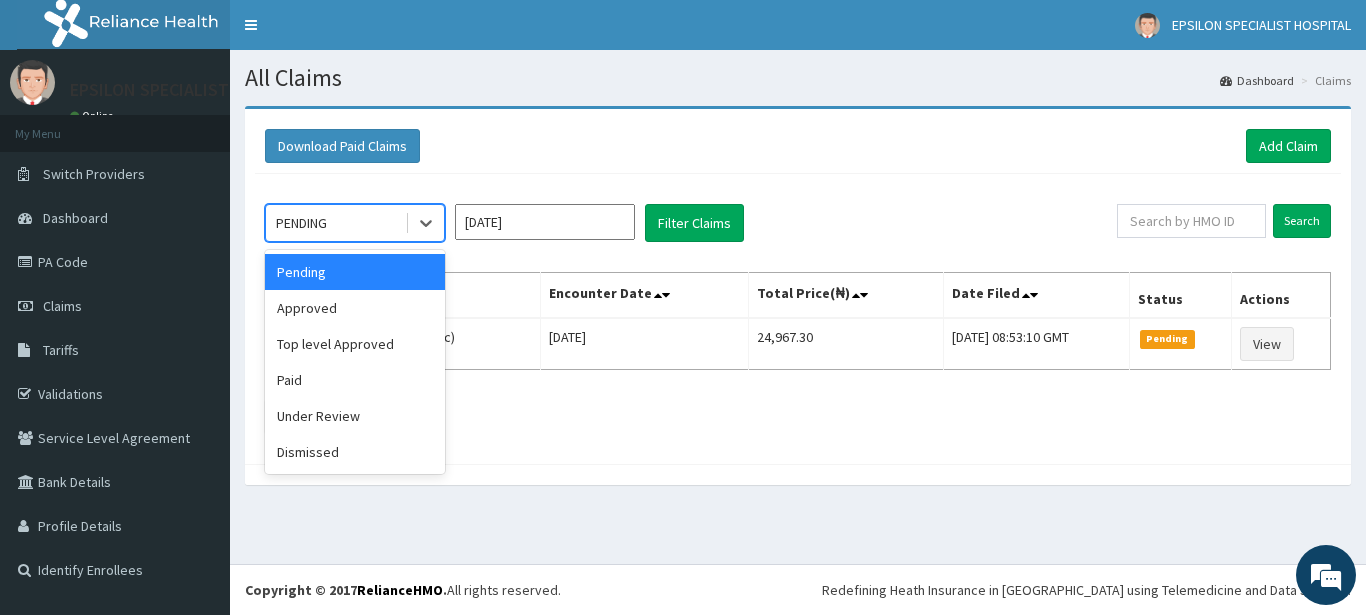 click on "[DATE]" at bounding box center (545, 222) 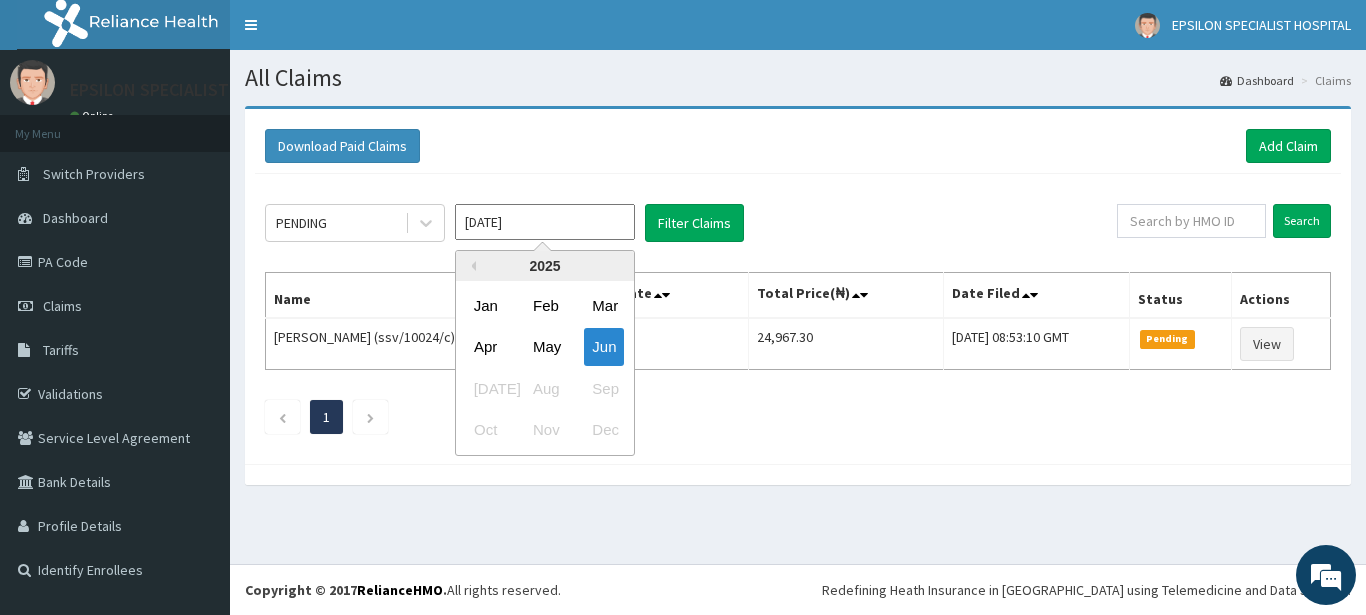scroll, scrollTop: 0, scrollLeft: 0, axis: both 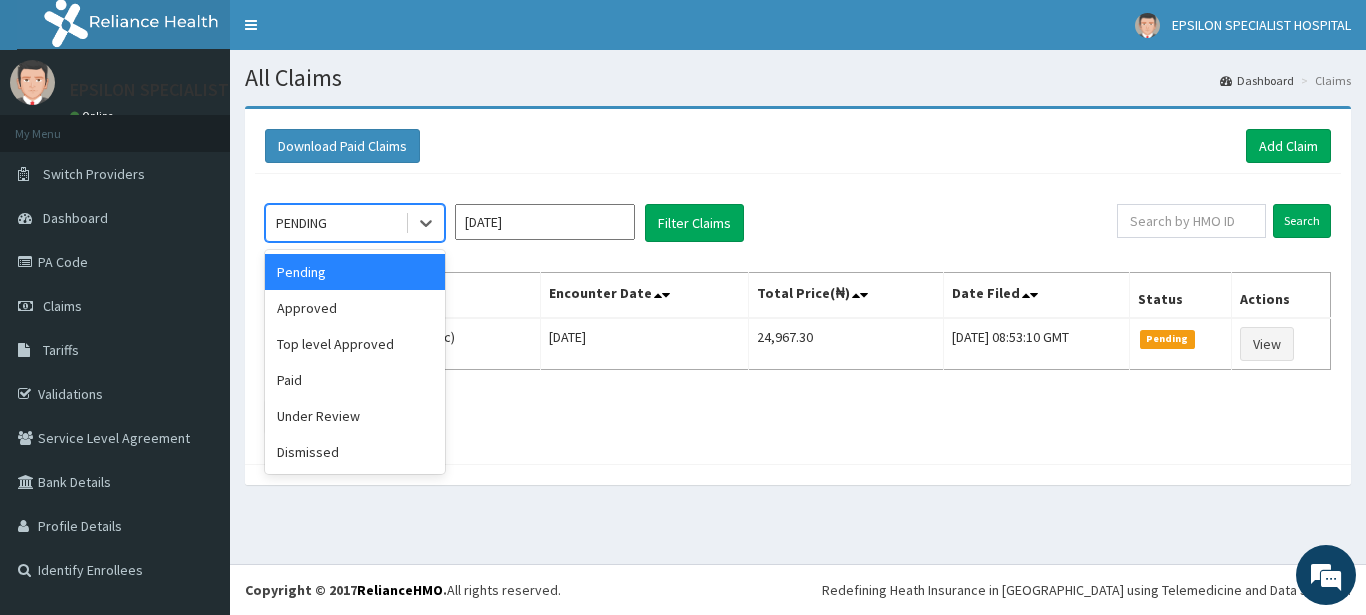 click on "PENDING" at bounding box center (335, 223) 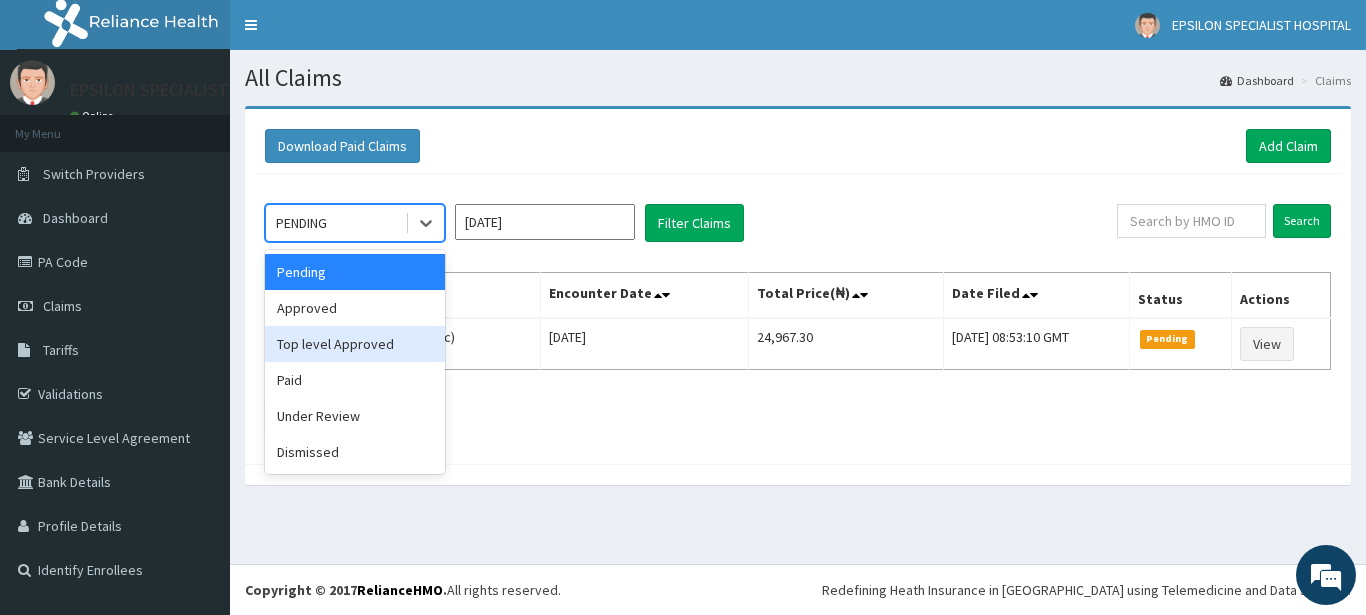 click on "Pending" at bounding box center (355, 272) 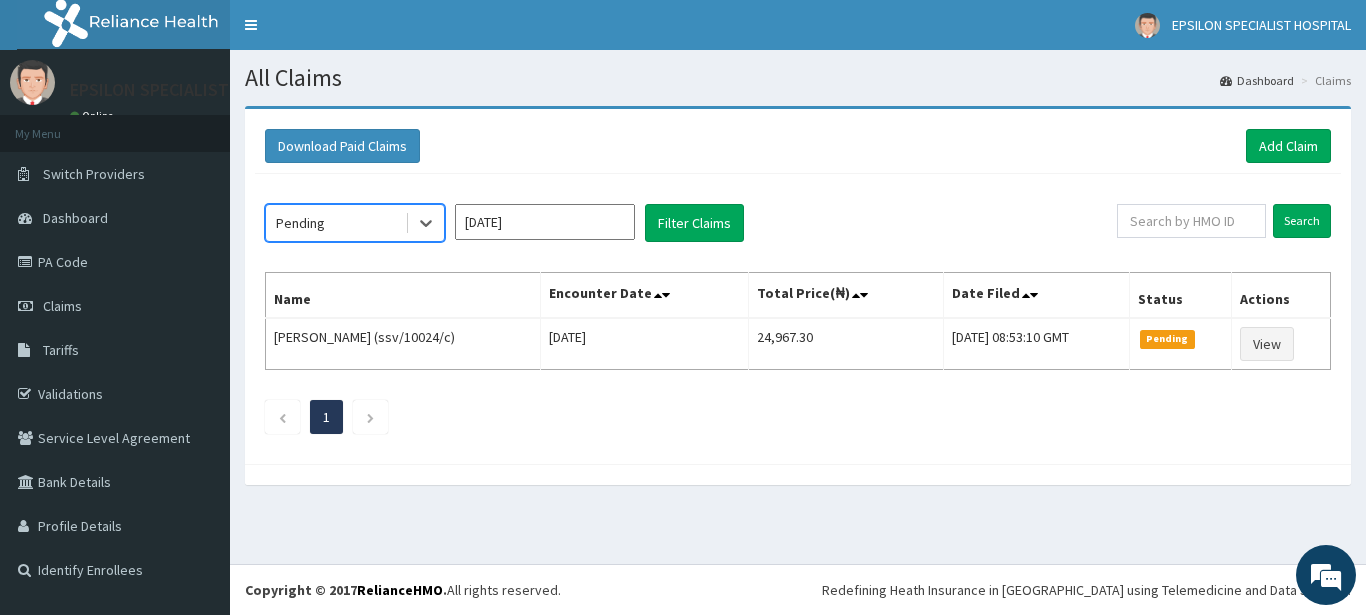 click on "Name" at bounding box center (403, 296) 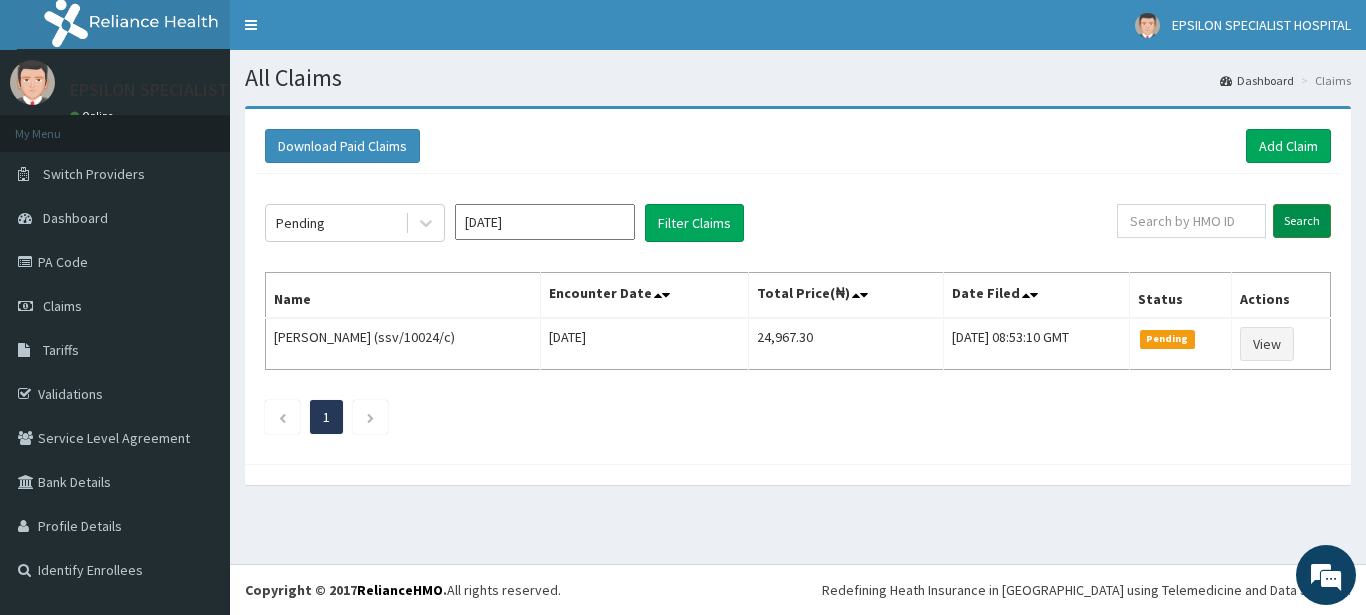 click on "Search" at bounding box center (1302, 221) 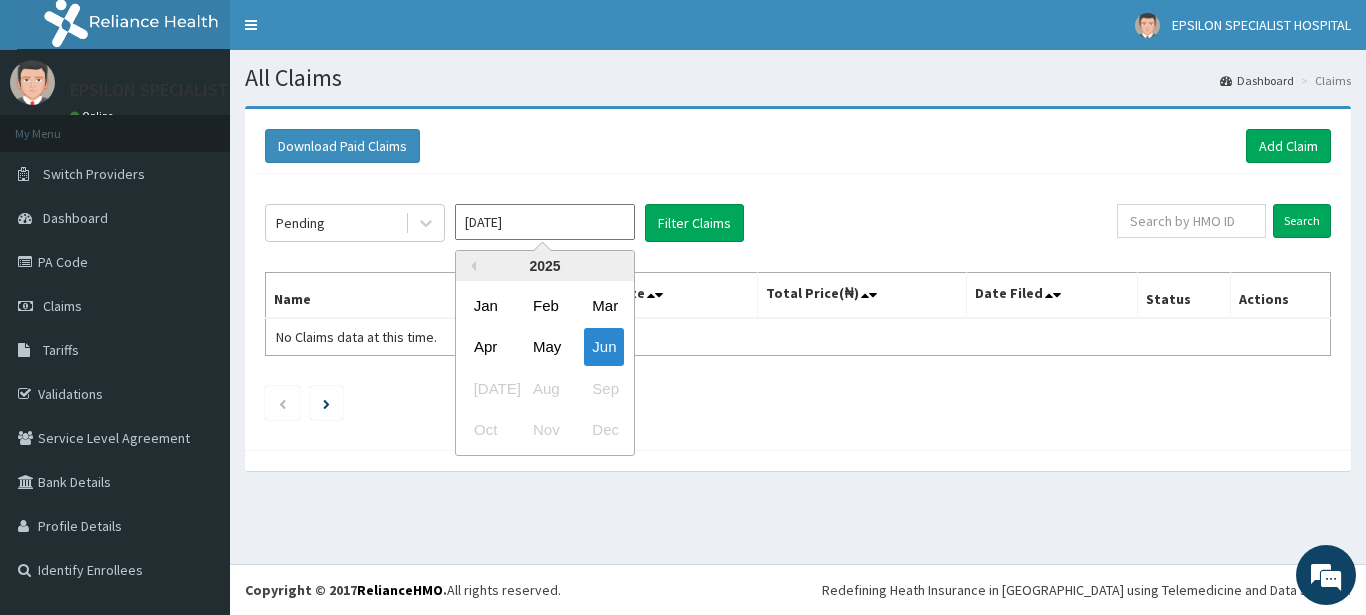 click on "[DATE]" at bounding box center (545, 222) 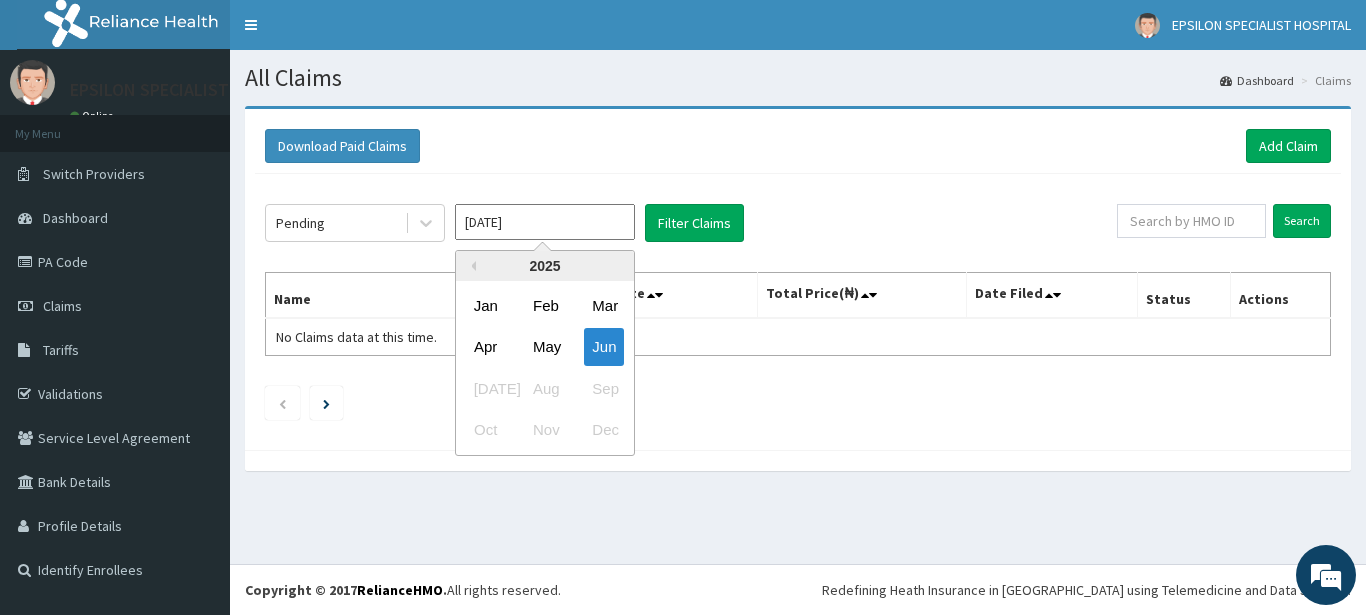 click on "Jul Aug Sep" at bounding box center [545, 388] 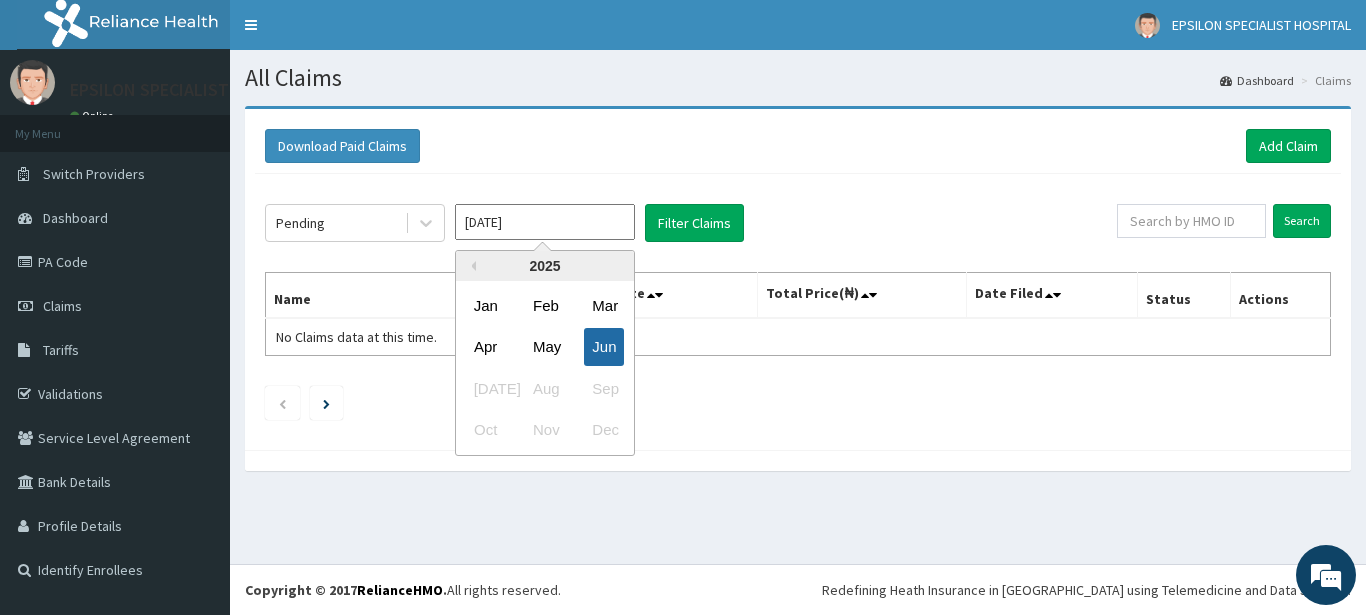 click on "Jun" at bounding box center [604, 347] 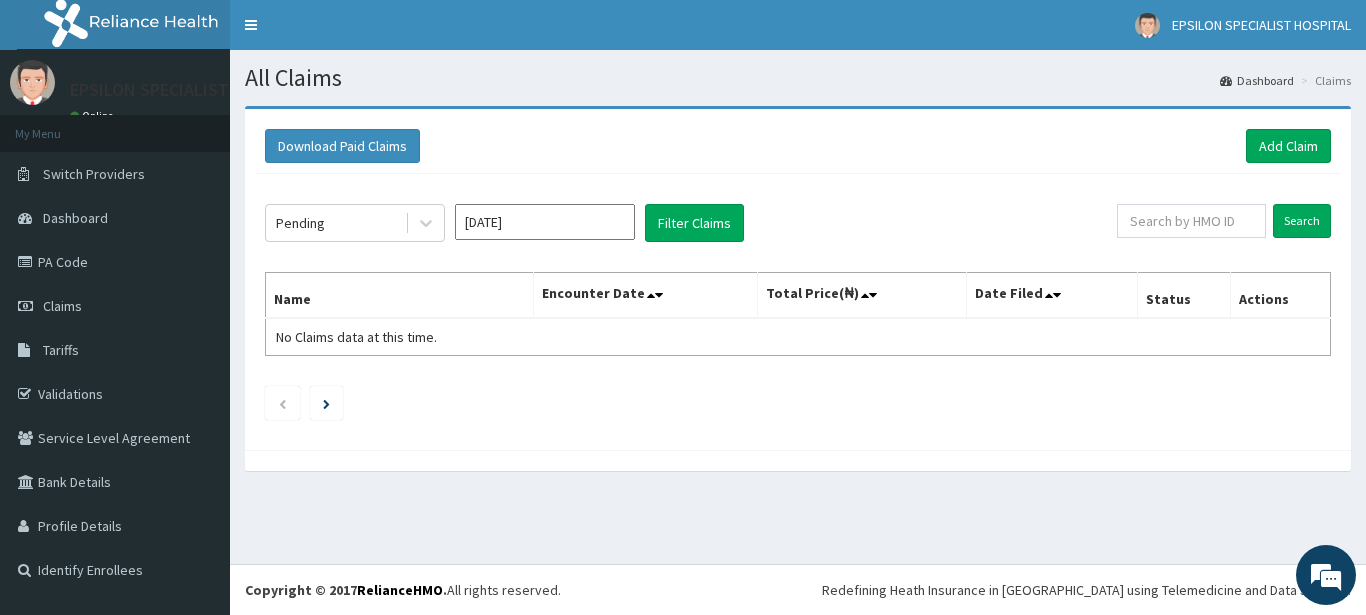 click on "May 2025" at bounding box center (545, 222) 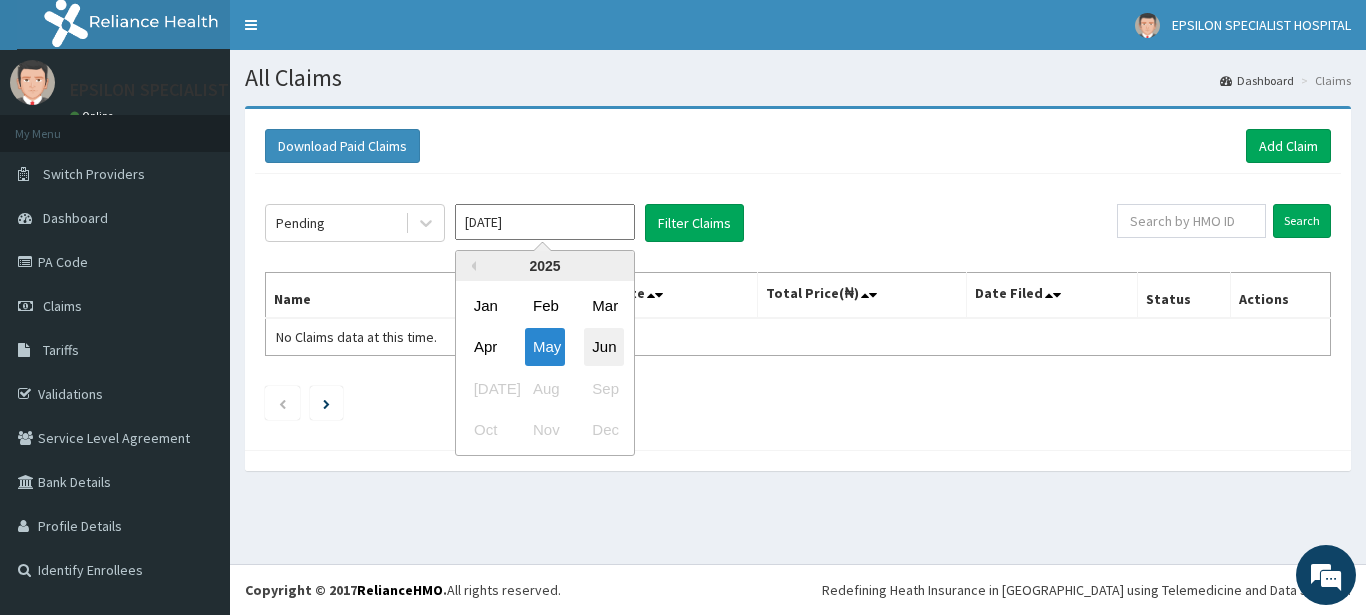 click on "Jun" at bounding box center (604, 347) 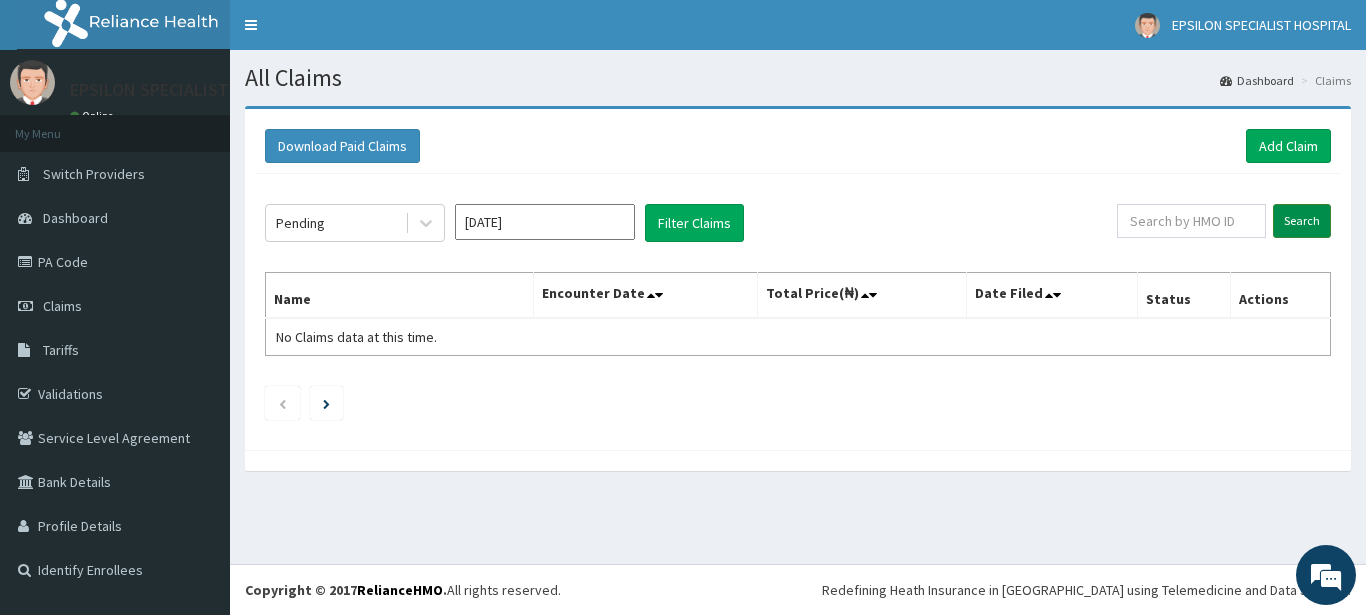 click on "Search" at bounding box center [1302, 221] 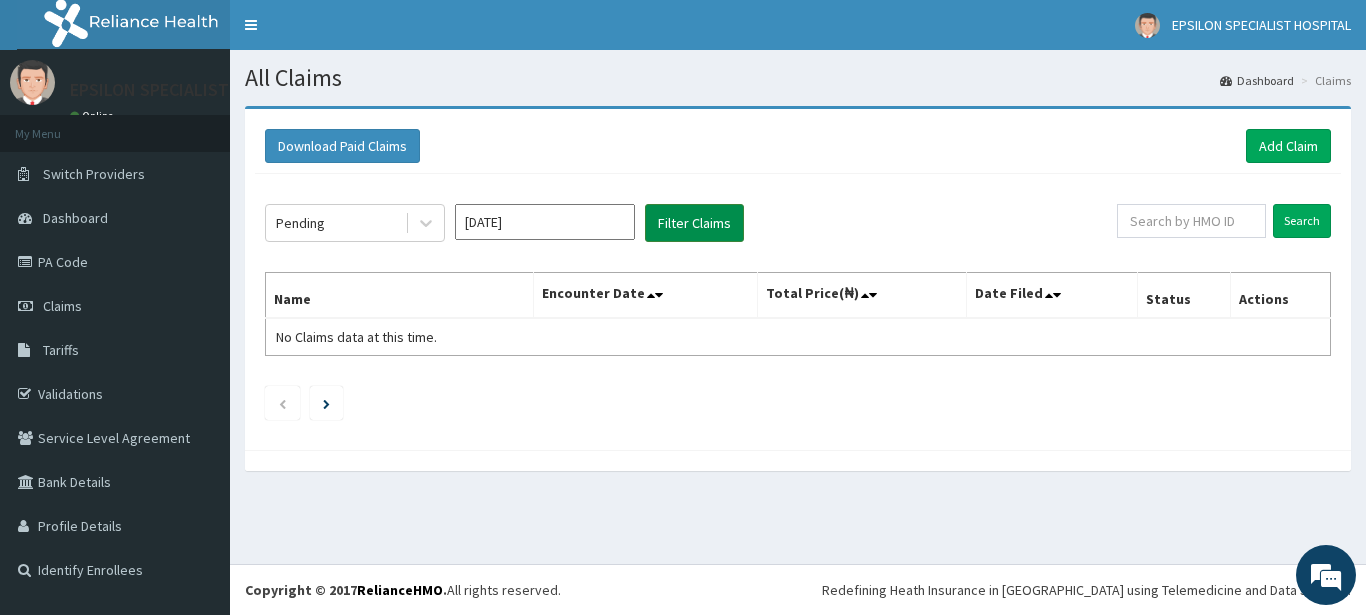 click on "Filter Claims" at bounding box center (694, 223) 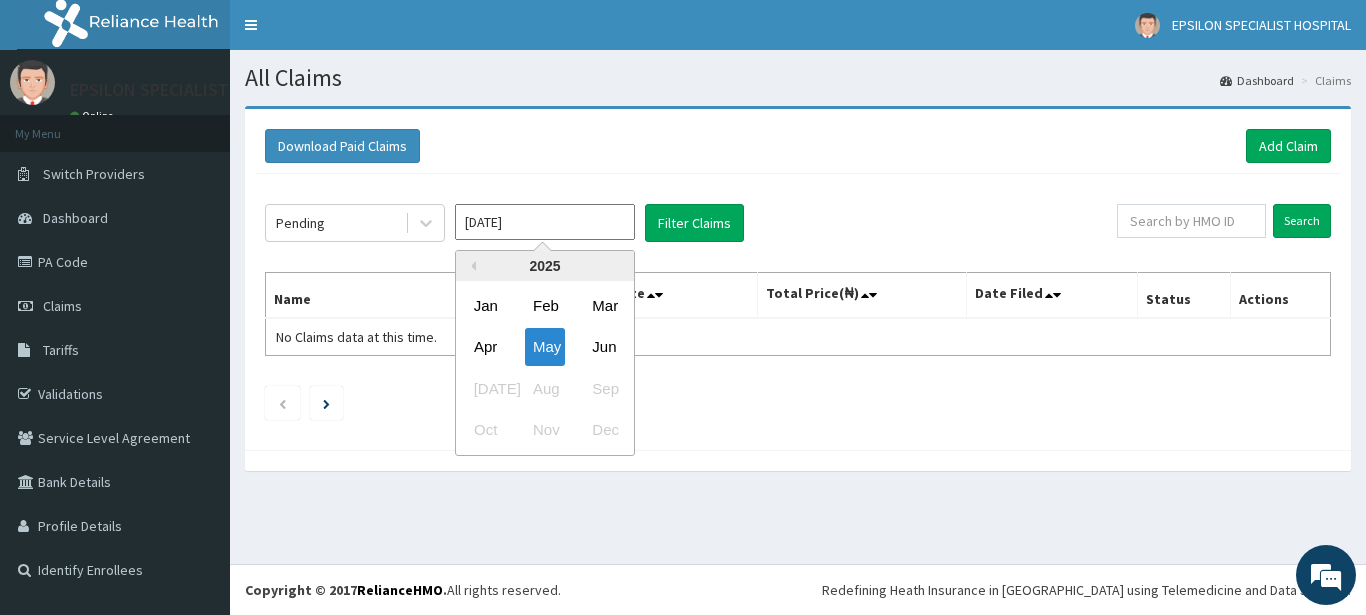click on "May 2025" at bounding box center [545, 222] 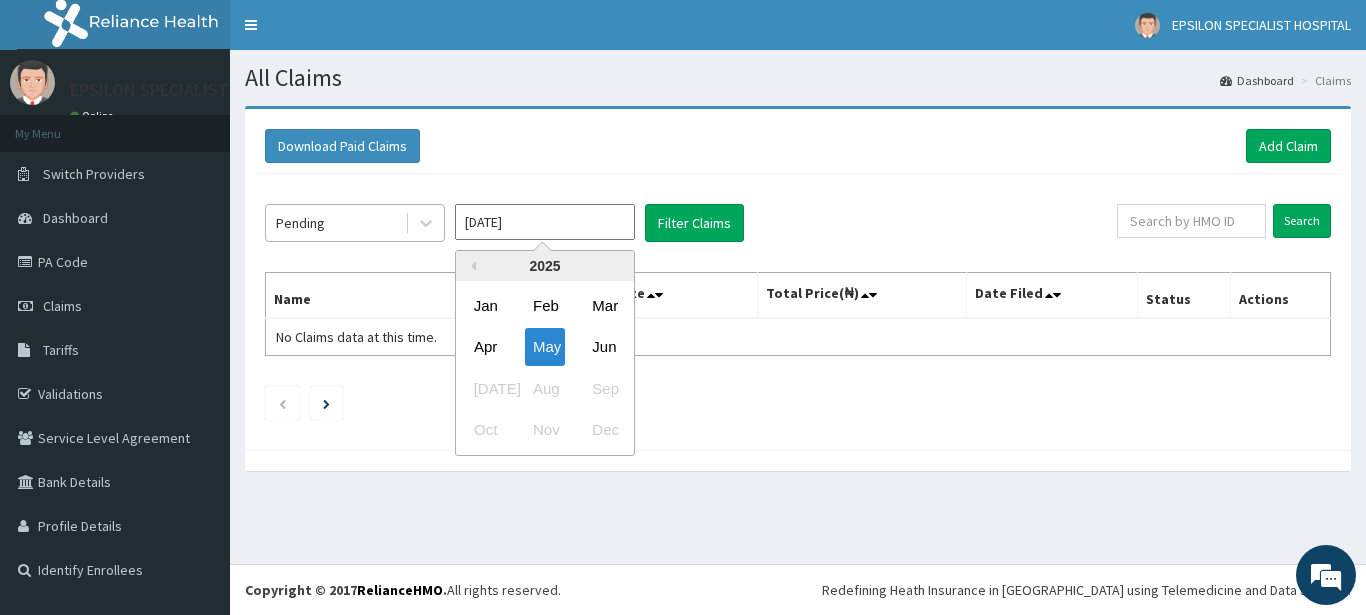 drag, startPoint x: 542, startPoint y: 338, endPoint x: 391, endPoint y: 231, distance: 185.06755 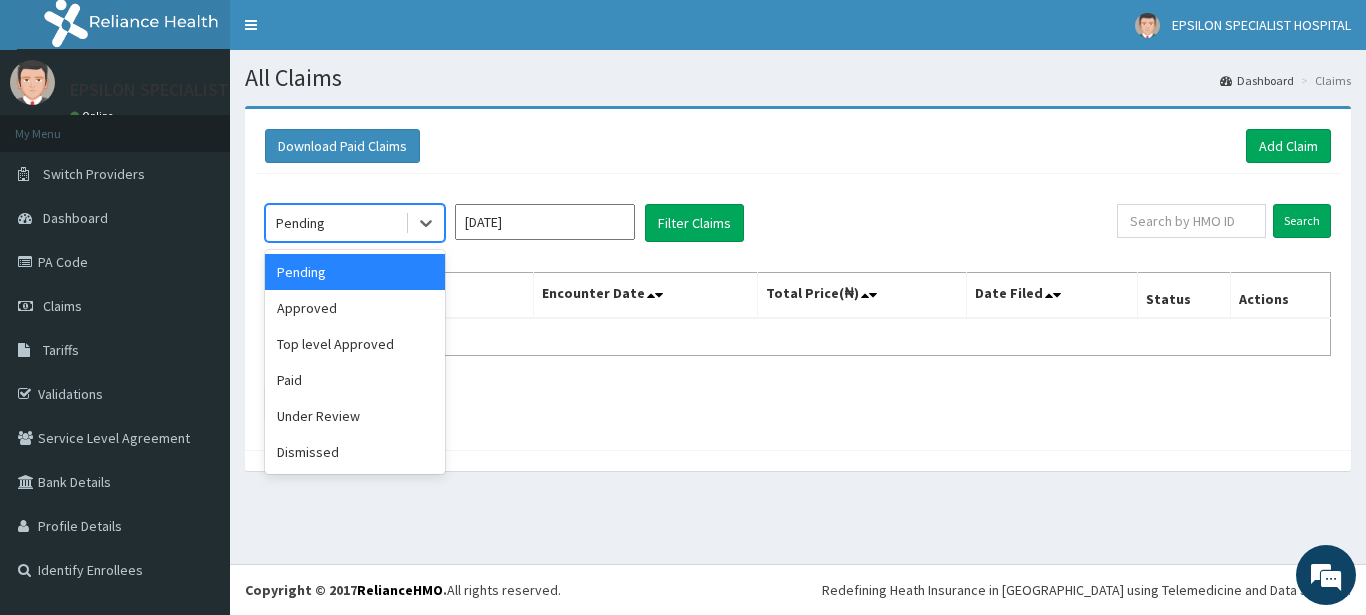 click on "Pending" at bounding box center (335, 223) 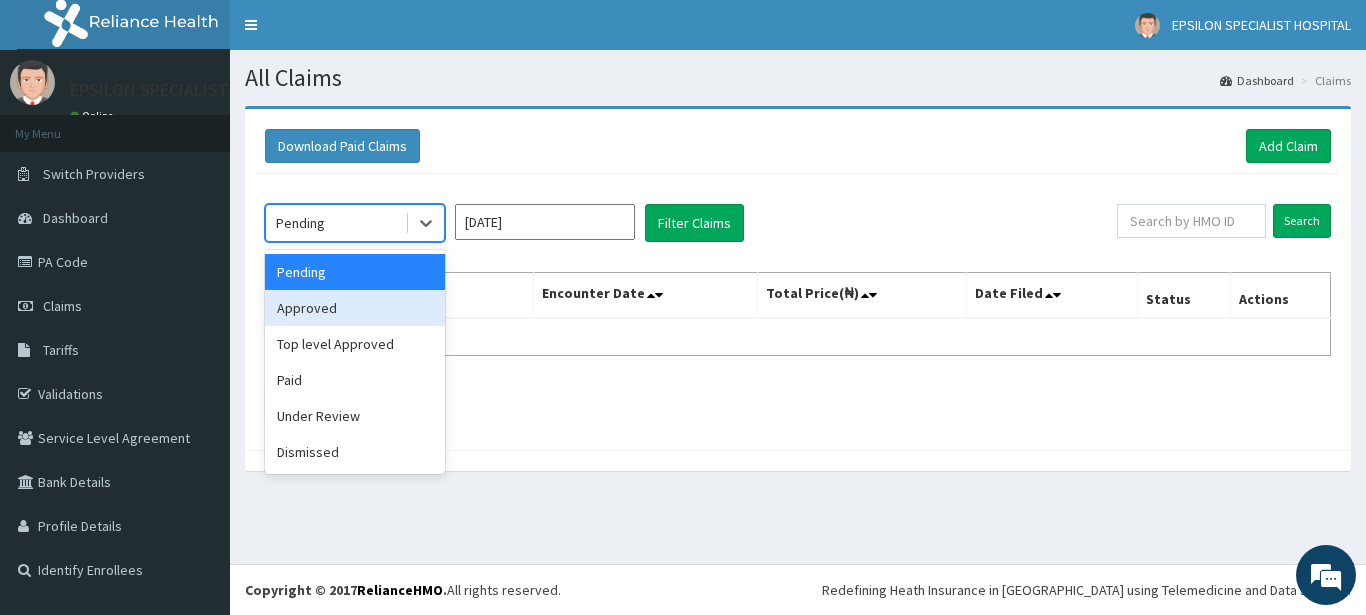 click on "Approved" at bounding box center [355, 308] 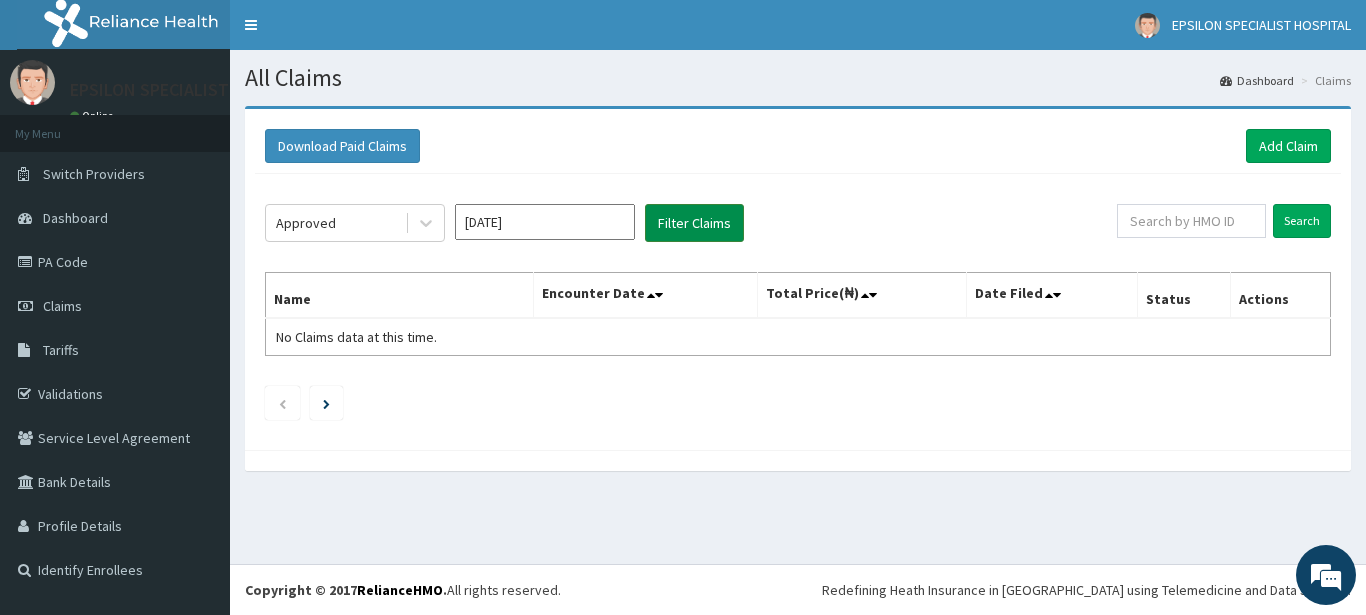 click on "Filter Claims" at bounding box center (694, 223) 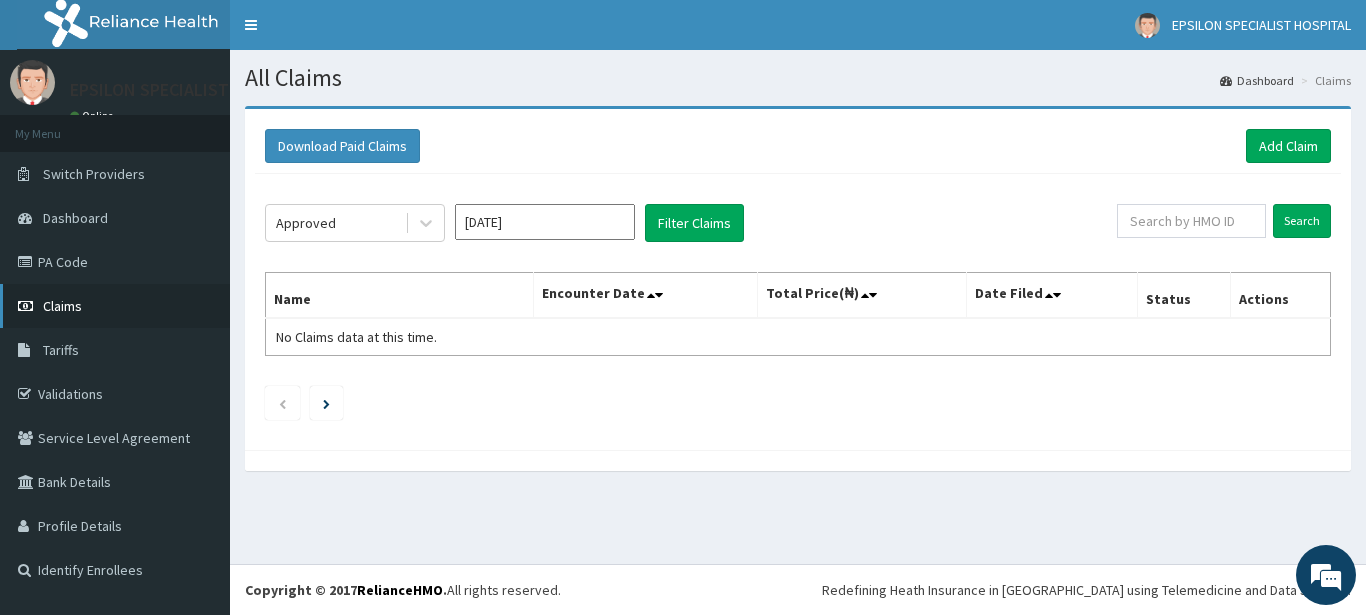 click on "Claims" at bounding box center (115, 306) 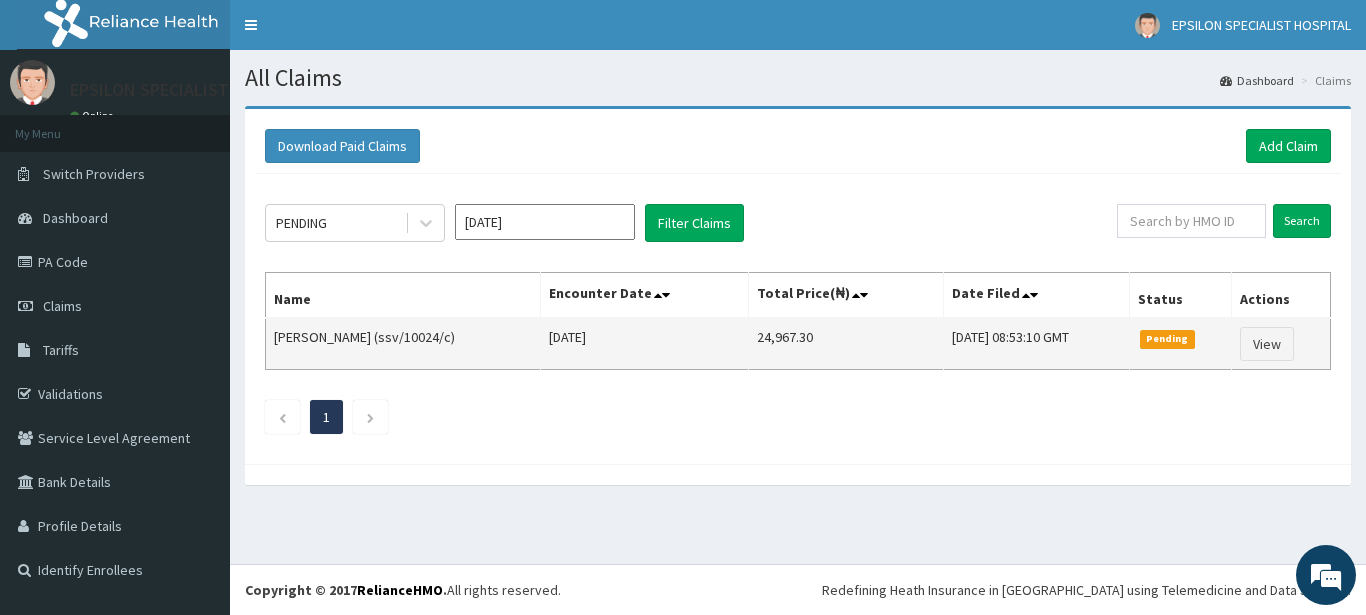 scroll, scrollTop: 0, scrollLeft: 0, axis: both 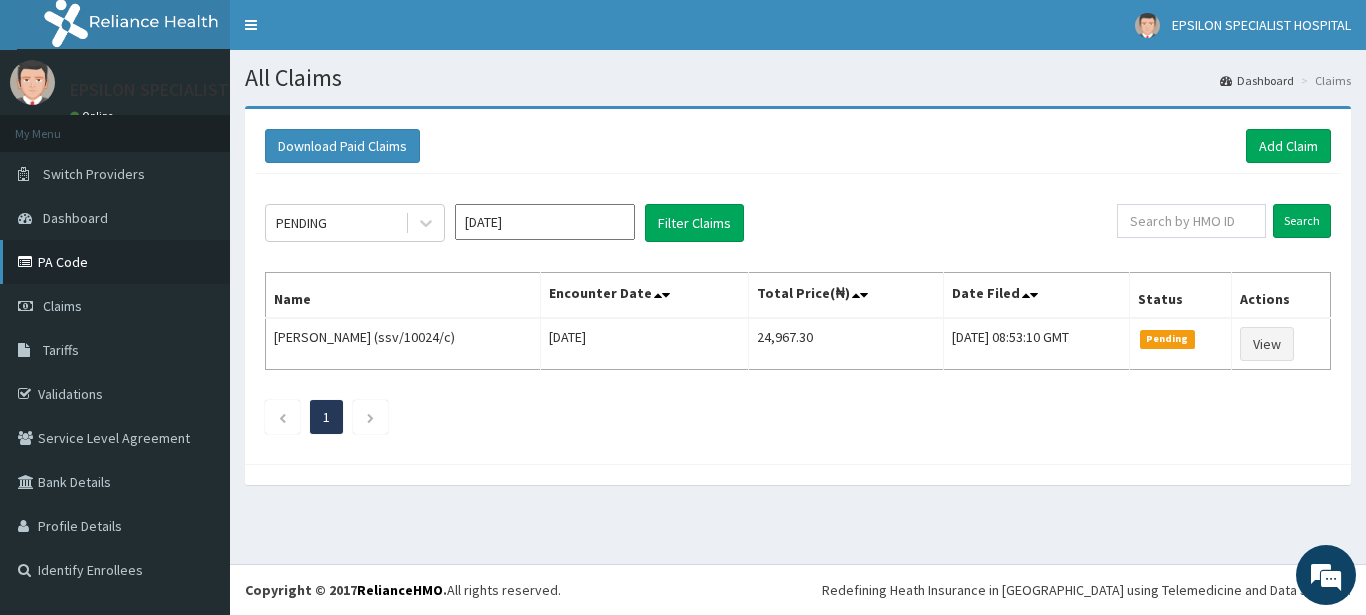 click on "PA Code" at bounding box center (115, 262) 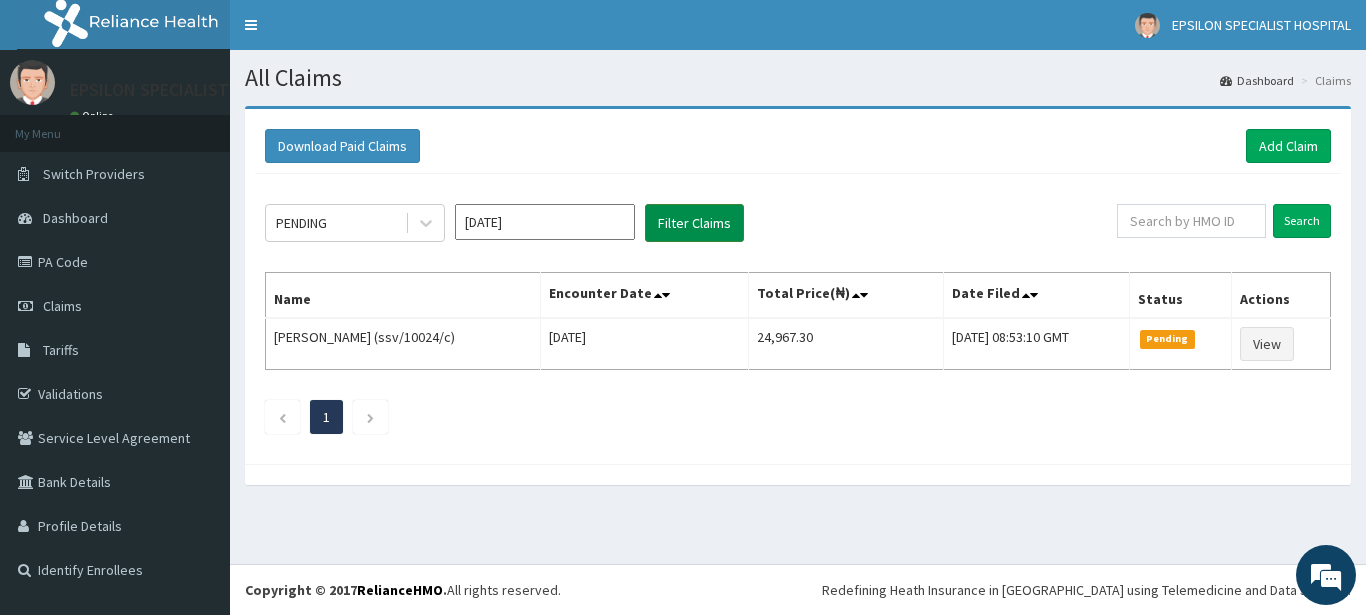 scroll, scrollTop: 0, scrollLeft: 0, axis: both 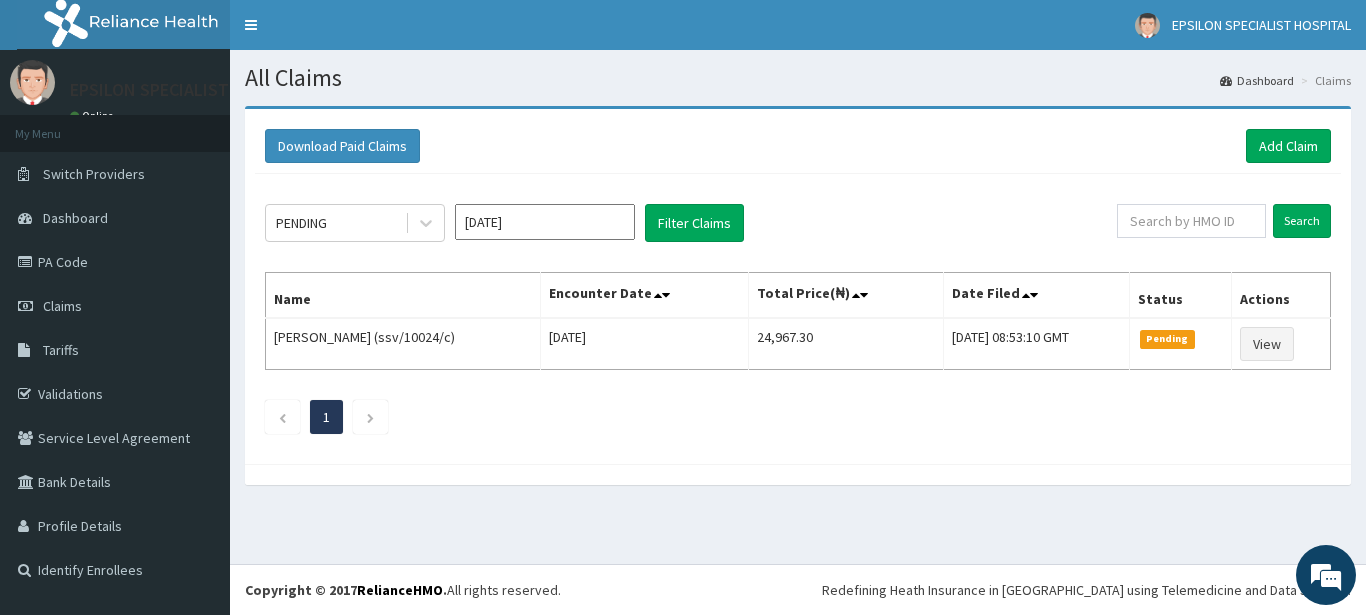 click at bounding box center [668, 295] 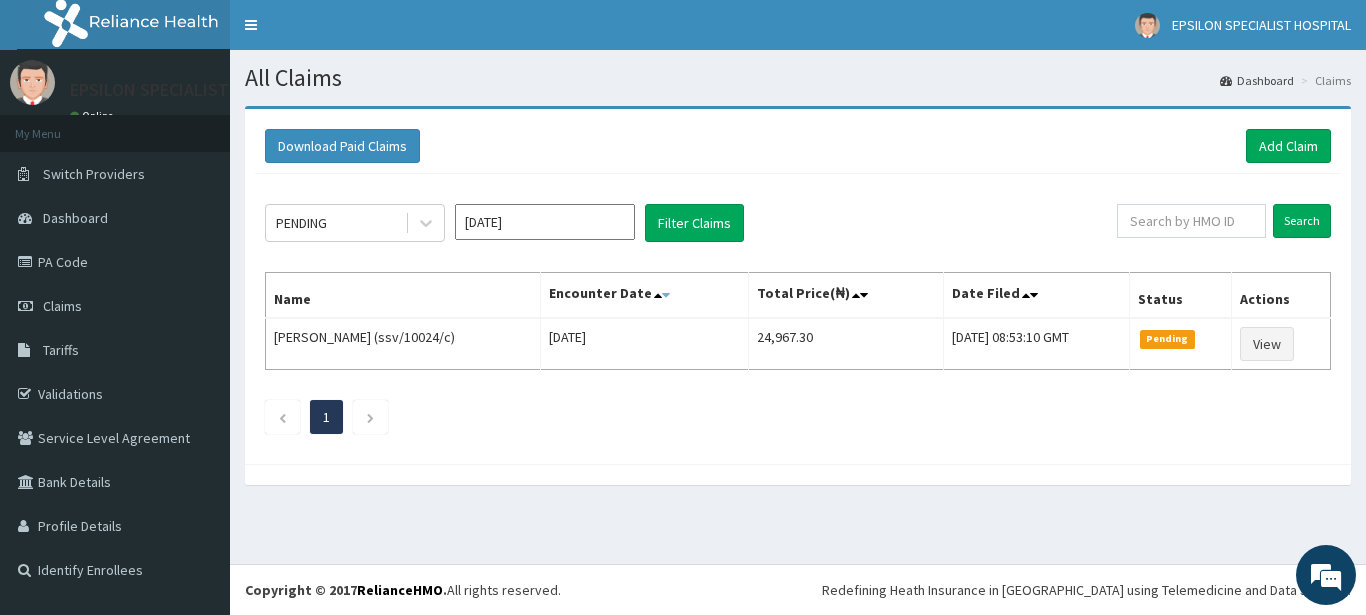 click at bounding box center [666, 295] 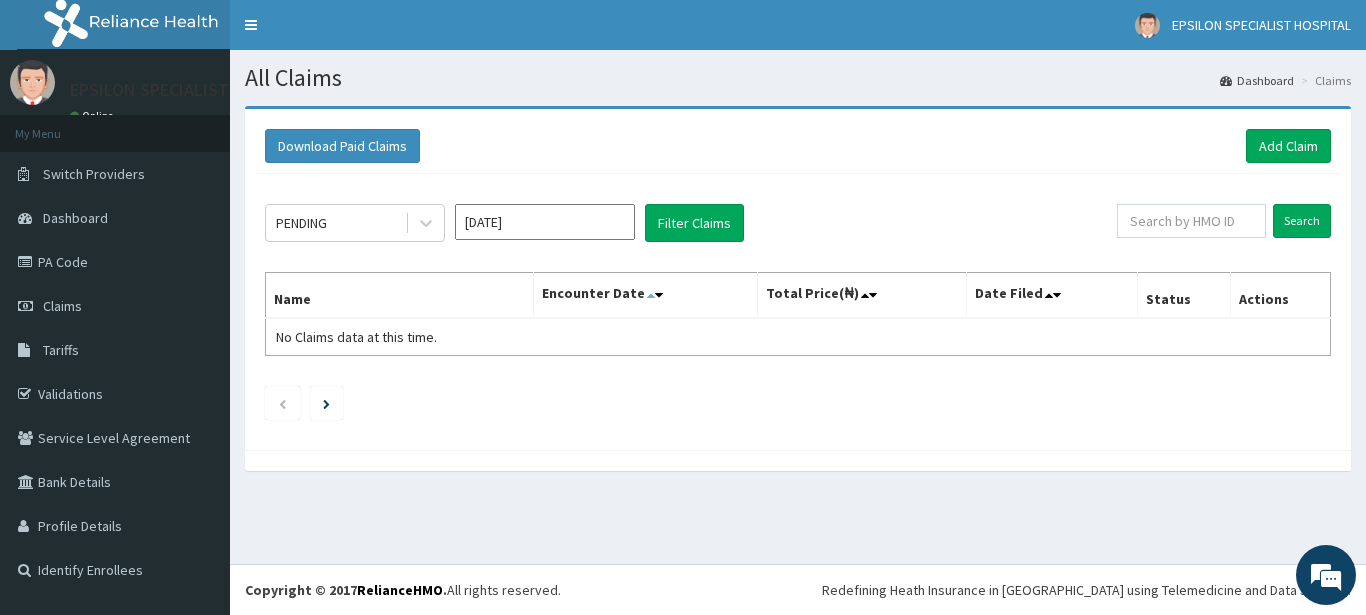 scroll, scrollTop: 0, scrollLeft: 0, axis: both 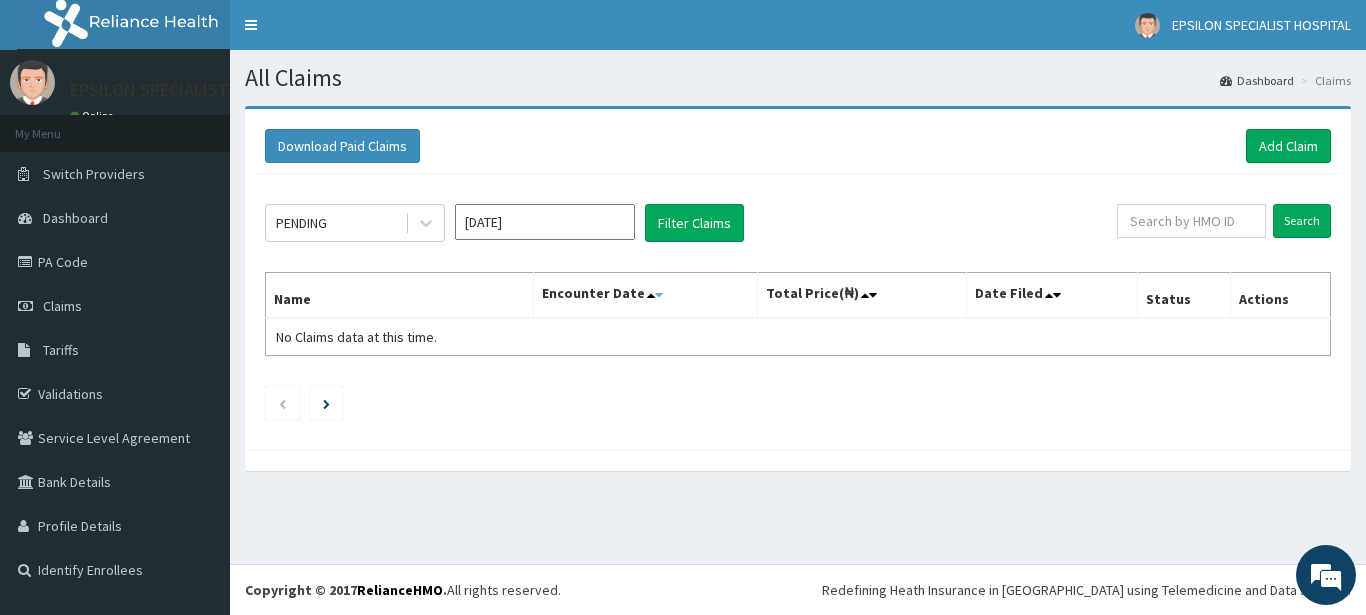 click at bounding box center (659, 295) 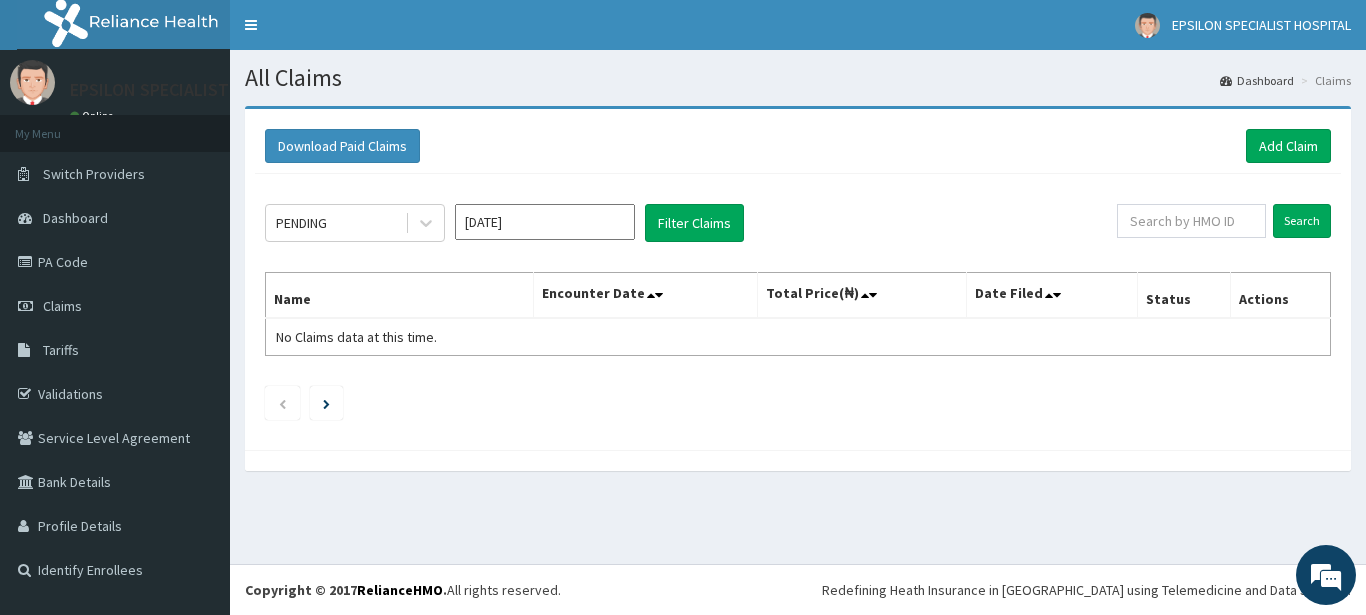 click on "Date Filed" at bounding box center [1052, 296] 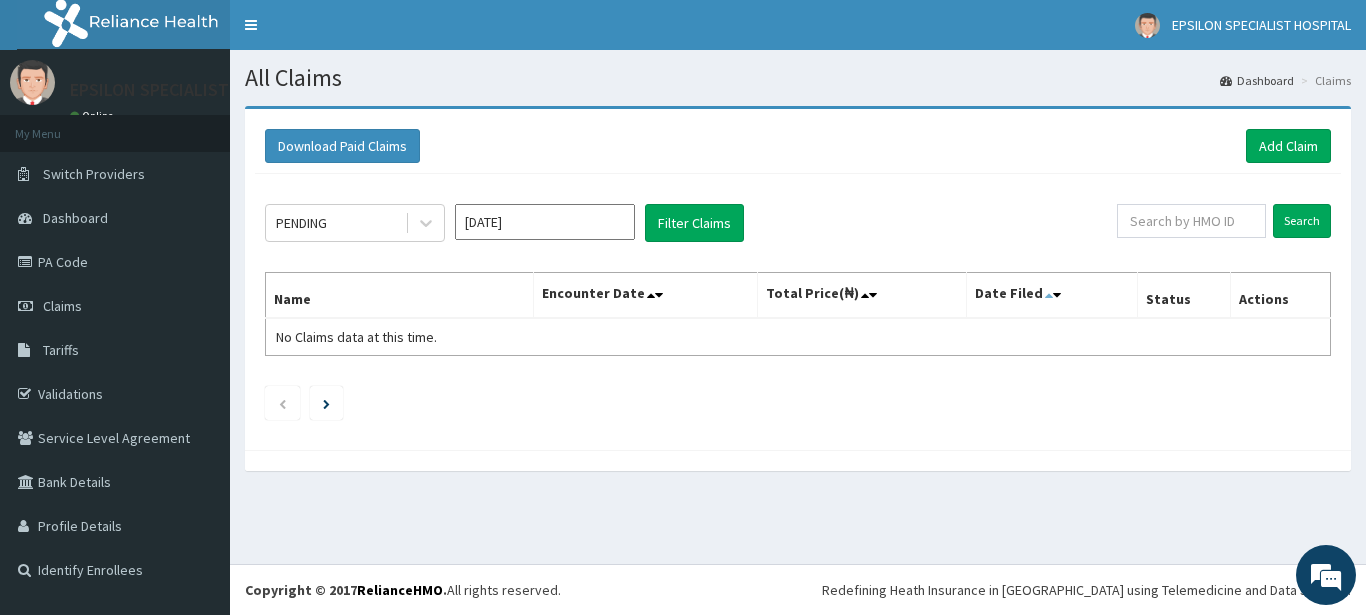click at bounding box center [1049, 295] 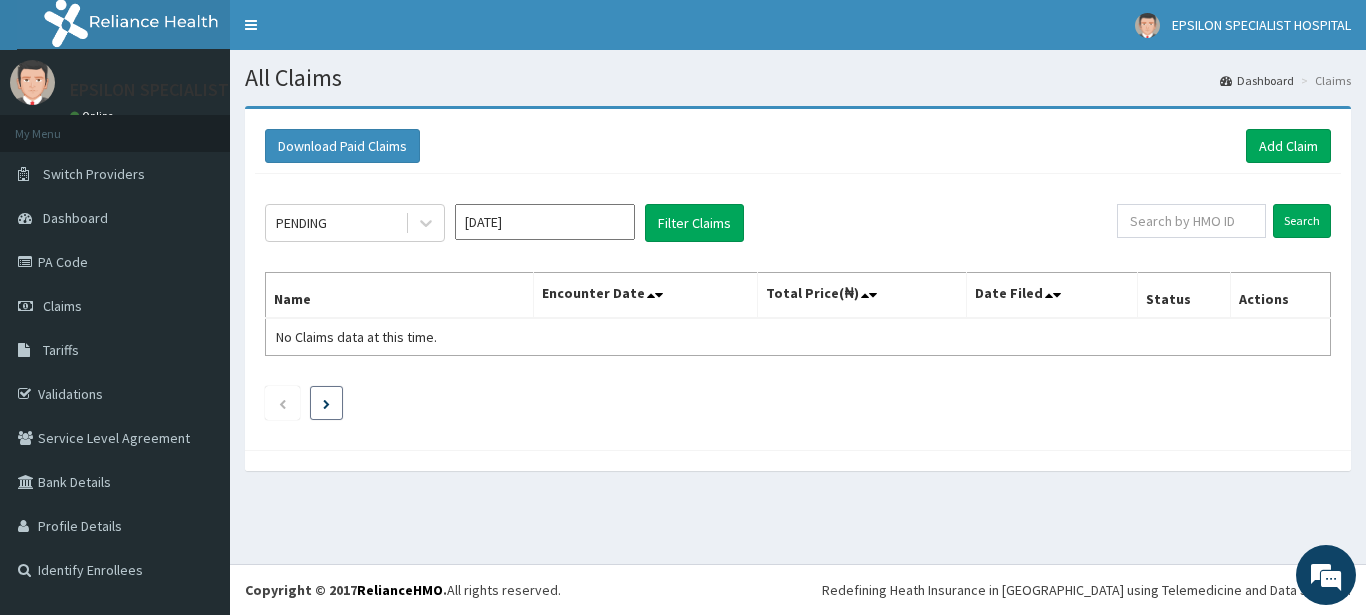click at bounding box center [326, 403] 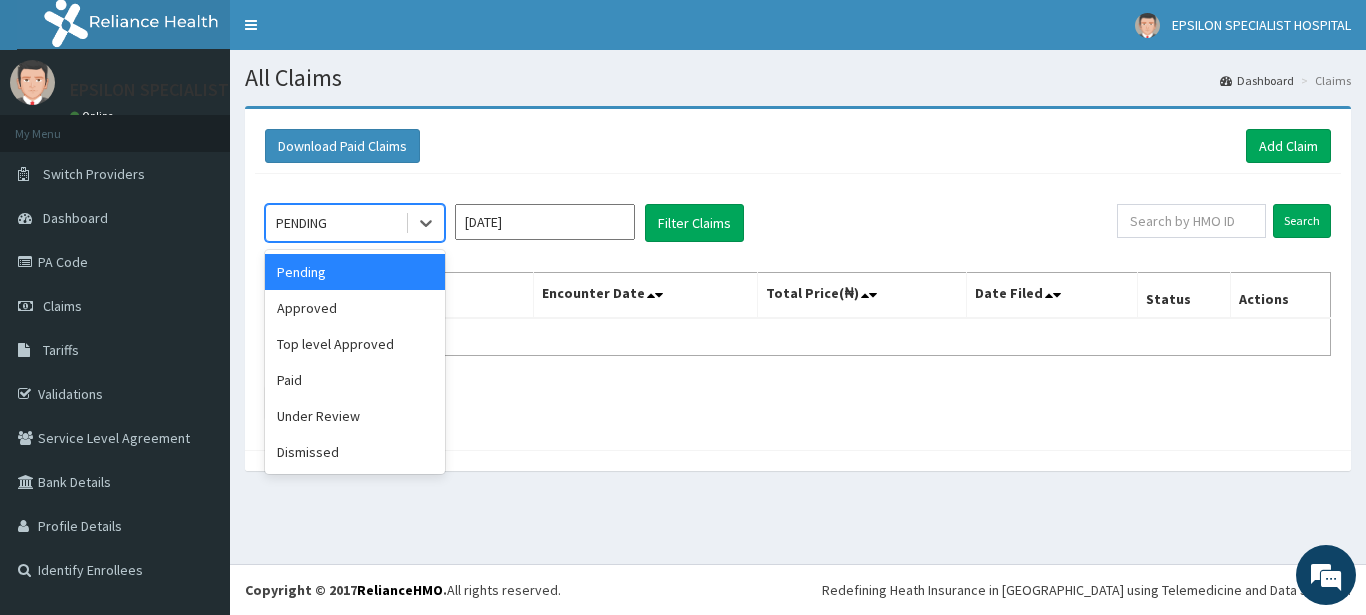 click on "PENDING" at bounding box center [335, 223] 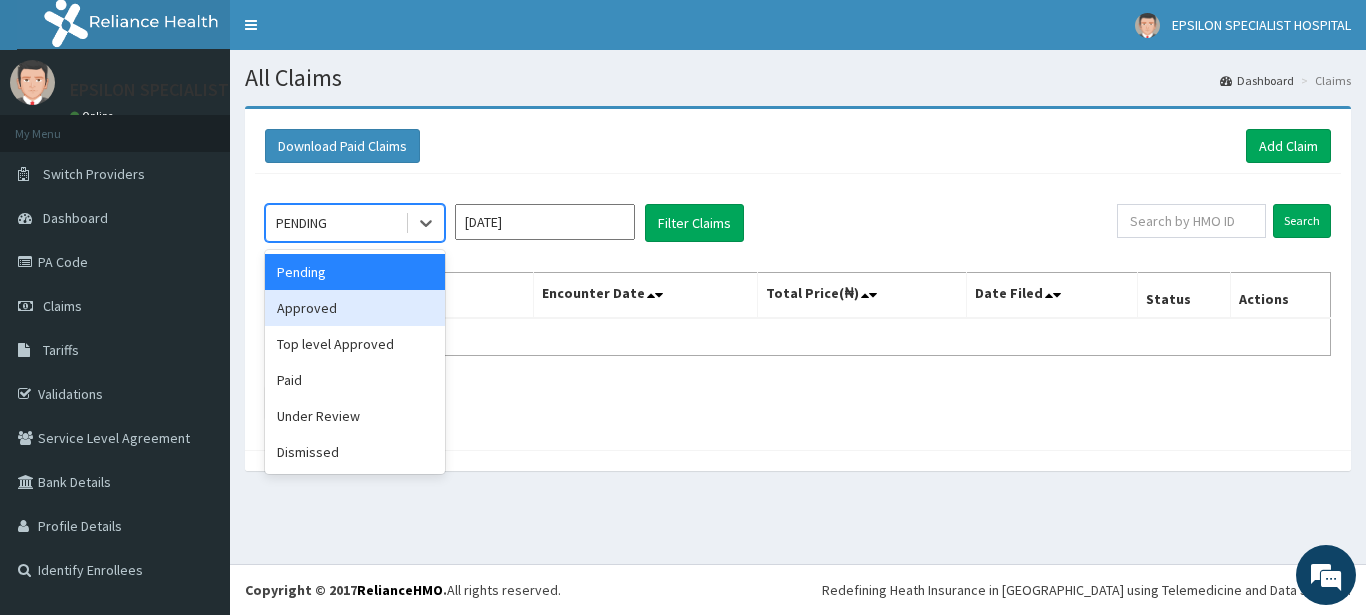 click on "Approved" at bounding box center (355, 308) 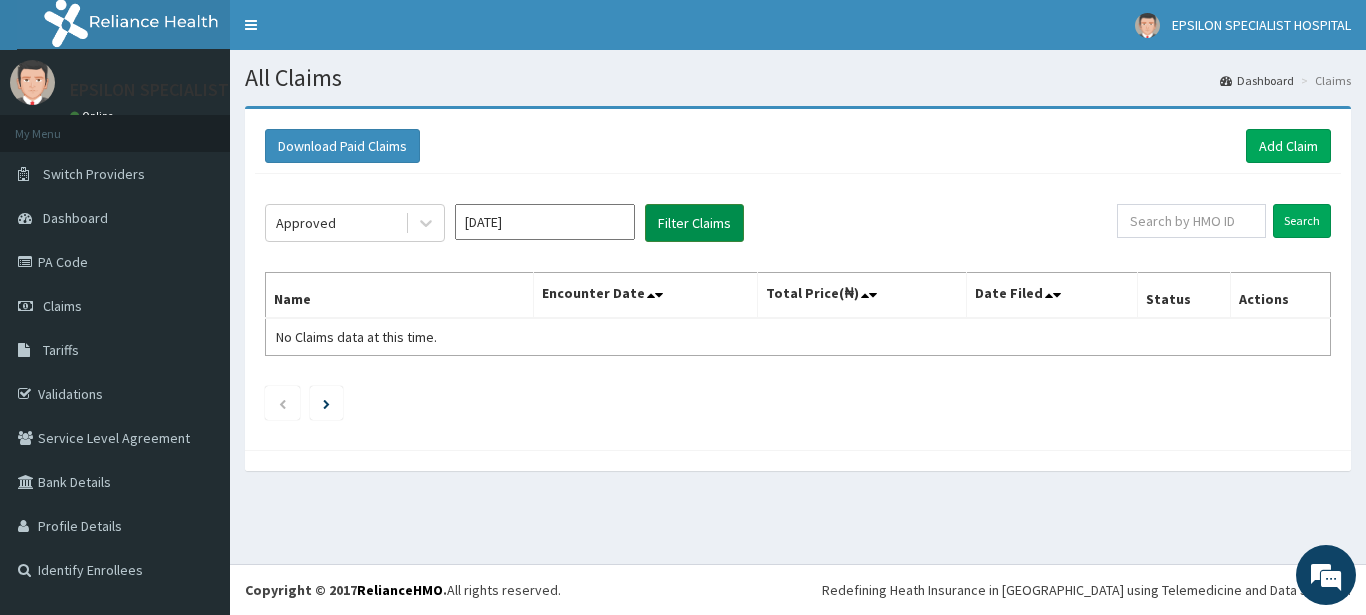 click on "Filter Claims" at bounding box center [694, 223] 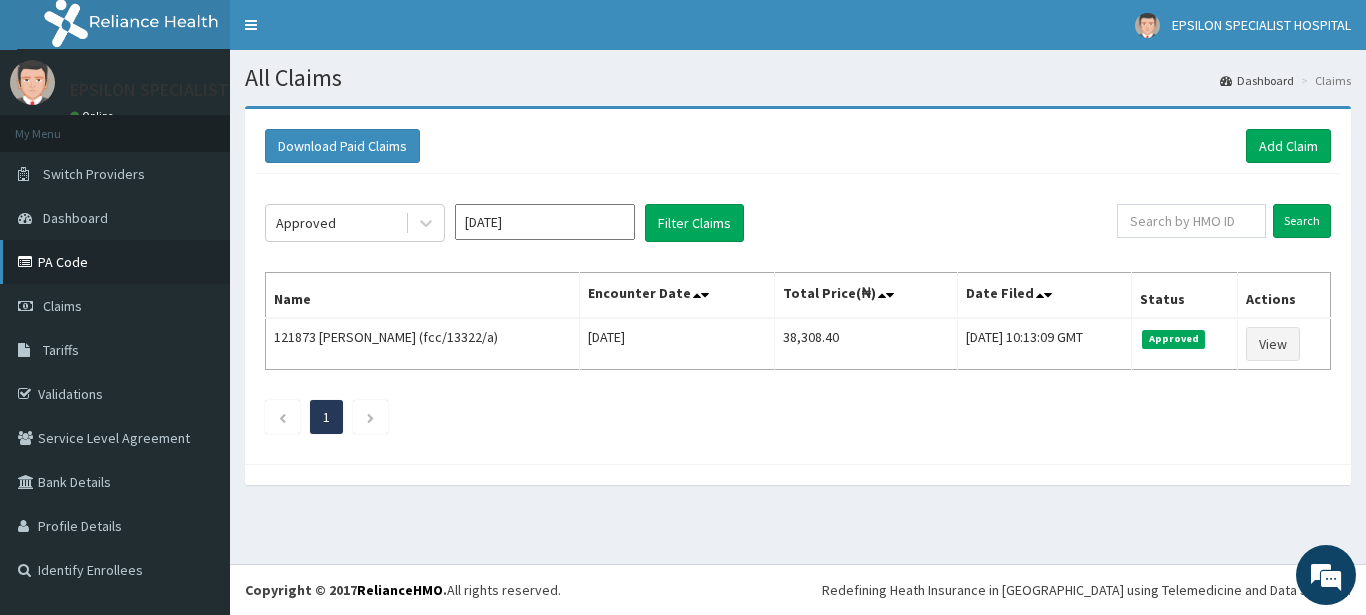click on "PA Code" at bounding box center [115, 262] 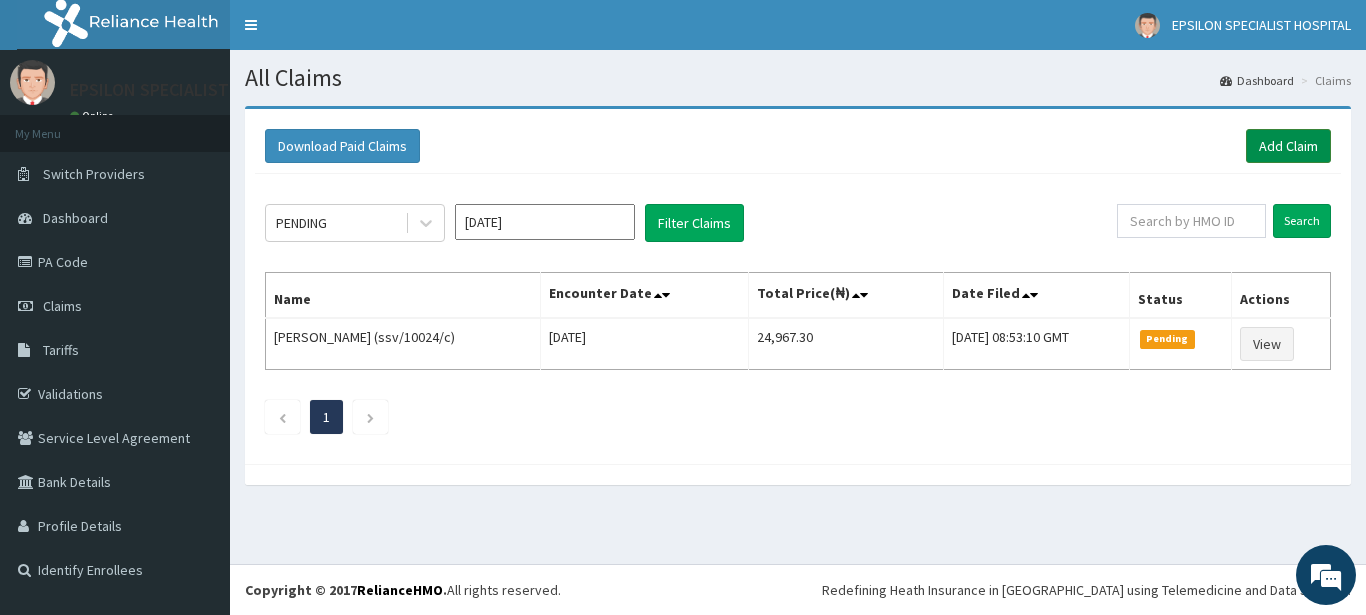 drag, startPoint x: 0, startPoint y: 0, endPoint x: 1279, endPoint y: 144, distance: 1287.0808 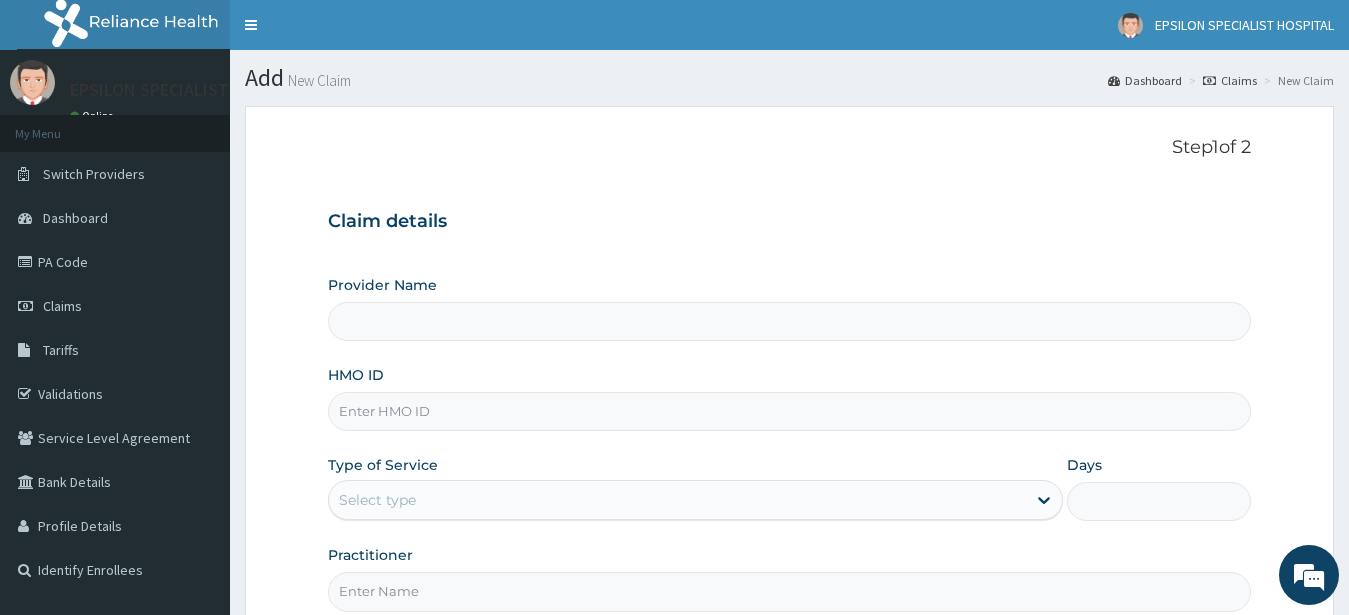 click on "Provider Name" at bounding box center (790, 321) 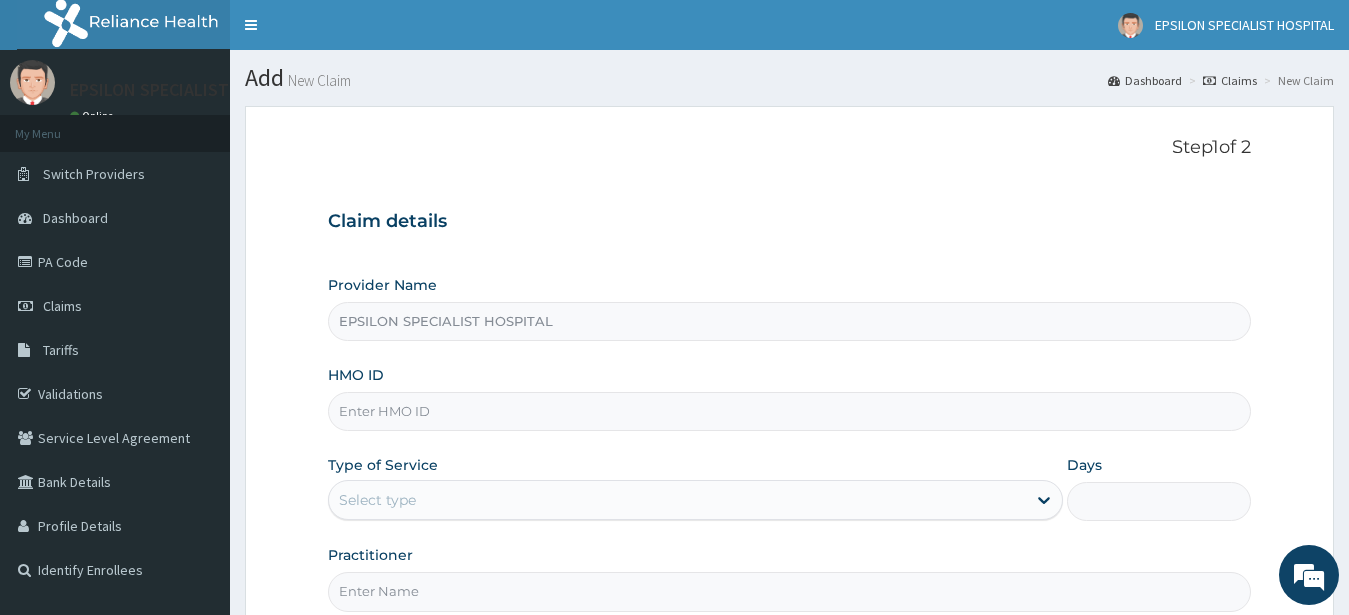 type on "EPSILON SPECIALIST HOSPITAL" 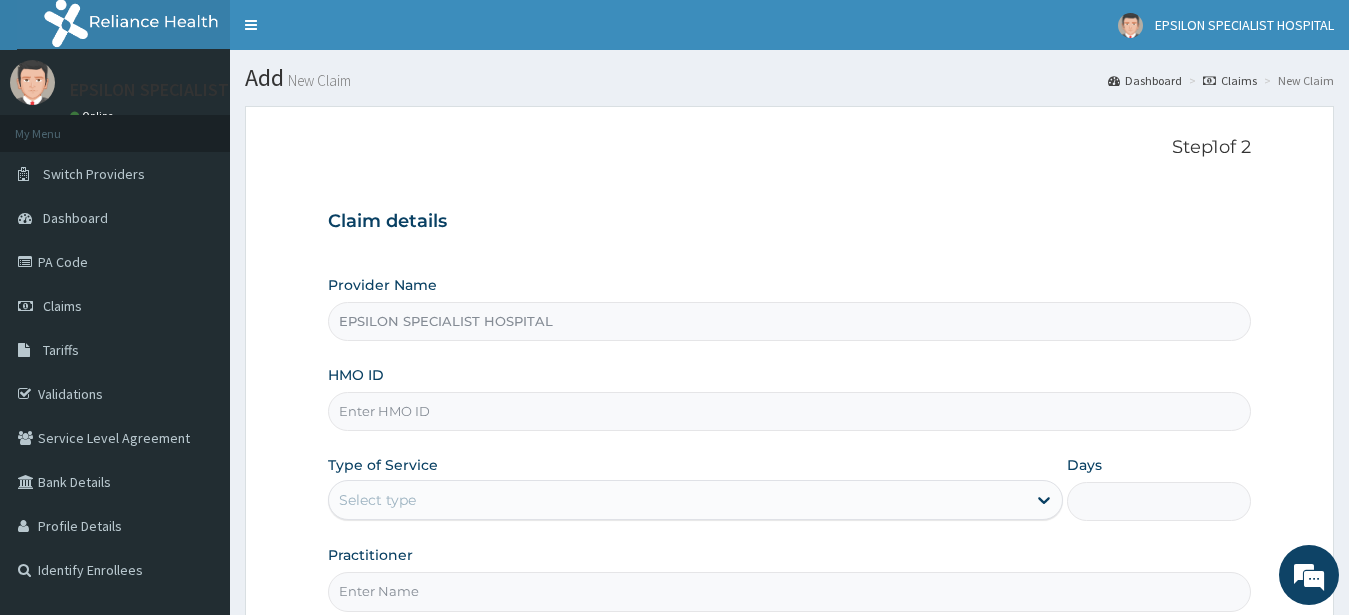 scroll, scrollTop: 0, scrollLeft: 0, axis: both 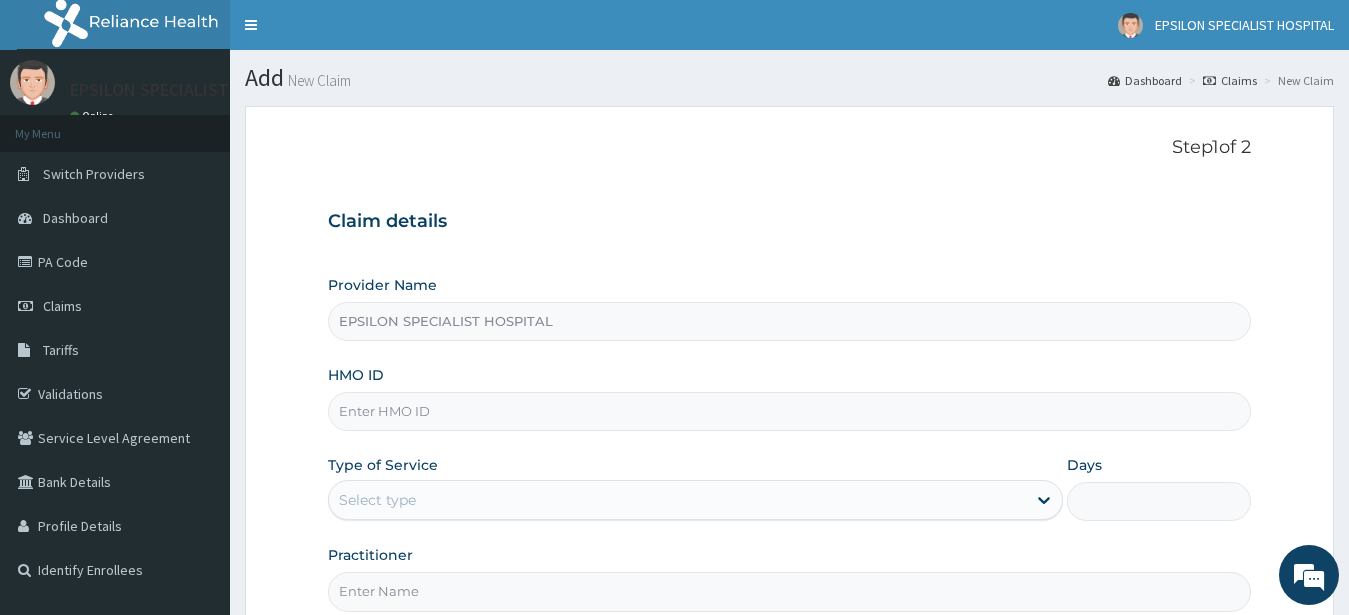click on "HMO ID" at bounding box center [790, 411] 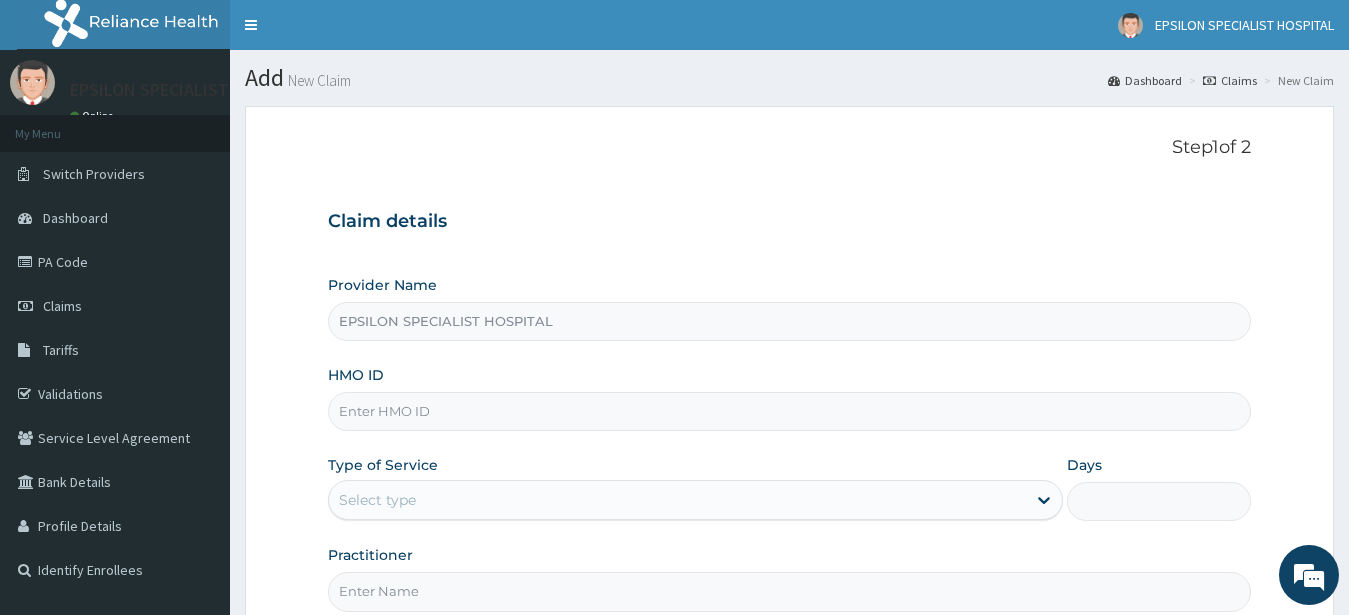 type on "p" 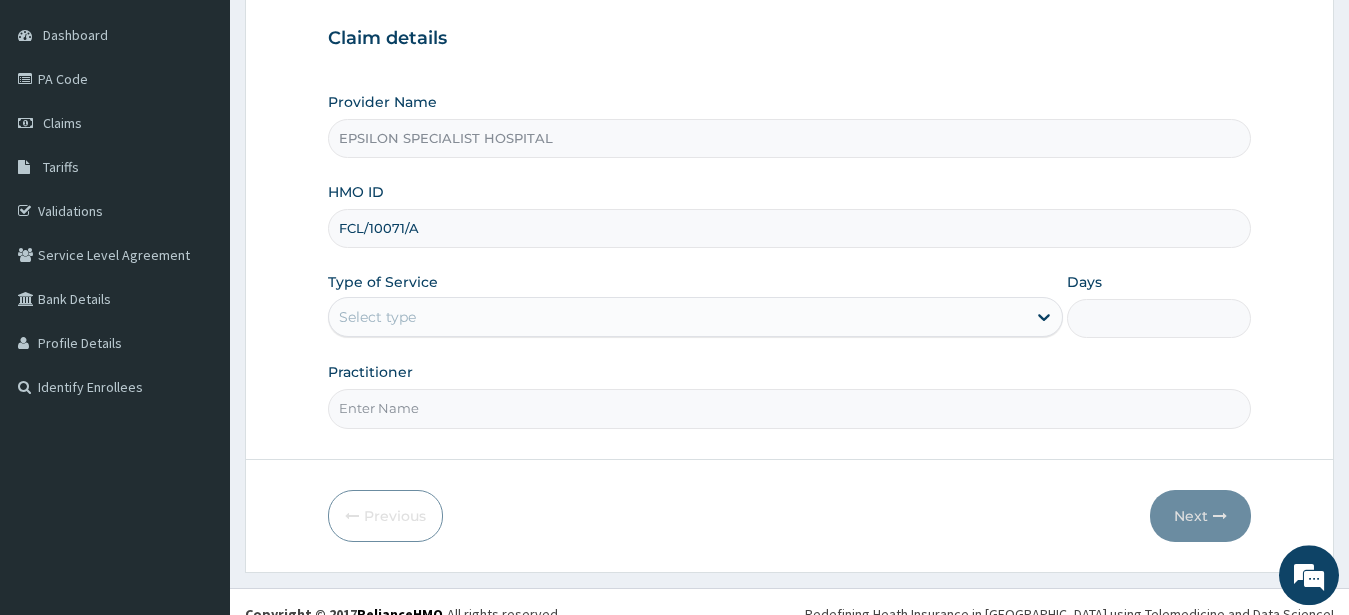 scroll, scrollTop: 204, scrollLeft: 0, axis: vertical 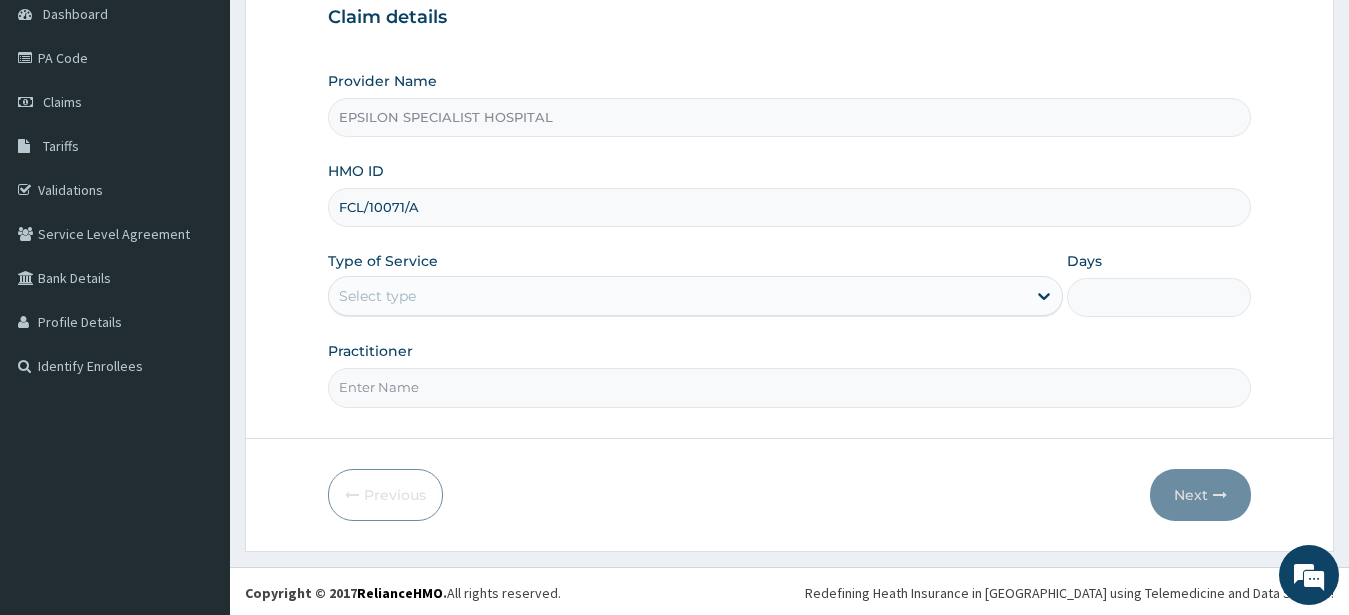 type on "FCL/10071/A" 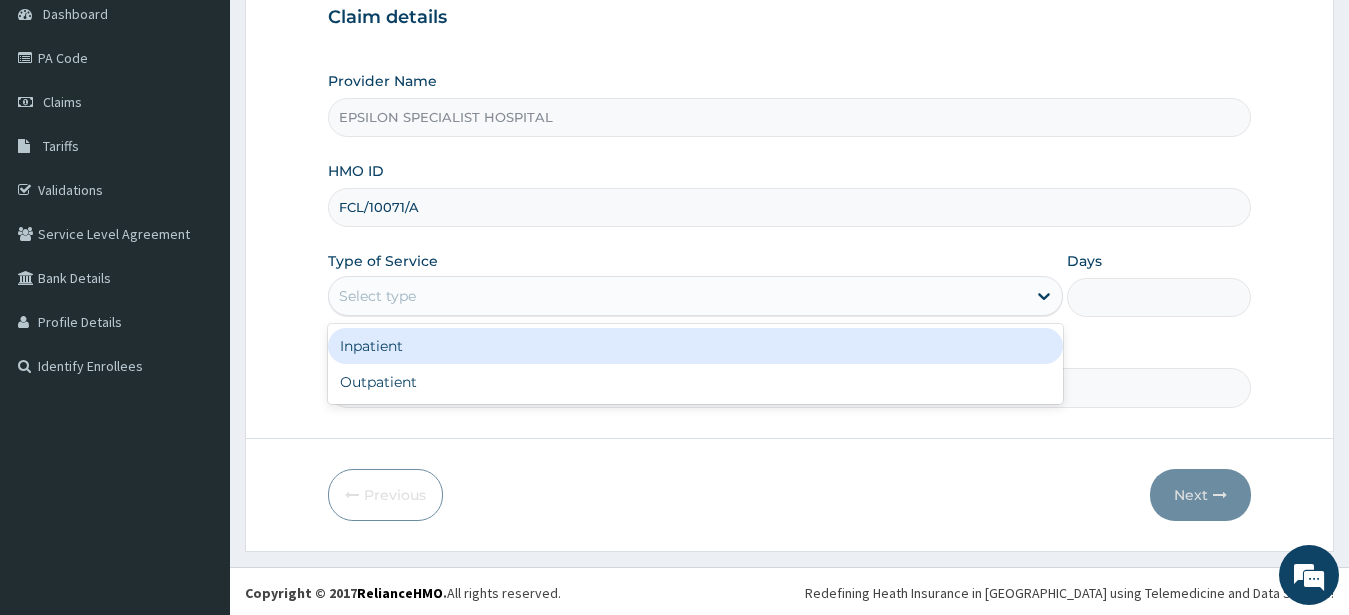 click on "Select type" at bounding box center (678, 296) 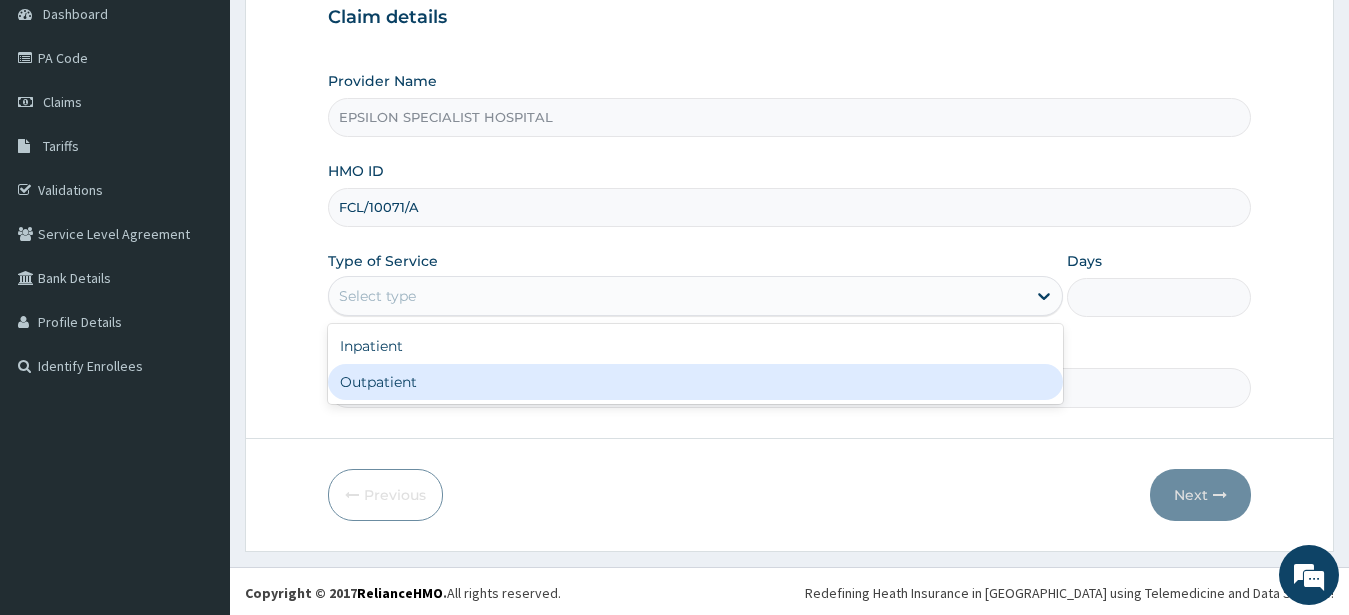 click on "Outpatient" at bounding box center [696, 382] 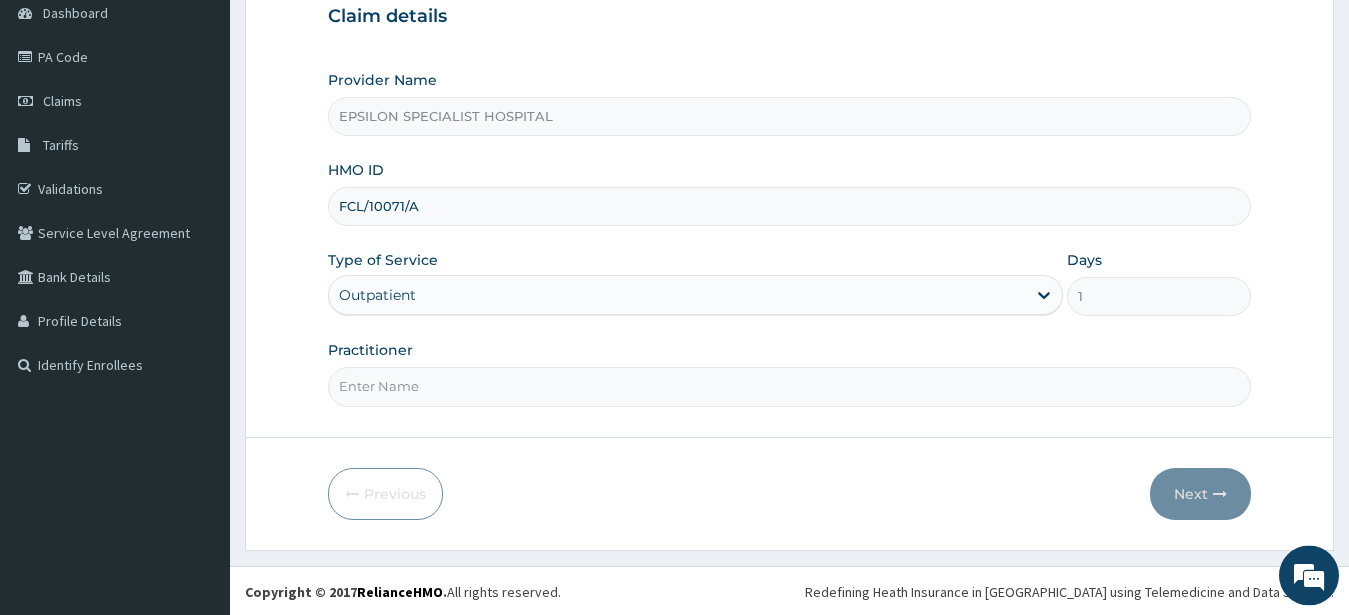scroll, scrollTop: 207, scrollLeft: 0, axis: vertical 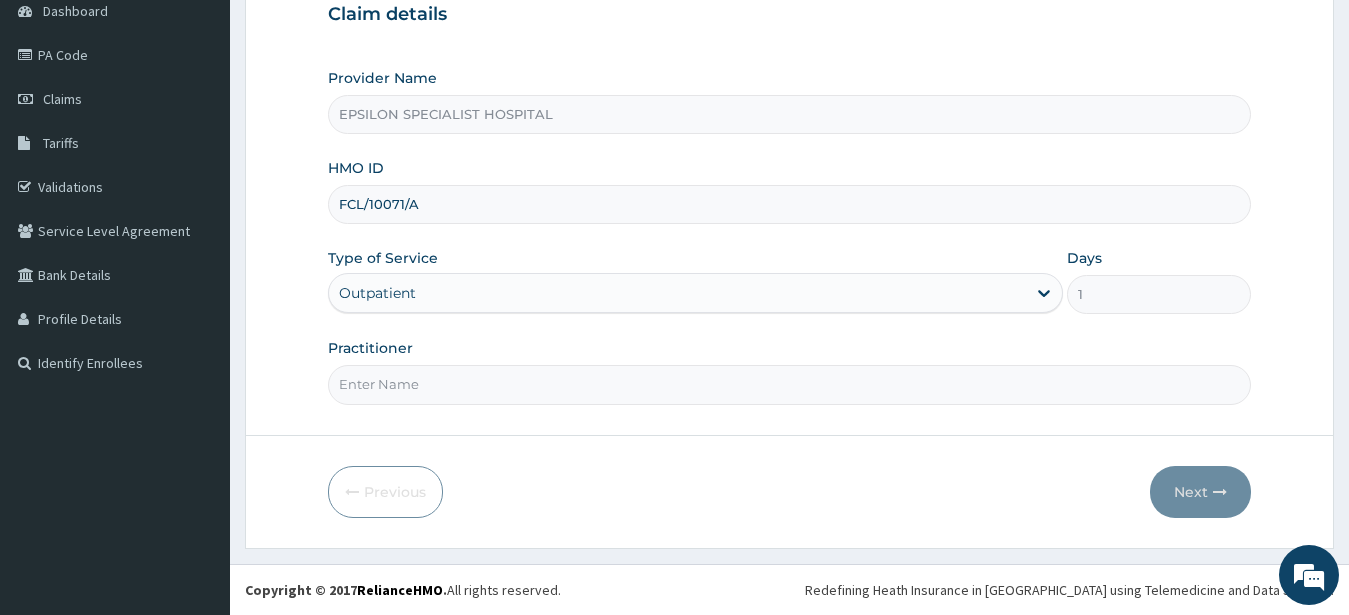 click on "Practitioner" at bounding box center (790, 384) 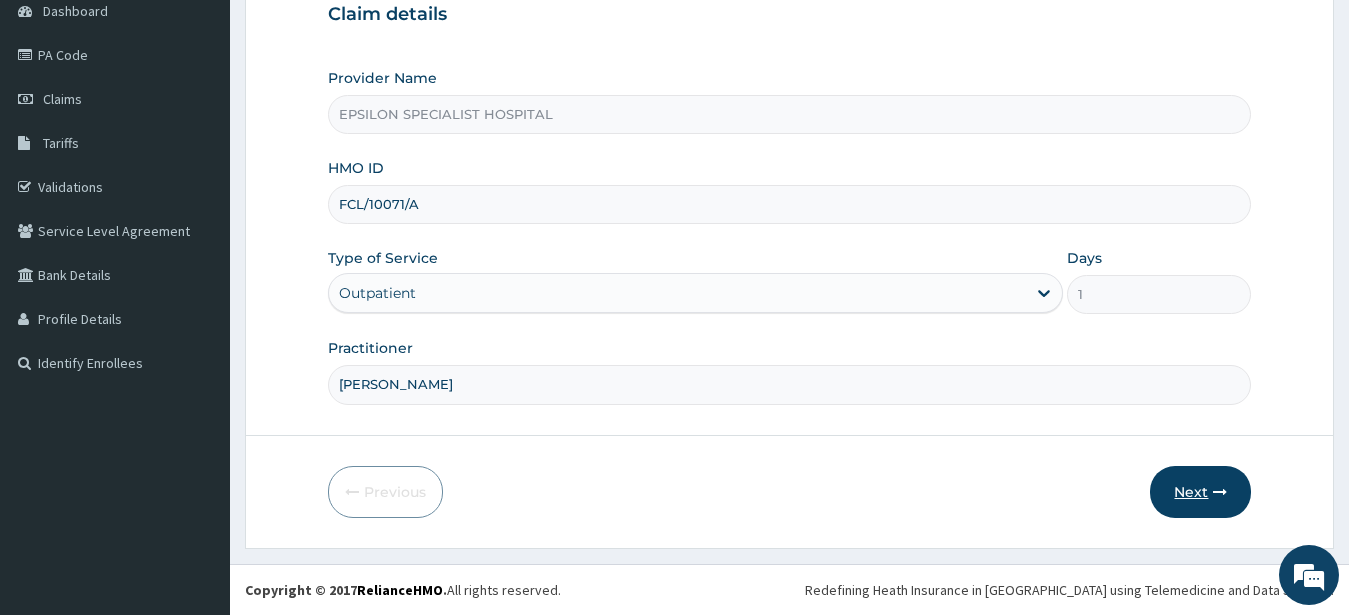 type on "Dr Ahmed" 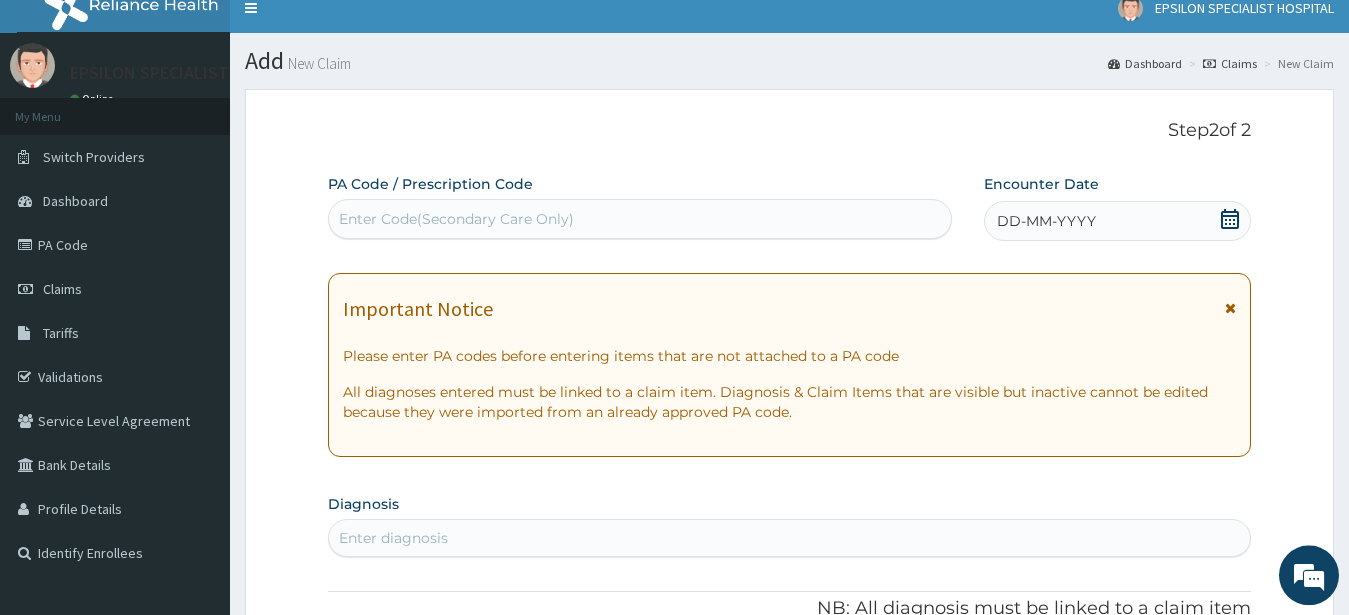 scroll, scrollTop: 408, scrollLeft: 0, axis: vertical 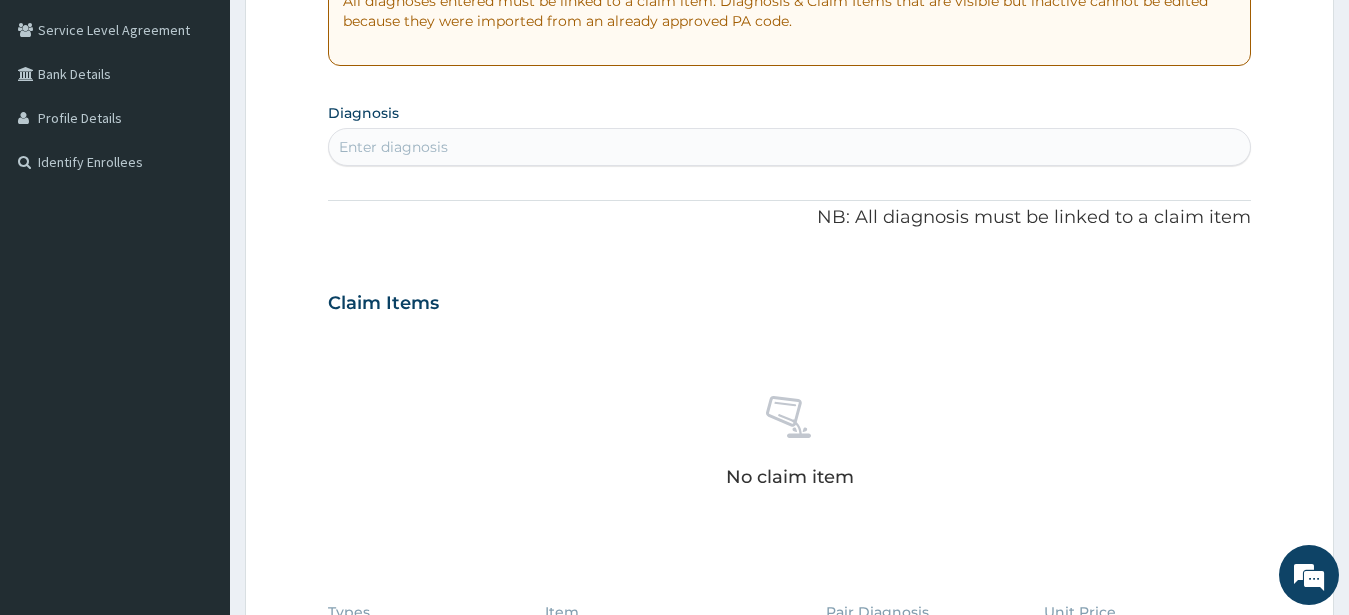click on "Enter diagnosis" at bounding box center (393, 147) 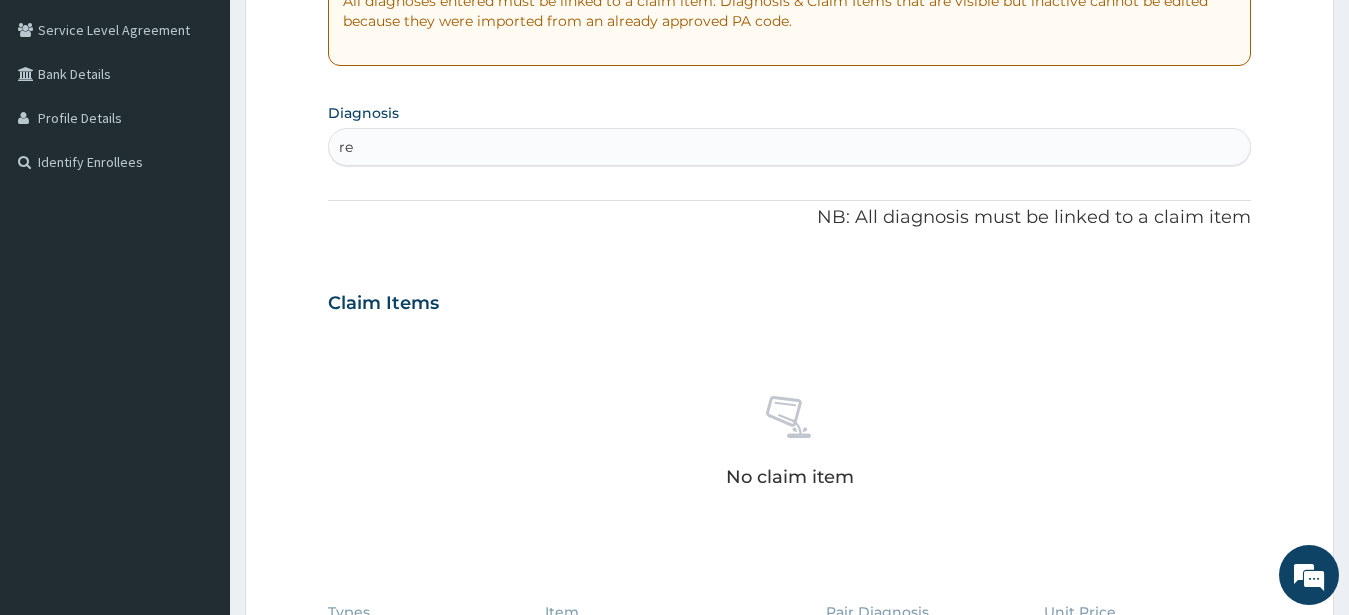type on "r" 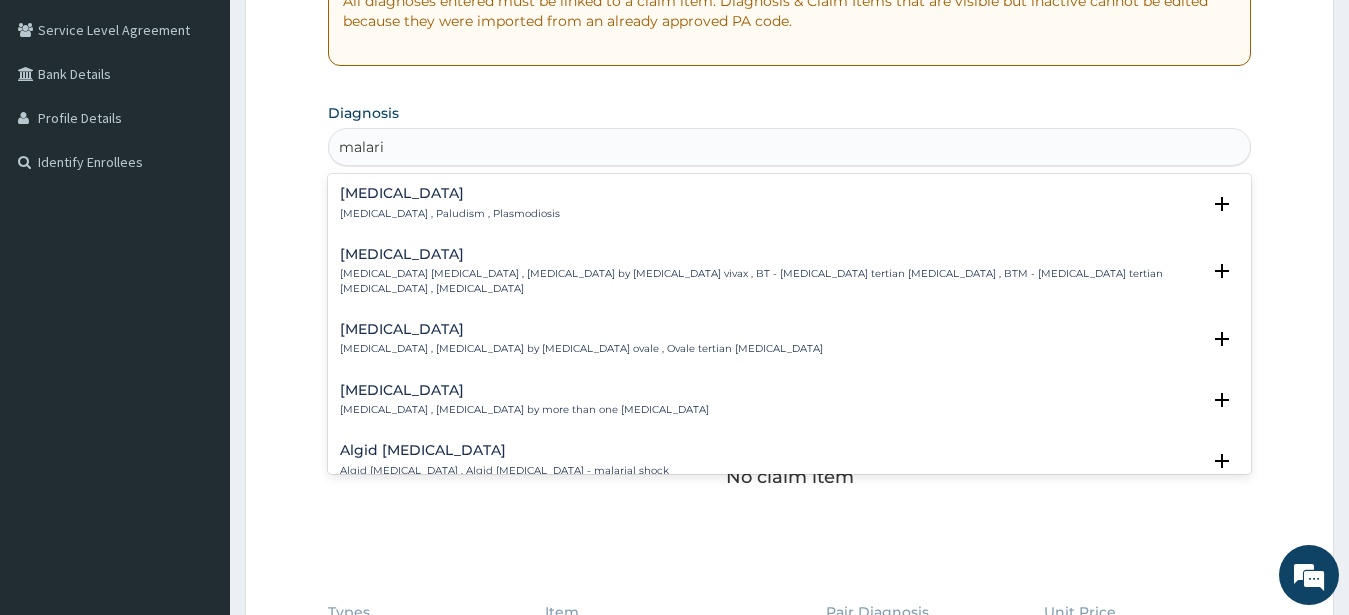 click on "Malaria" at bounding box center (450, 193) 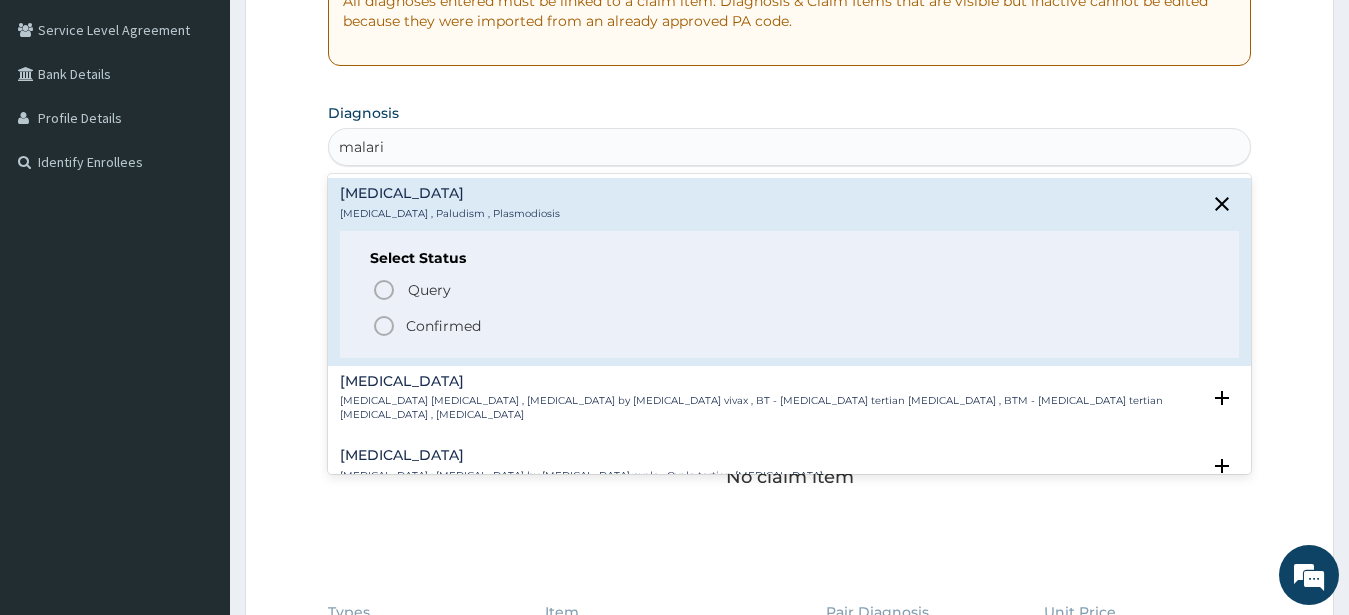 type on "malari" 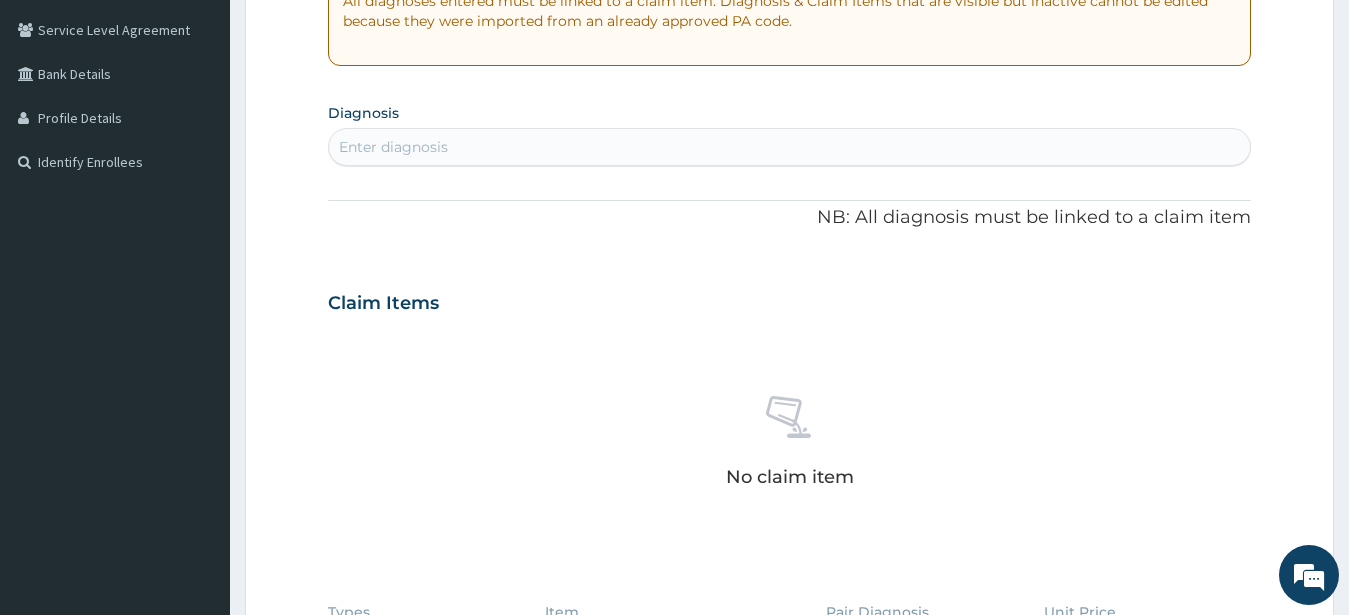 click on "Enter diagnosis" at bounding box center [393, 147] 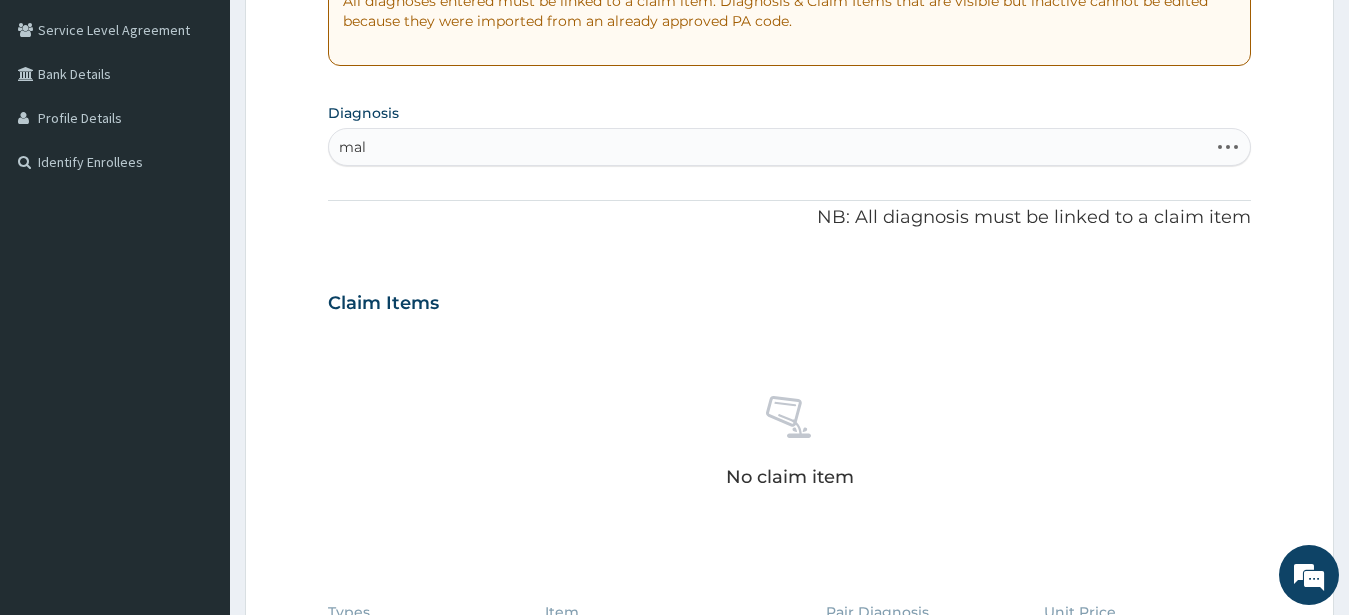 type on "mala" 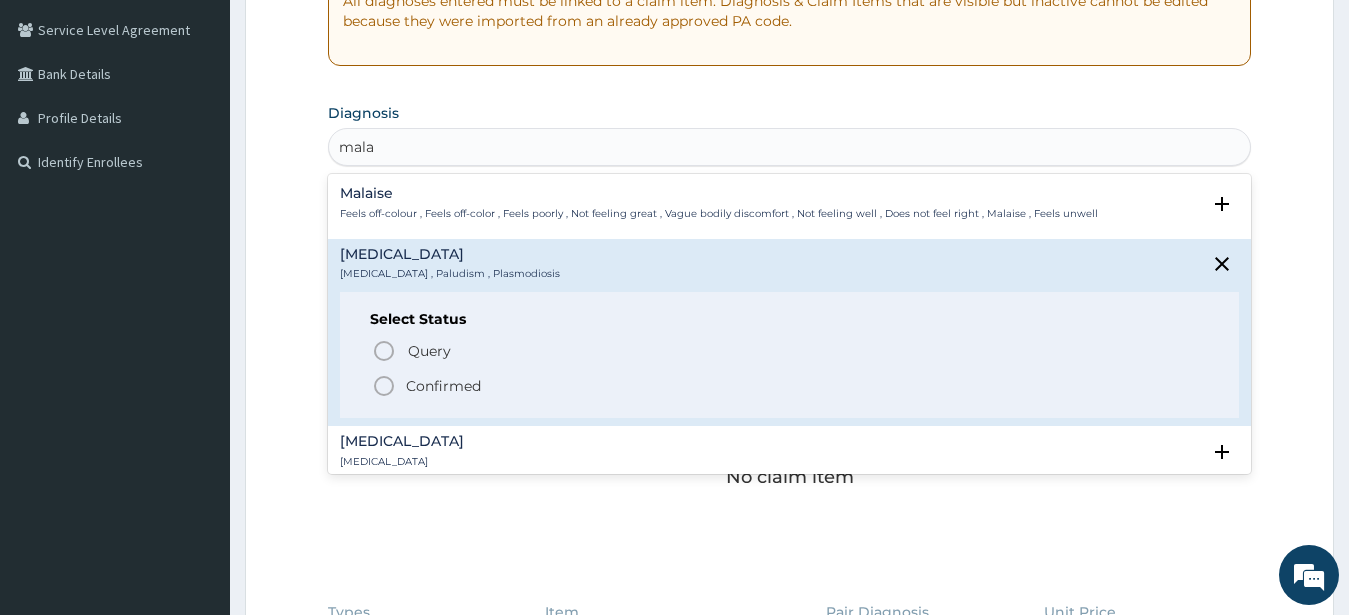 click on "Malaria" at bounding box center (450, 254) 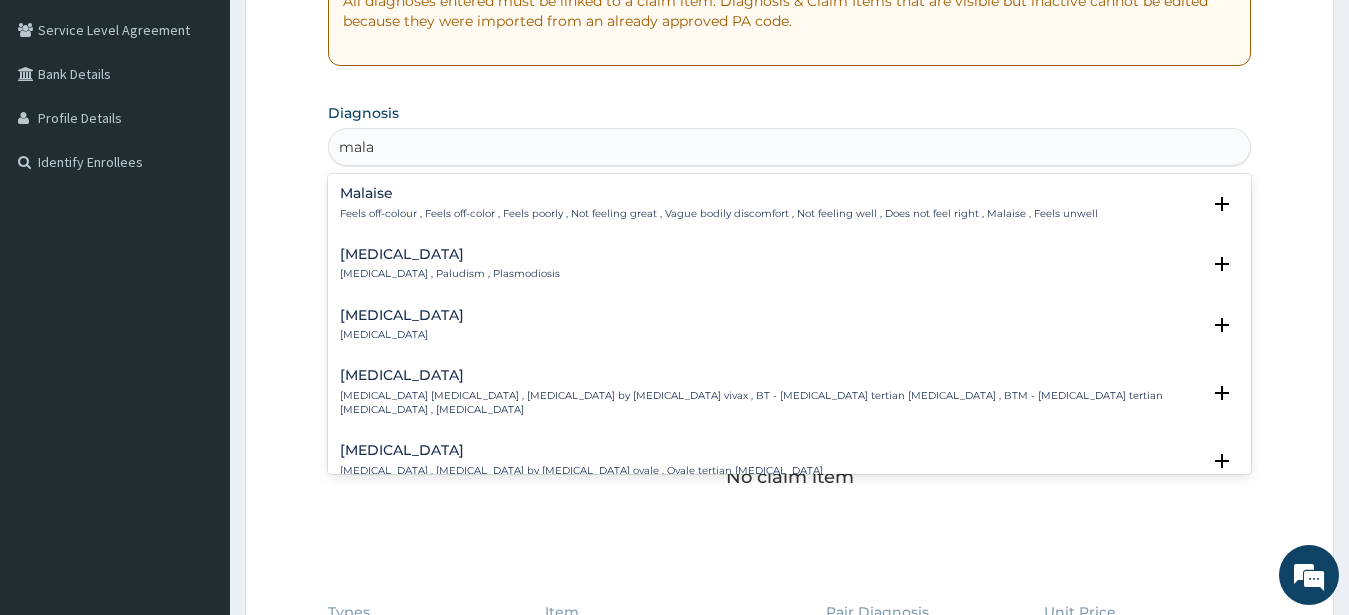 click on "Malaria Malaria , Paludism , Plasmodiosis" at bounding box center (450, 264) 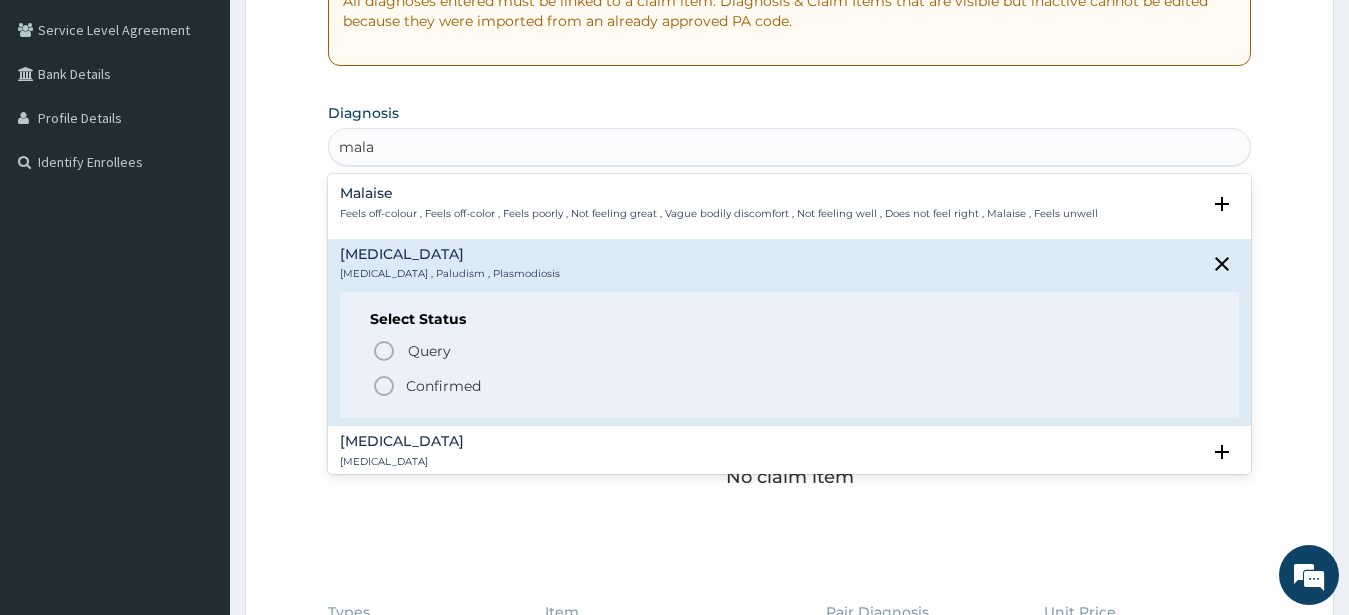 click on "Malaria Malaria , Paludism , Plasmodiosis" at bounding box center [450, 264] 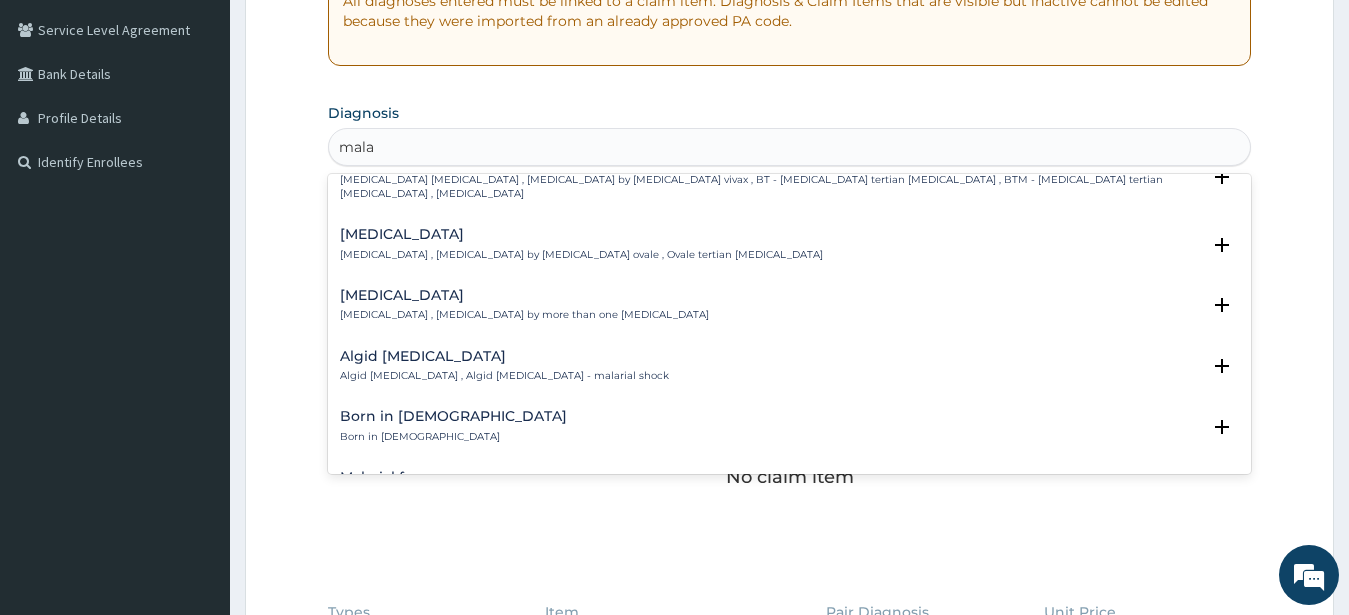 scroll, scrollTop: 324, scrollLeft: 0, axis: vertical 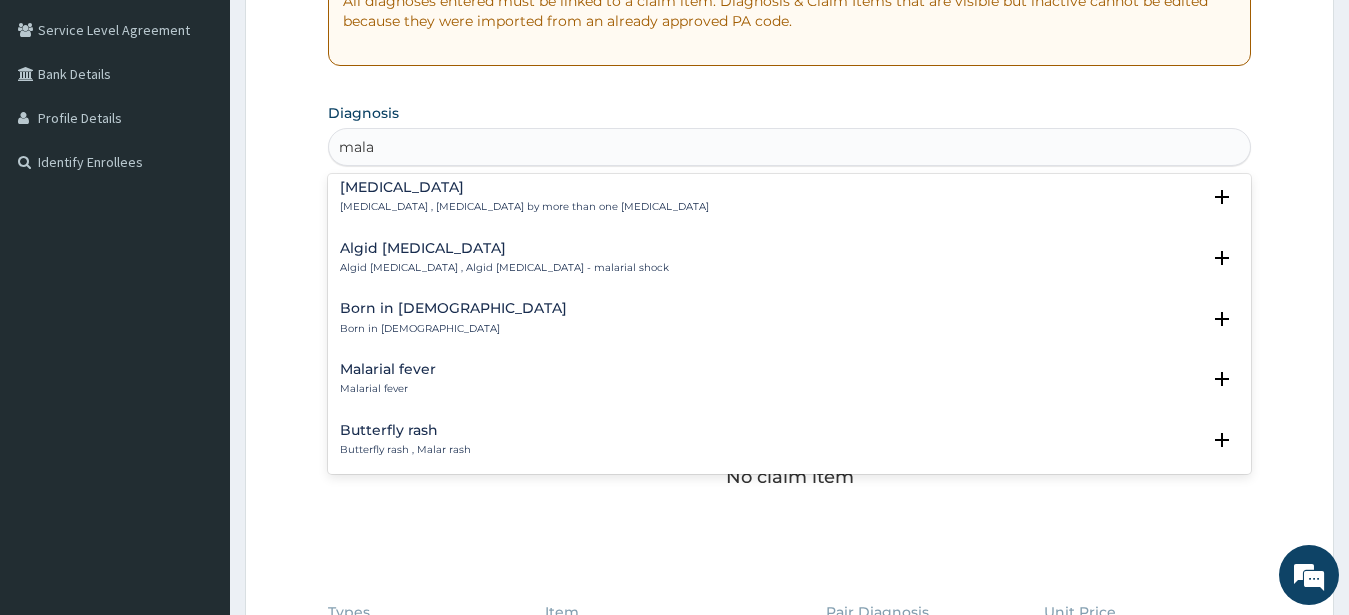 click on "Malarial fever Malarial fever" at bounding box center (388, 379) 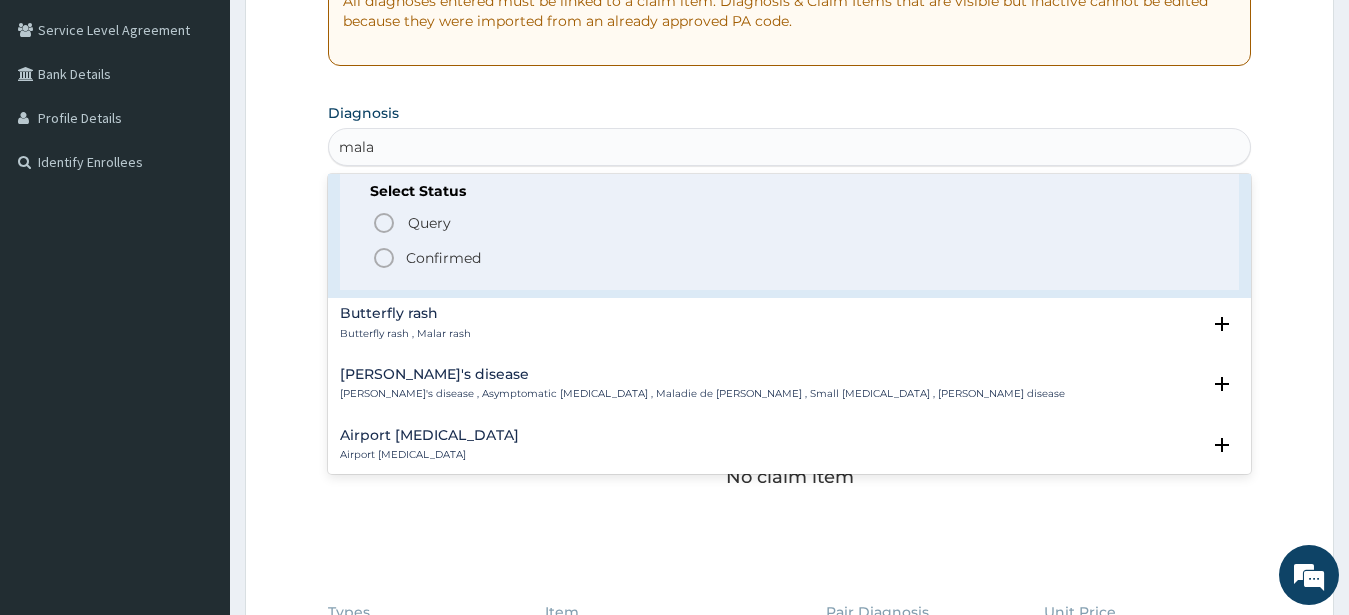 scroll, scrollTop: 540, scrollLeft: 0, axis: vertical 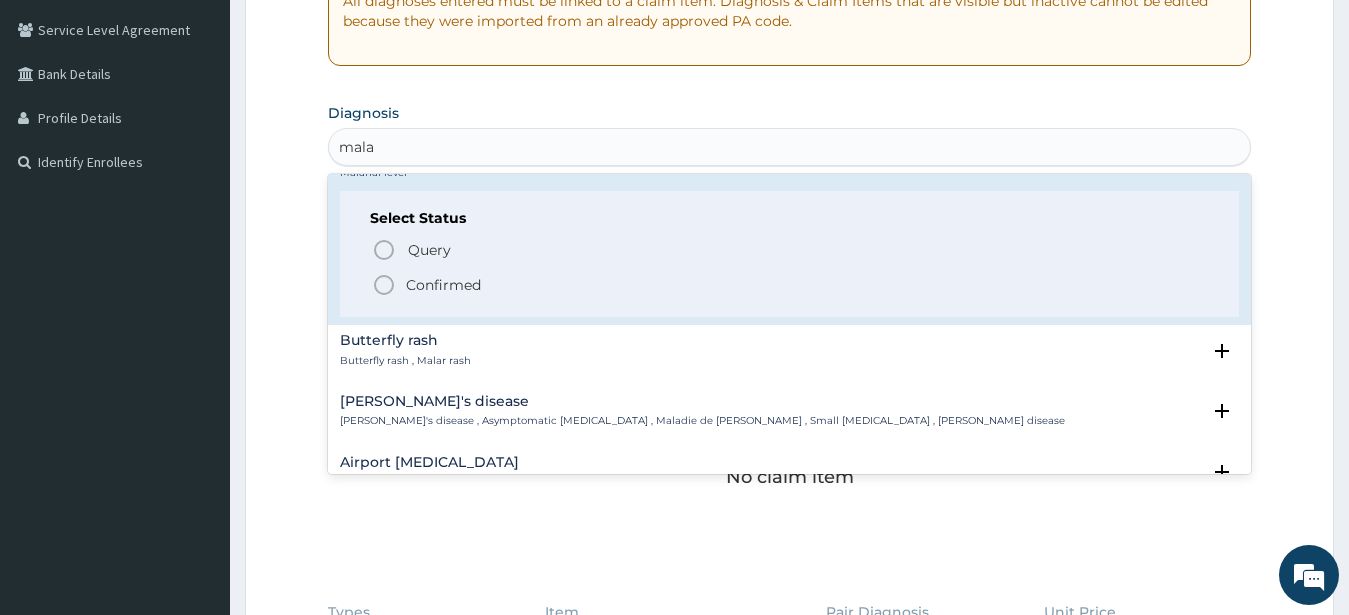 click 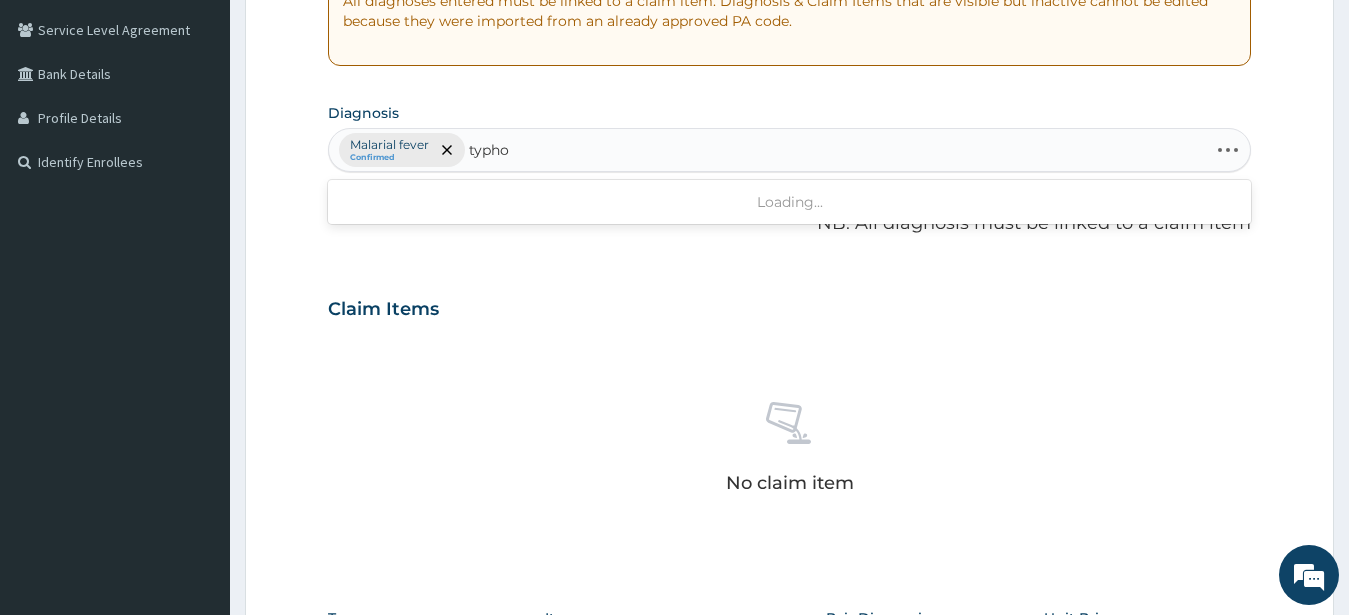 type on "typhoi" 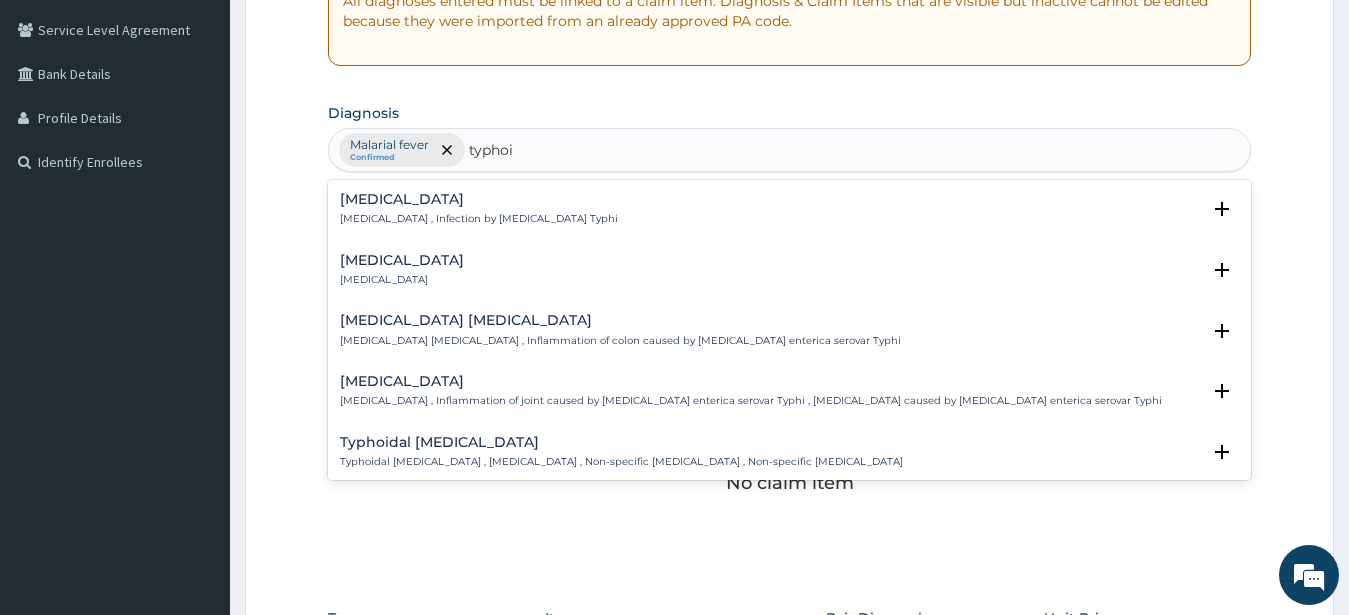 click on "Typhoid fever , Infection by Salmonella Typhi" at bounding box center [479, 219] 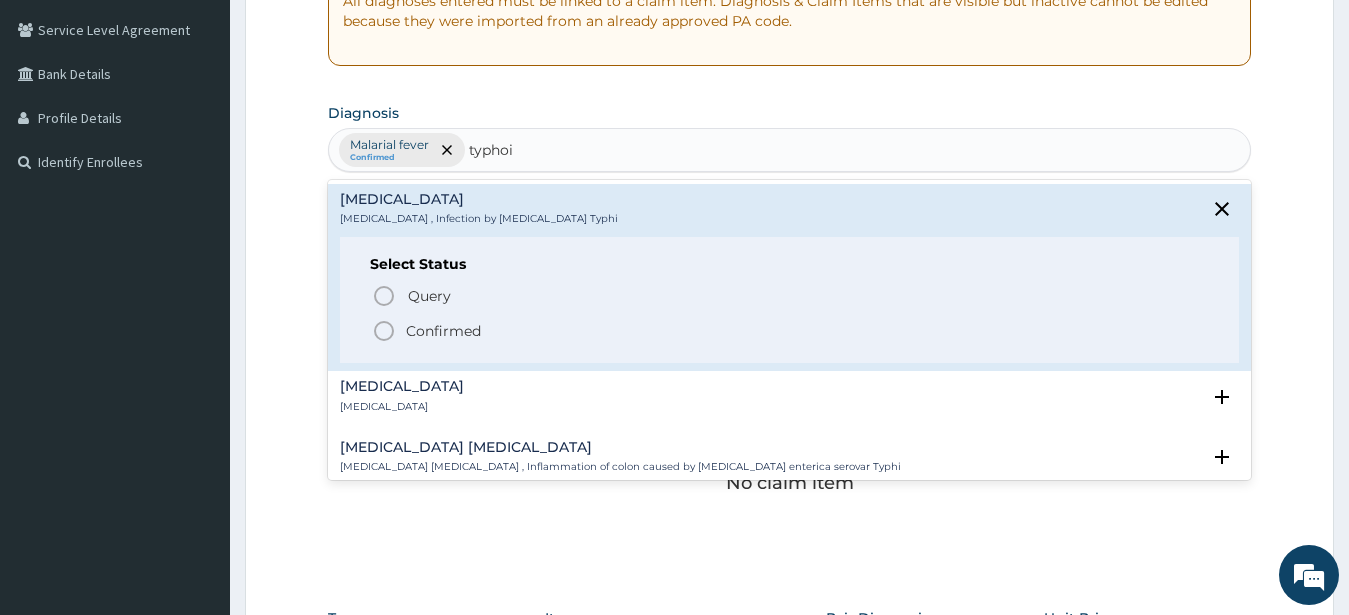 click 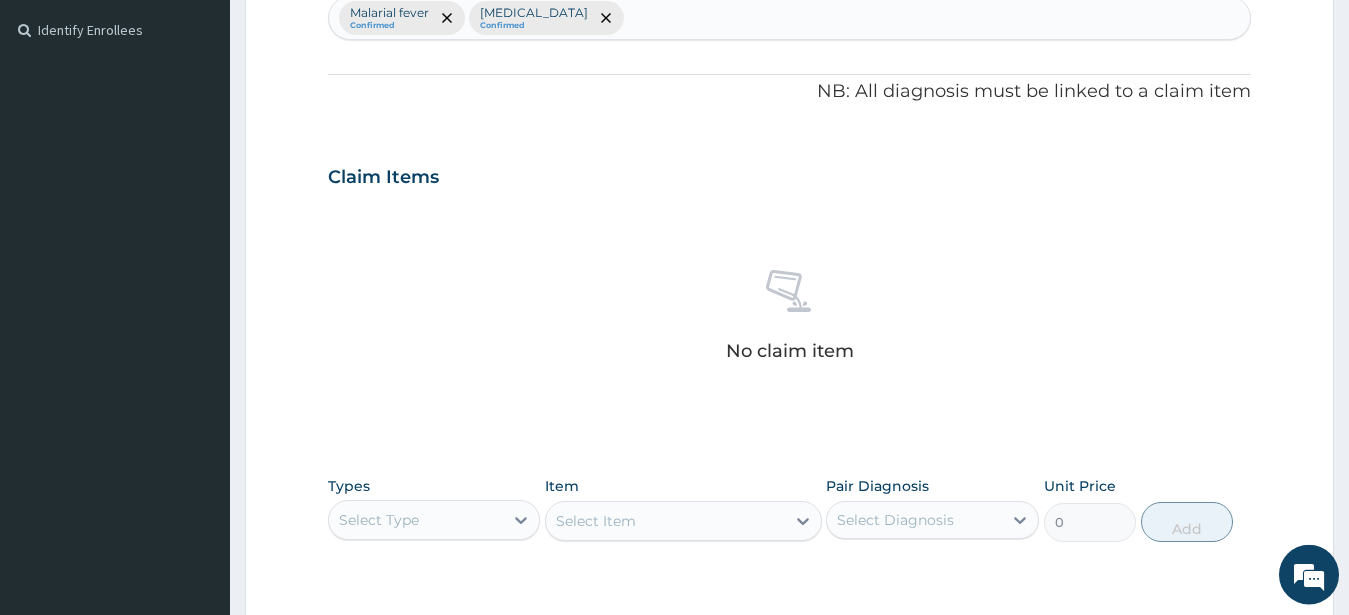 scroll, scrollTop: 612, scrollLeft: 0, axis: vertical 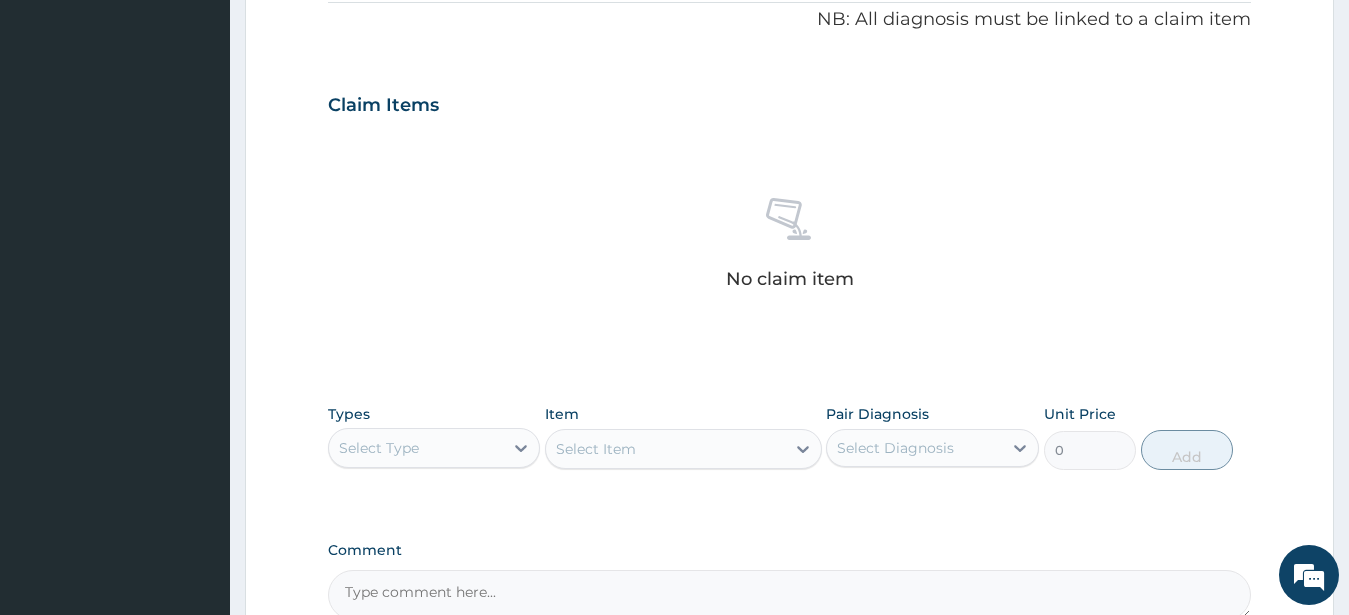 click on "Select Type" at bounding box center [416, 448] 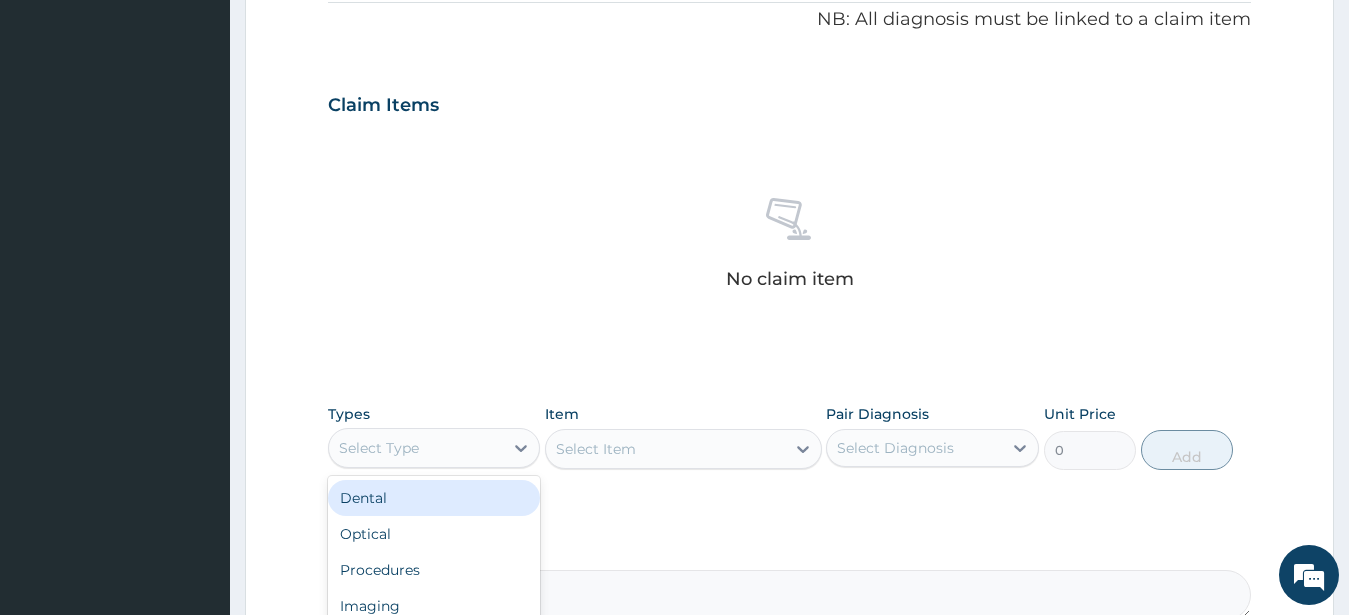 scroll, scrollTop: 68, scrollLeft: 0, axis: vertical 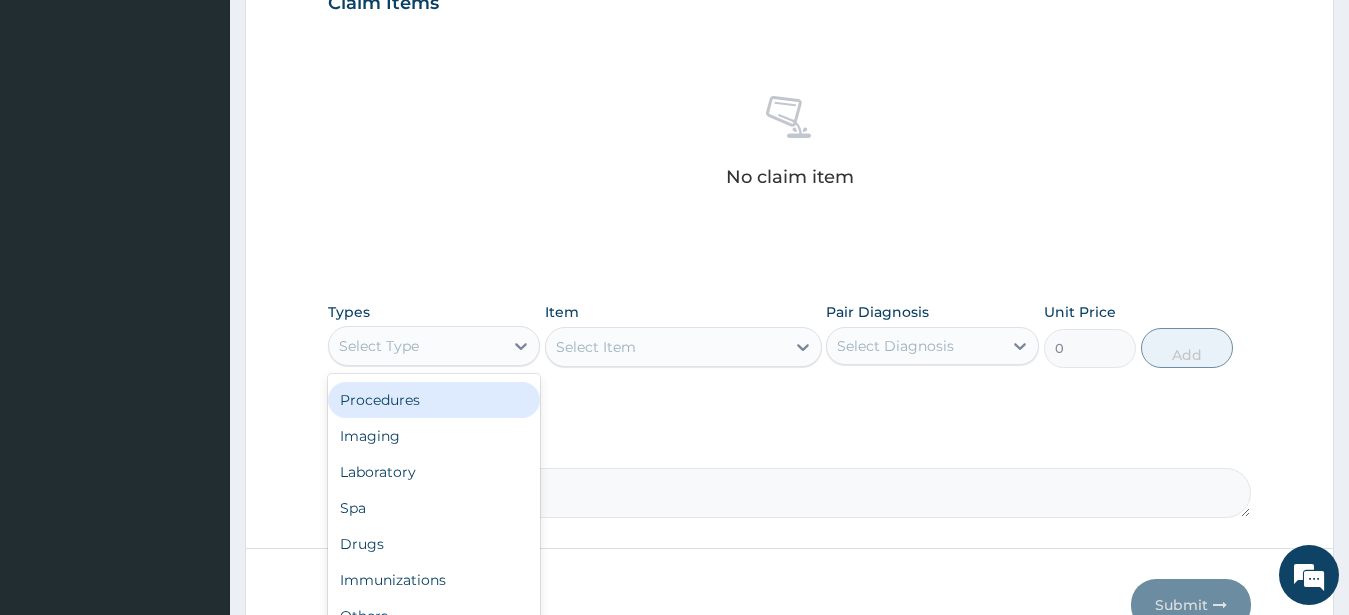 drag, startPoint x: 437, startPoint y: 404, endPoint x: 627, endPoint y: 382, distance: 191.26944 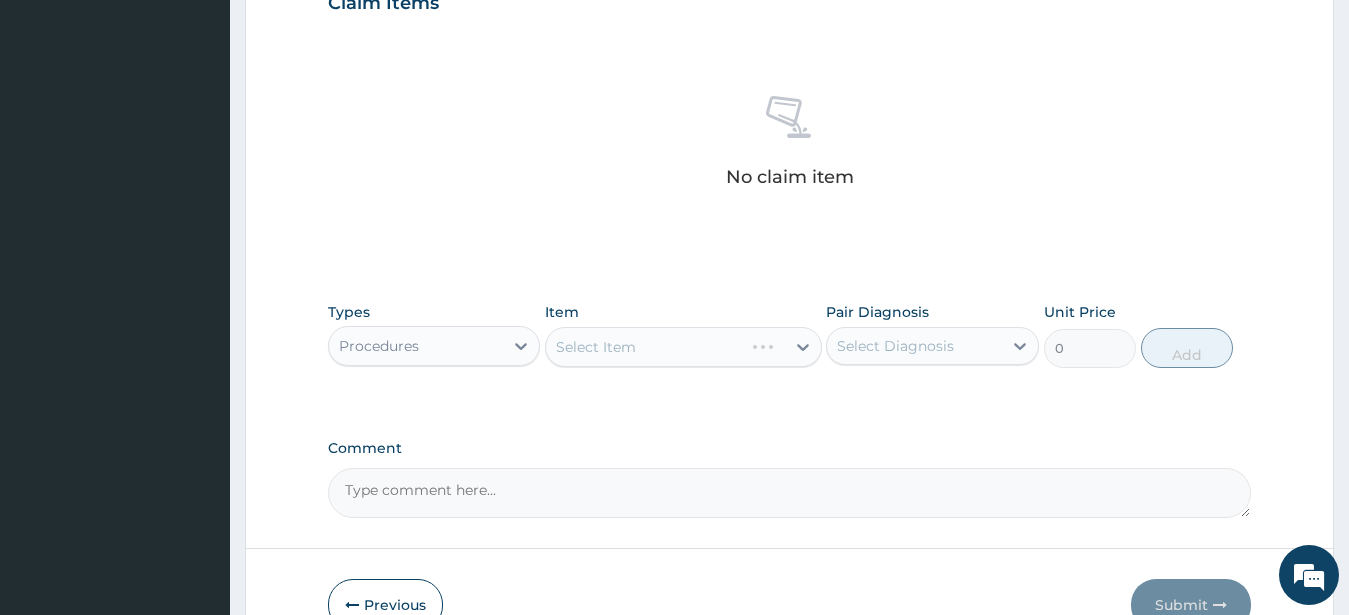 click on "Select Item" at bounding box center (683, 347) 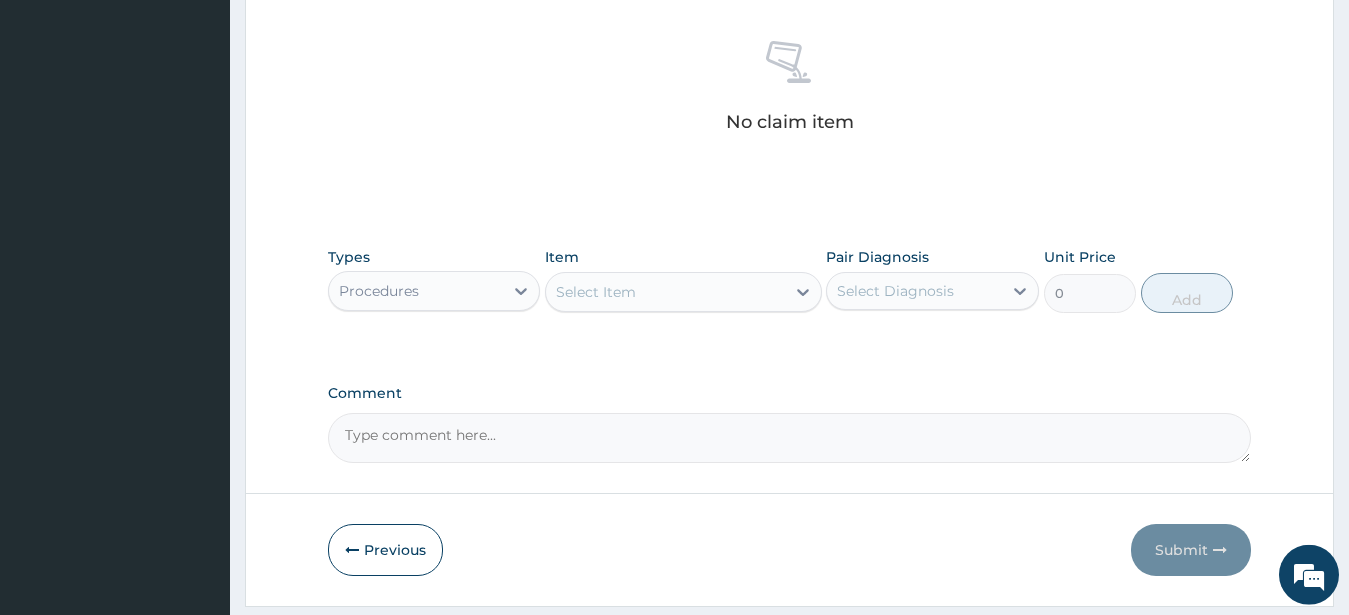 scroll, scrollTop: 816, scrollLeft: 0, axis: vertical 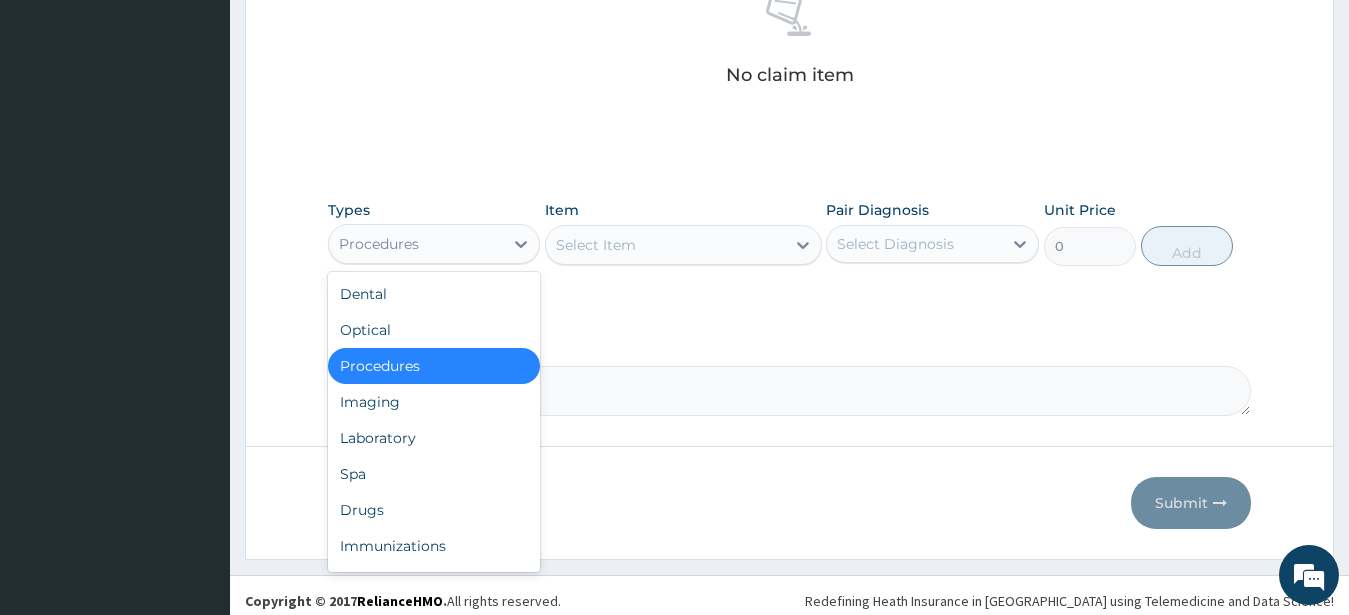 click on "Procedures" at bounding box center [416, 244] 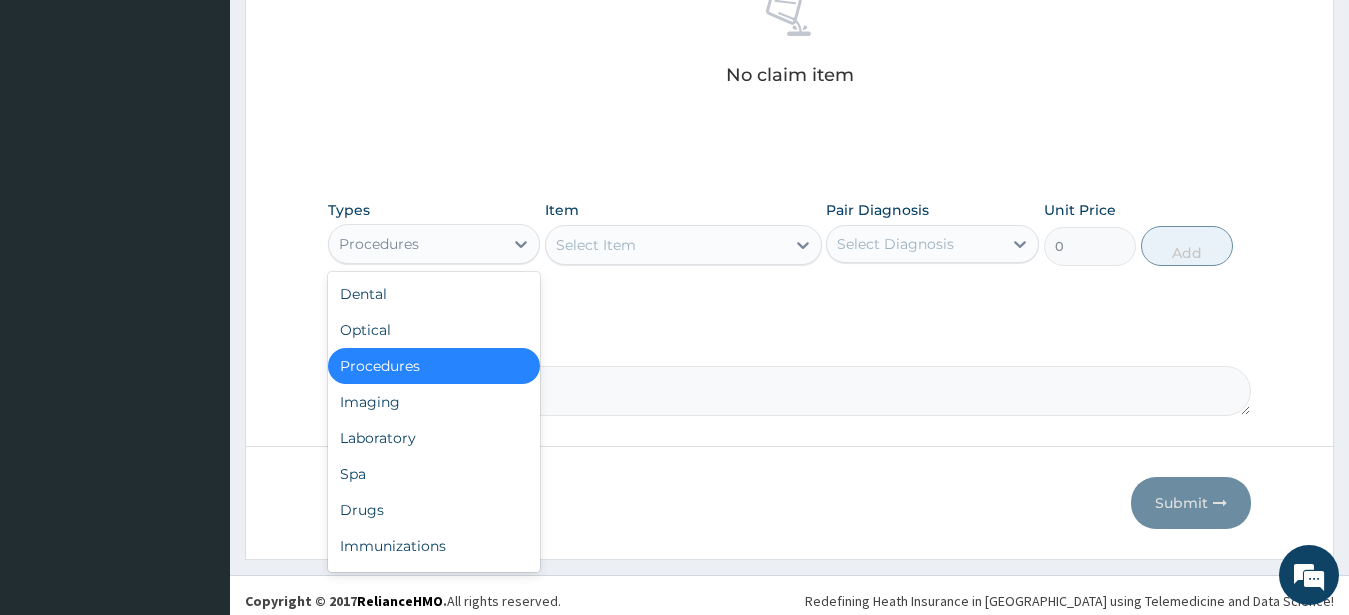 click on "Procedures" at bounding box center (434, 366) 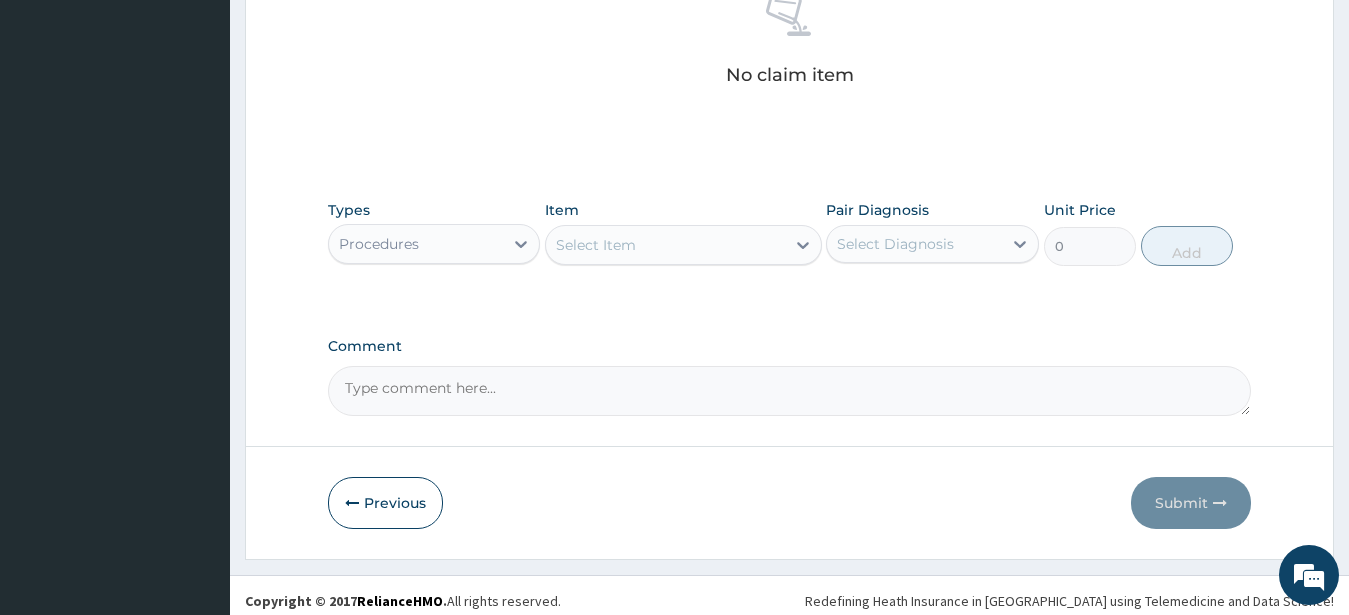 click on "Select Item" at bounding box center (665, 245) 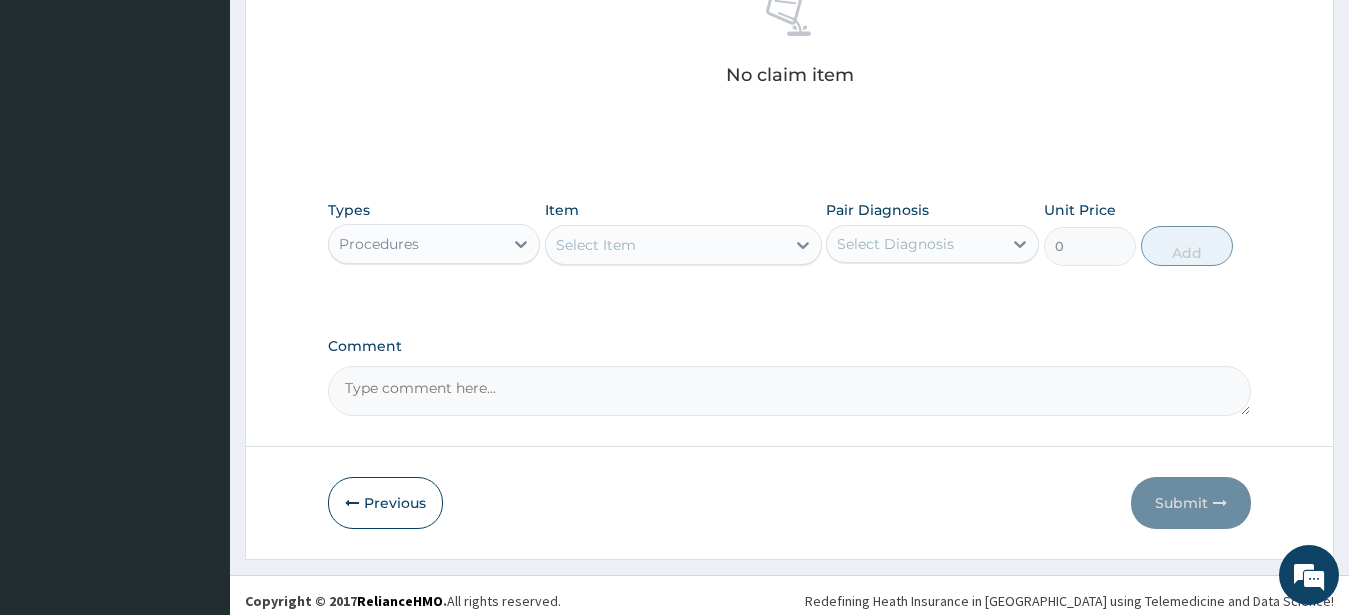 click on "Select Item" at bounding box center [665, 245] 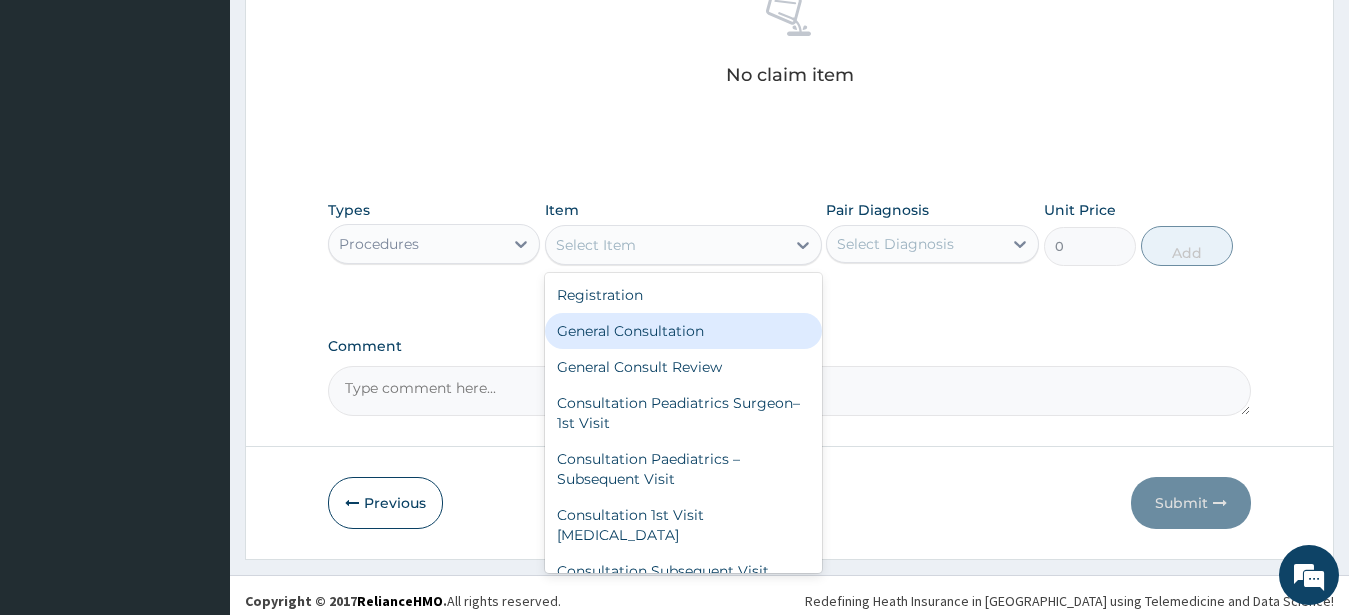 click on "General Consultation" at bounding box center (683, 331) 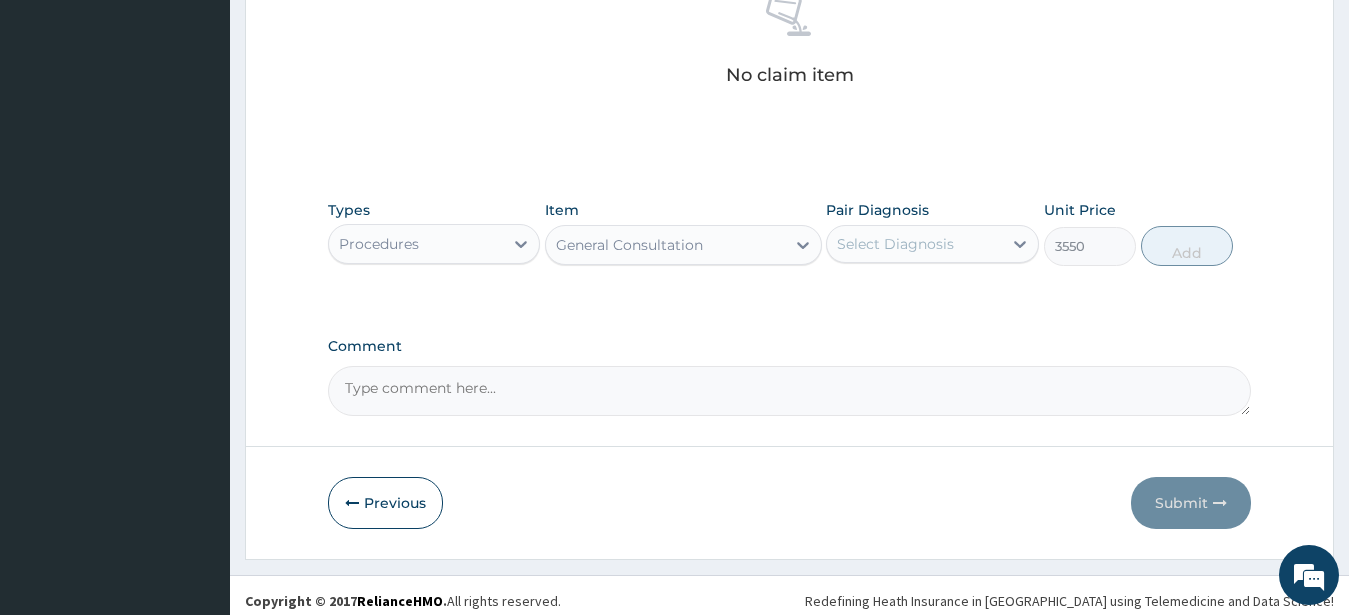 type on "3550" 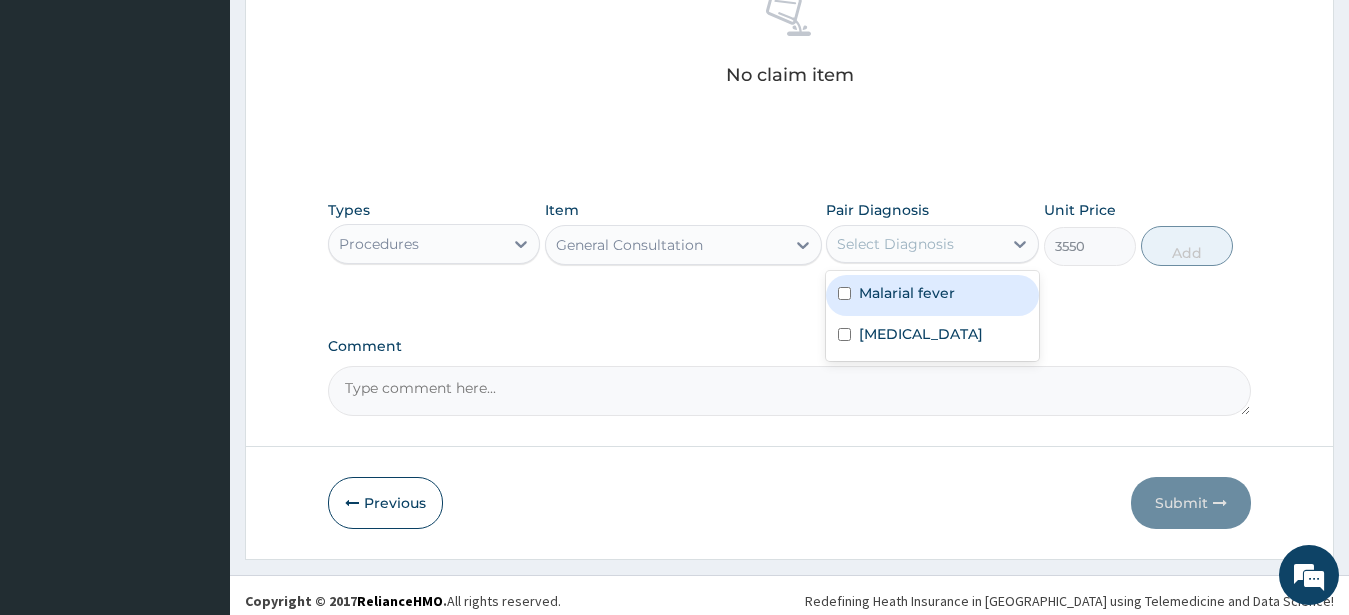 click on "Select Diagnosis" at bounding box center [914, 244] 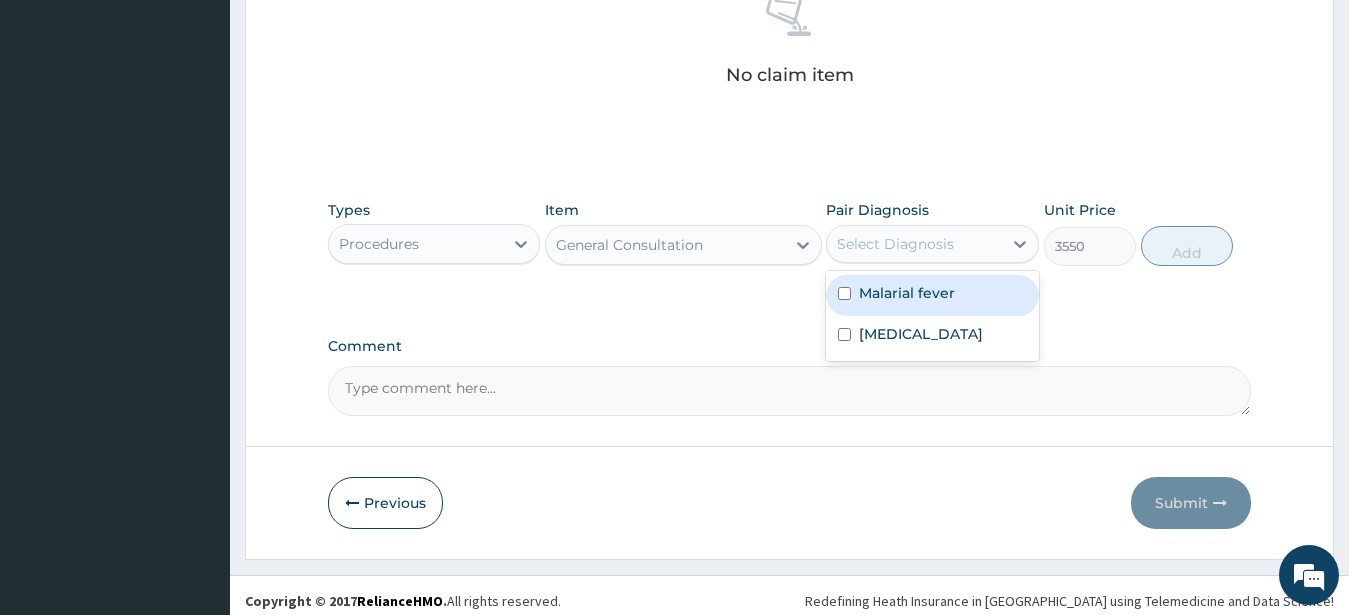 click at bounding box center (844, 293) 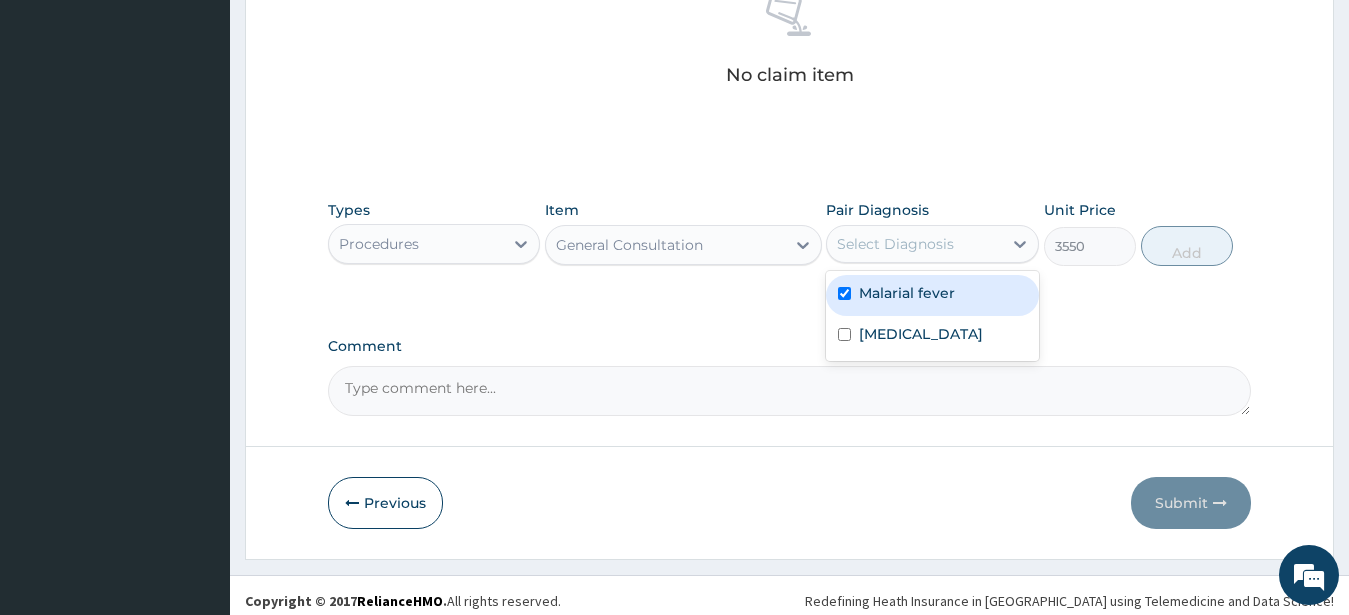 checkbox on "true" 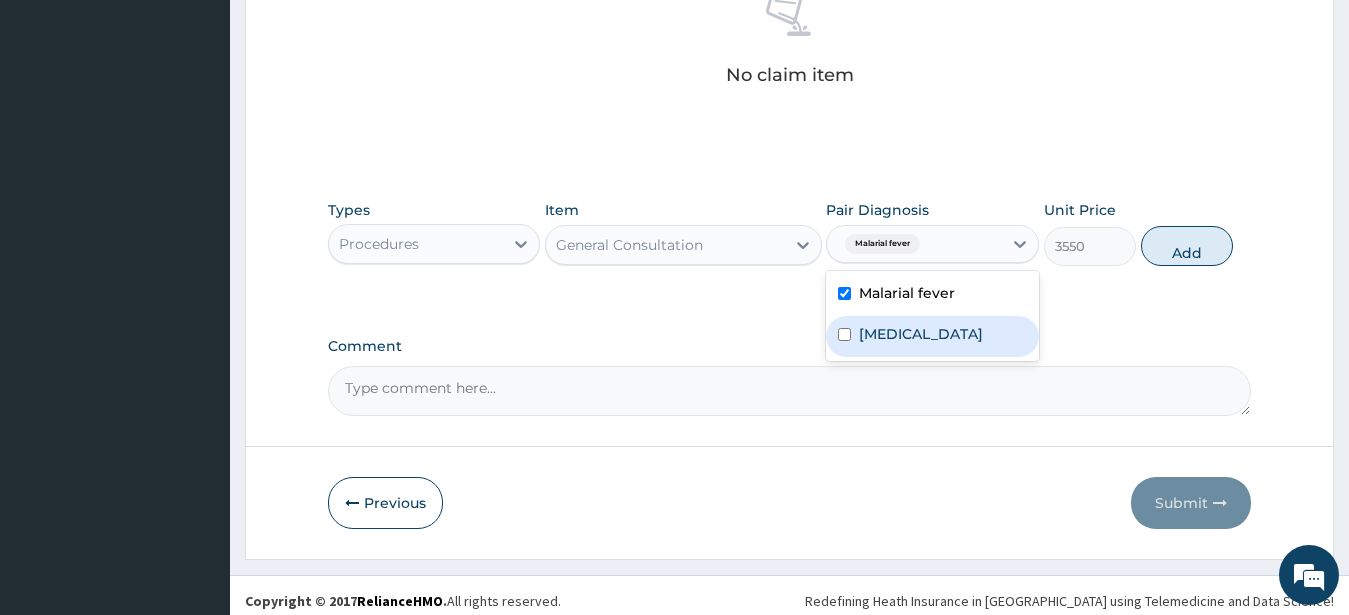 click at bounding box center (844, 334) 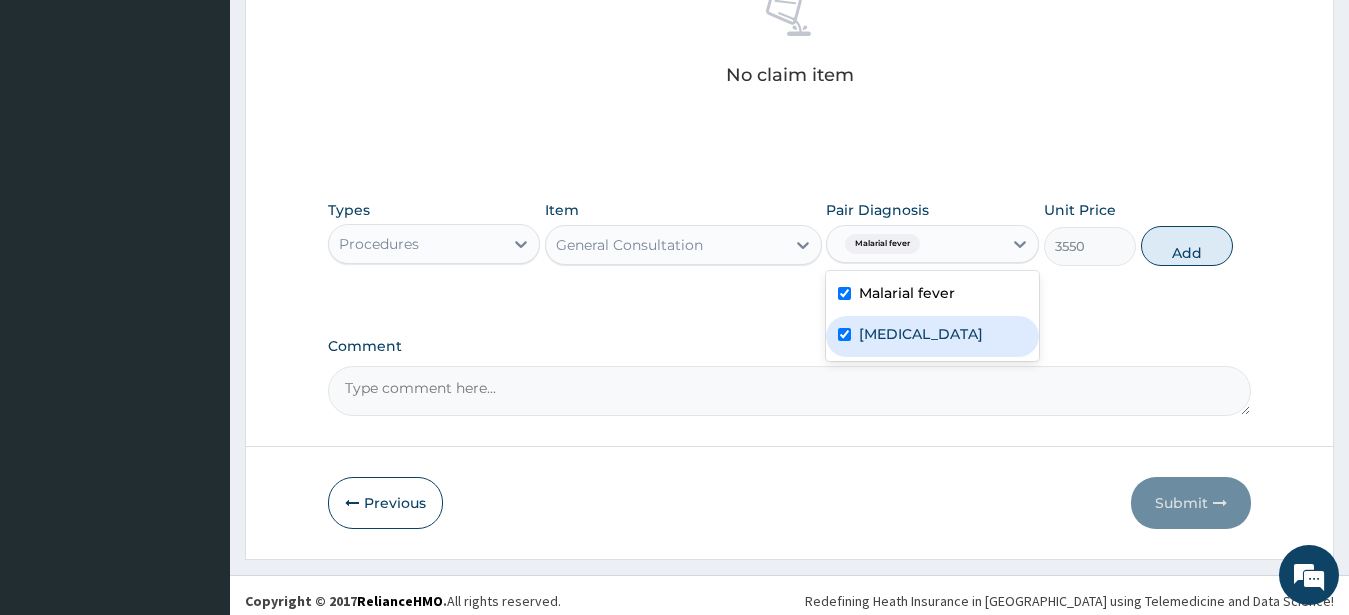 checkbox on "true" 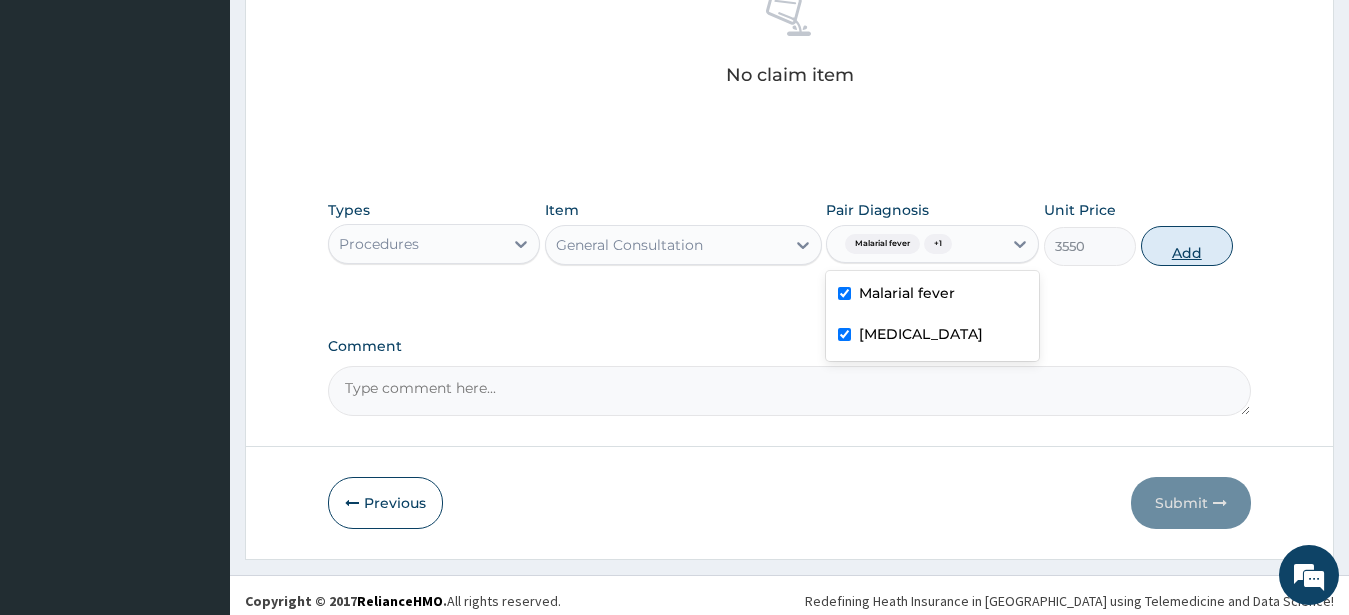 click on "Add" at bounding box center [1187, 246] 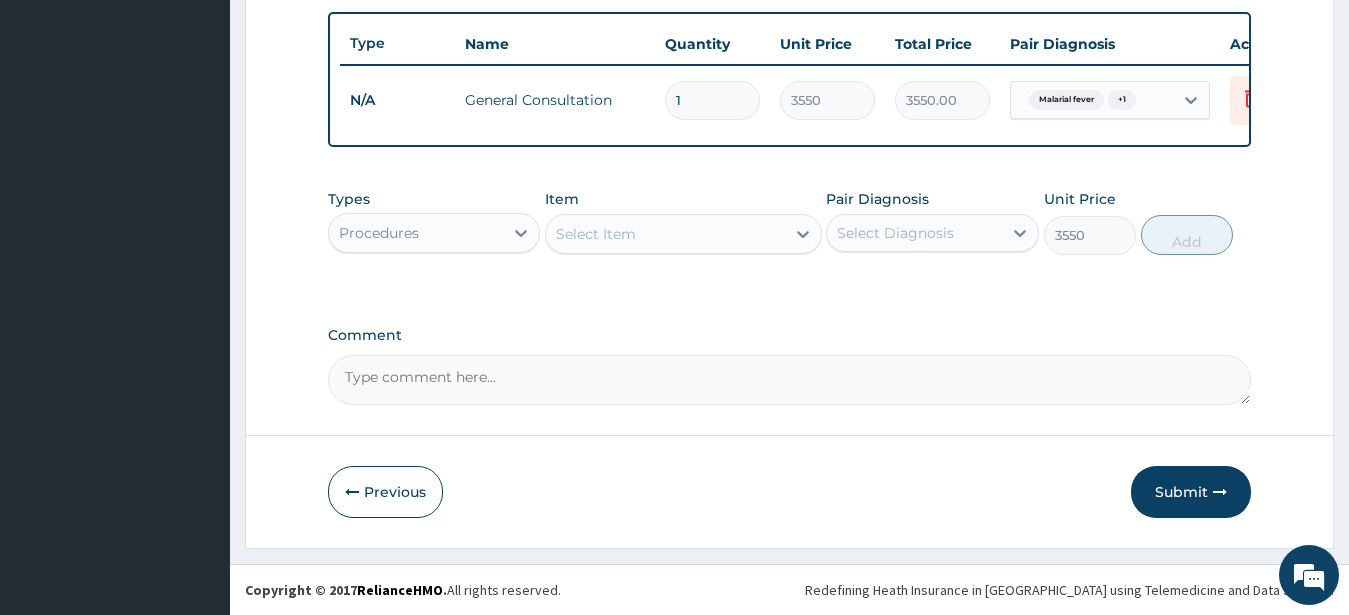 type on "0" 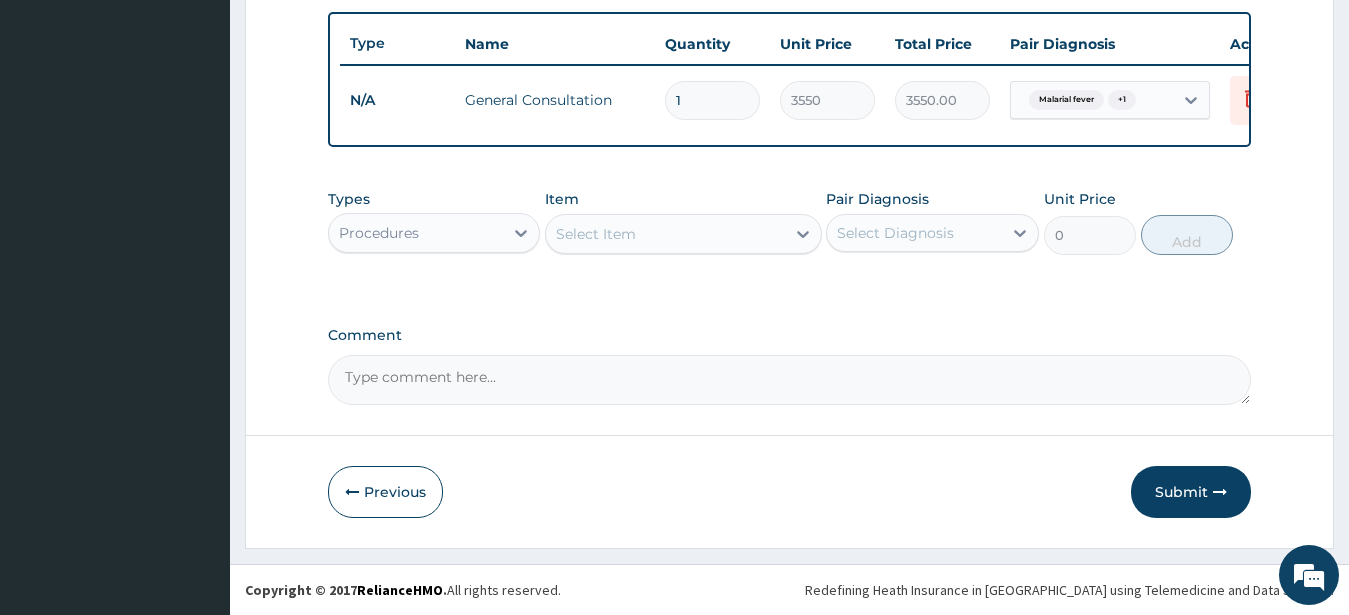 scroll, scrollTop: 749, scrollLeft: 0, axis: vertical 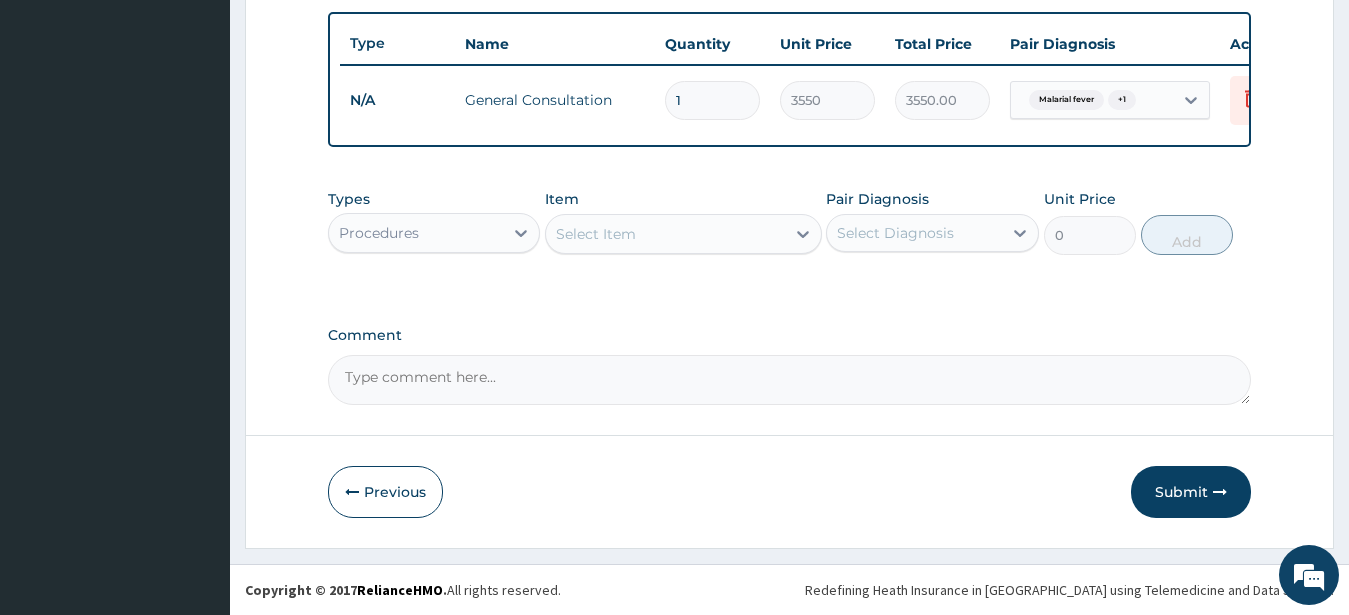 click on "Select Item" at bounding box center [596, 234] 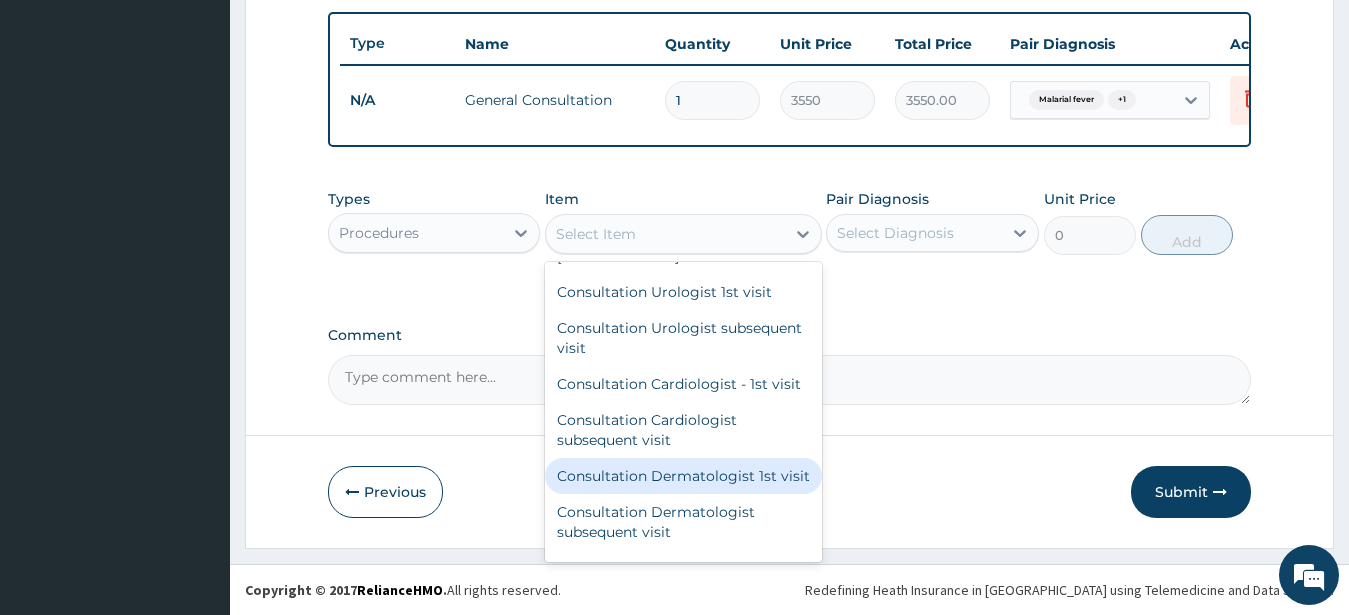 scroll, scrollTop: 0, scrollLeft: 0, axis: both 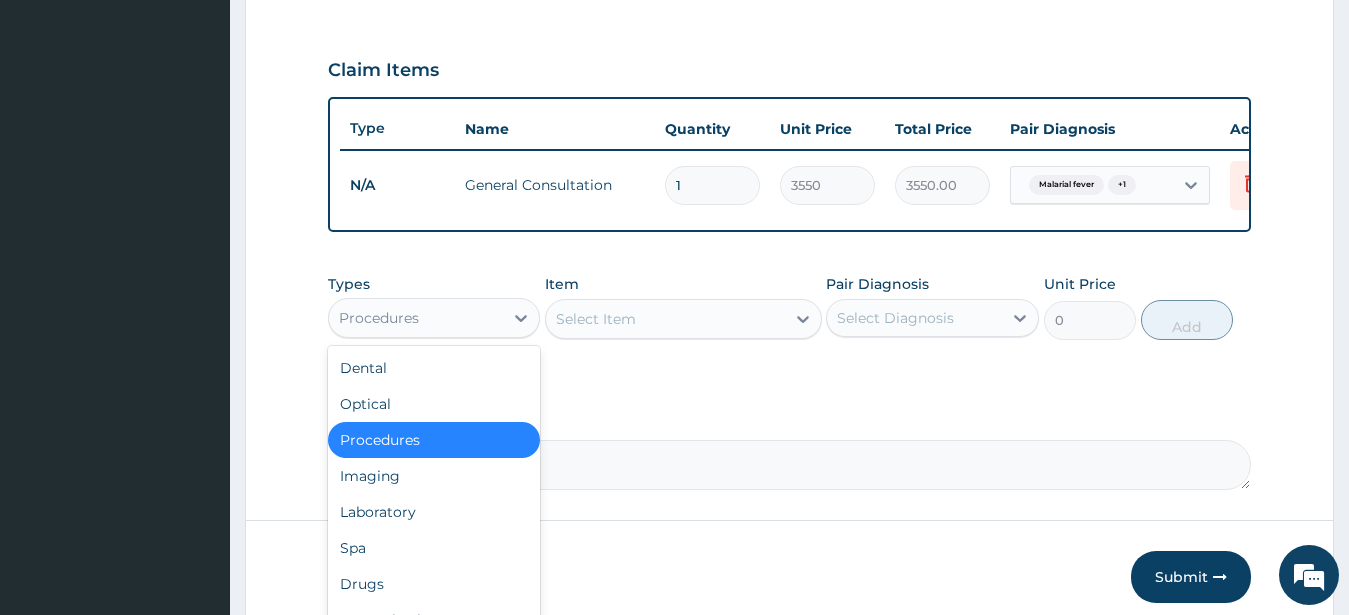 click on "Procedures" at bounding box center (416, 318) 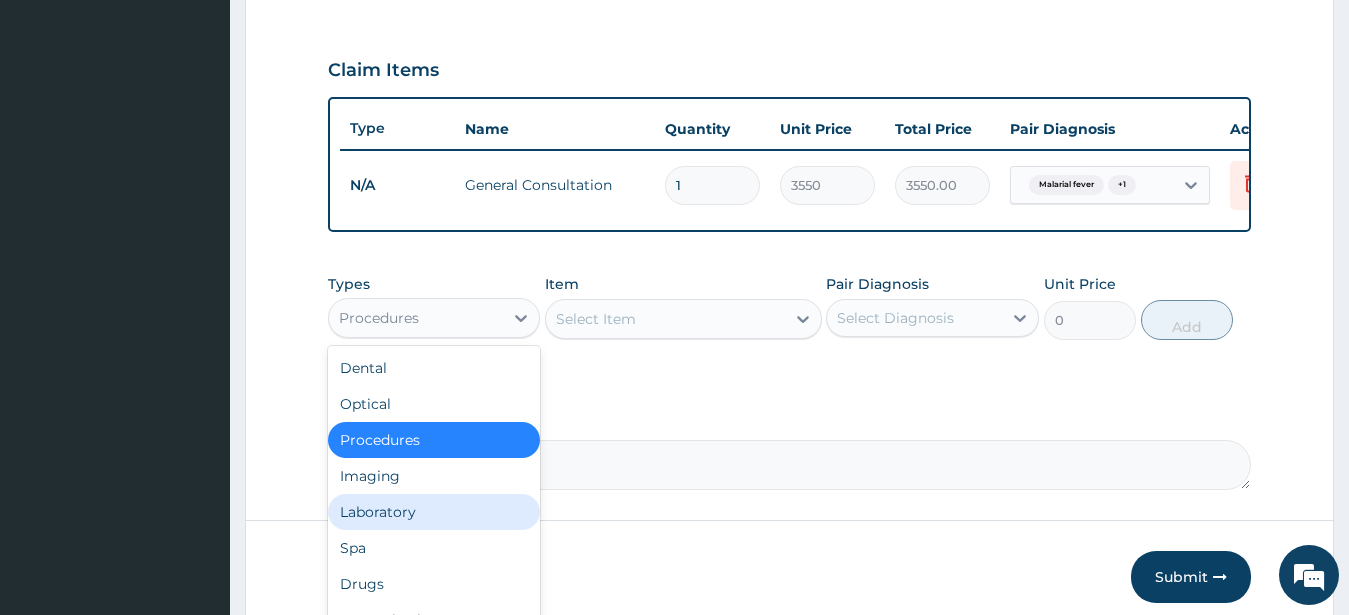 click on "Laboratory" at bounding box center (434, 512) 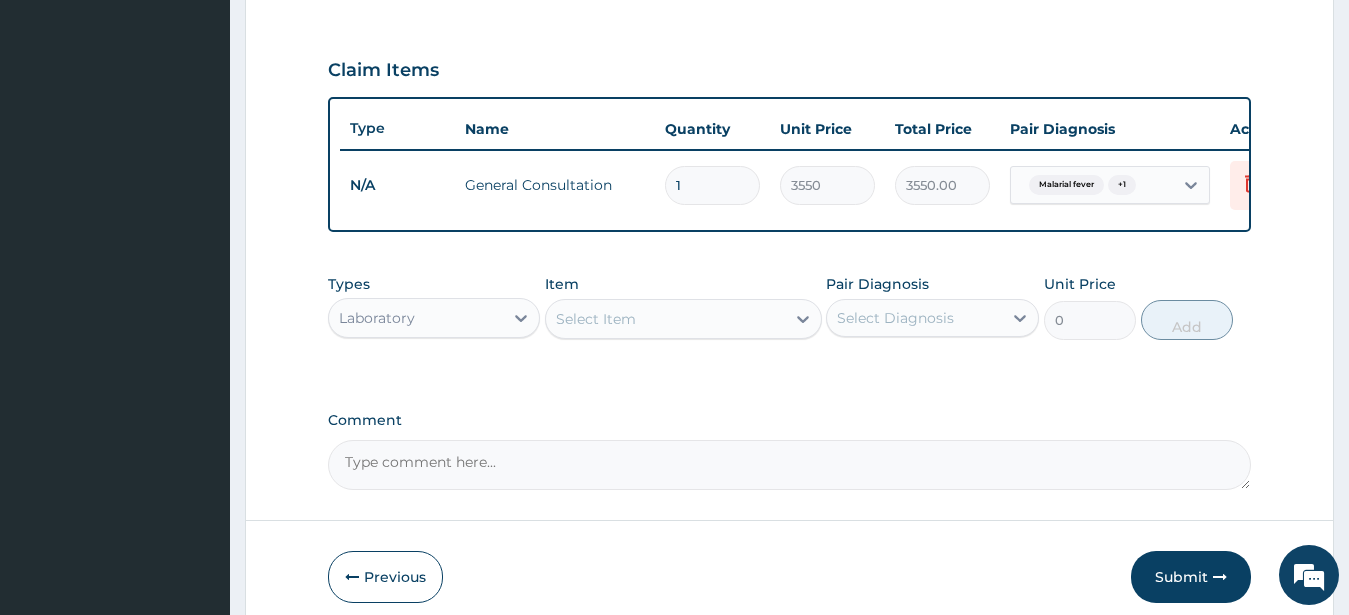 click on "Step  2  of 2 PA Code / Prescription Code Enter Code(Secondary Care Only) Encounter Date DD-MM-YYYY Important Notice Please enter PA codes before entering items that are not attached to a PA code   All diagnoses entered must be linked to a claim item. Diagnosis & Claim Items that are visible but inactive cannot be edited because they were imported from an already approved PA code. Diagnosis Malarial fever Confirmed Typhoid fever Confirmed NB: All diagnosis must be linked to a claim item Claim Items Type Name Quantity Unit Price Total Price Pair Diagnosis Actions N/A General Consultation 1 3550 3550.00 Malarial fever  + 1 Delete Types option Laboratory, selected.   Select is focused ,type to refine list, press Down to open the menu,  Laboratory Item Select Item Pair Diagnosis Select Diagnosis Unit Price 0 Add Comment     Previous   Submit" at bounding box center (789, 46) 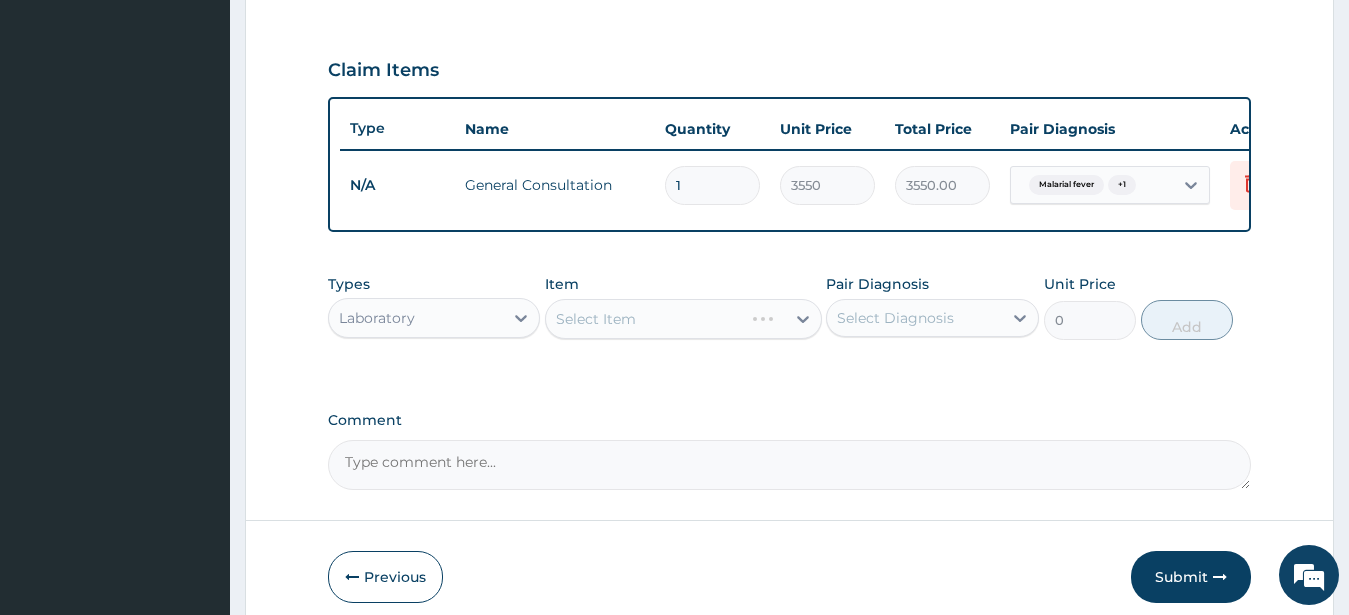 click on "Select Item" at bounding box center [683, 319] 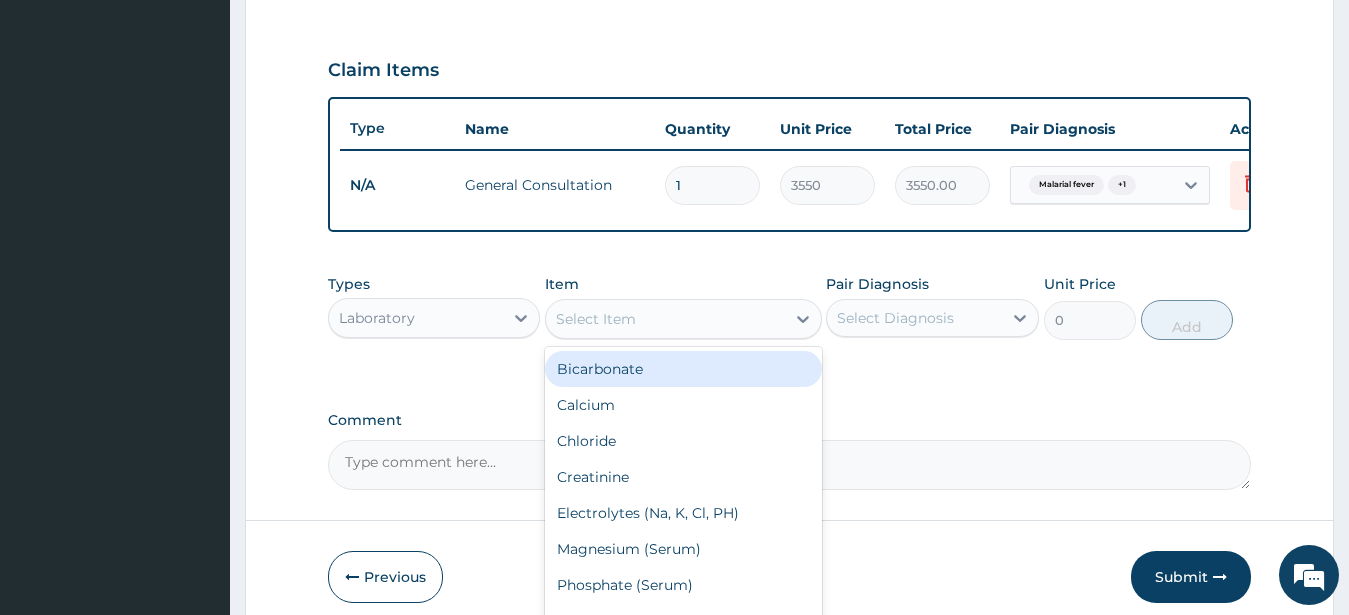 click on "Select Item" at bounding box center [596, 319] 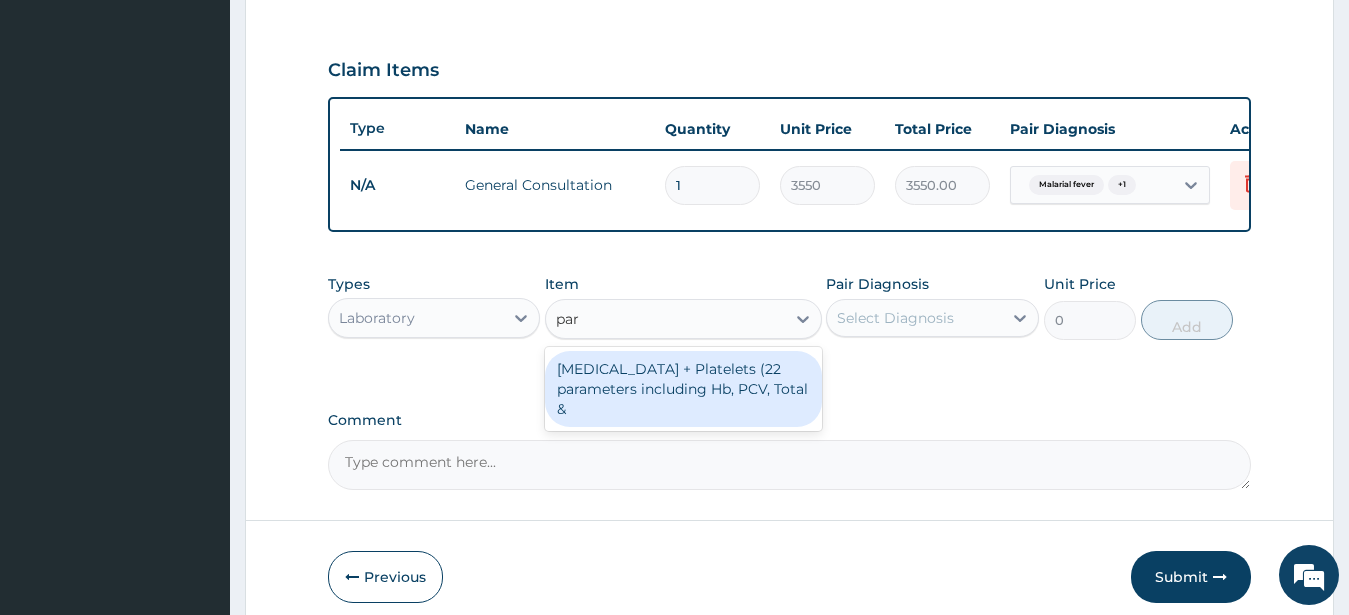 type on "para" 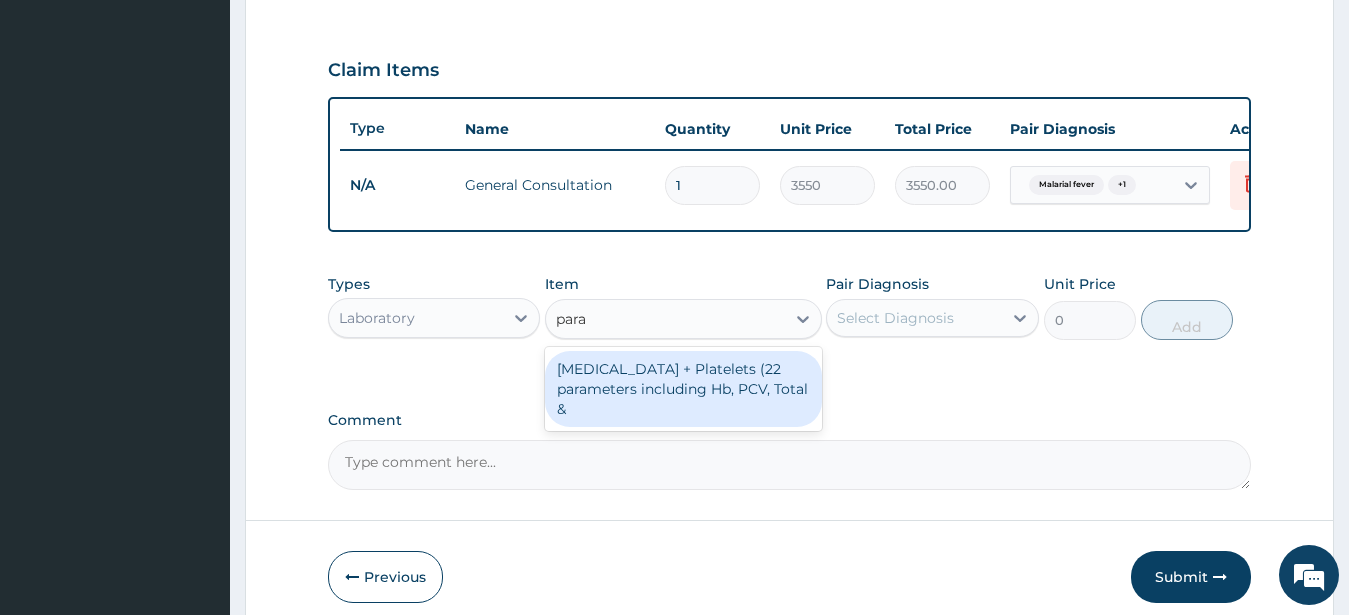 click on "Full blood Count + Platelets (22 parameters including Hb, PCV, Total &" at bounding box center [683, 389] 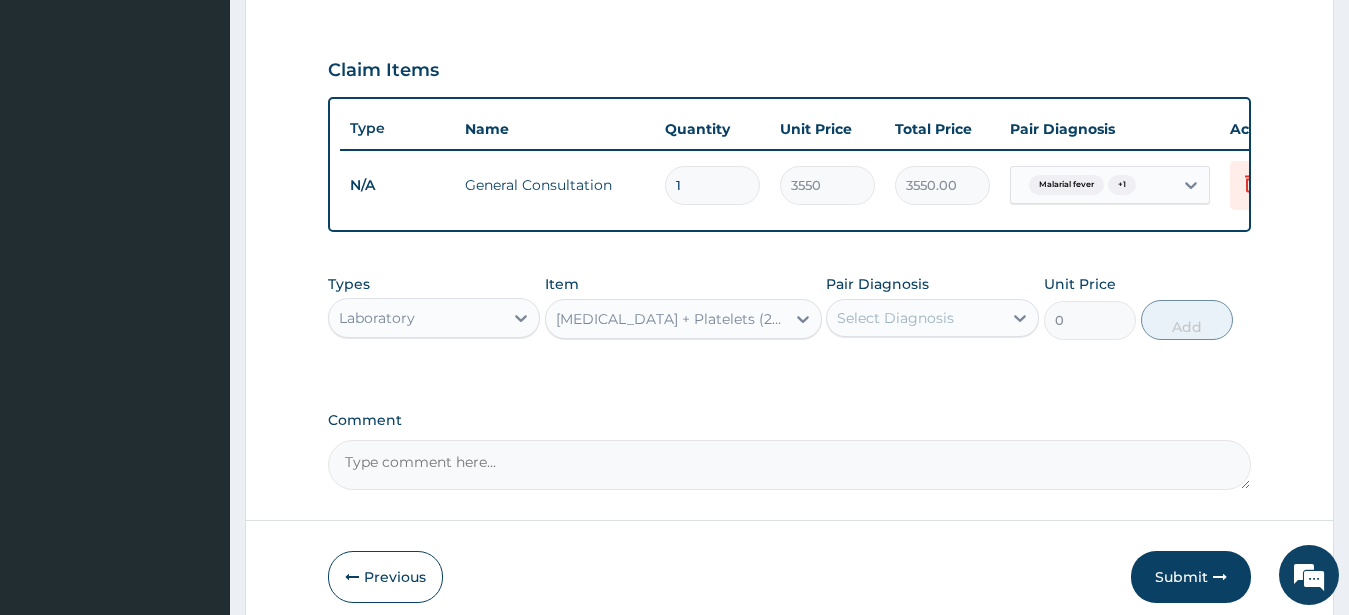 type 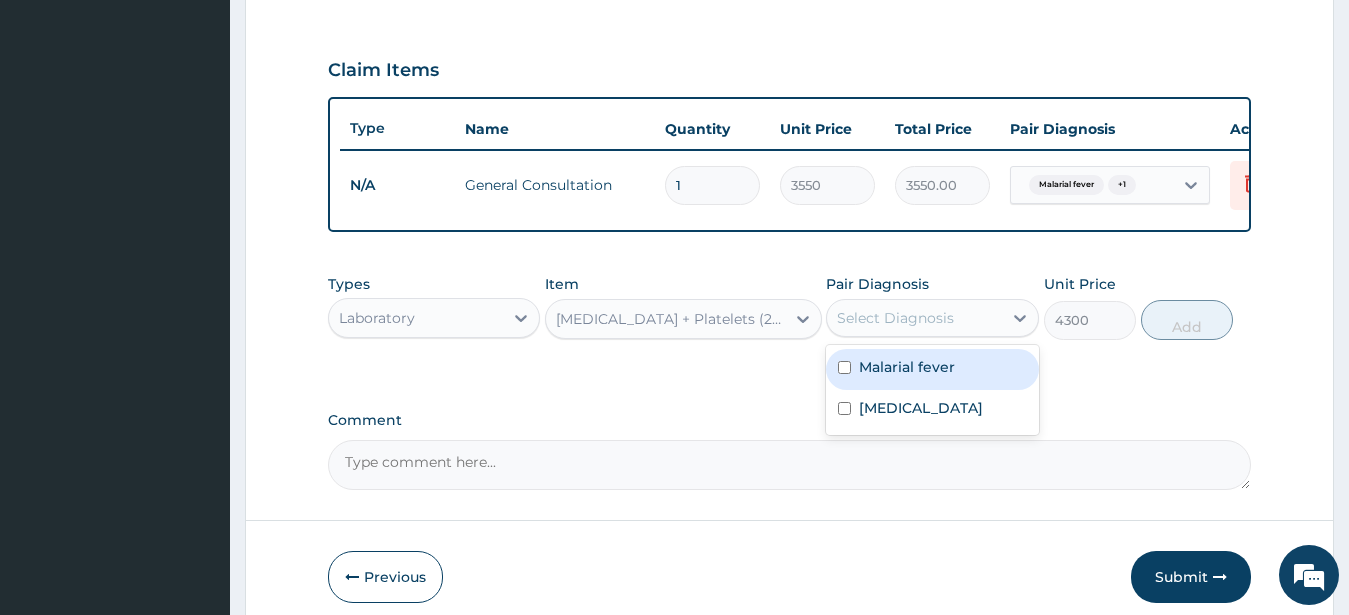 click on "Select Diagnosis" at bounding box center [895, 318] 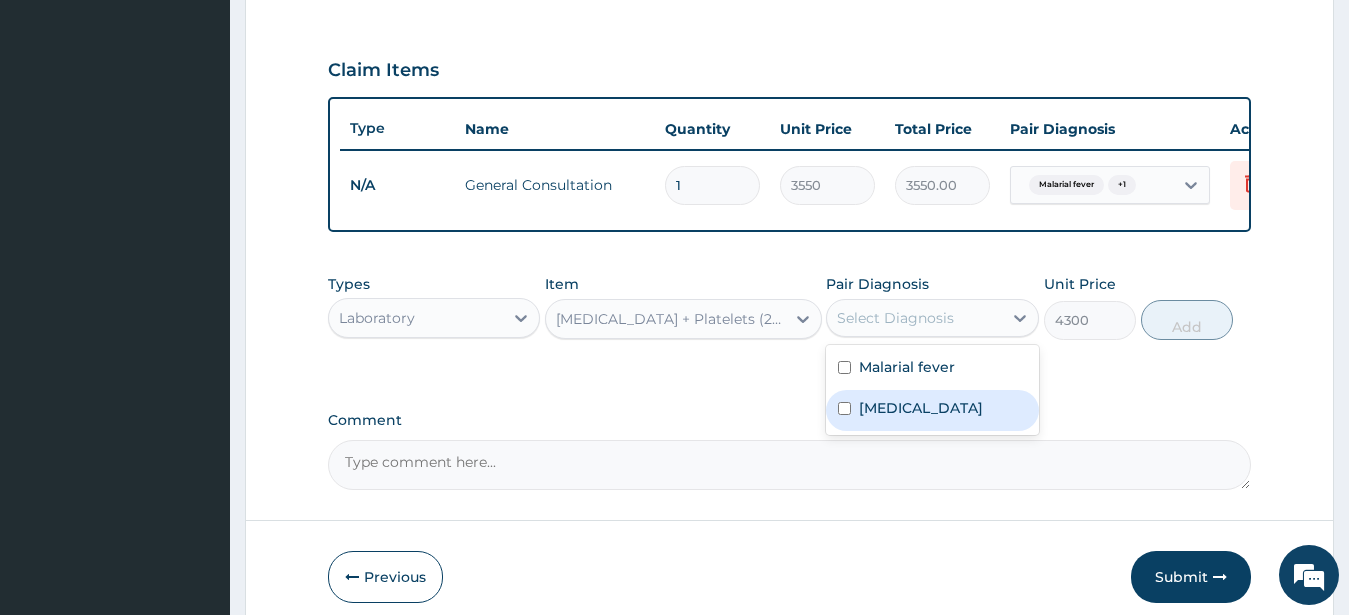 click on "Typhoid fever" at bounding box center (932, 410) 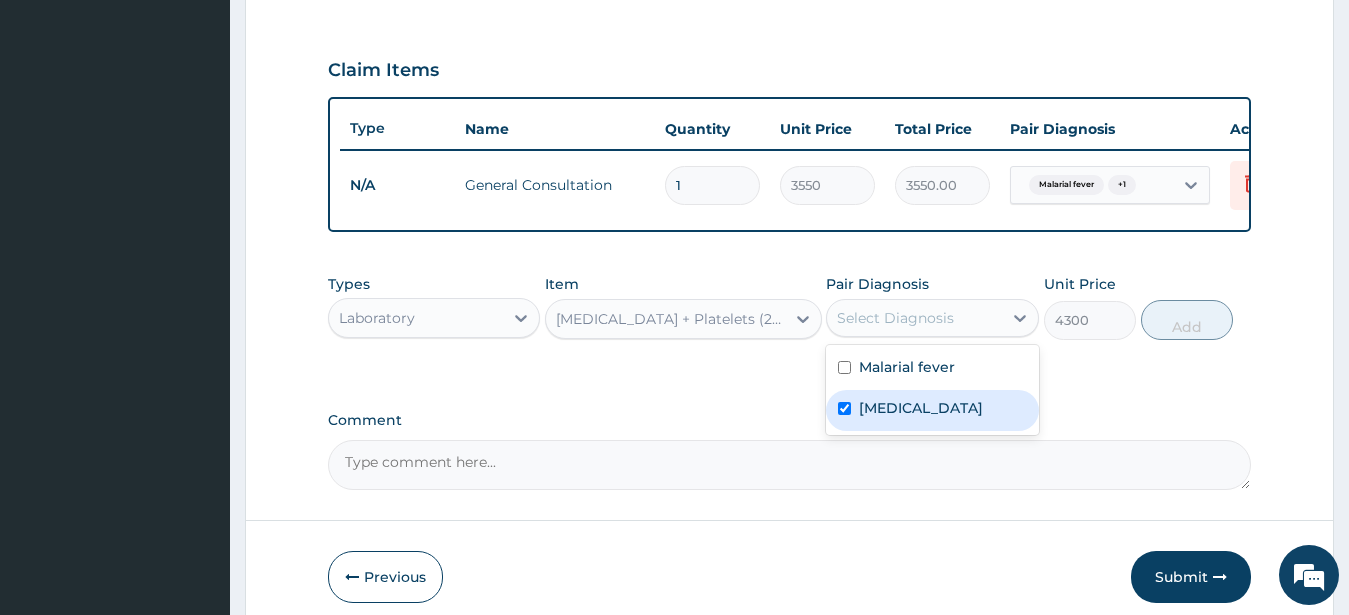 checkbox on "true" 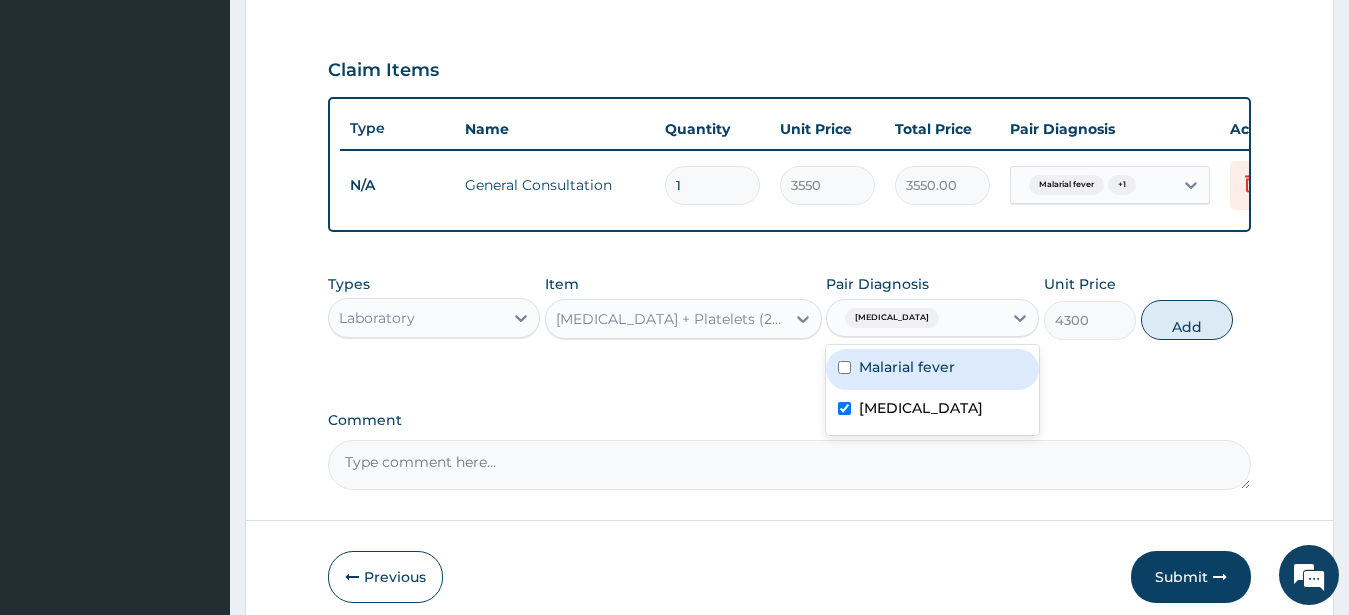 click at bounding box center [844, 367] 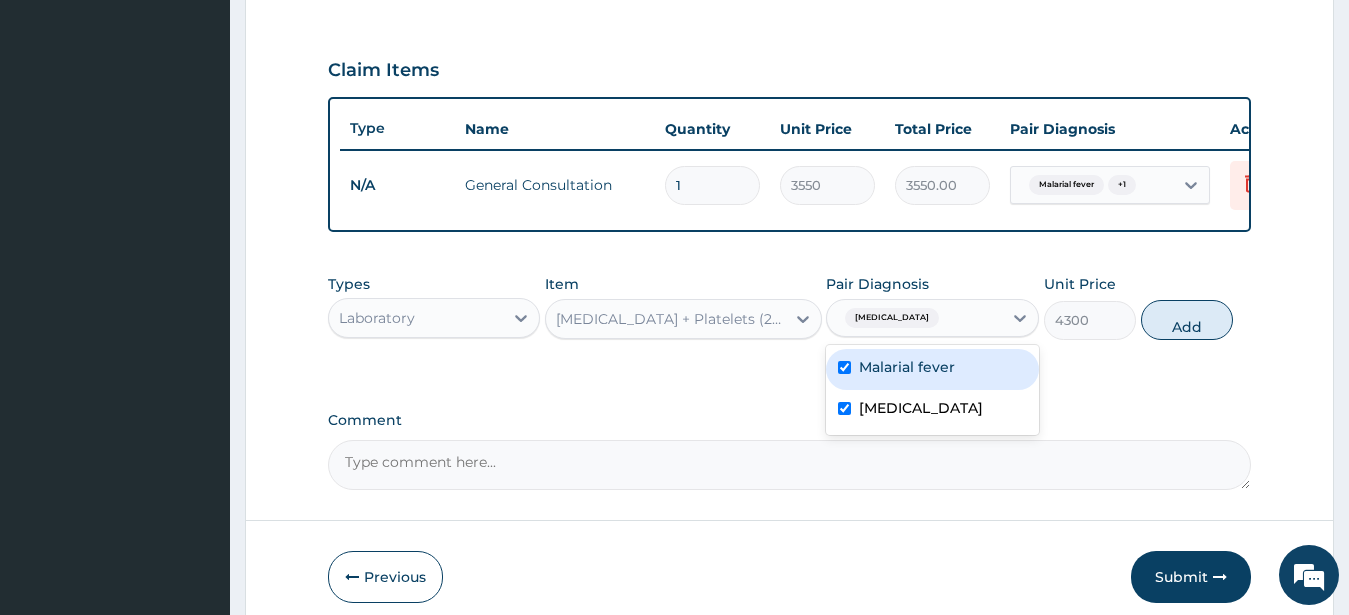 checkbox on "true" 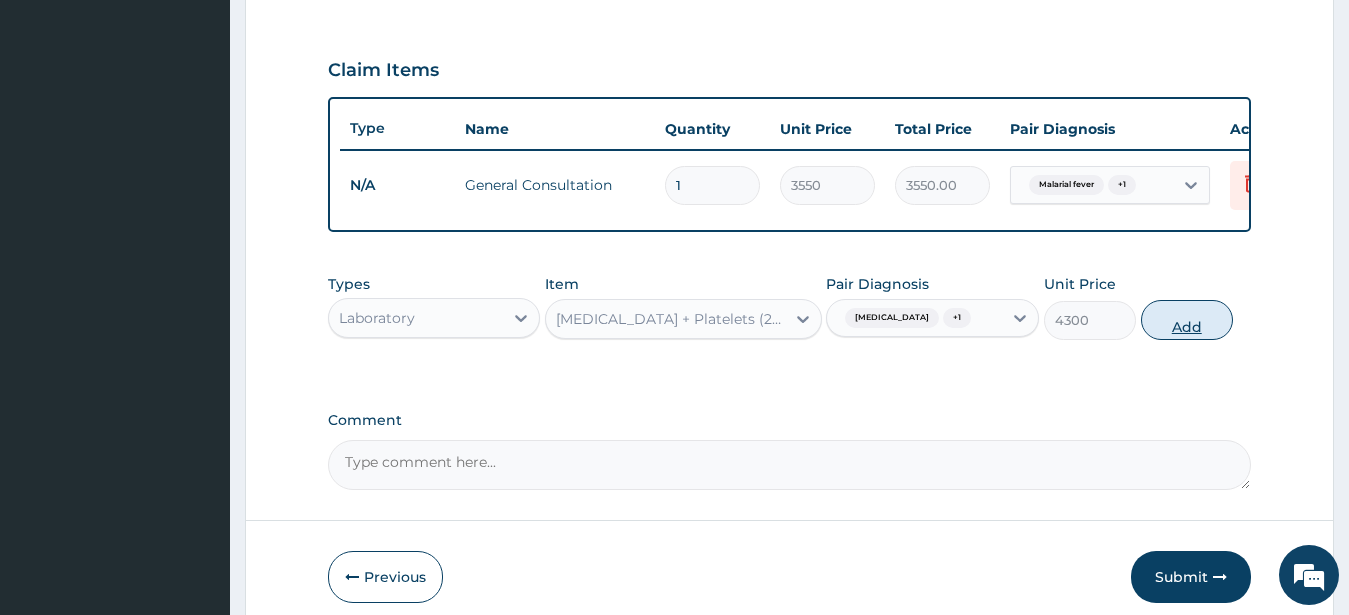 click on "Add" at bounding box center (1187, 320) 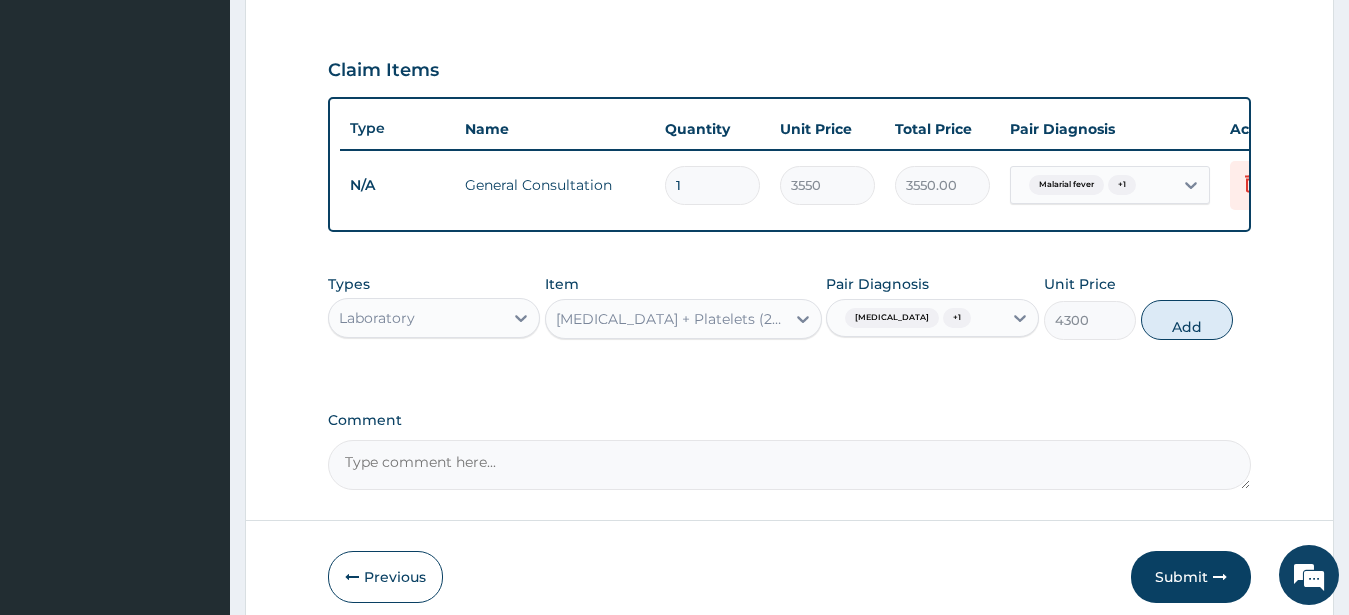type on "0" 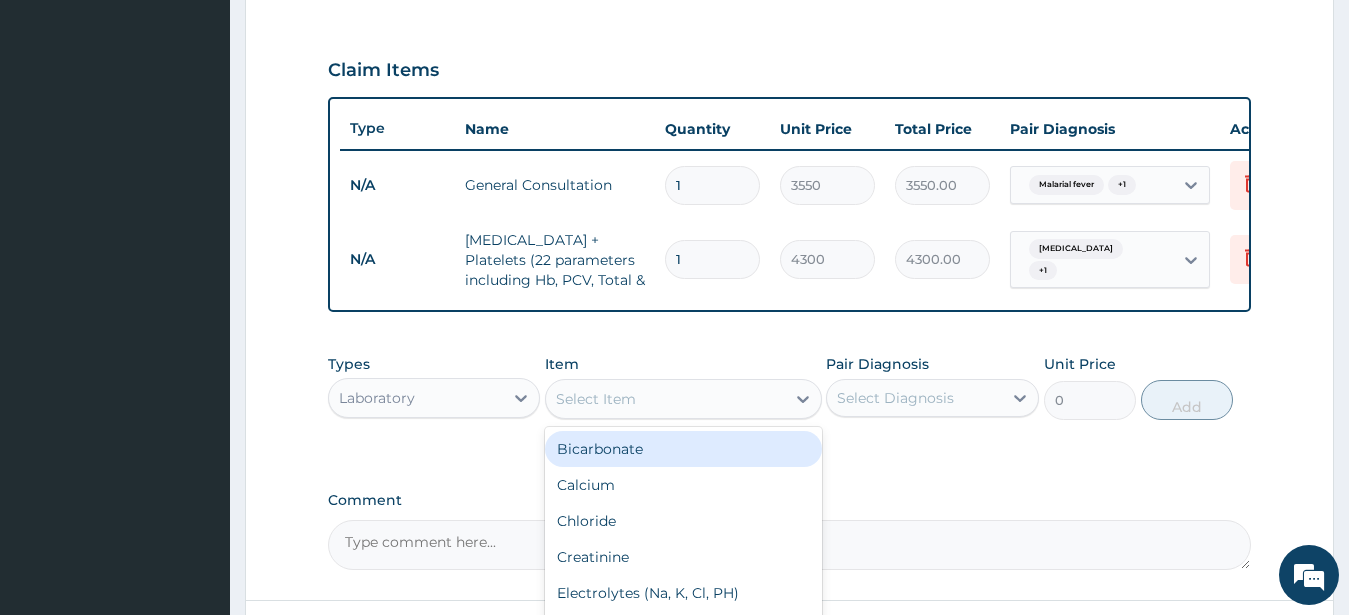 click on "Select Item" at bounding box center [596, 399] 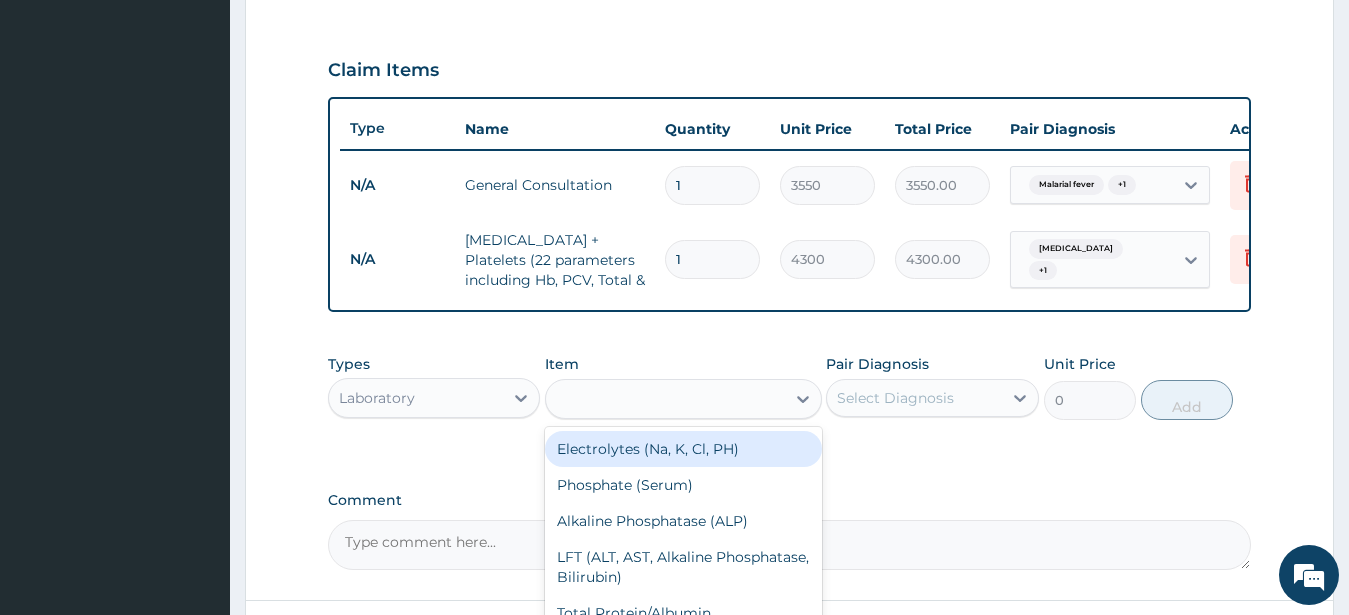 type on "p" 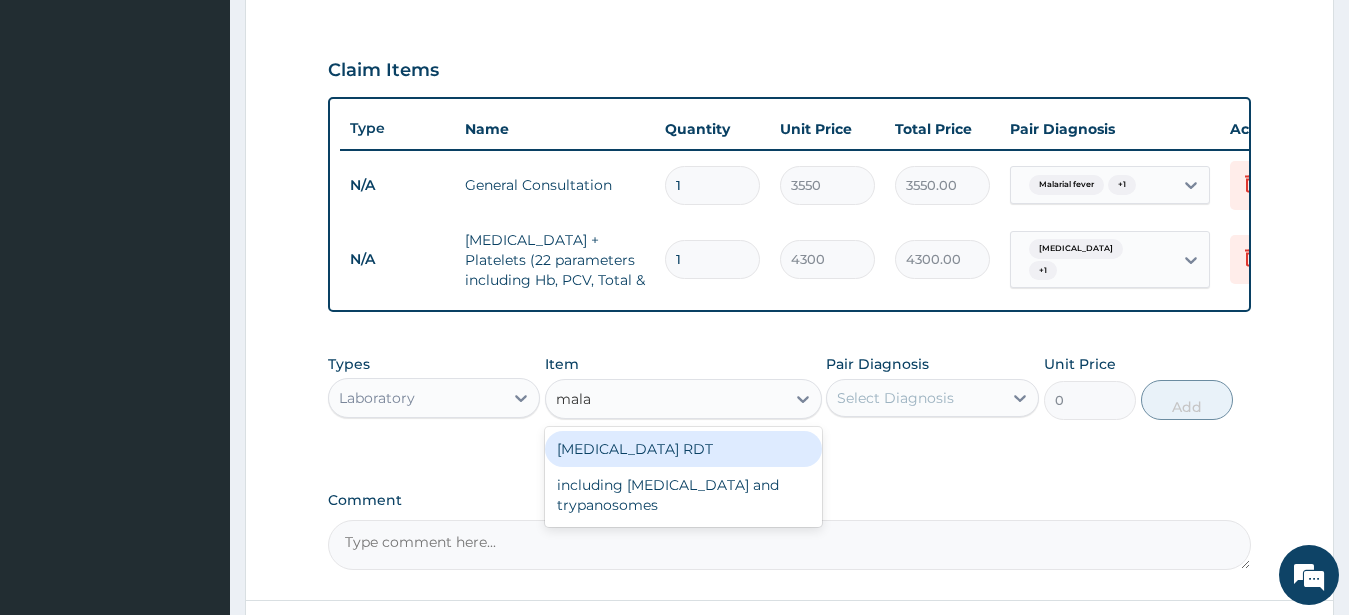 type on "malar" 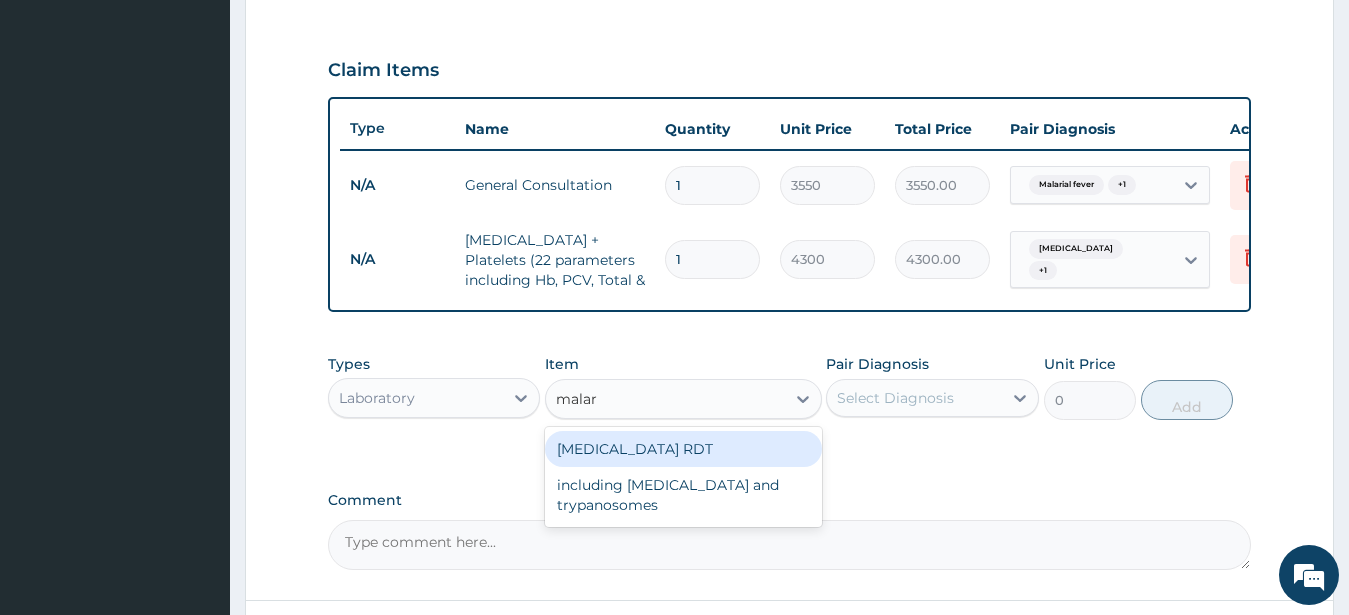 click on "Malaria RDT" at bounding box center [683, 449] 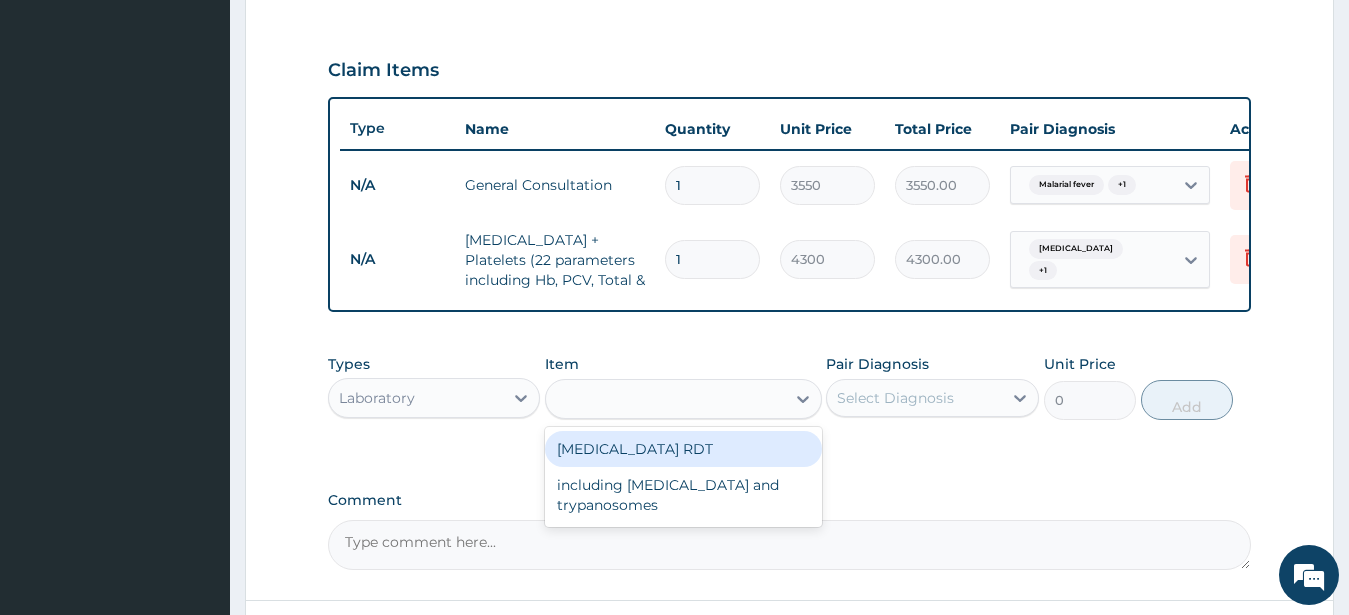 type on "1800" 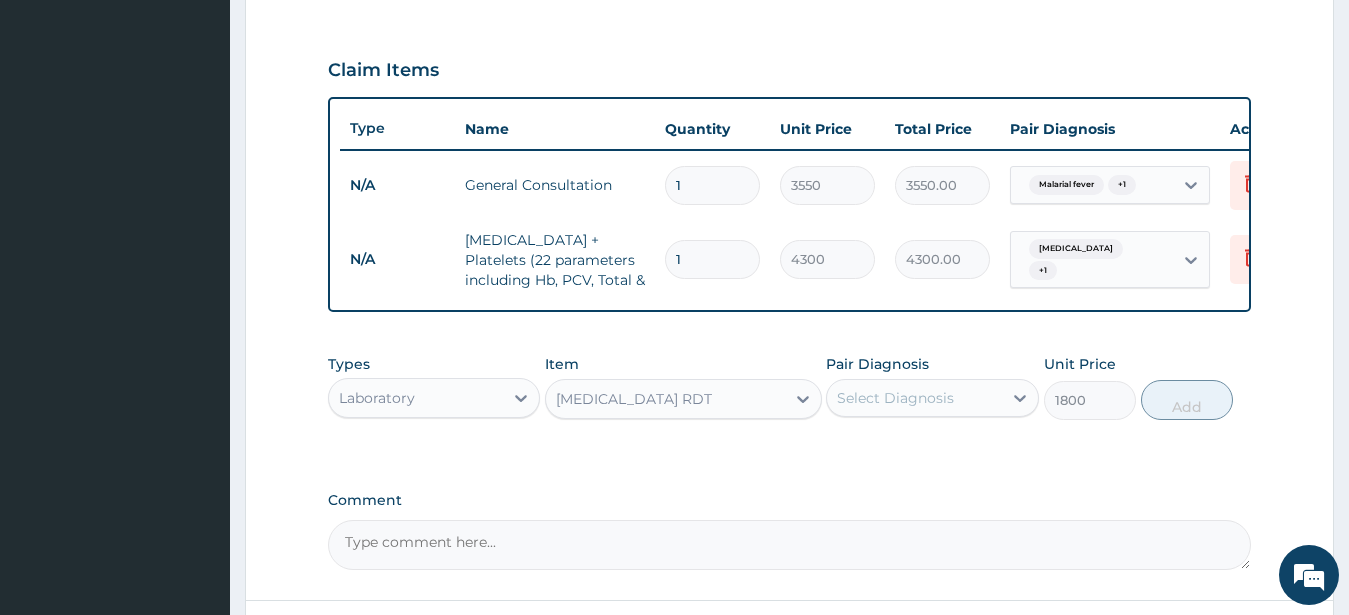 click on "Select Diagnosis" at bounding box center [914, 398] 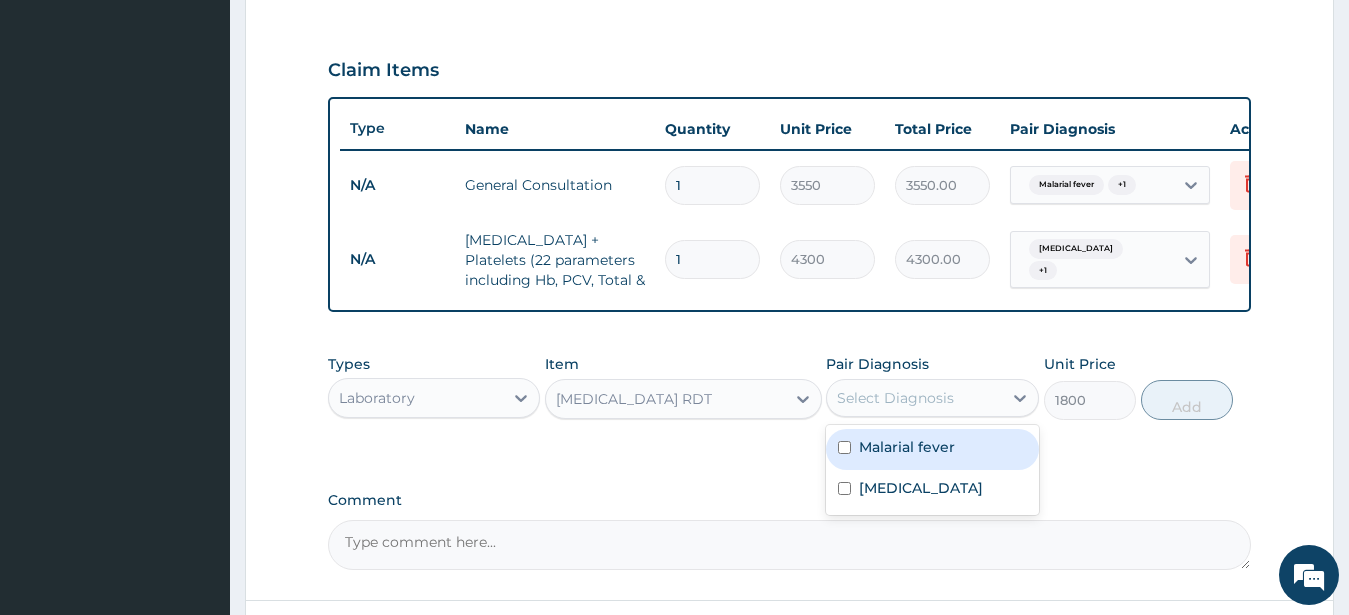 click at bounding box center (844, 447) 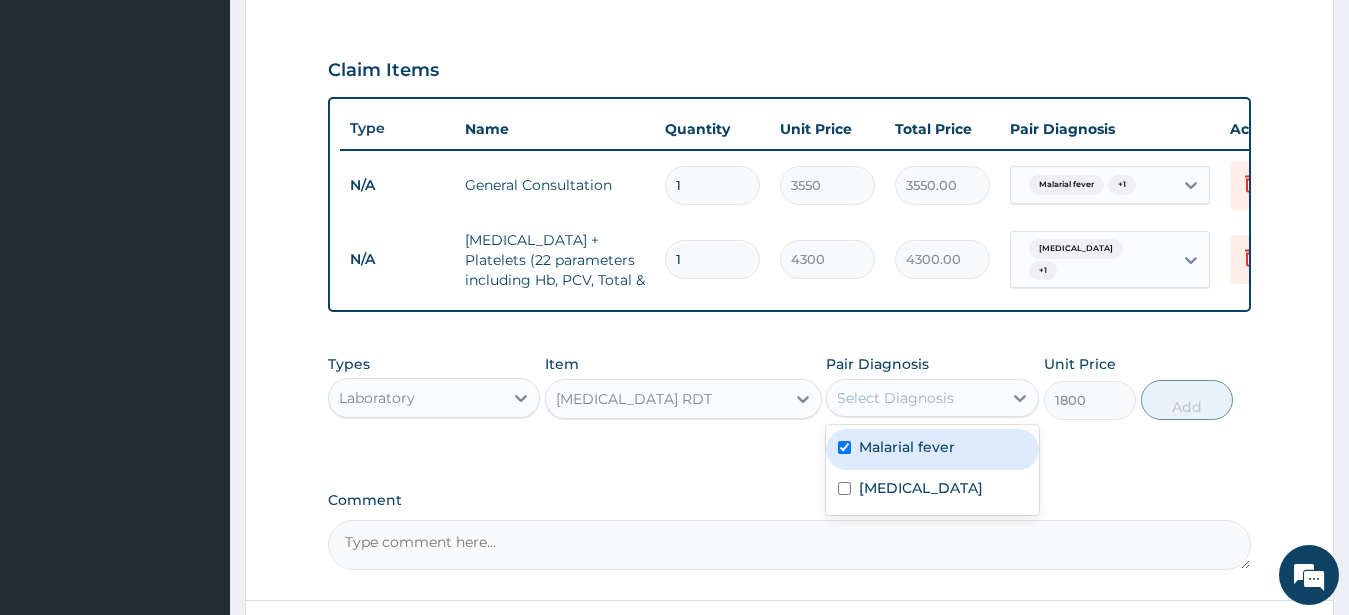 checkbox on "true" 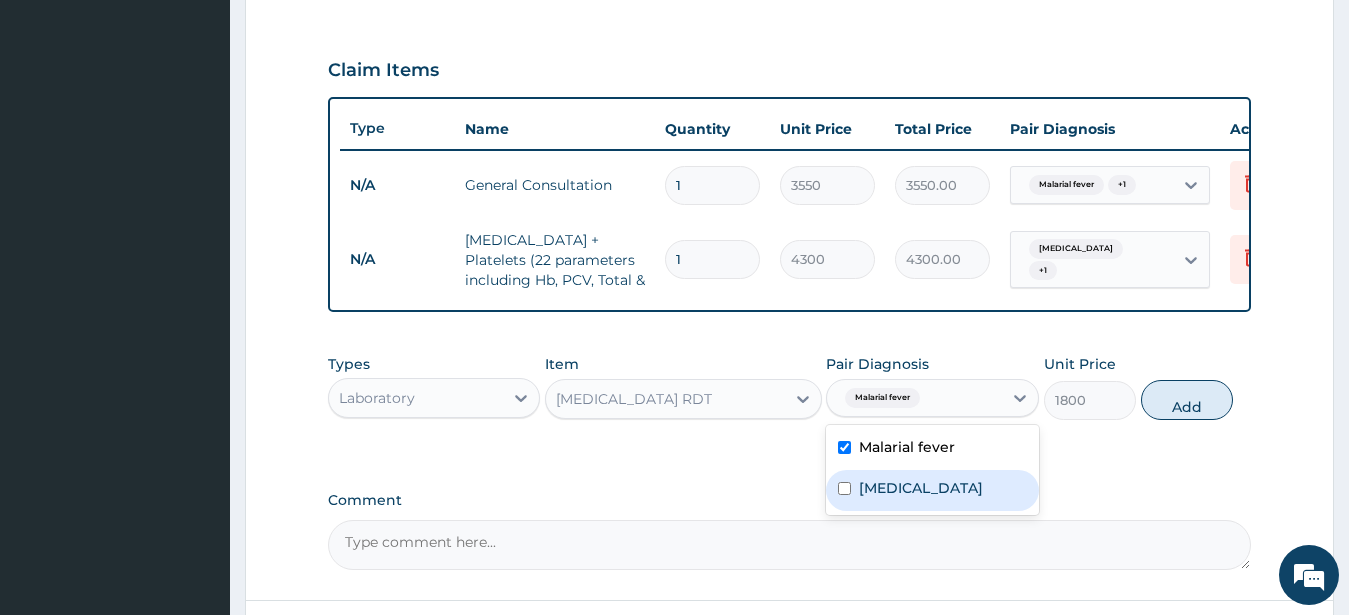 click at bounding box center [844, 488] 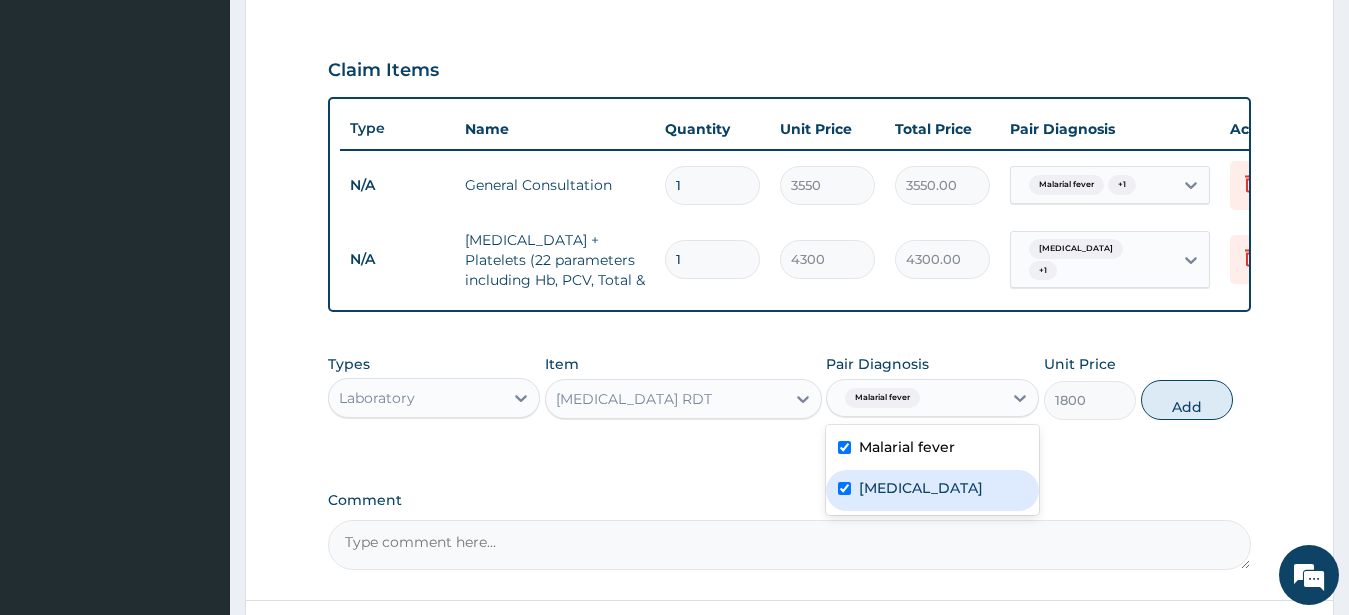 checkbox on "true" 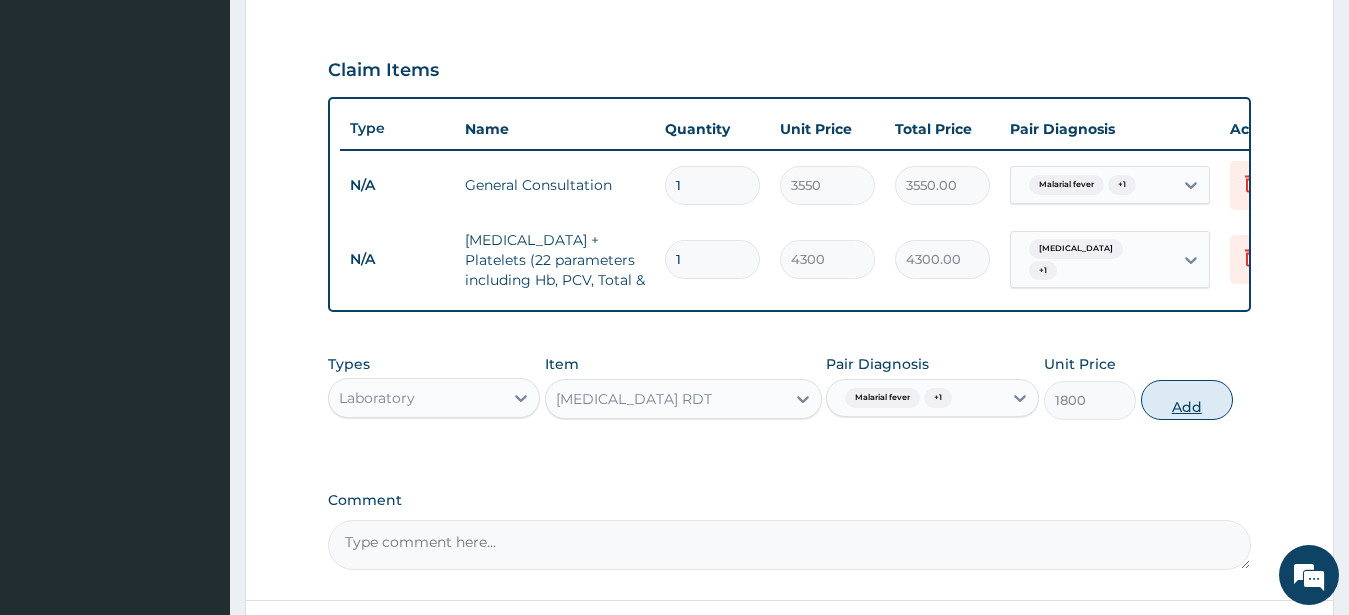 click on "Add" at bounding box center (1187, 400) 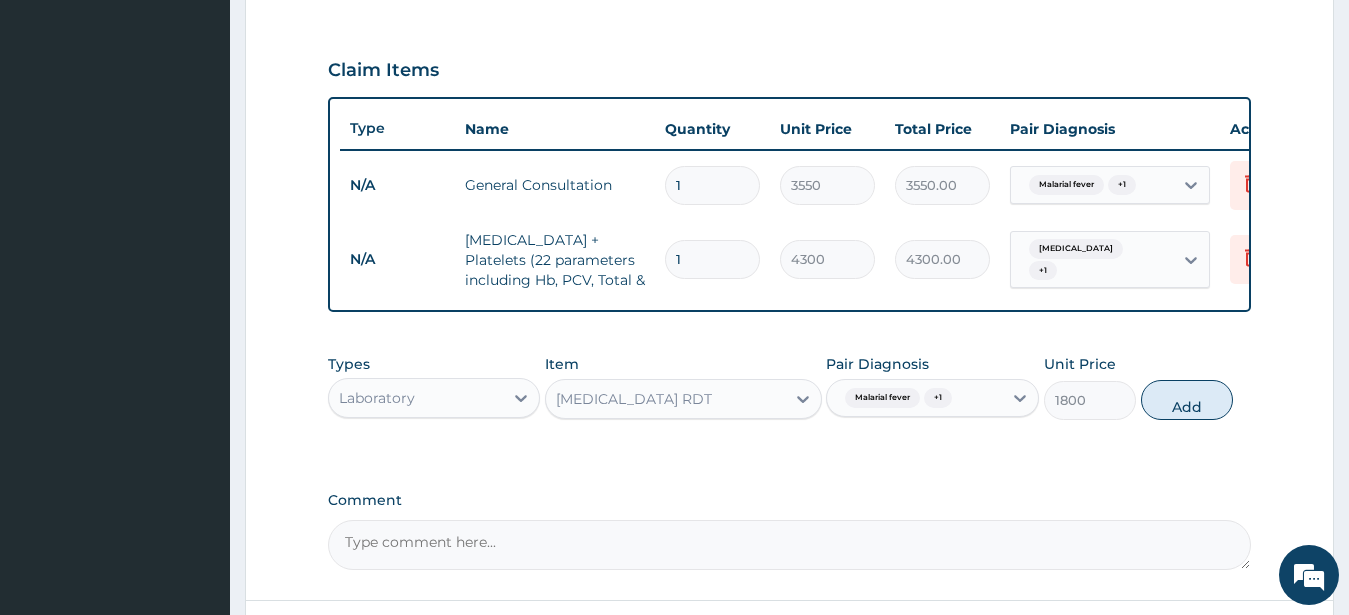 type on "0" 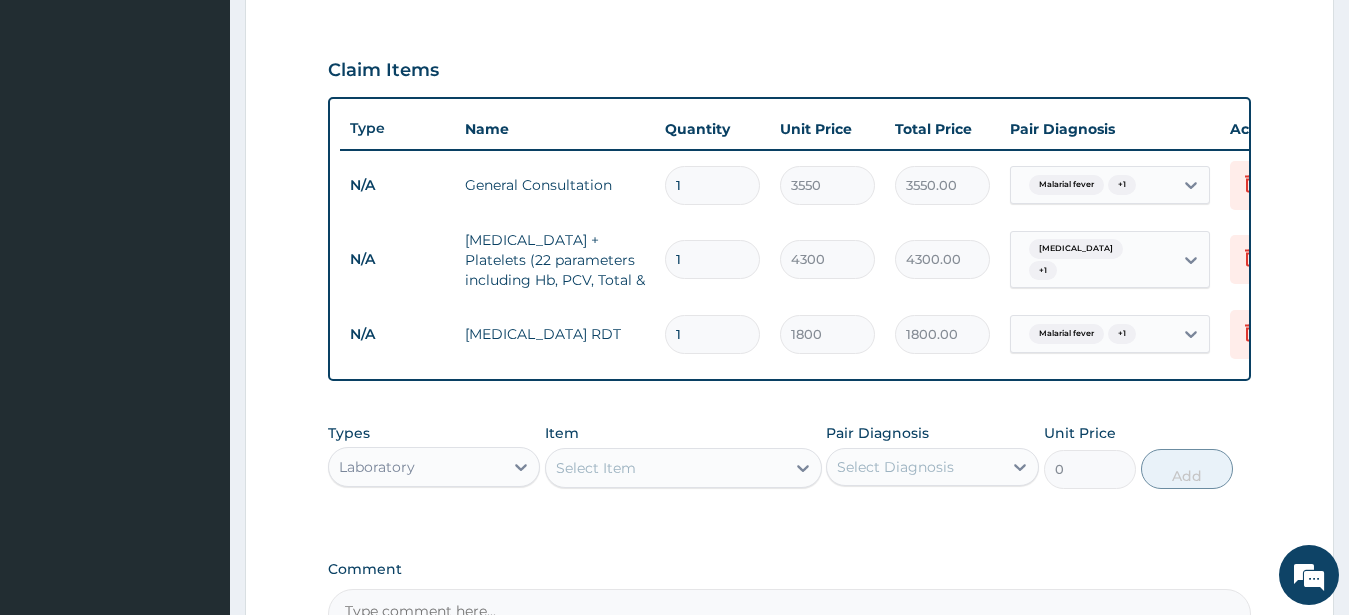 scroll, scrollTop: 749, scrollLeft: 0, axis: vertical 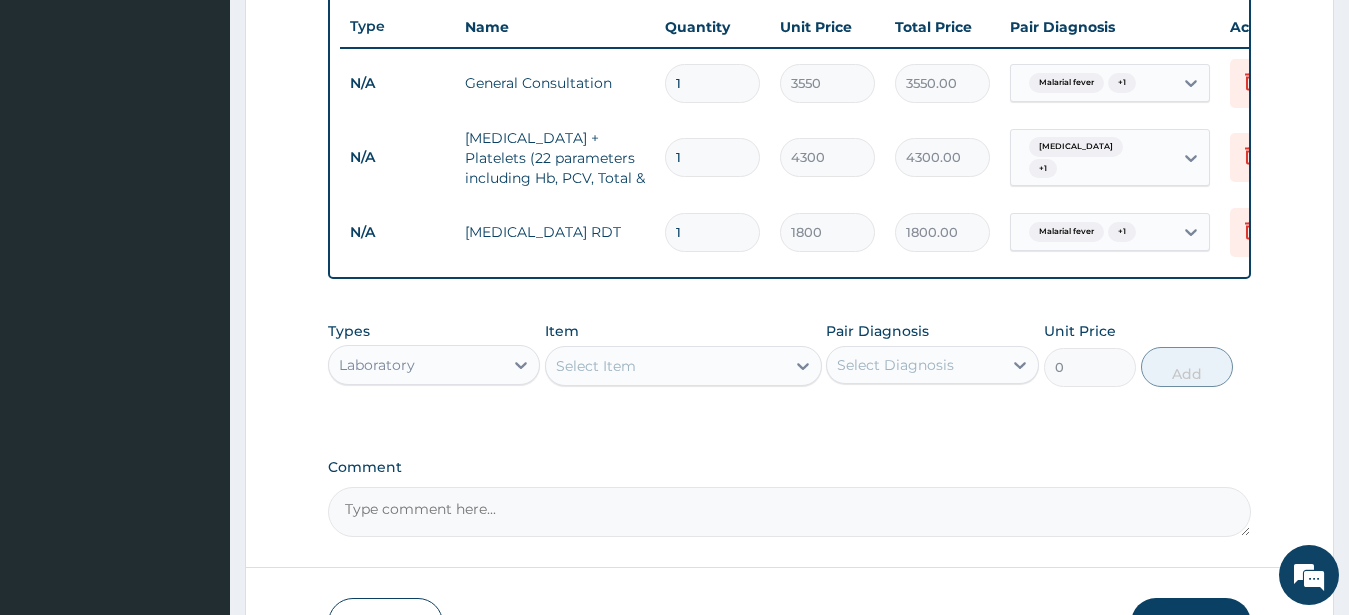 click on "Item Select Item" at bounding box center [683, 354] 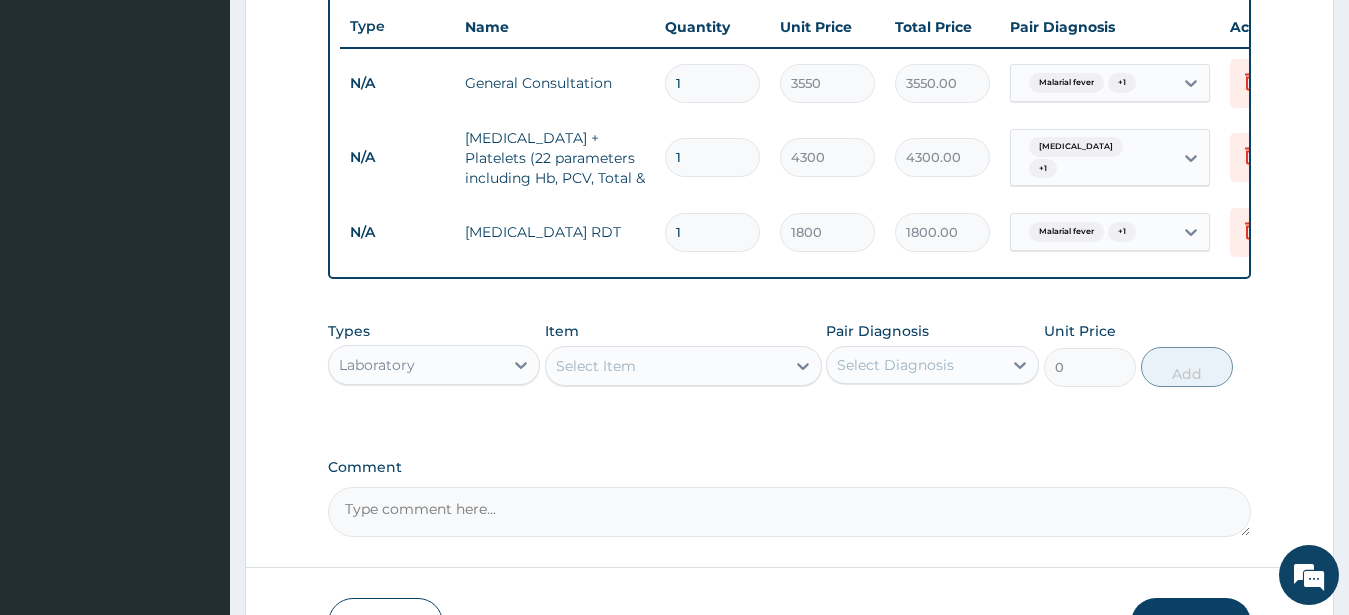 click on "Select Item" at bounding box center [596, 366] 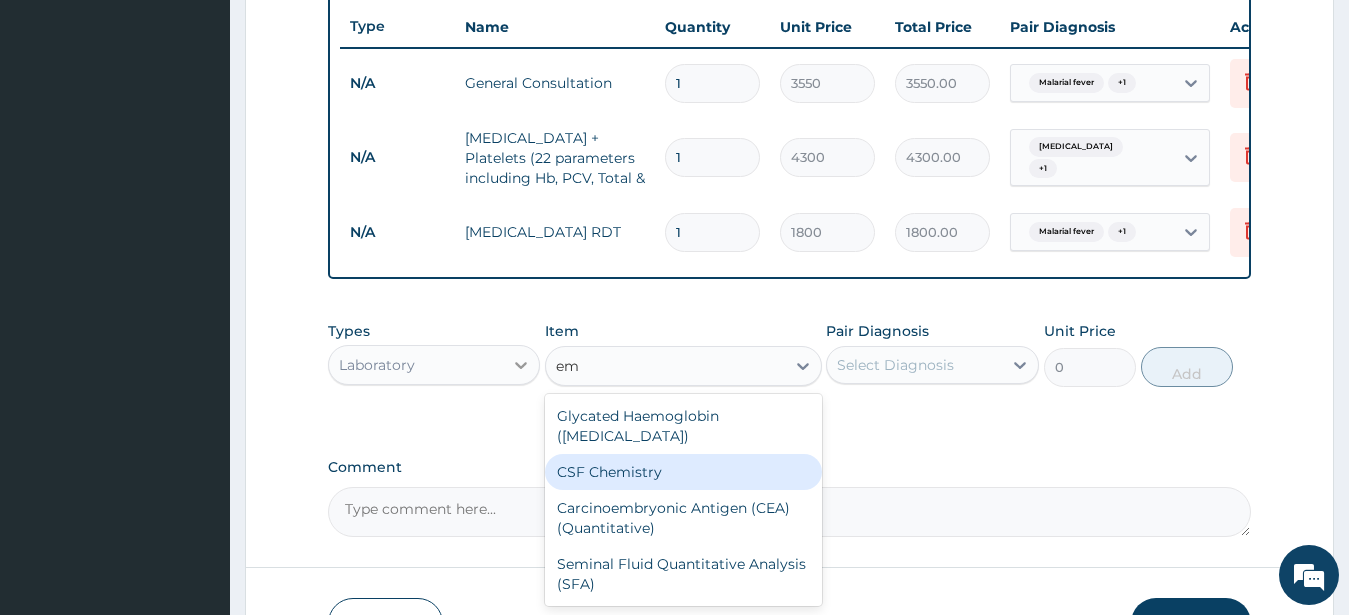 type on "em" 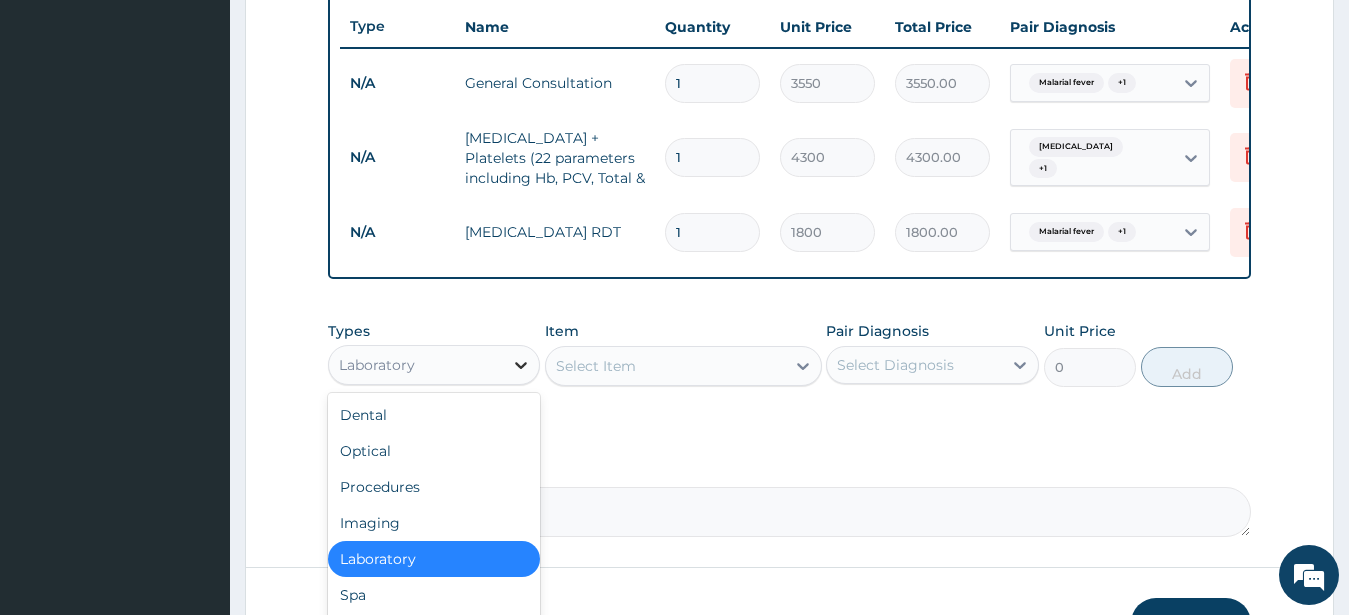 click at bounding box center [521, 365] 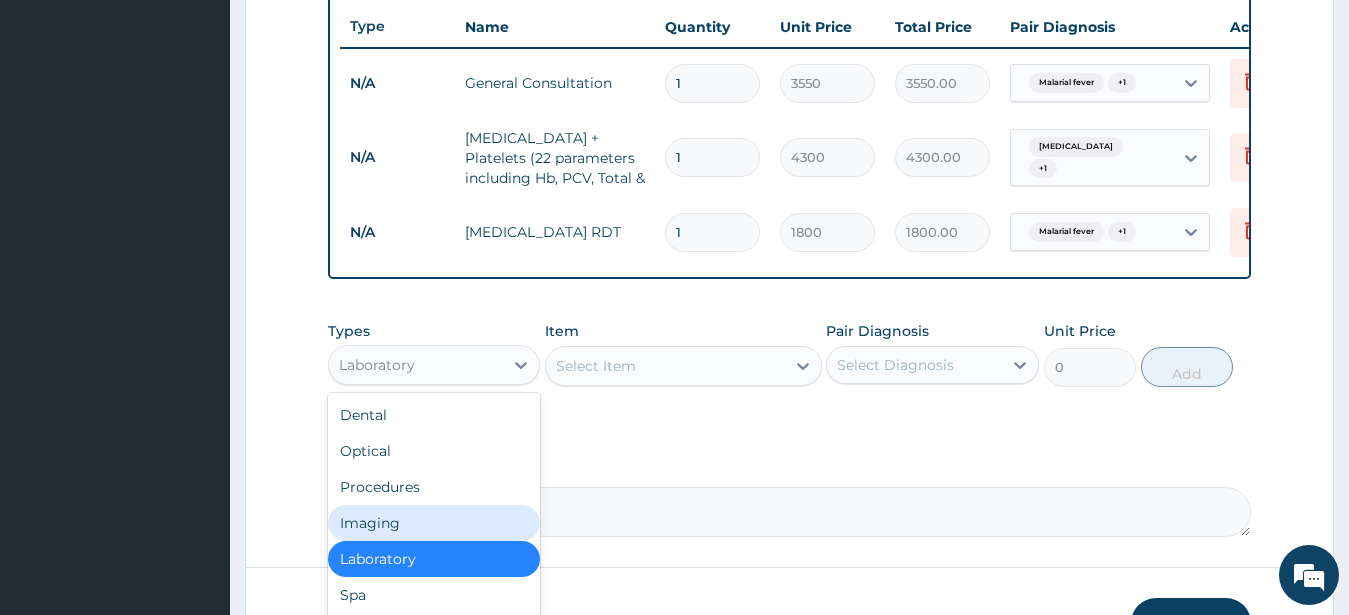 scroll, scrollTop: 68, scrollLeft: 0, axis: vertical 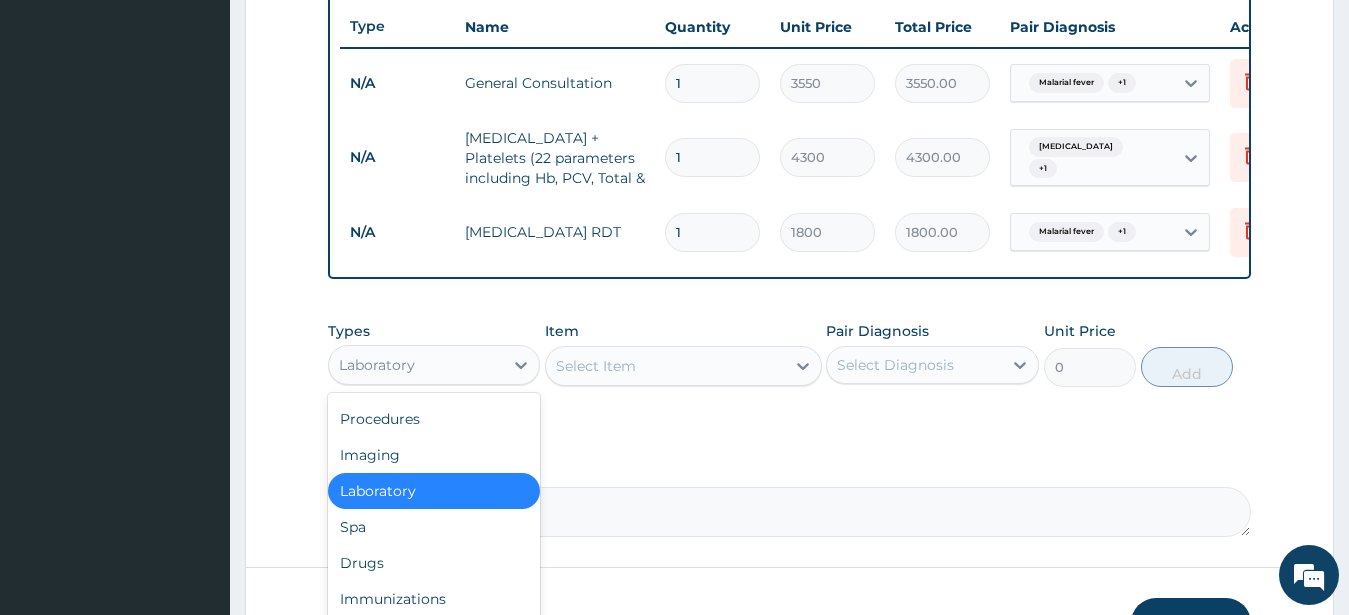 click on "Laboratory" at bounding box center (434, 491) 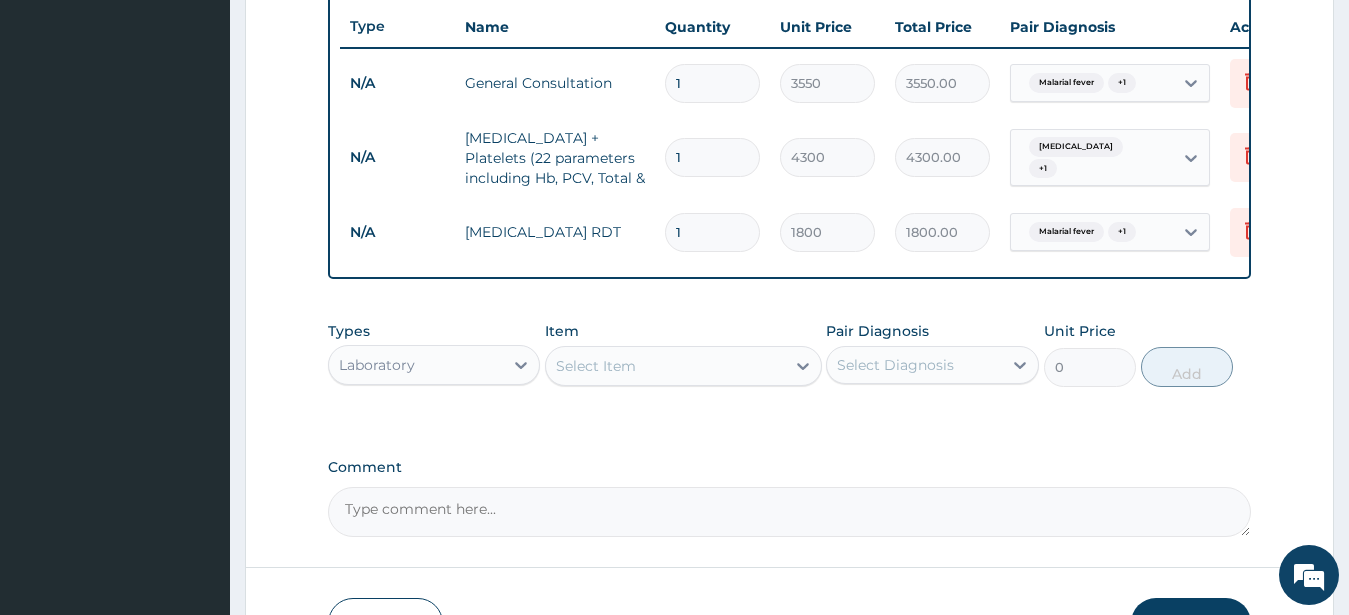 click on "Laboratory" at bounding box center (416, 365) 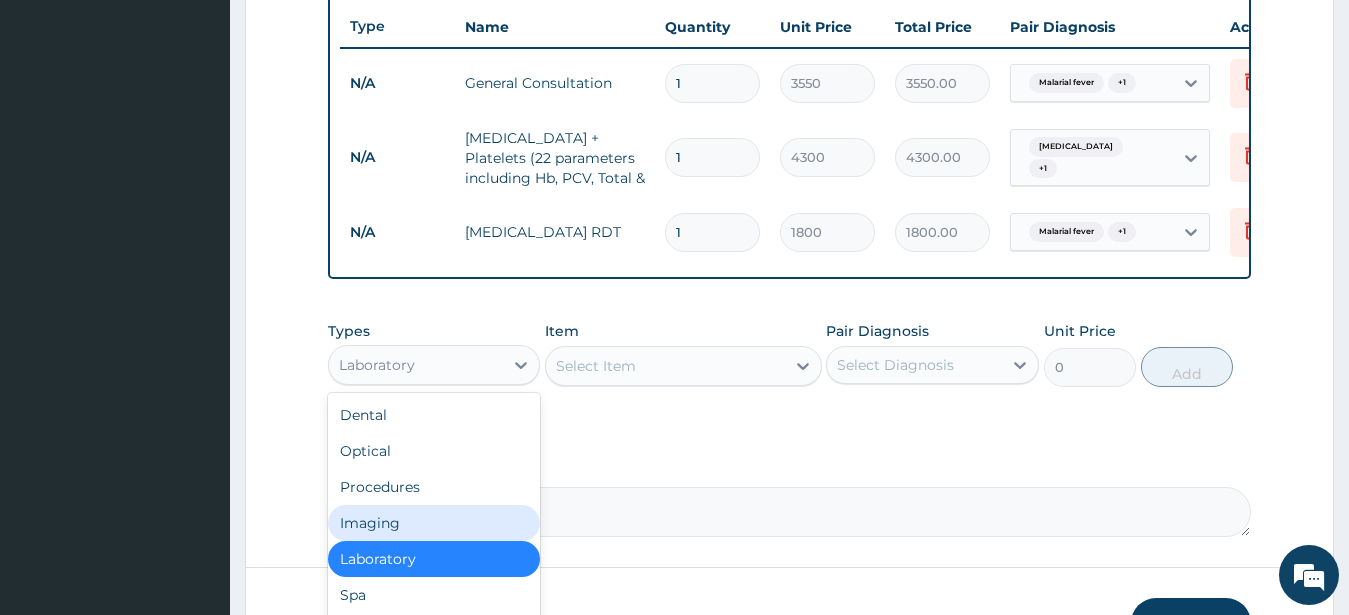 scroll, scrollTop: 68, scrollLeft: 0, axis: vertical 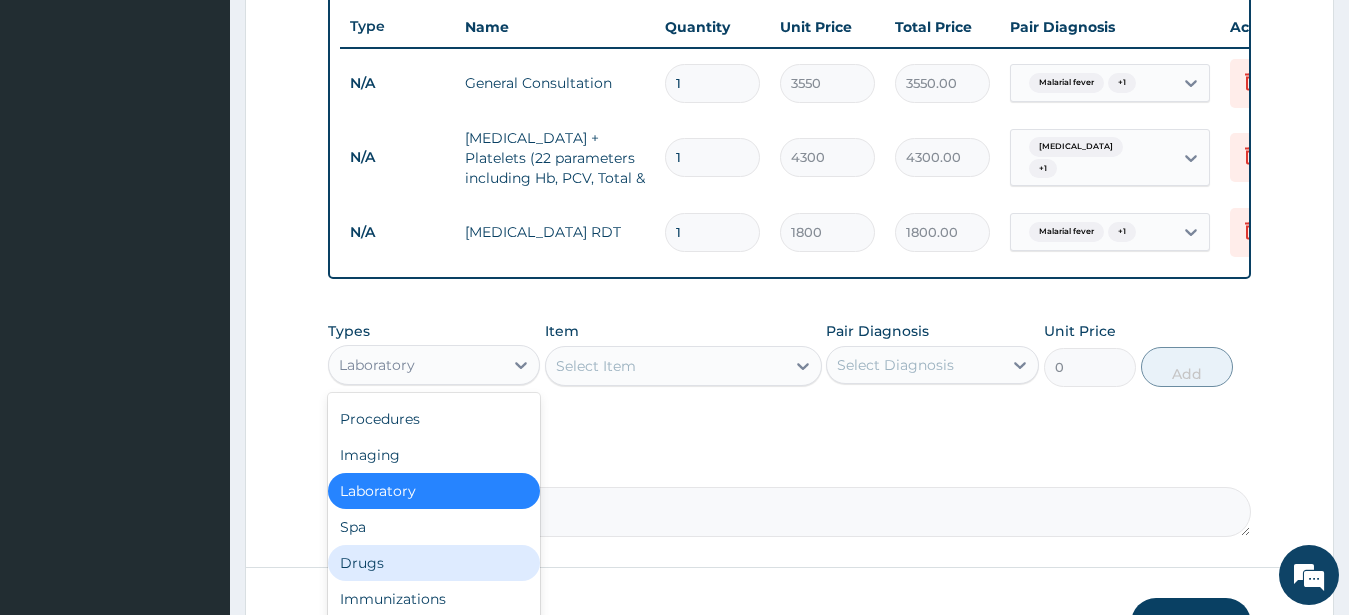 click on "Drugs" at bounding box center [434, 563] 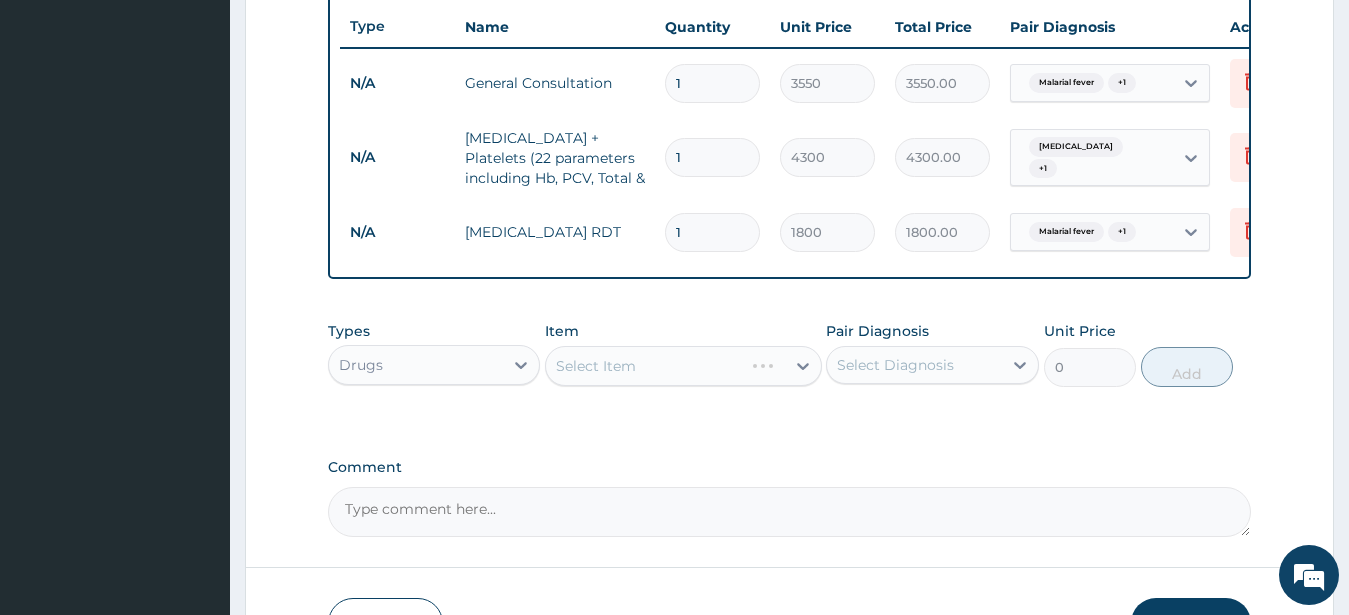 click on "Select Item" at bounding box center [683, 366] 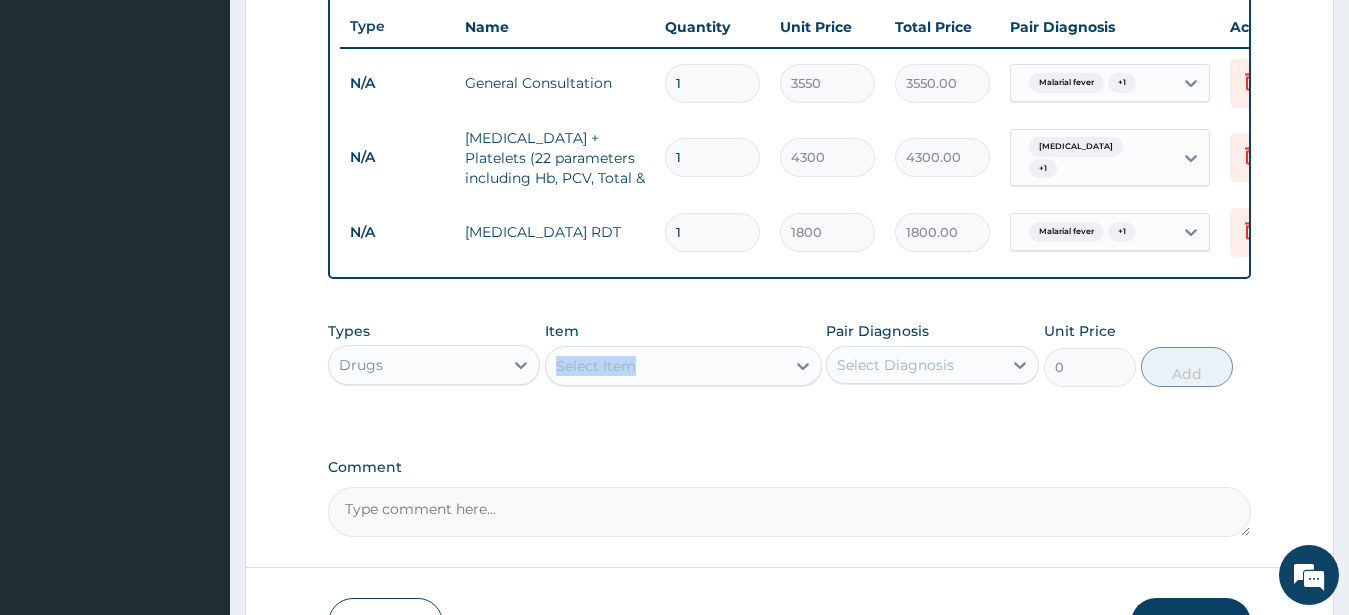 drag, startPoint x: 690, startPoint y: 373, endPoint x: 694, endPoint y: 388, distance: 15.524175 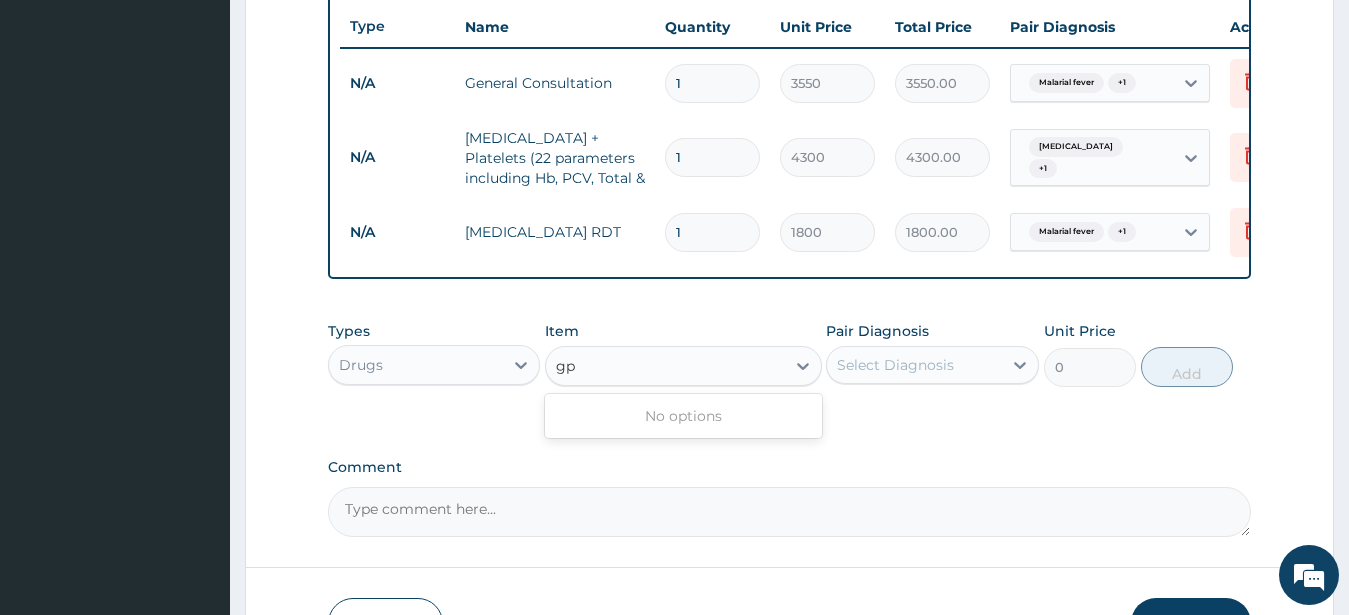 type on "g" 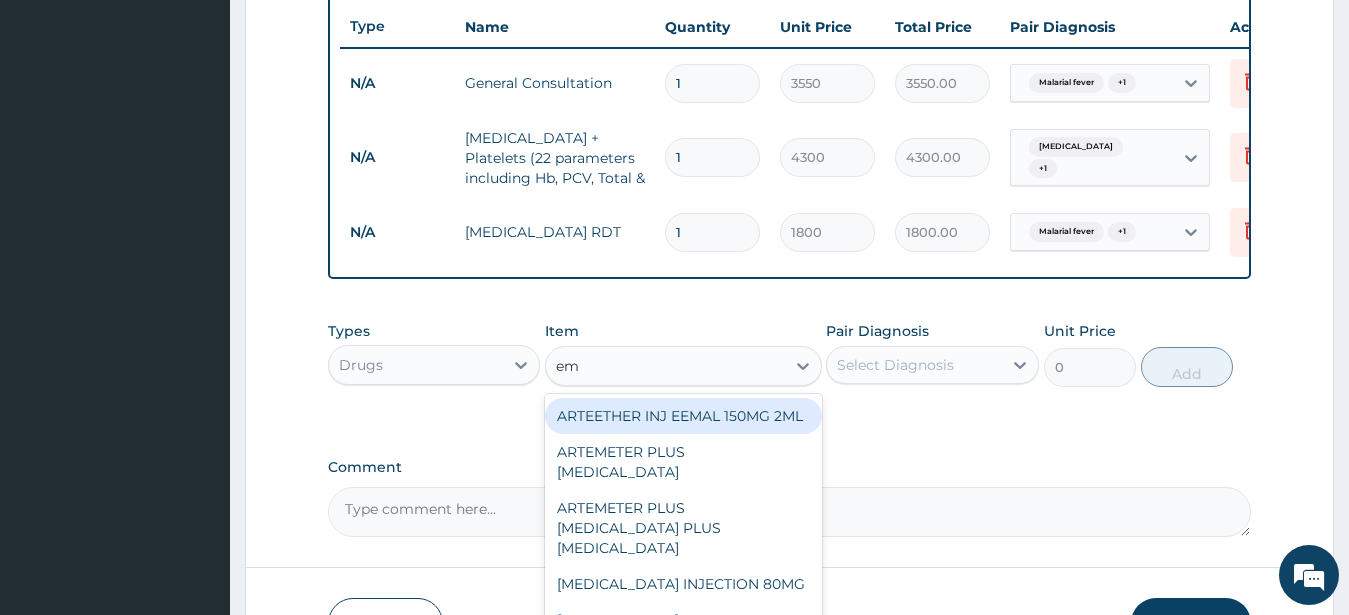 type on "ema" 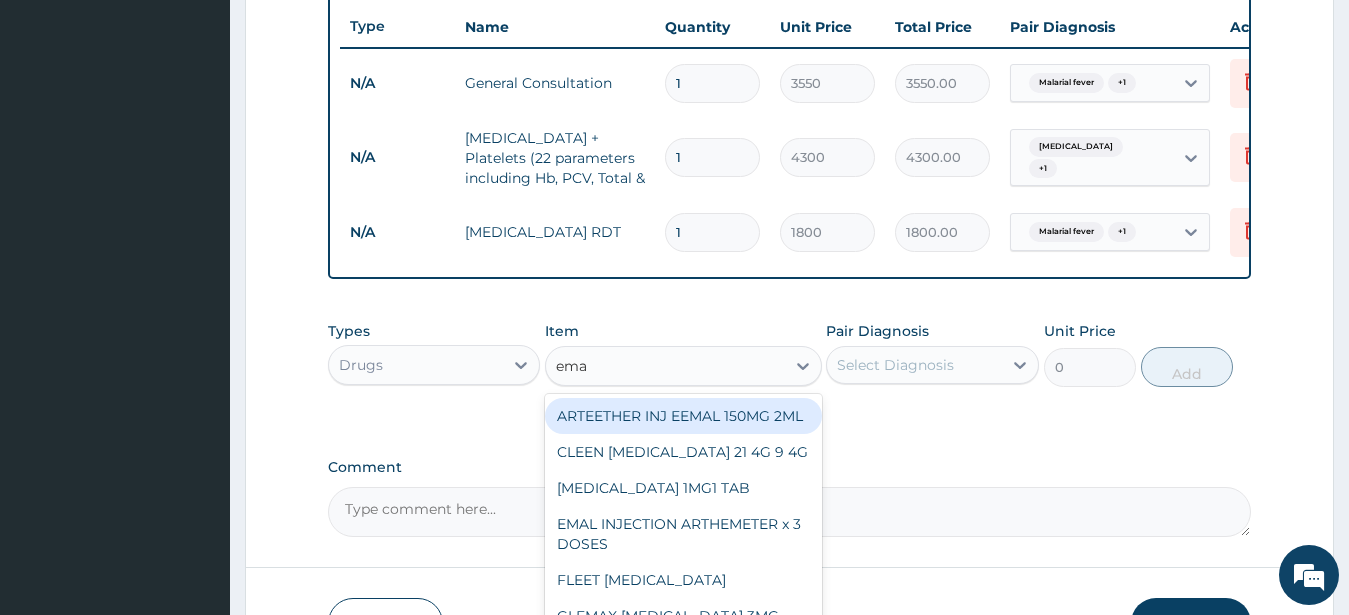 click on "ARTEETHER INJ EEMAL 150MG 2ML" at bounding box center (683, 416) 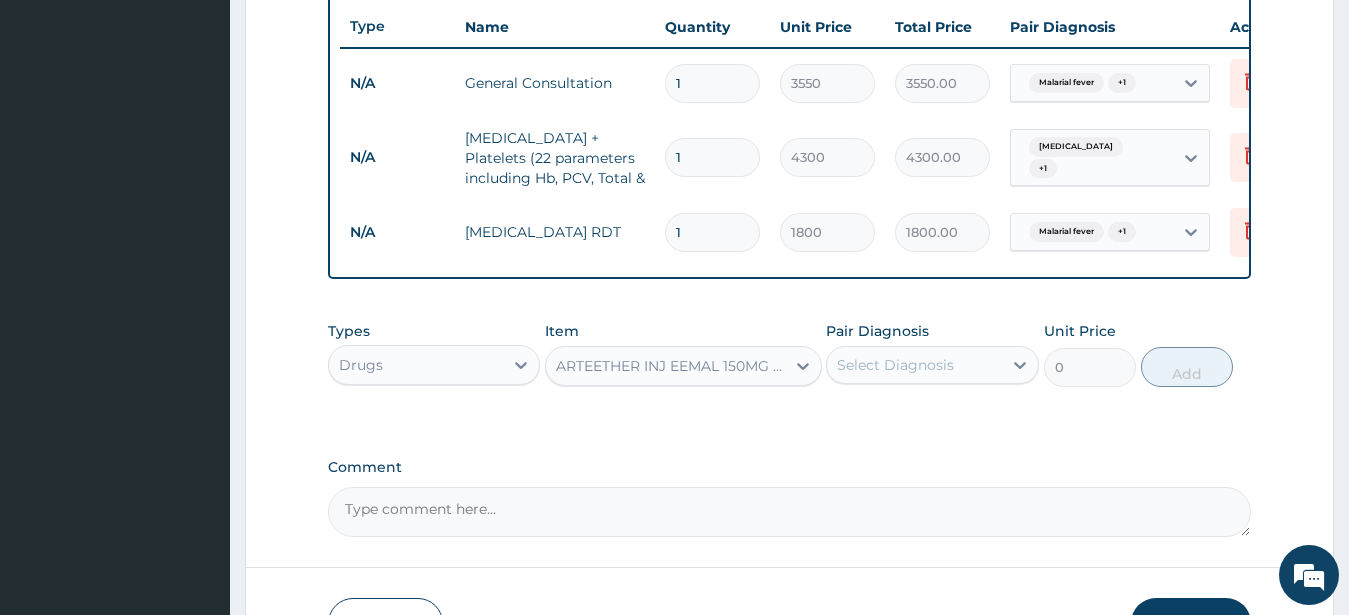 type 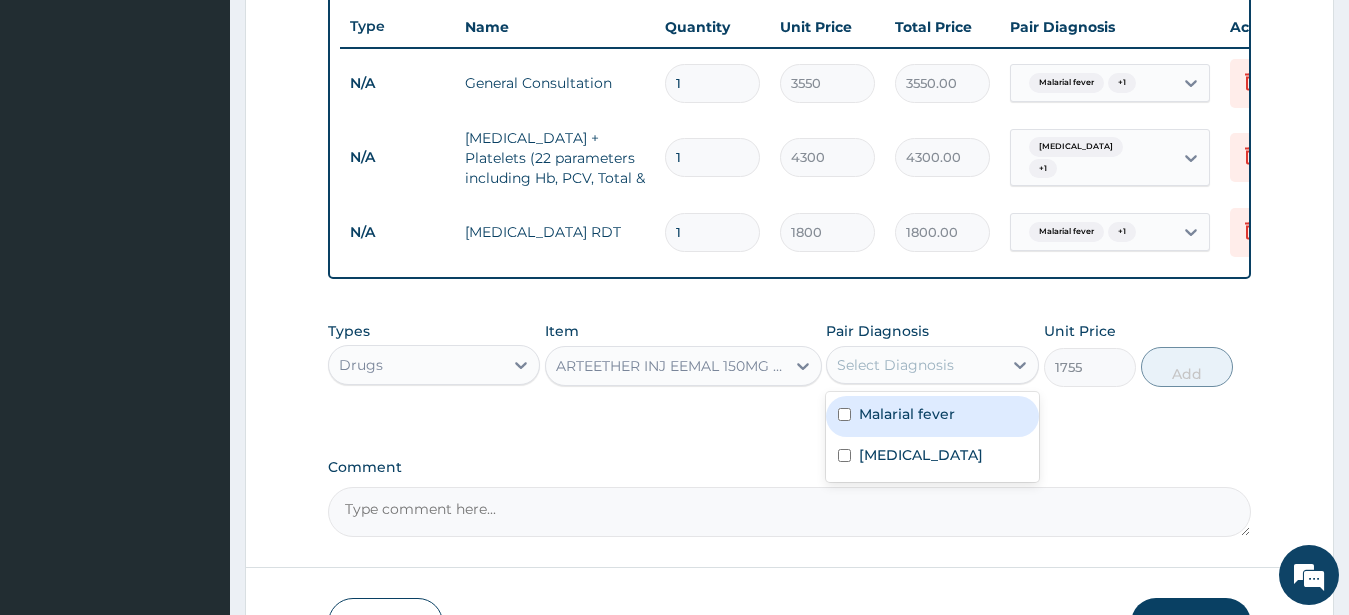 click on "Select Diagnosis" at bounding box center (895, 365) 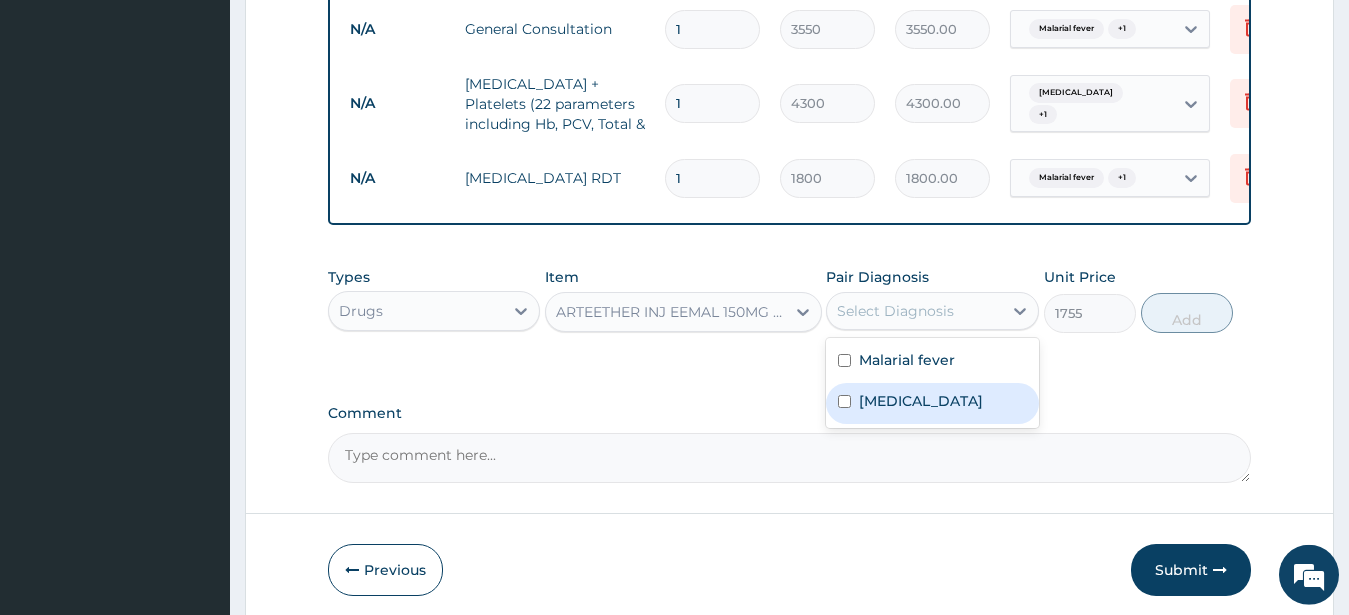 scroll, scrollTop: 851, scrollLeft: 0, axis: vertical 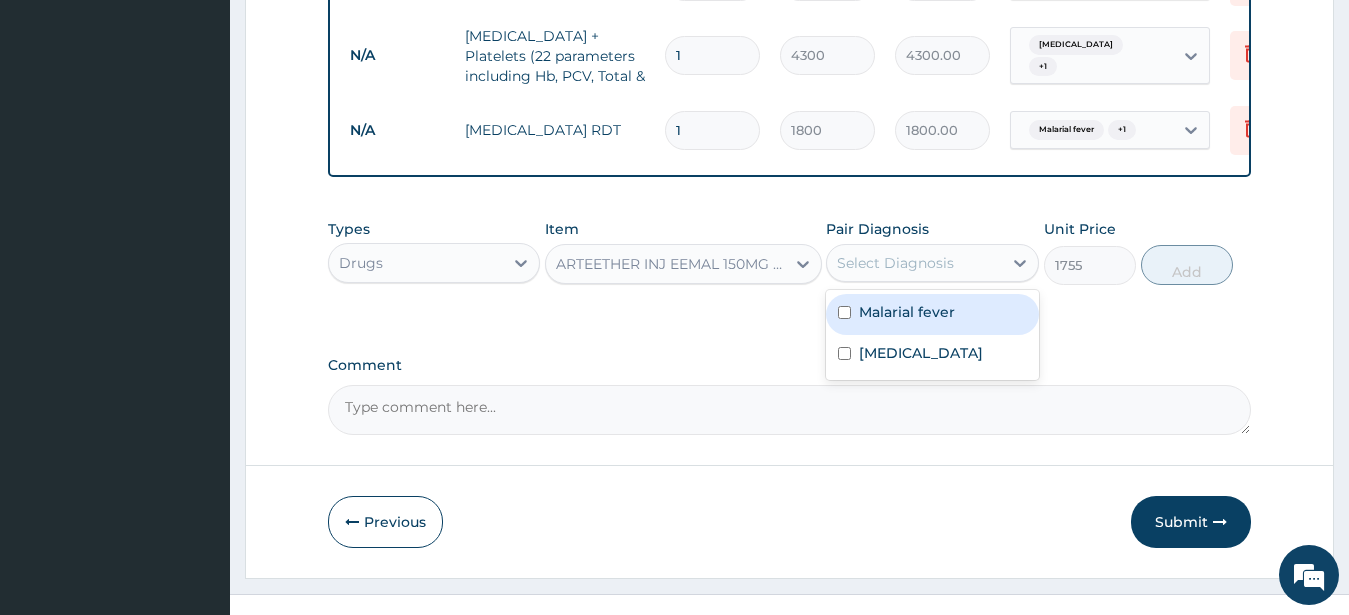 click at bounding box center [844, 312] 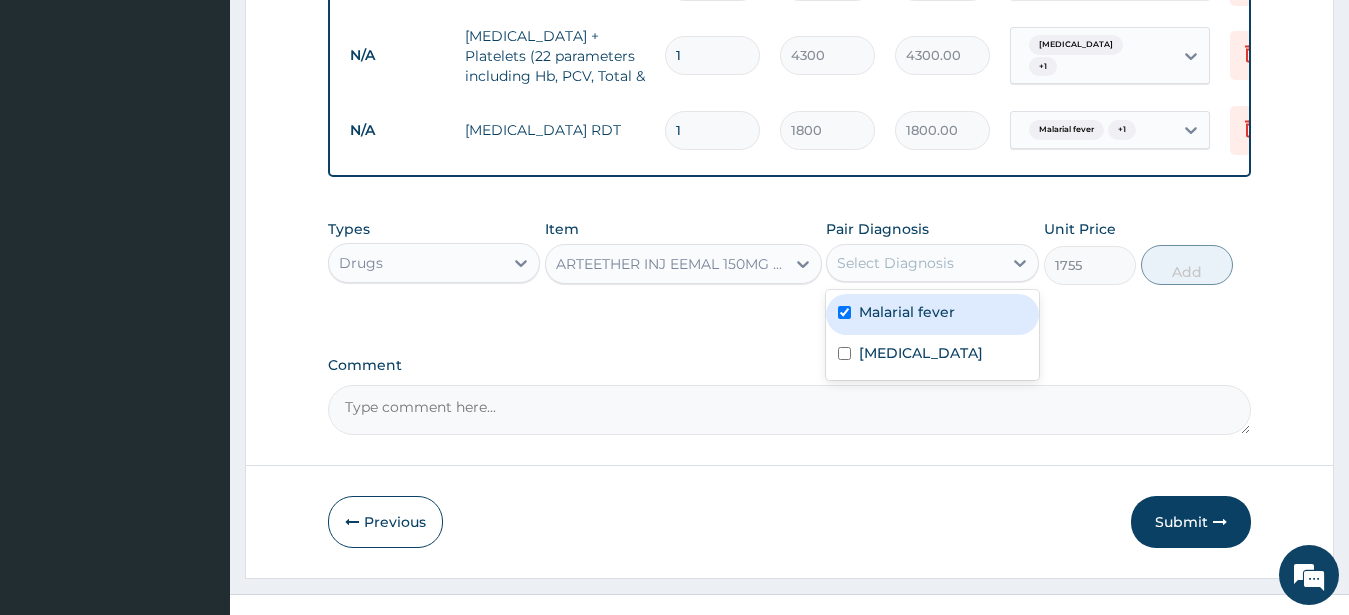 checkbox on "true" 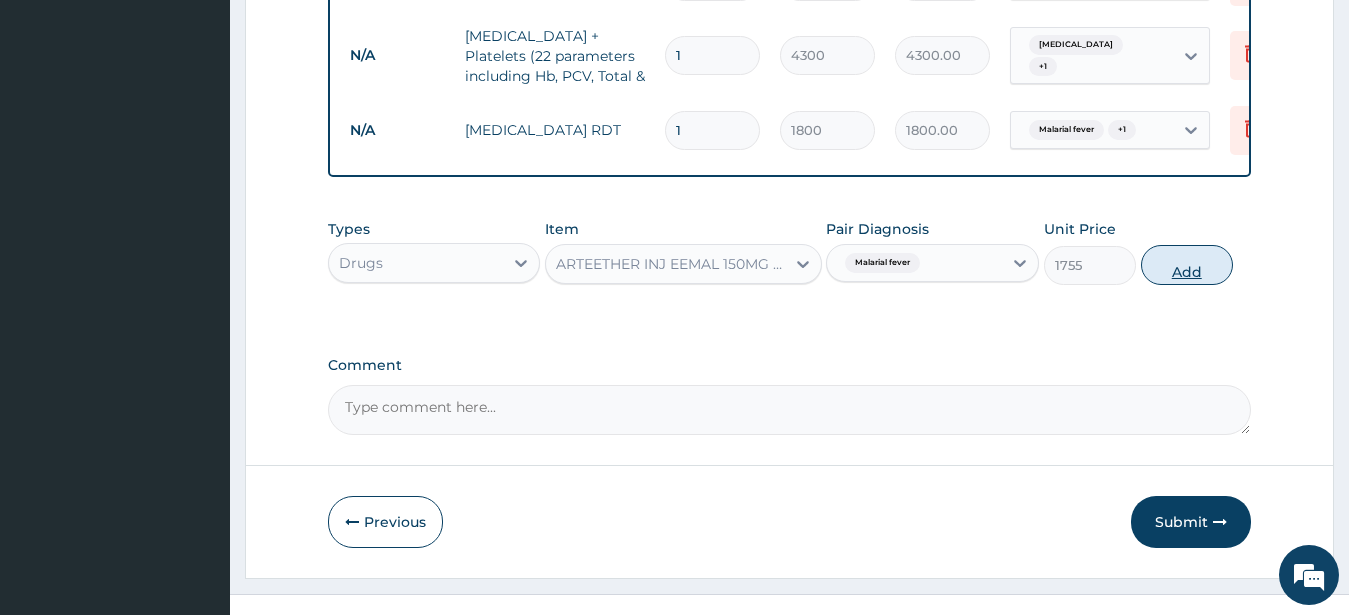 click on "Add" at bounding box center [1187, 265] 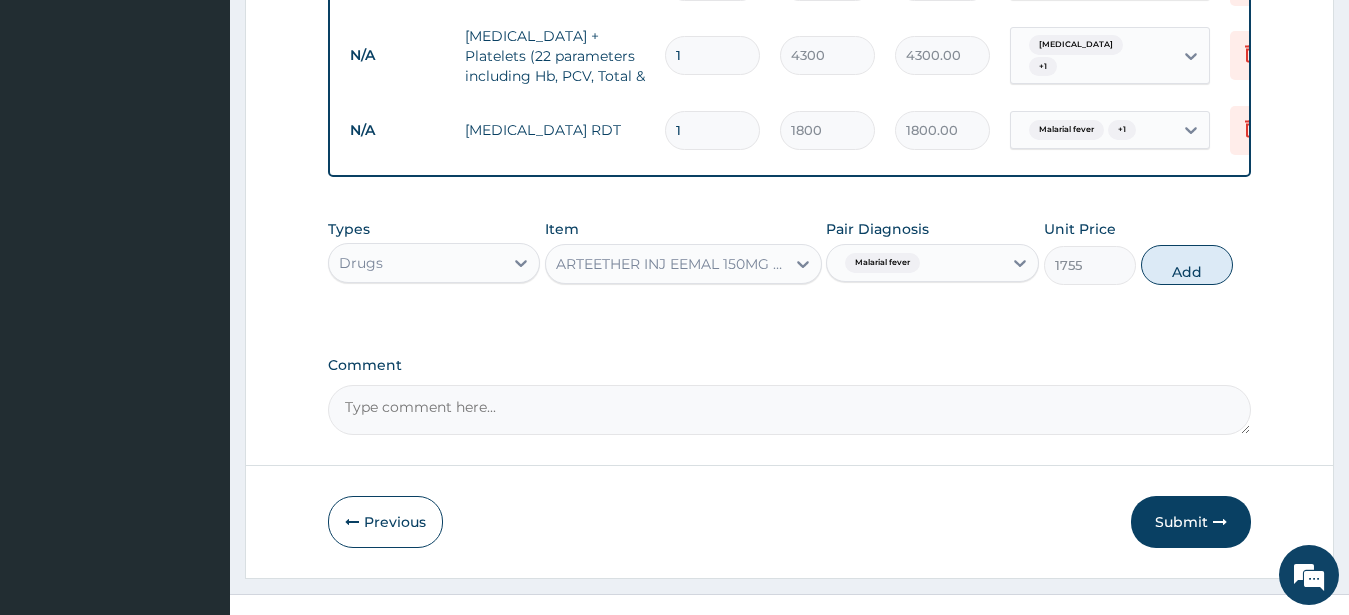 type on "0" 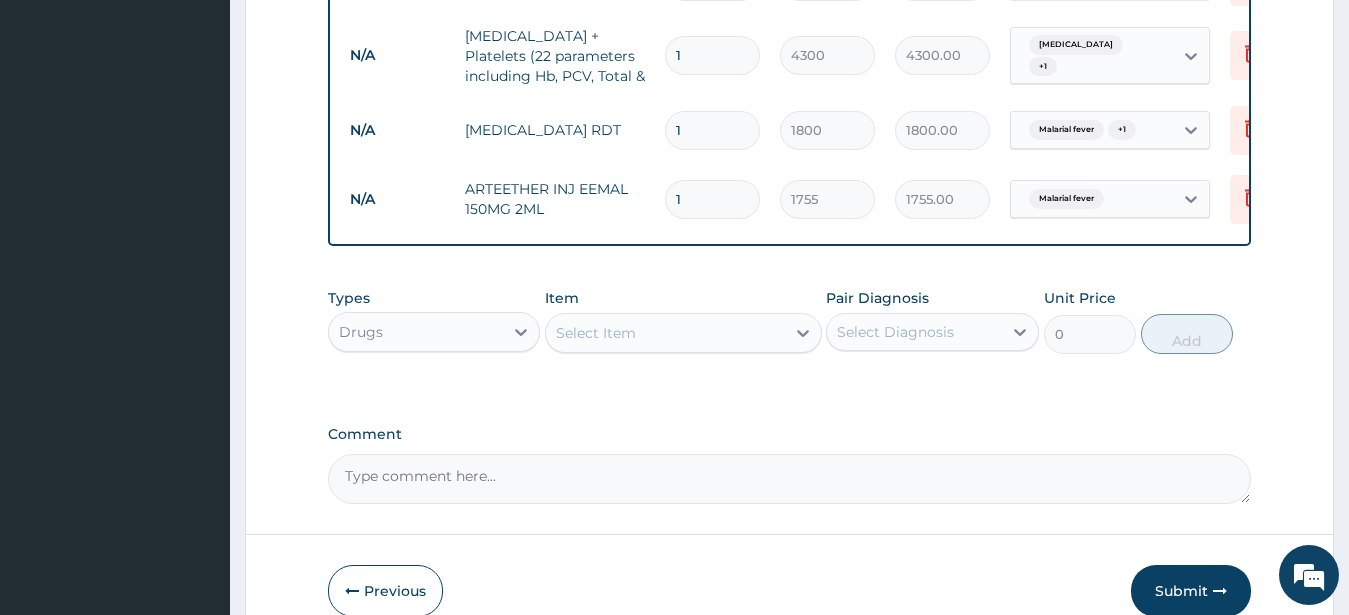 type 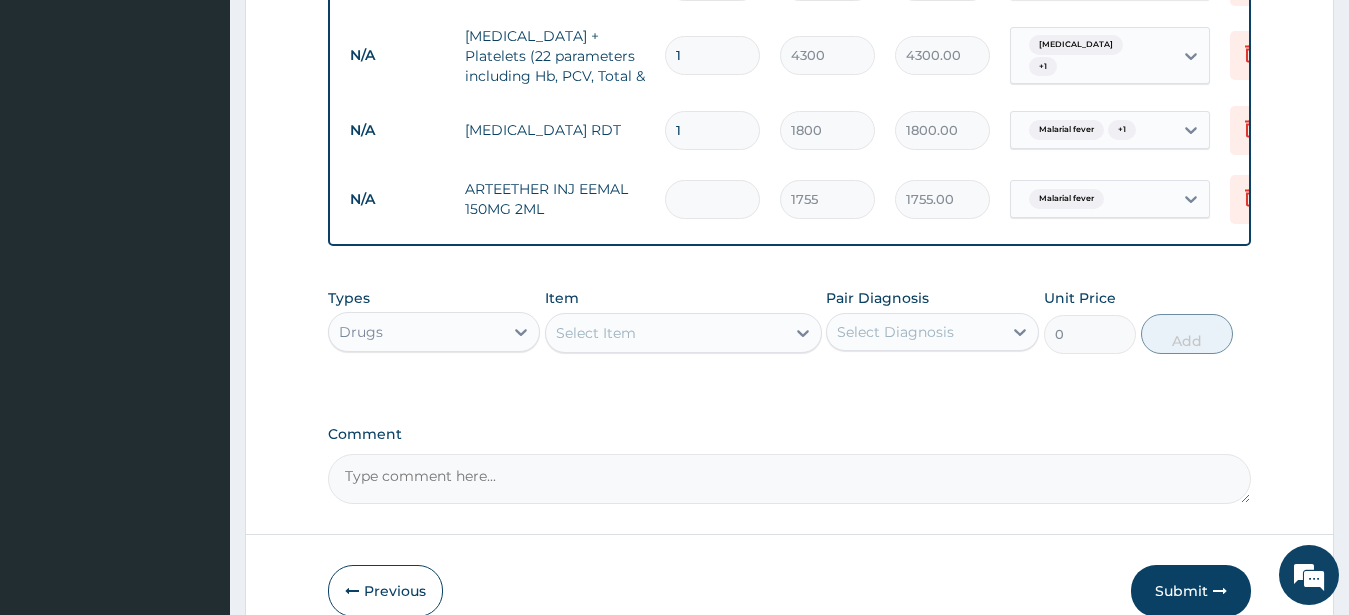 type on "0.00" 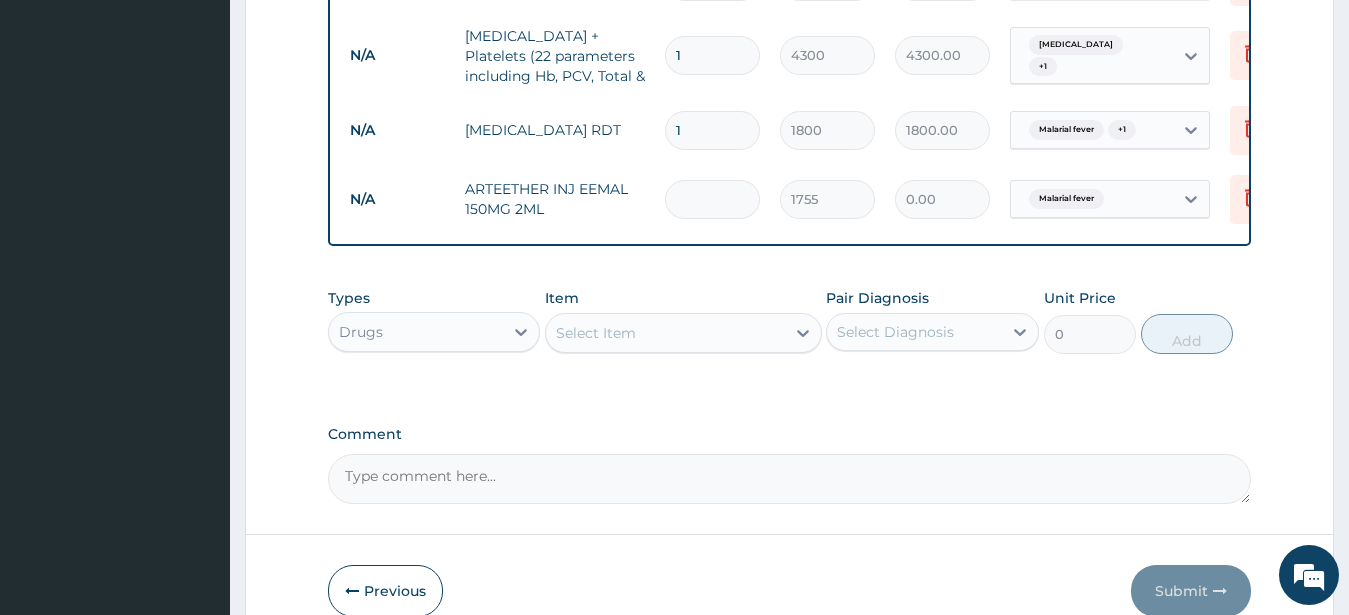 type on "3" 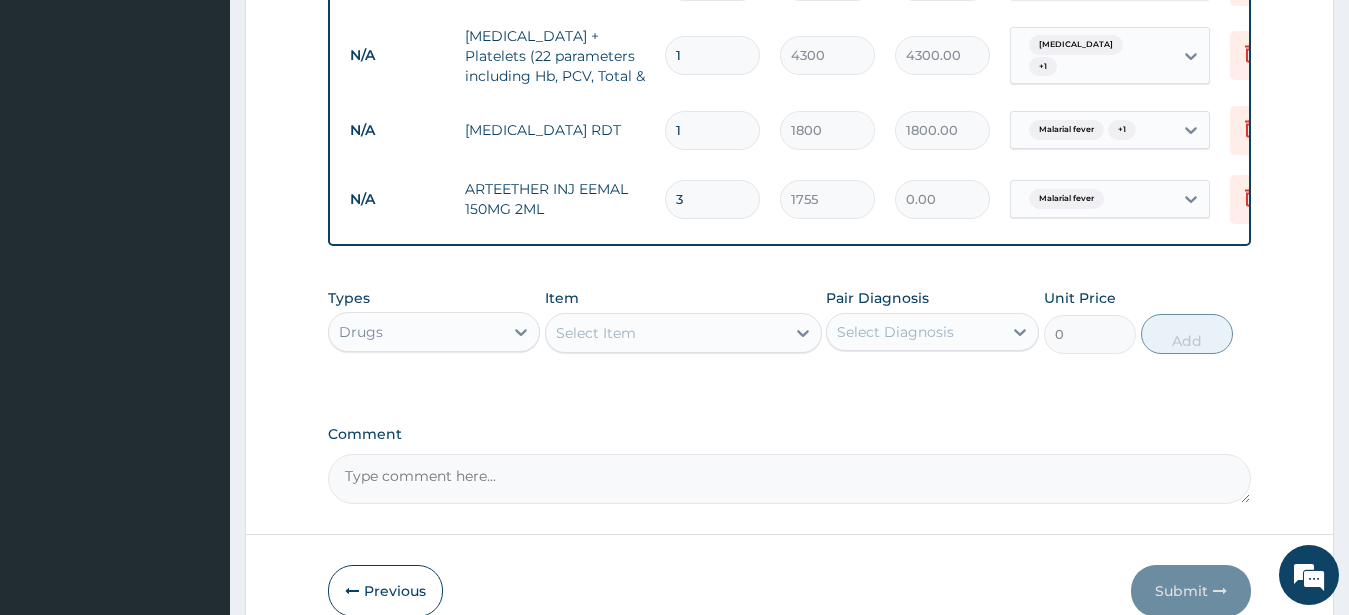type on "5265.00" 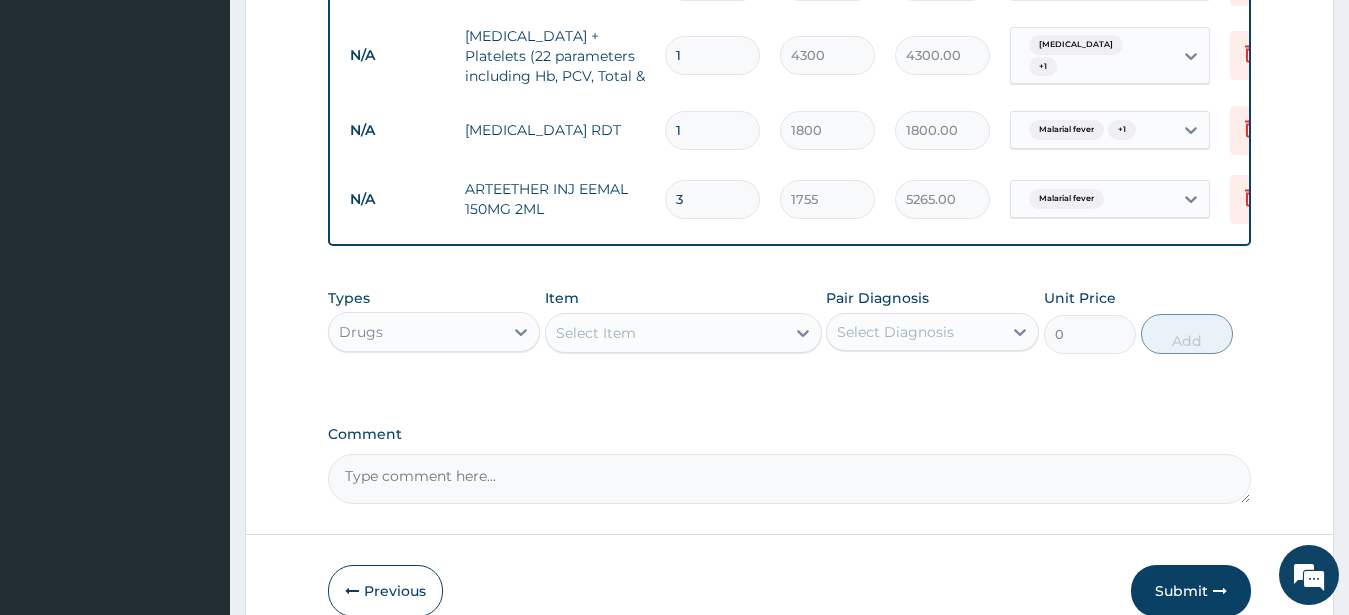 type on "3" 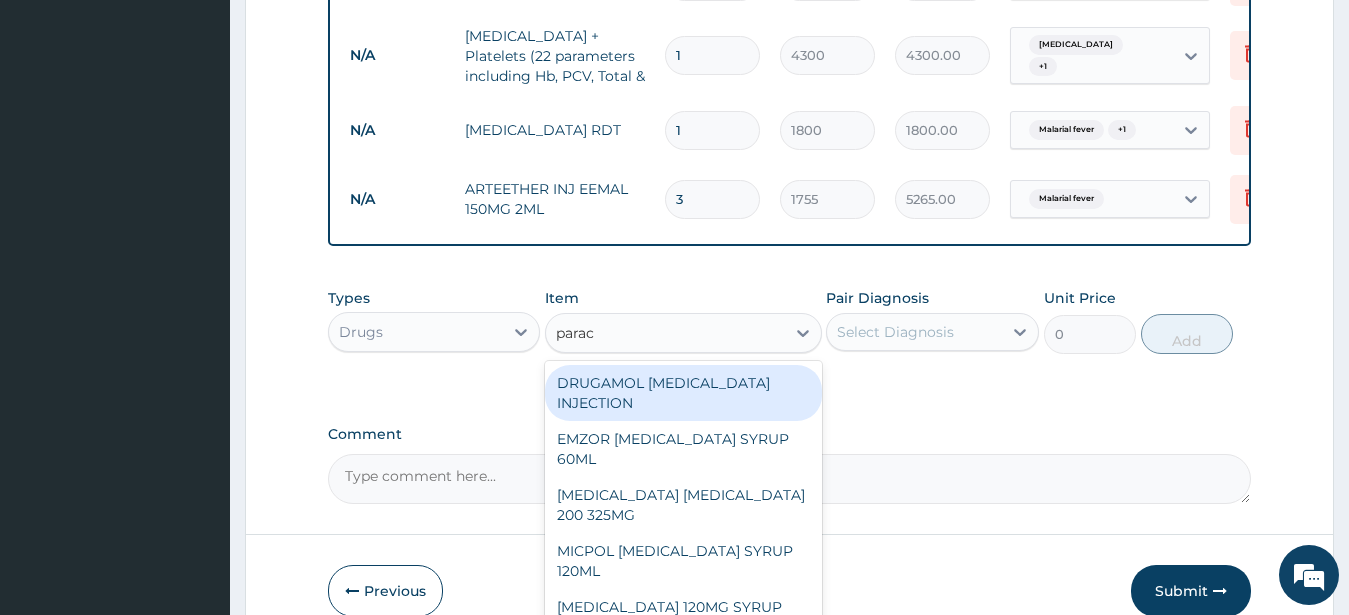 type on "parace" 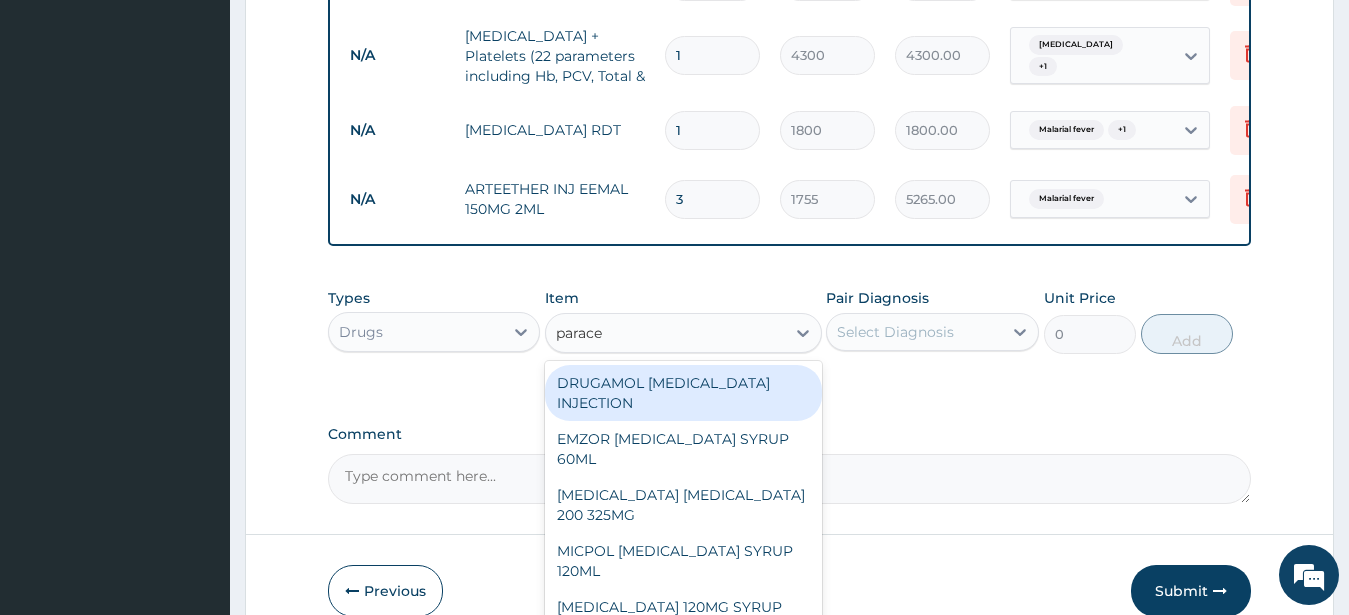 click on "DRUGAMOL PARACETAMOL INJECTION" at bounding box center [683, 393] 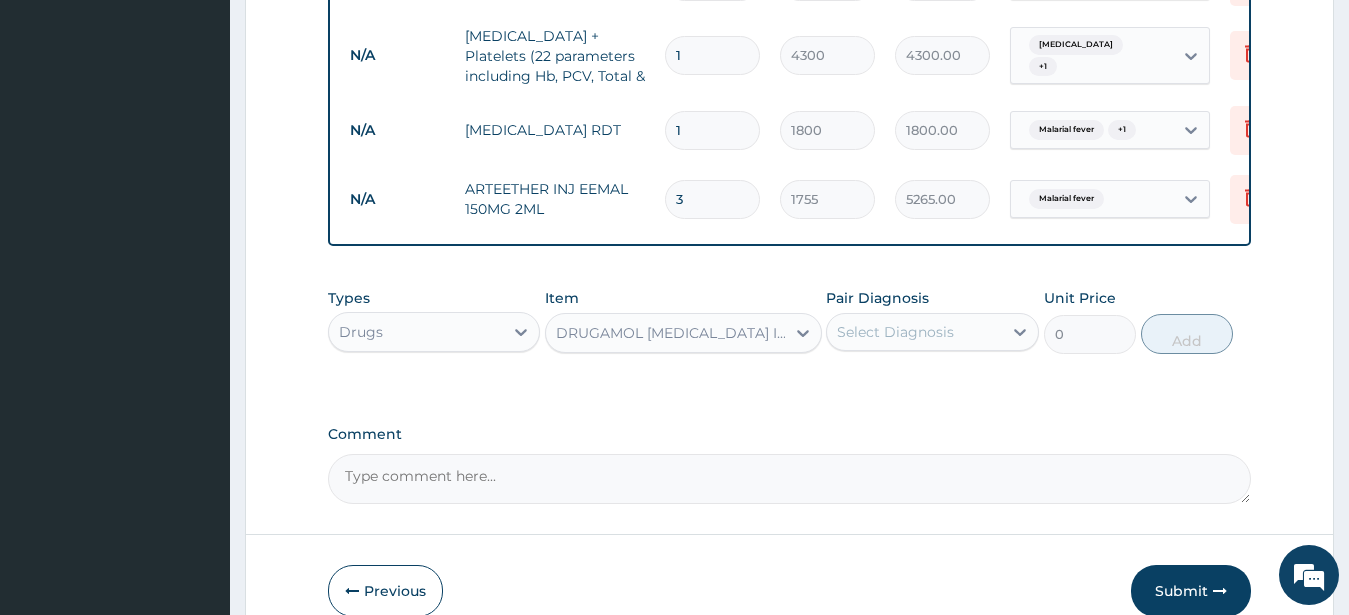 type 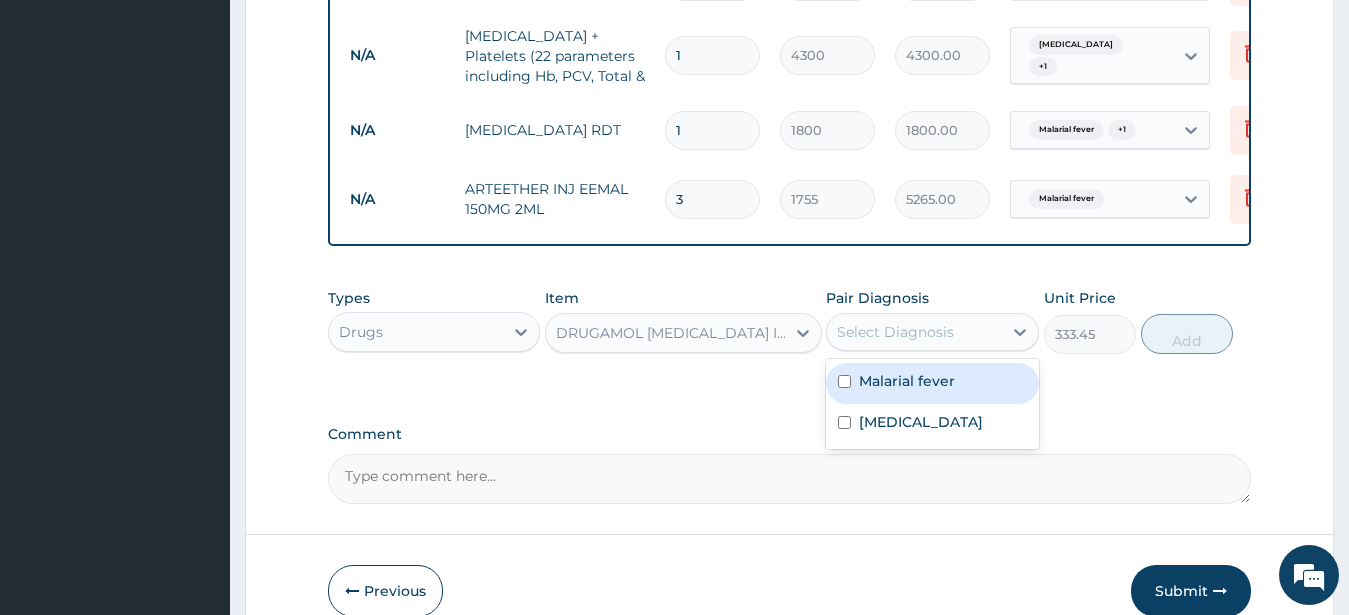 click on "Select Diagnosis" at bounding box center (895, 332) 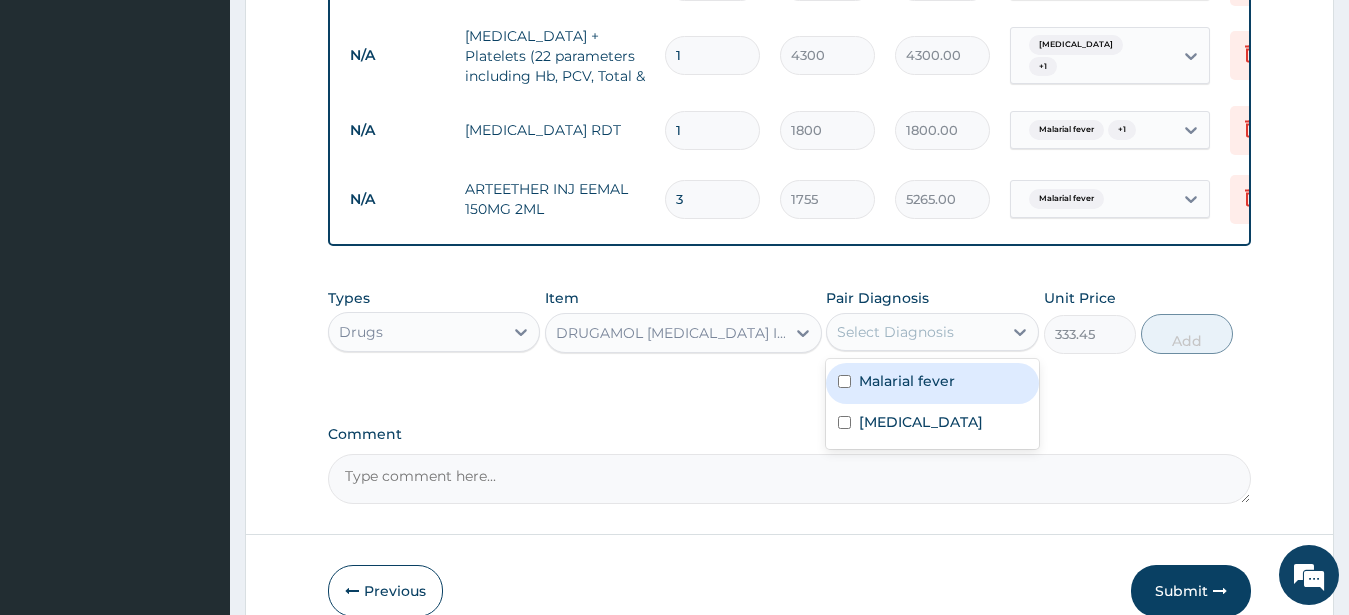 click on "Malarial fever" at bounding box center [932, 383] 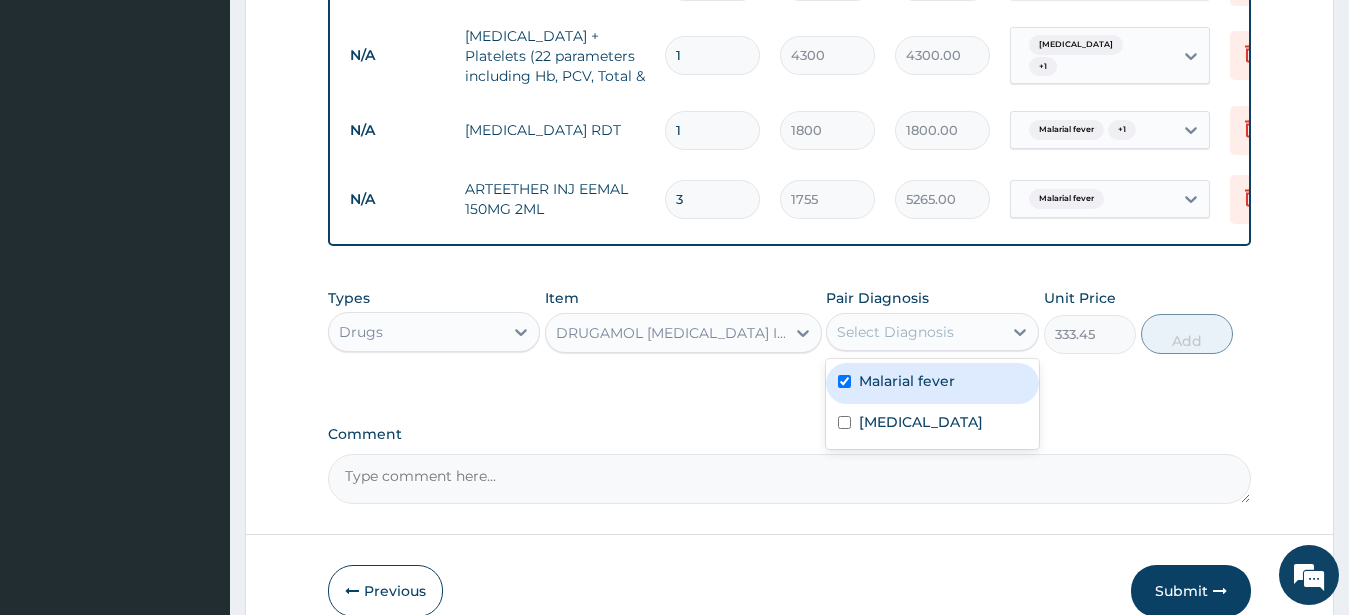 checkbox on "true" 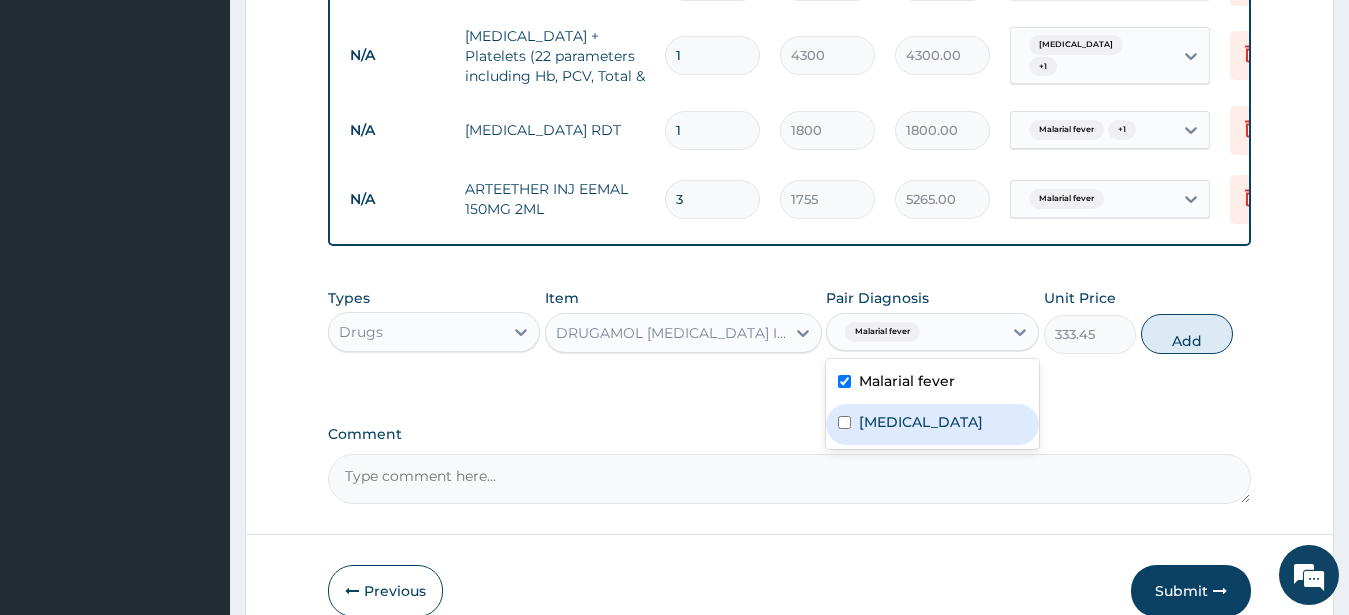 click at bounding box center [844, 422] 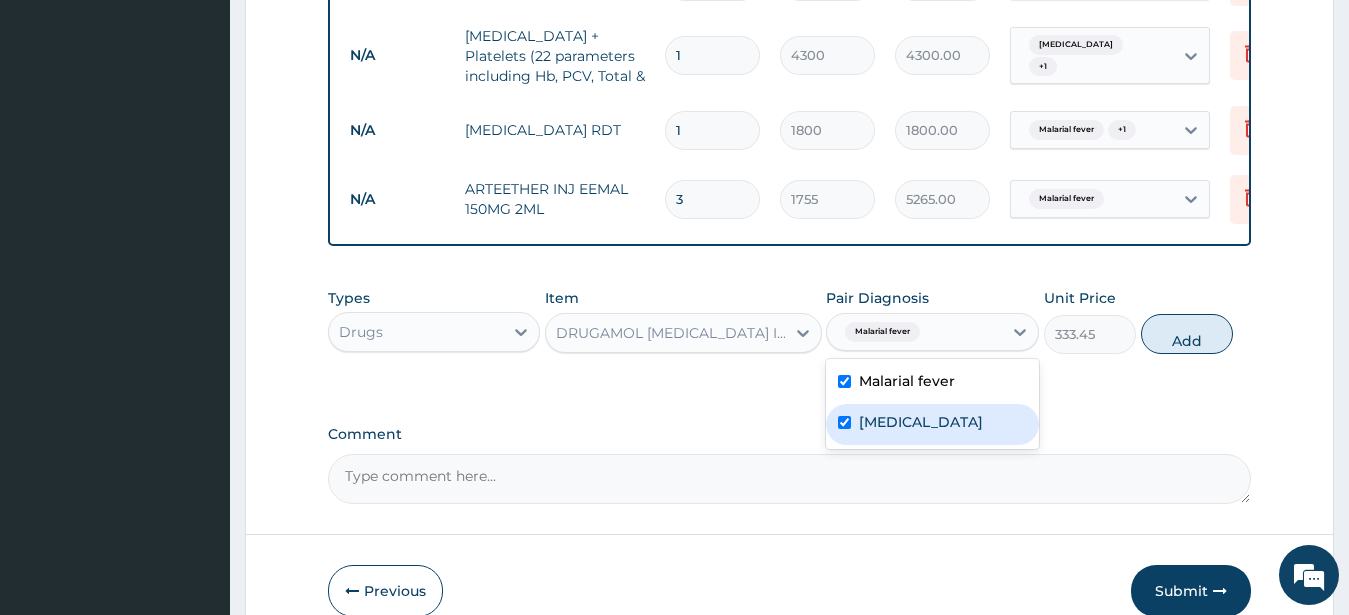 checkbox on "true" 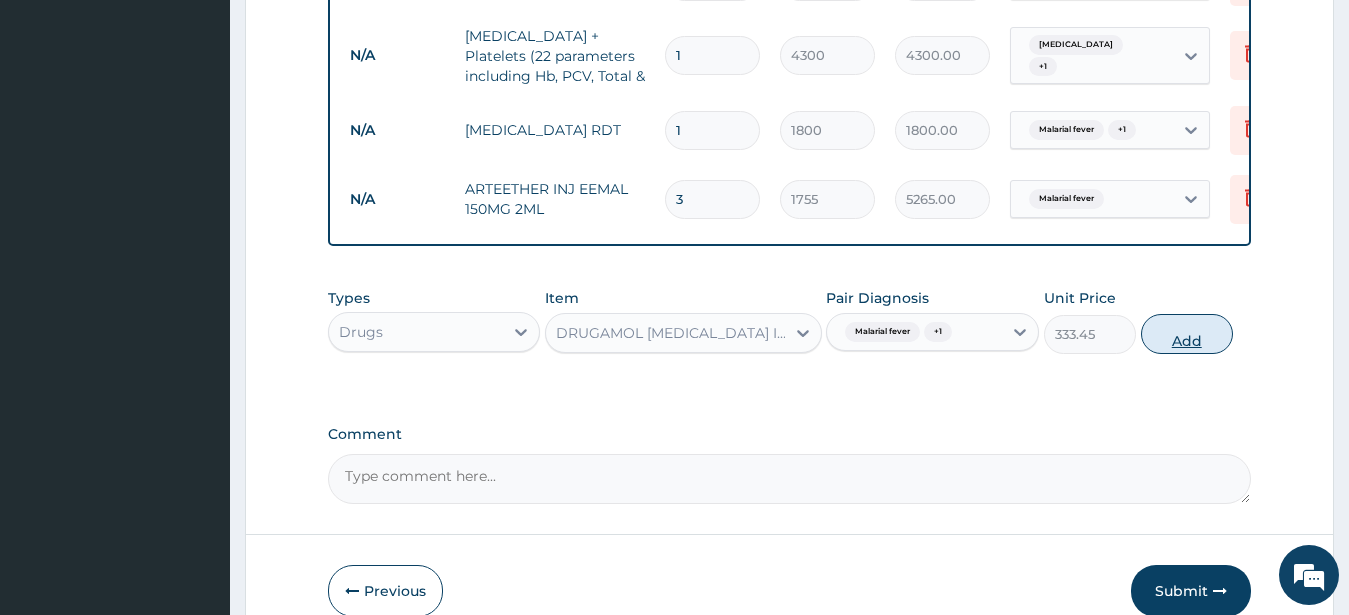 click on "Add" at bounding box center (1187, 334) 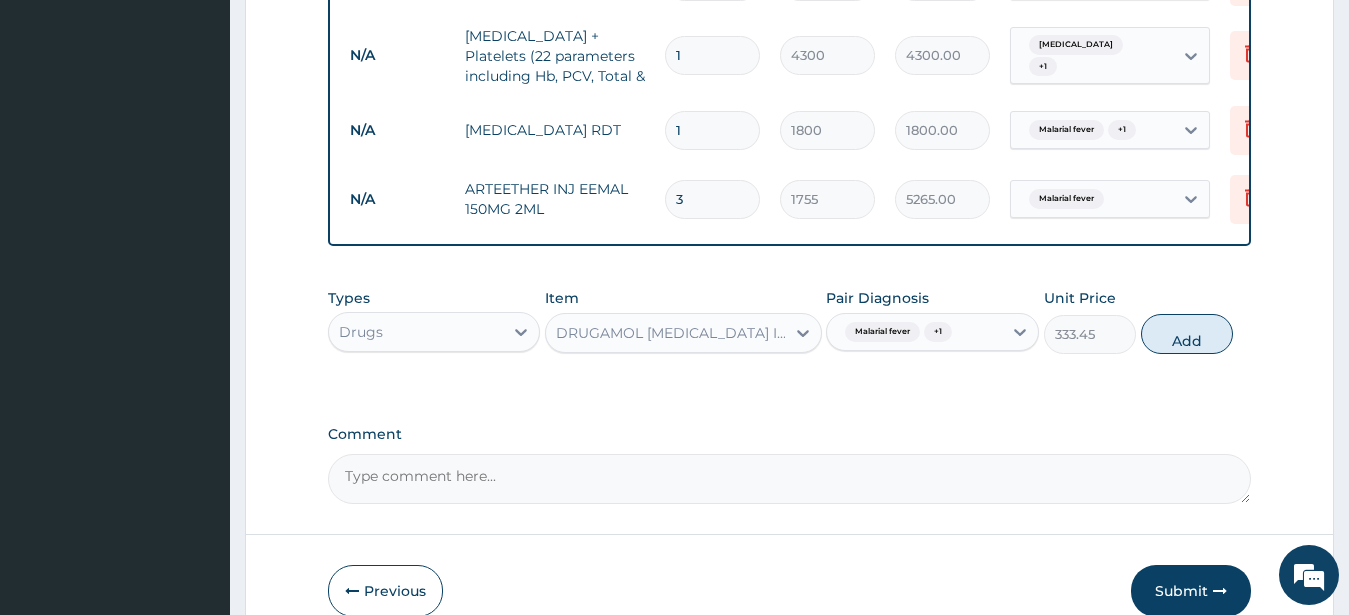 type on "0" 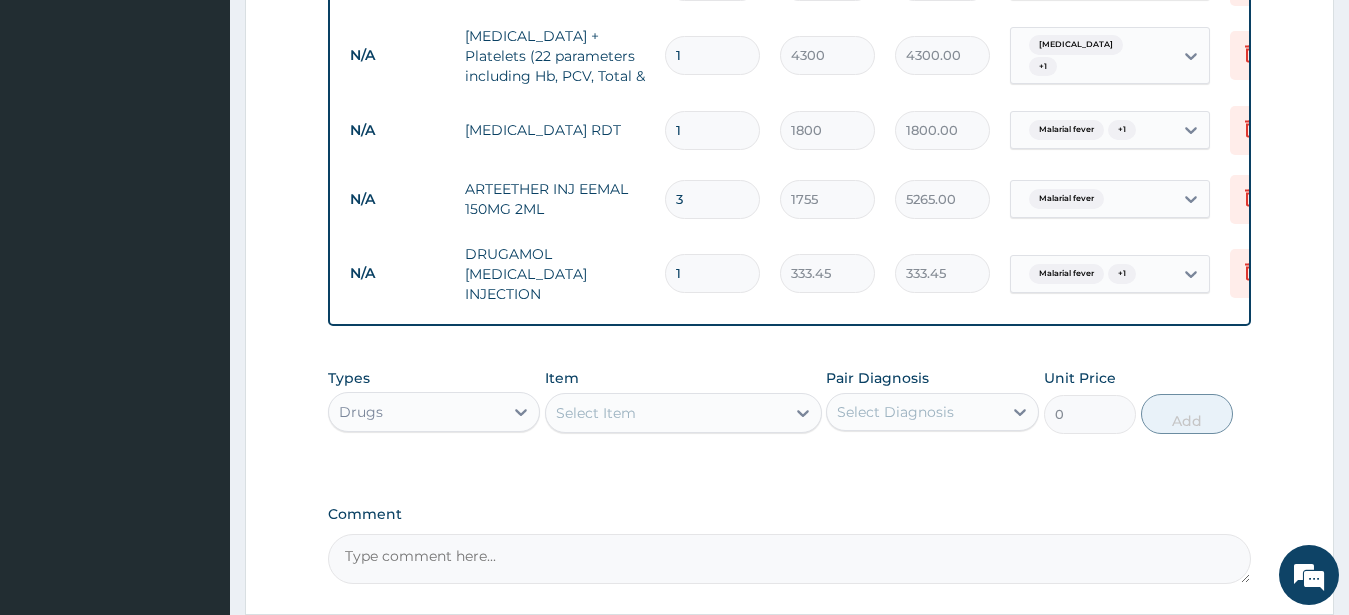 type 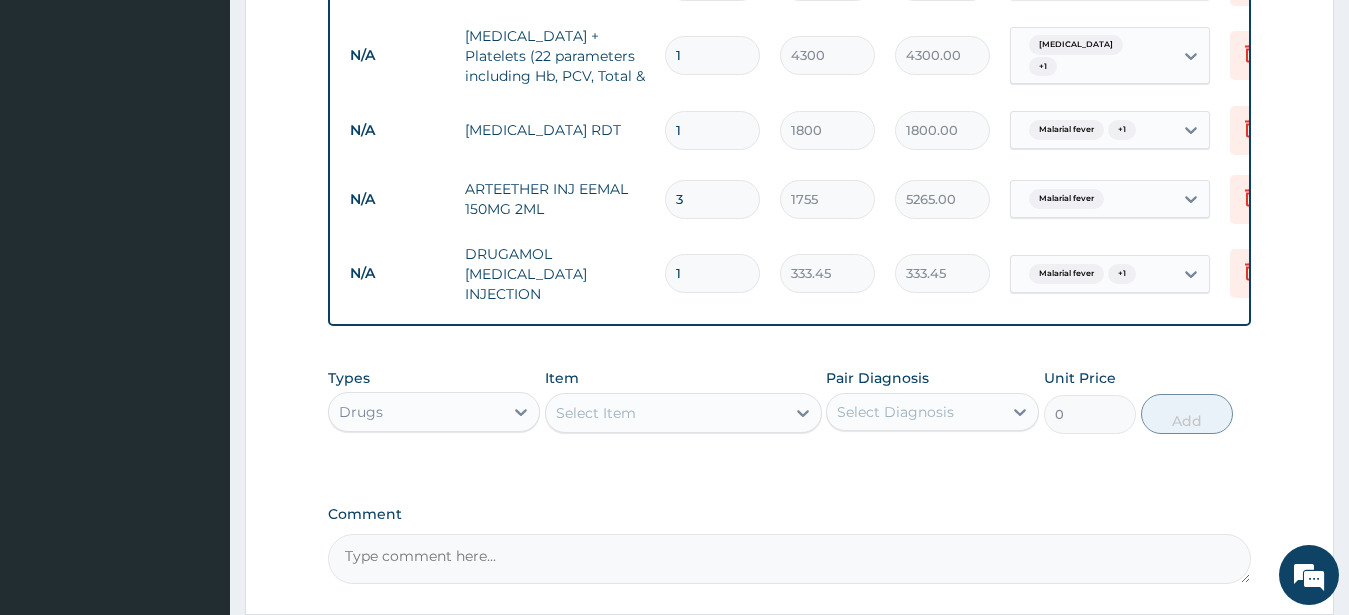 type on "0.00" 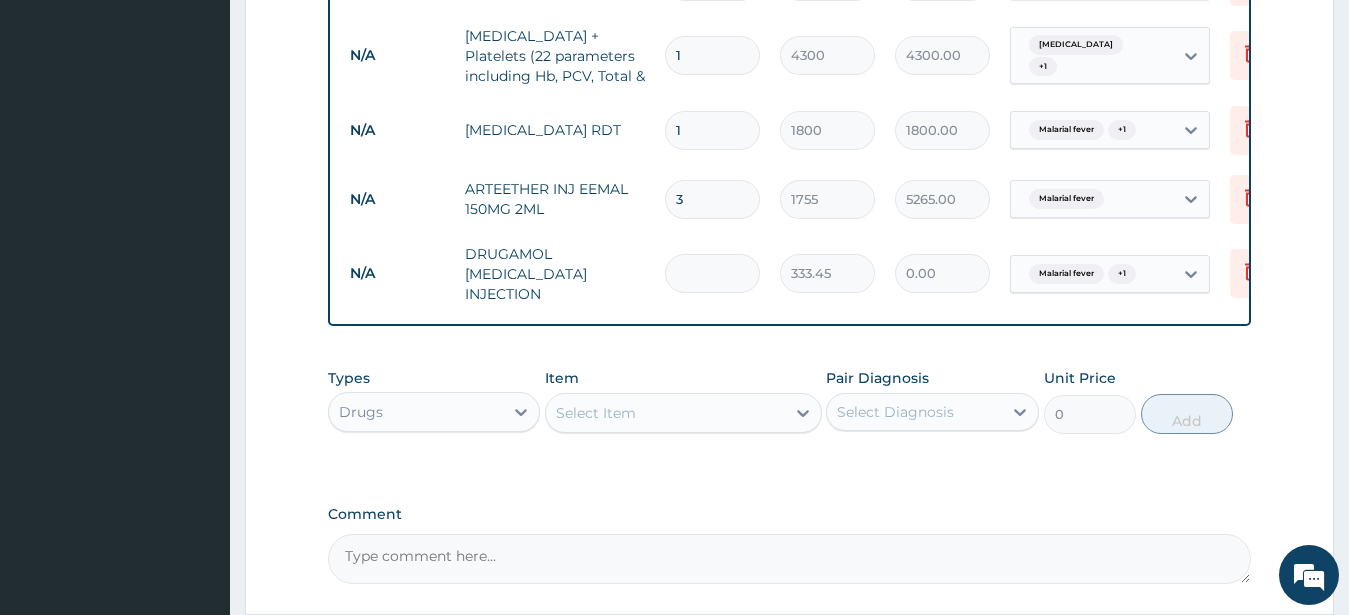 type on "2" 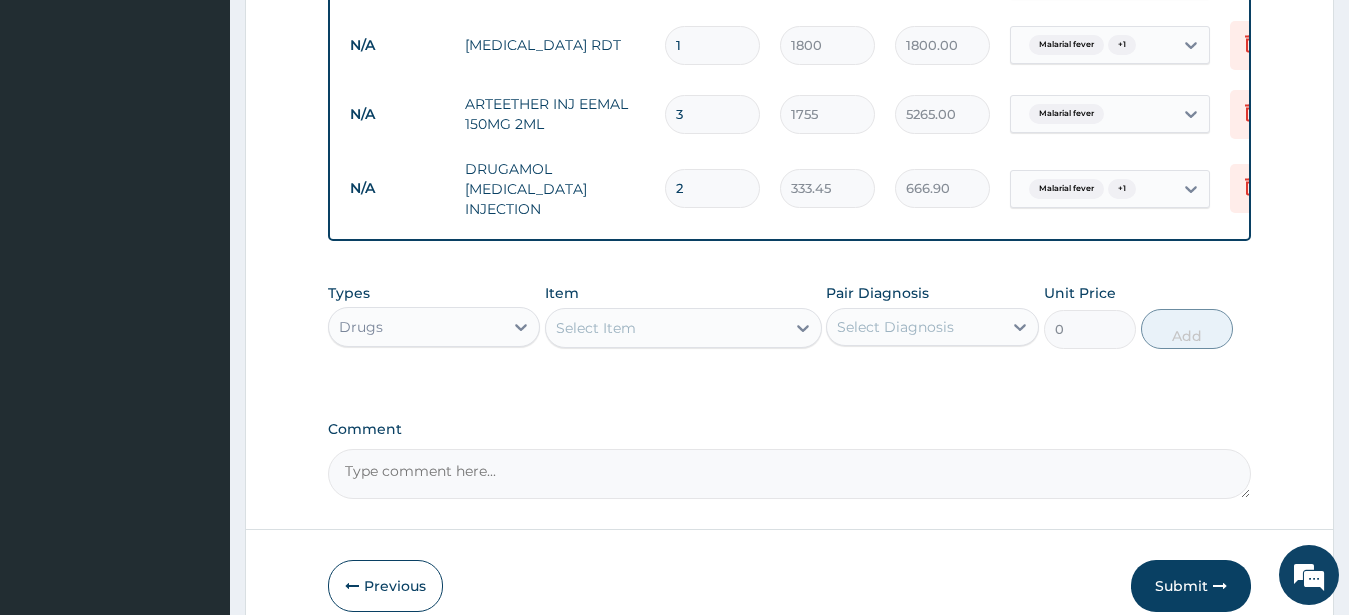 scroll, scrollTop: 953, scrollLeft: 0, axis: vertical 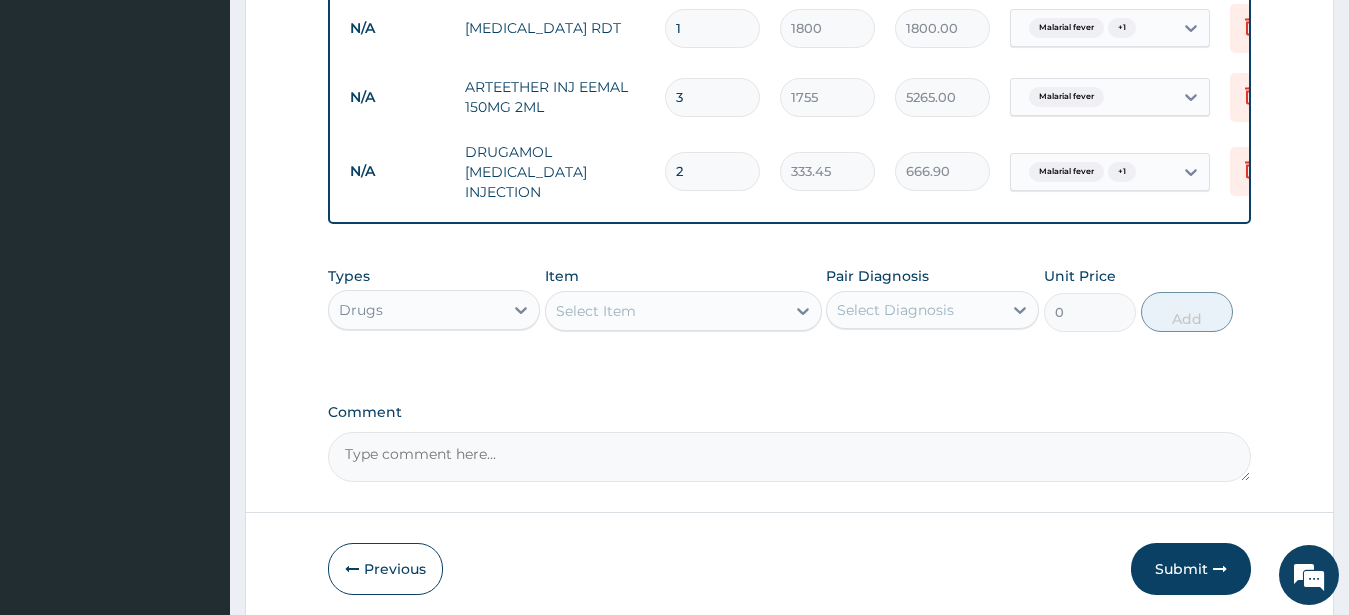 type on "2" 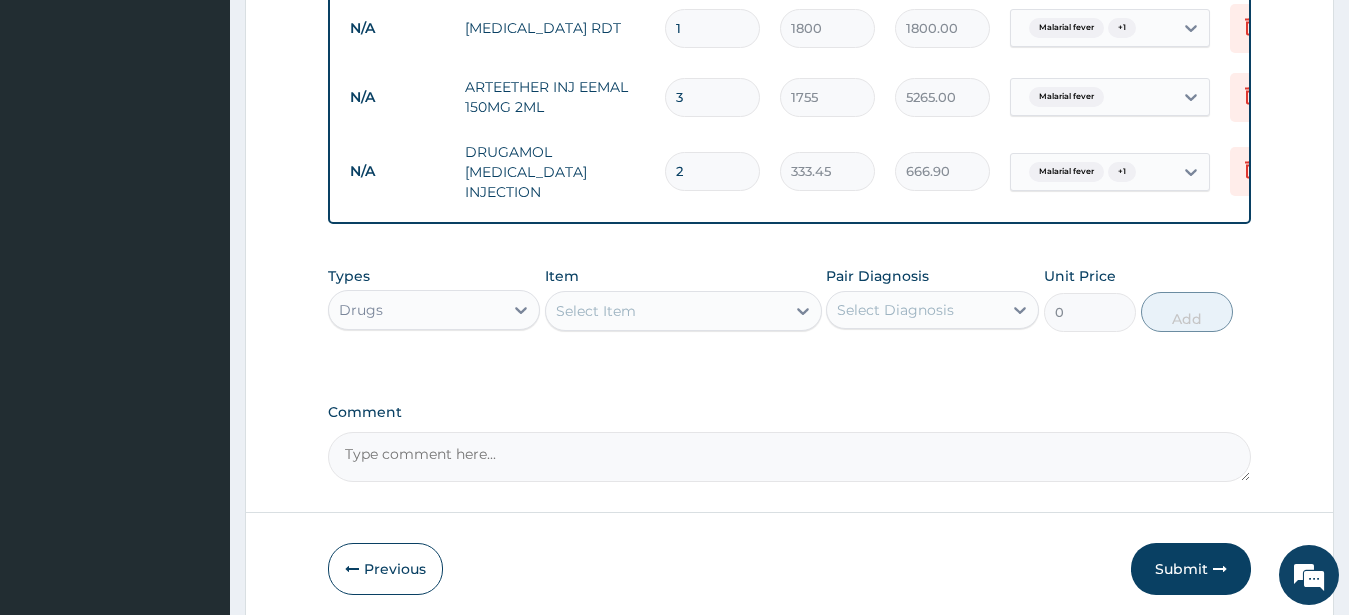 click on "Select Item" at bounding box center [596, 311] 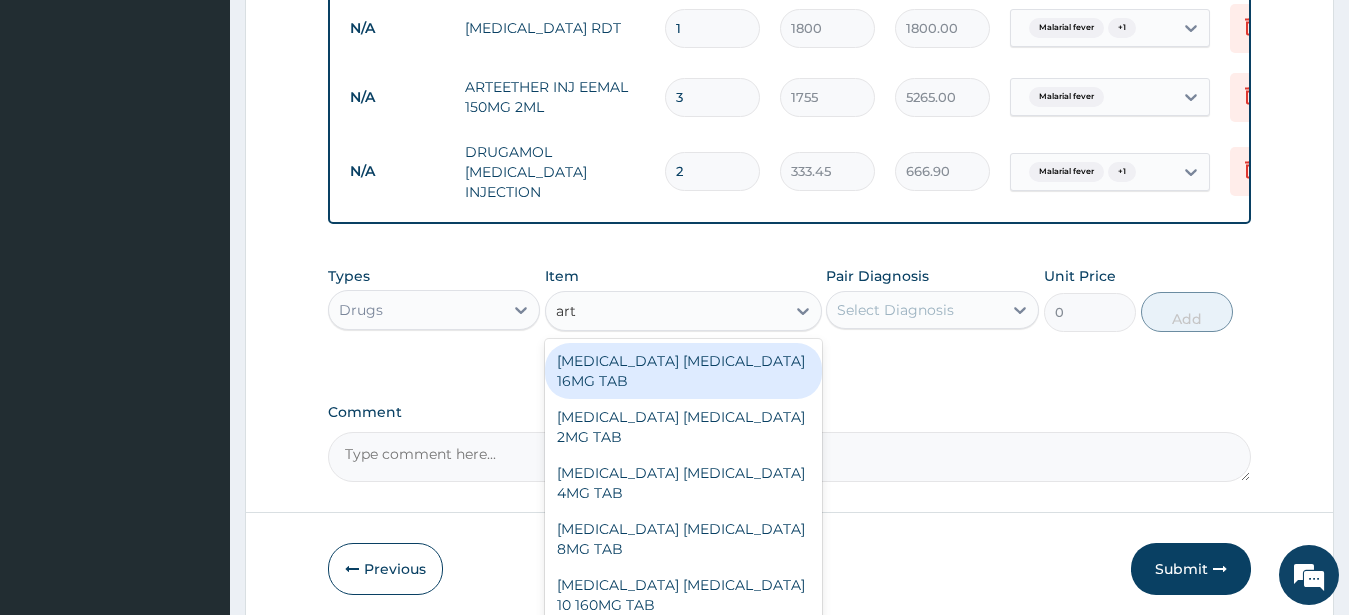 type on "arte" 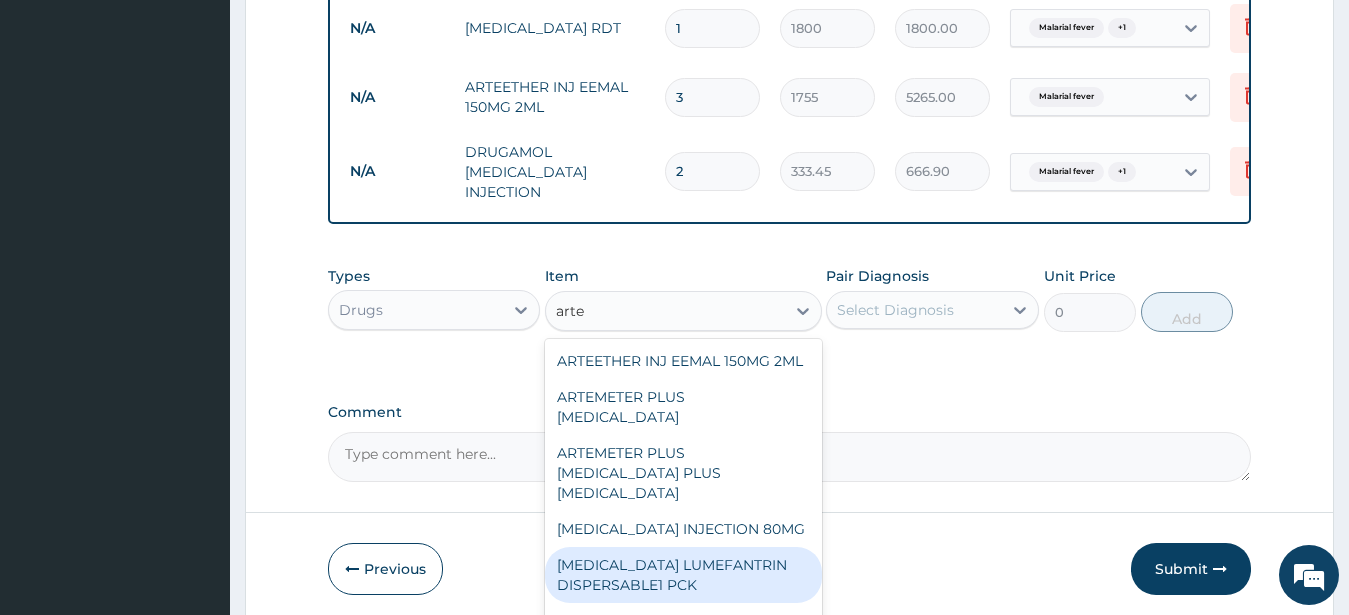 scroll, scrollTop: 216, scrollLeft: 0, axis: vertical 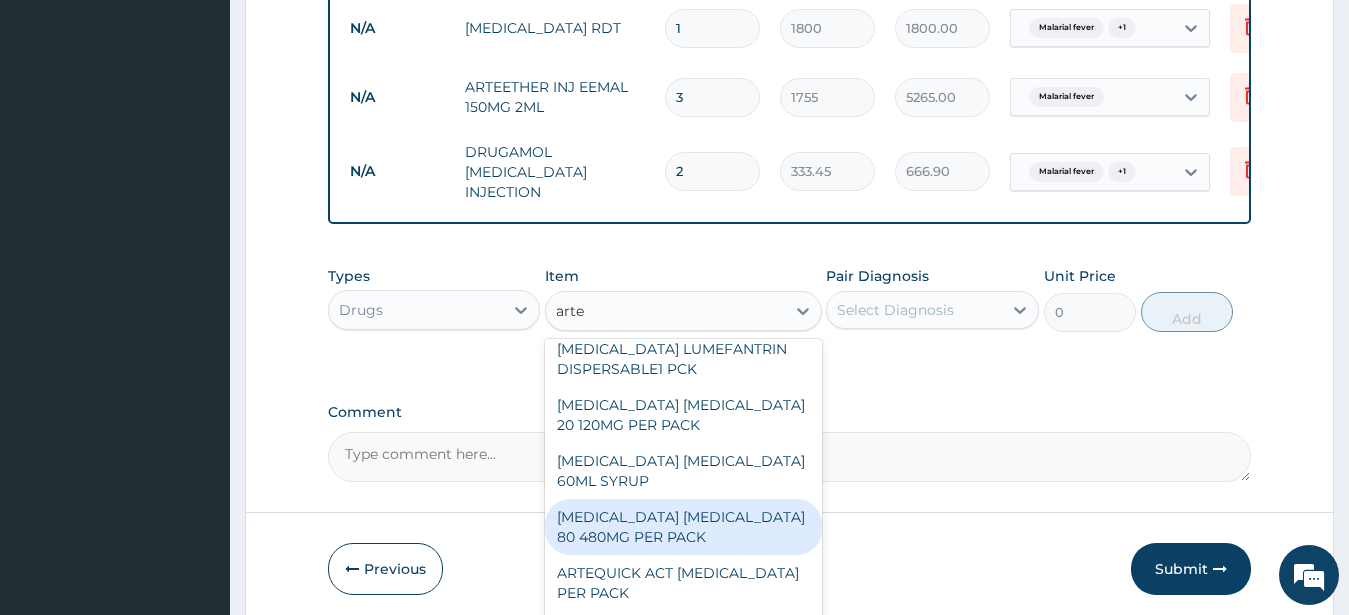 click on "ARTEMETHER LUMEFANTRINE 80  480MG PER PACK" at bounding box center (683, 527) 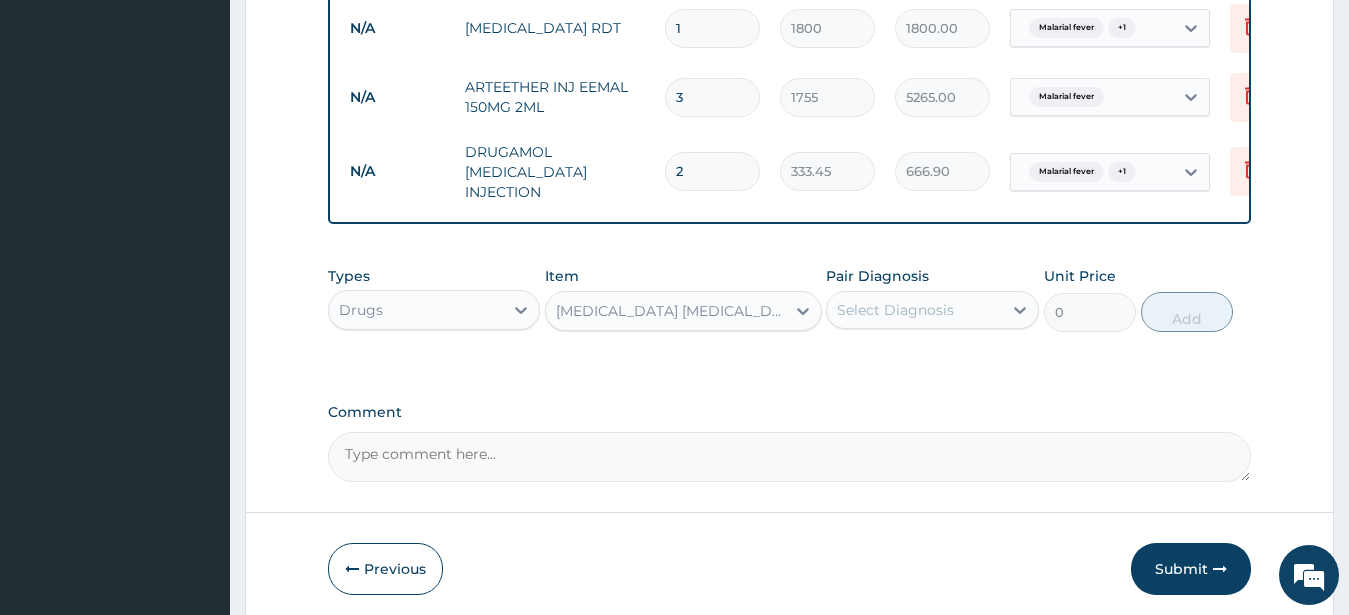 type 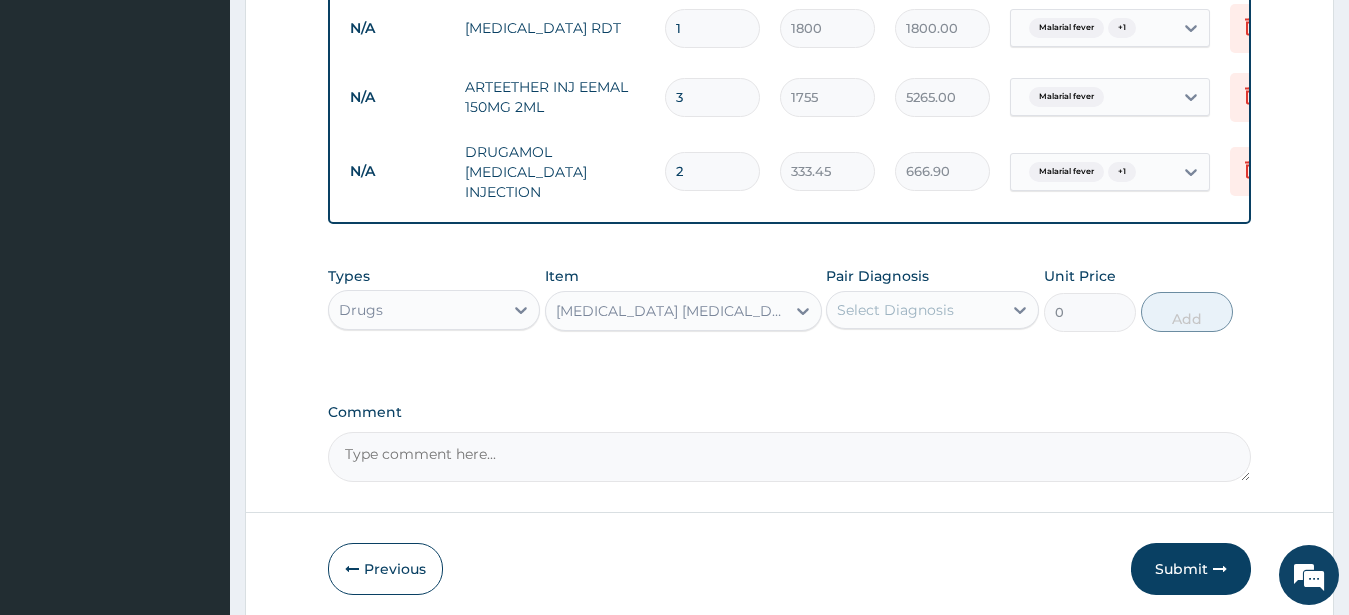 type on "2000" 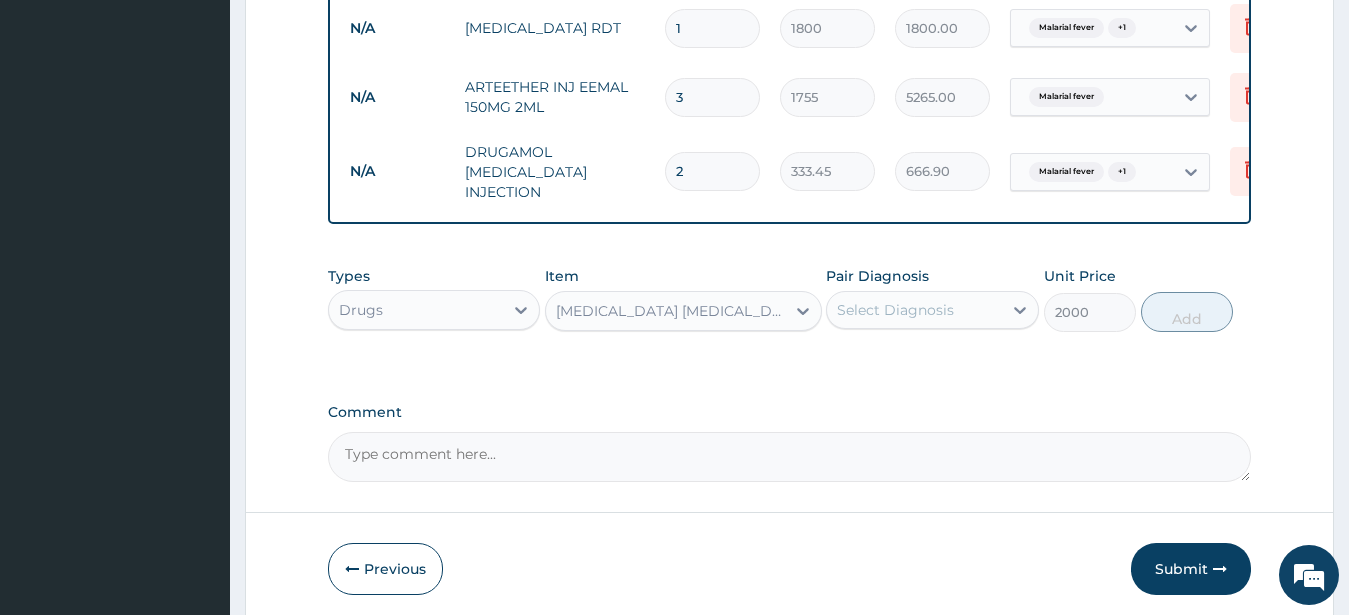 click on "Select Diagnosis" at bounding box center (895, 310) 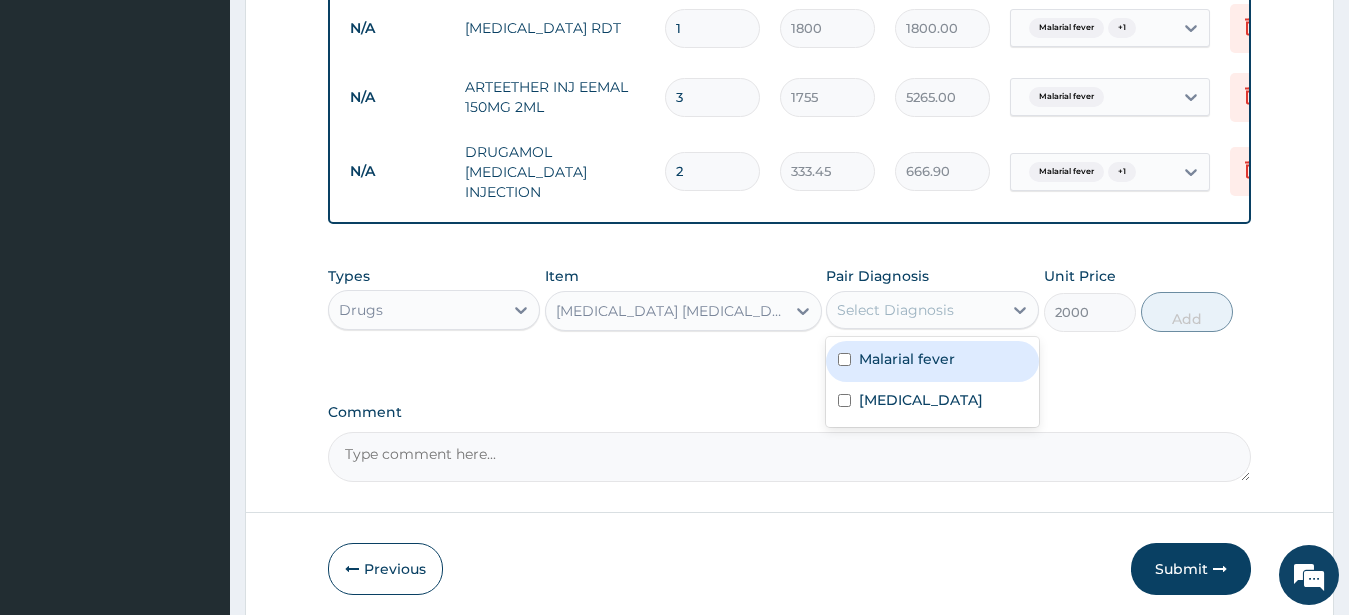 click at bounding box center [844, 359] 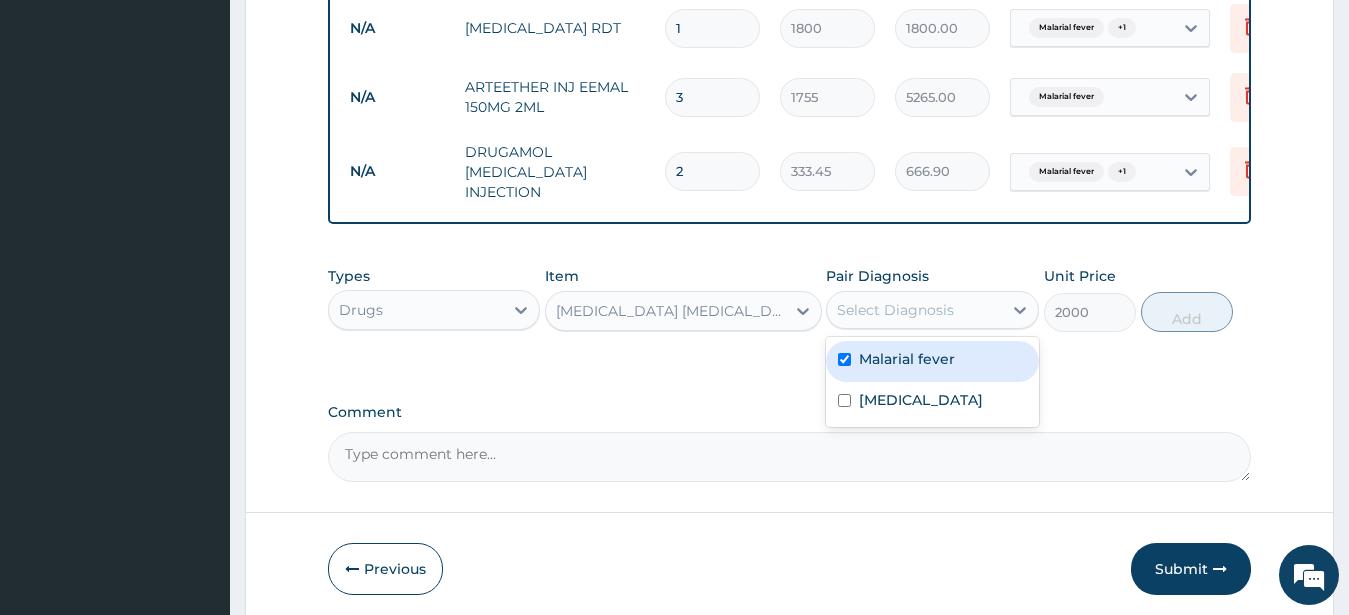 checkbox on "true" 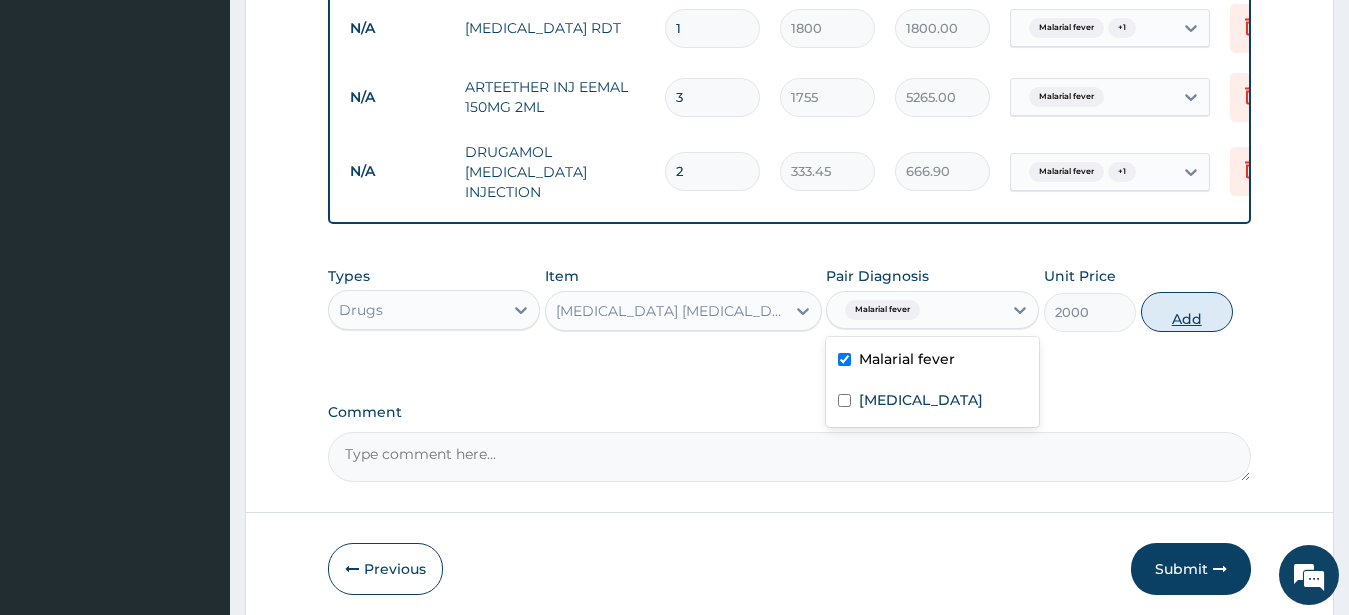 click on "Add" at bounding box center (1187, 312) 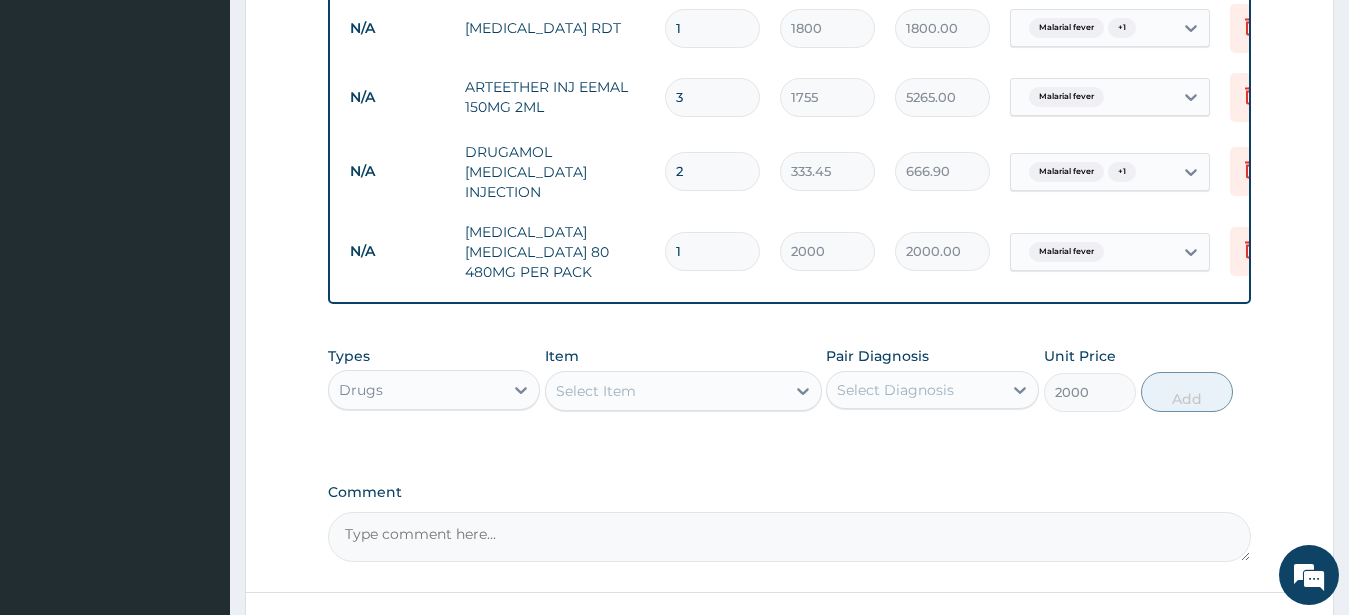 type on "0" 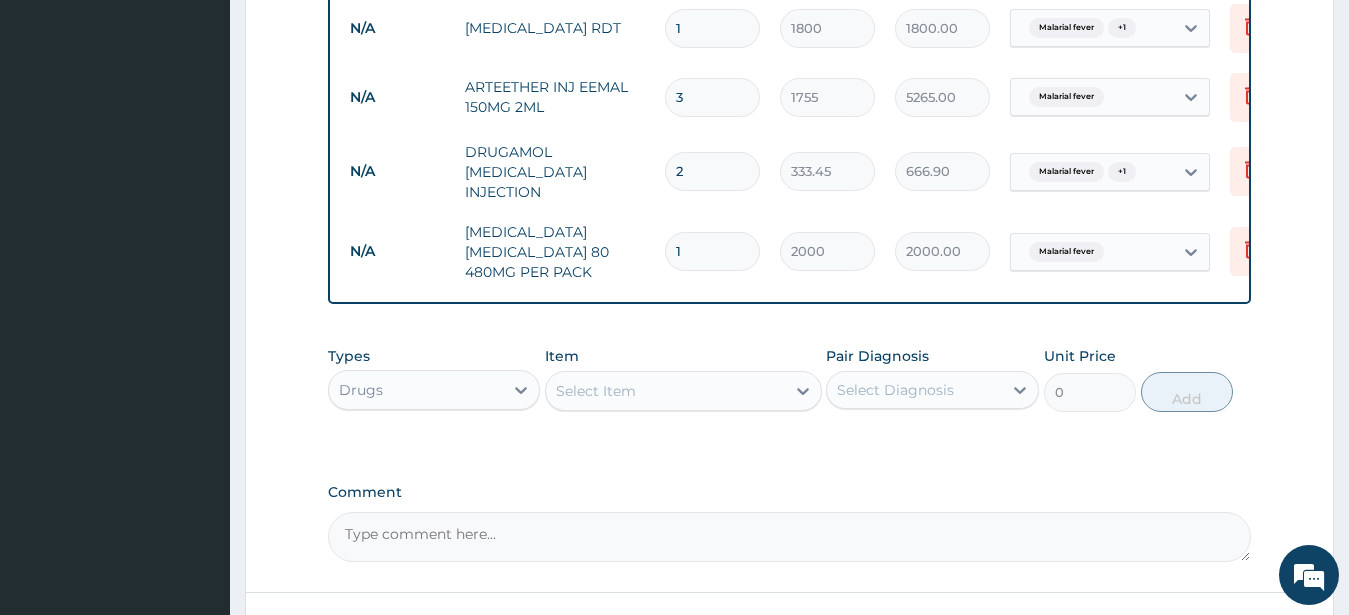 click on "Select Item" at bounding box center (596, 391) 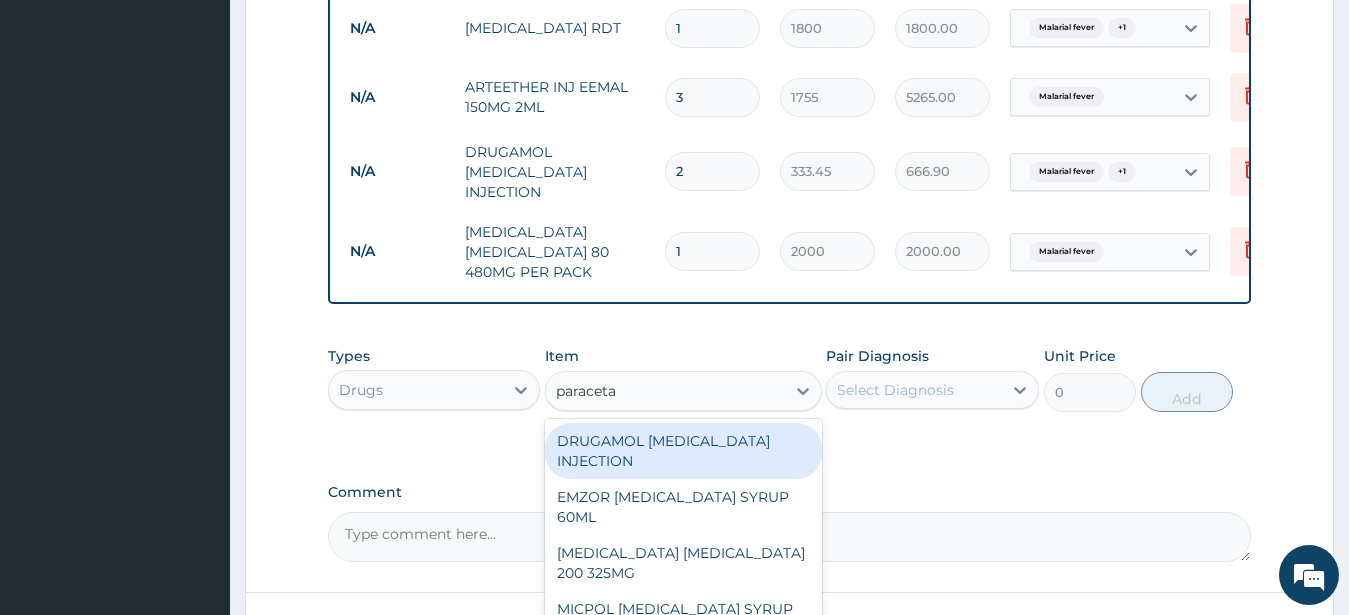 type on "paraceta" 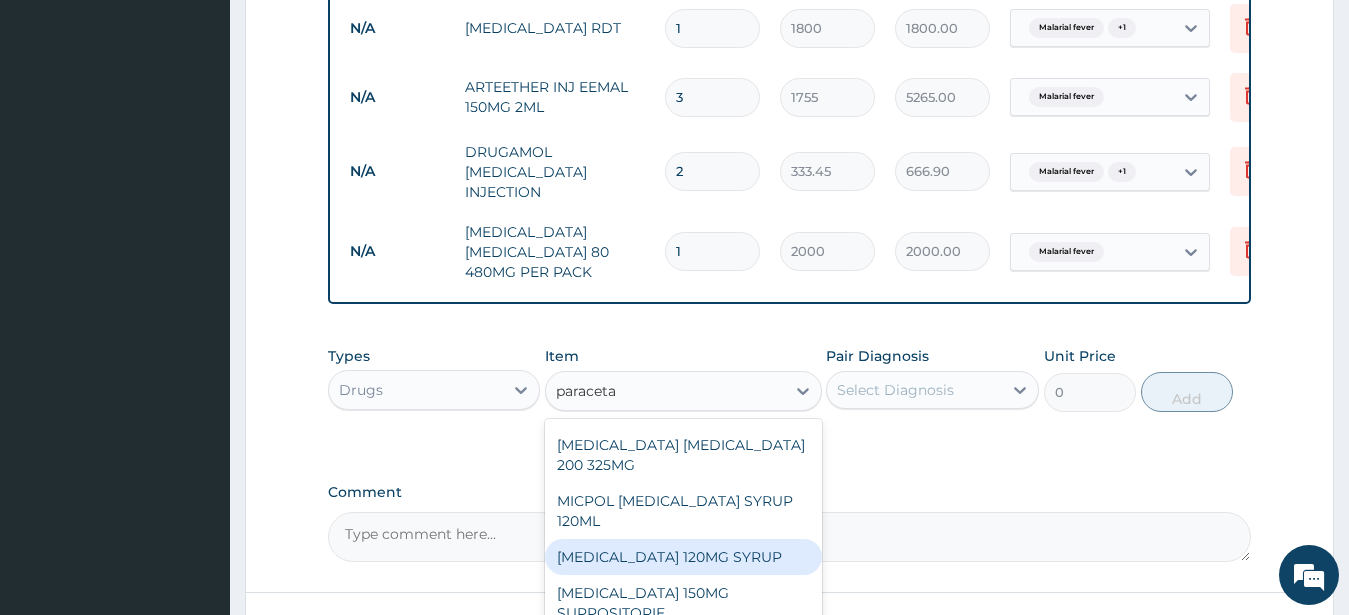 scroll, scrollTop: 0, scrollLeft: 0, axis: both 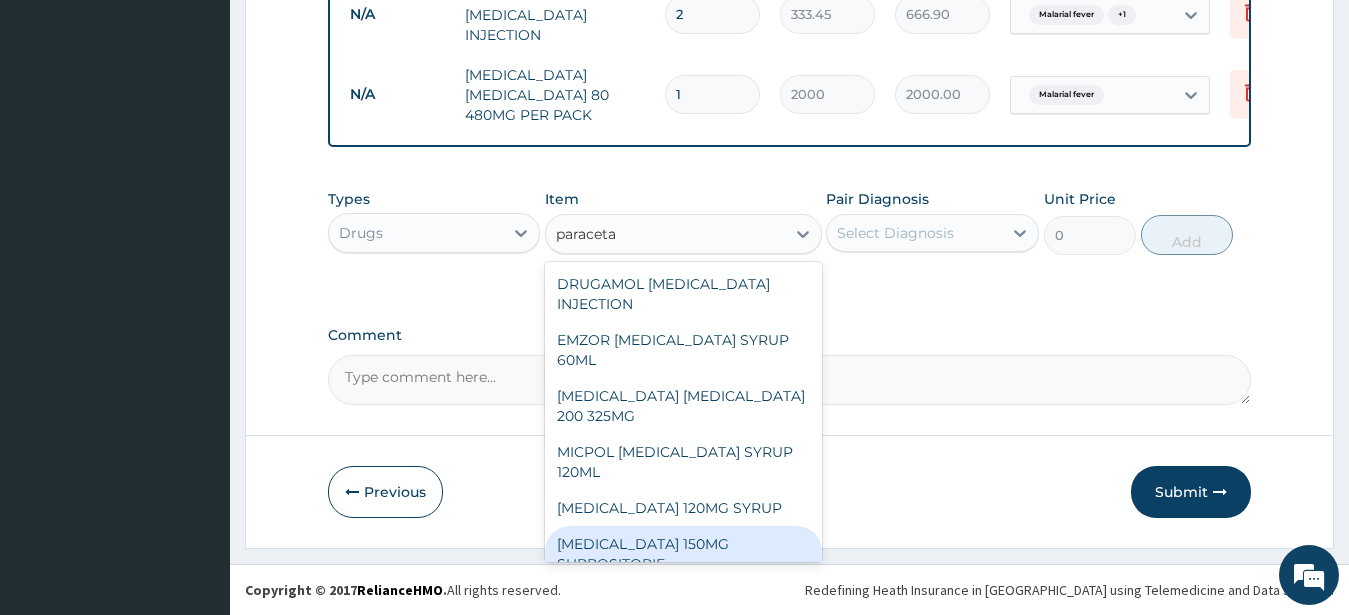 click on "PARACETAMOL 150MG SUPPOSITORIE" at bounding box center [683, 554] 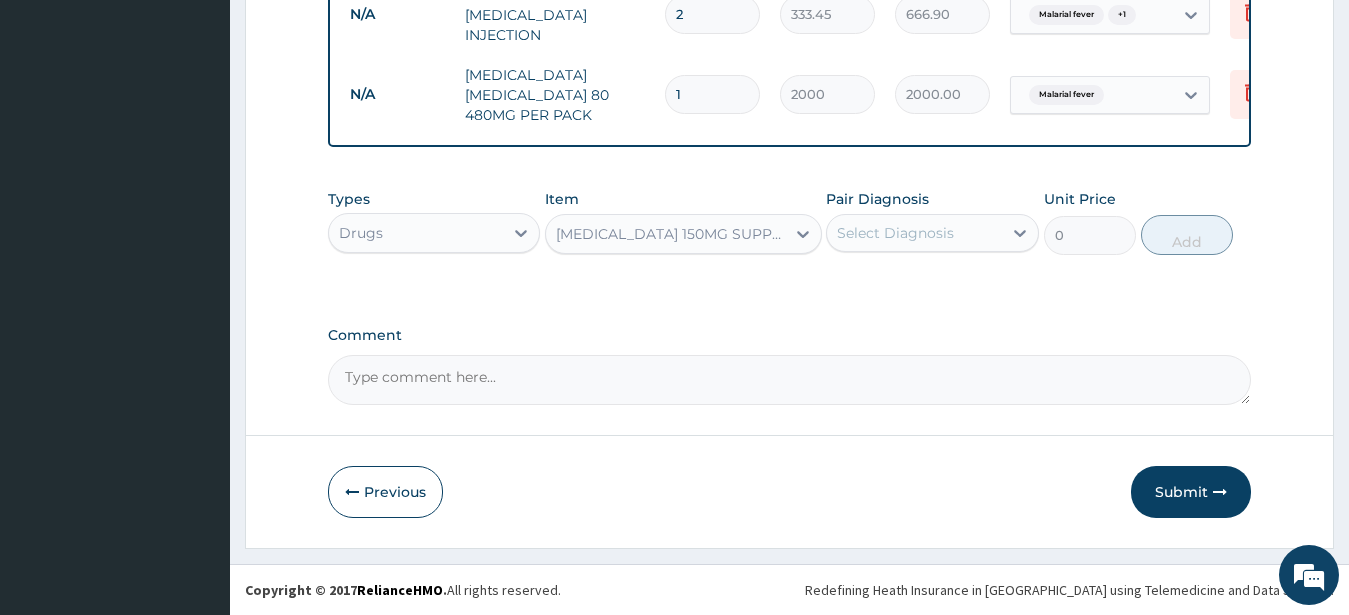 type 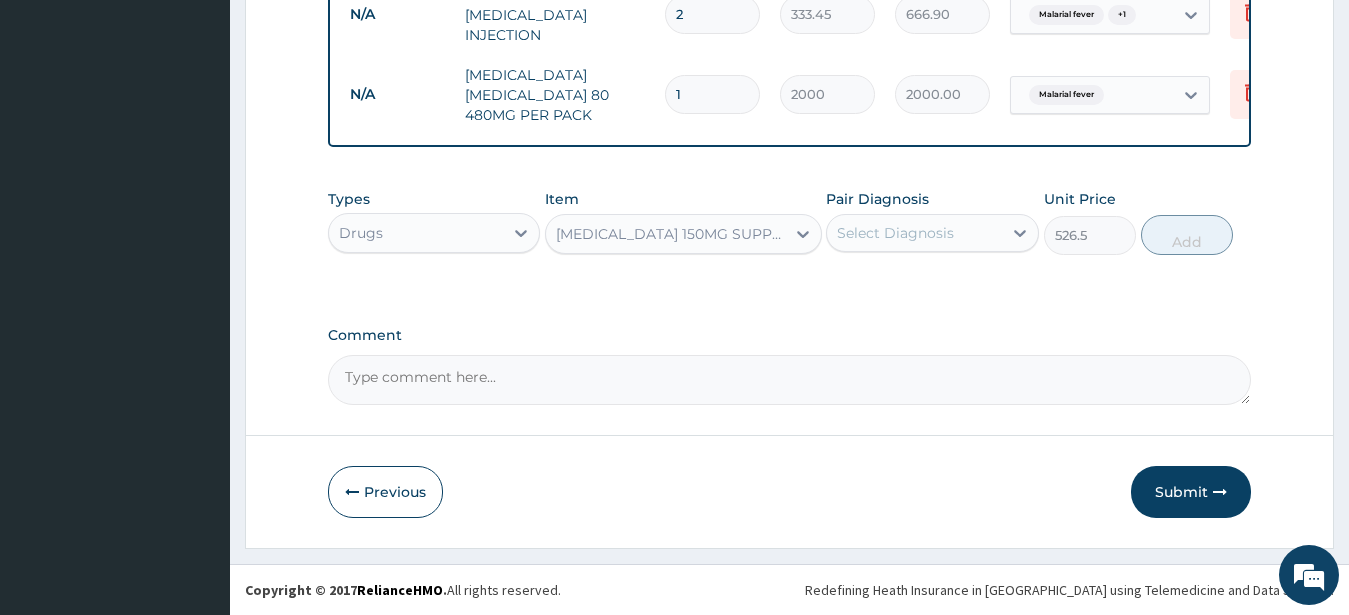 click on "PARACETAMOL 150MG SUPPOSITORIE" at bounding box center (671, 234) 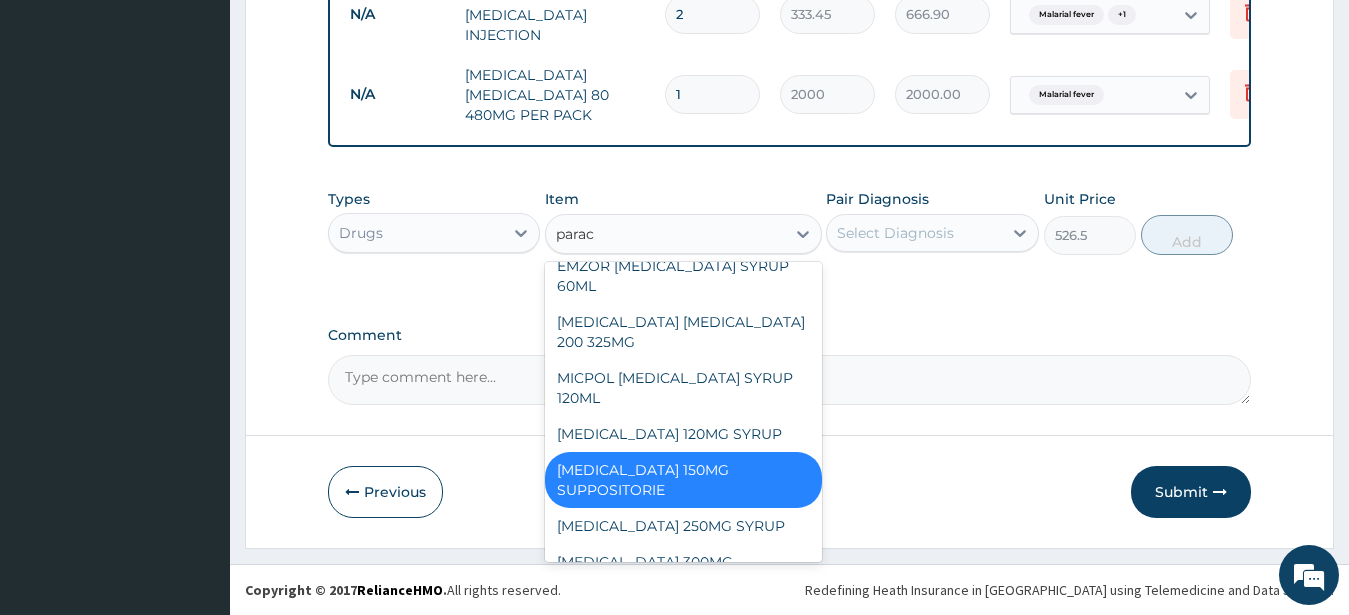scroll, scrollTop: 38, scrollLeft: 0, axis: vertical 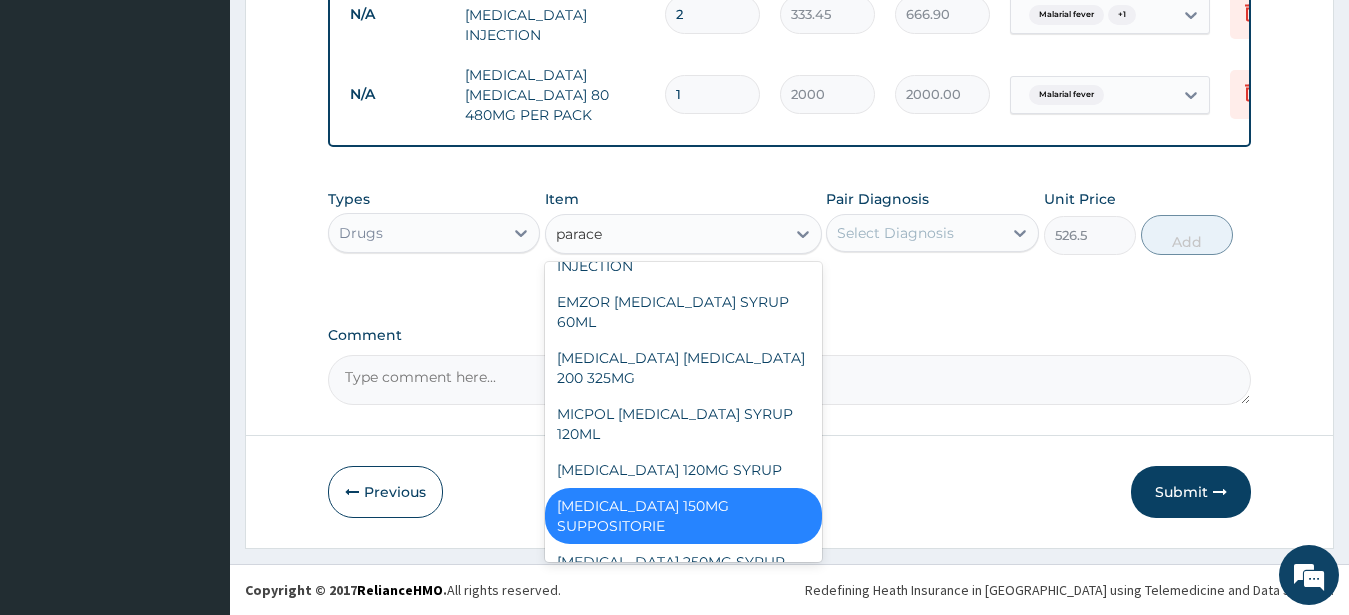 type on "paracet" 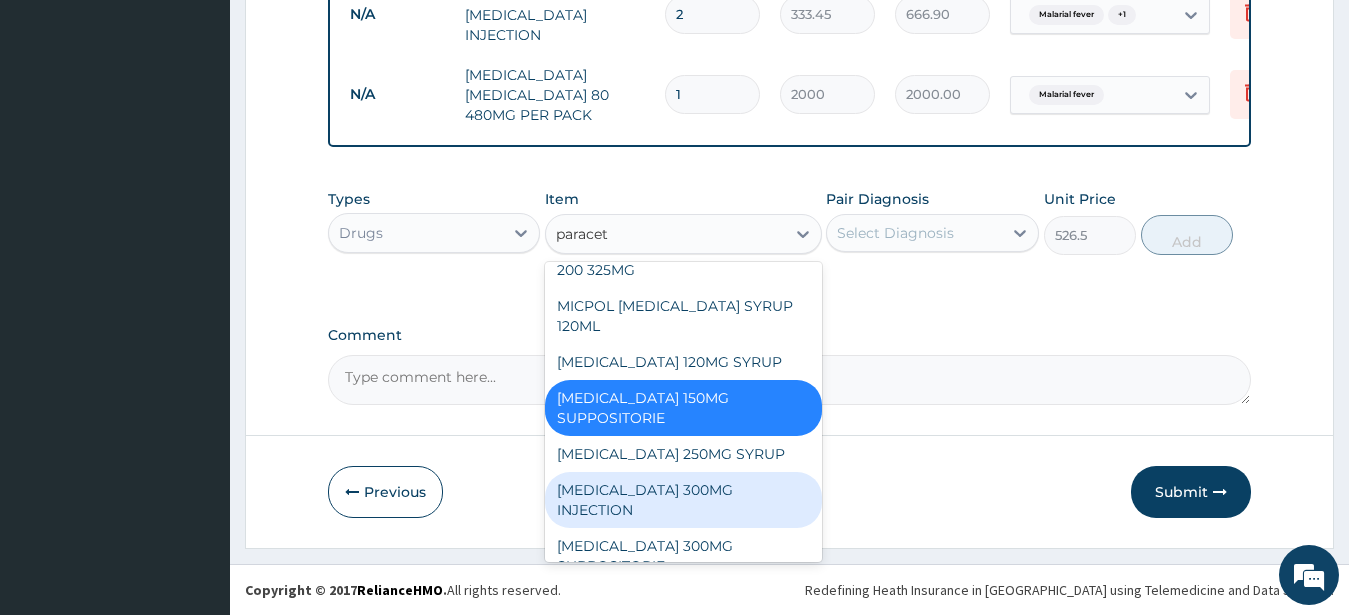 scroll, scrollTop: 300, scrollLeft: 0, axis: vertical 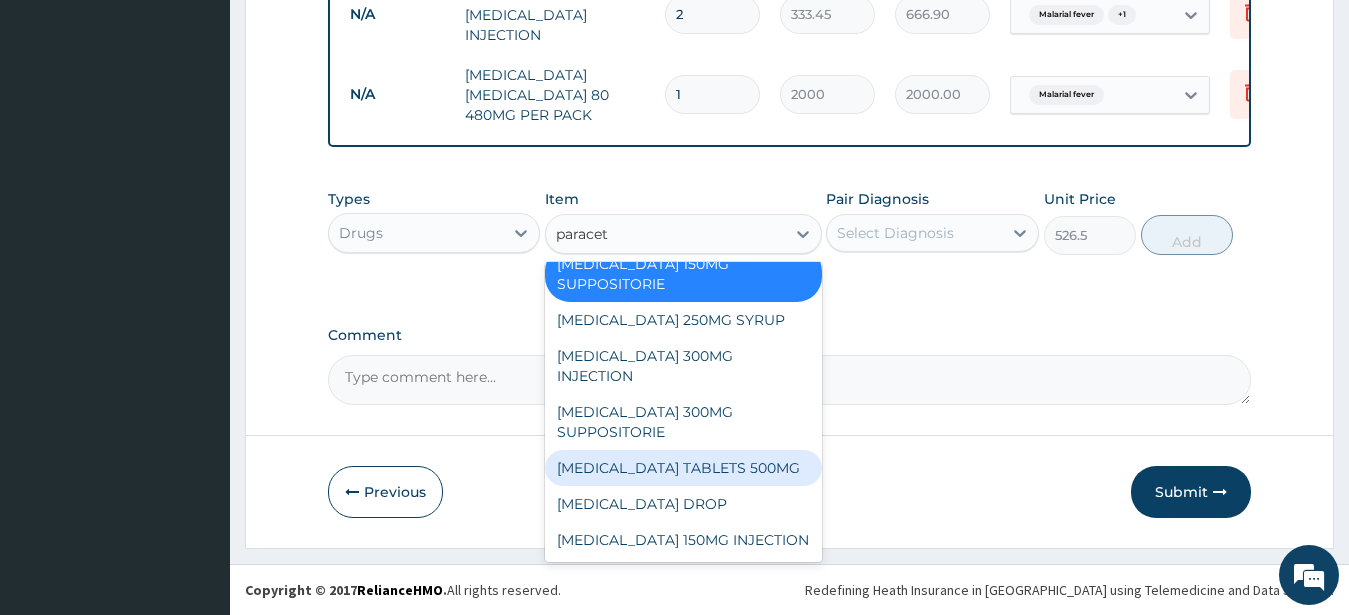 click on "PARACETAMOL TABLETS 500MG" at bounding box center [683, 468] 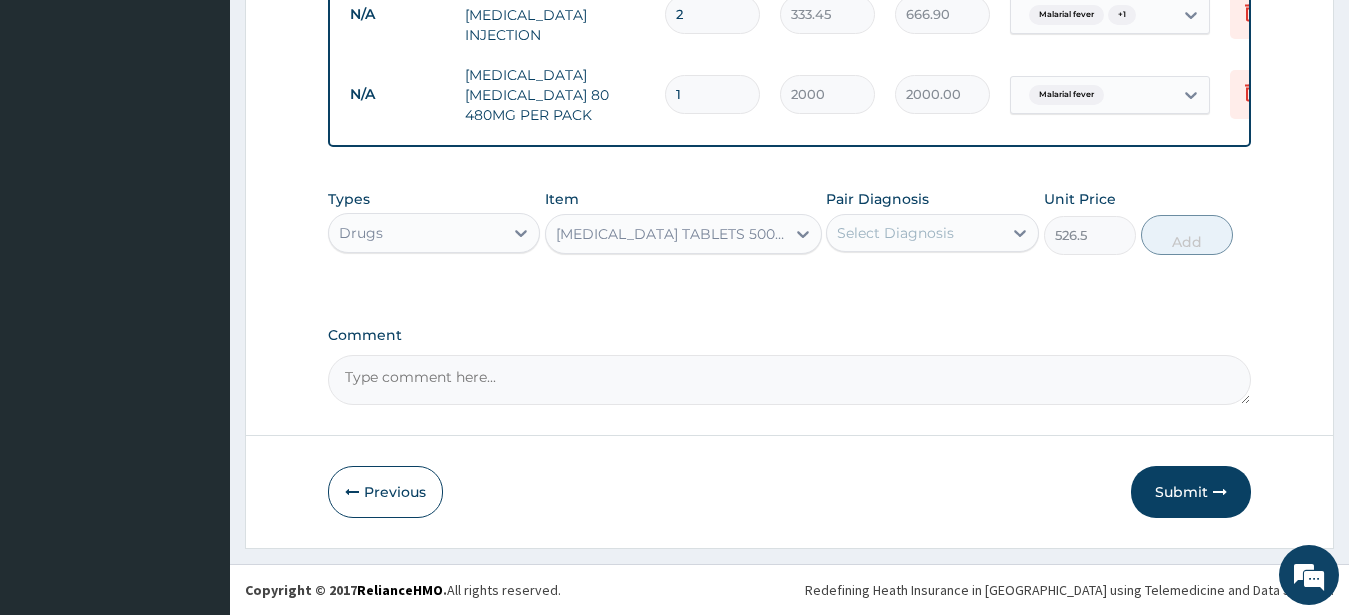 type 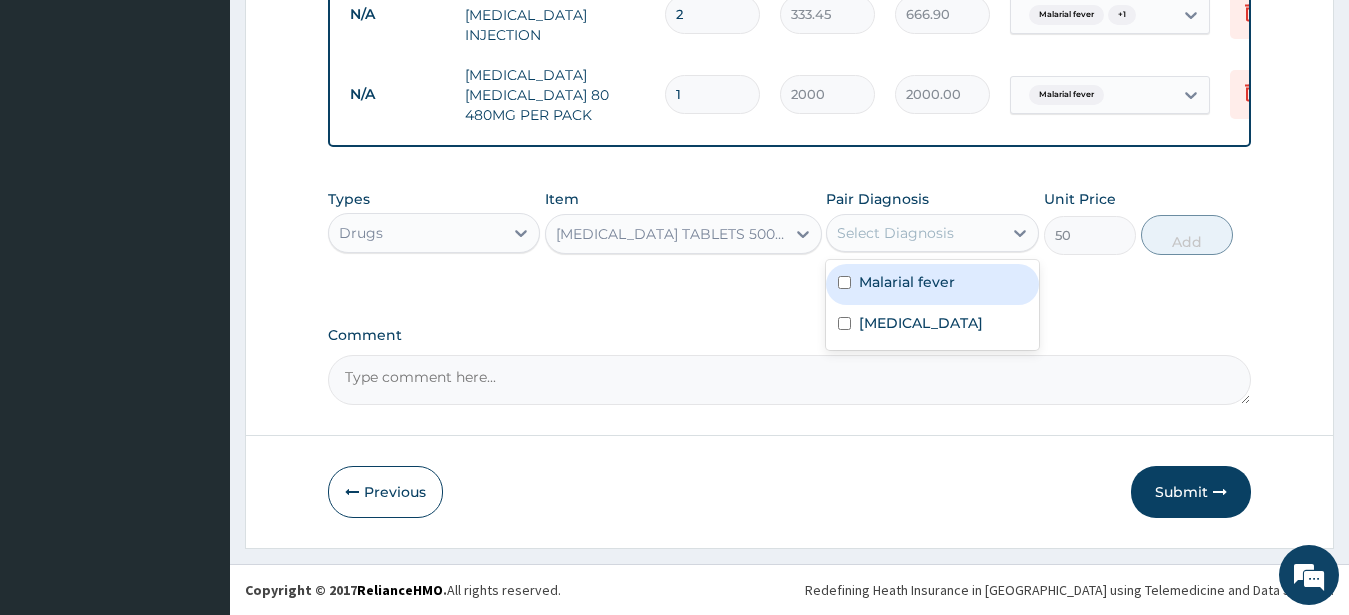 click on "Select Diagnosis" at bounding box center (914, 233) 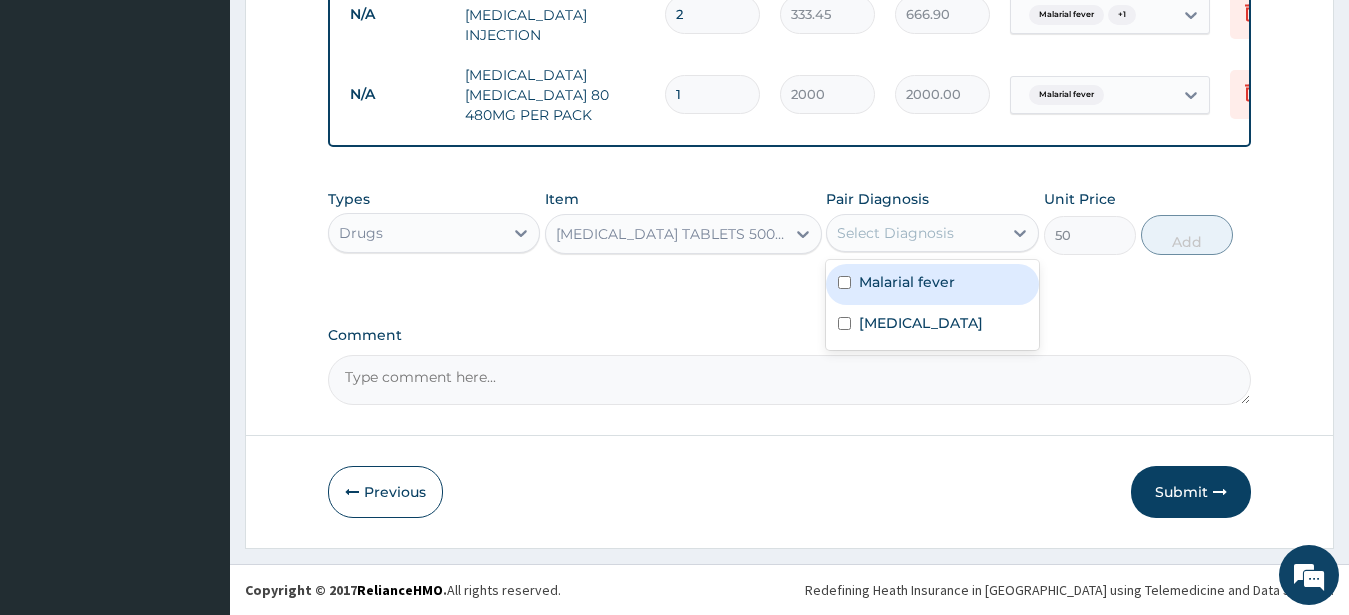 click at bounding box center [844, 282] 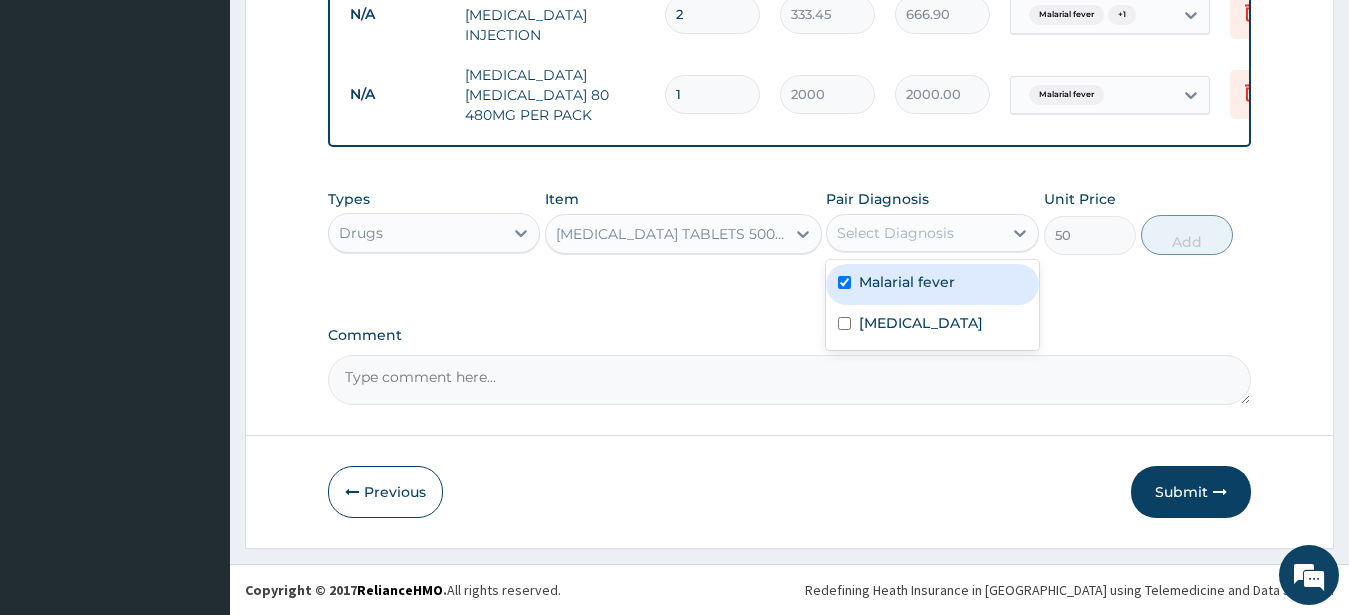 checkbox on "true" 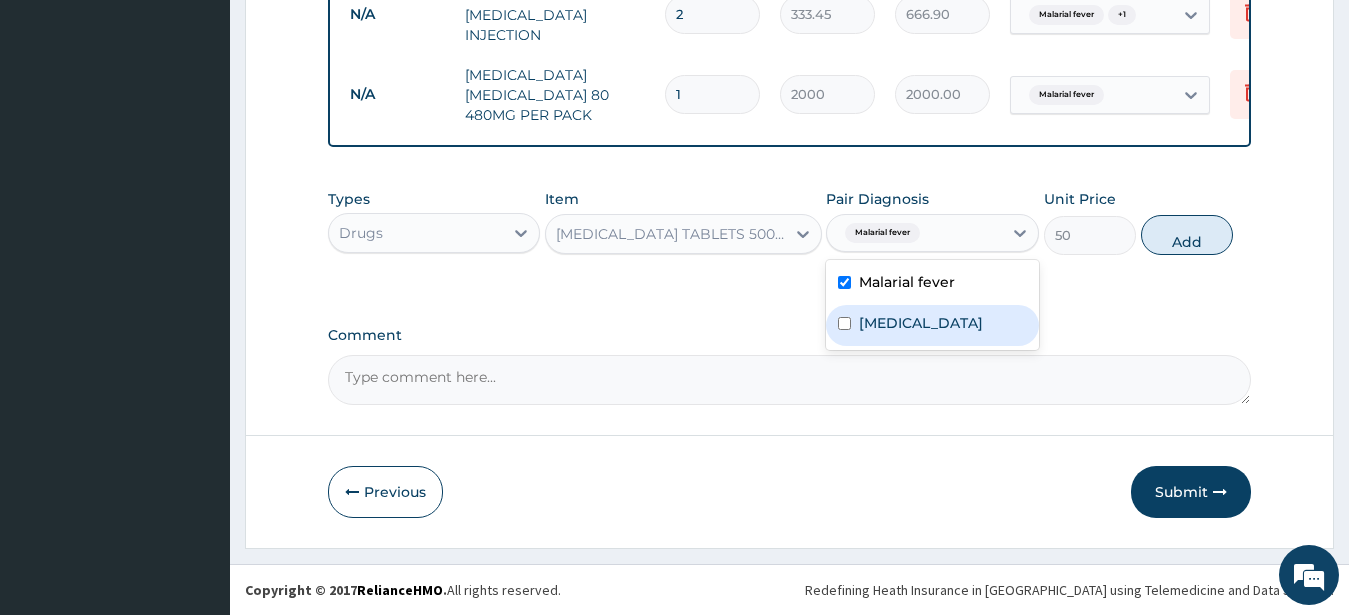 click on "Typhoid fever" at bounding box center [932, 325] 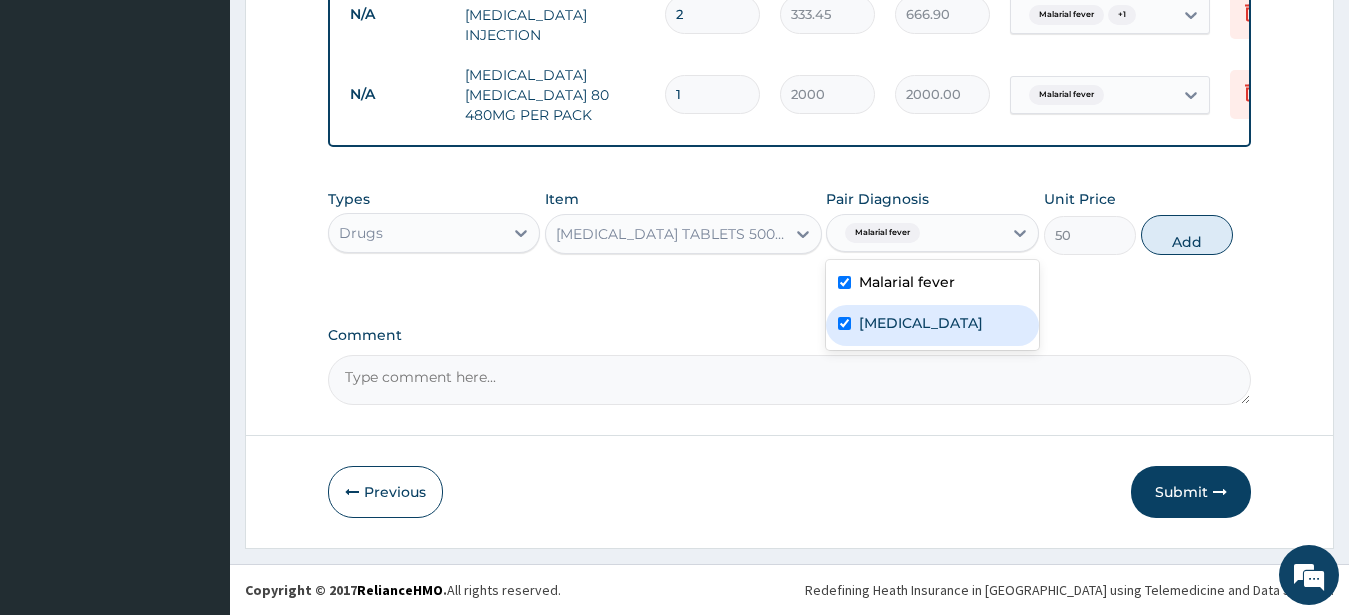 checkbox on "true" 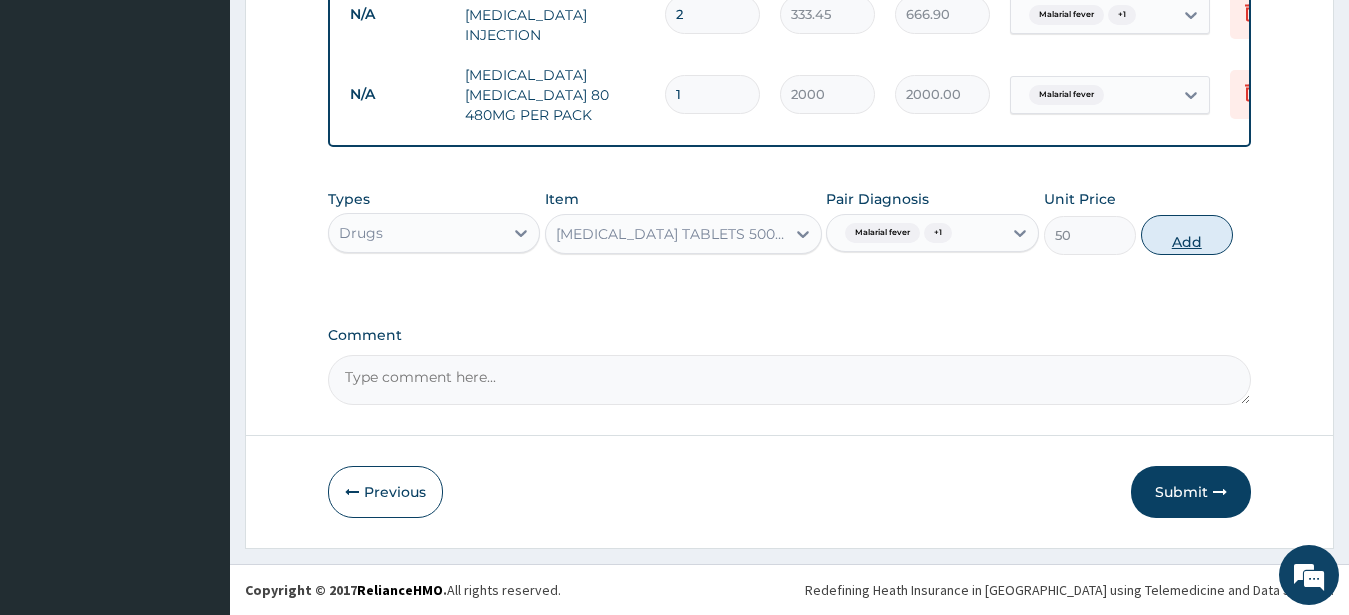 click on "Add" at bounding box center [1187, 235] 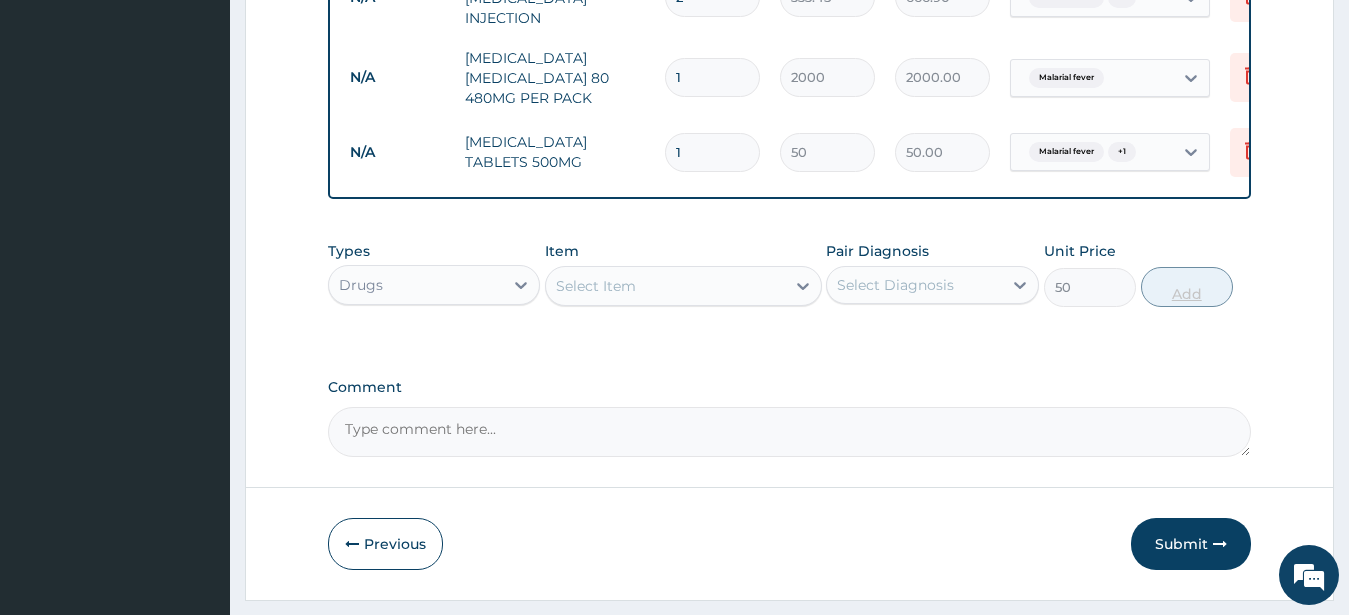 type on "0" 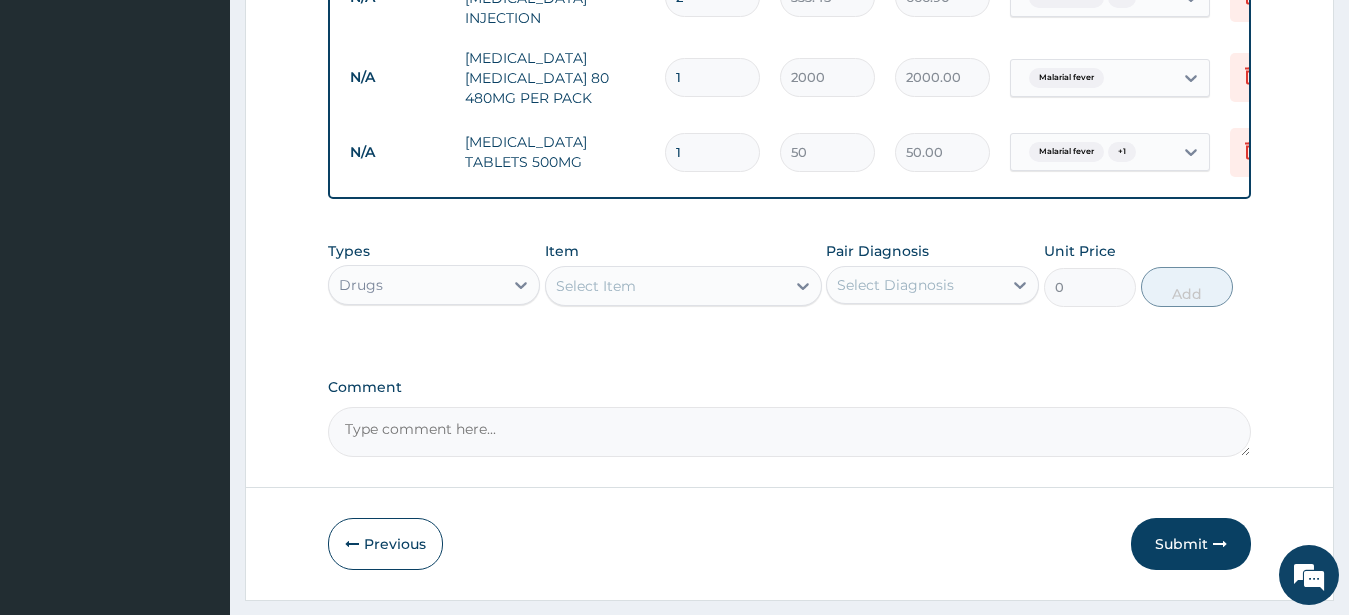 type on "18" 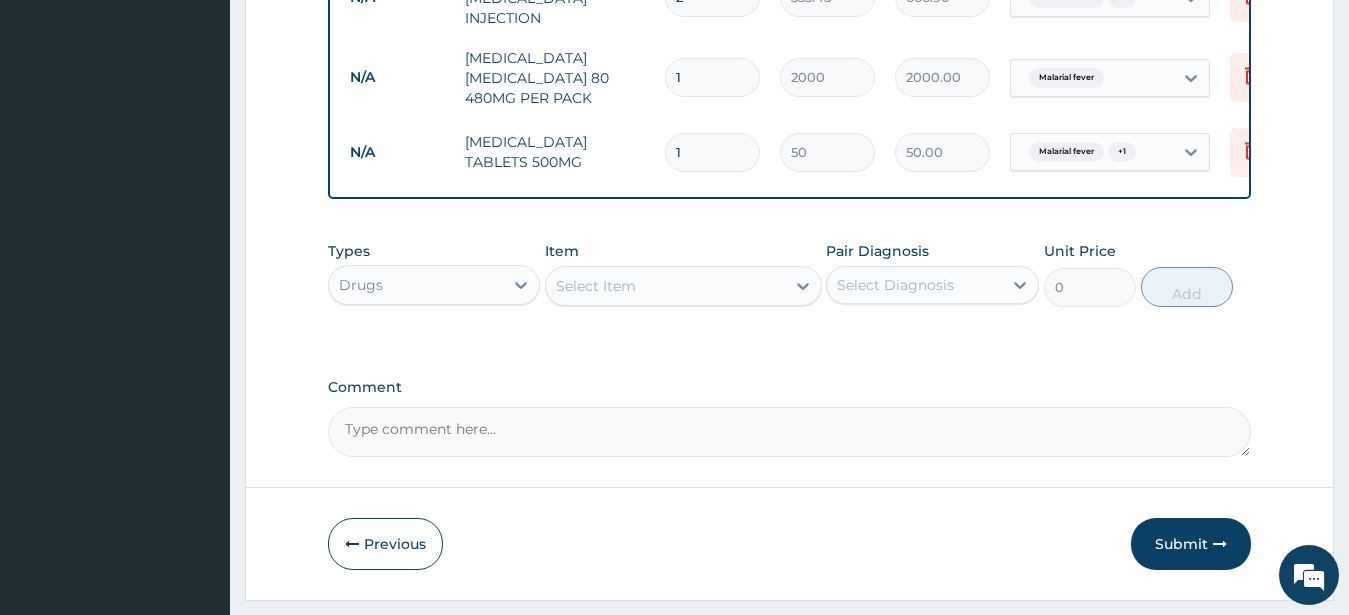 type on "900.00" 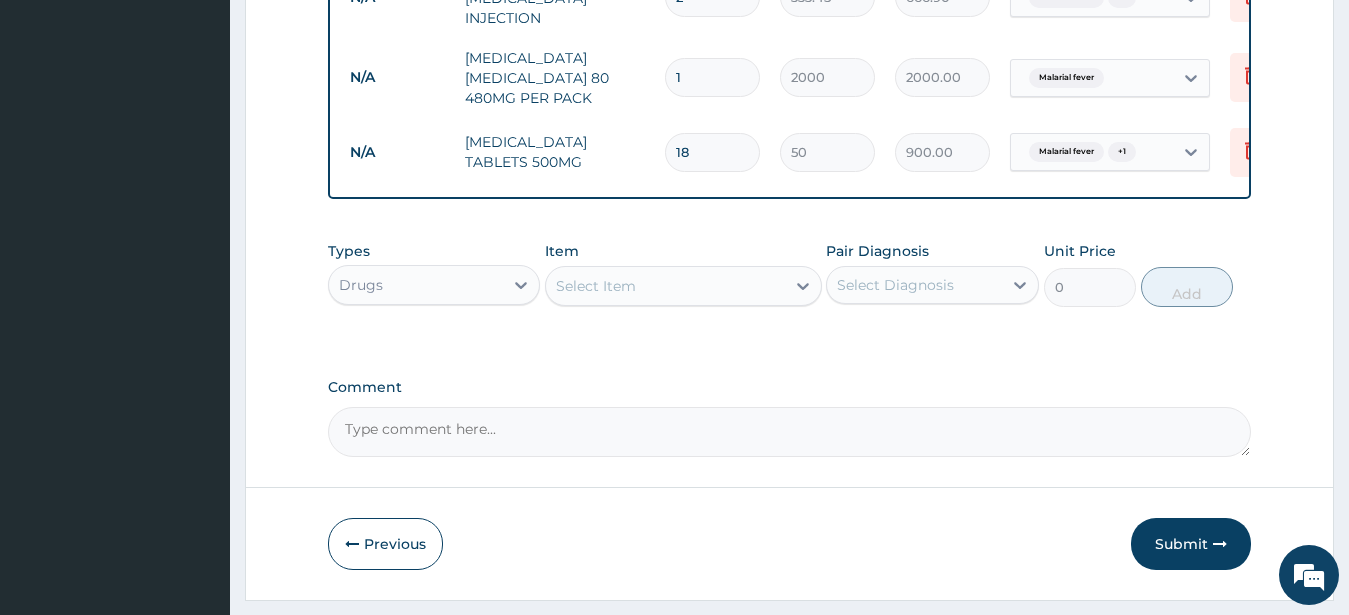 type on "19" 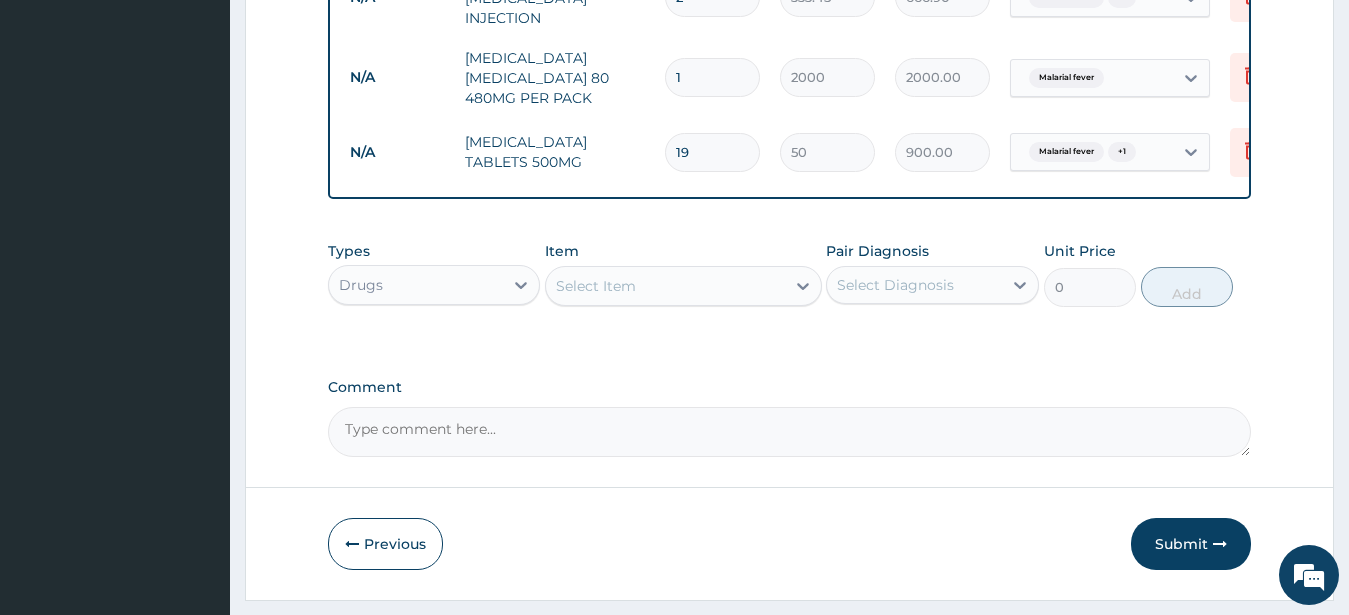 type on "950.00" 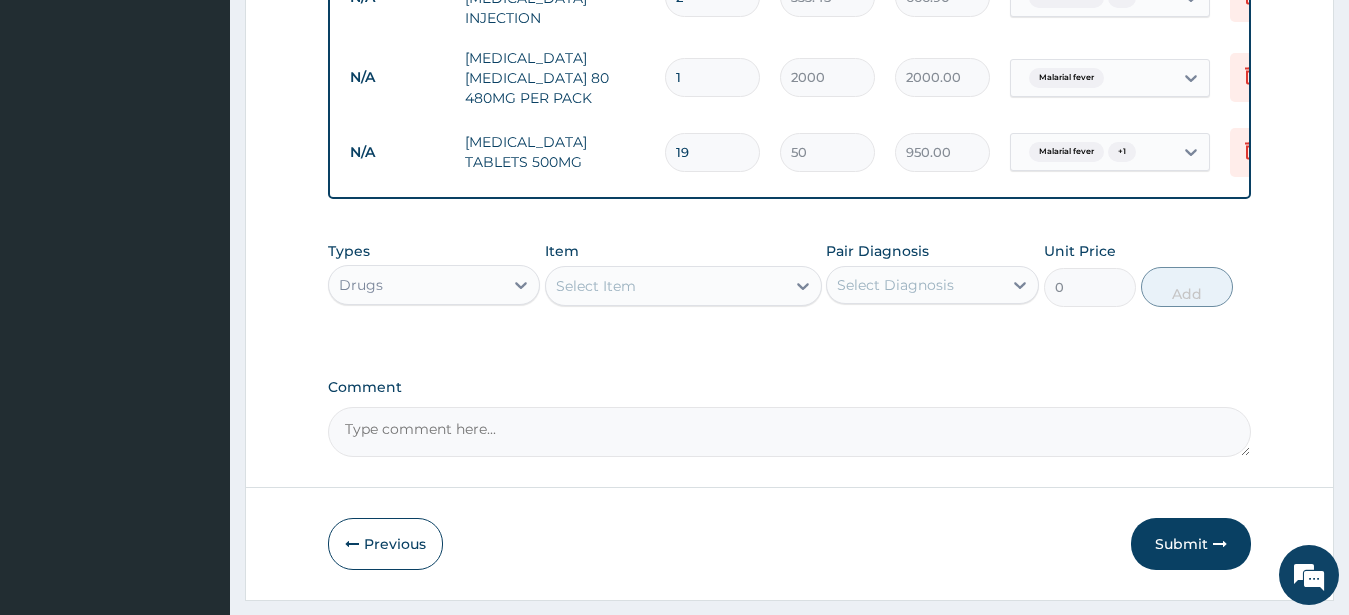 type on "20" 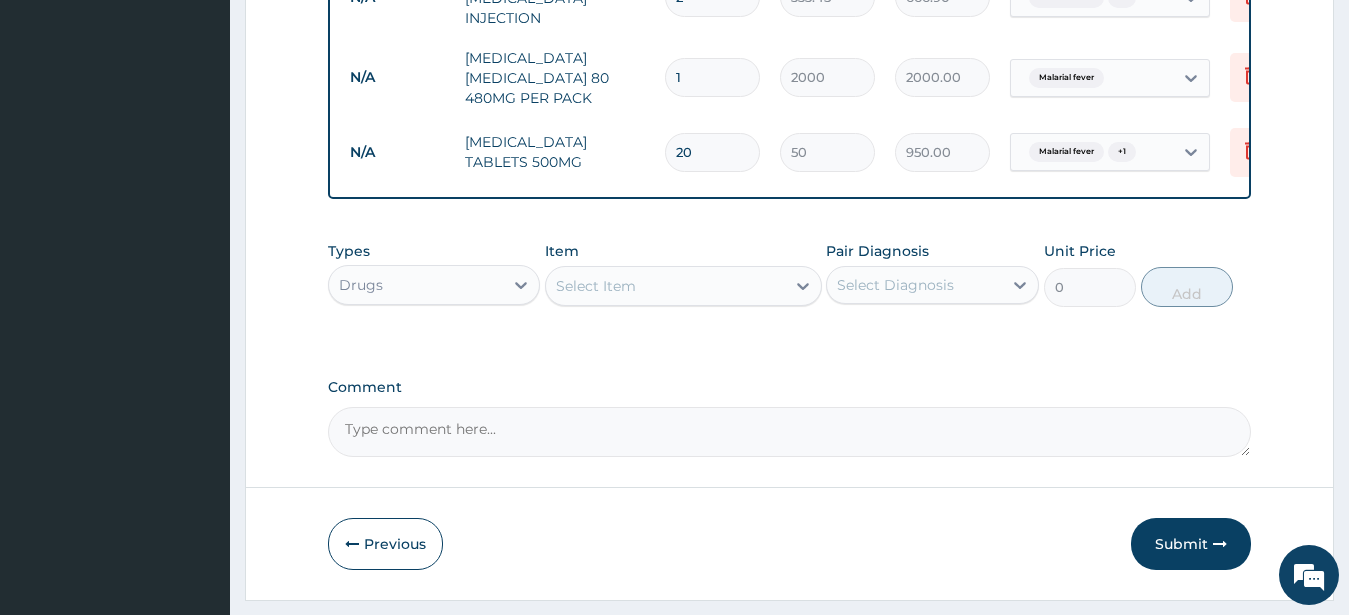 type on "1000.00" 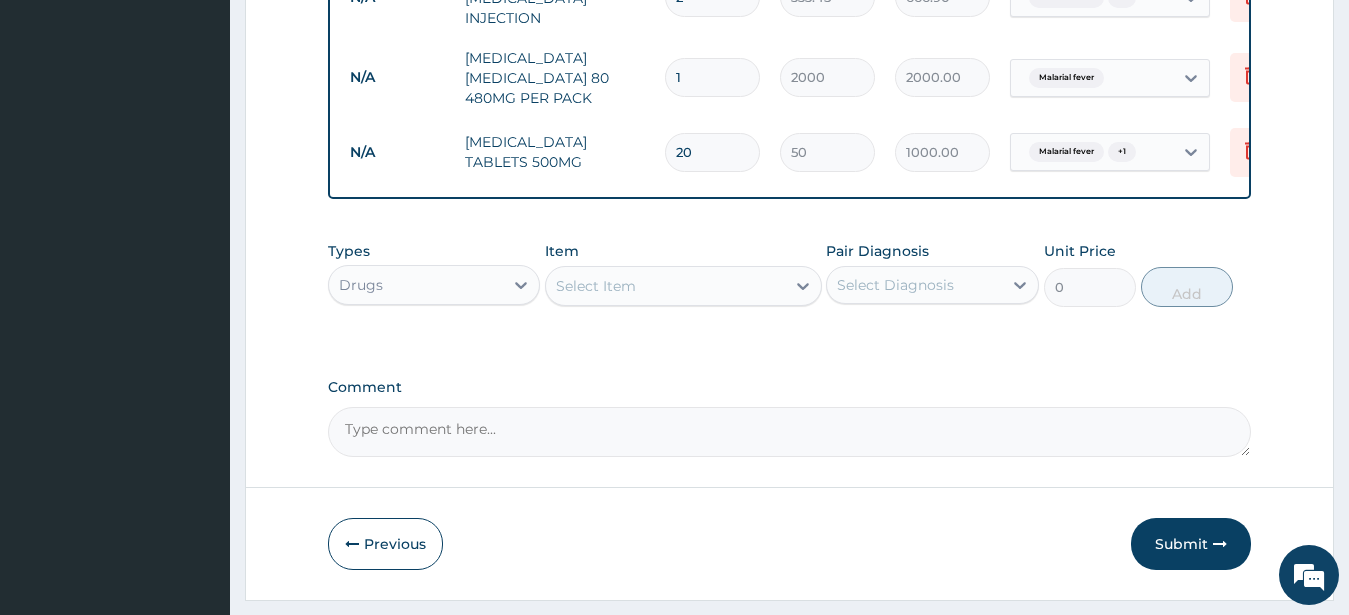 type on "21" 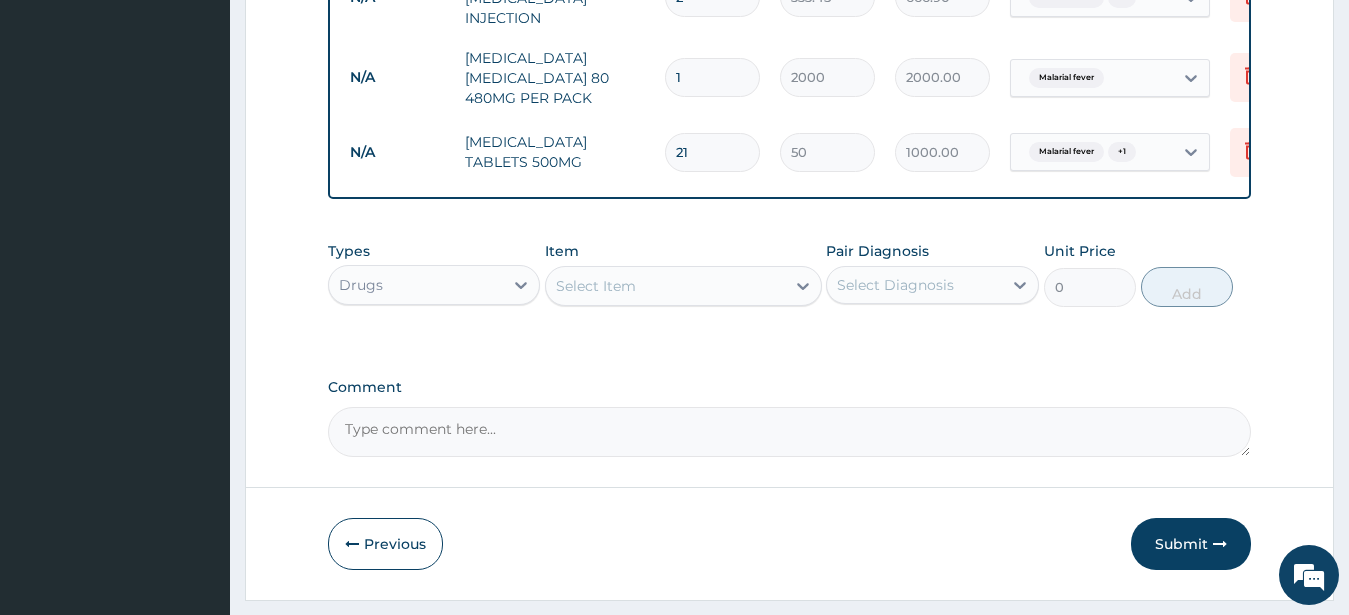 type on "1050.00" 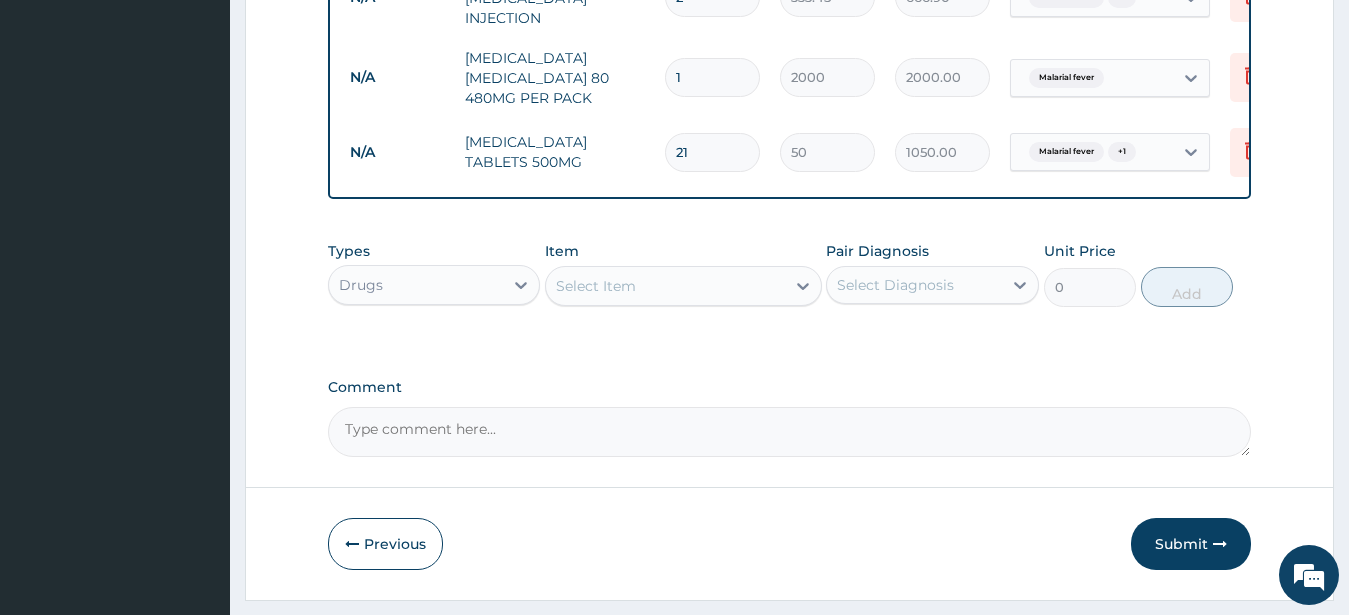 type on "22" 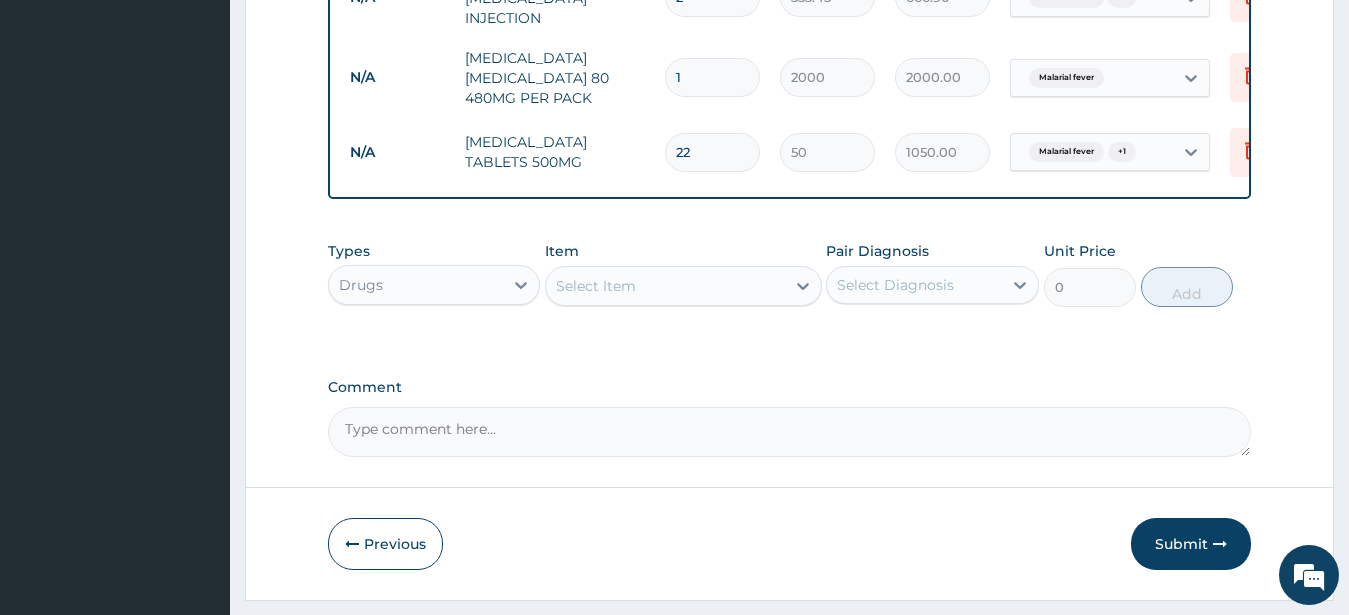 type on "1100.00" 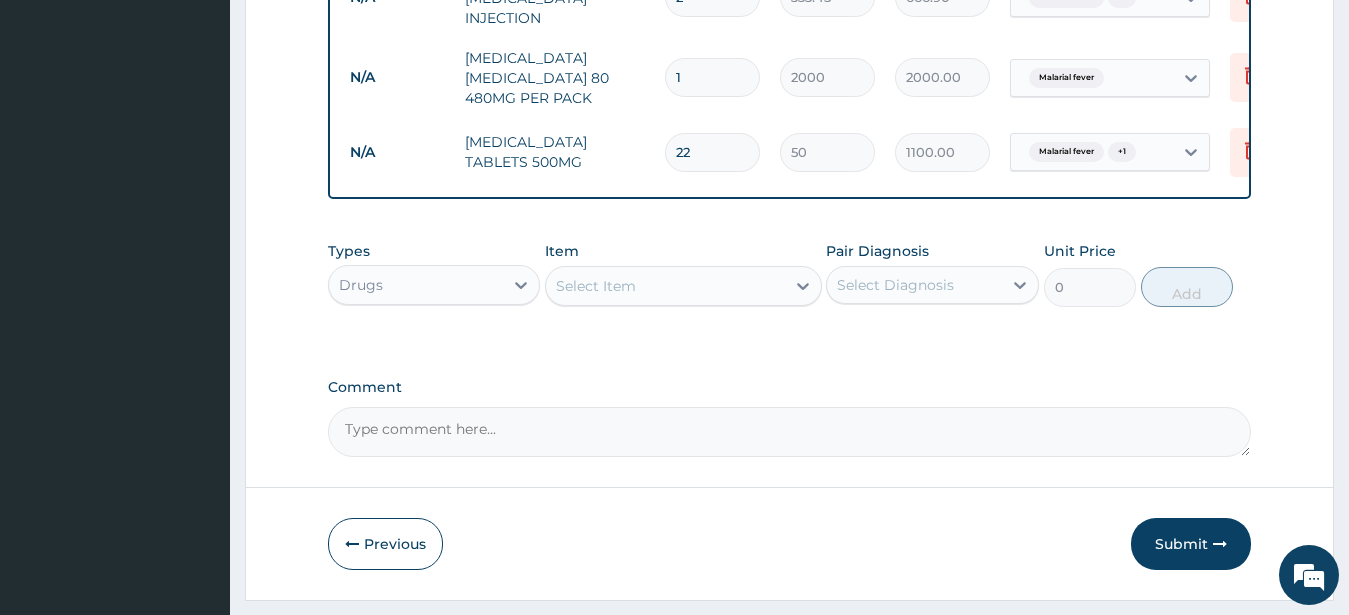 type on "23" 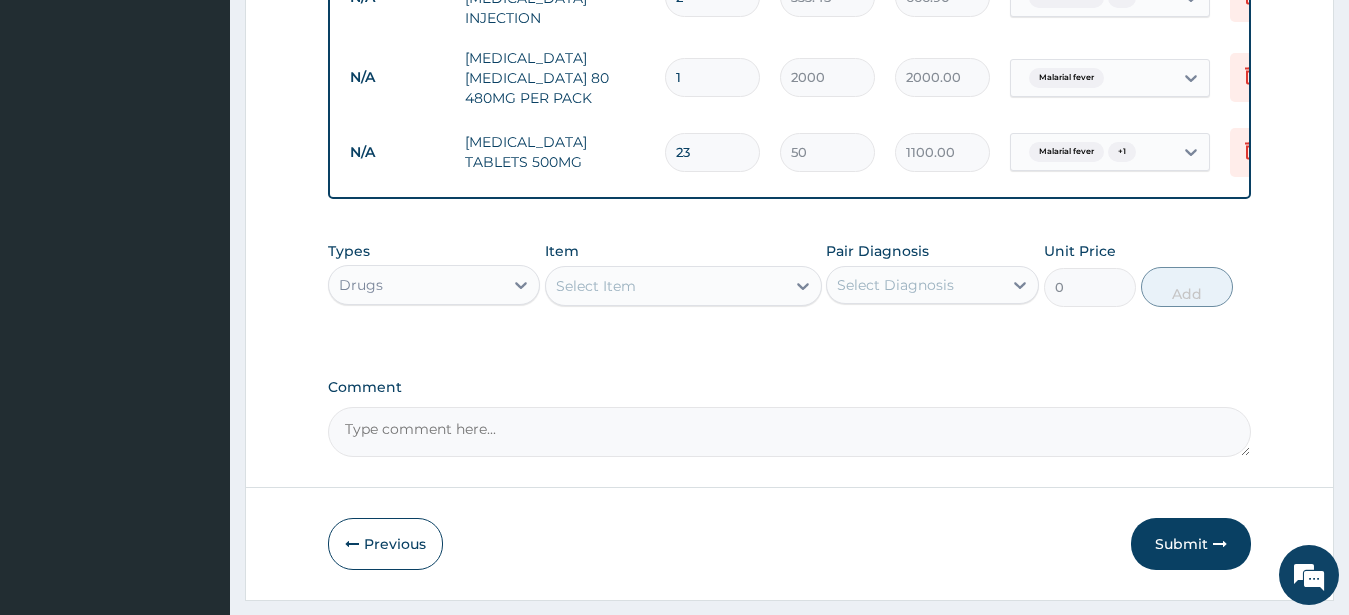 type on "1150.00" 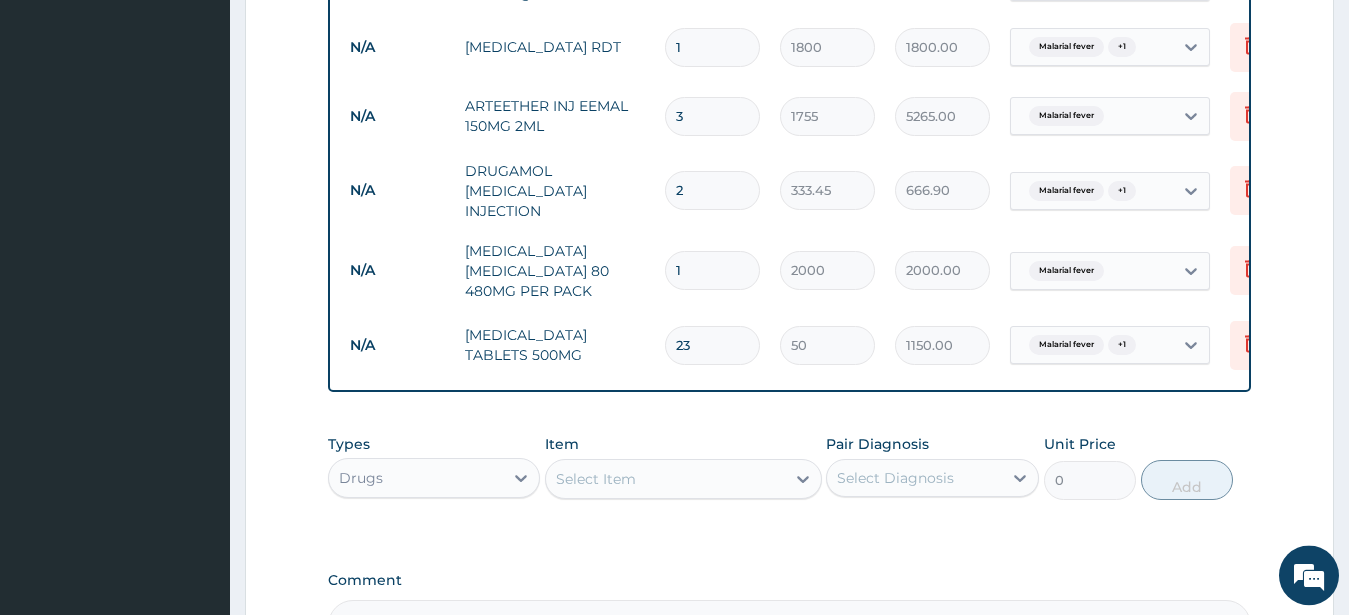 scroll, scrollTop: 923, scrollLeft: 0, axis: vertical 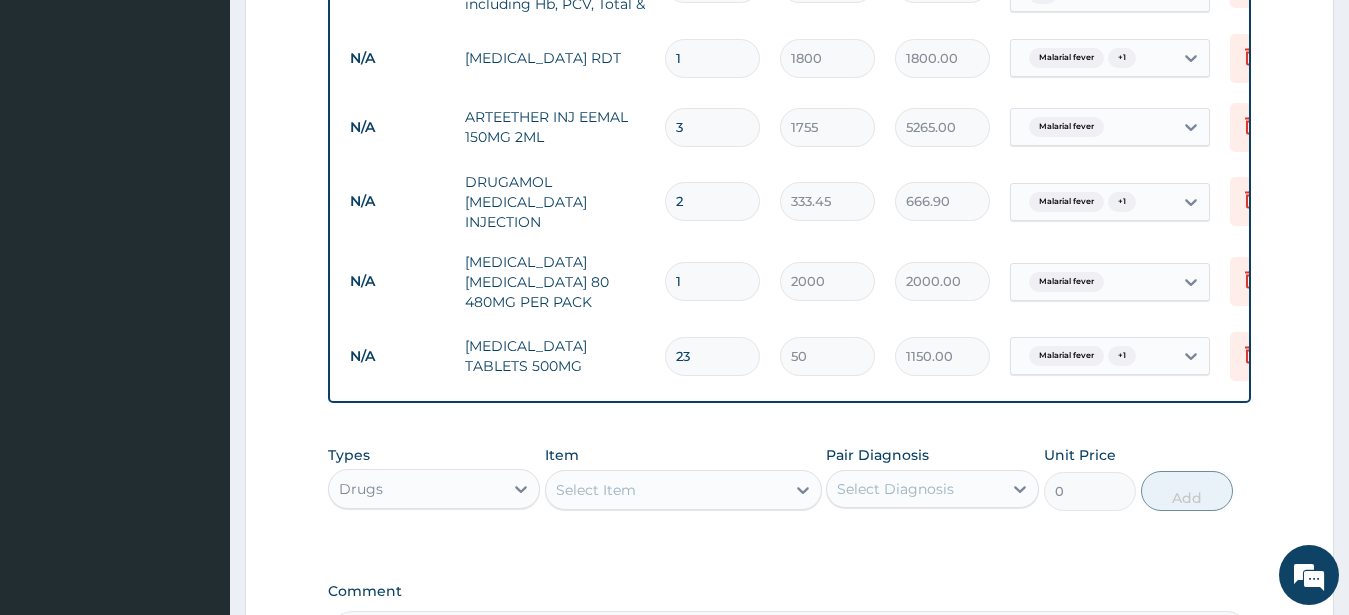 type on "2" 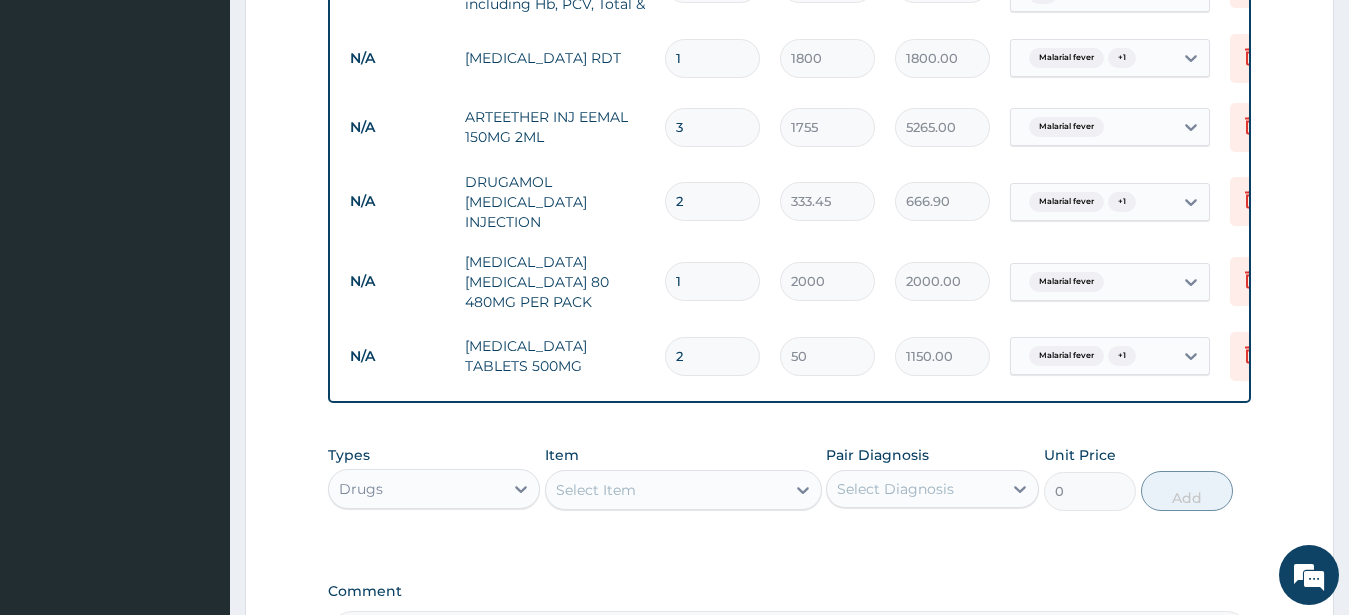 type on "100.00" 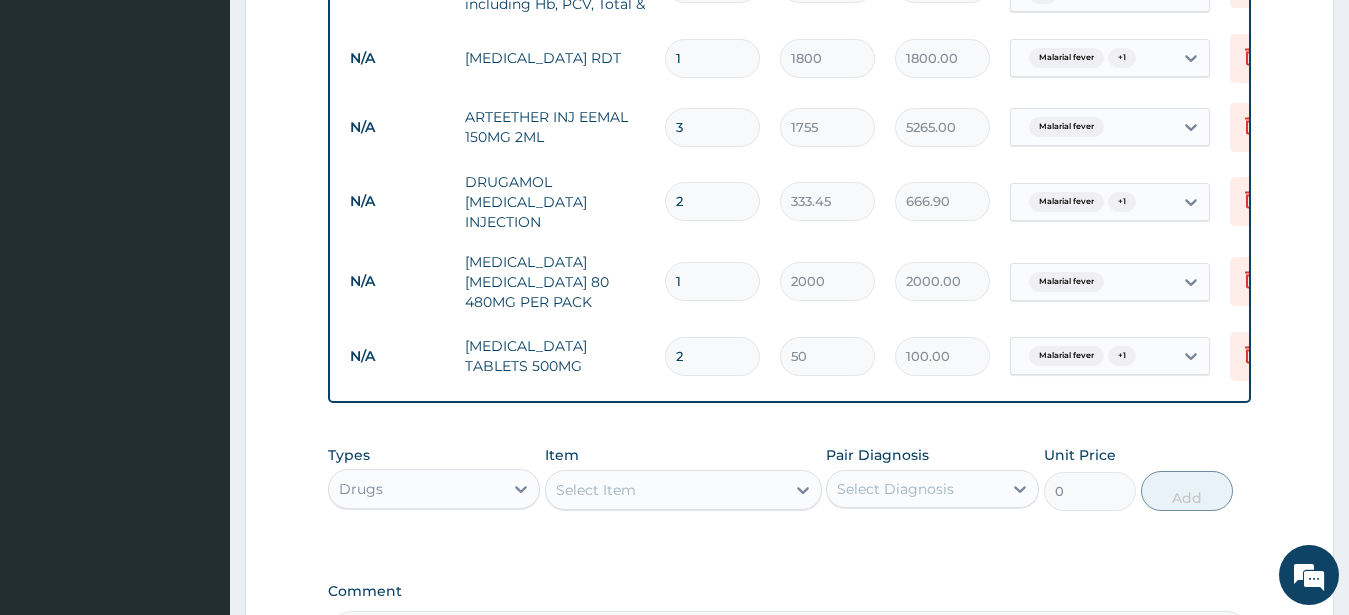 type 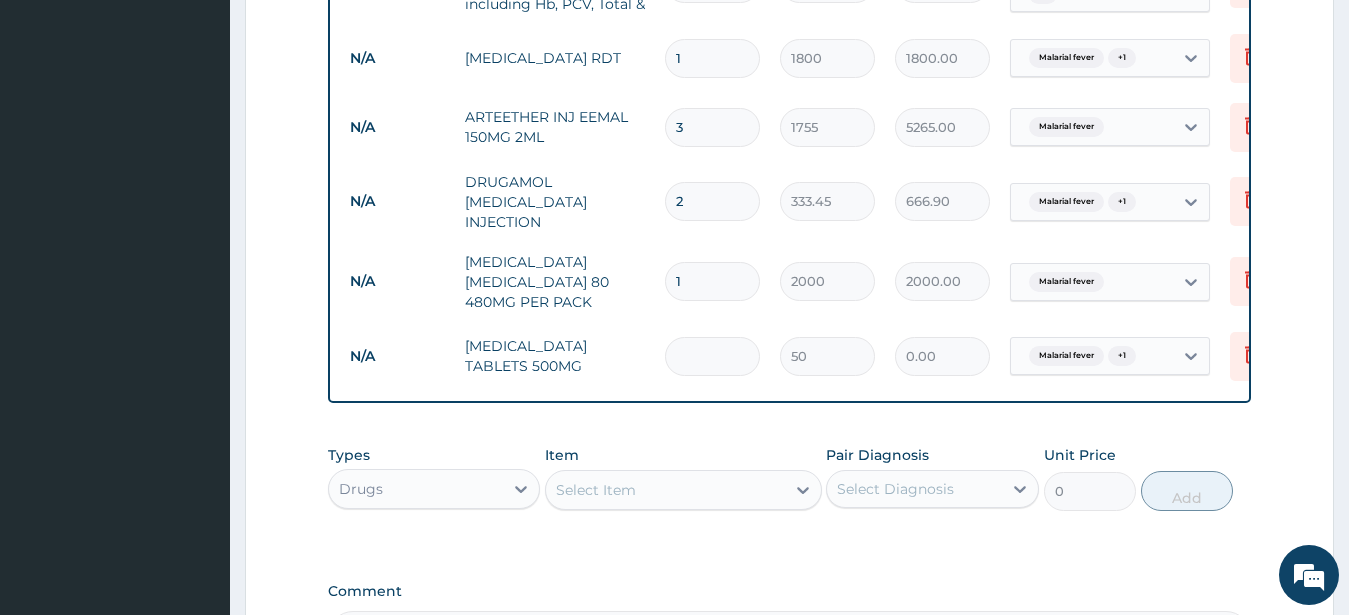 type on "1" 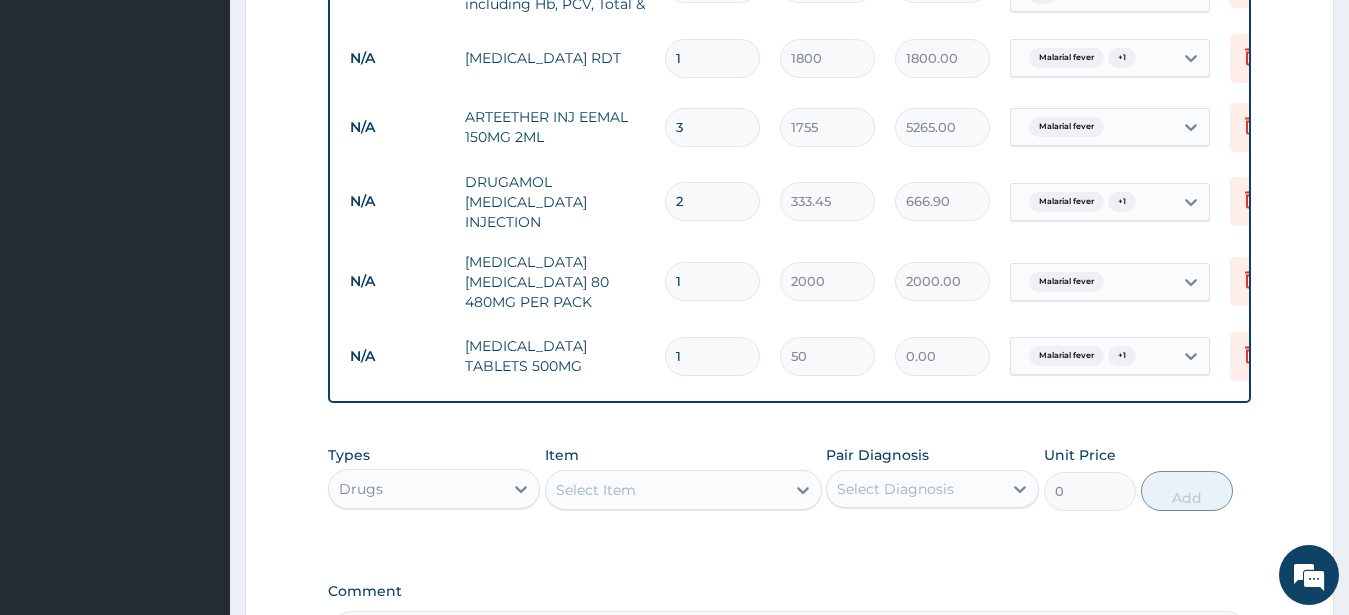type on "50.00" 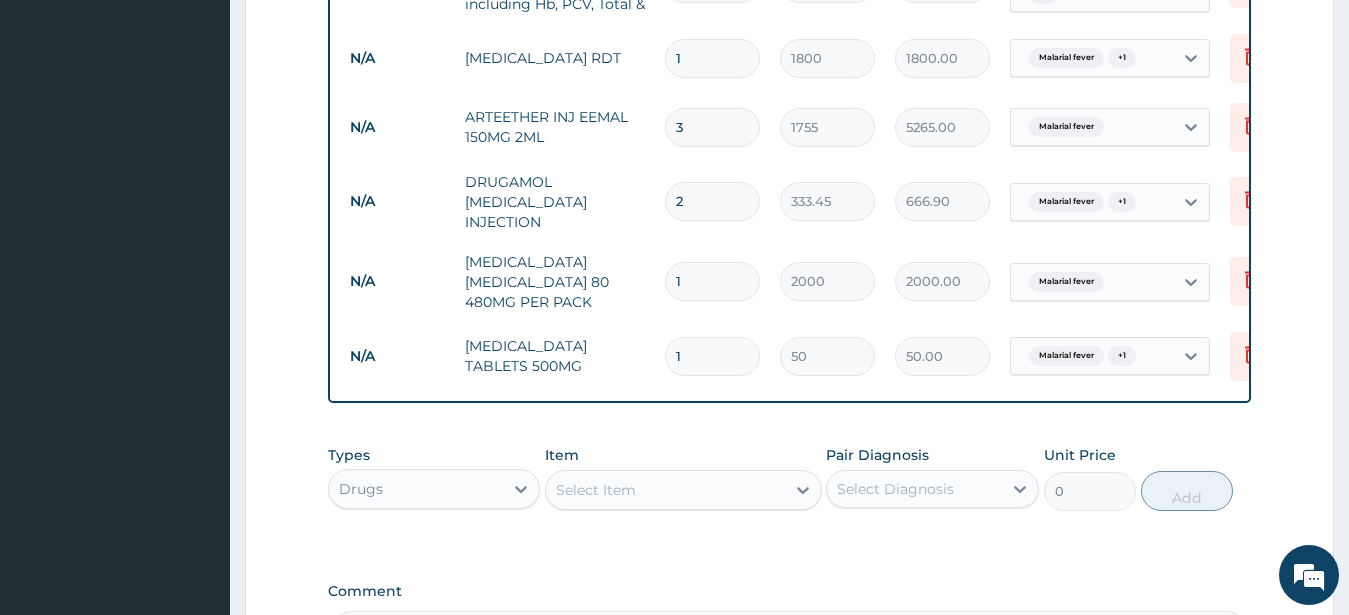 type on "18" 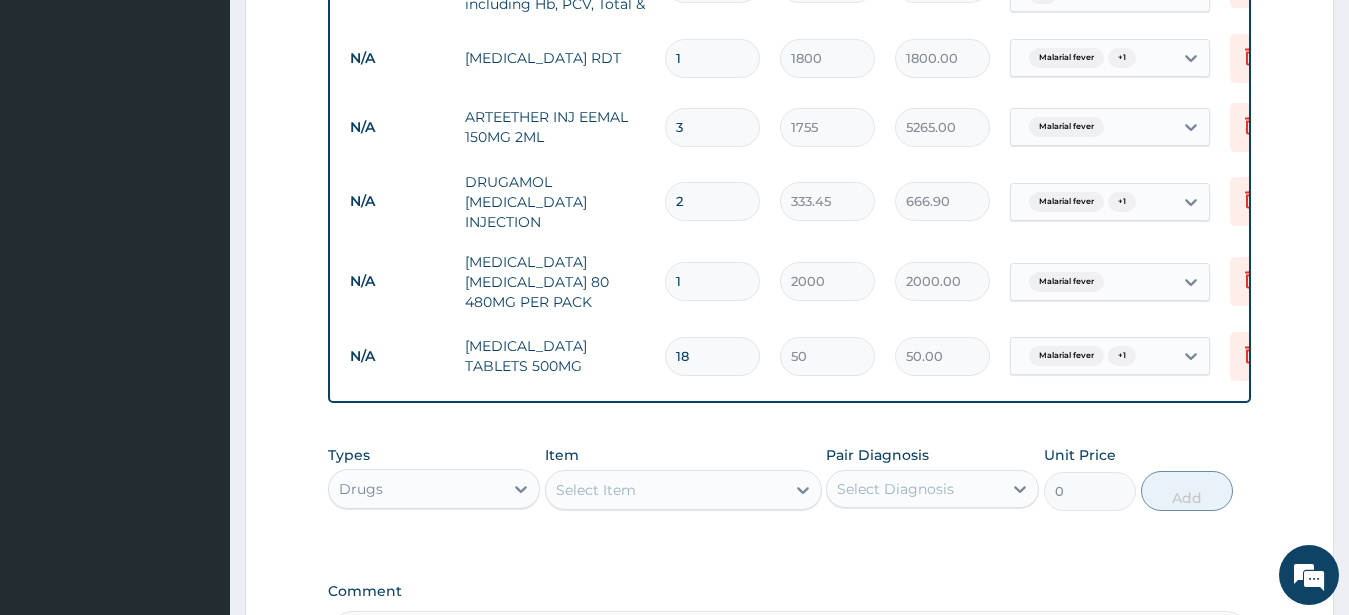 type on "900.00" 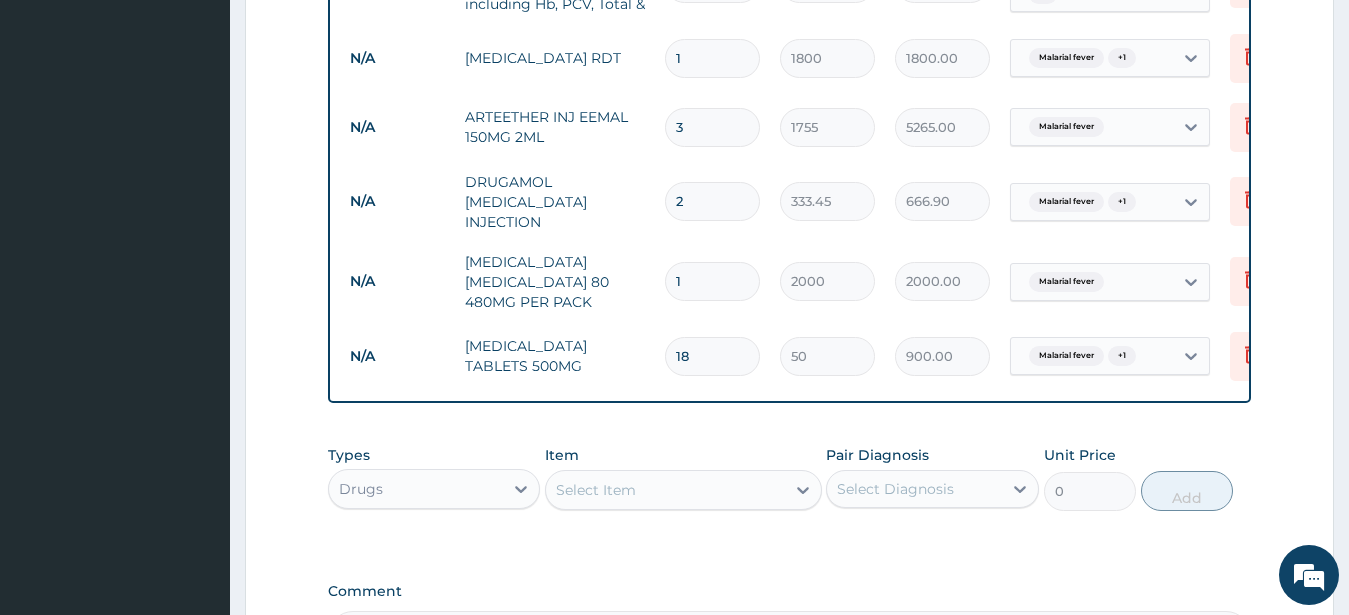 type on "18" 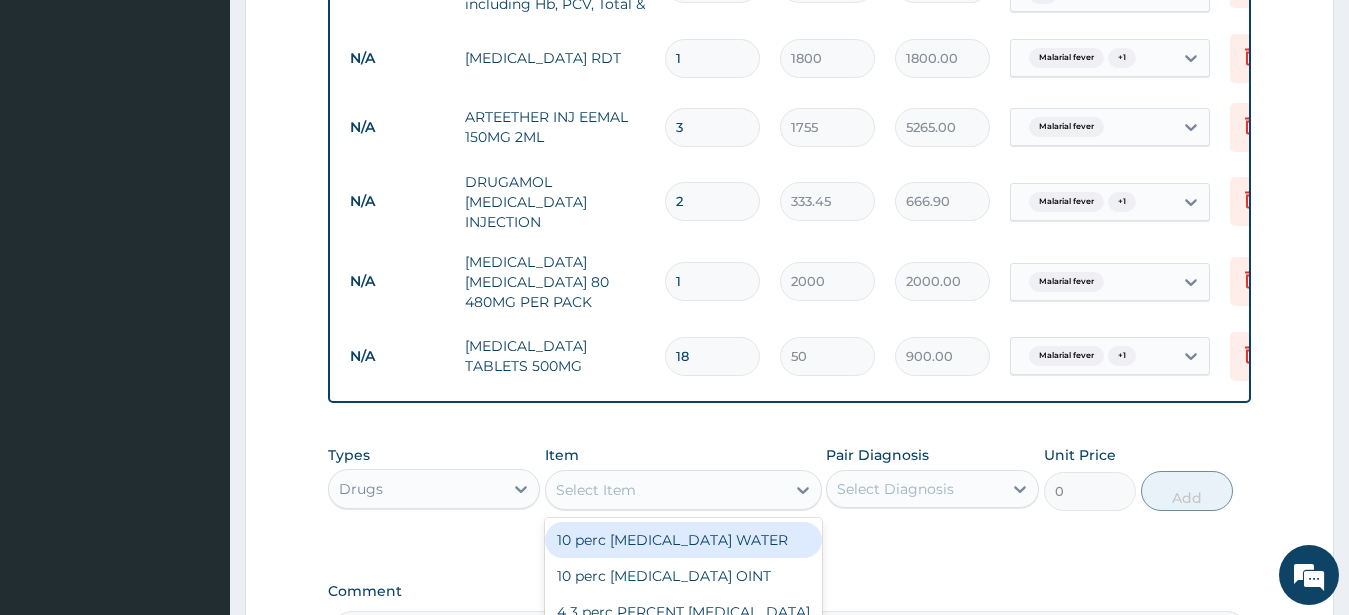 click on "Select Item" at bounding box center (665, 490) 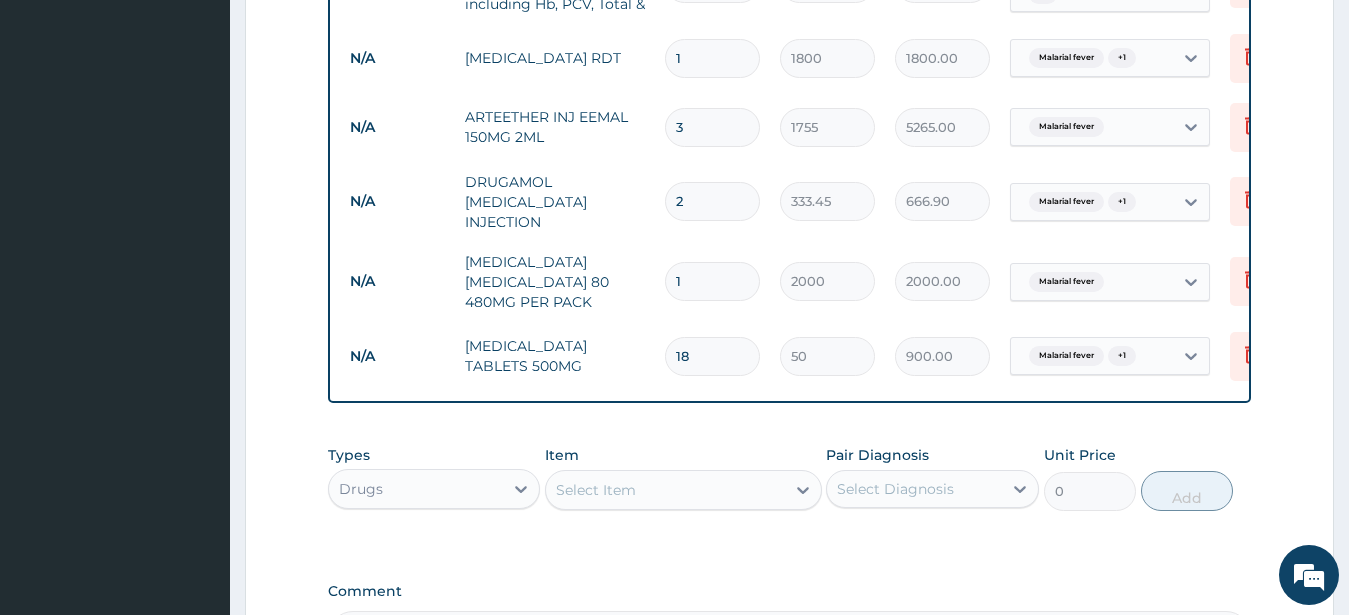 click on "Select Item" at bounding box center (665, 490) 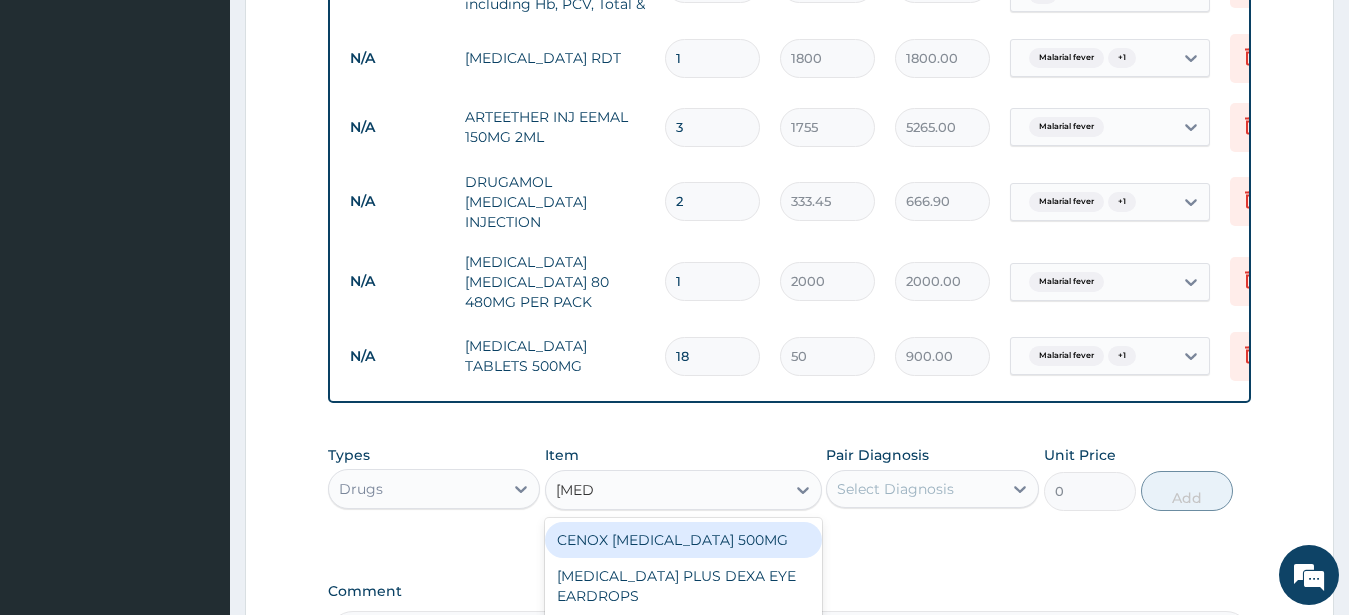 type on "ciprof" 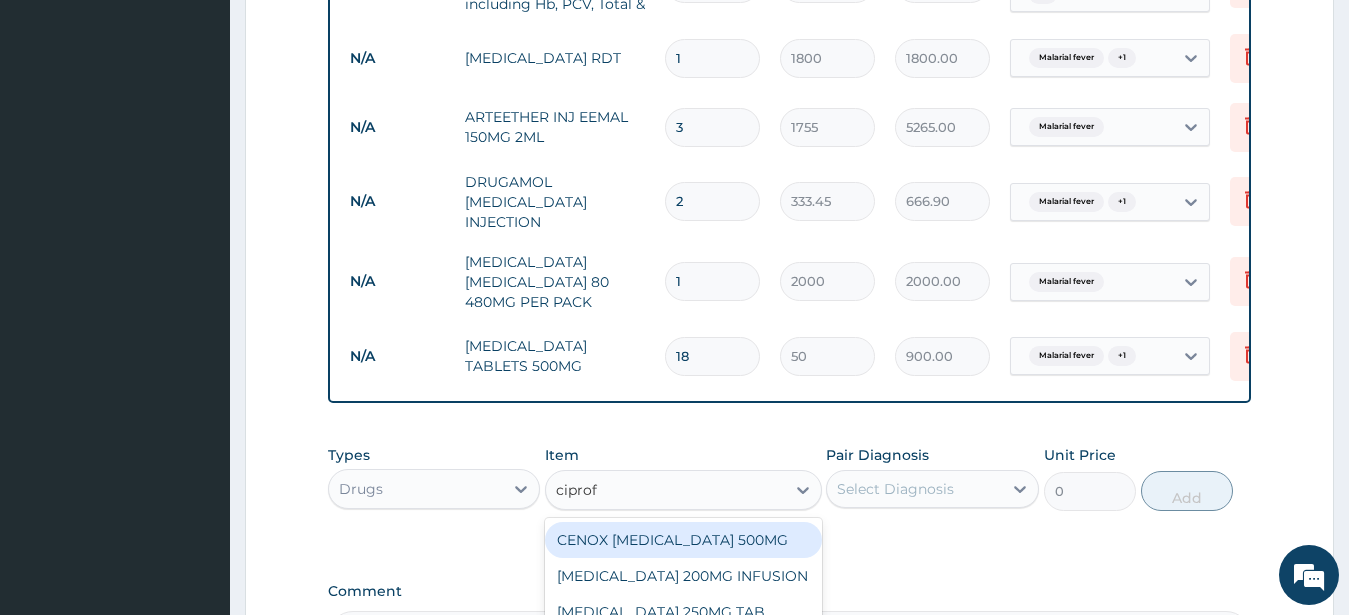 click on "CENOX CIPROFLOXACIN 500MG" at bounding box center (683, 540) 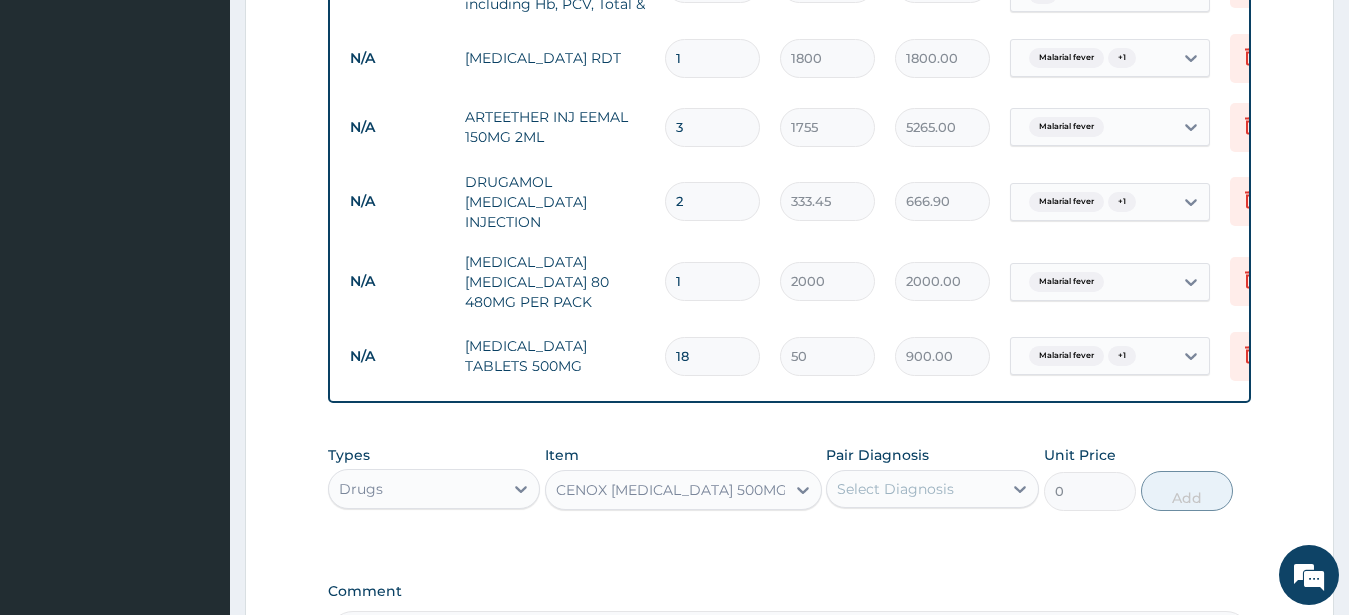 type 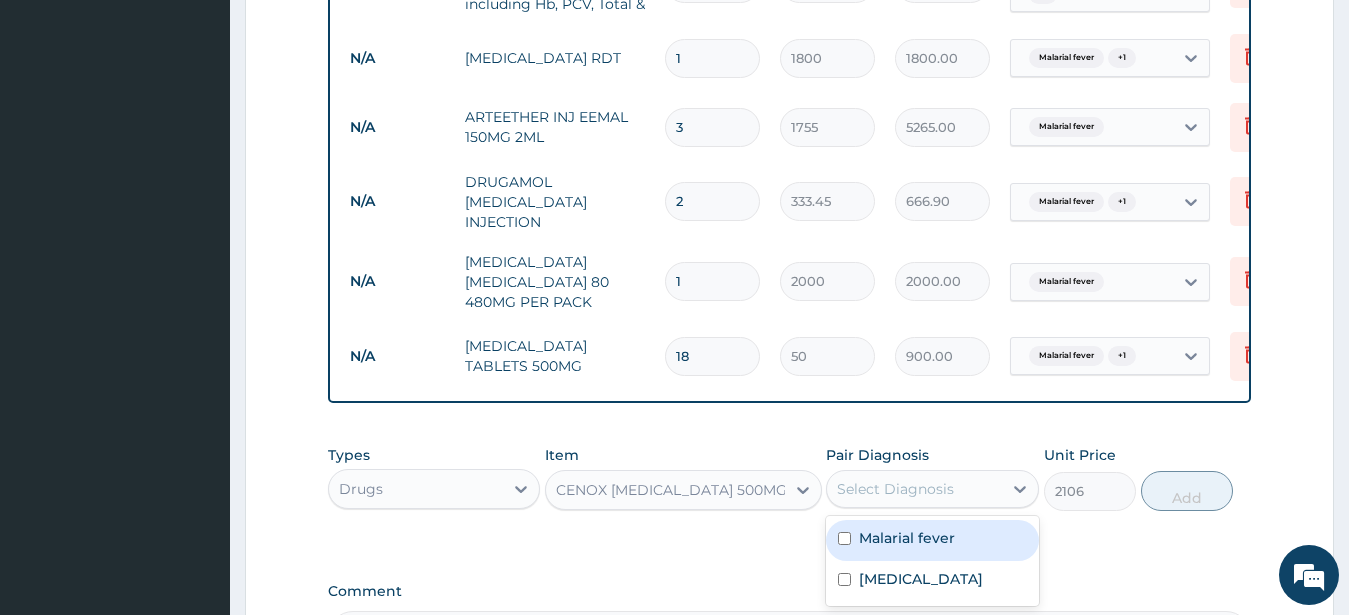 click on "Select Diagnosis" at bounding box center (932, 489) 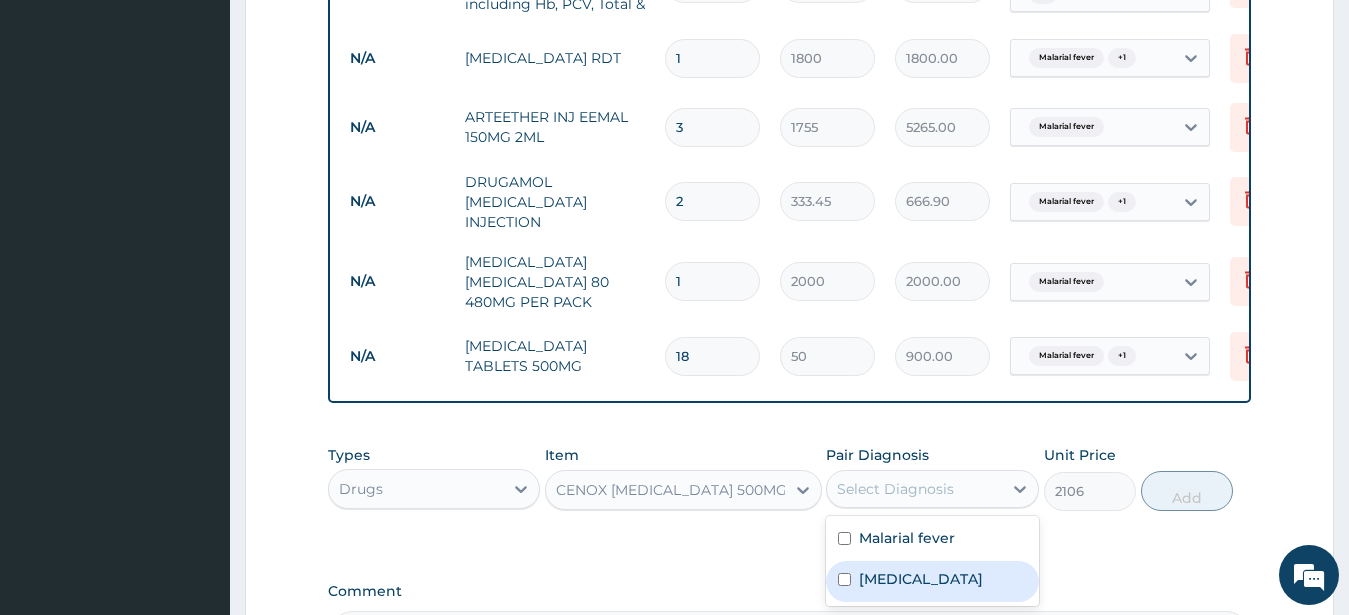 click at bounding box center (844, 579) 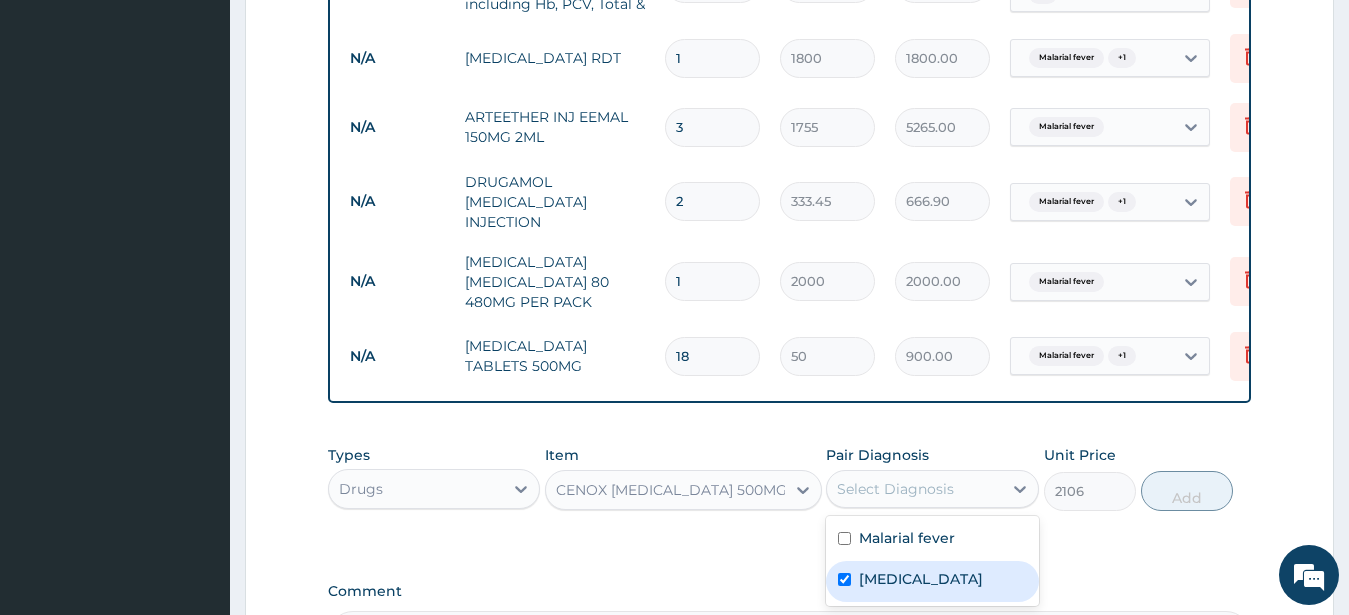 checkbox on "true" 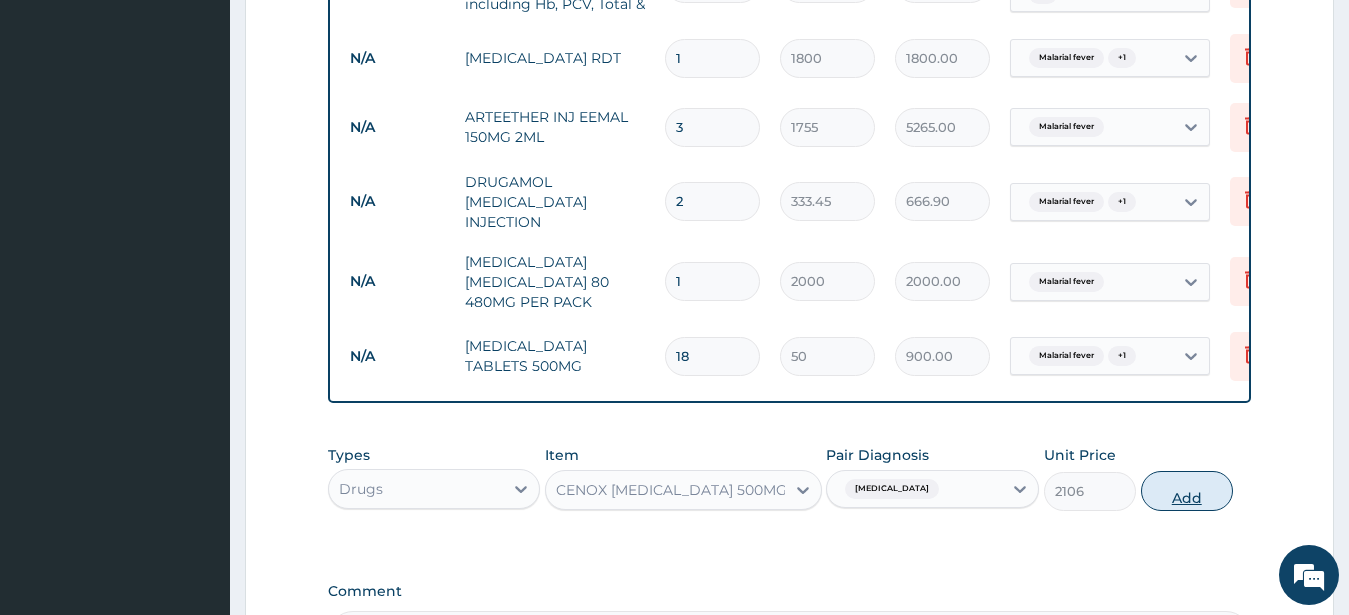 click on "Add" at bounding box center (1187, 491) 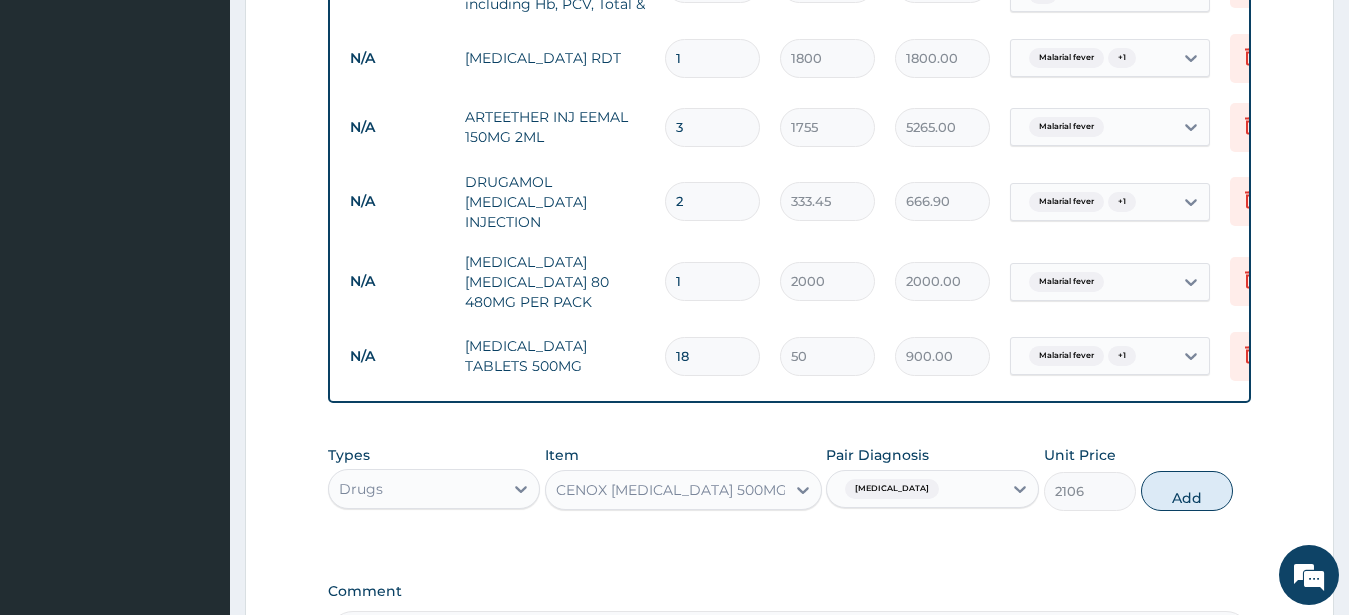 type on "0" 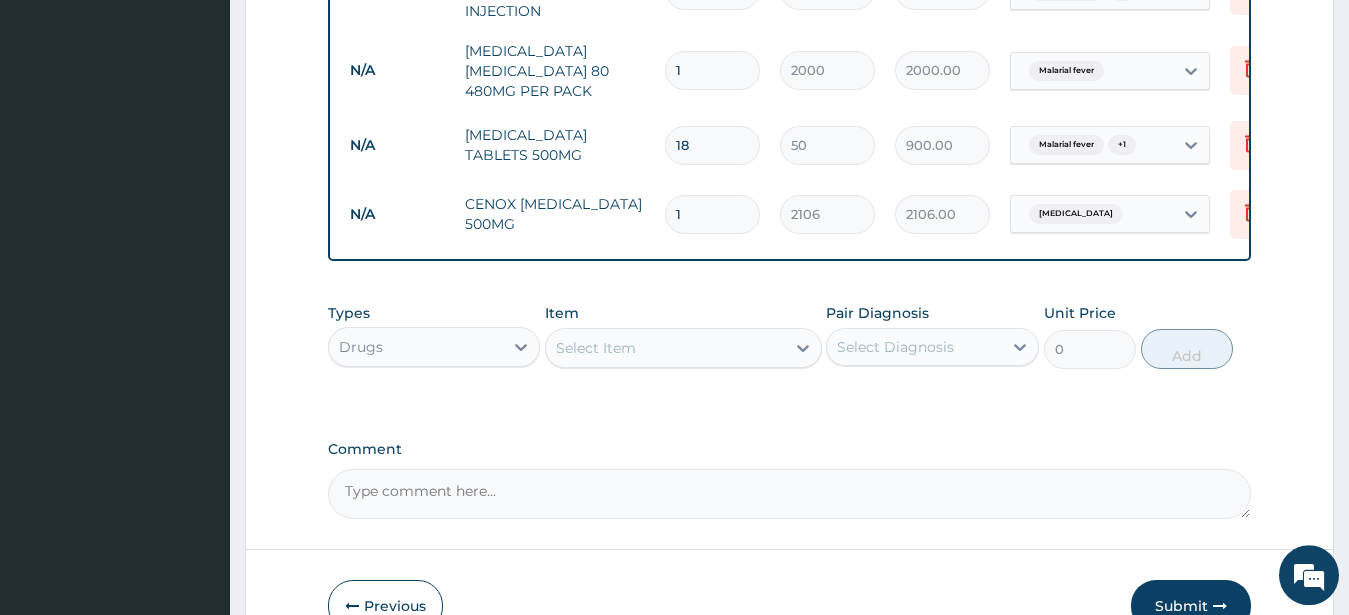 scroll, scrollTop: 1137, scrollLeft: 0, axis: vertical 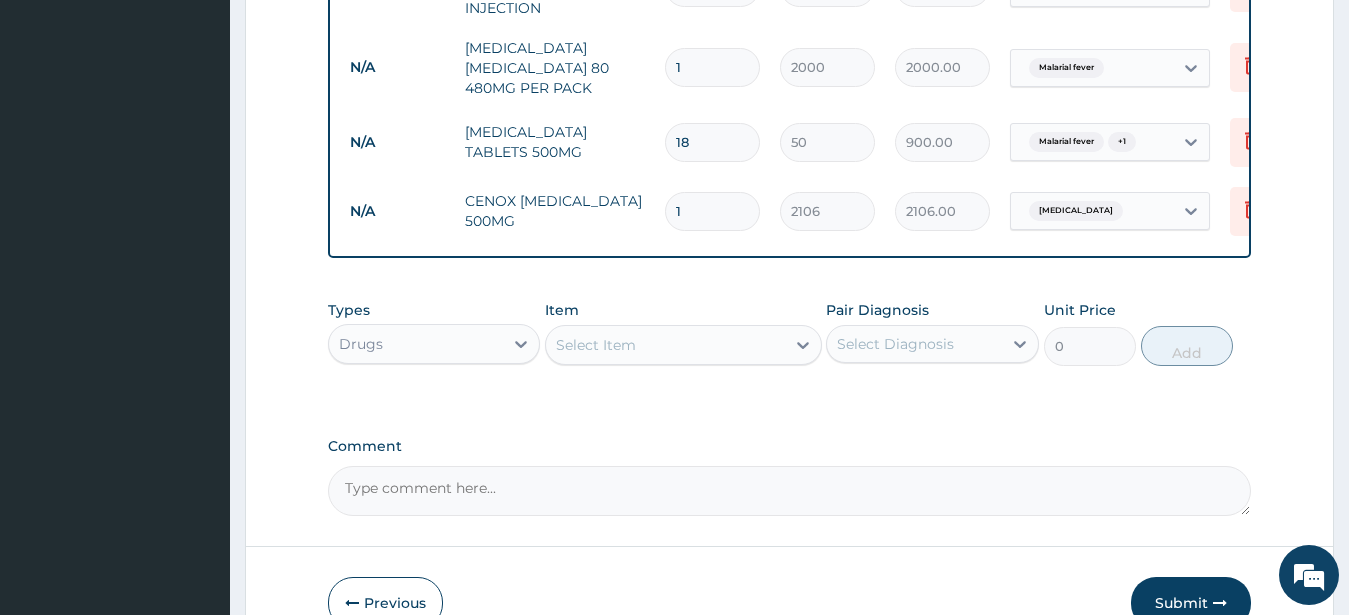 click on "Select Item" at bounding box center (665, 345) 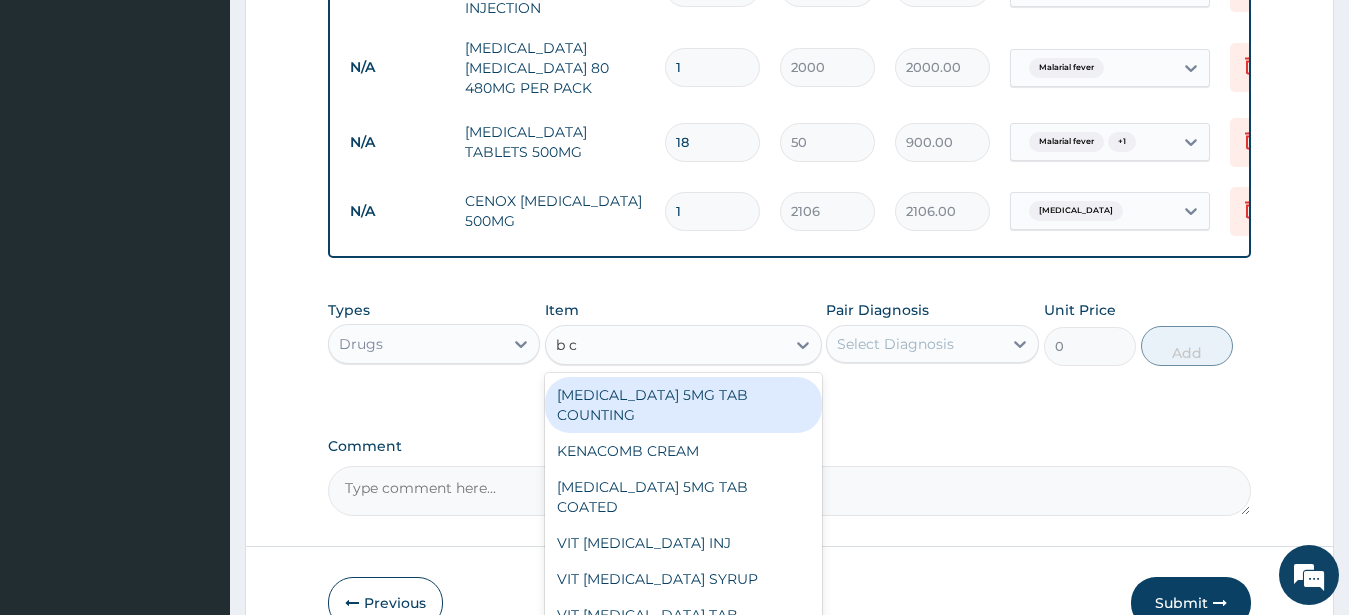 type on "b co" 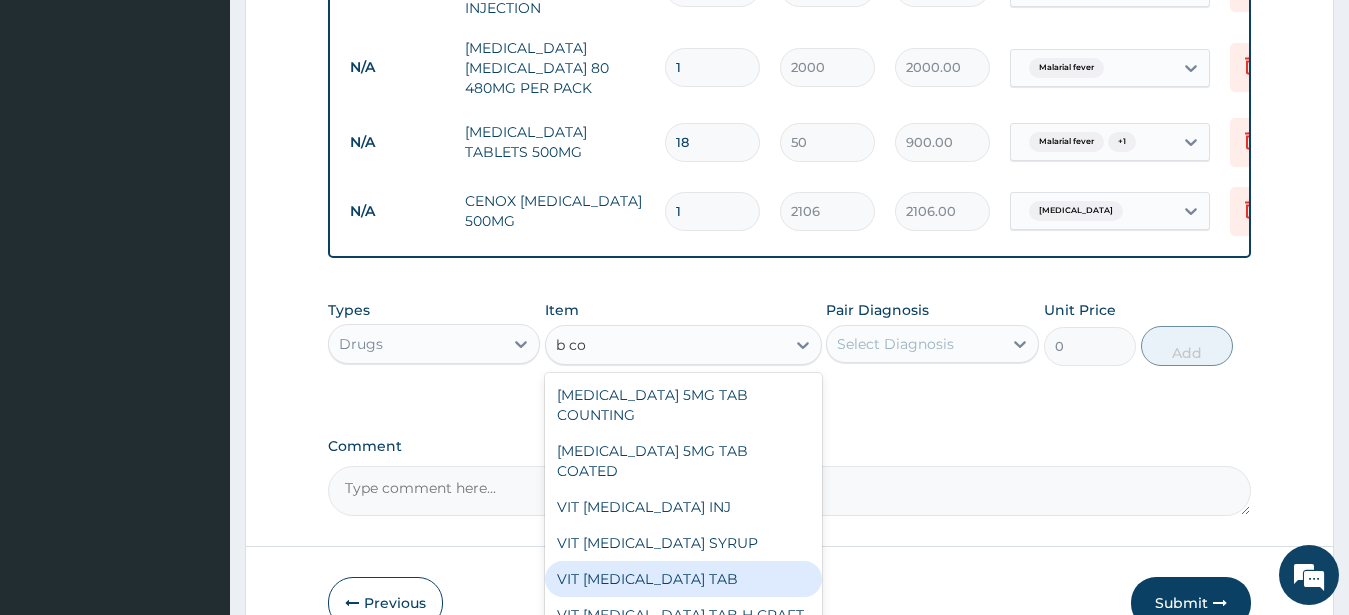 click on "VIT B COMPLEX TAB" at bounding box center [683, 579] 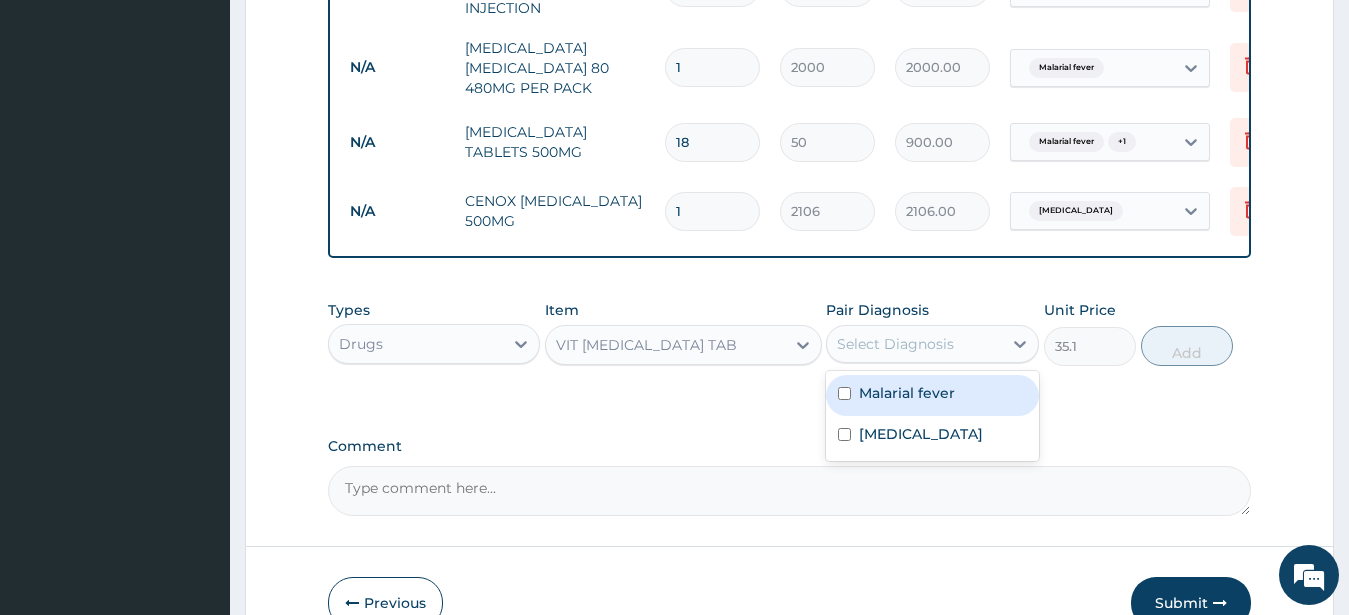 click on "Select Diagnosis" at bounding box center (895, 344) 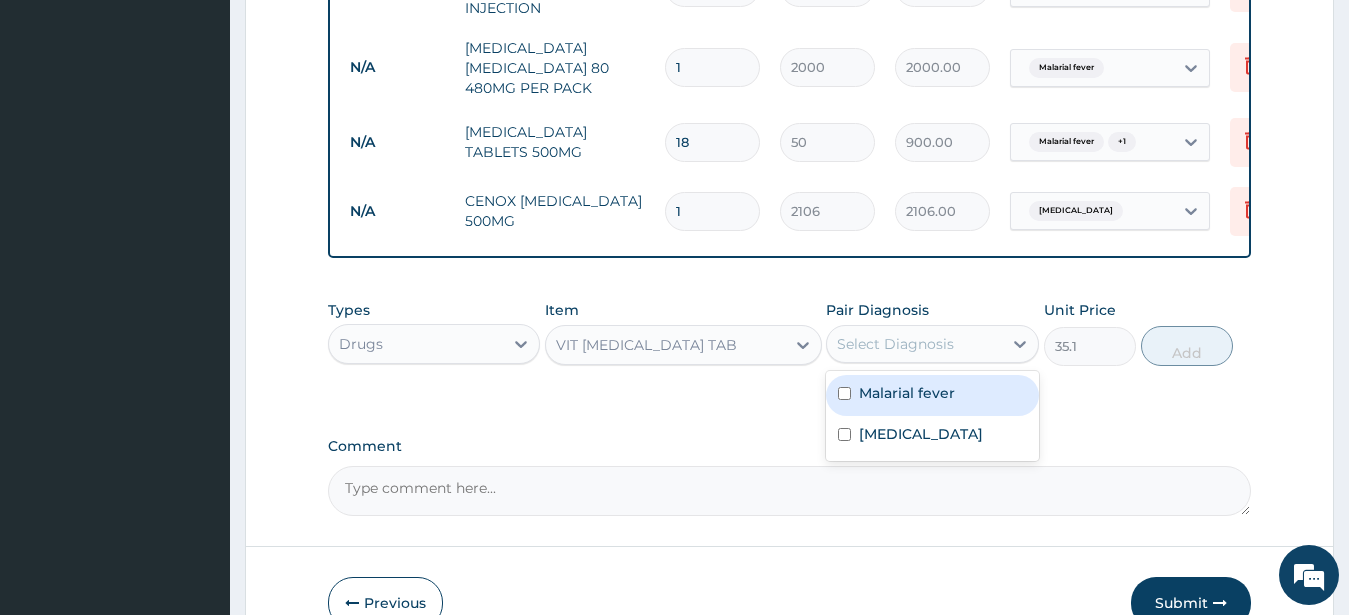 click at bounding box center [844, 393] 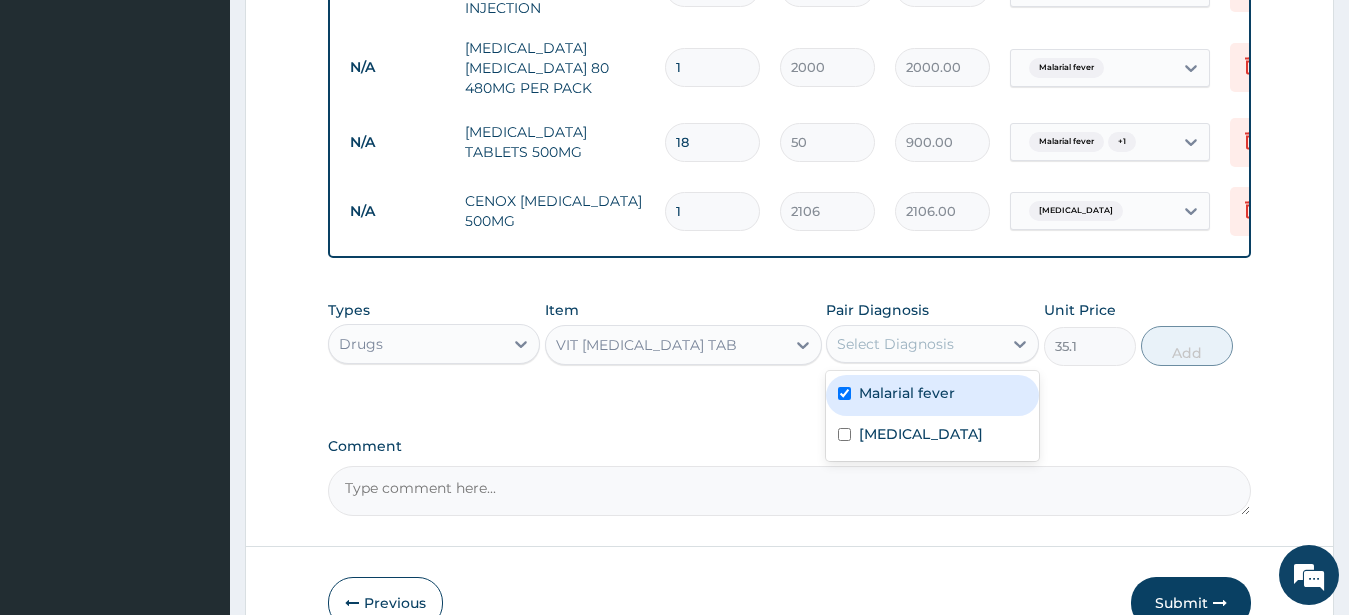 checkbox on "true" 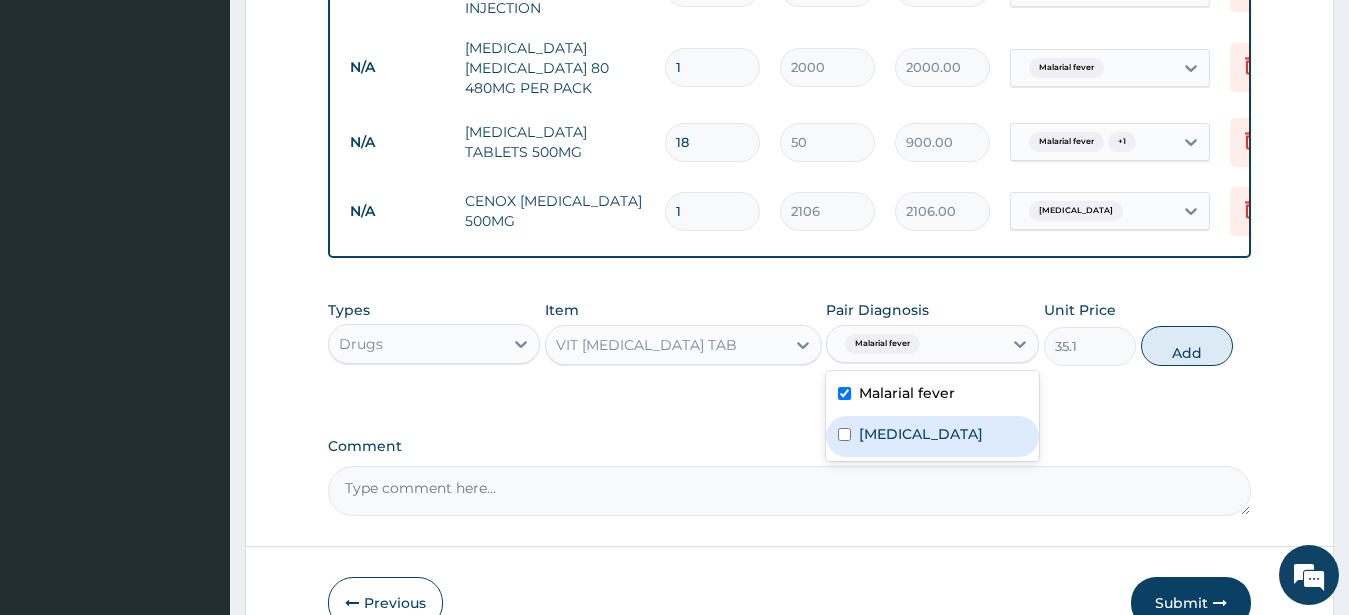 click at bounding box center (844, 434) 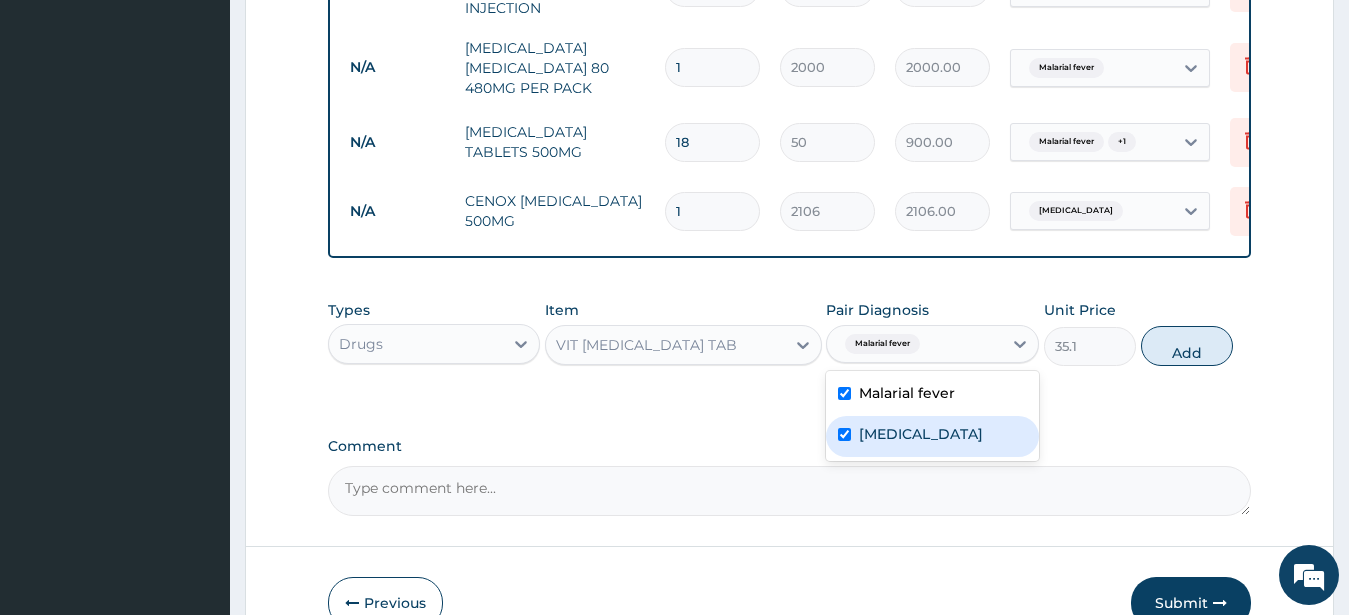 checkbox on "true" 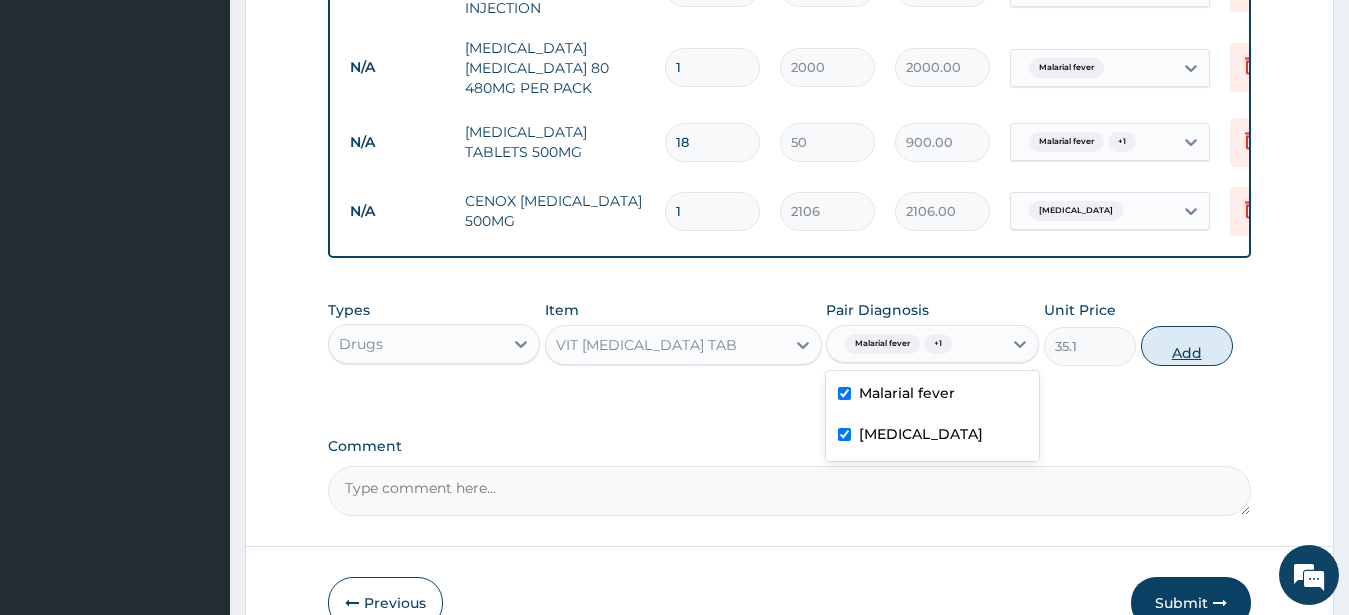 click on "Add" at bounding box center [1187, 346] 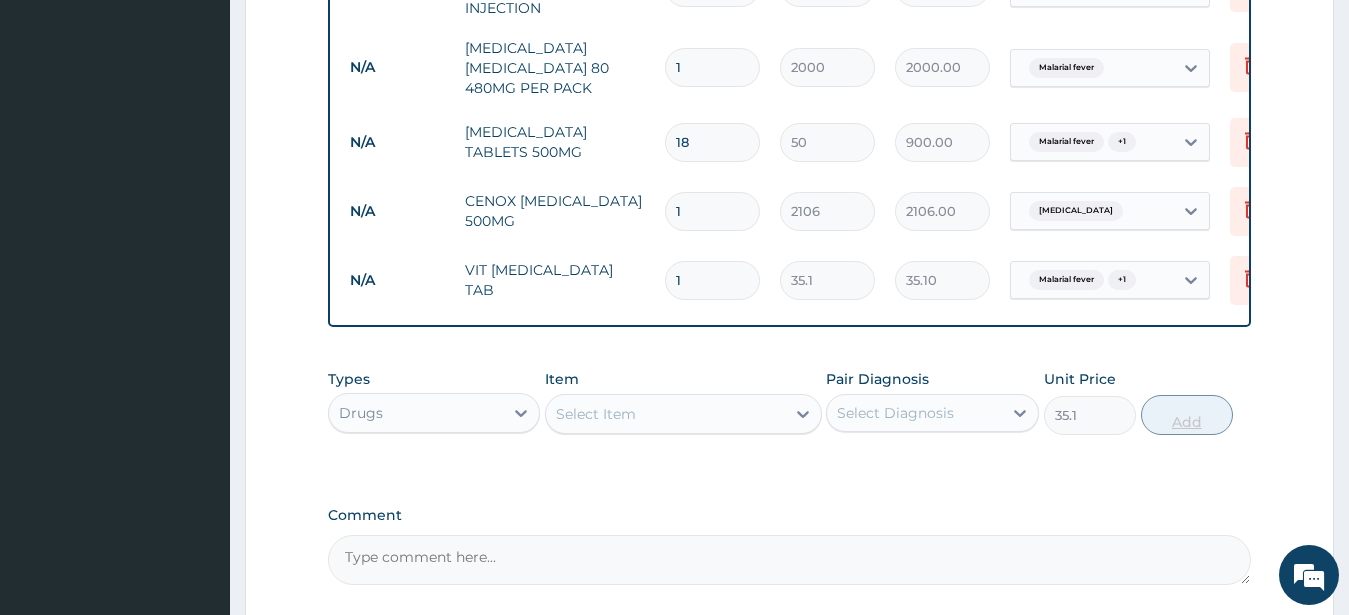 type on "0" 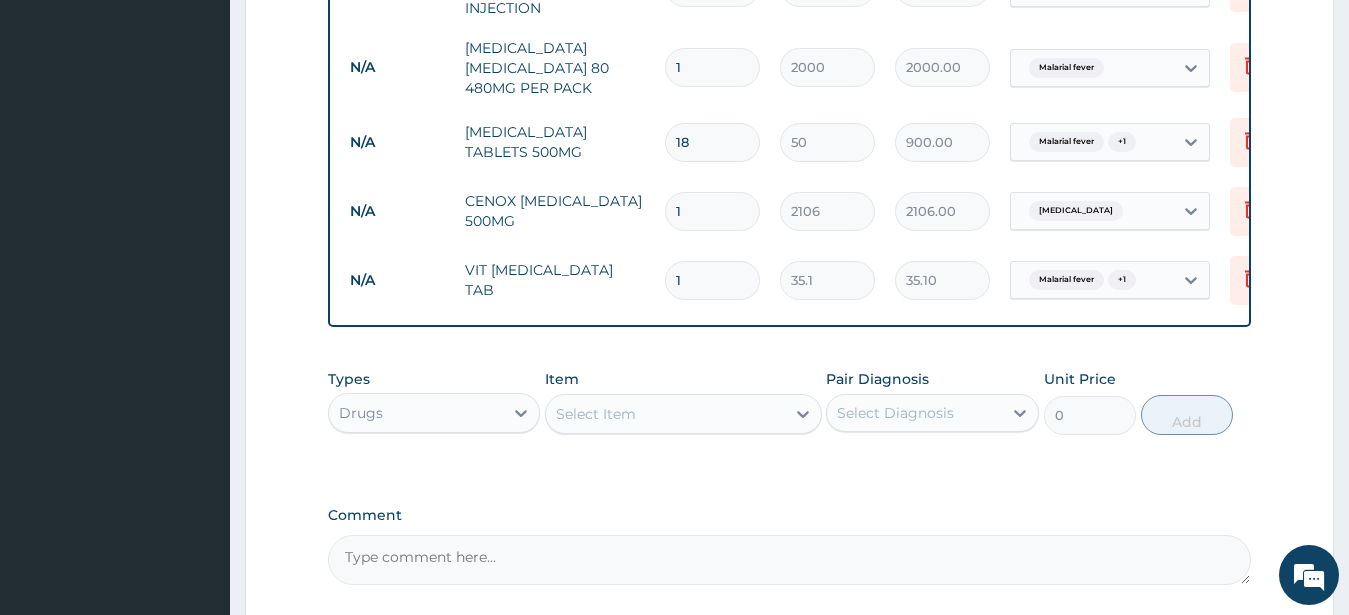 type on "10" 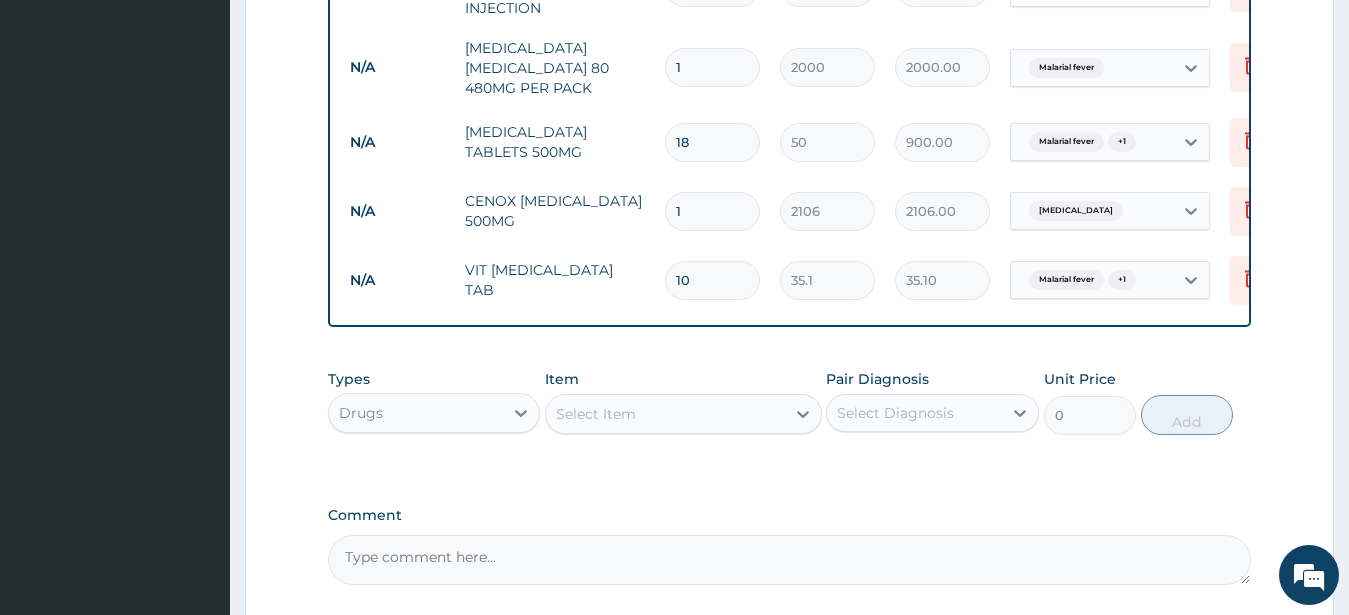 type on "351.00" 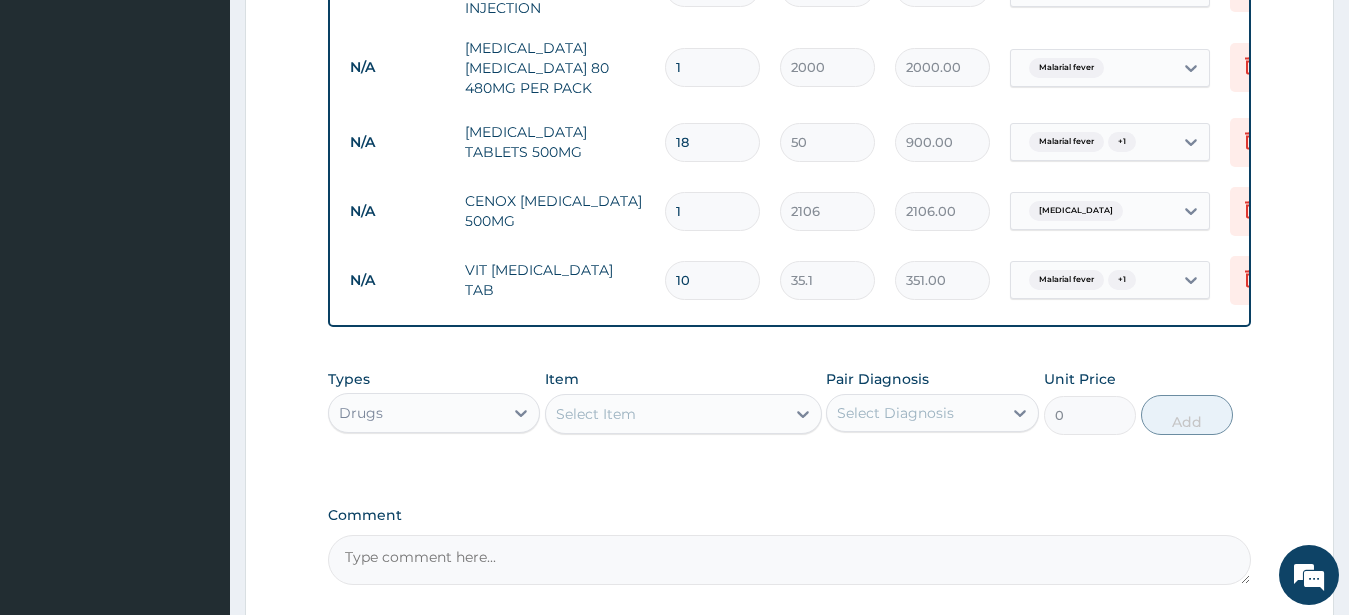 type on "1" 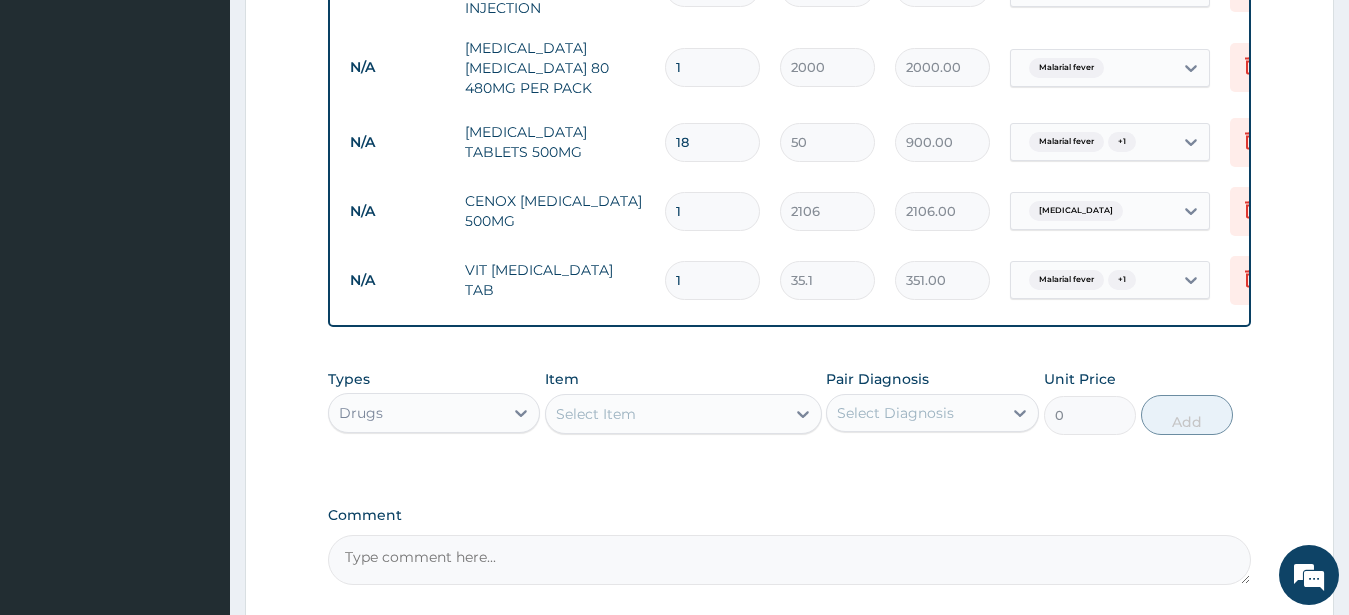 type on "35.10" 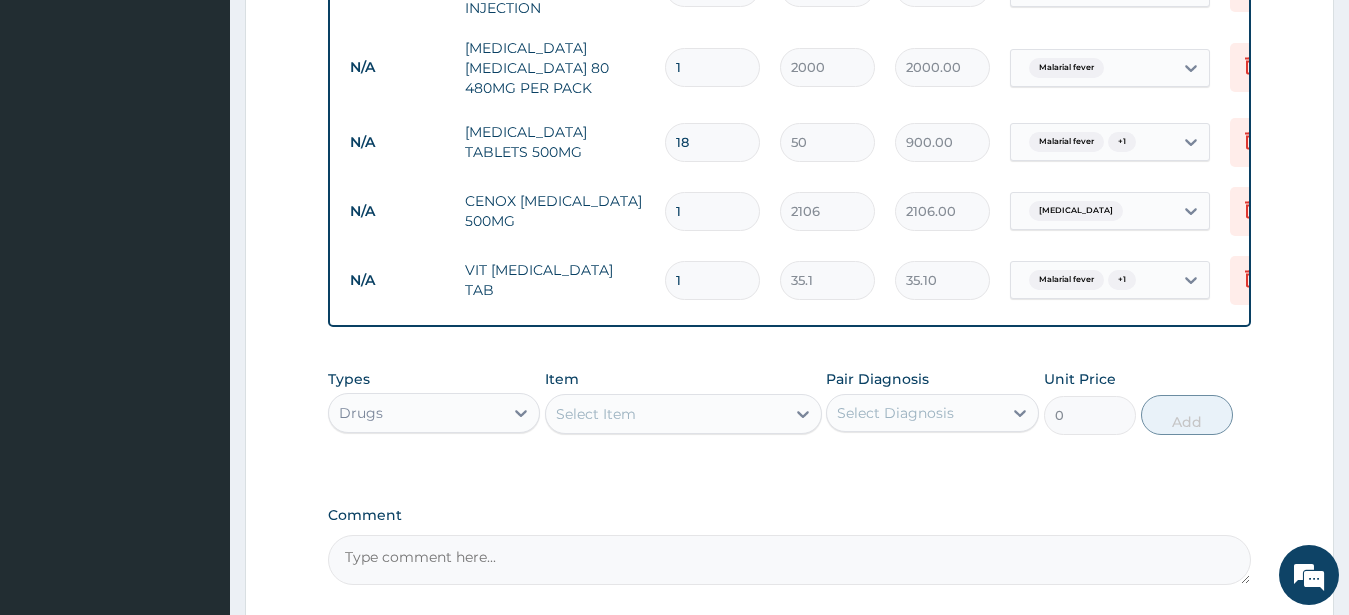type 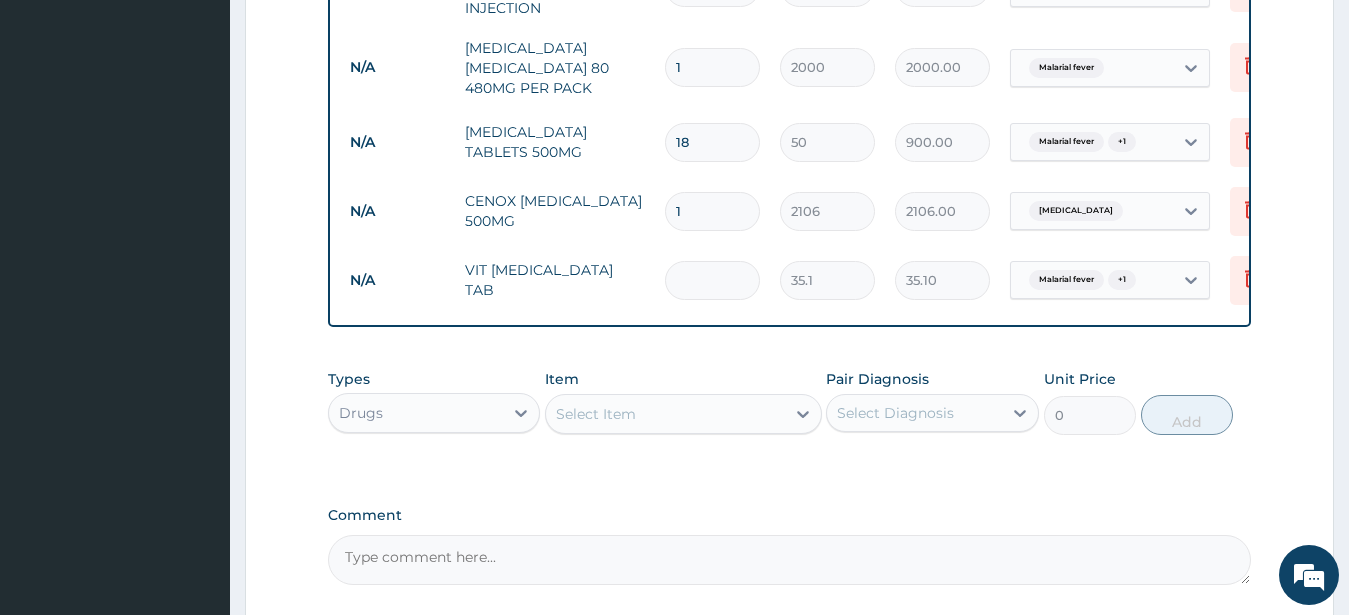 type on "0.00" 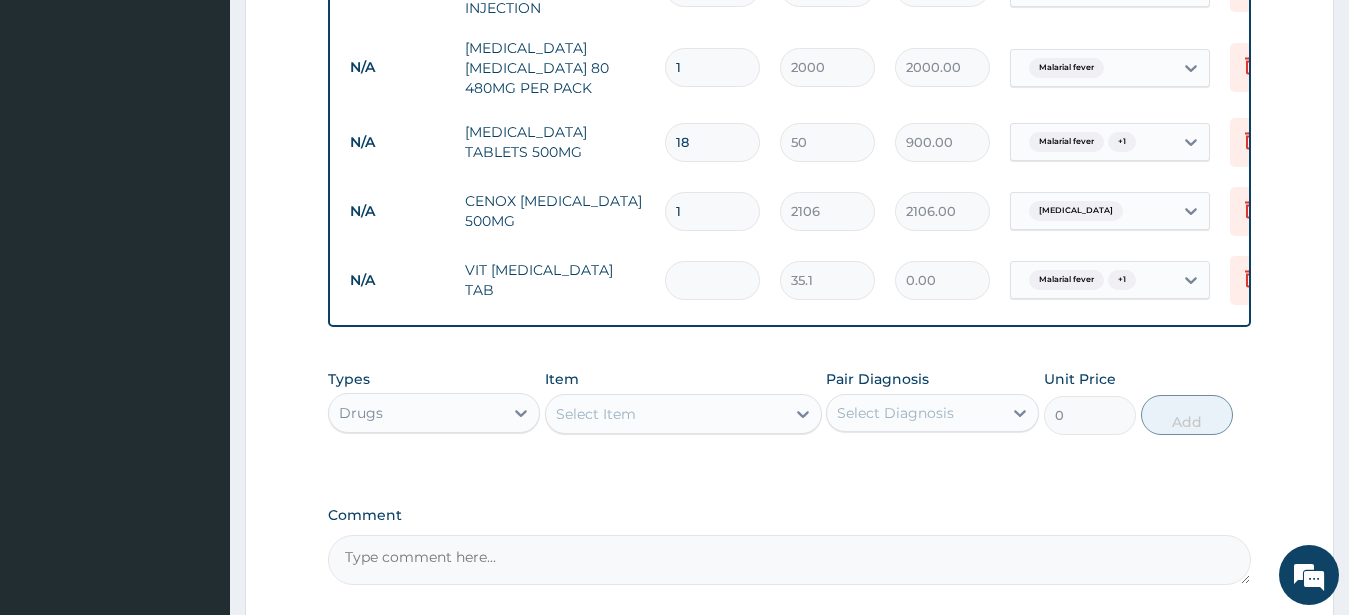 type on "1" 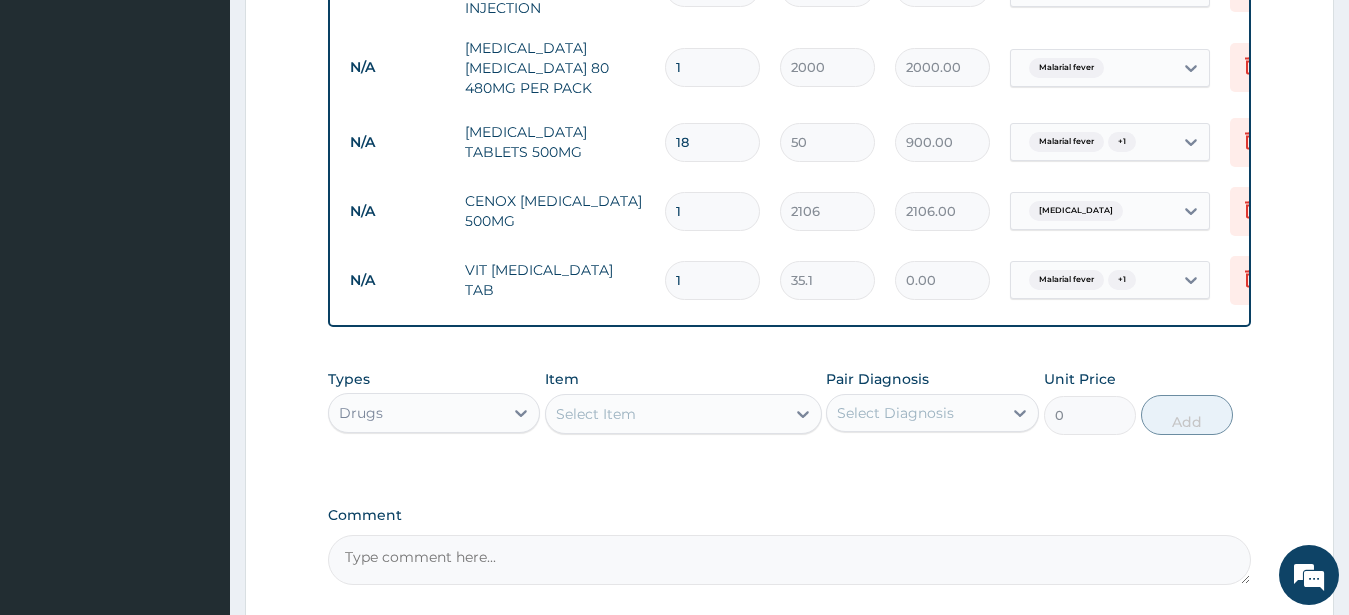 type on "35.10" 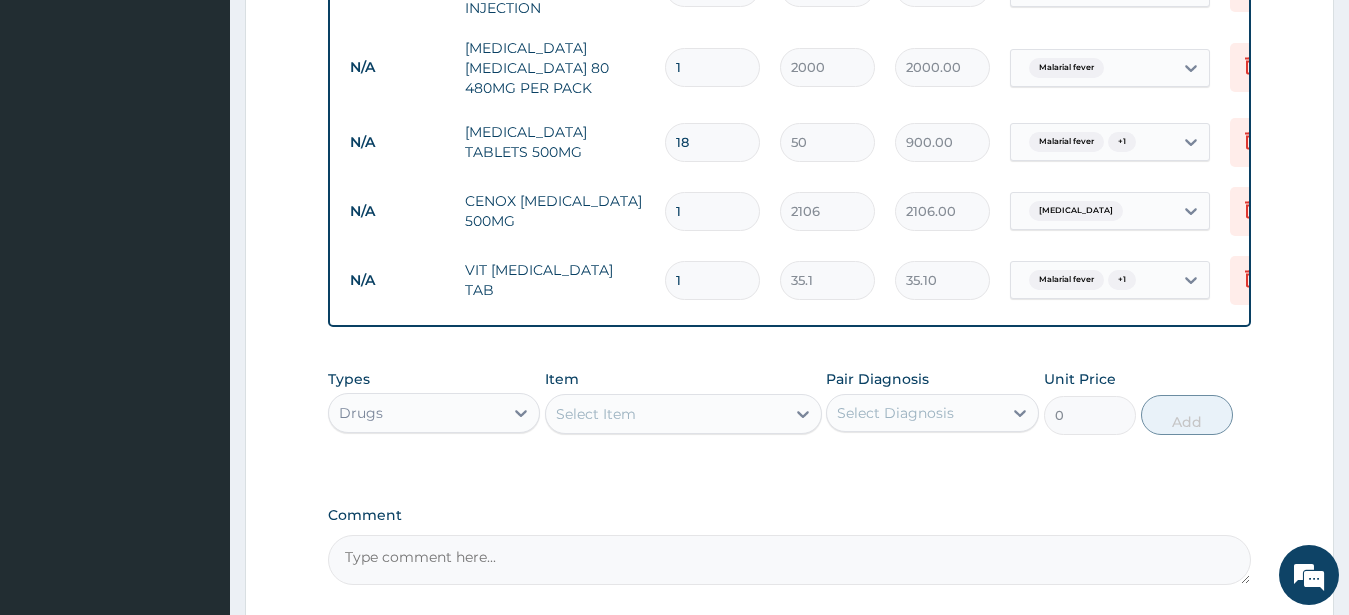 type on "15" 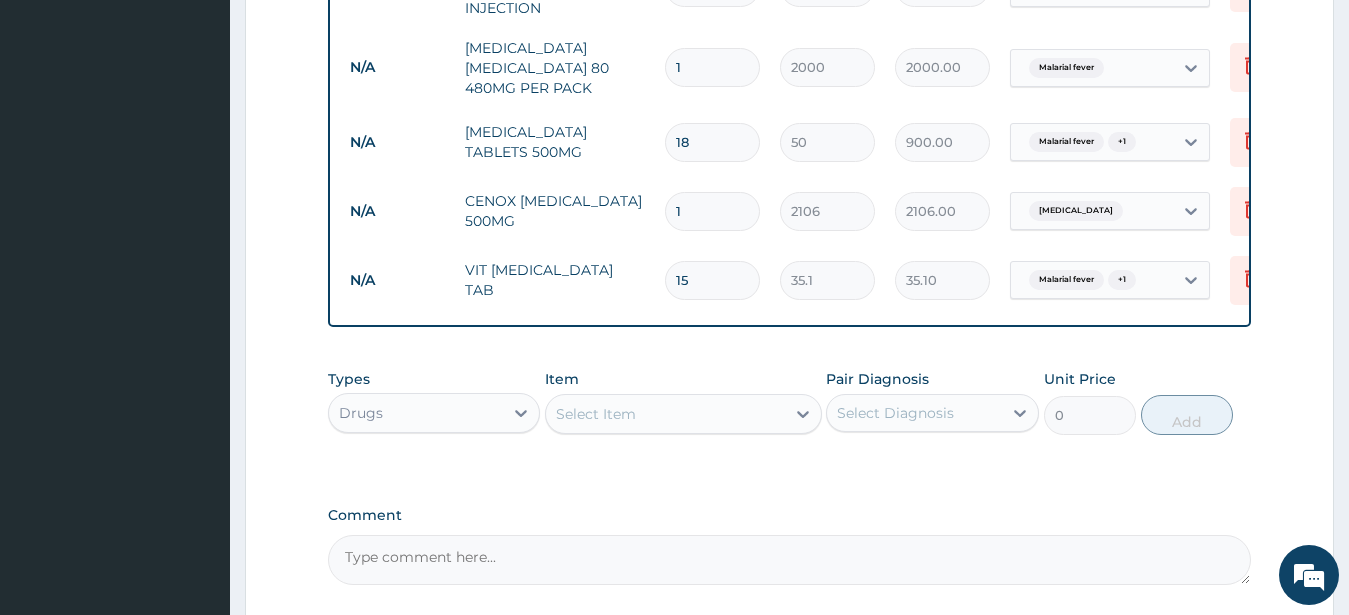 type on "526.50" 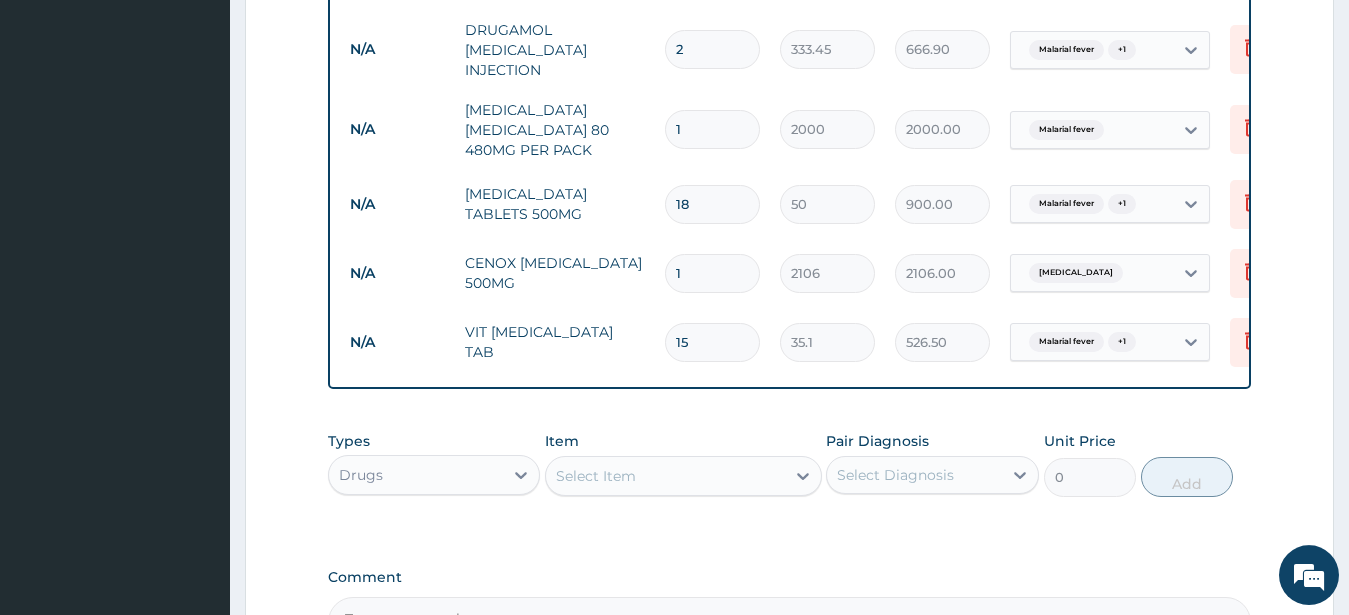 scroll, scrollTop: 1334, scrollLeft: 0, axis: vertical 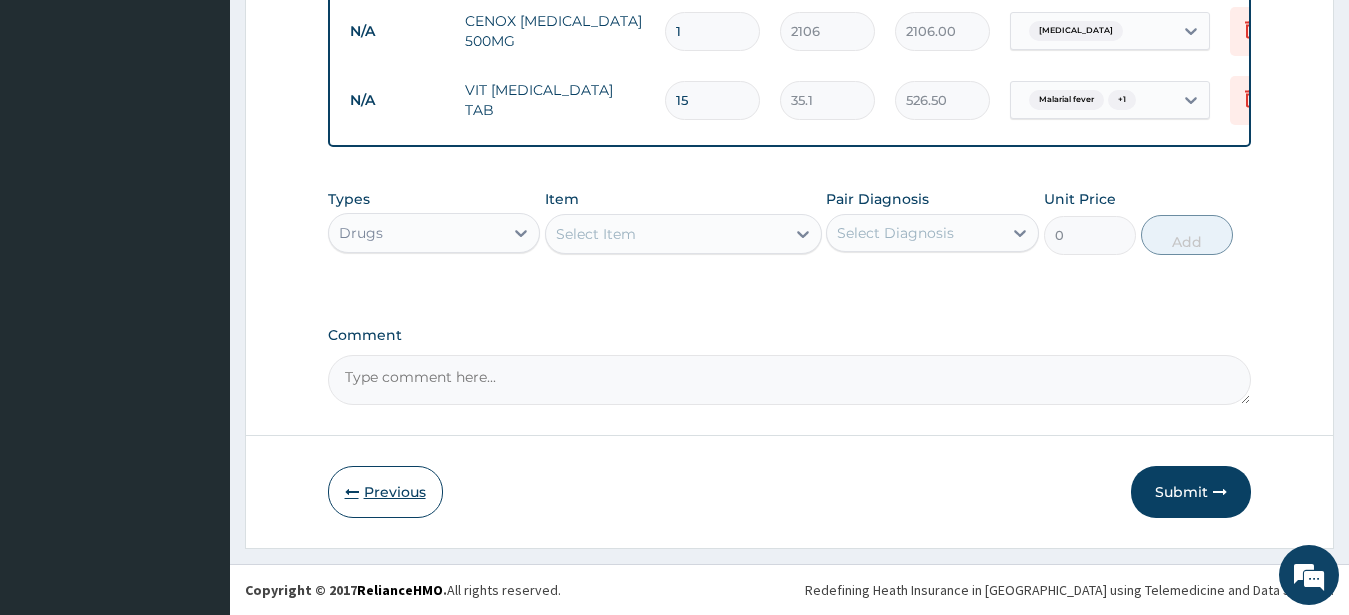 type on "15" 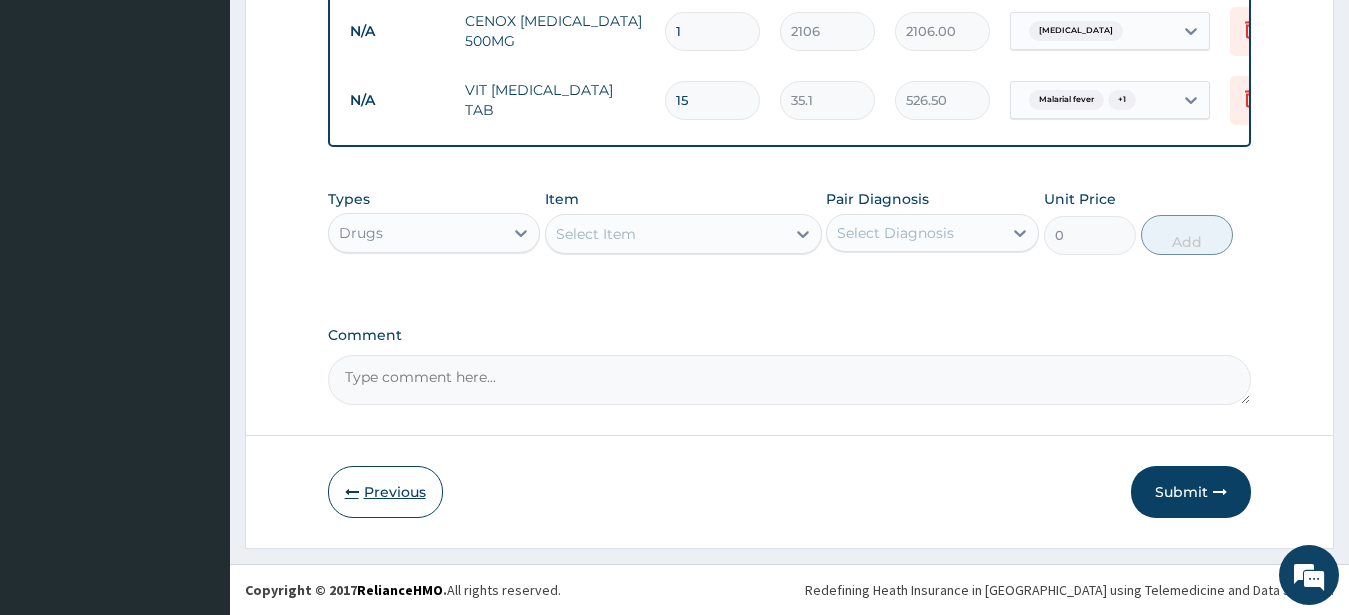 click on "Previous" at bounding box center (385, 492) 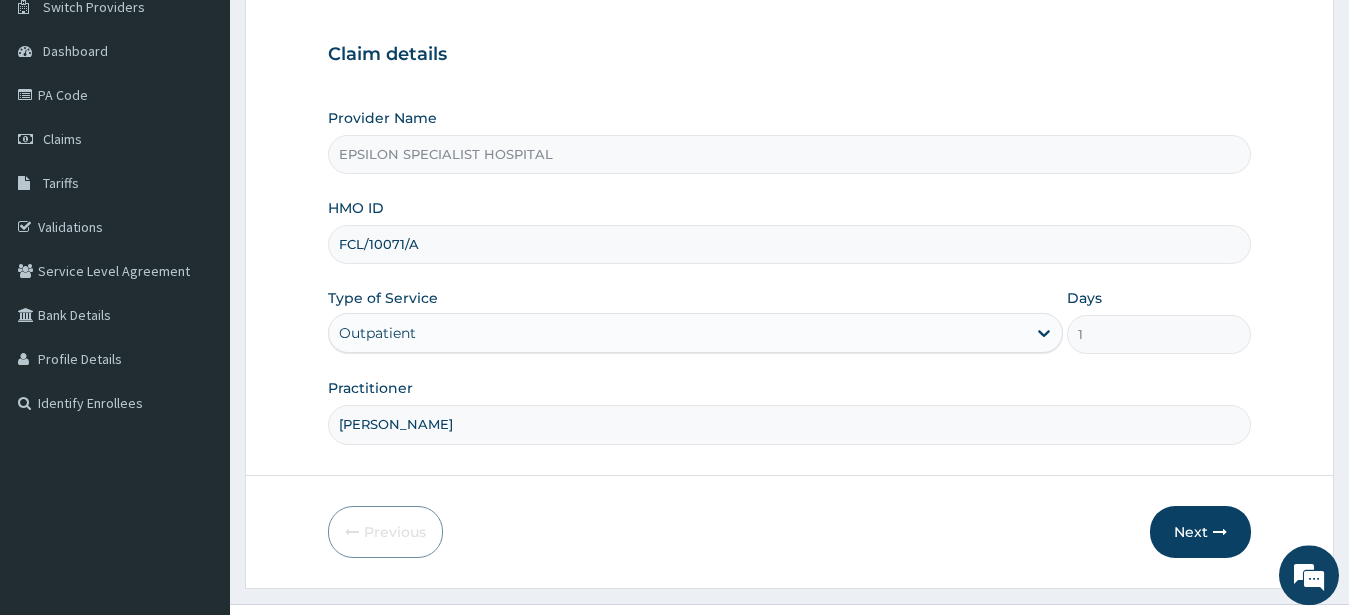 scroll, scrollTop: 207, scrollLeft: 0, axis: vertical 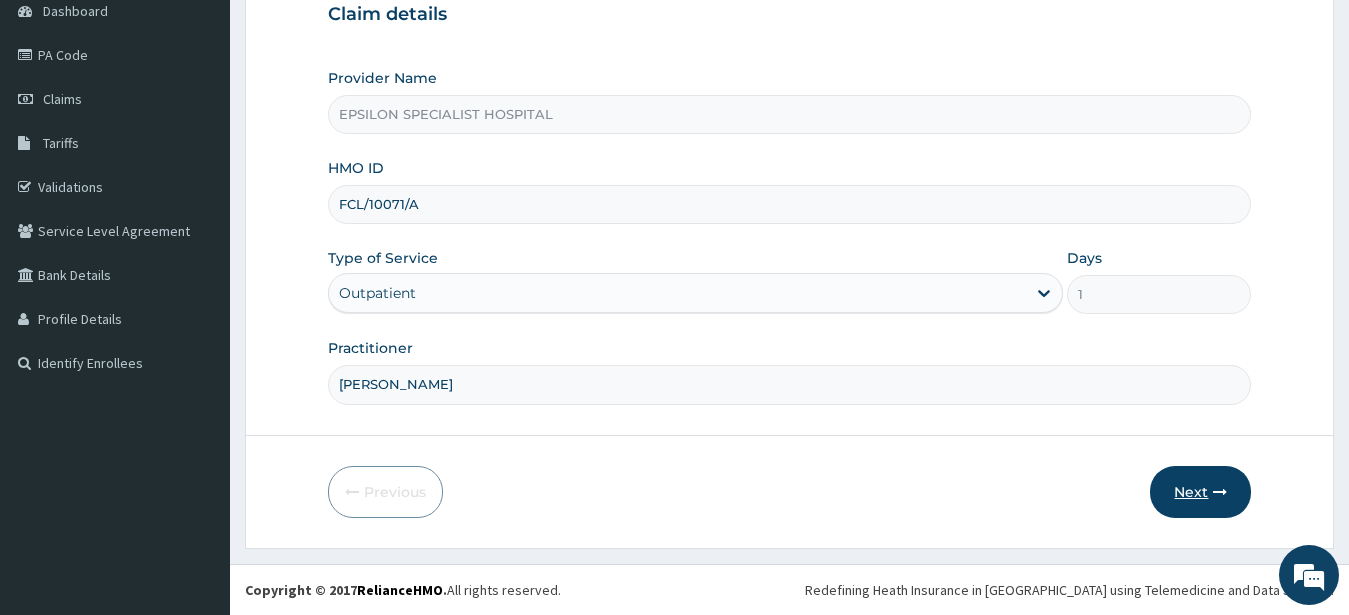 click on "Next" at bounding box center (1200, 492) 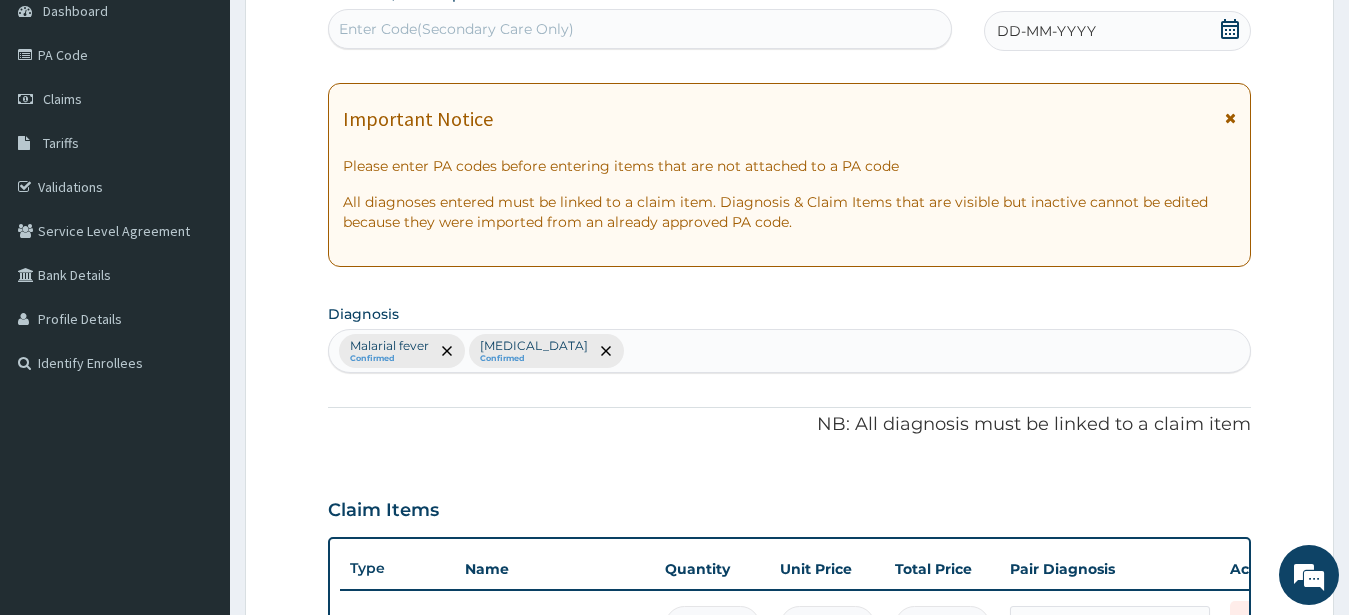 click on "Malarial fever Confirmed Typhoid fever Confirmed" at bounding box center (790, 351) 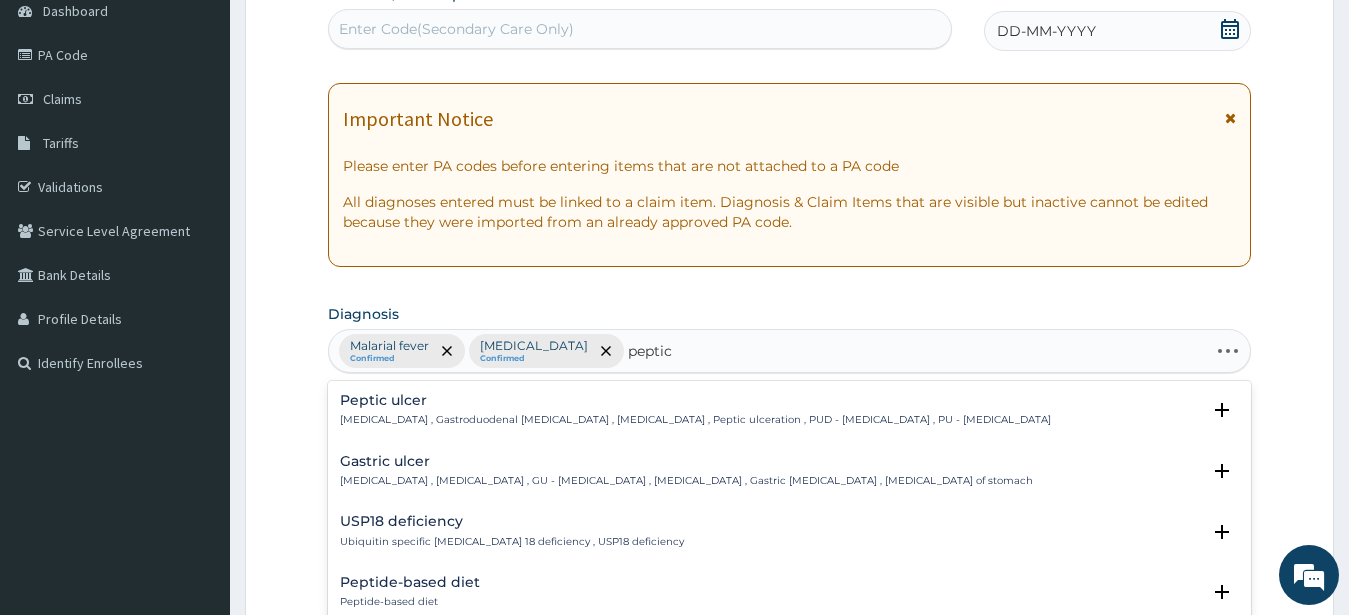 type on "peptic" 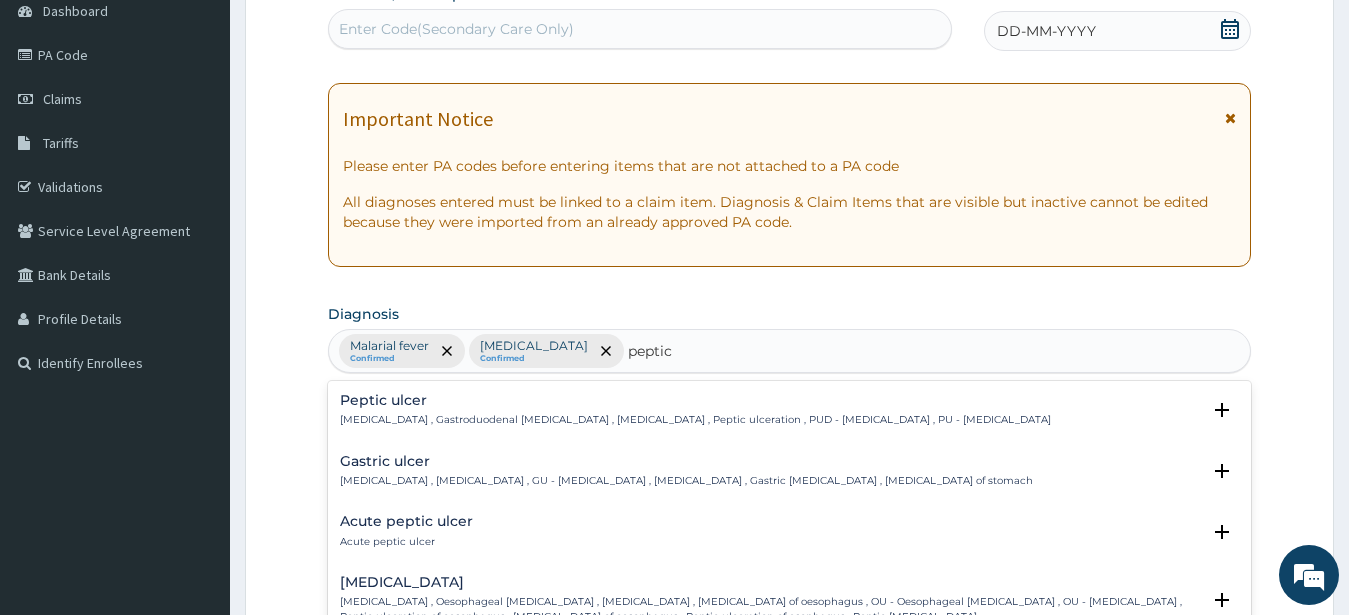 click on "Peptic ulcer" at bounding box center [695, 400] 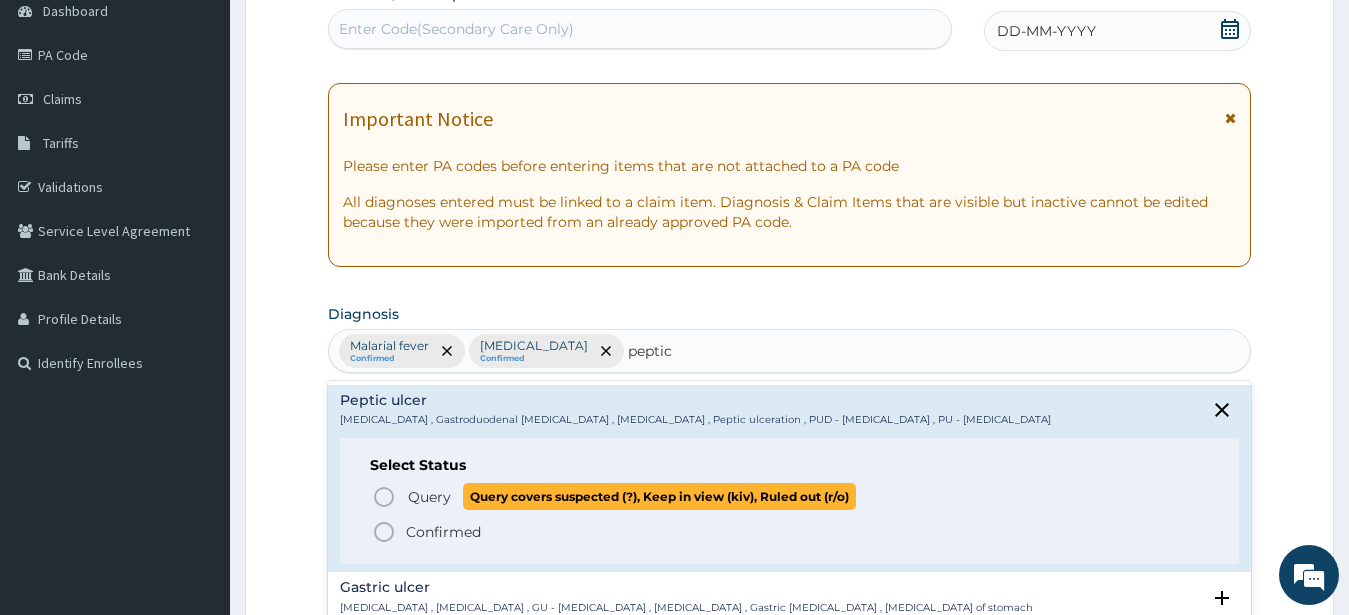 click 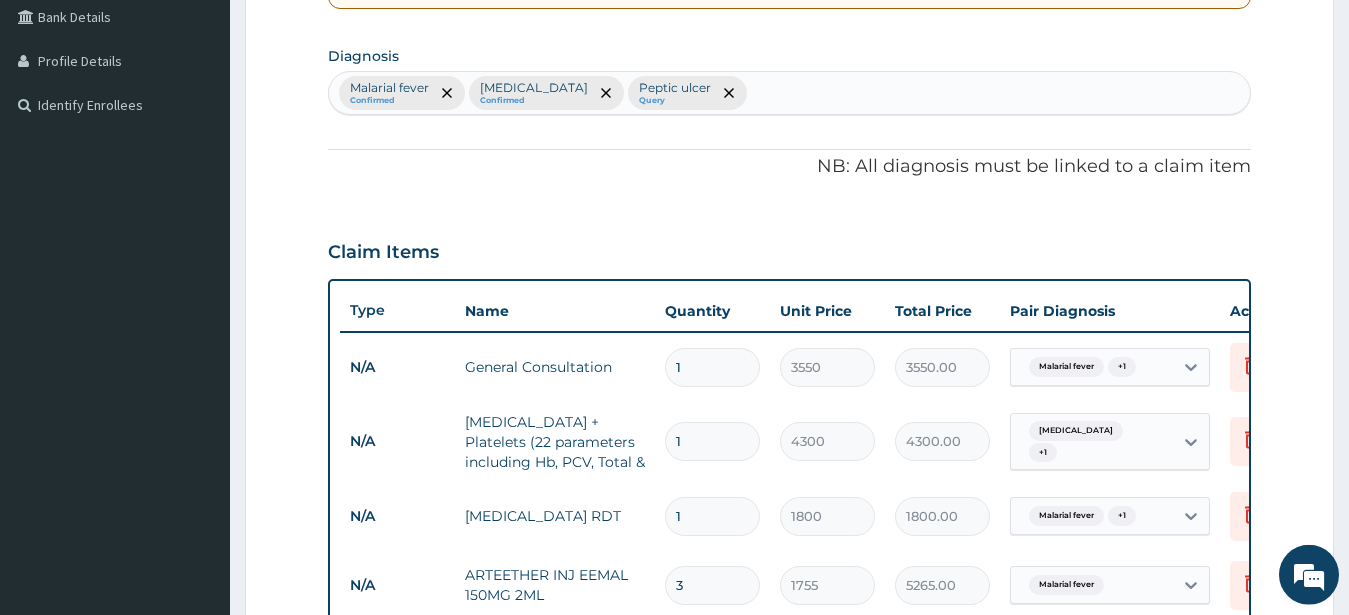 scroll, scrollTop: 469, scrollLeft: 0, axis: vertical 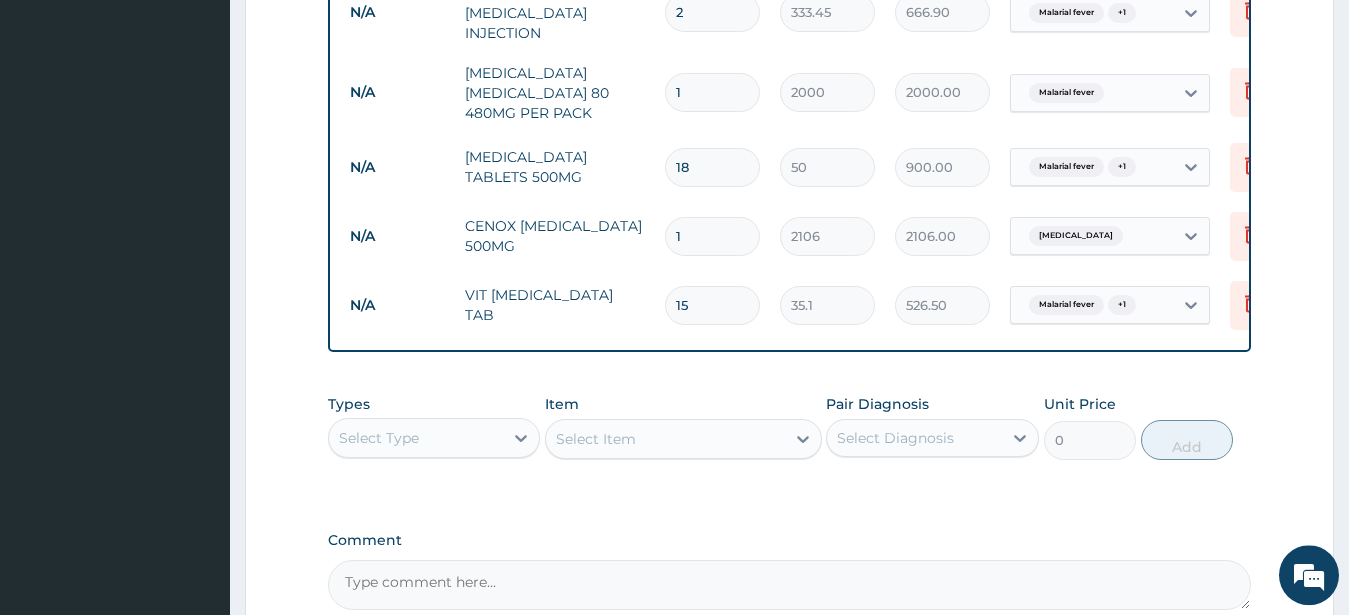 click on "Select Item" at bounding box center (683, 439) 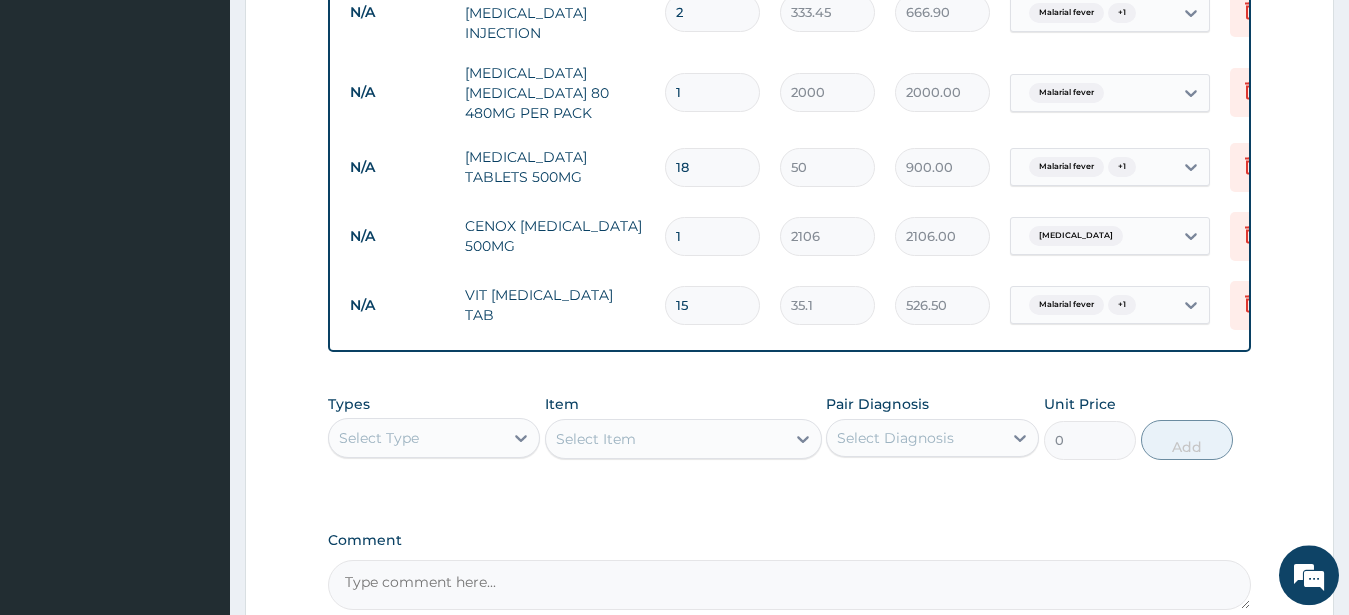 click on "Select Type" at bounding box center (416, 438) 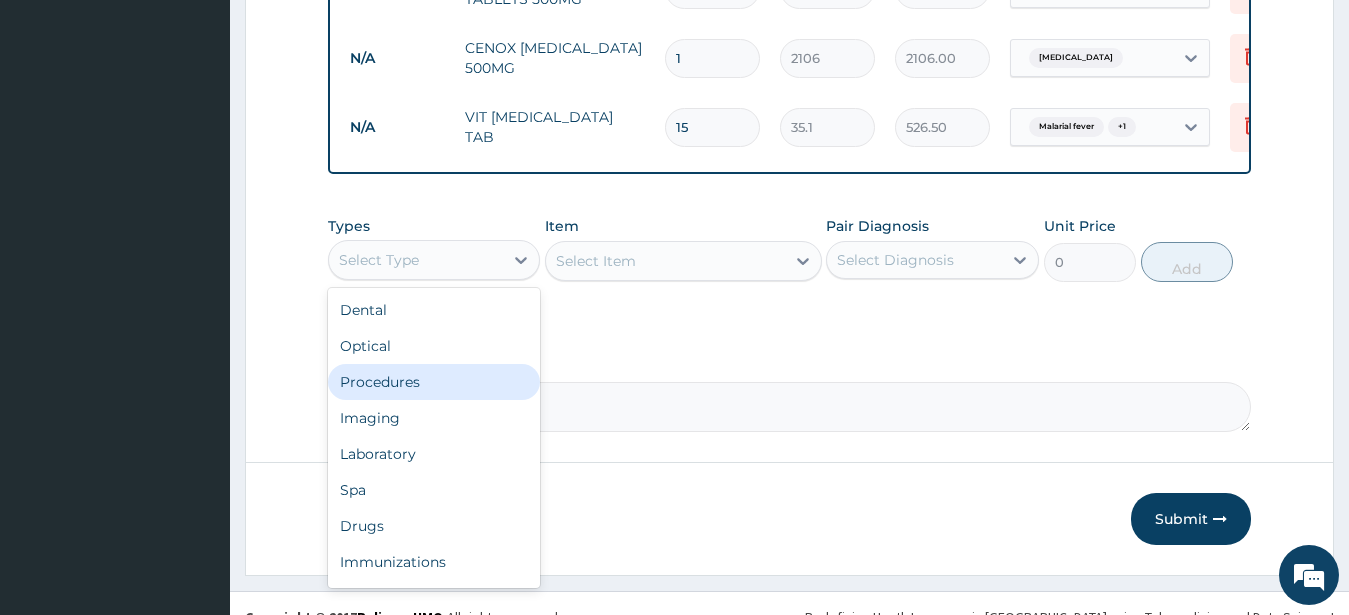 scroll, scrollTop: 1316, scrollLeft: 0, axis: vertical 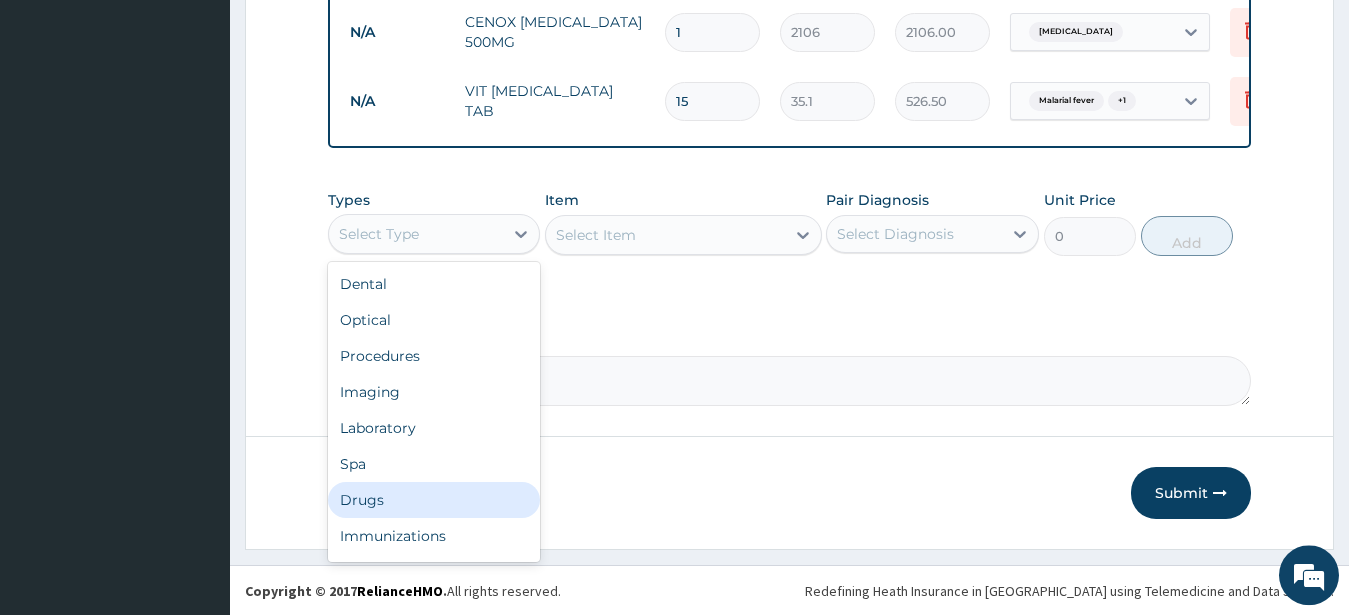 click on "Drugs" at bounding box center [434, 500] 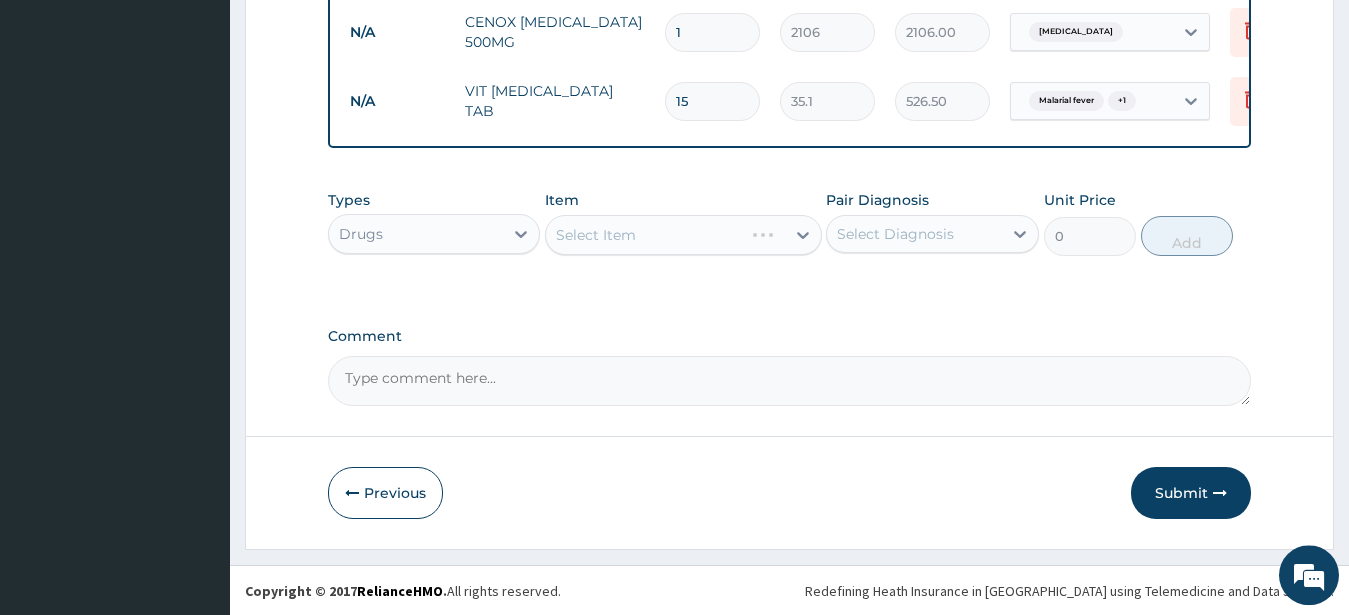 click on "Select Item" at bounding box center [683, 235] 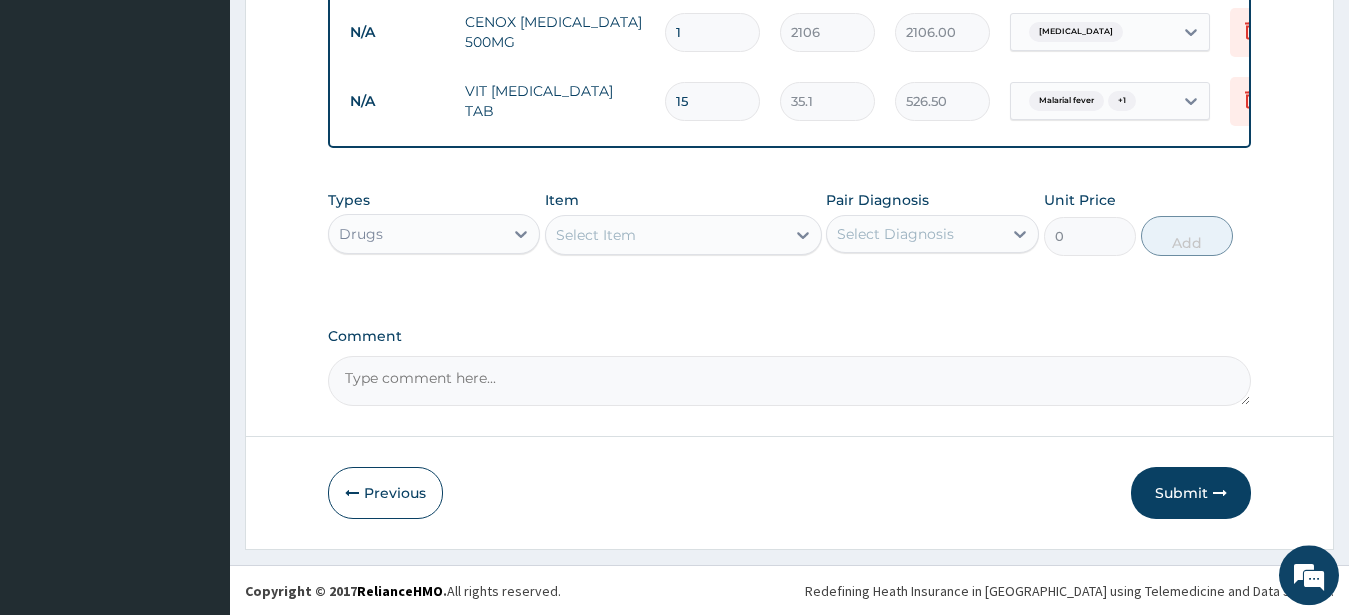 click on "Select Item" at bounding box center [665, 235] 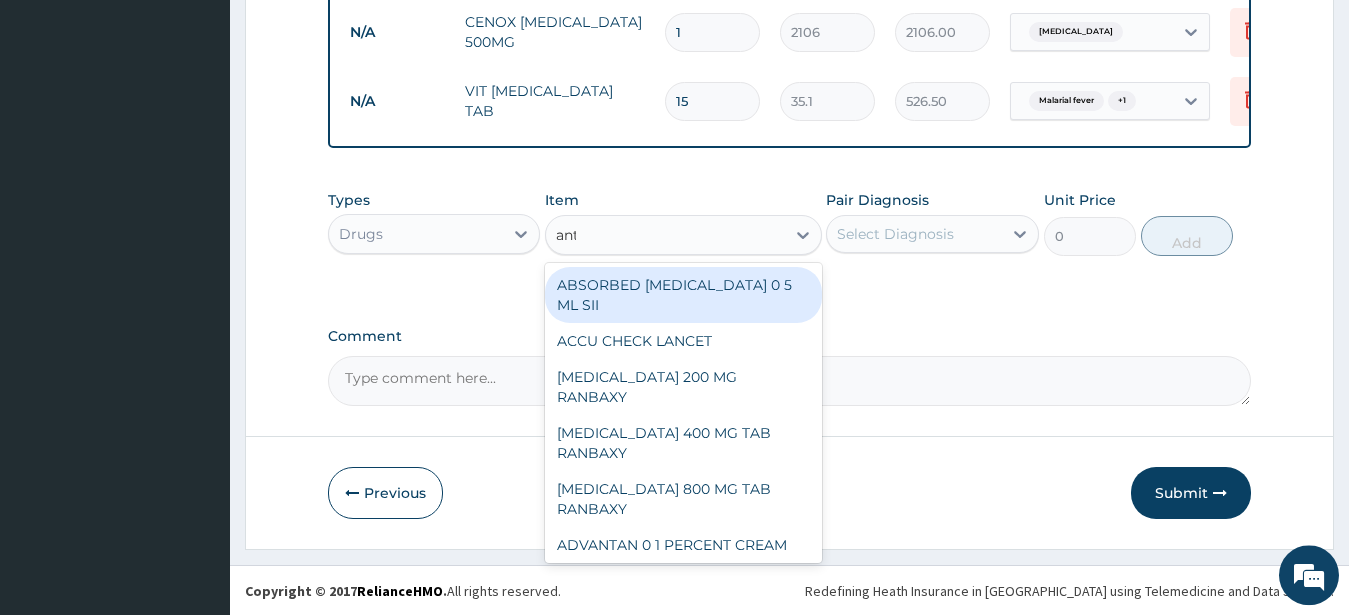 type on "anta" 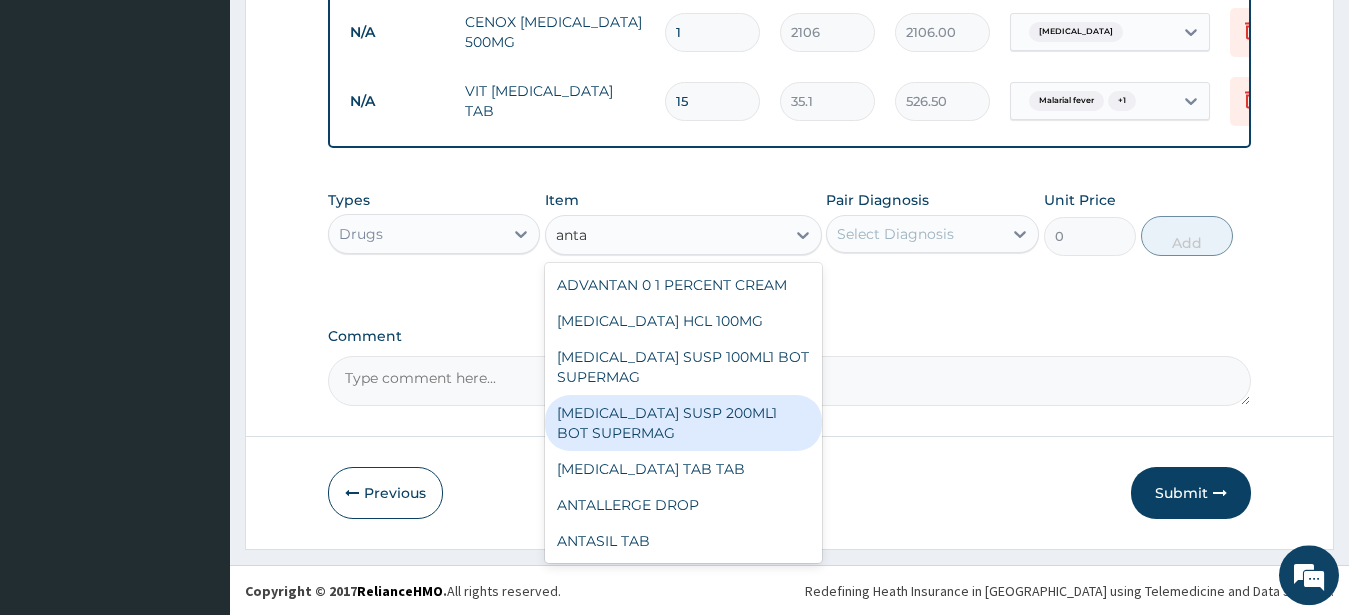 click on "ANTACID SUSP 200ML1 BOT SUPERMAG" at bounding box center (683, 423) 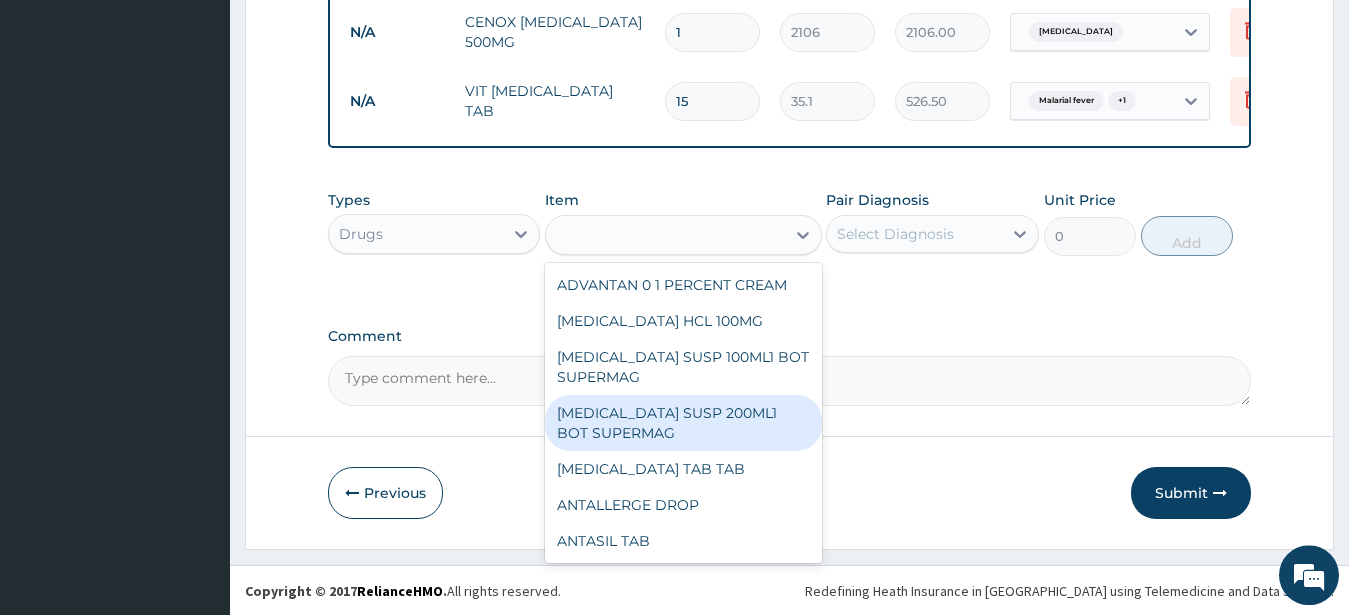 type on "561.6" 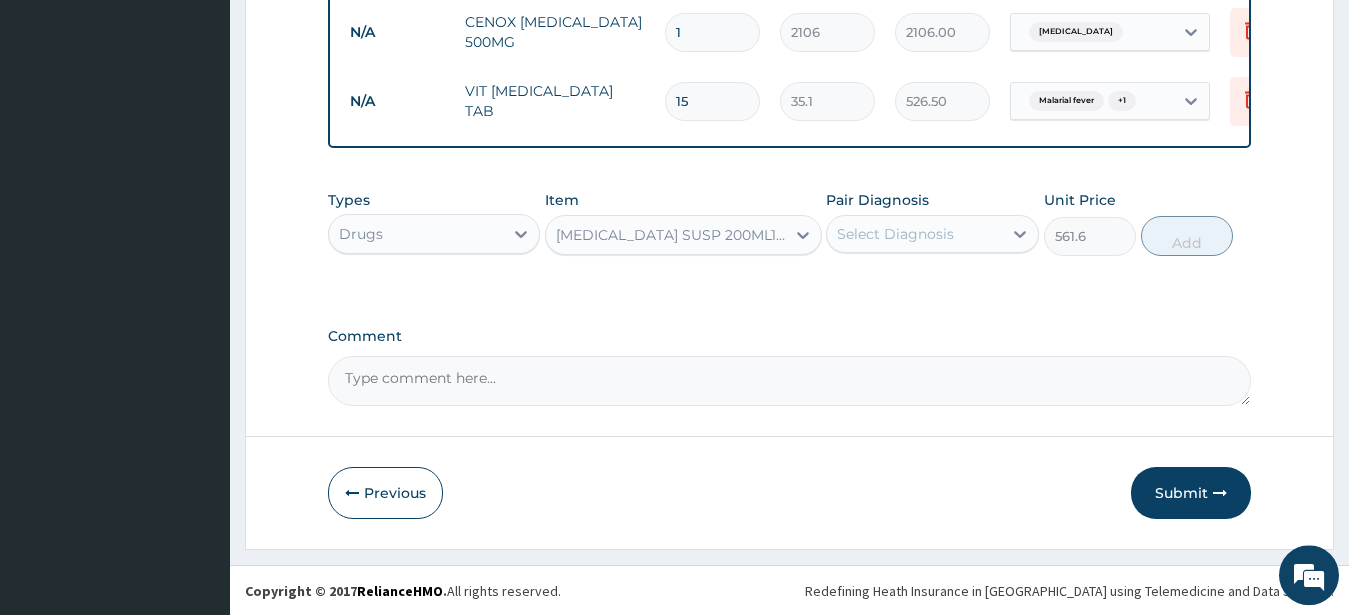 click on "ANTACID SUSP 200ML1 BOT SUPERMAG" at bounding box center (665, 235) 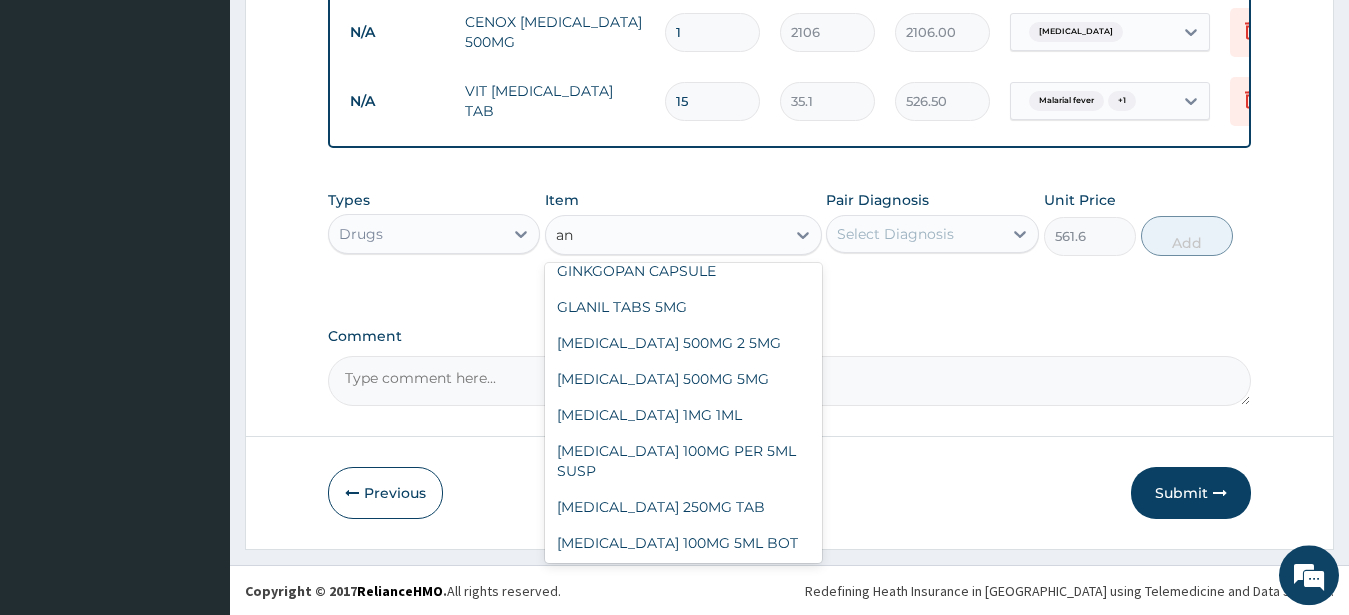 scroll, scrollTop: 1290, scrollLeft: 0, axis: vertical 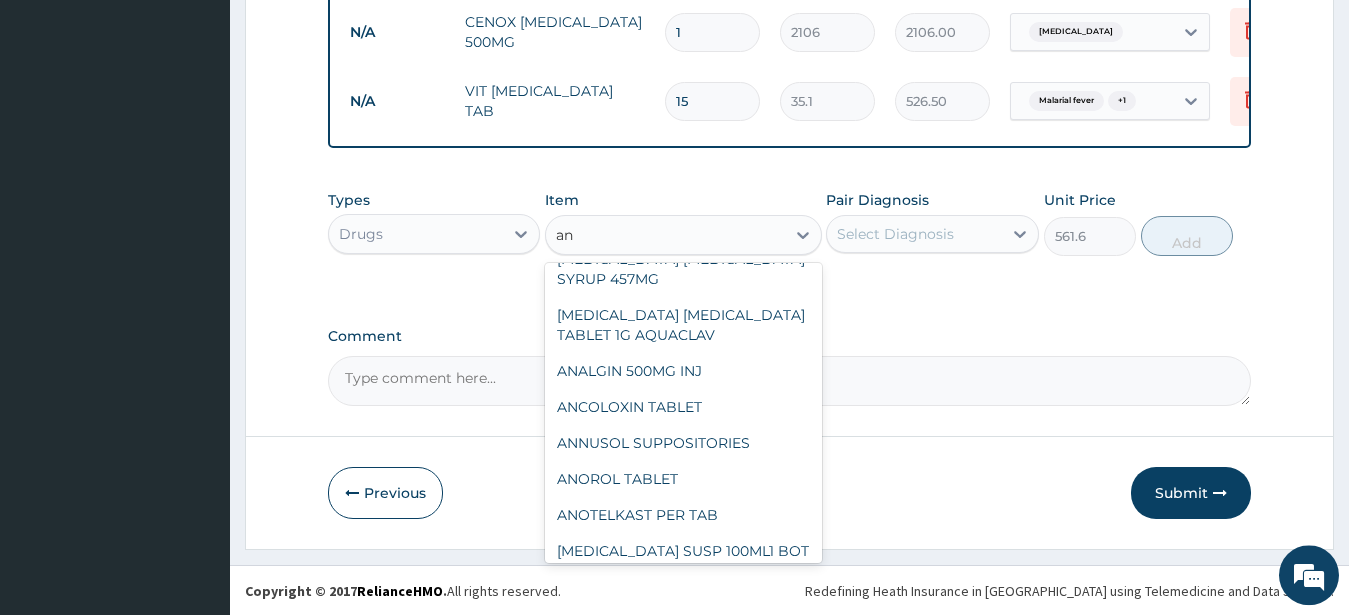 type on "ant" 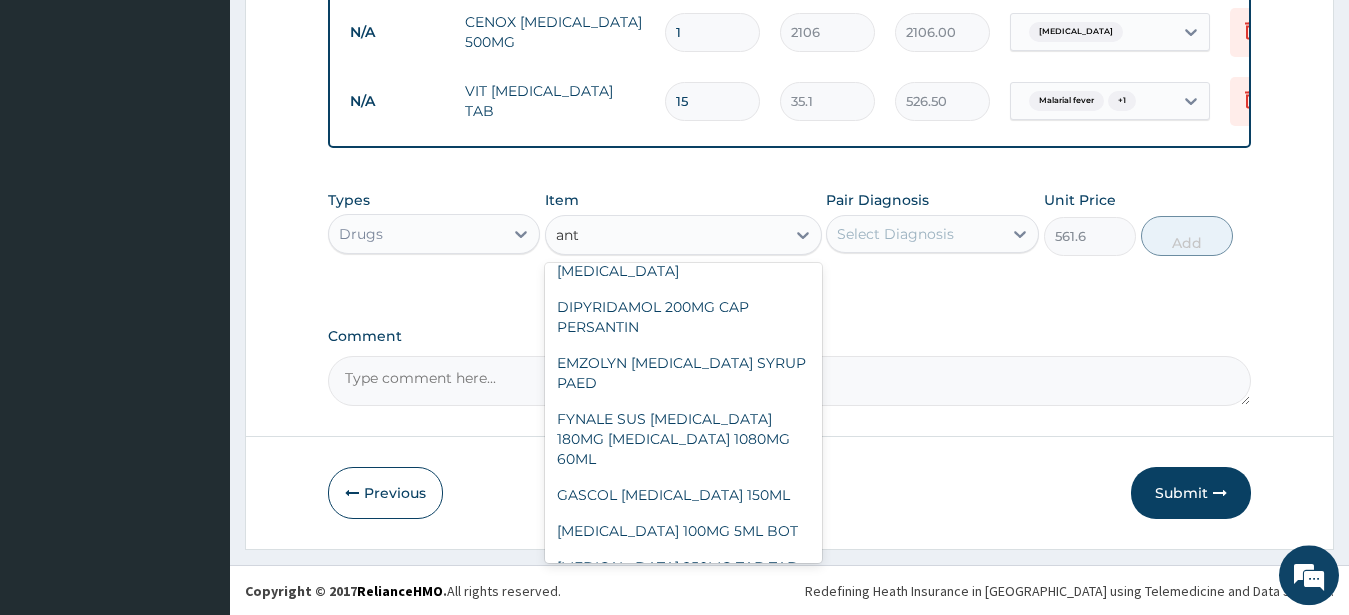 scroll, scrollTop: 0, scrollLeft: 0, axis: both 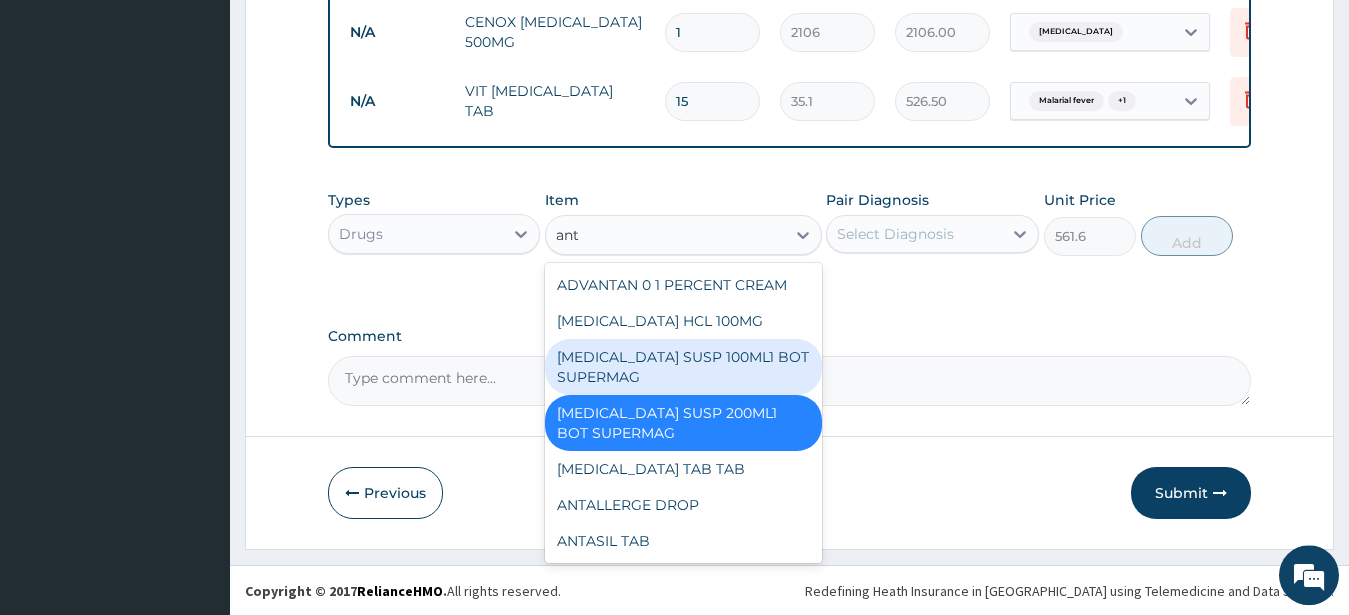 click on "ANTACID SUSP 100ML1 BOT SUPERMAG" at bounding box center (683, 367) 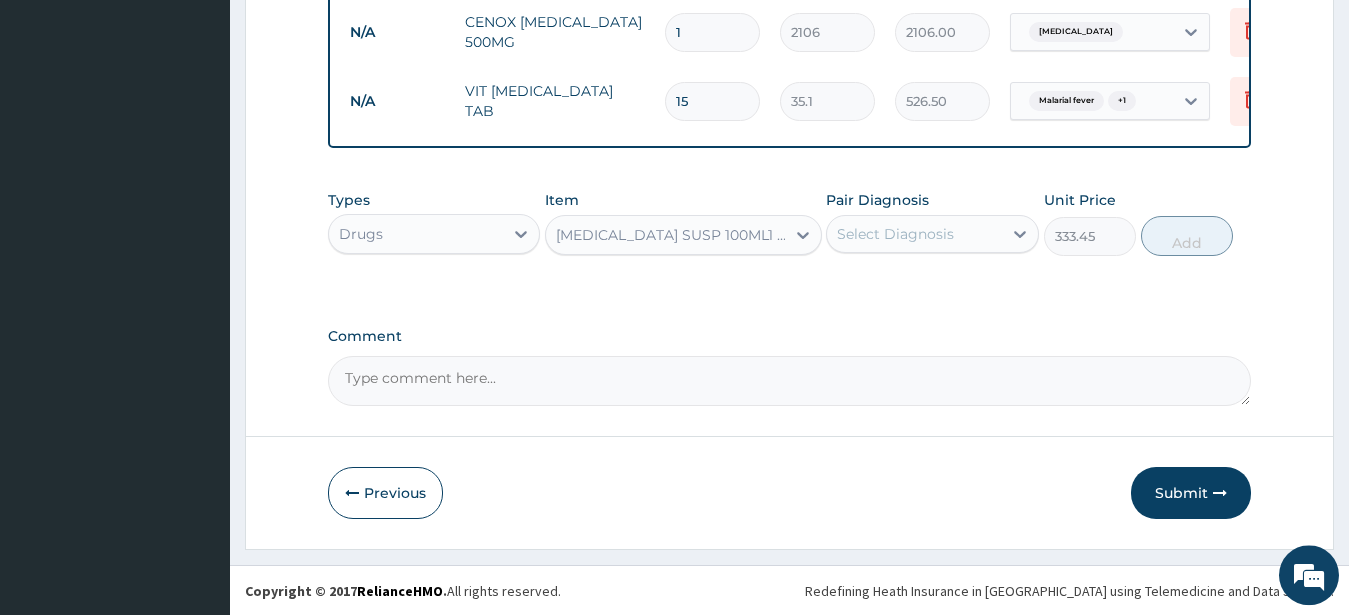 click on "ANTACID SUSP 100ML1 BOT SUPERMAG" at bounding box center (665, 235) 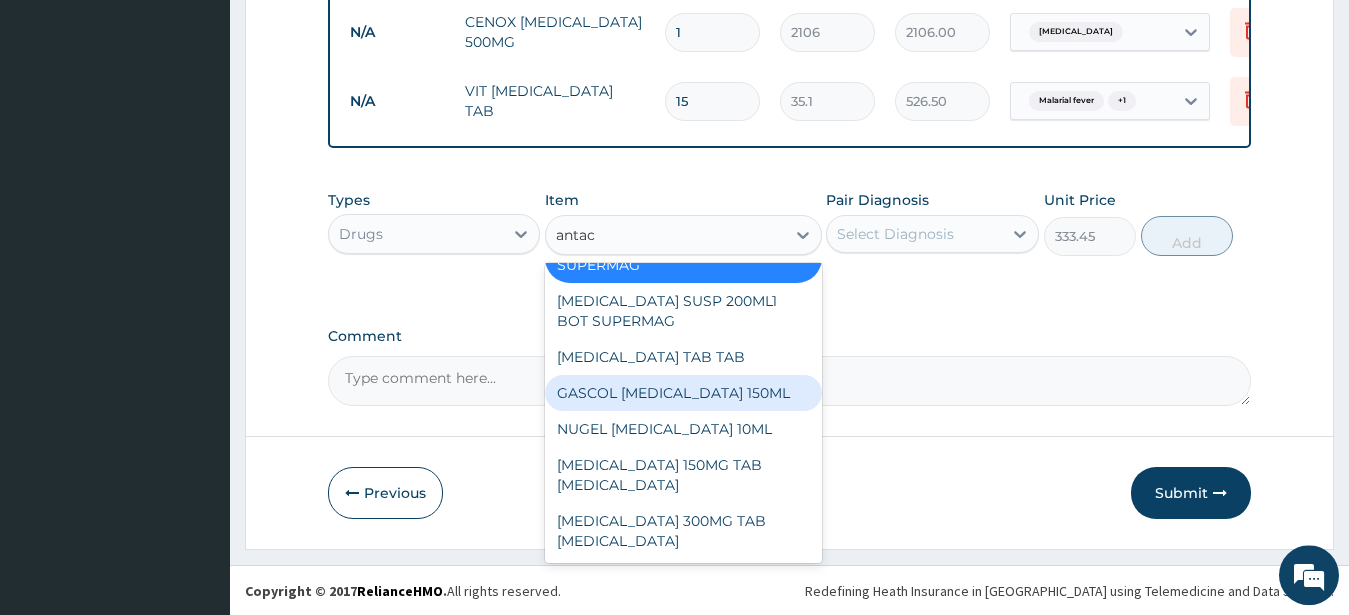 scroll, scrollTop: 0, scrollLeft: 0, axis: both 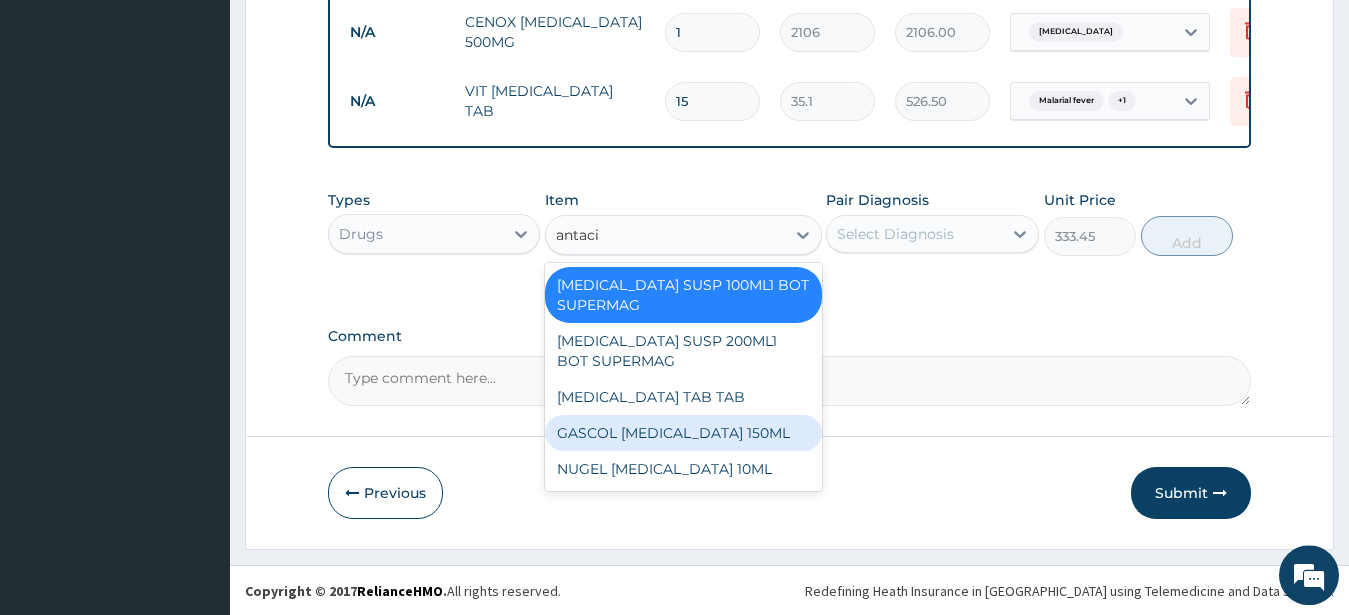 type on "antacid" 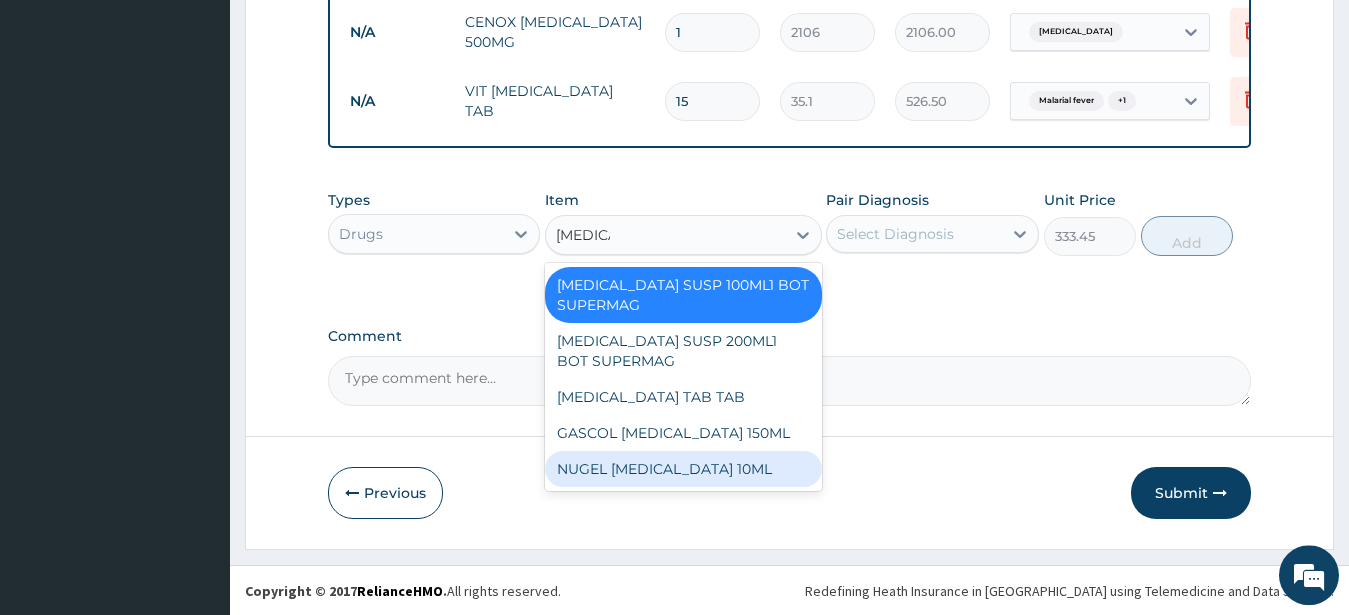 click on "NUGEL ANTACID 10ML" at bounding box center [683, 469] 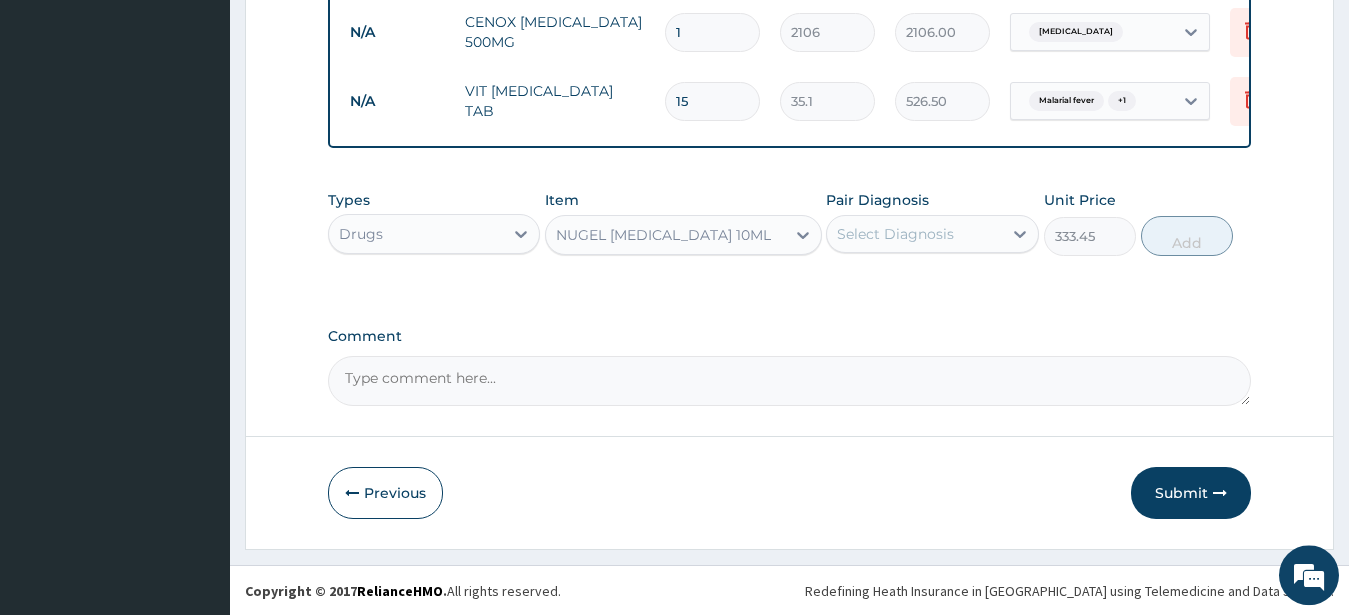 type 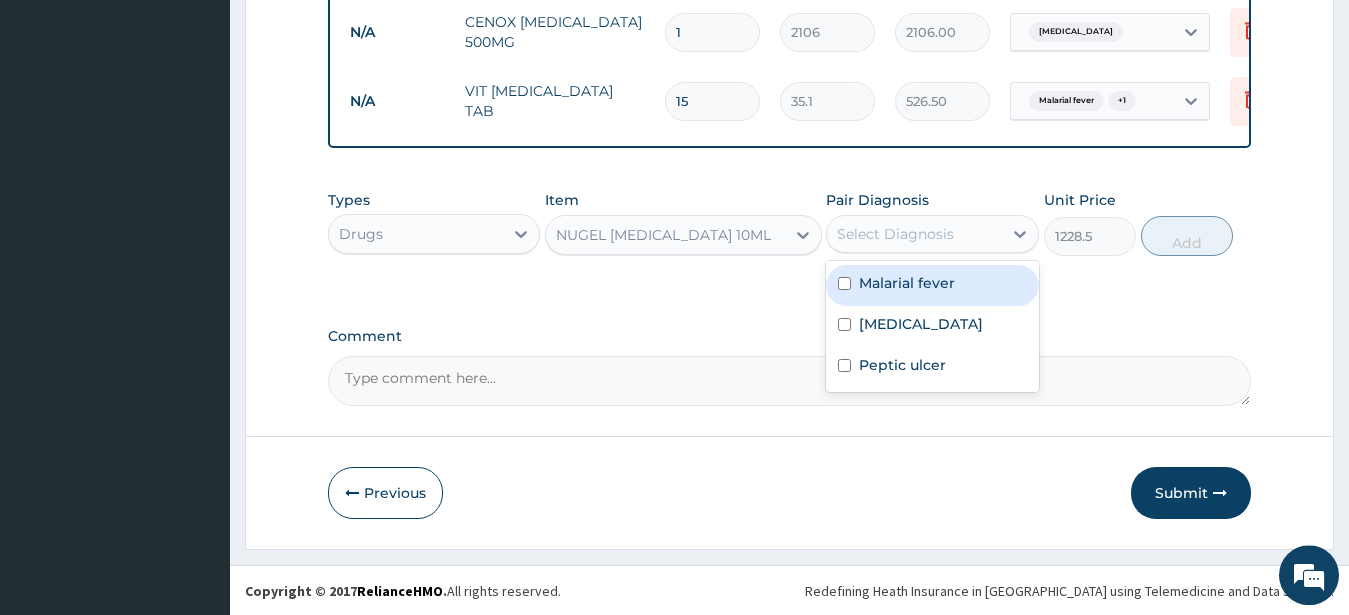 click on "Select Diagnosis" at bounding box center (895, 234) 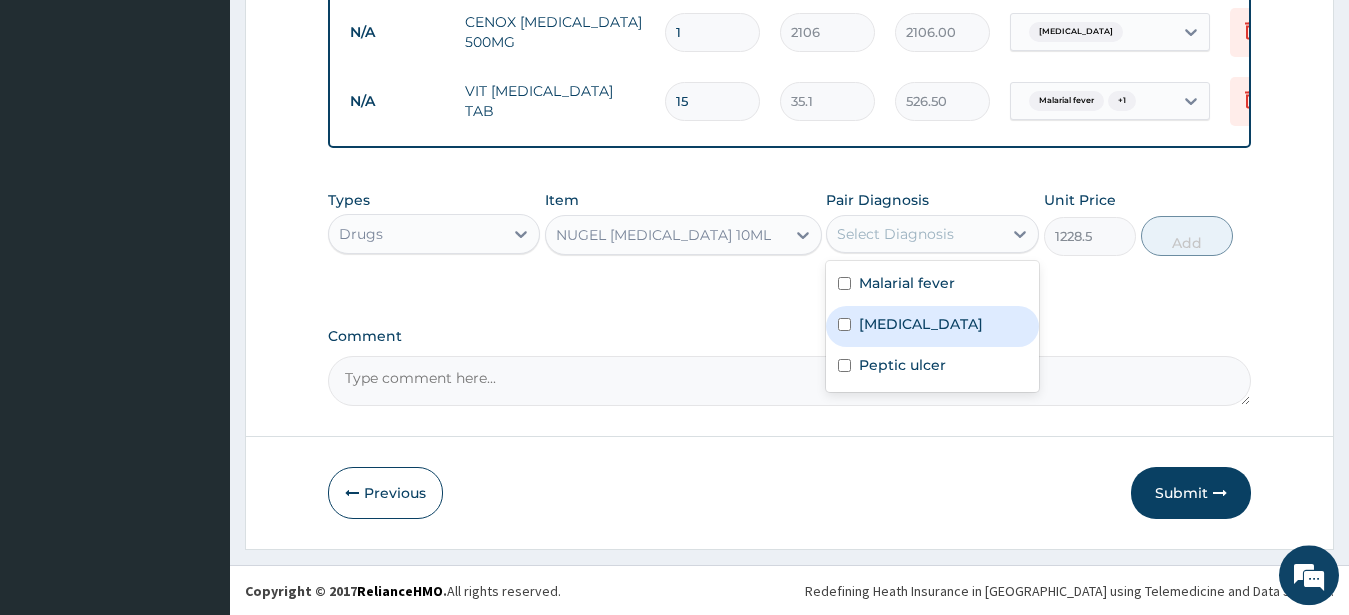 click at bounding box center (844, 324) 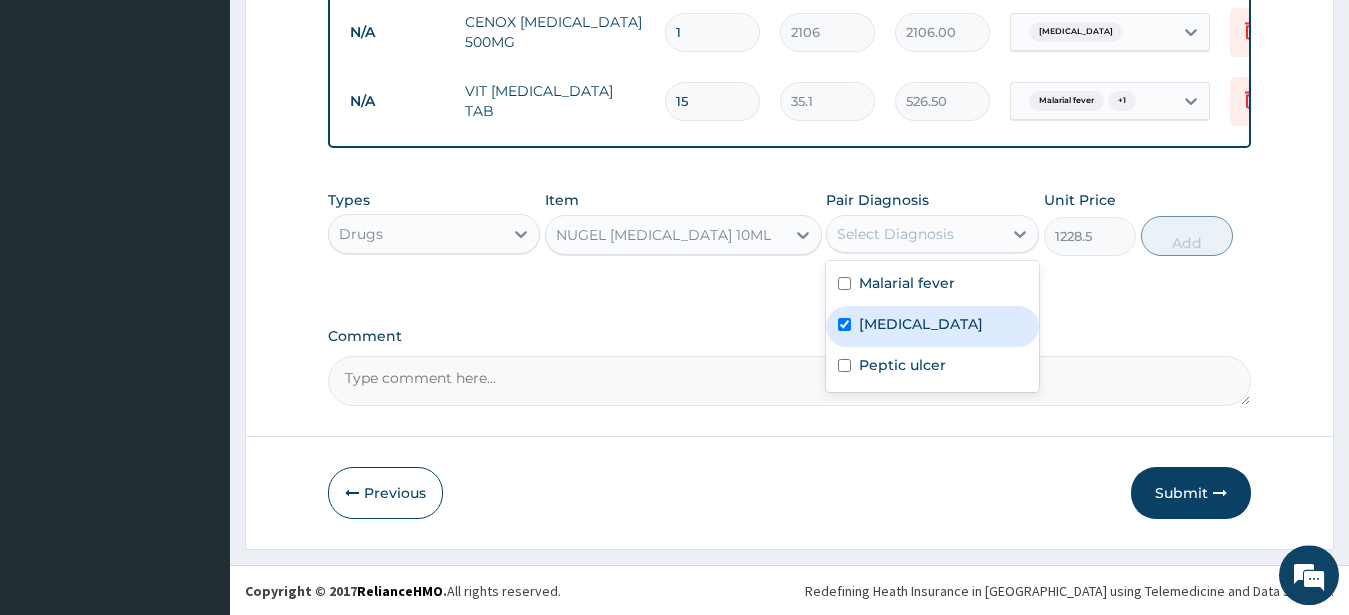checkbox on "true" 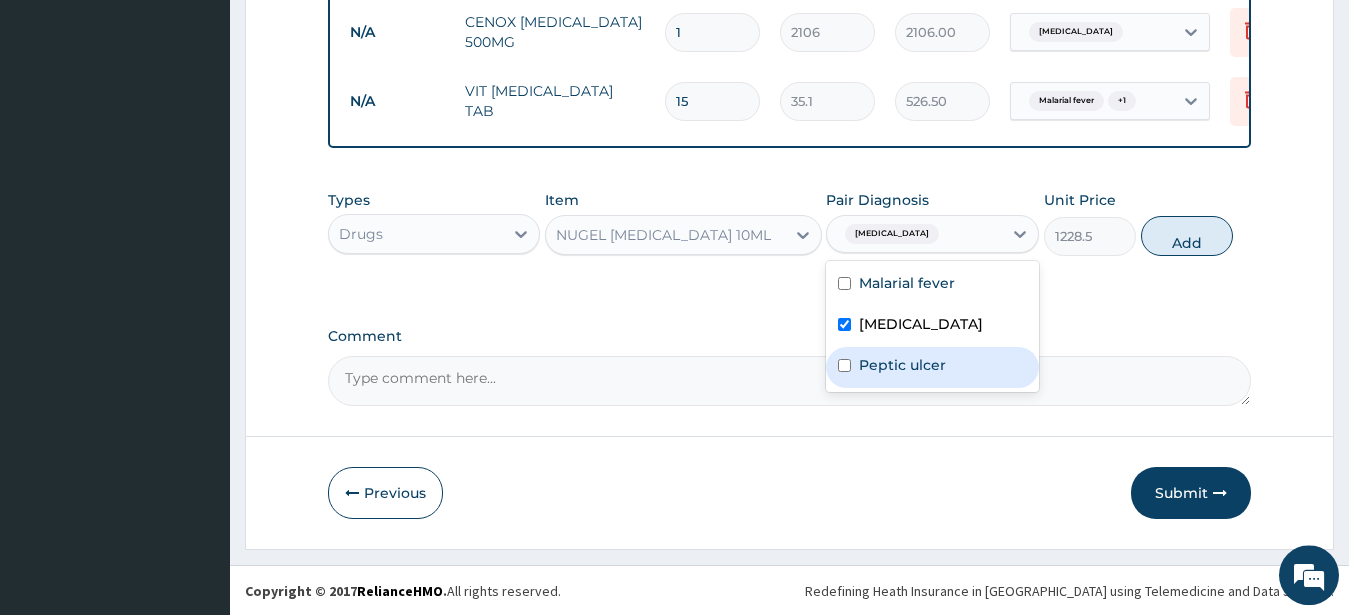 click at bounding box center (844, 365) 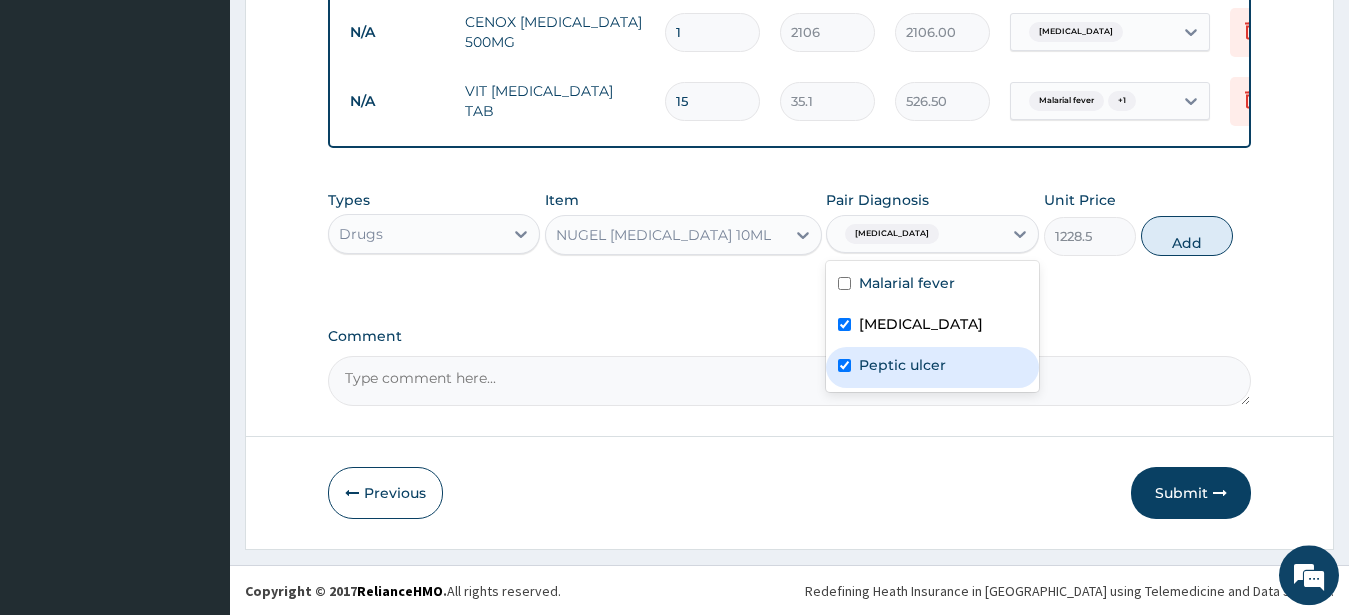 checkbox on "true" 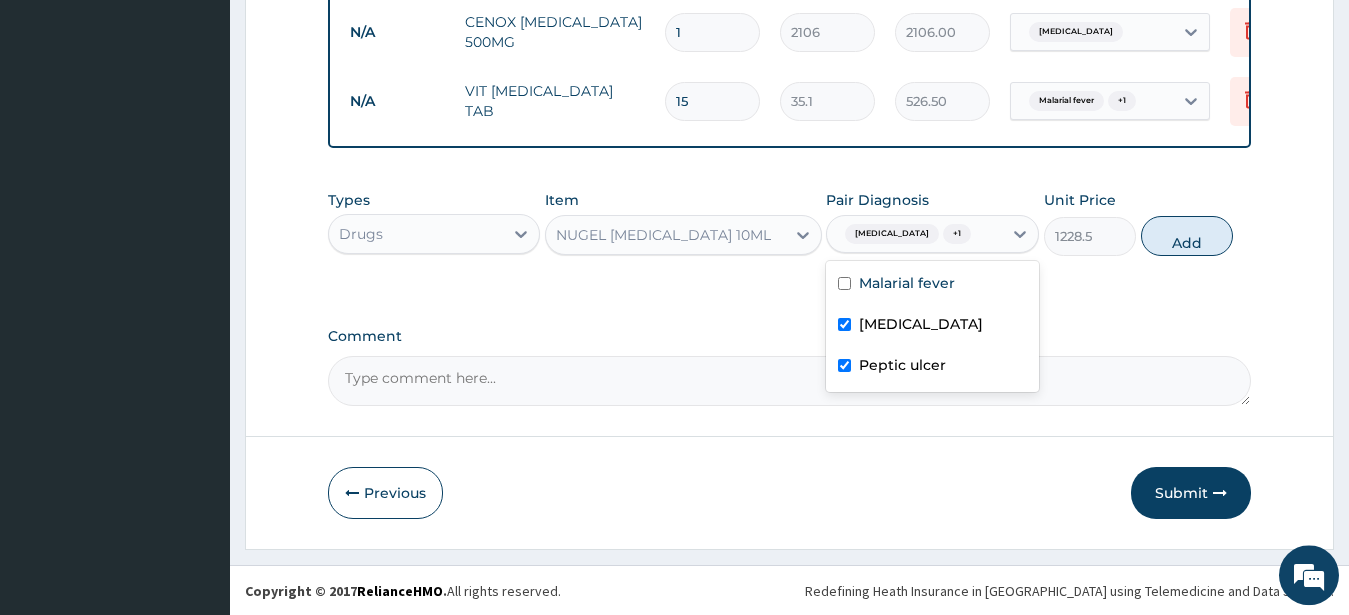 click on "Typhoid fever" at bounding box center (932, 326) 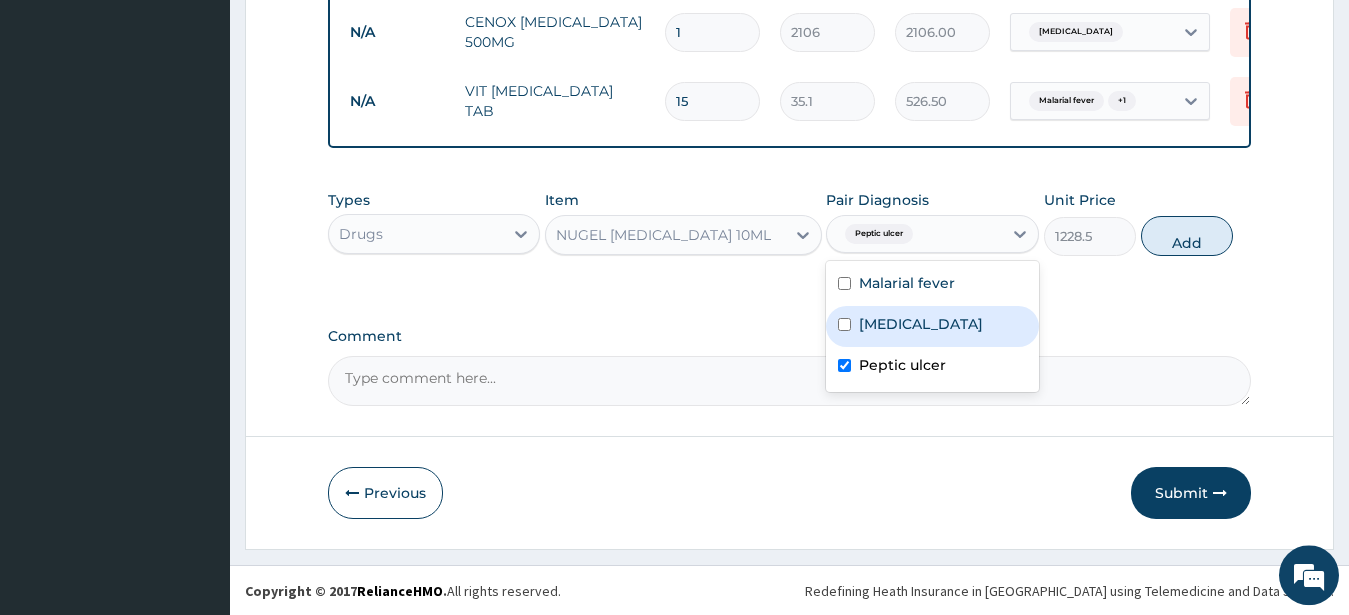 checkbox on "false" 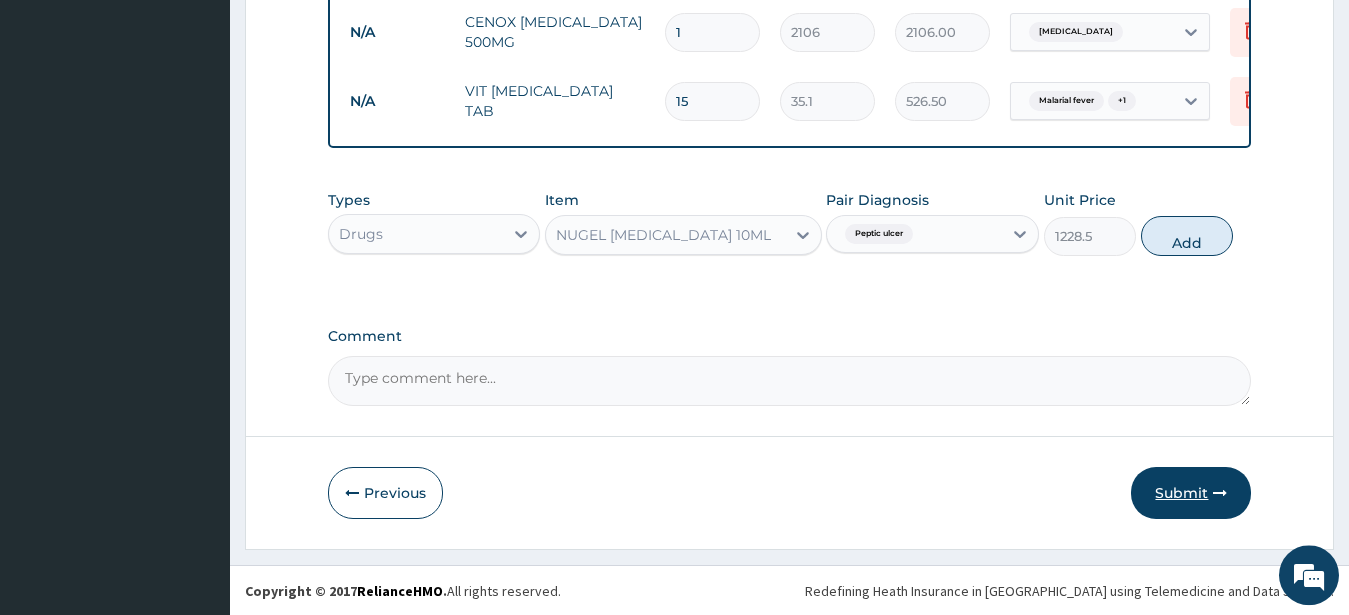 click on "Submit" at bounding box center [1191, 493] 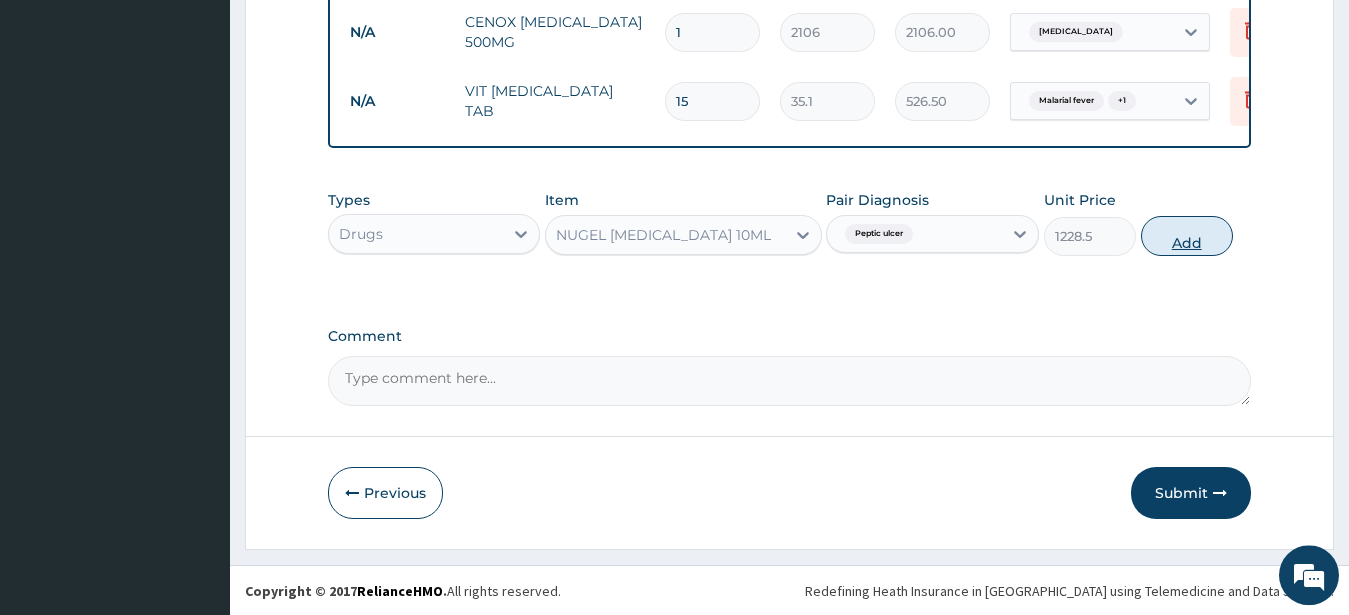 click on "Add" at bounding box center [1187, 236] 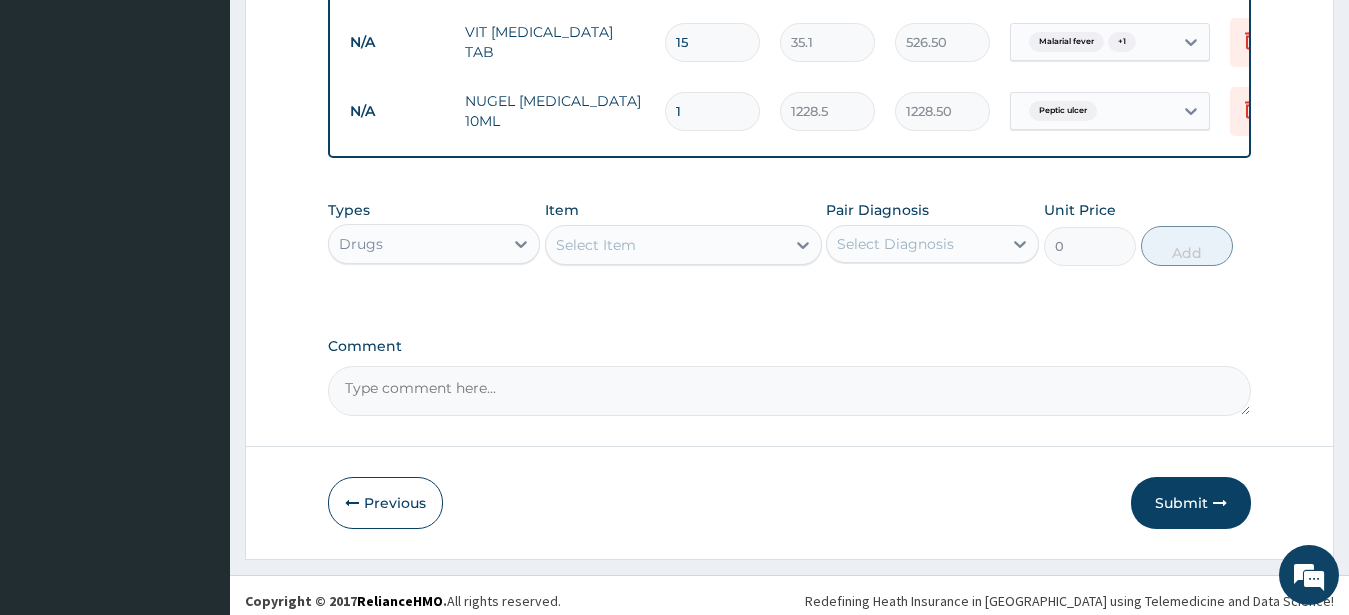 scroll, scrollTop: 1403, scrollLeft: 0, axis: vertical 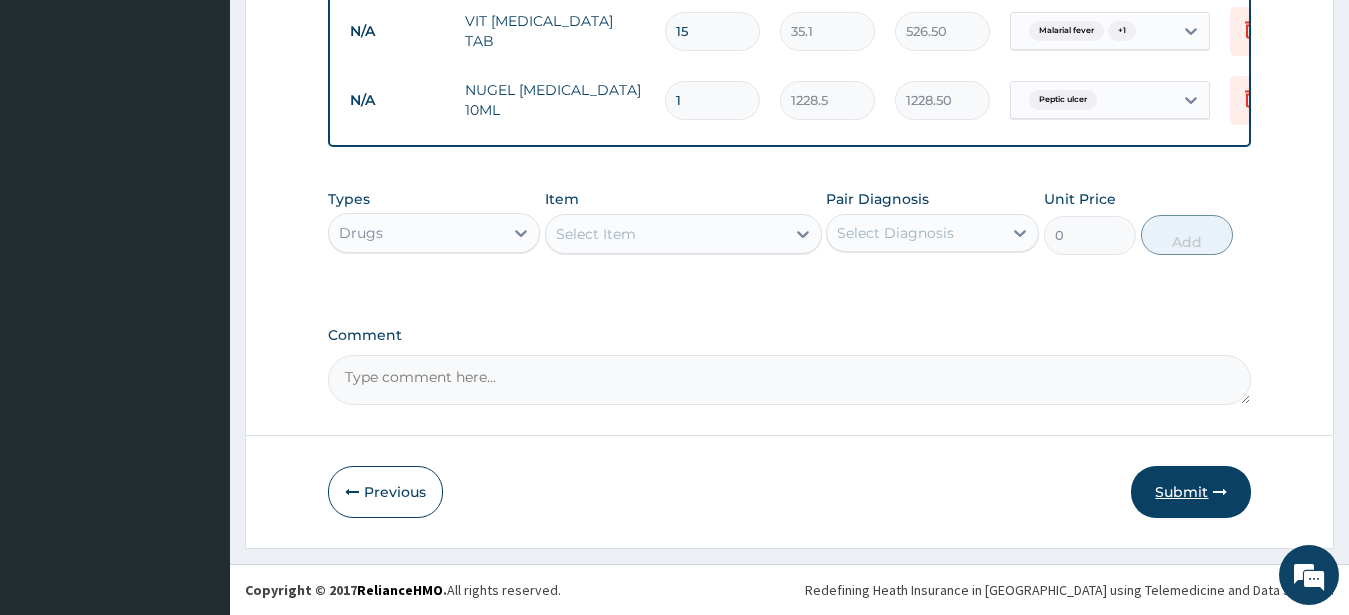 click on "Submit" at bounding box center [1191, 492] 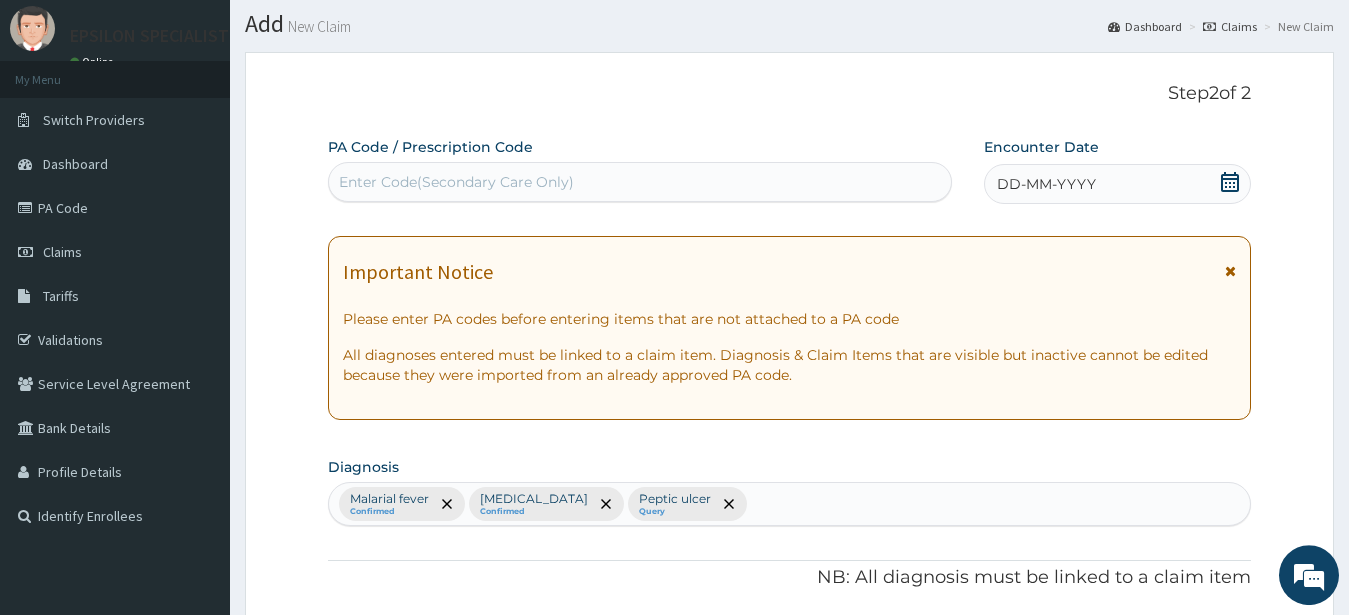 scroll, scrollTop: 0, scrollLeft: 0, axis: both 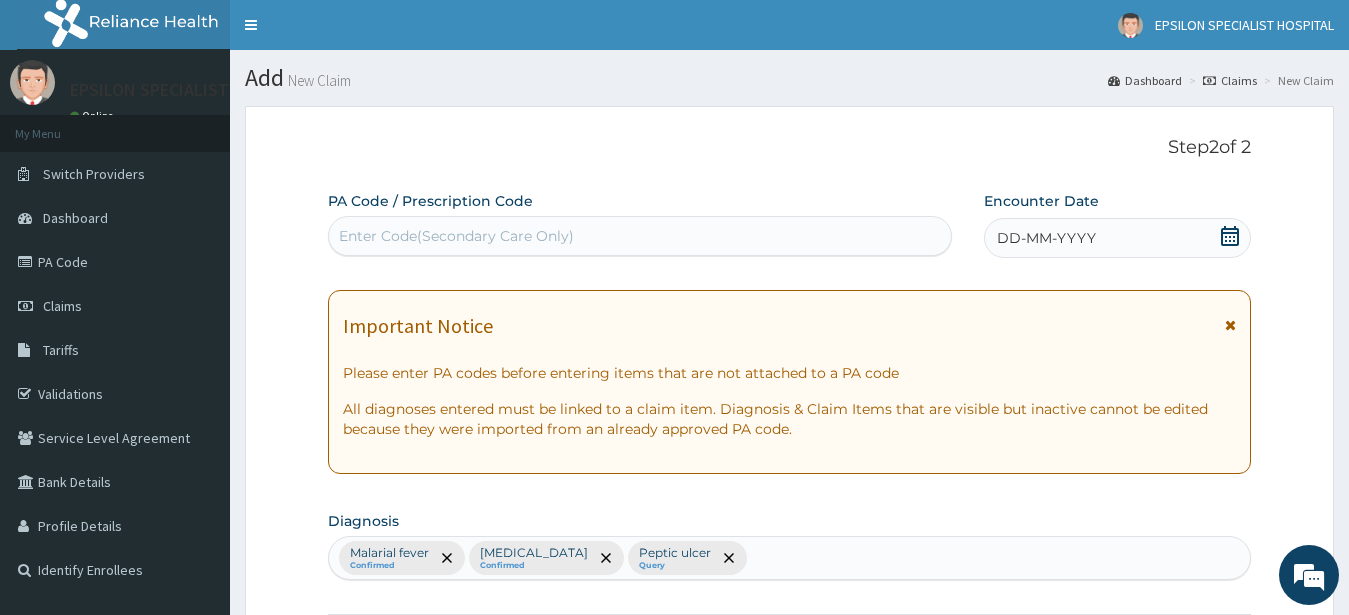 click 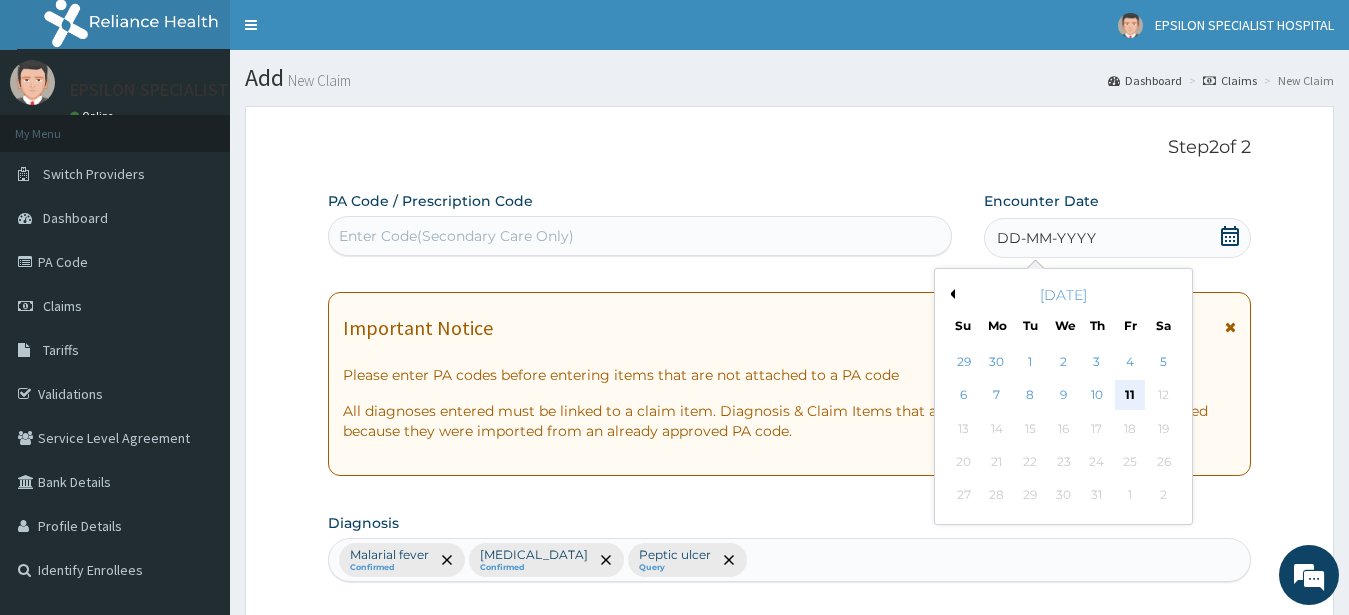 click on "11" at bounding box center [1130, 396] 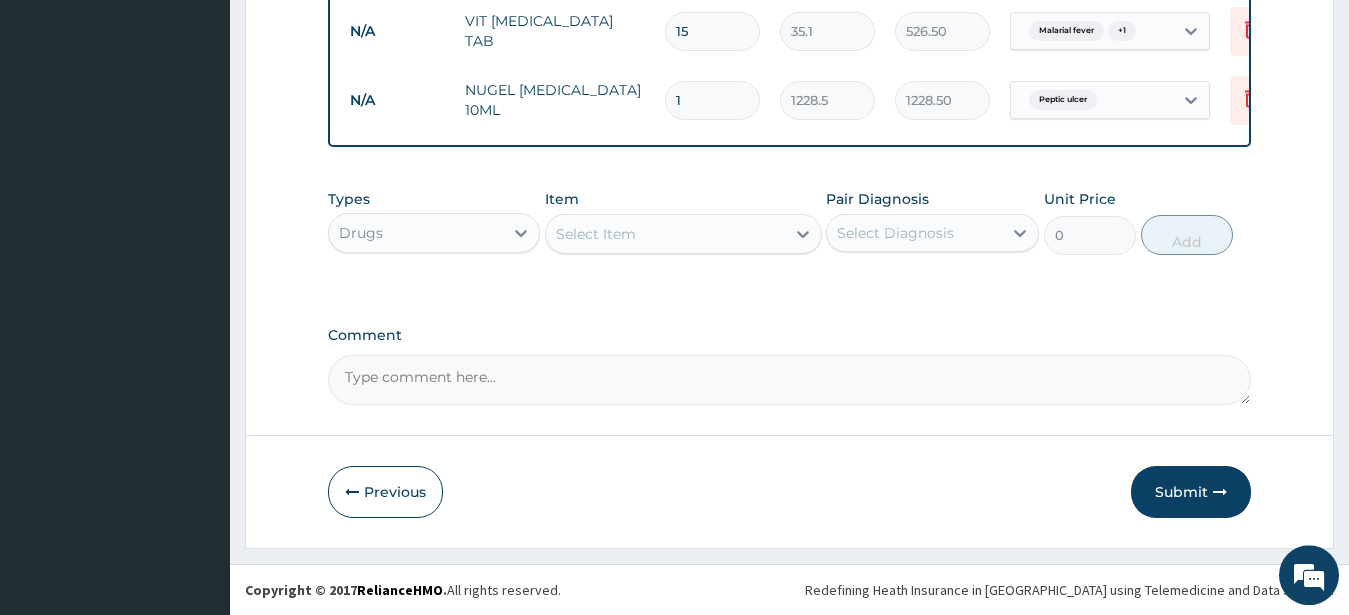 scroll, scrollTop: 1403, scrollLeft: 0, axis: vertical 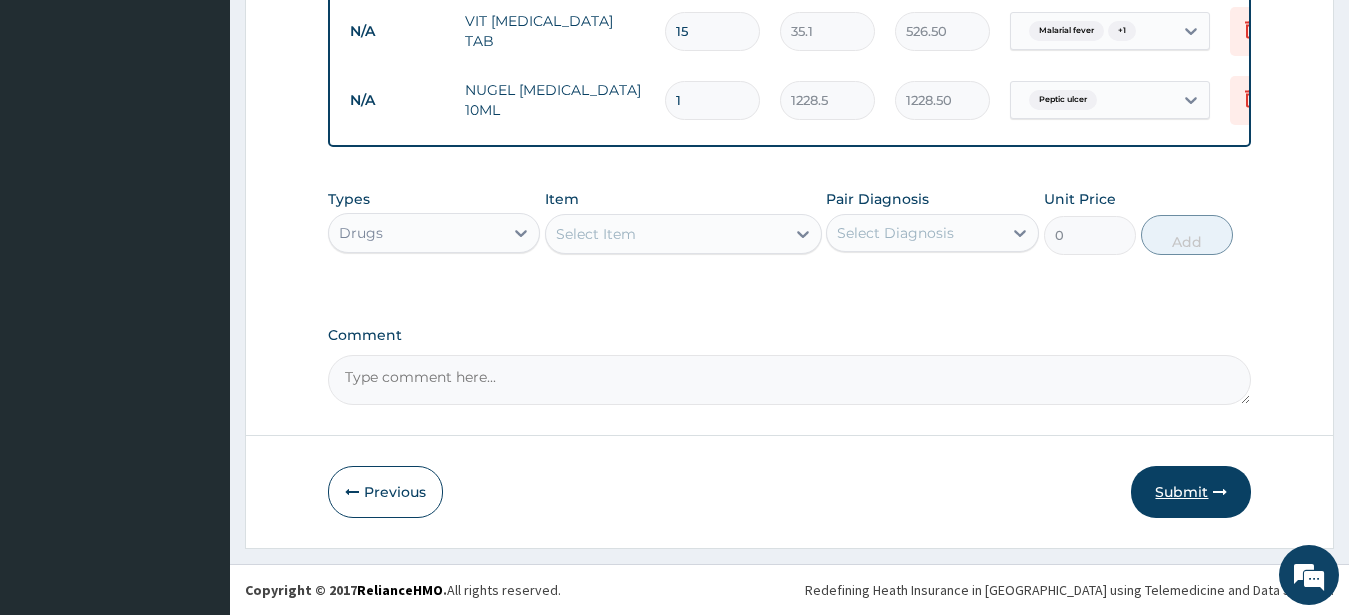 click on "Submit" at bounding box center (1191, 492) 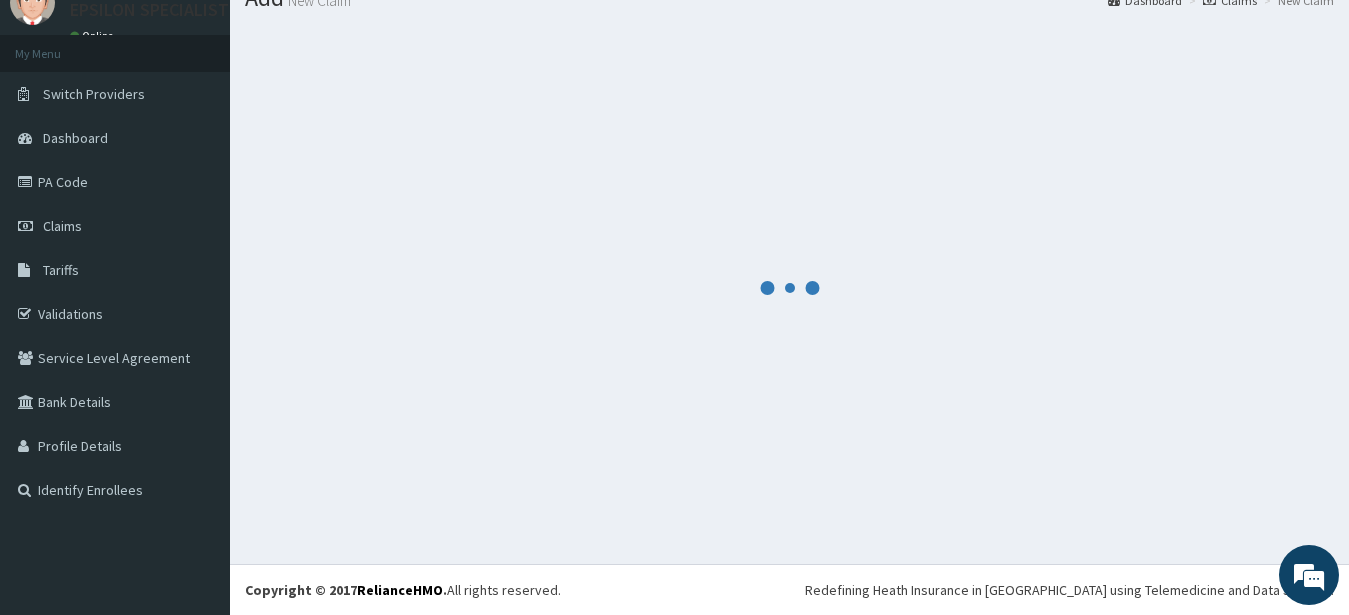 scroll, scrollTop: 80, scrollLeft: 0, axis: vertical 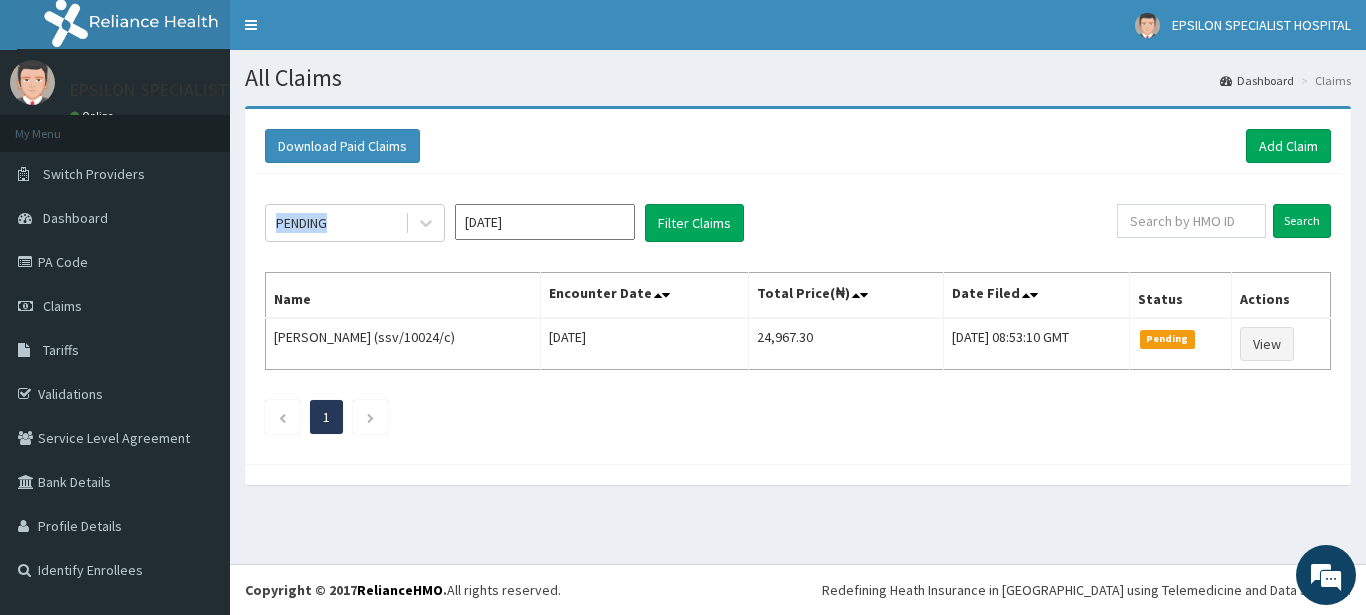 drag, startPoint x: 1360, startPoint y: 256, endPoint x: 1363, endPoint y: 159, distance: 97.04638 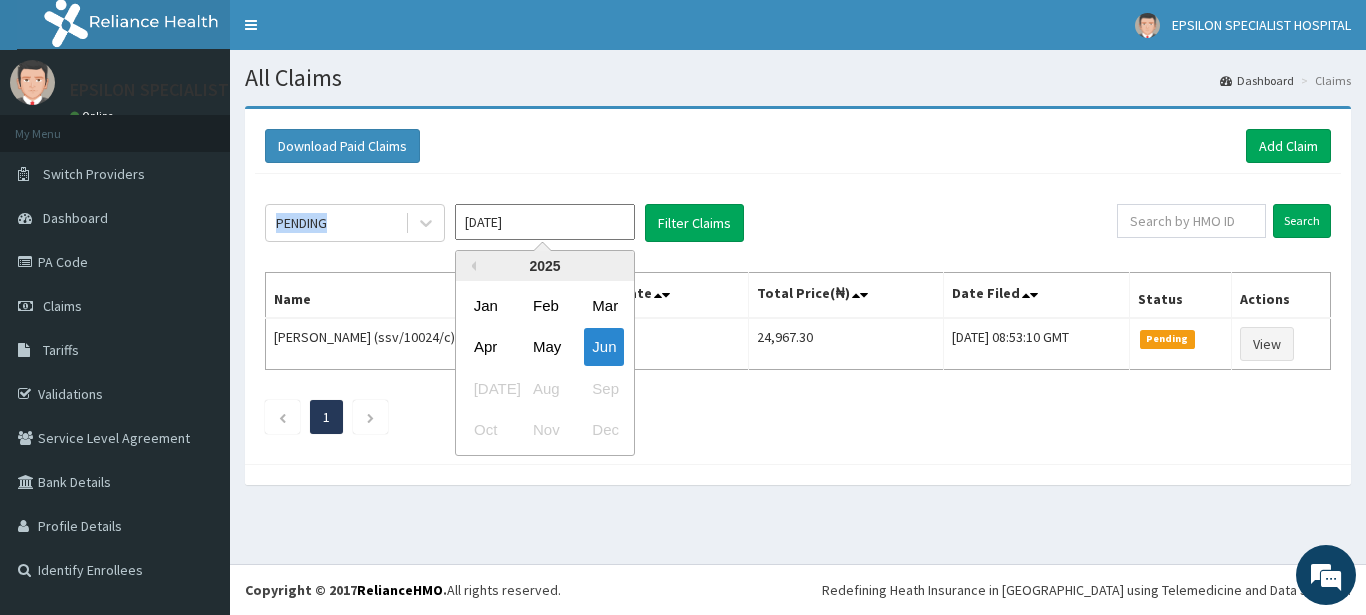 click on "[DATE]" at bounding box center (545, 222) 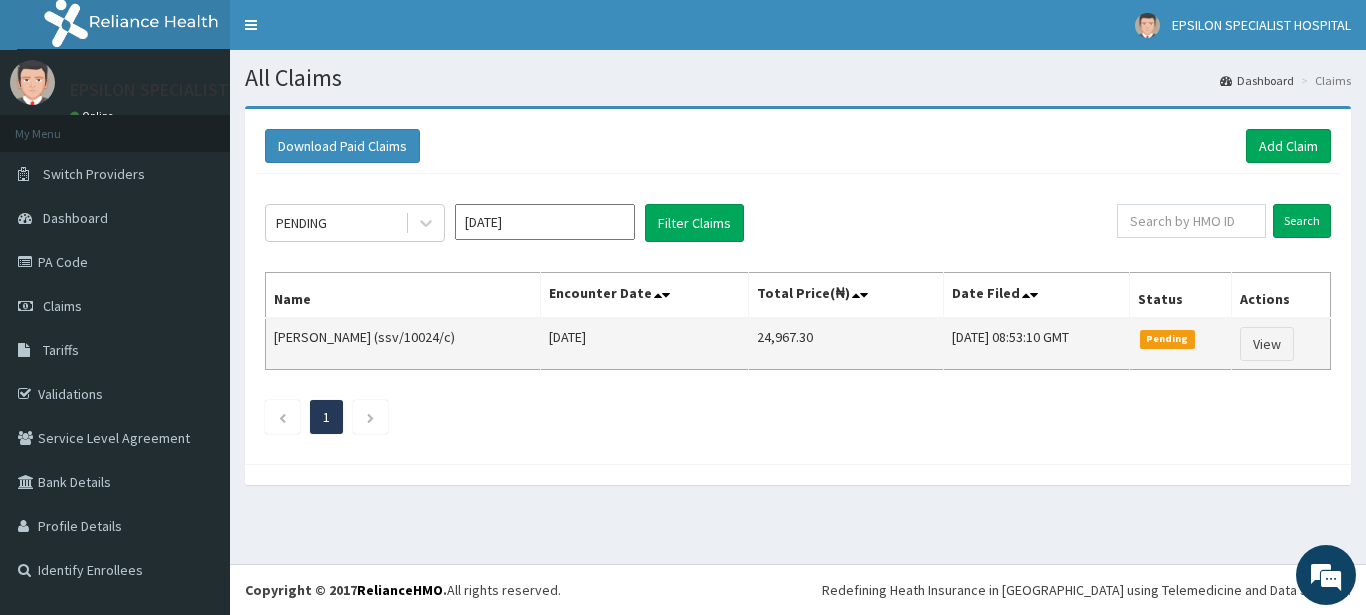 click on "[PERSON_NAME] (ssv/10024/c)" at bounding box center [403, 344] 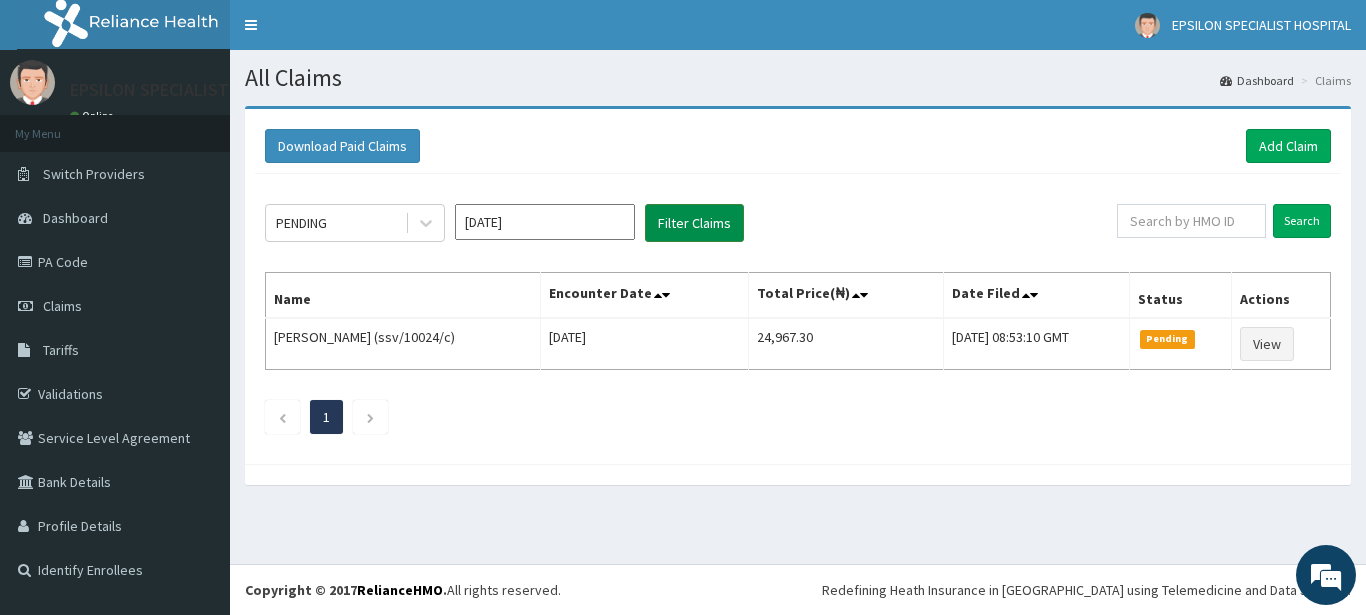 click on "Filter Claims" at bounding box center [694, 223] 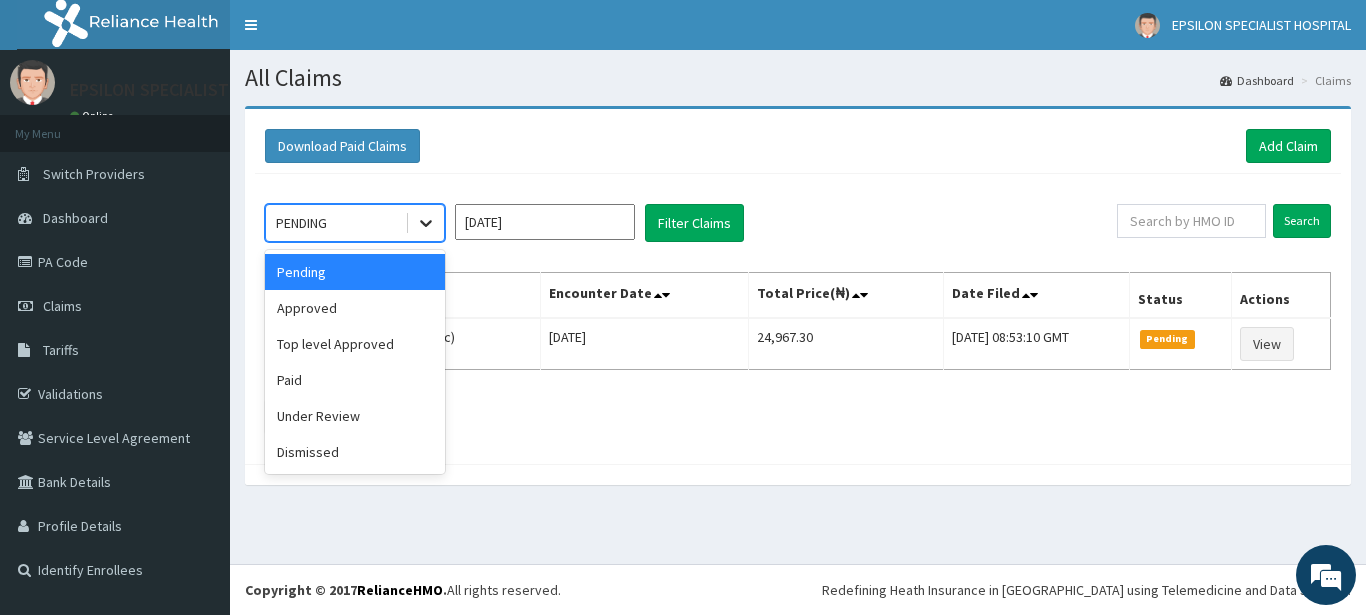 click at bounding box center (426, 223) 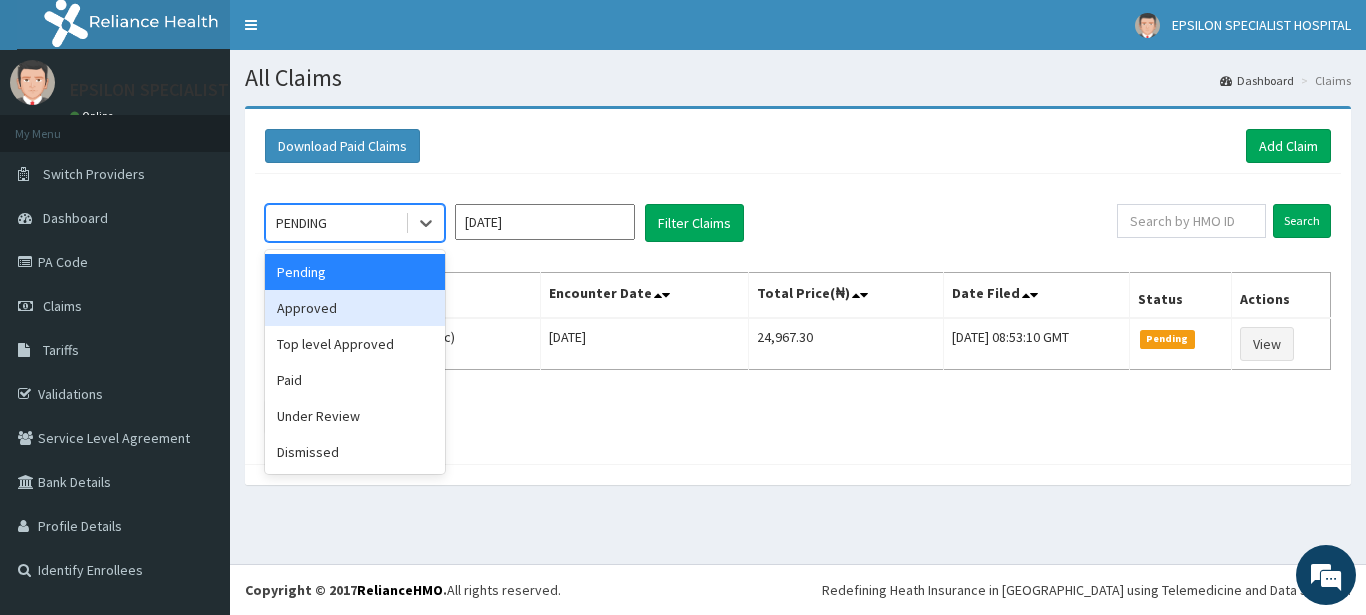 click on "Approved" at bounding box center (355, 308) 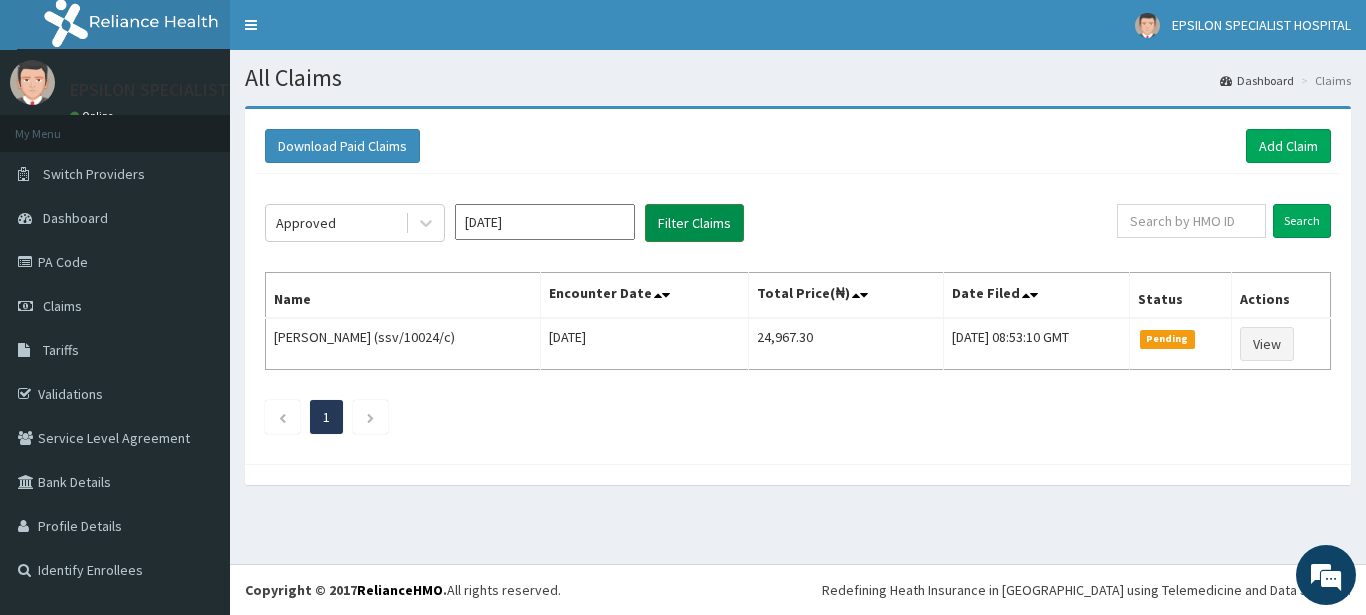 click on "Filter Claims" at bounding box center (694, 223) 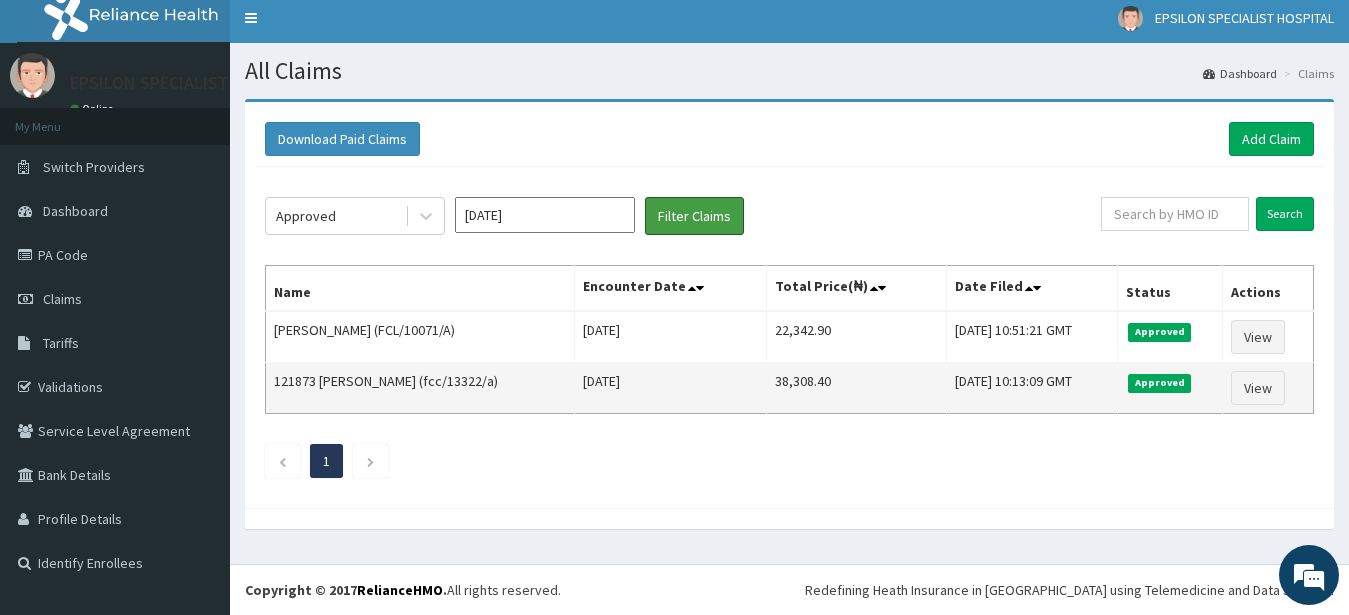 scroll, scrollTop: 0, scrollLeft: 0, axis: both 